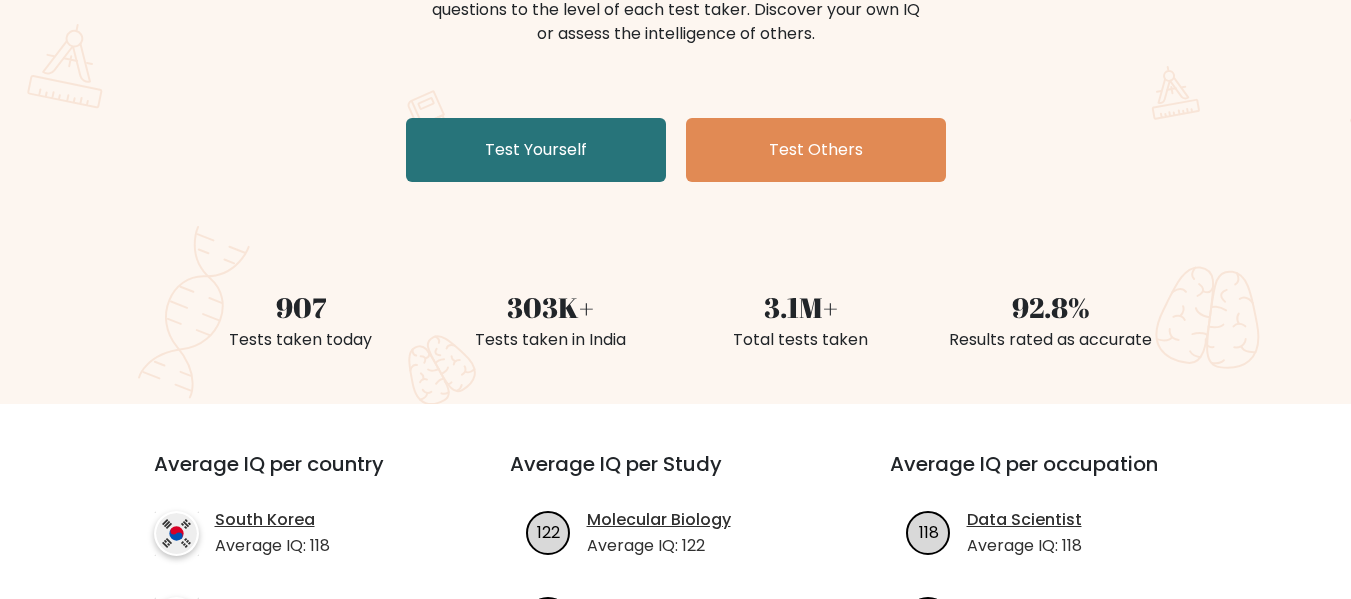 scroll, scrollTop: 200, scrollLeft: 0, axis: vertical 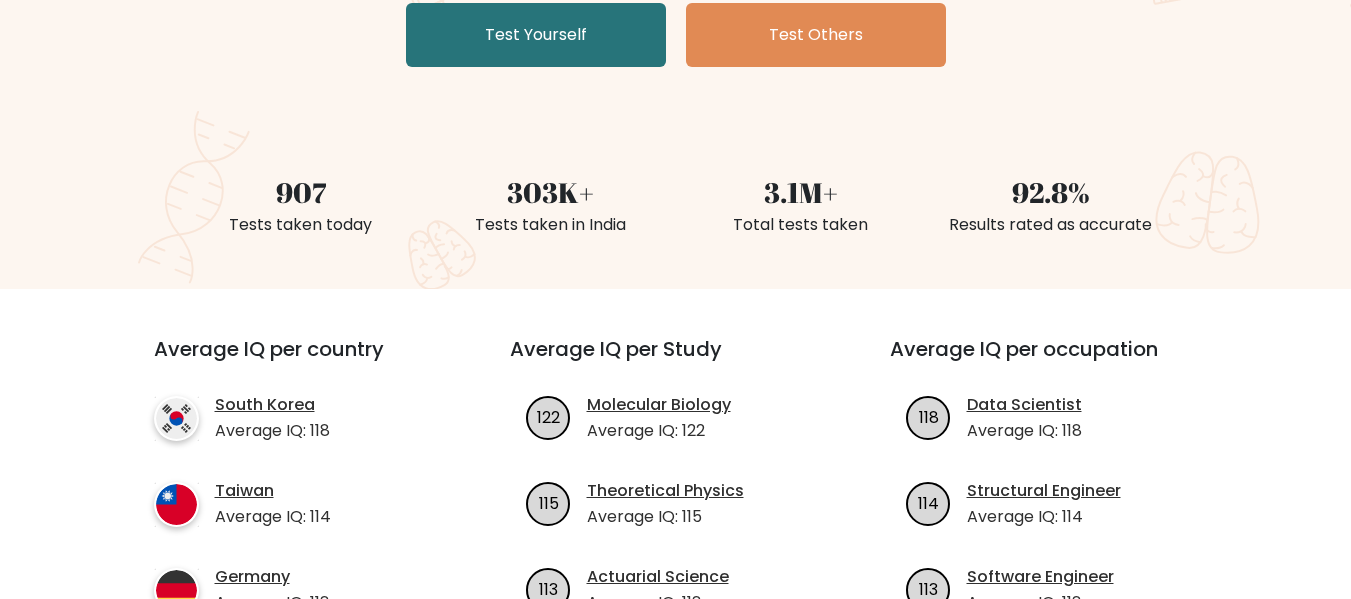 drag, startPoint x: 593, startPoint y: 253, endPoint x: 595, endPoint y: 269, distance: 16.124516 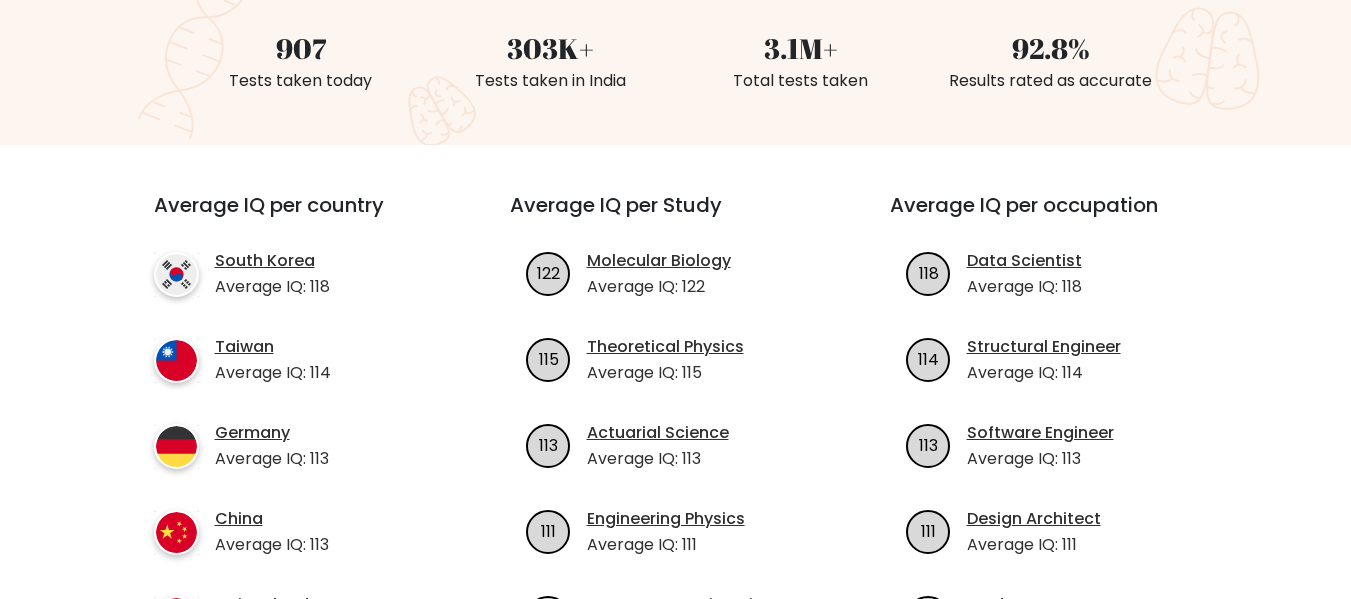 scroll, scrollTop: 570, scrollLeft: 0, axis: vertical 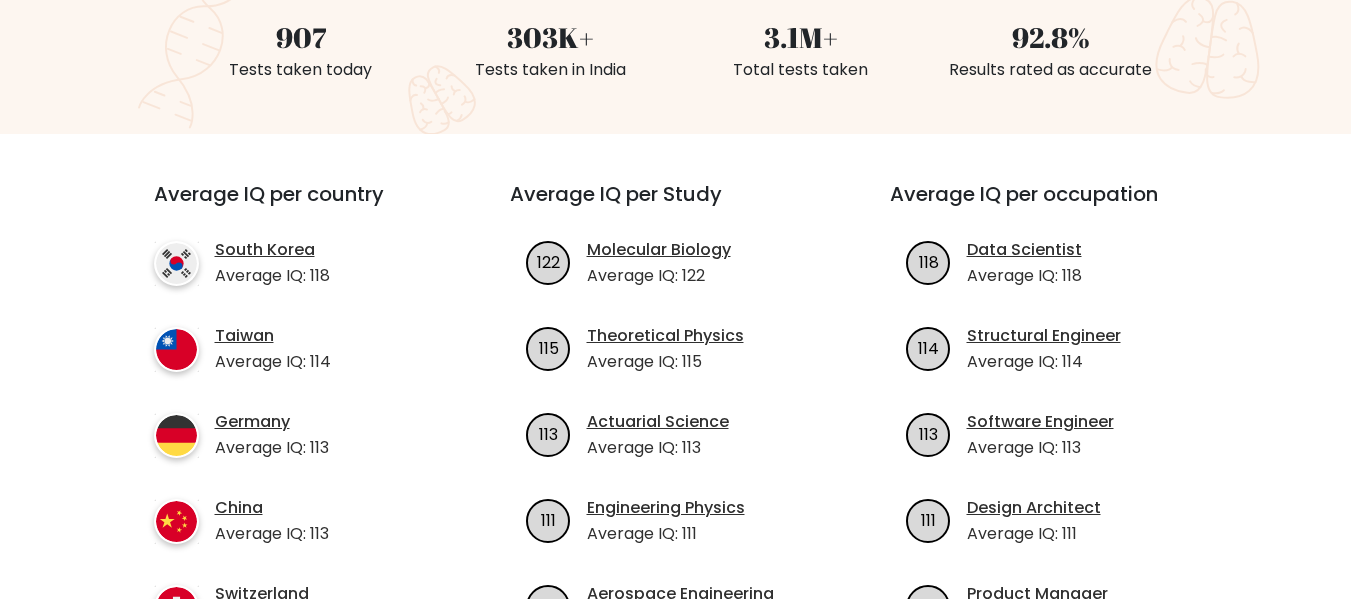 drag, startPoint x: 861, startPoint y: 289, endPoint x: 863, endPoint y: 324, distance: 35.057095 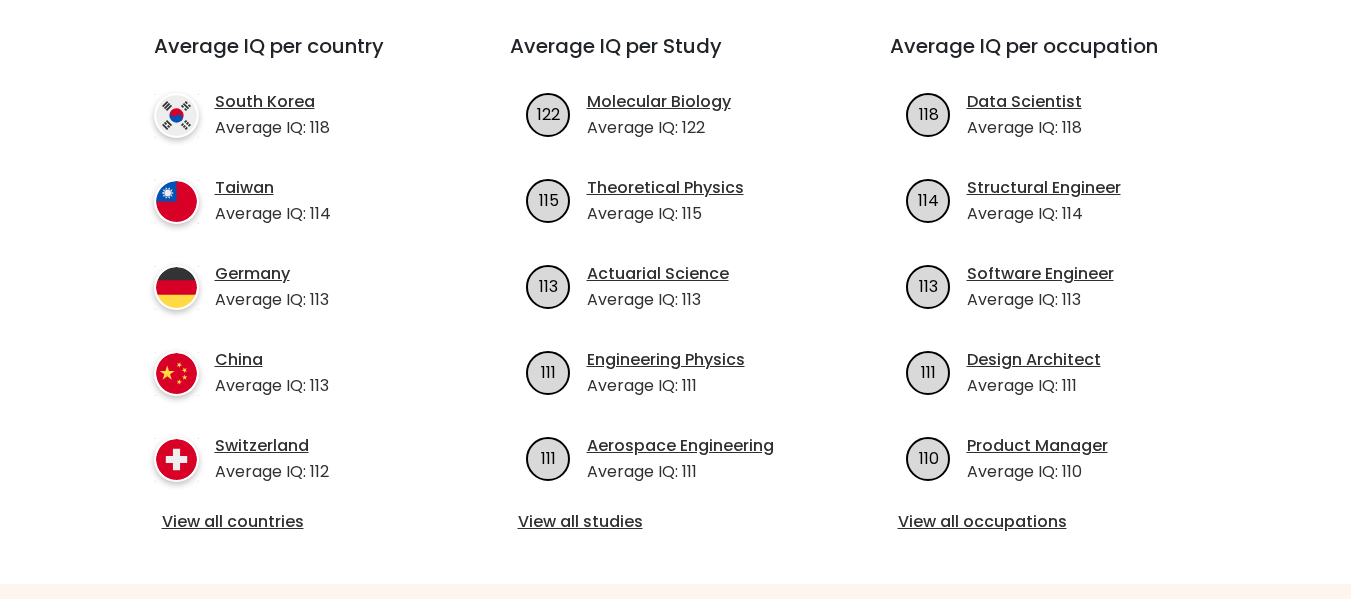 scroll, scrollTop: 817, scrollLeft: 0, axis: vertical 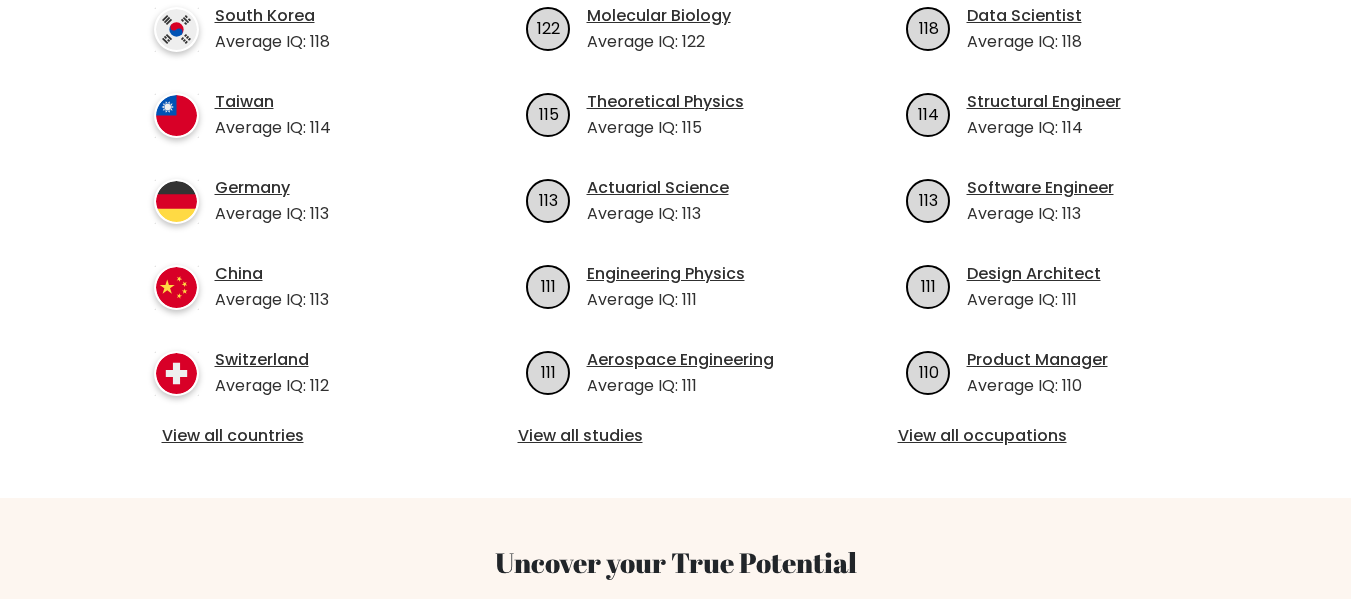 drag, startPoint x: 1180, startPoint y: 264, endPoint x: 1179, endPoint y: 311, distance: 47.010635 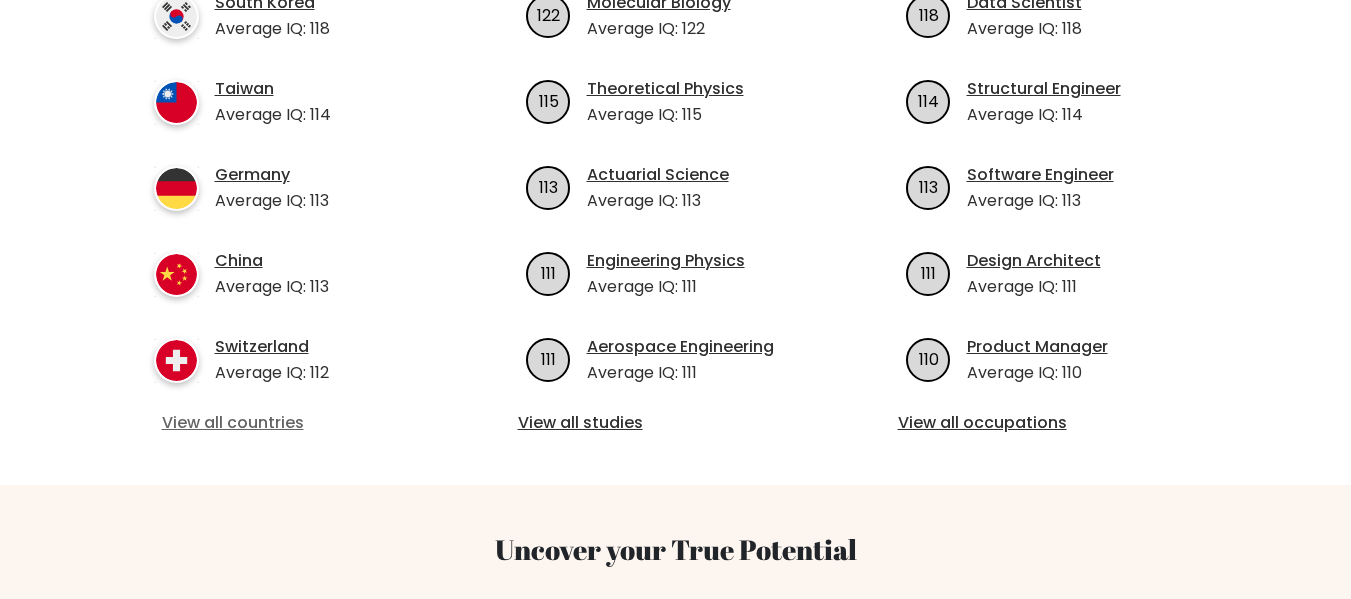 click on "View all countries" at bounding box center [296, 423] 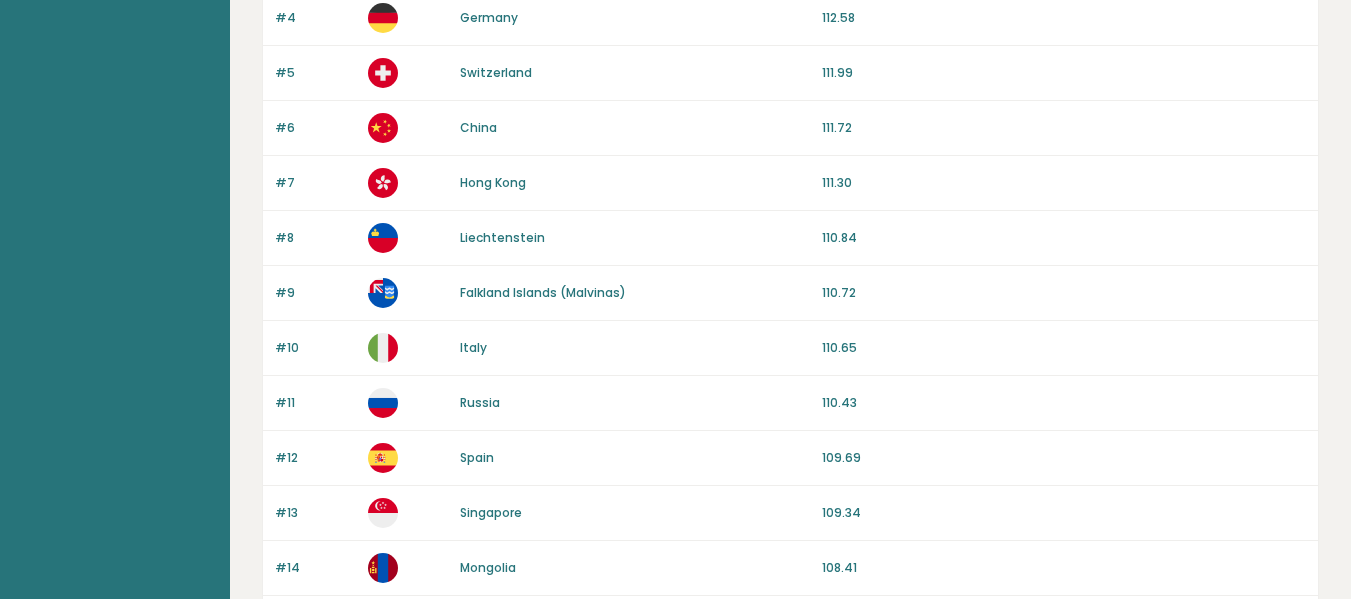 scroll, scrollTop: 100, scrollLeft: 0, axis: vertical 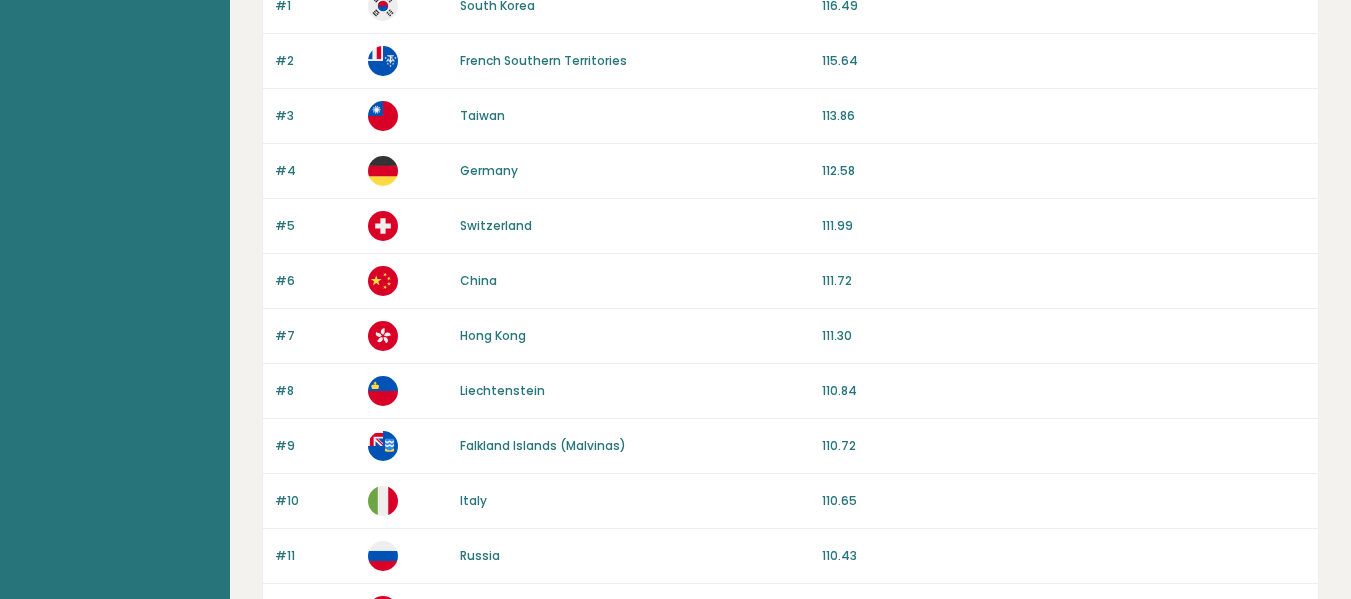 drag, startPoint x: 1234, startPoint y: 139, endPoint x: 1234, endPoint y: 170, distance: 31 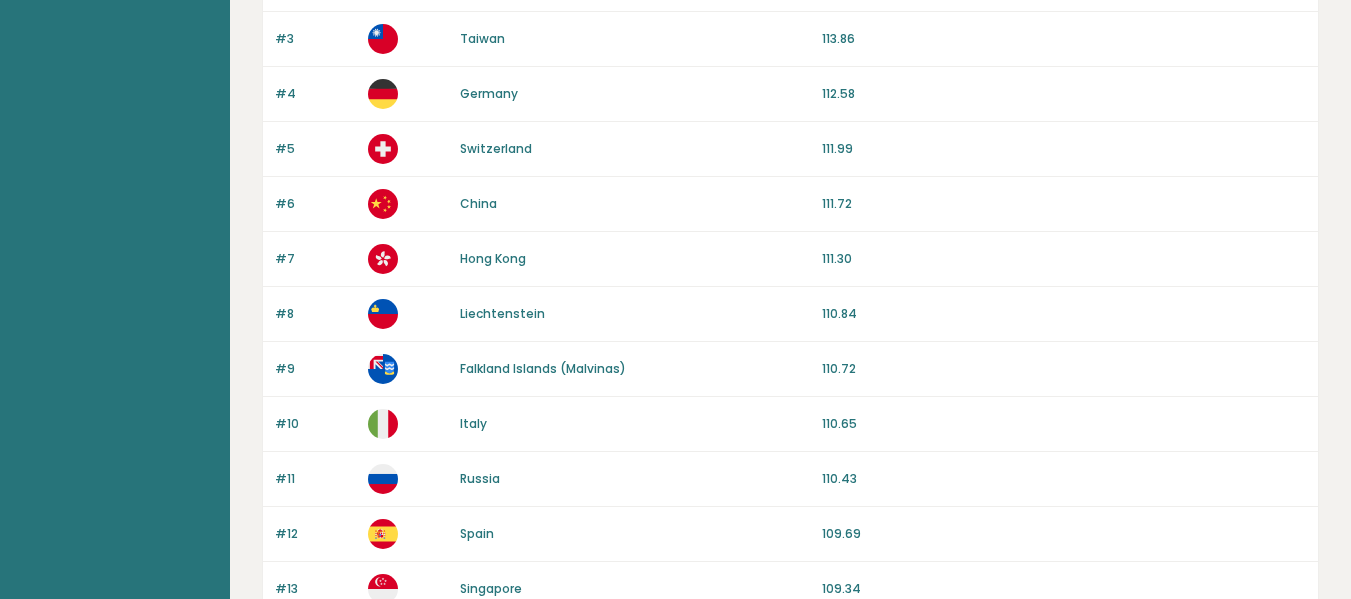 scroll, scrollTop: 452, scrollLeft: 0, axis: vertical 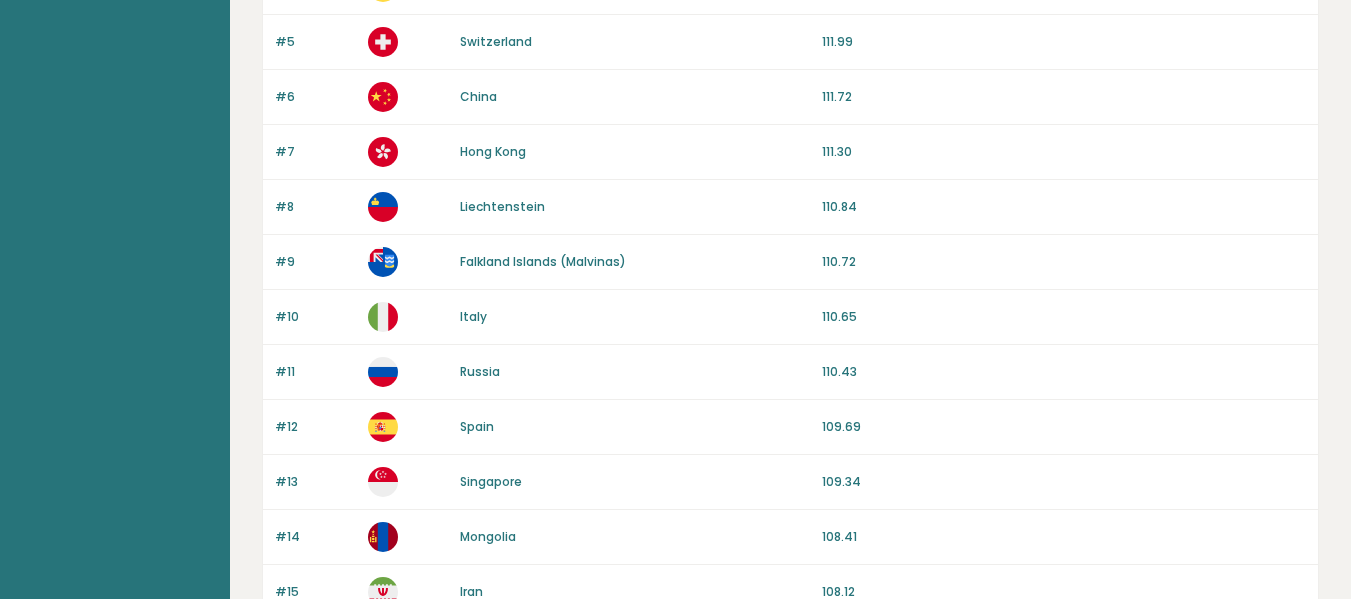 drag, startPoint x: 1234, startPoint y: 242, endPoint x: 1231, endPoint y: 295, distance: 53.08484 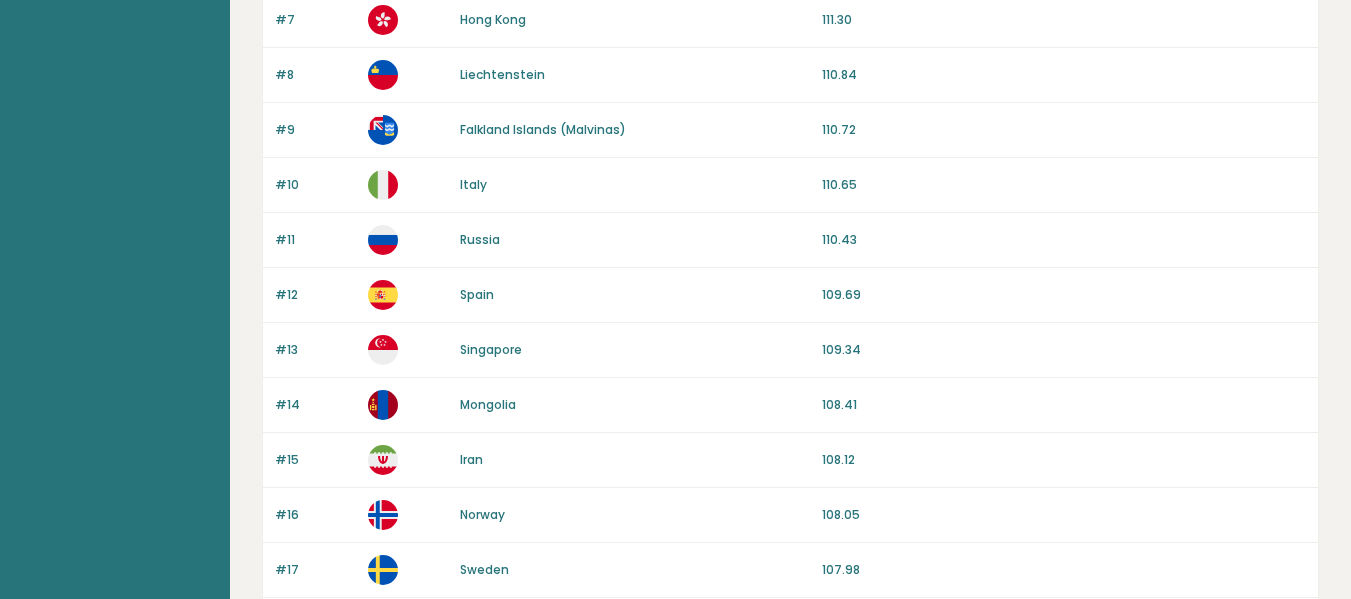 drag, startPoint x: 1230, startPoint y: 210, endPoint x: 1230, endPoint y: 229, distance: 19 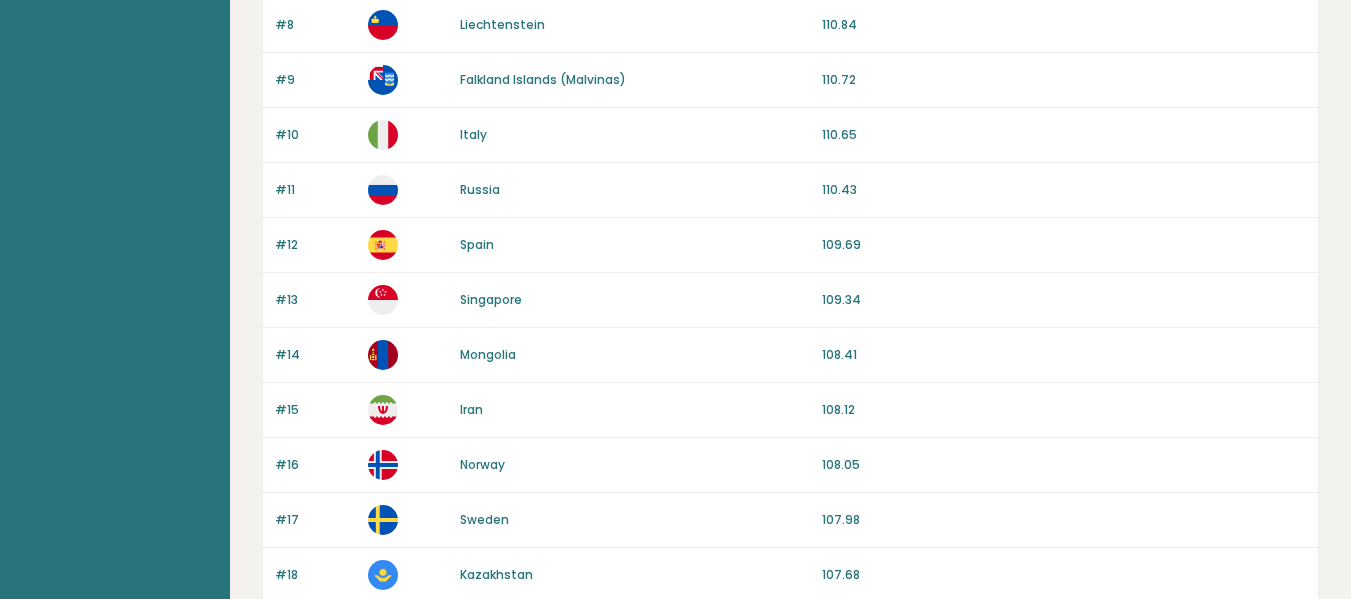drag, startPoint x: 1237, startPoint y: 205, endPoint x: 1233, endPoint y: 247, distance: 42.190044 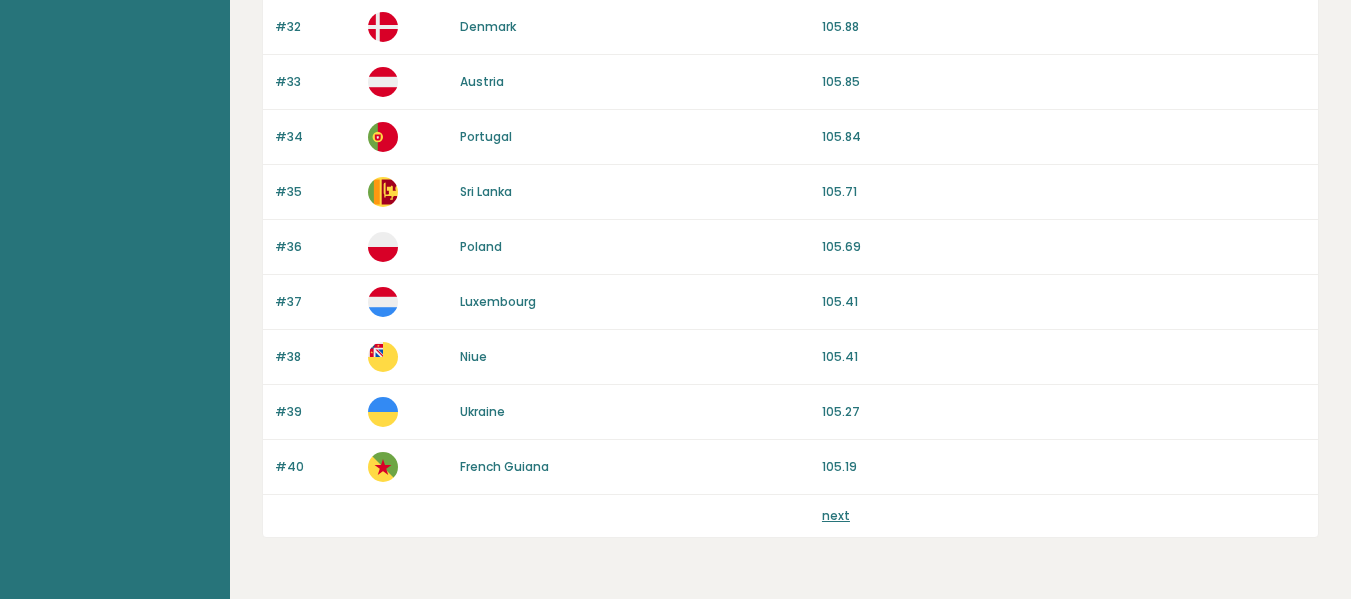 scroll, scrollTop: 1998, scrollLeft: 0, axis: vertical 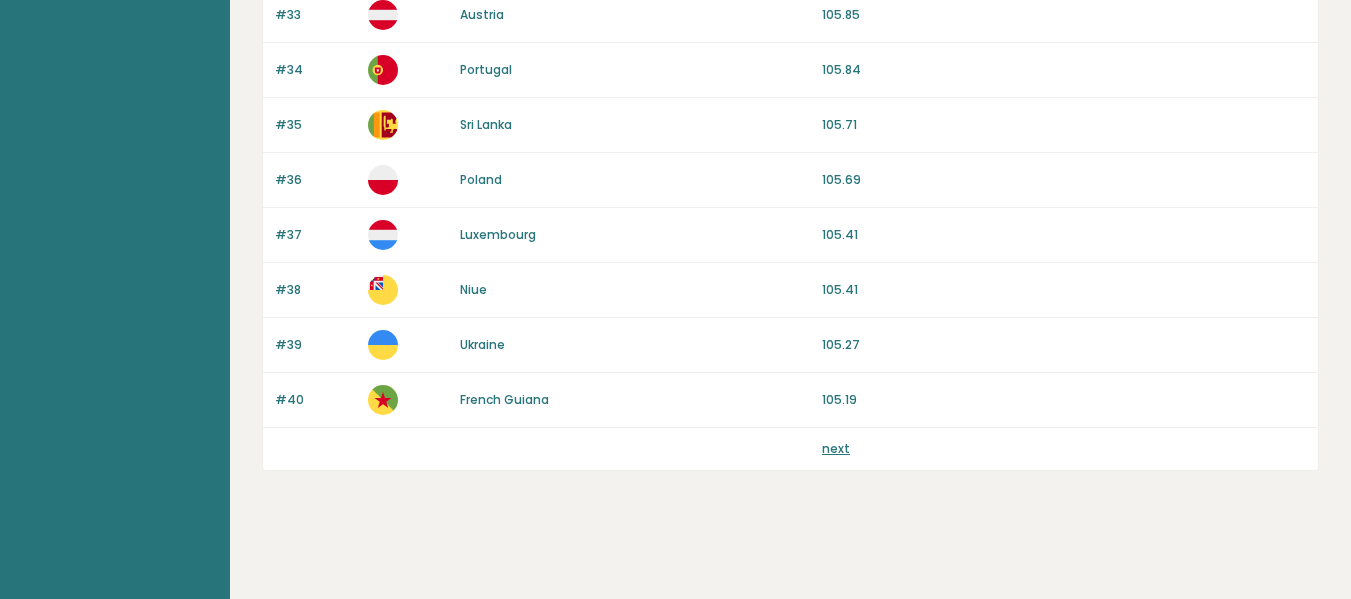 click on "next" at bounding box center (836, 448) 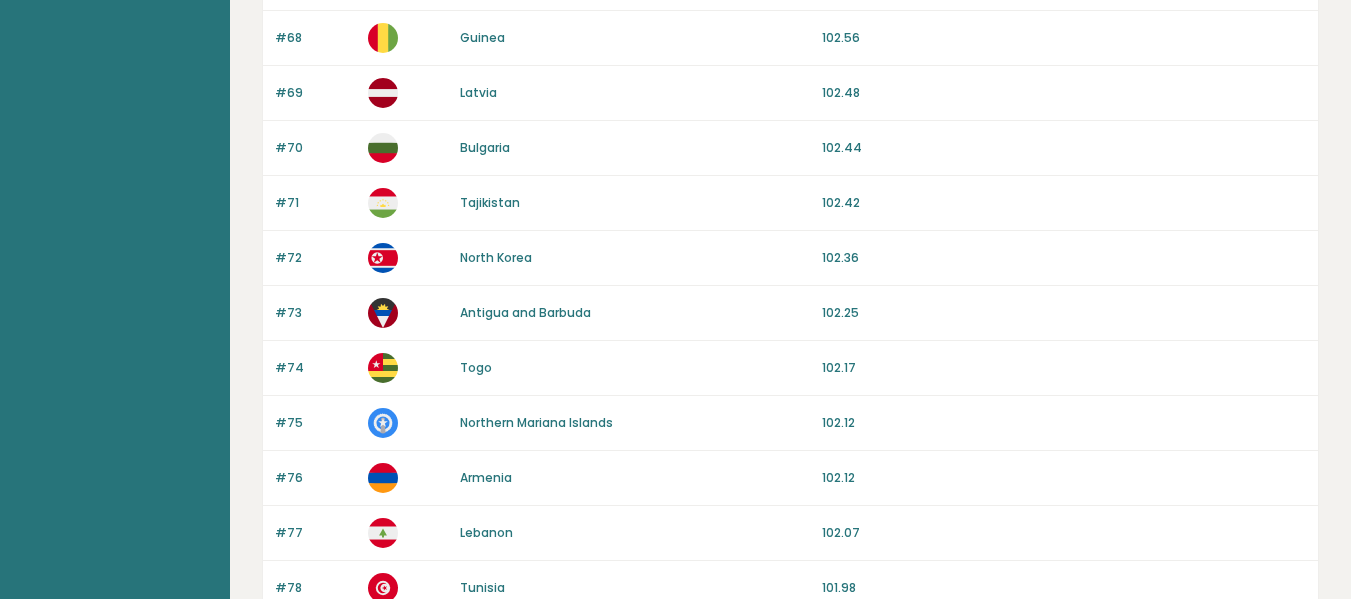 scroll, scrollTop: 1998, scrollLeft: 0, axis: vertical 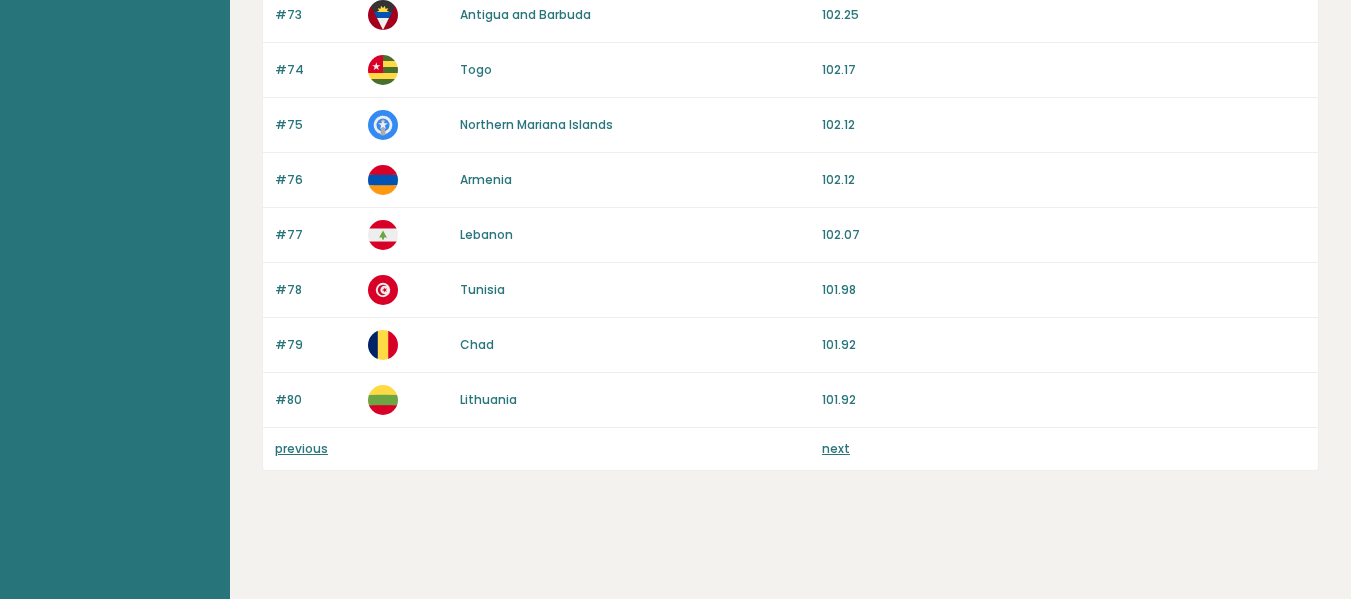 click on "next" at bounding box center [836, 448] 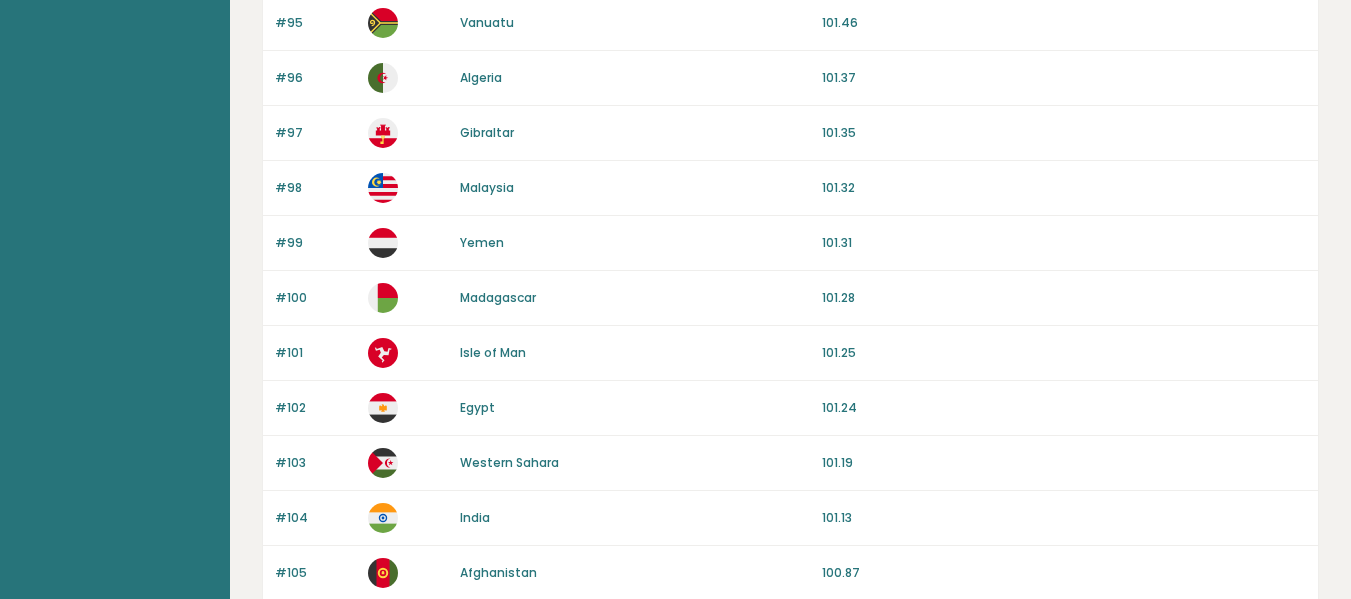 scroll, scrollTop: 1100, scrollLeft: 0, axis: vertical 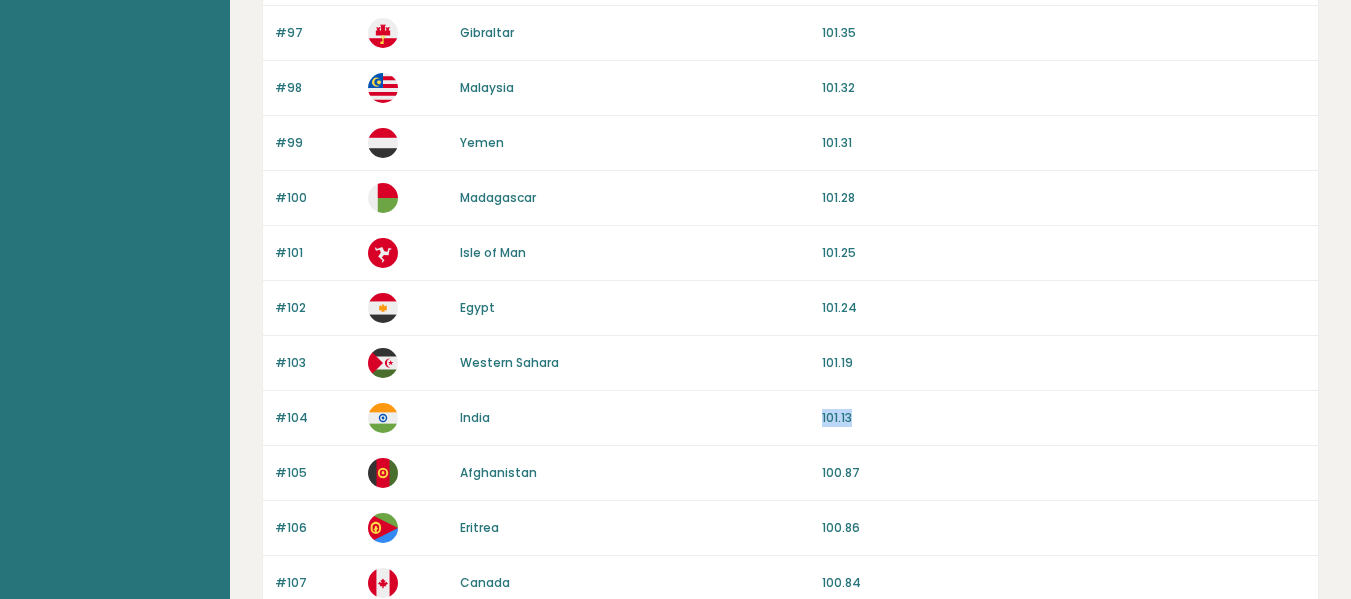 drag, startPoint x: 804, startPoint y: 419, endPoint x: 870, endPoint y: 420, distance: 66.007576 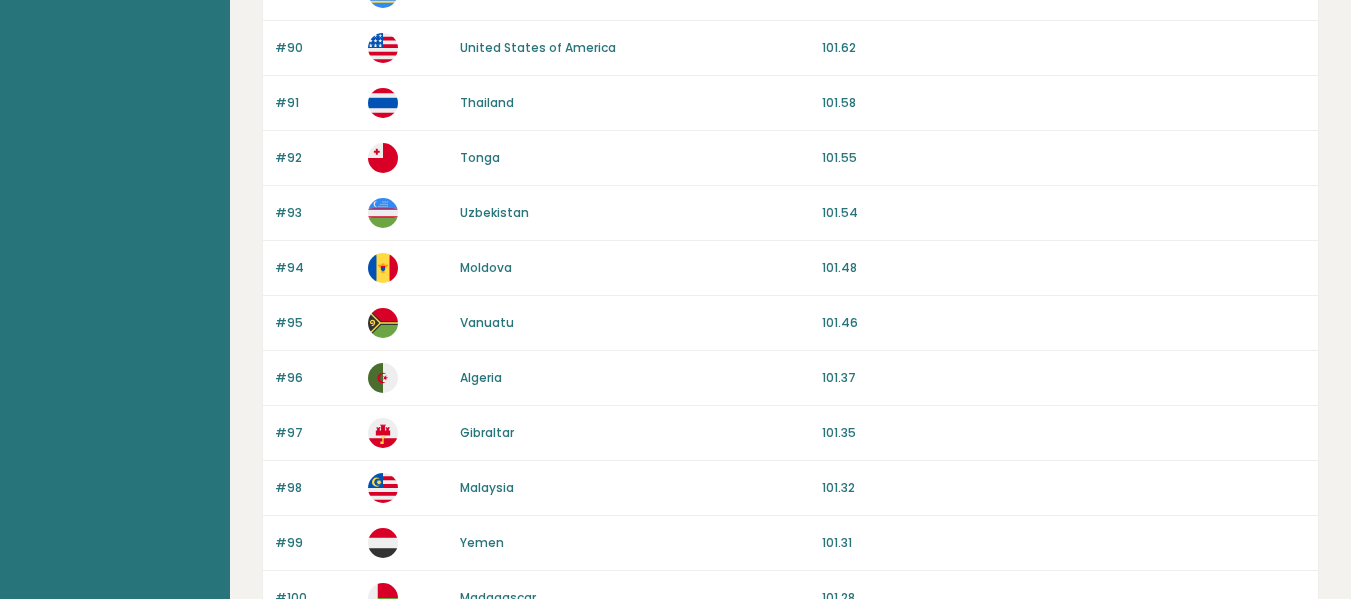 scroll, scrollTop: 600, scrollLeft: 0, axis: vertical 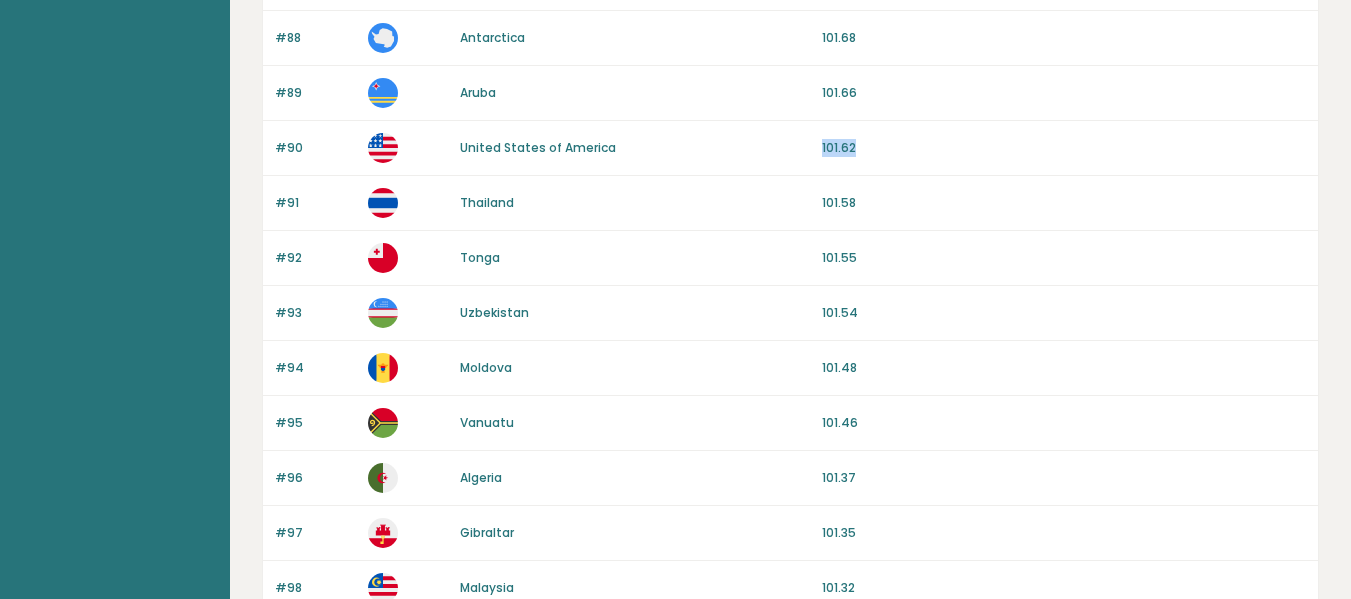 drag, startPoint x: 801, startPoint y: 142, endPoint x: 896, endPoint y: 143, distance: 95.005264 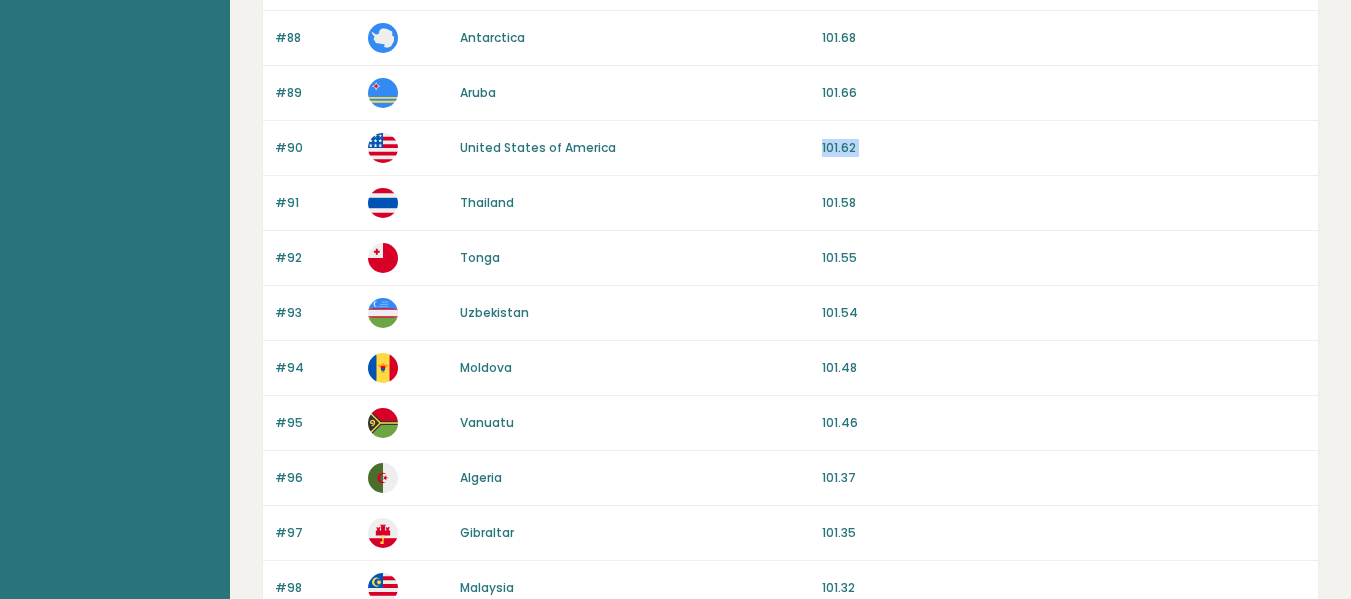 drag, startPoint x: 896, startPoint y: 143, endPoint x: 829, endPoint y: 152, distance: 67.601776 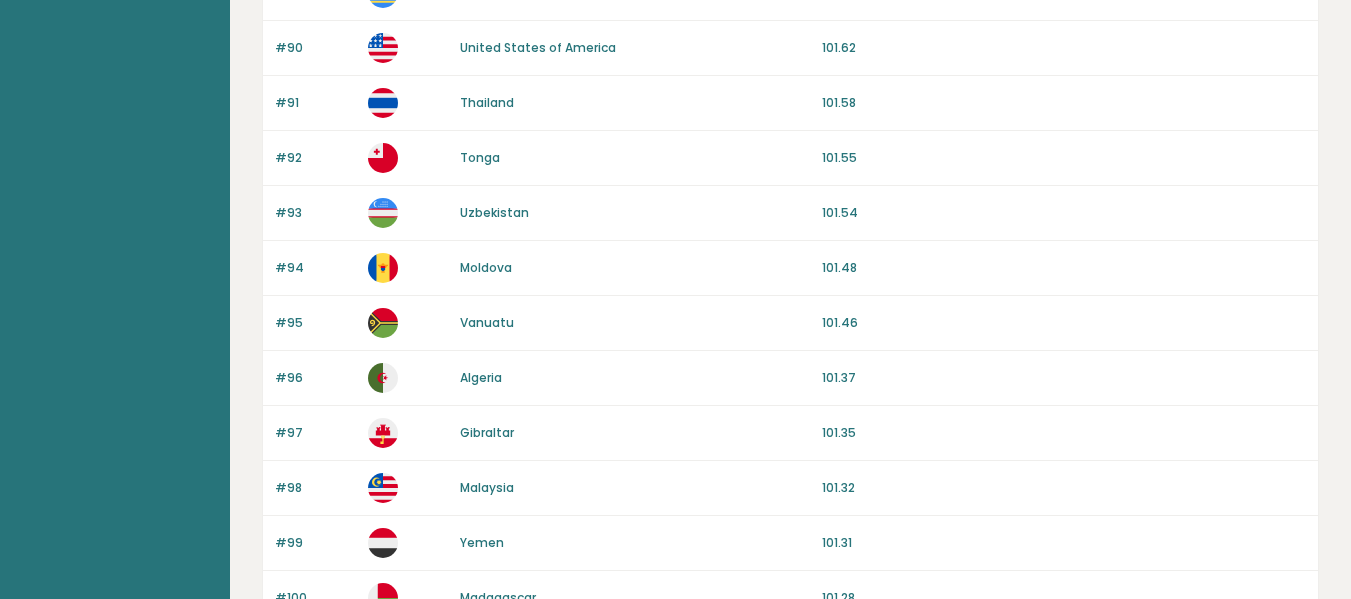 scroll, scrollTop: 0, scrollLeft: 0, axis: both 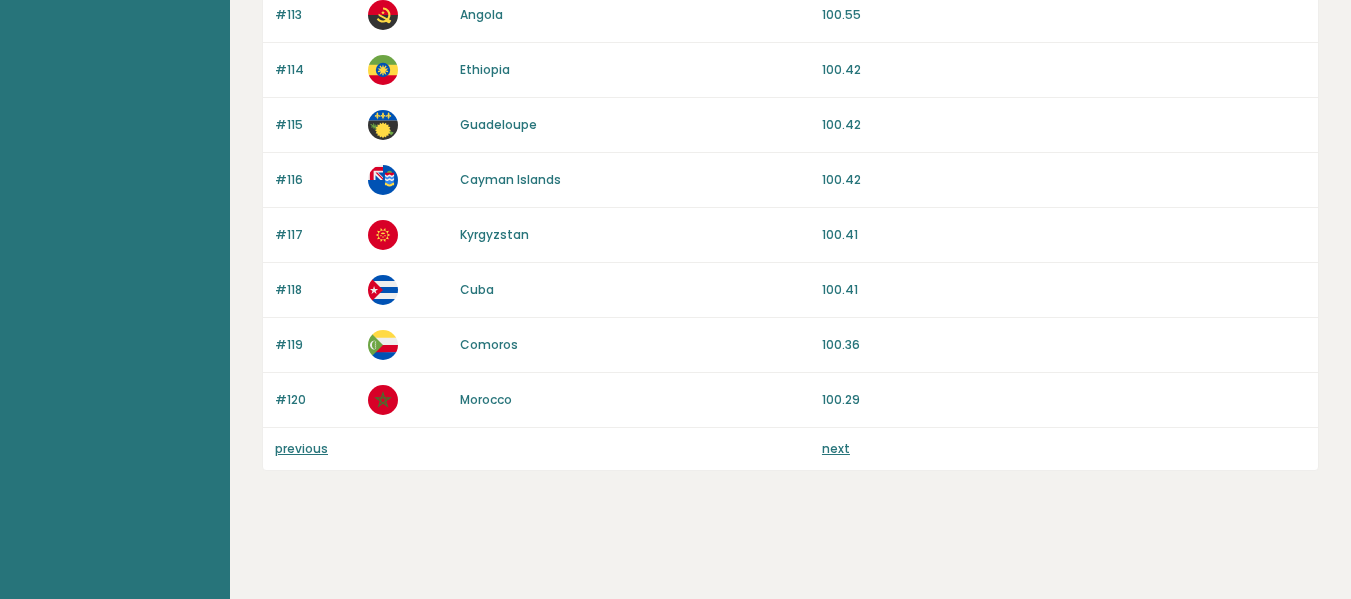 click on "next" at bounding box center [836, 448] 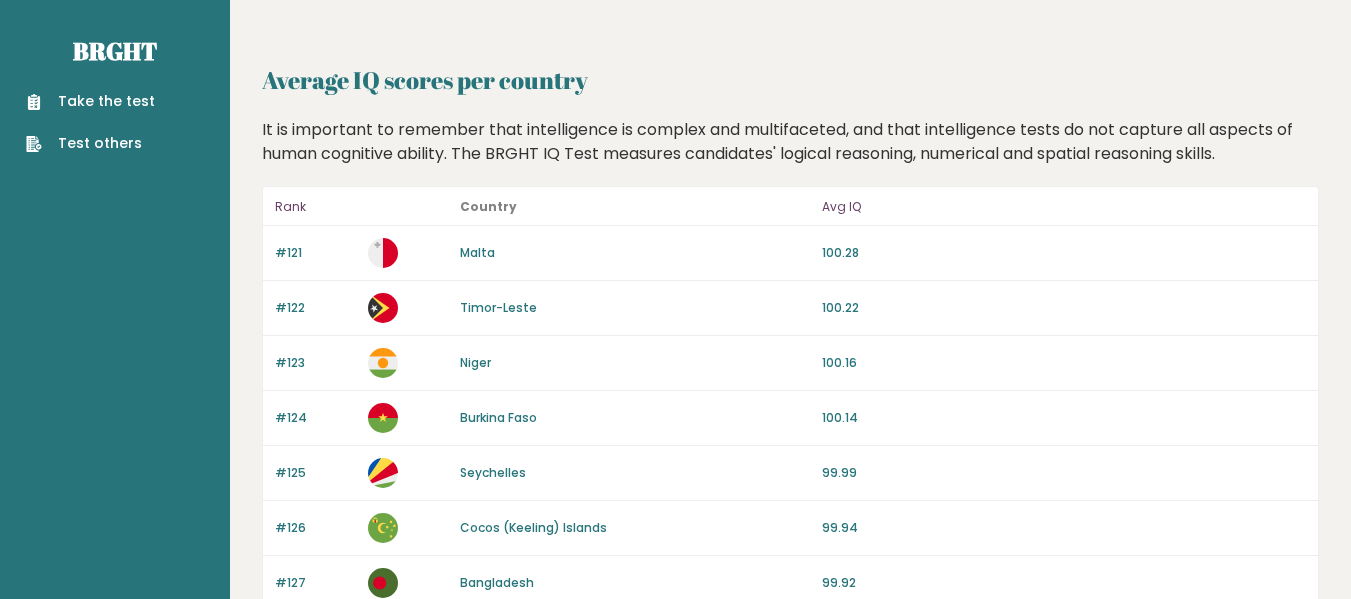 scroll, scrollTop: 0, scrollLeft: 0, axis: both 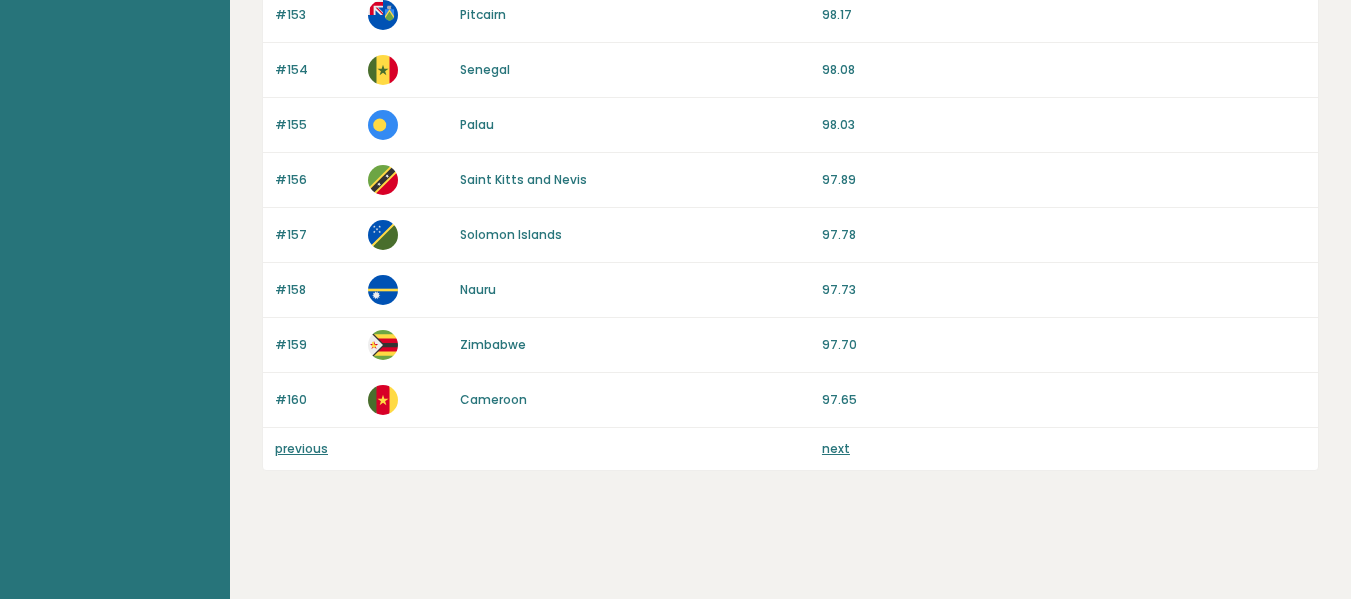 click on "next" at bounding box center [836, 448] 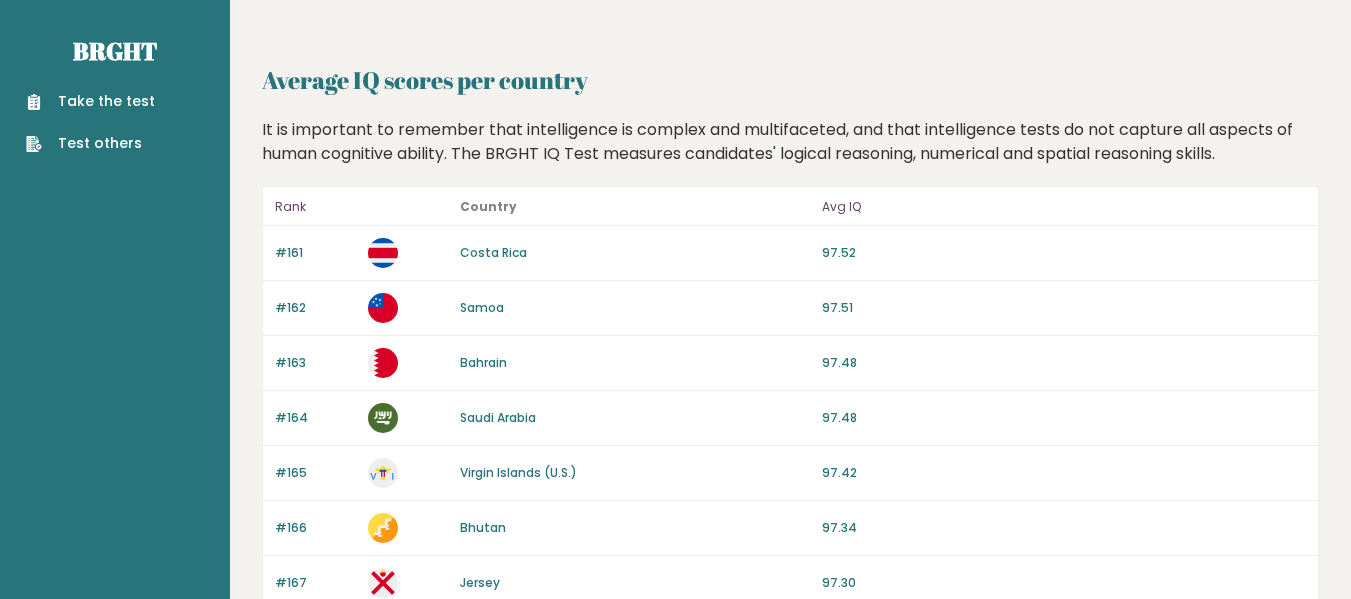 scroll, scrollTop: 0, scrollLeft: 0, axis: both 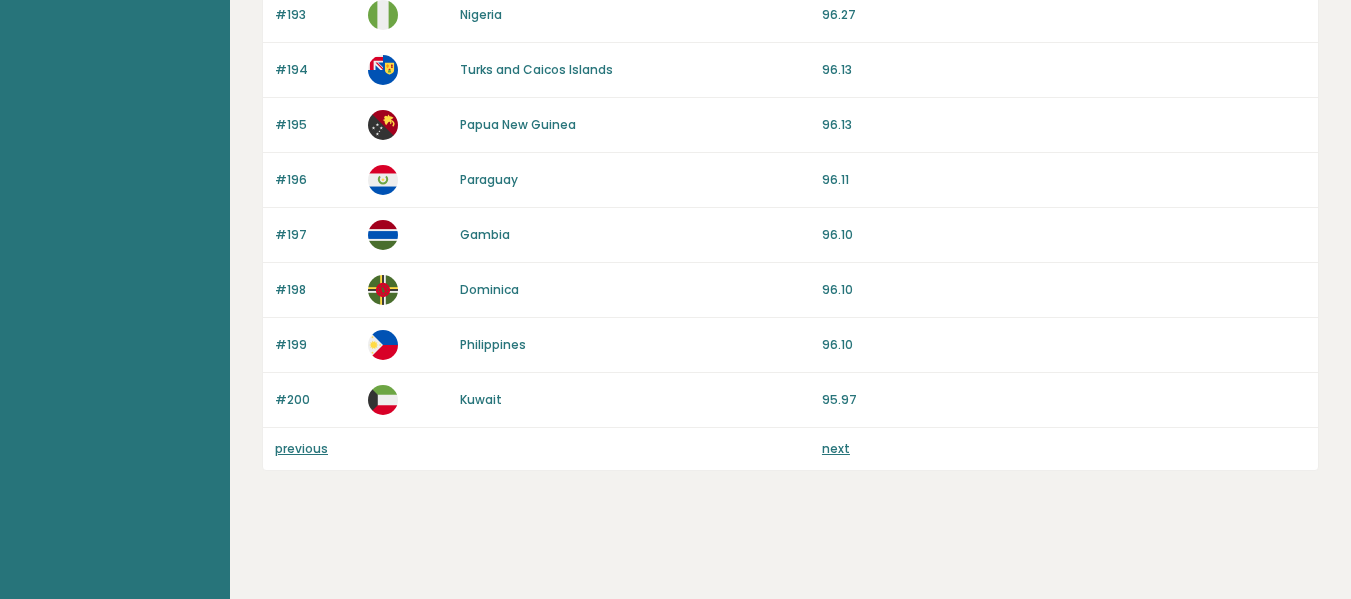 click on "next" at bounding box center (836, 448) 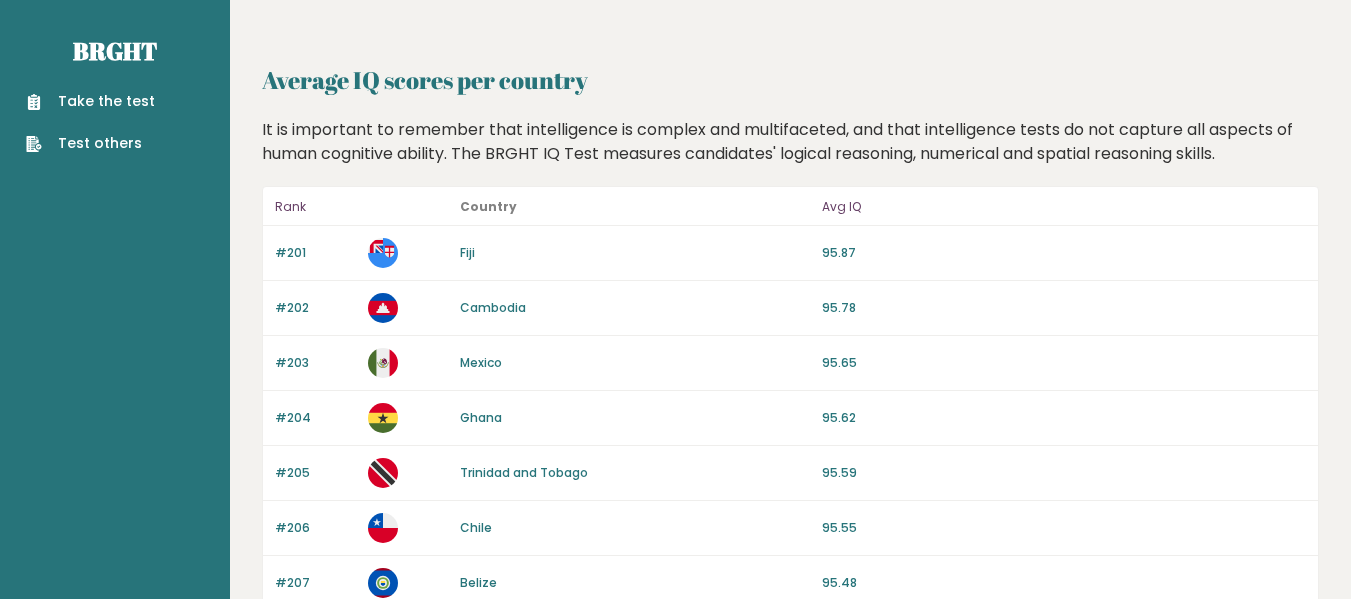 scroll, scrollTop: 0, scrollLeft: 0, axis: both 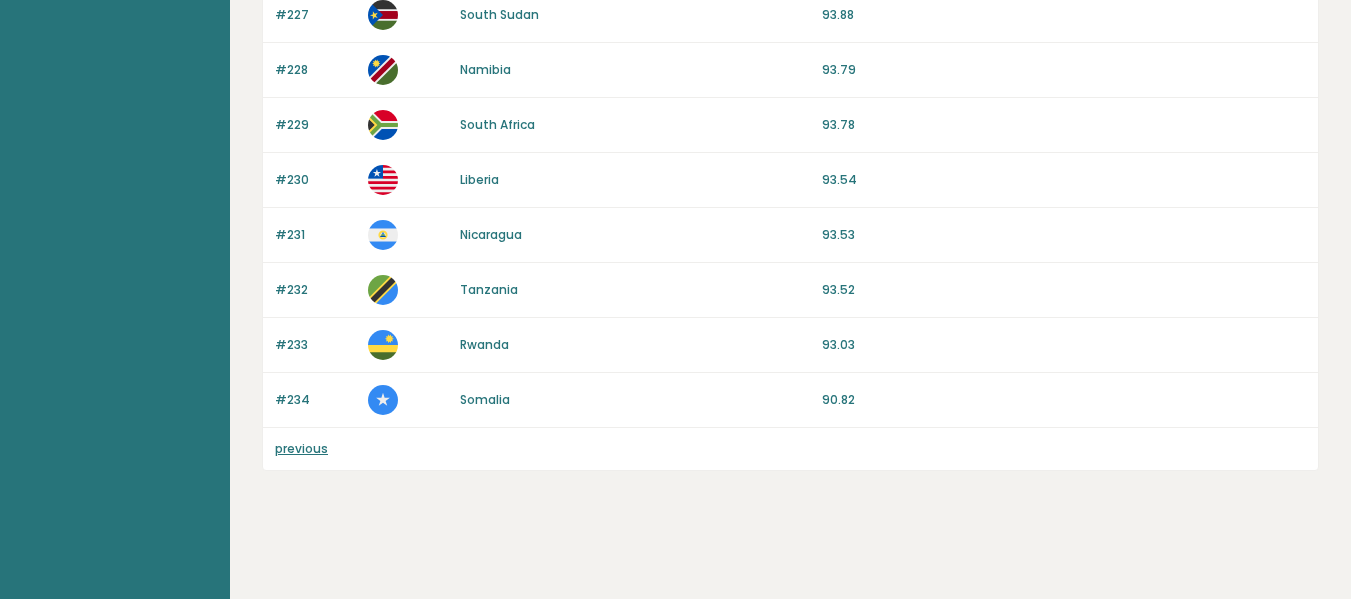 click on "previous" at bounding box center [301, 448] 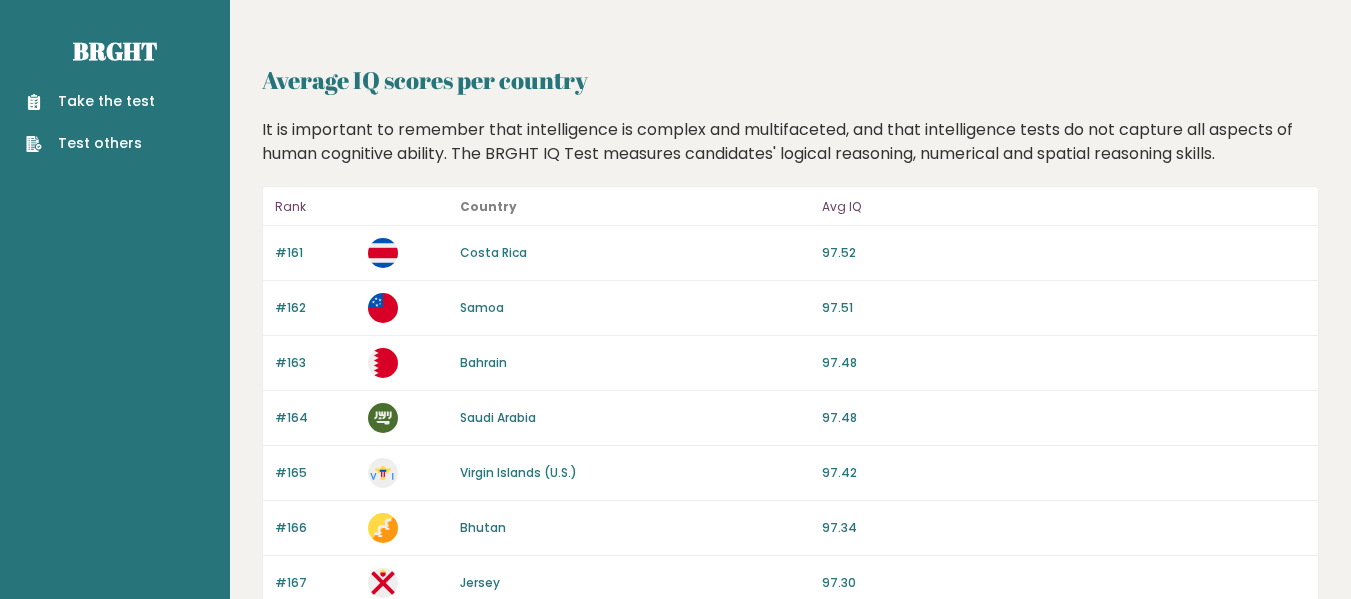 scroll, scrollTop: 0, scrollLeft: 0, axis: both 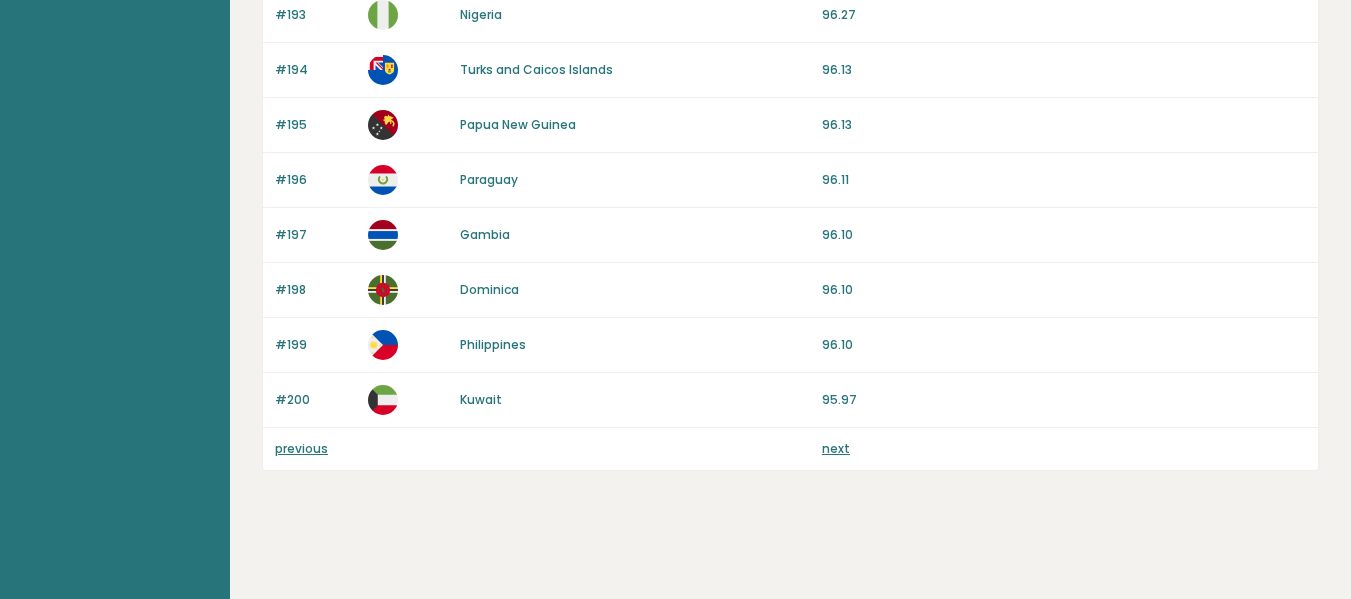 click on "previous" at bounding box center [301, 448] 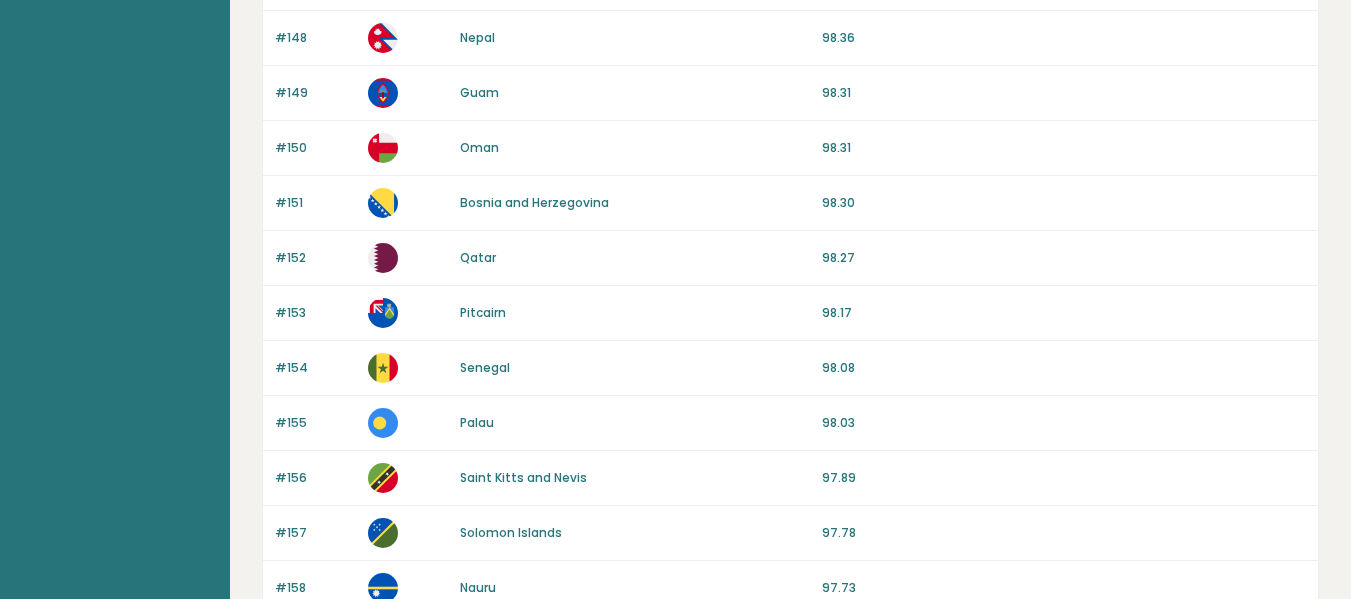 scroll, scrollTop: 1998, scrollLeft: 0, axis: vertical 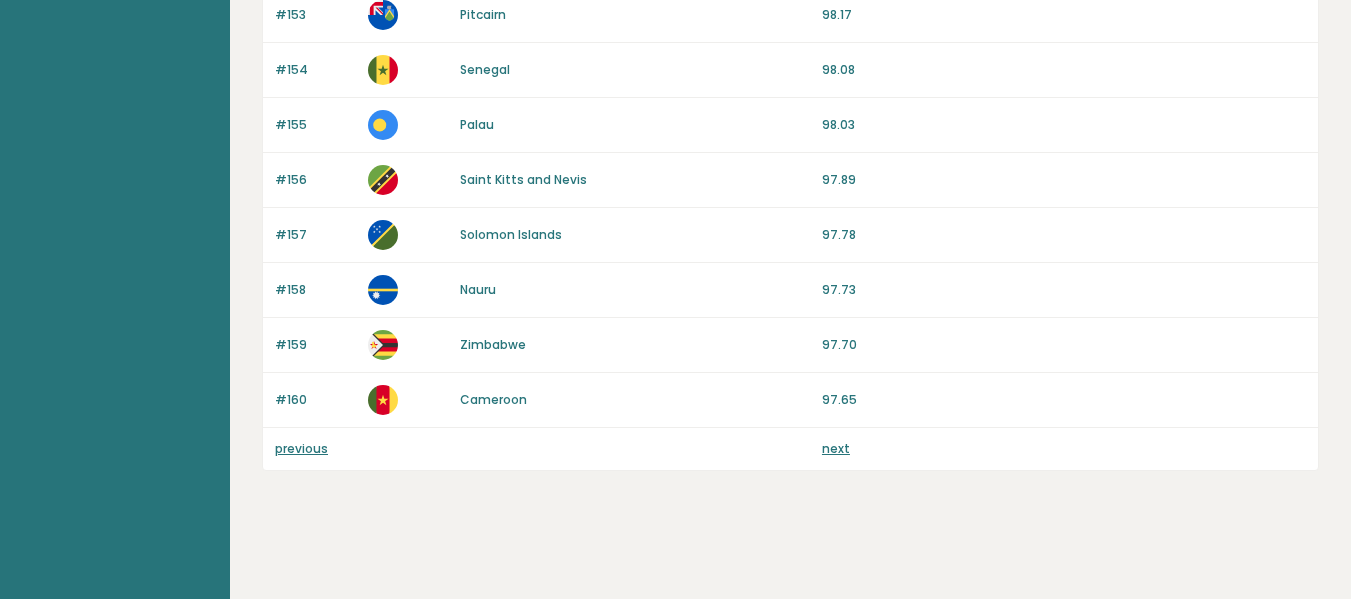 click on "previous" at bounding box center [301, 448] 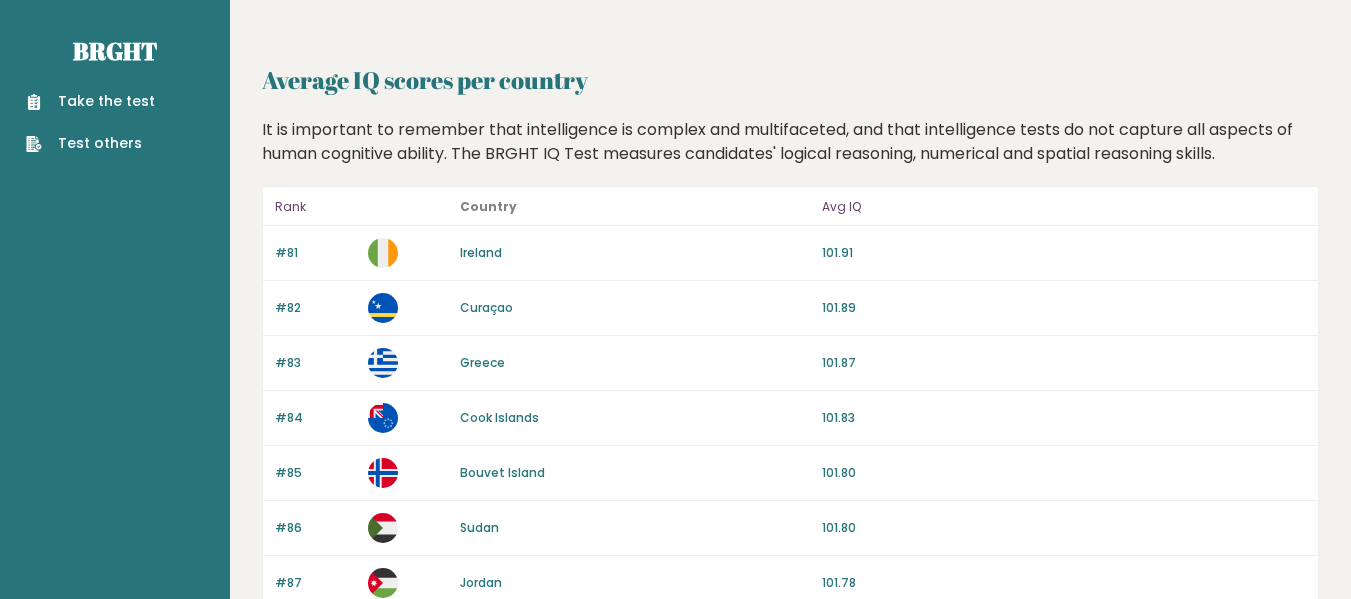 scroll, scrollTop: 0, scrollLeft: 0, axis: both 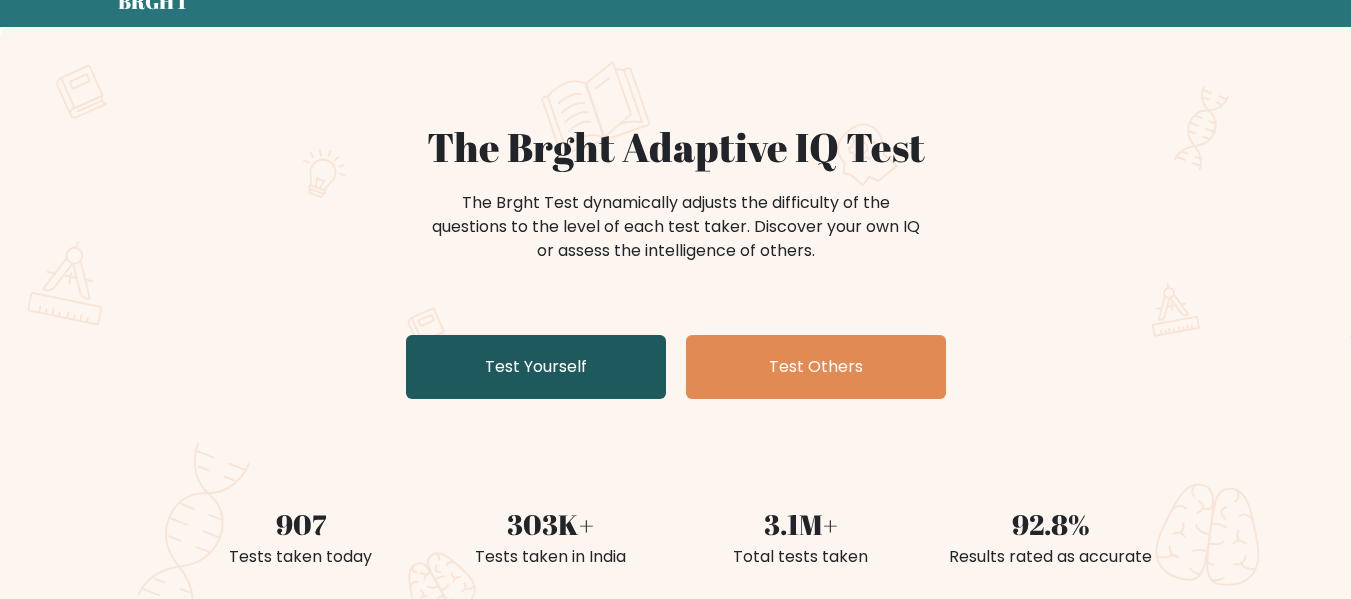 click on "Test Yourself" at bounding box center (536, 367) 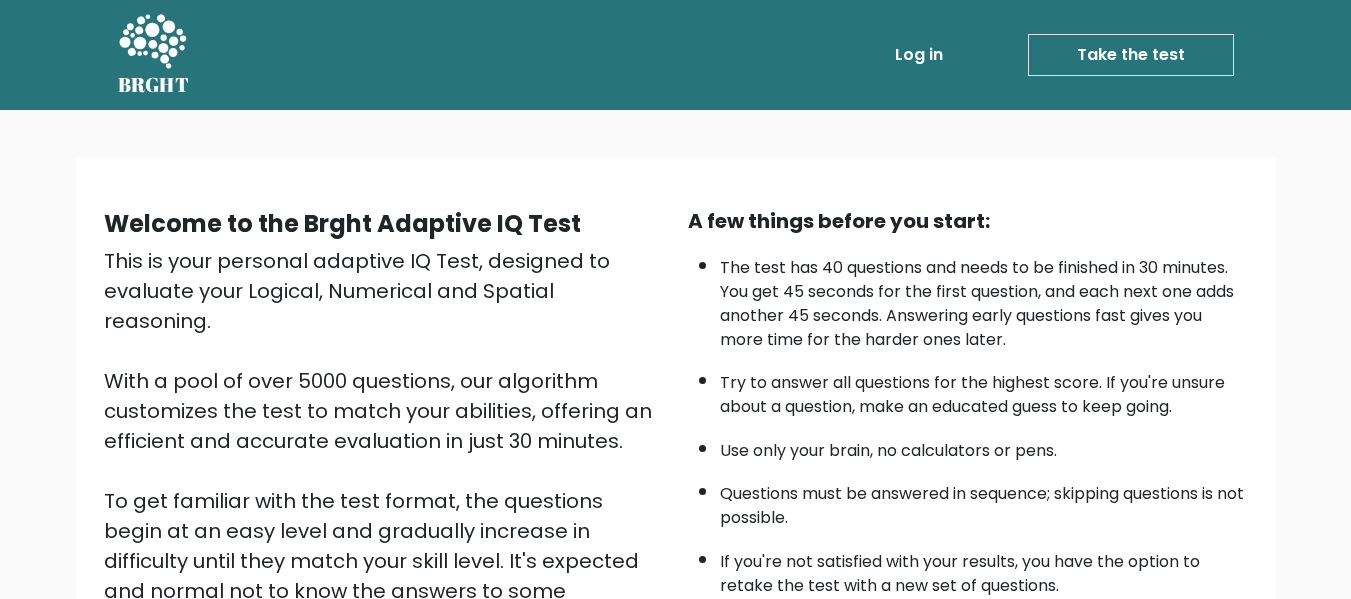 scroll, scrollTop: 317, scrollLeft: 0, axis: vertical 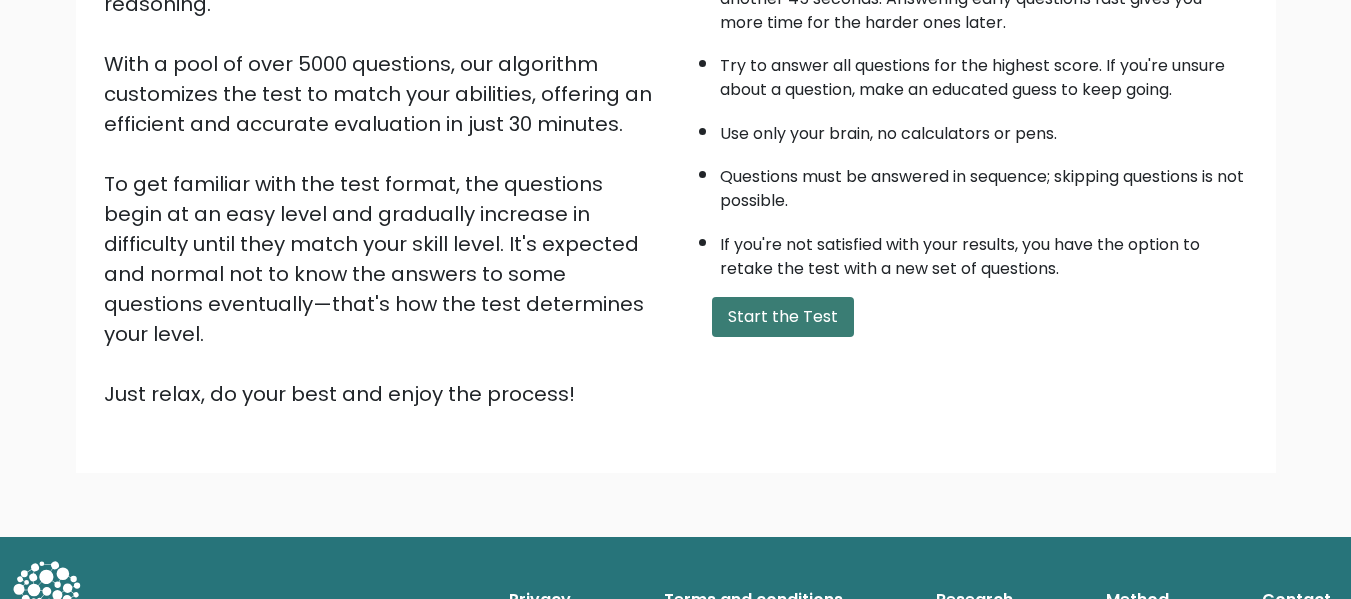 click on "Start the Test" at bounding box center [783, 317] 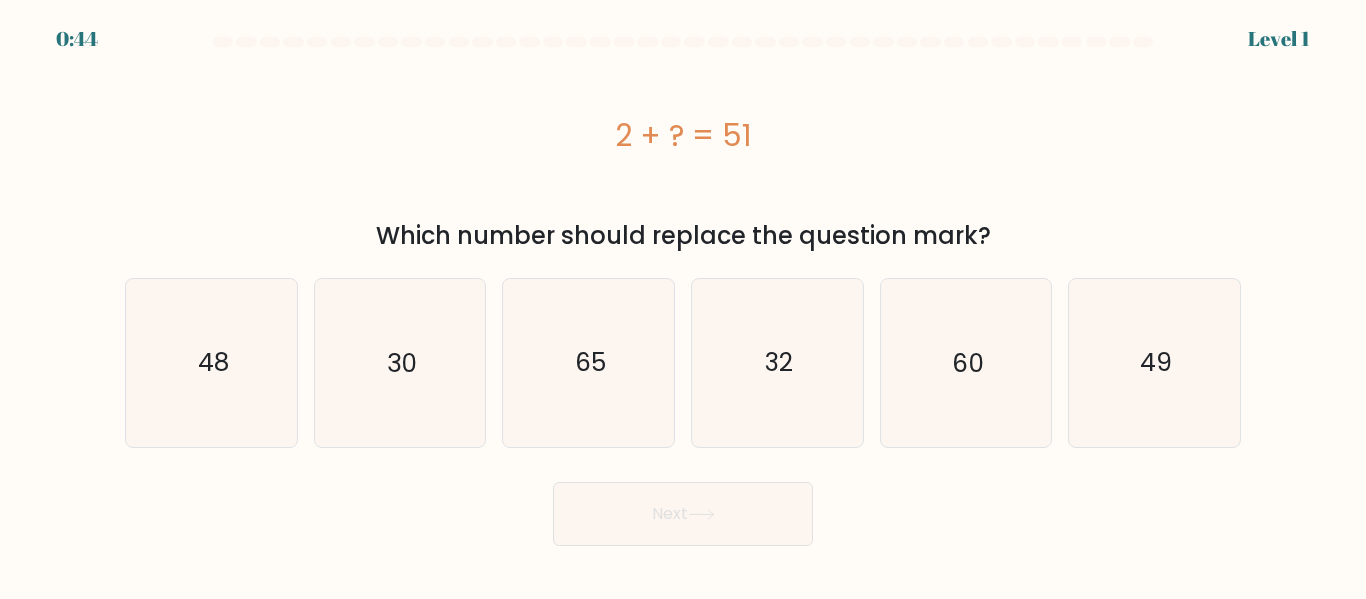 scroll, scrollTop: 0, scrollLeft: 0, axis: both 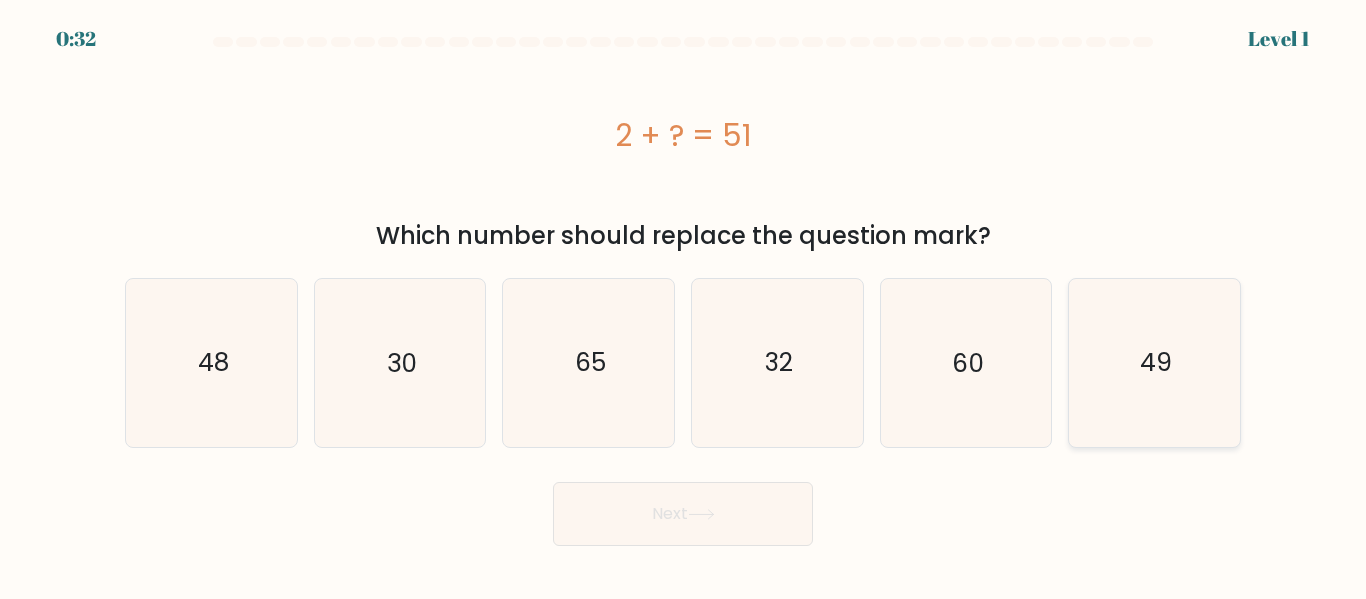 click on "49" 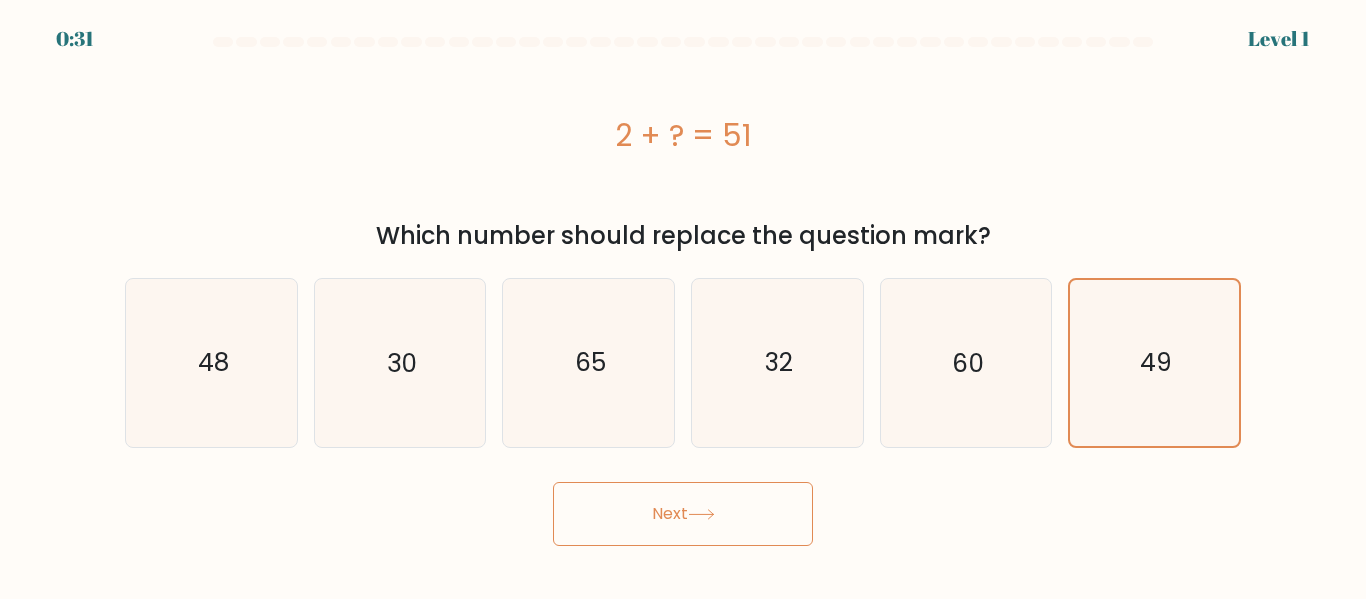 click on "Next" at bounding box center (683, 514) 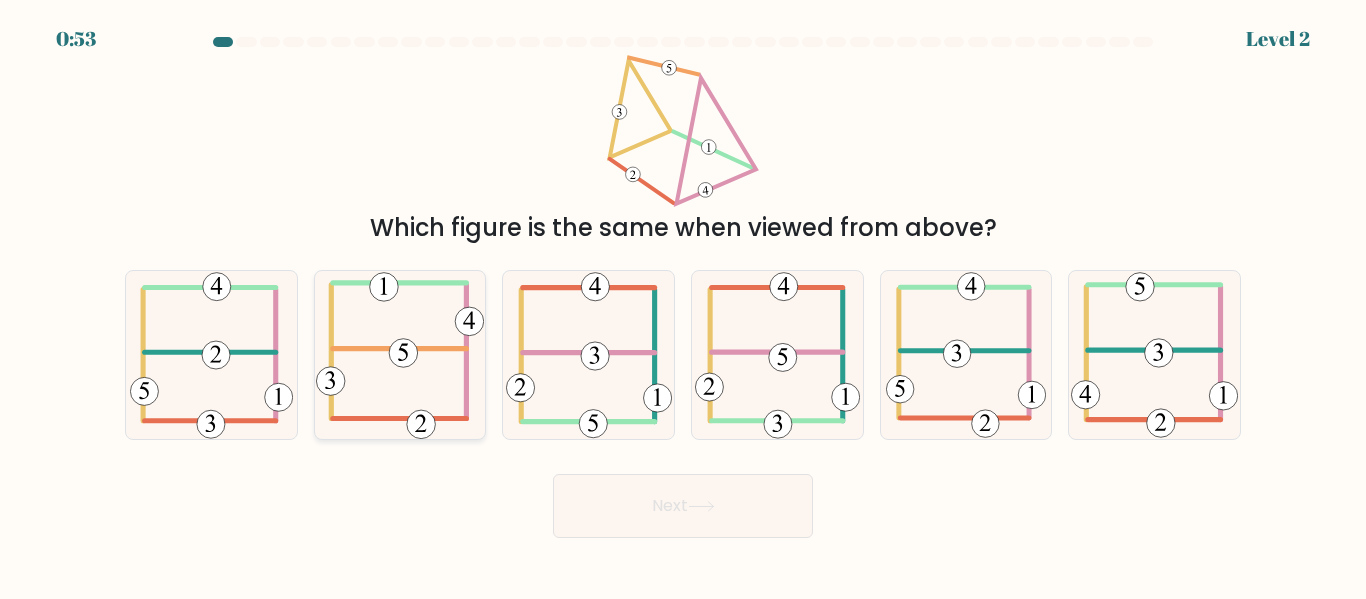 click 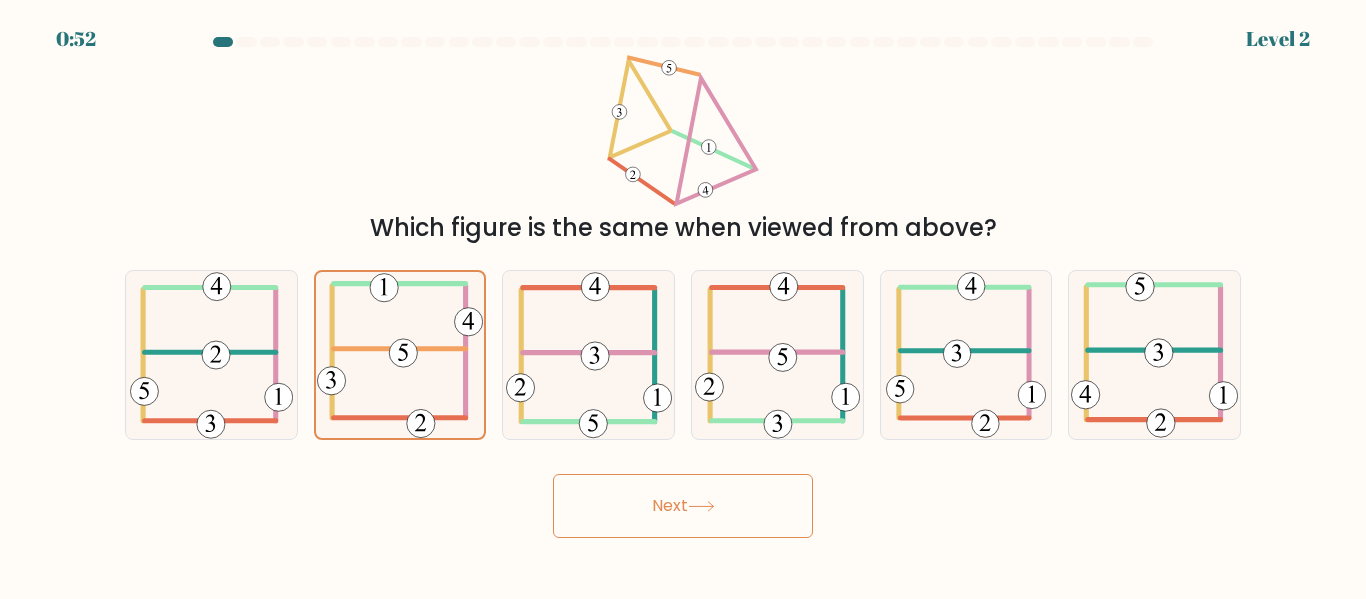 click on "Next" at bounding box center [683, 506] 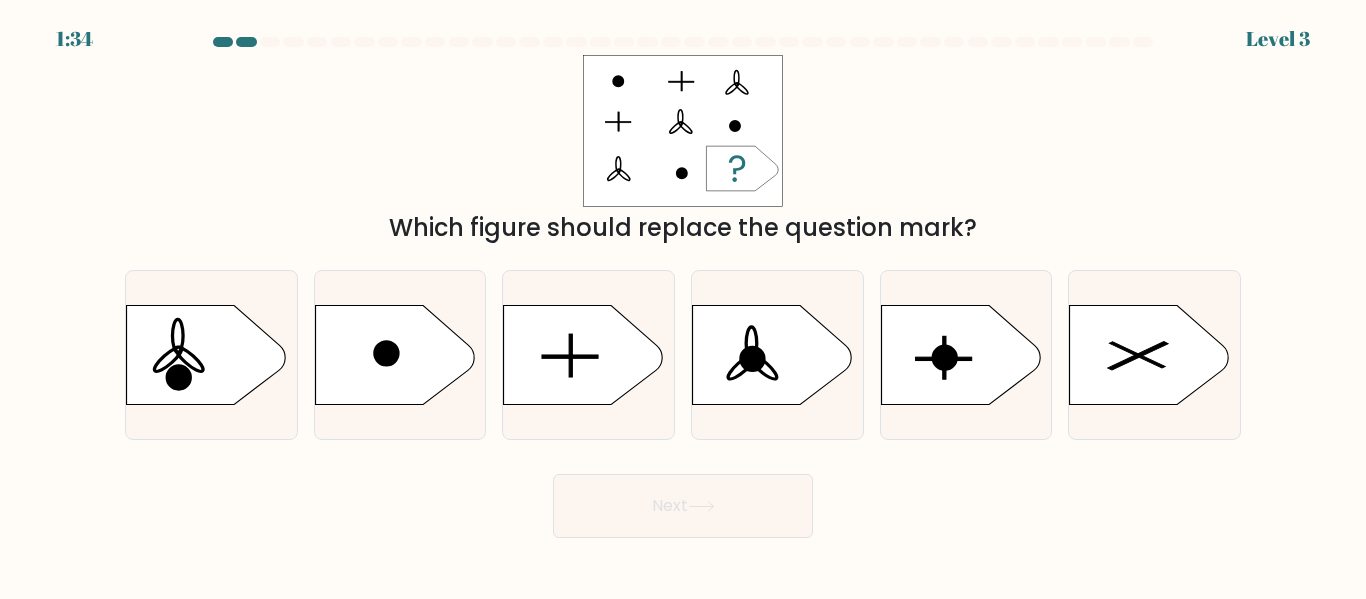 drag, startPoint x: 715, startPoint y: 233, endPoint x: 970, endPoint y: 236, distance: 255.01764 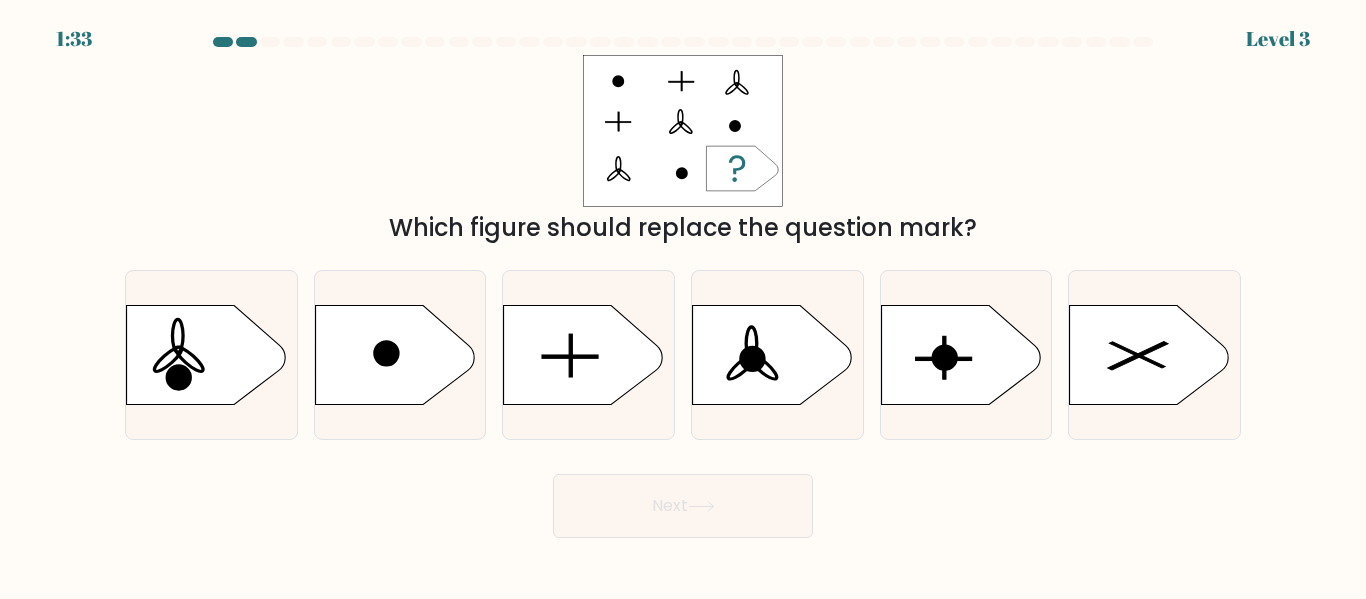 drag, startPoint x: 983, startPoint y: 234, endPoint x: 888, endPoint y: 231, distance: 95.047356 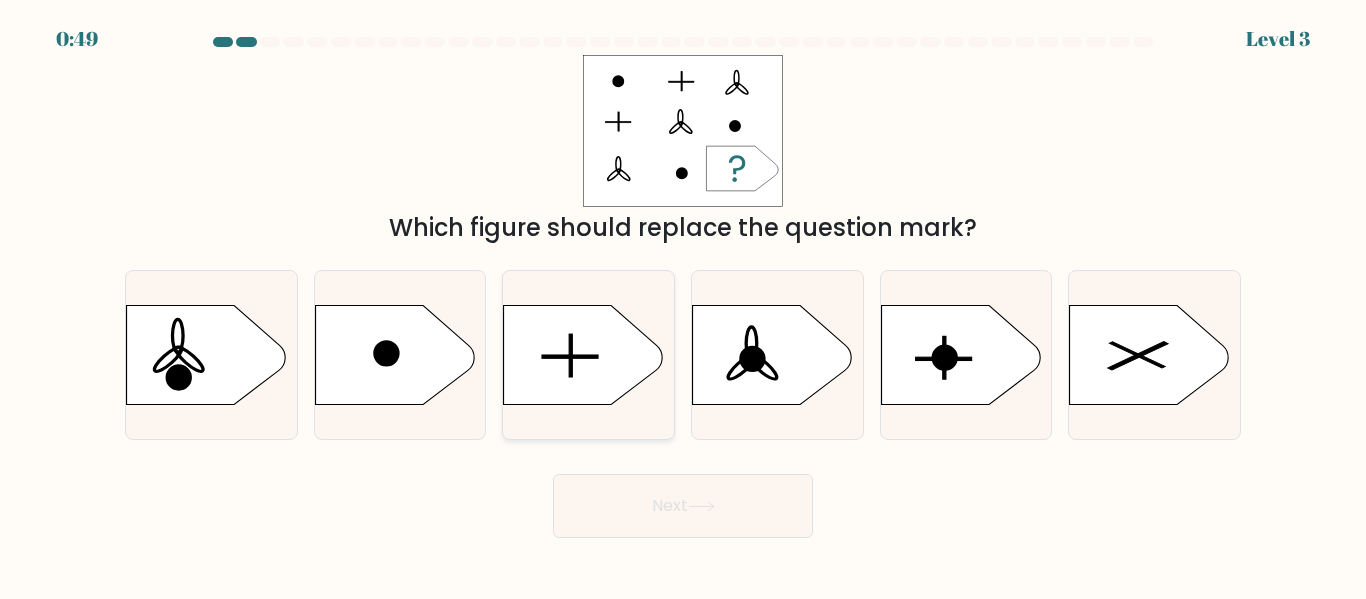 click 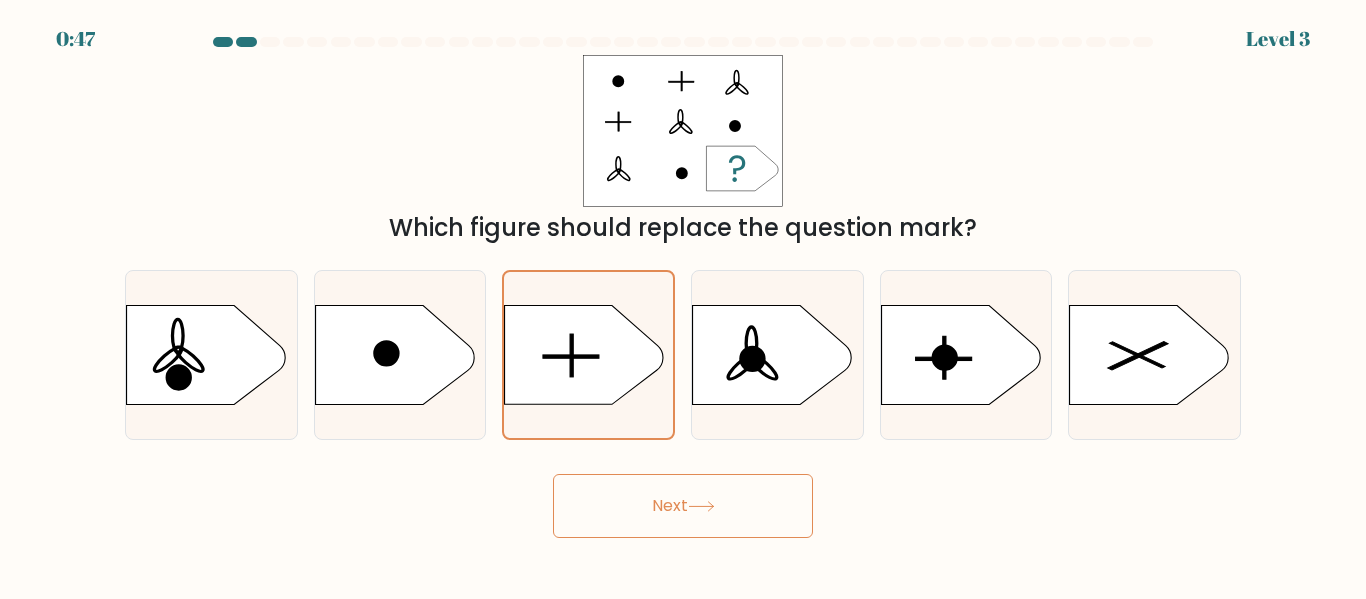 click on "Next" at bounding box center [683, 506] 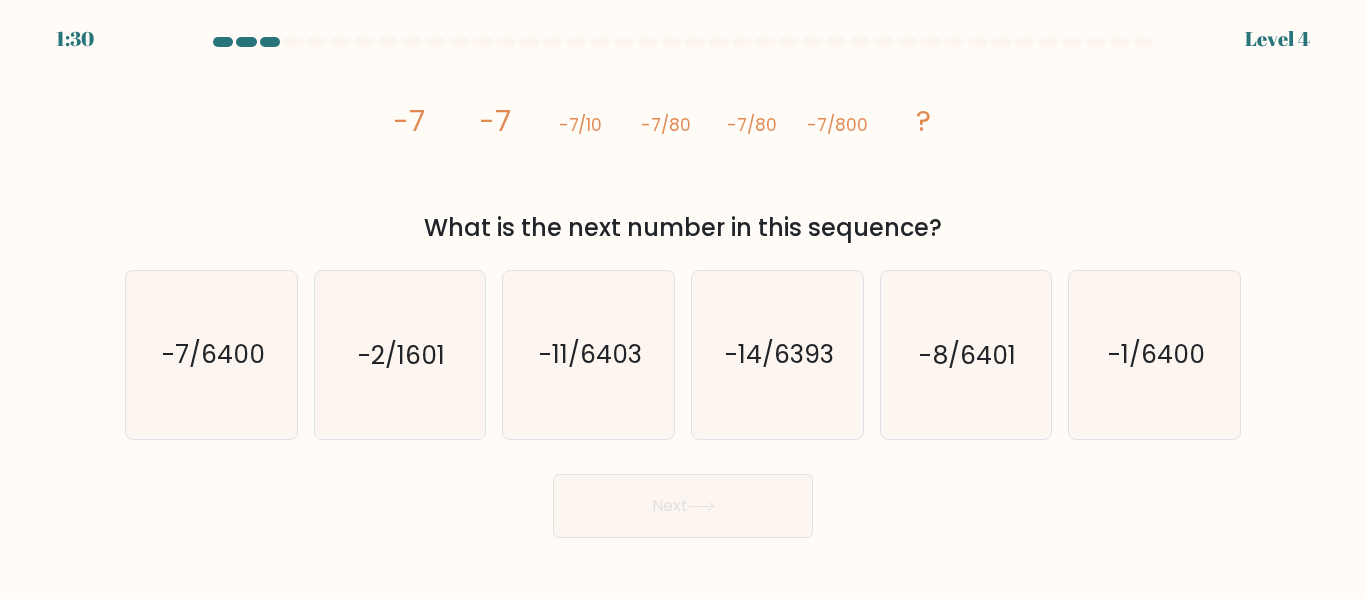 drag, startPoint x: 732, startPoint y: 223, endPoint x: 982, endPoint y: 224, distance: 250.002 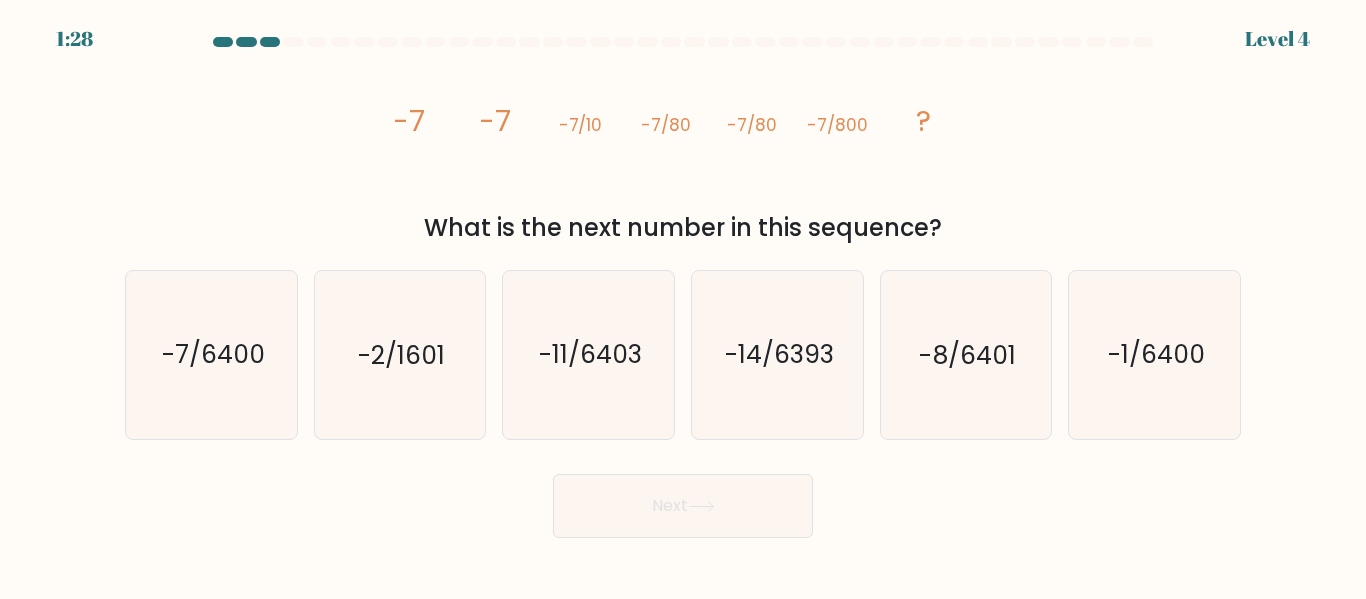 drag, startPoint x: 970, startPoint y: 227, endPoint x: 499, endPoint y: 236, distance: 471.08597 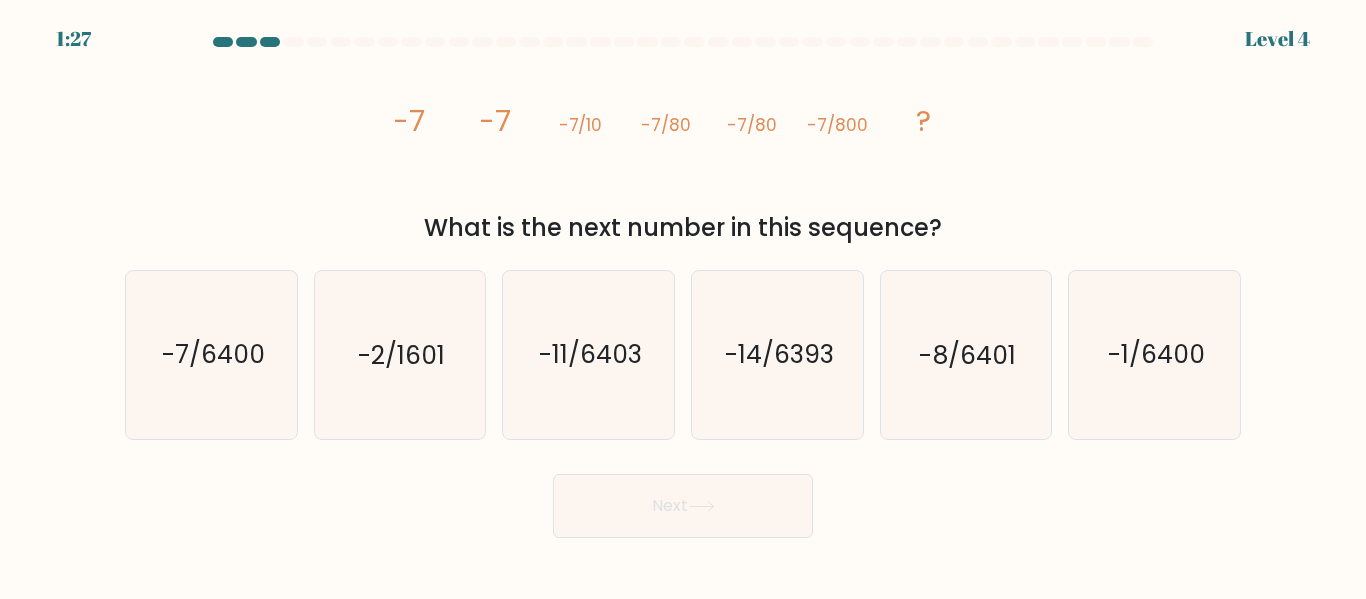 drag, startPoint x: 499, startPoint y: 236, endPoint x: 920, endPoint y: 227, distance: 421.0962 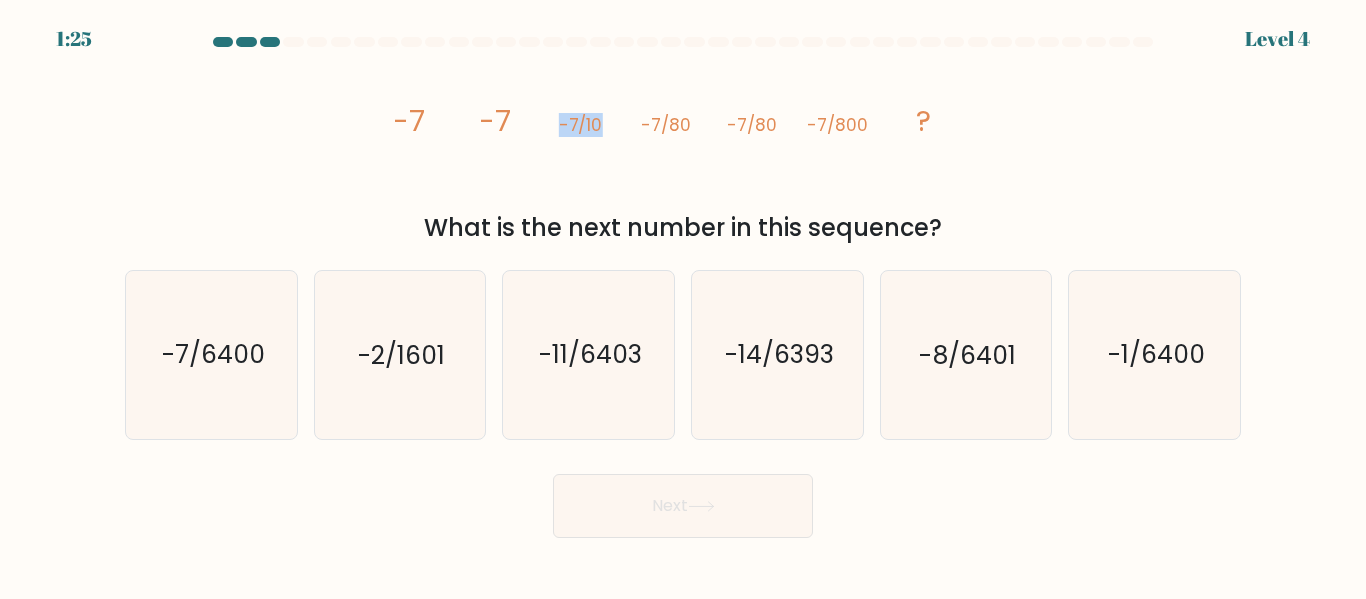 drag, startPoint x: 582, startPoint y: 125, endPoint x: 605, endPoint y: 123, distance: 23.086792 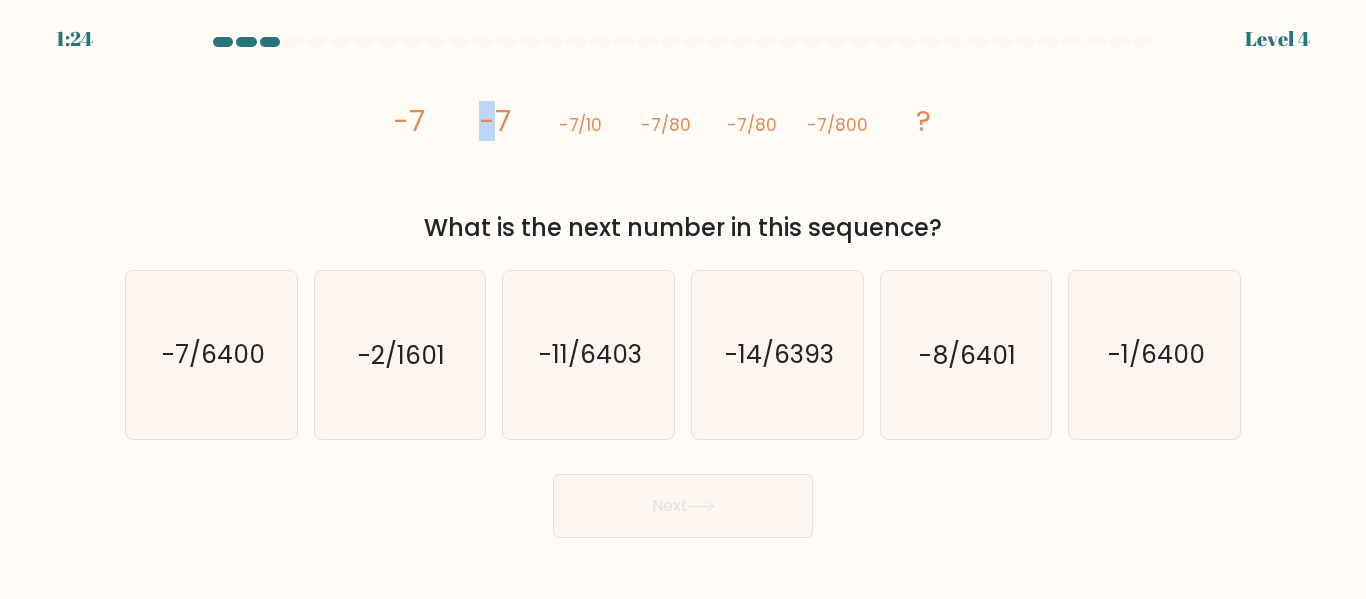 drag, startPoint x: 492, startPoint y: 121, endPoint x: 480, endPoint y: 120, distance: 12.0415945 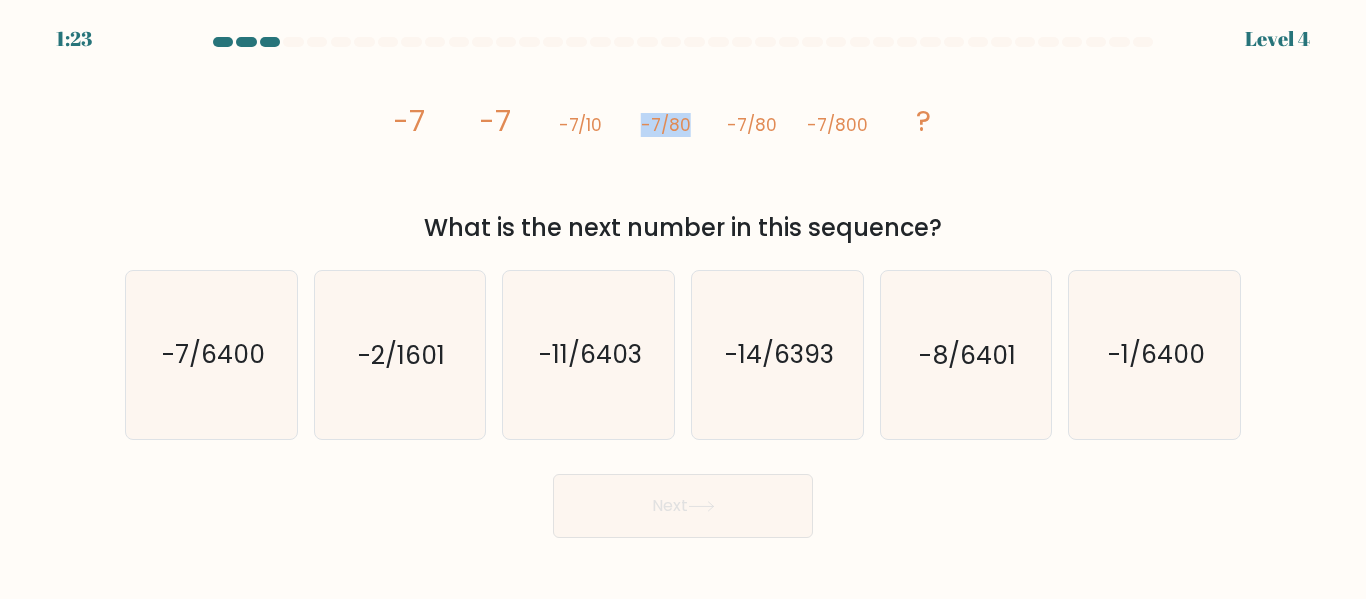 drag, startPoint x: 679, startPoint y: 128, endPoint x: 704, endPoint y: 129, distance: 25.019993 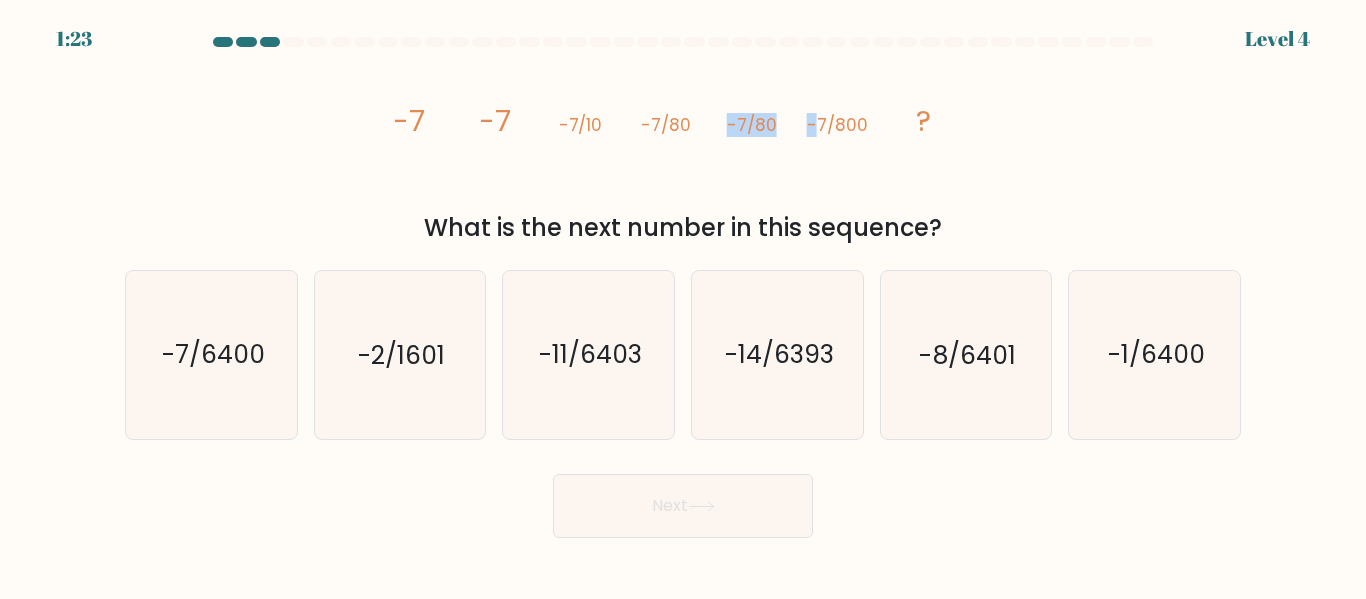 drag, startPoint x: 716, startPoint y: 127, endPoint x: 816, endPoint y: 127, distance: 100 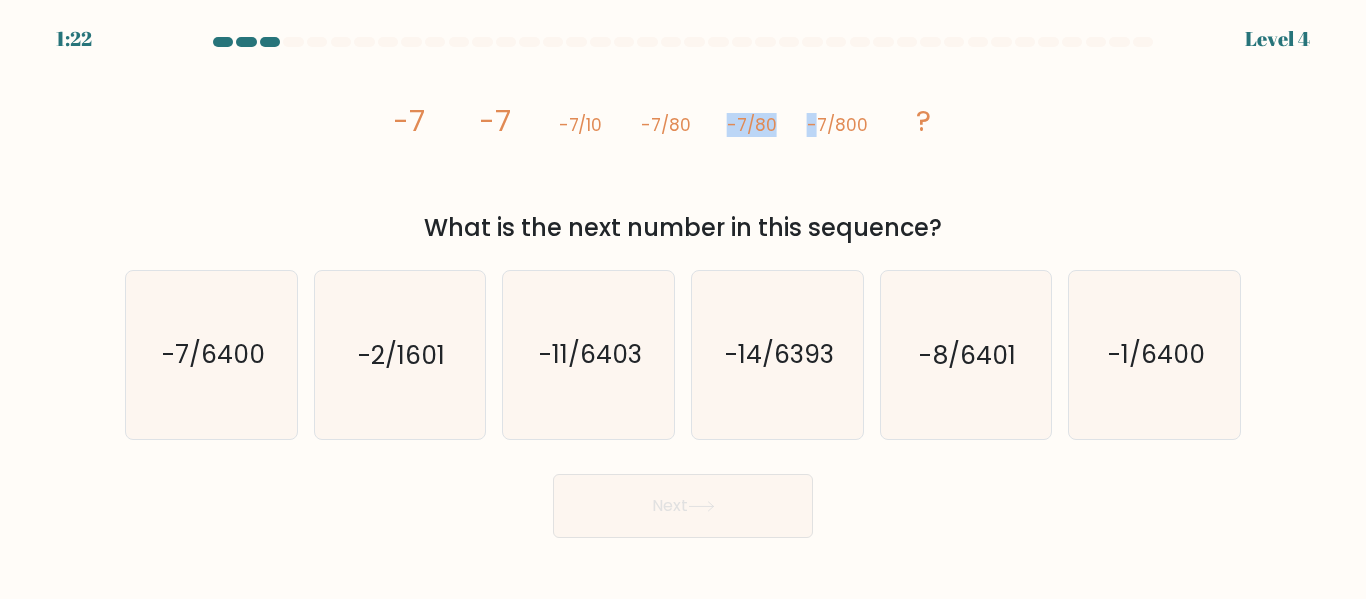 click on "-7/800" 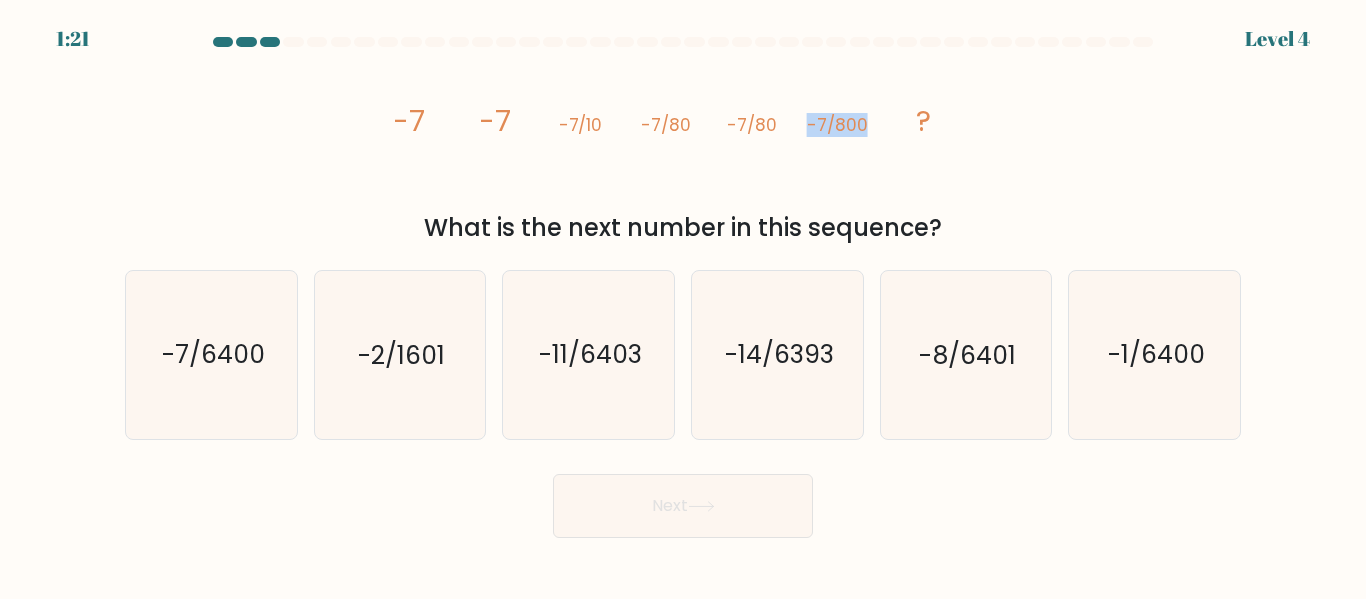 drag, startPoint x: 810, startPoint y: 127, endPoint x: 897, endPoint y: 131, distance: 87.0919 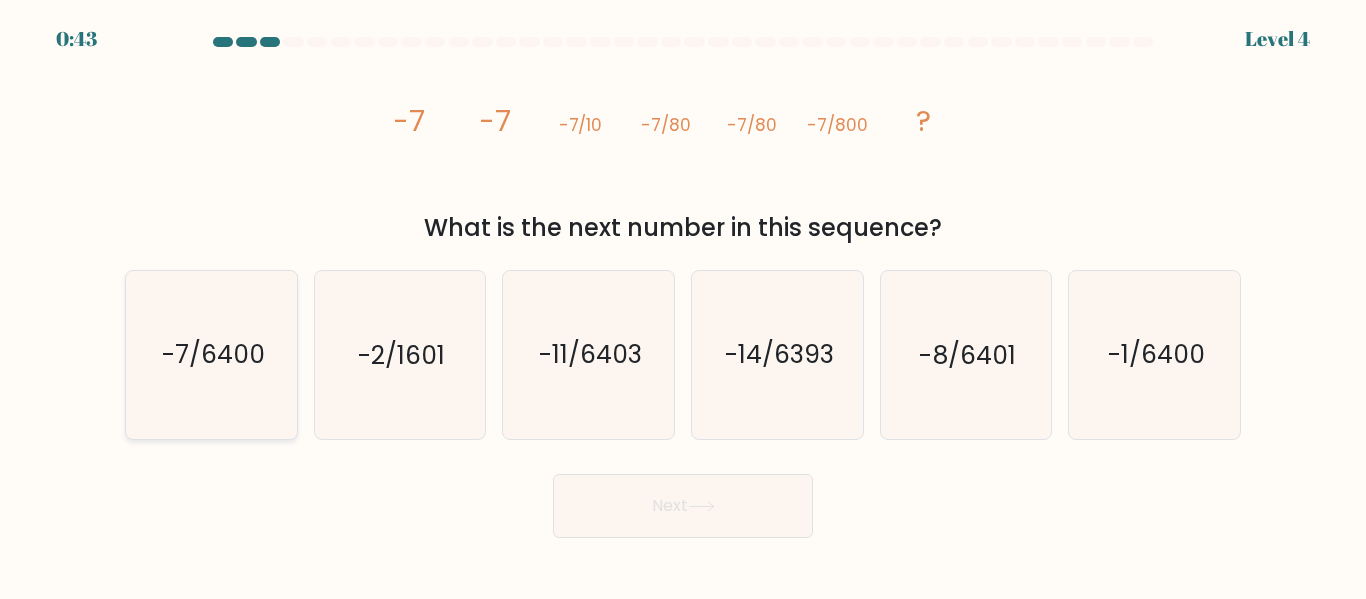 click on "-7/6400" 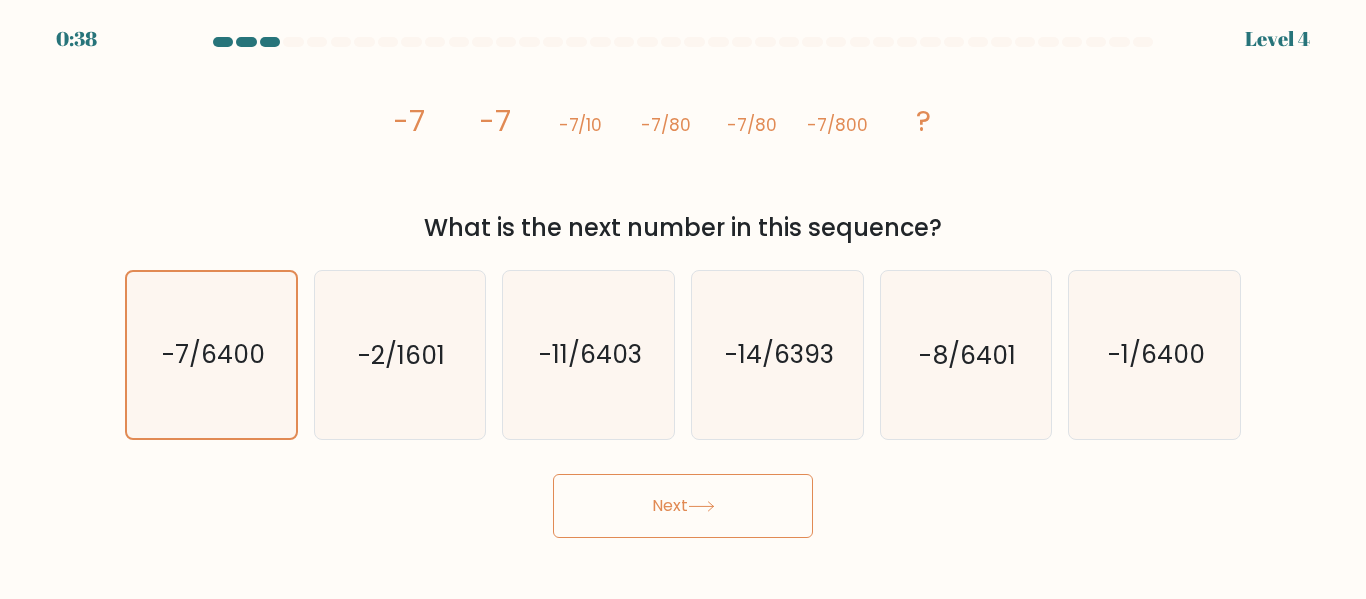 click on "Next" at bounding box center [683, 506] 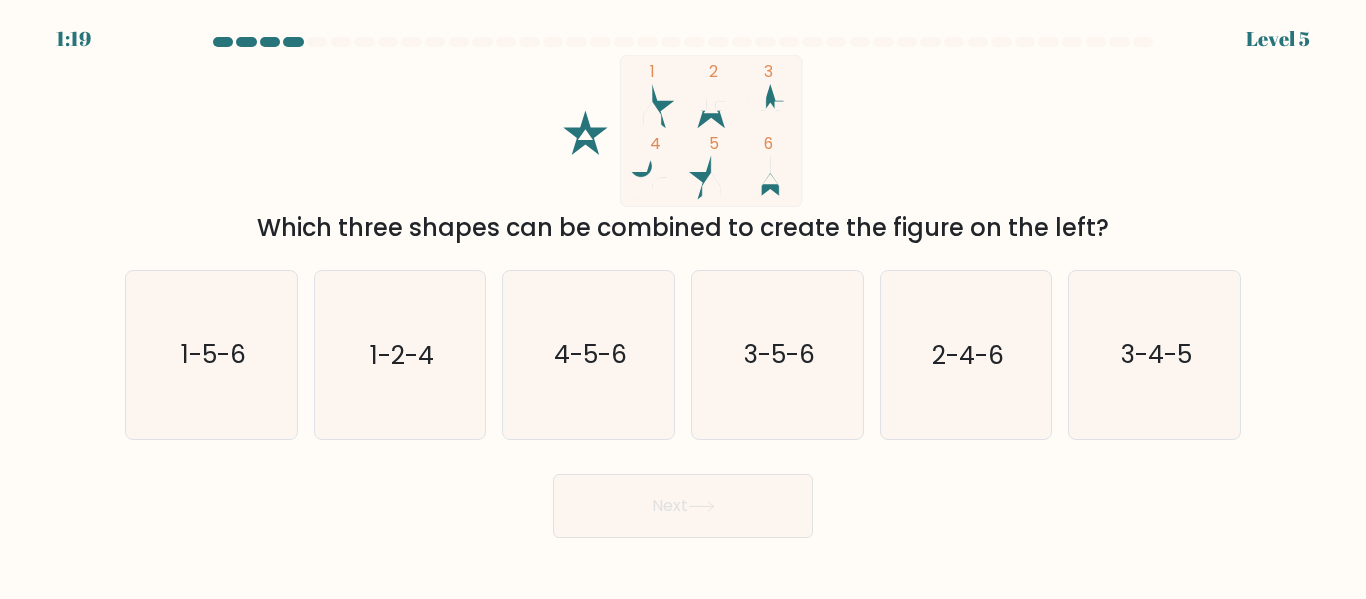 drag, startPoint x: 733, startPoint y: 226, endPoint x: 979, endPoint y: 228, distance: 246.00813 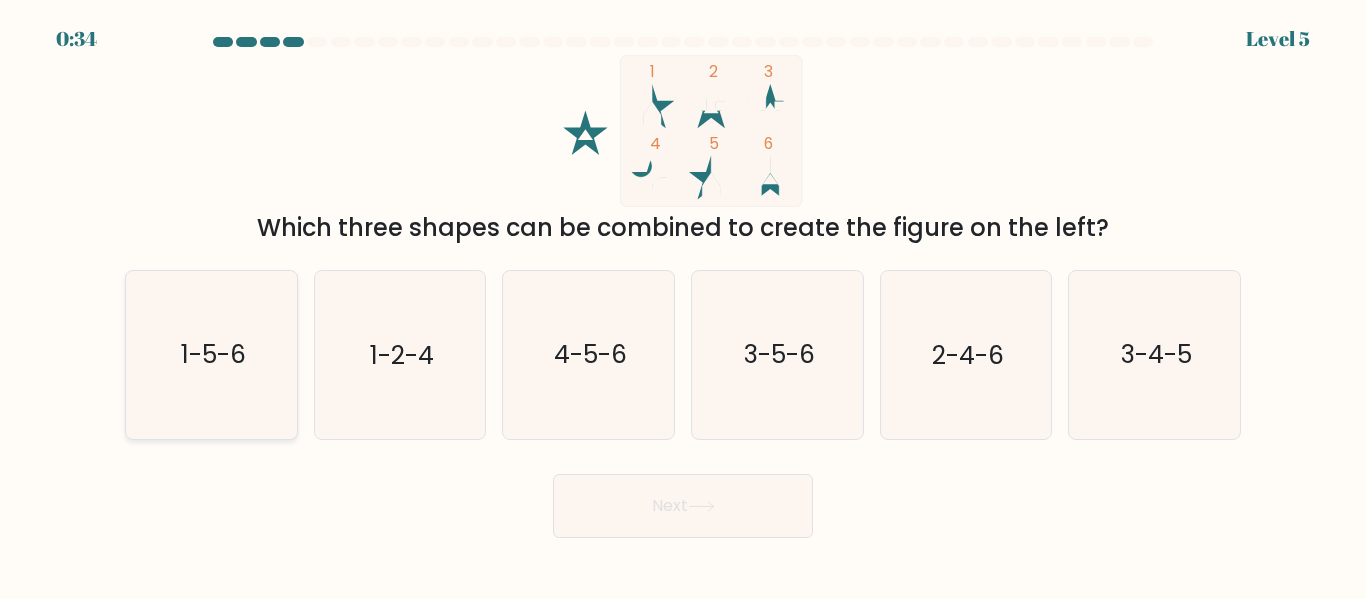 click on "1-5-6" 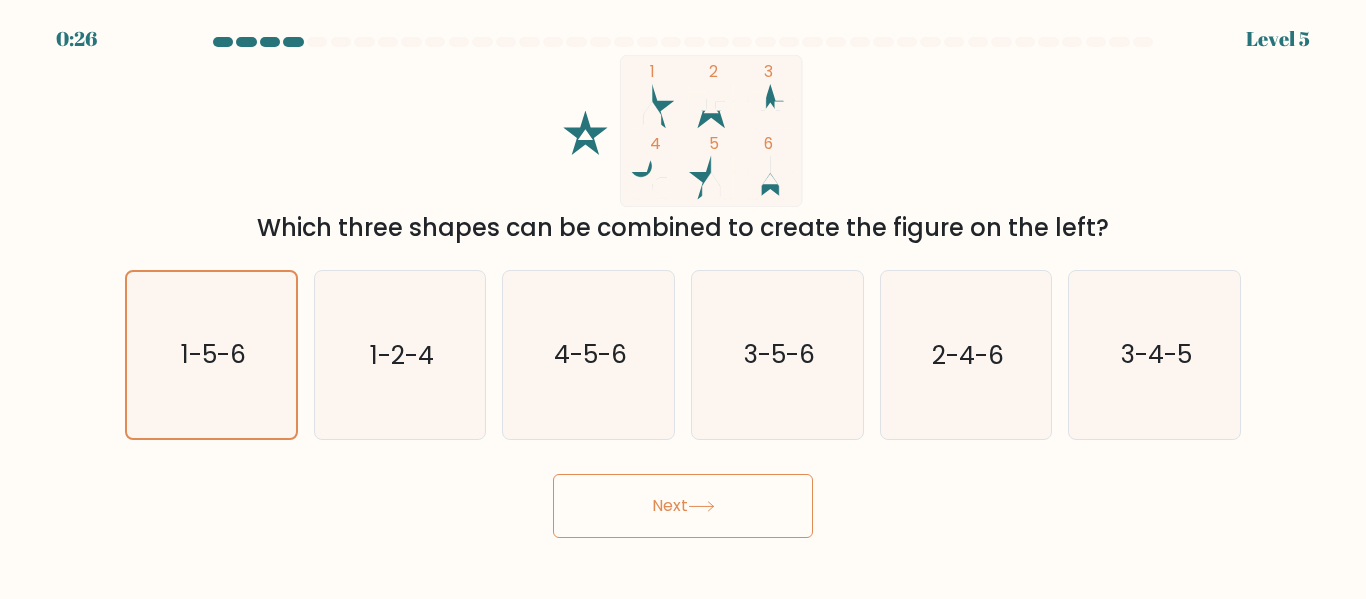 click on "Next" at bounding box center (683, 506) 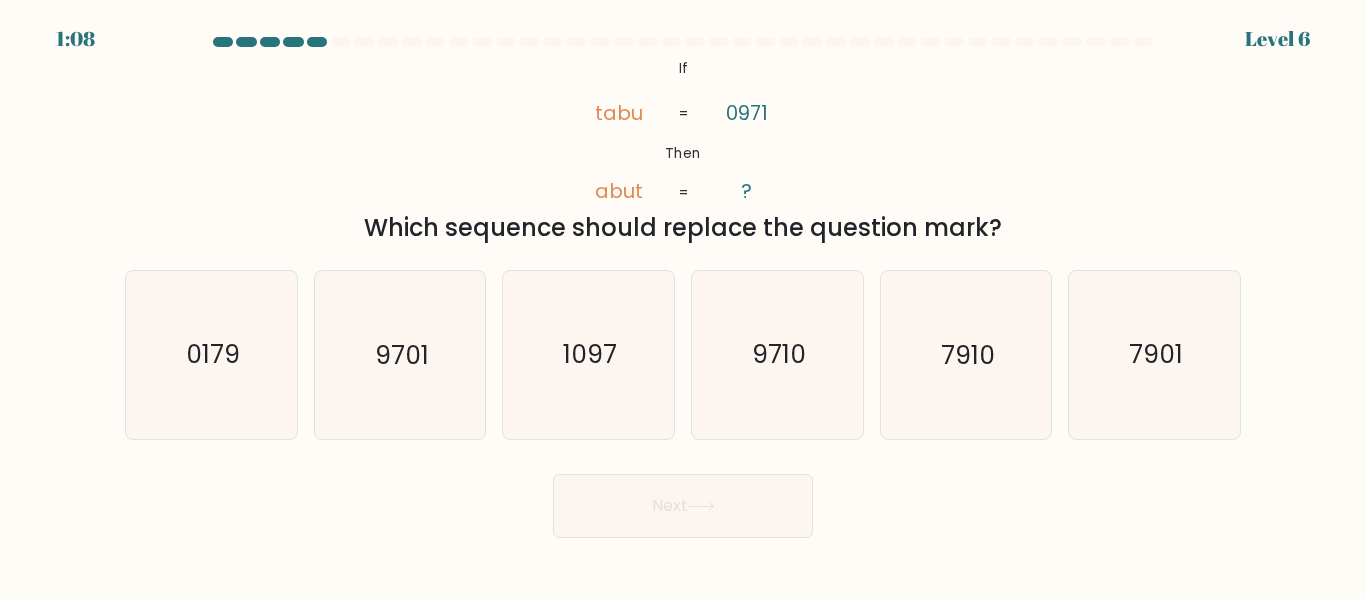 drag, startPoint x: 517, startPoint y: 231, endPoint x: 999, endPoint y: 228, distance: 482.00934 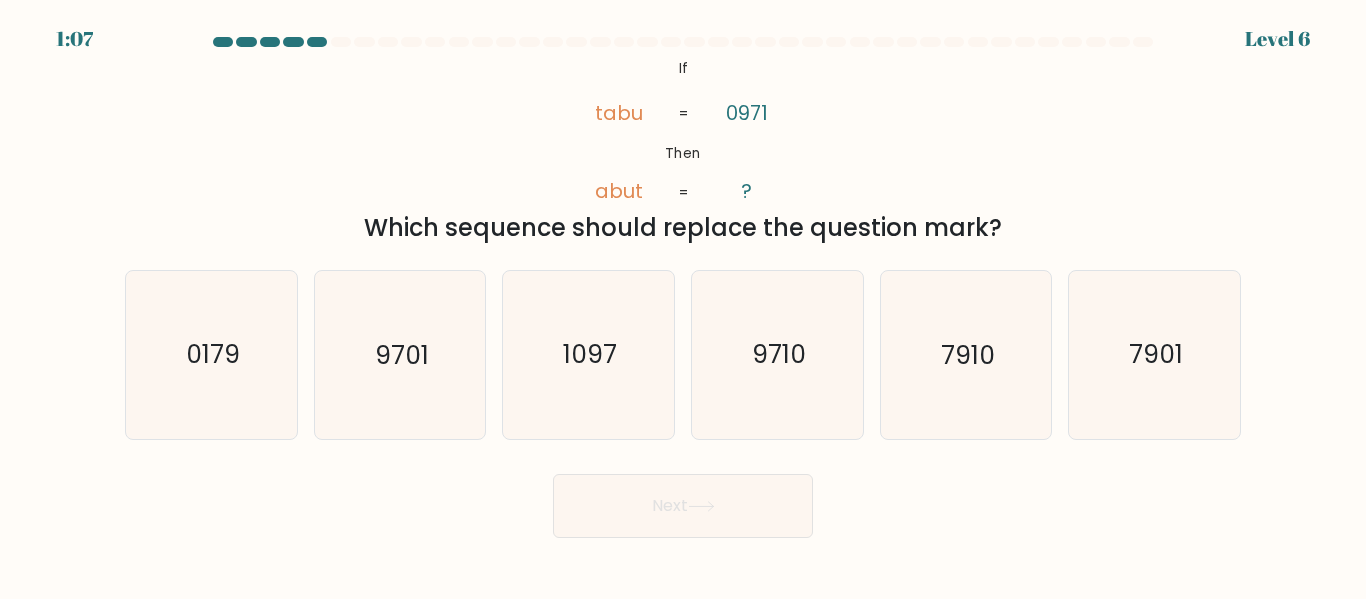 drag, startPoint x: 1018, startPoint y: 228, endPoint x: 903, endPoint y: 232, distance: 115.06954 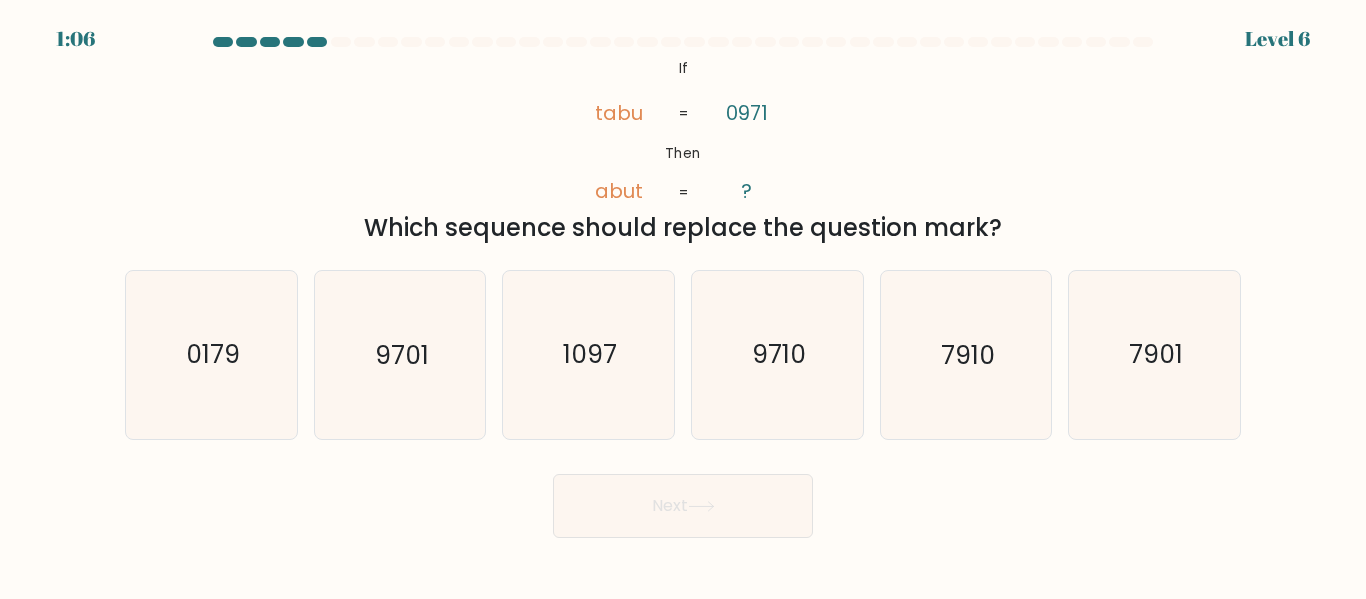 drag, startPoint x: 903, startPoint y: 232, endPoint x: 986, endPoint y: 231, distance: 83.00603 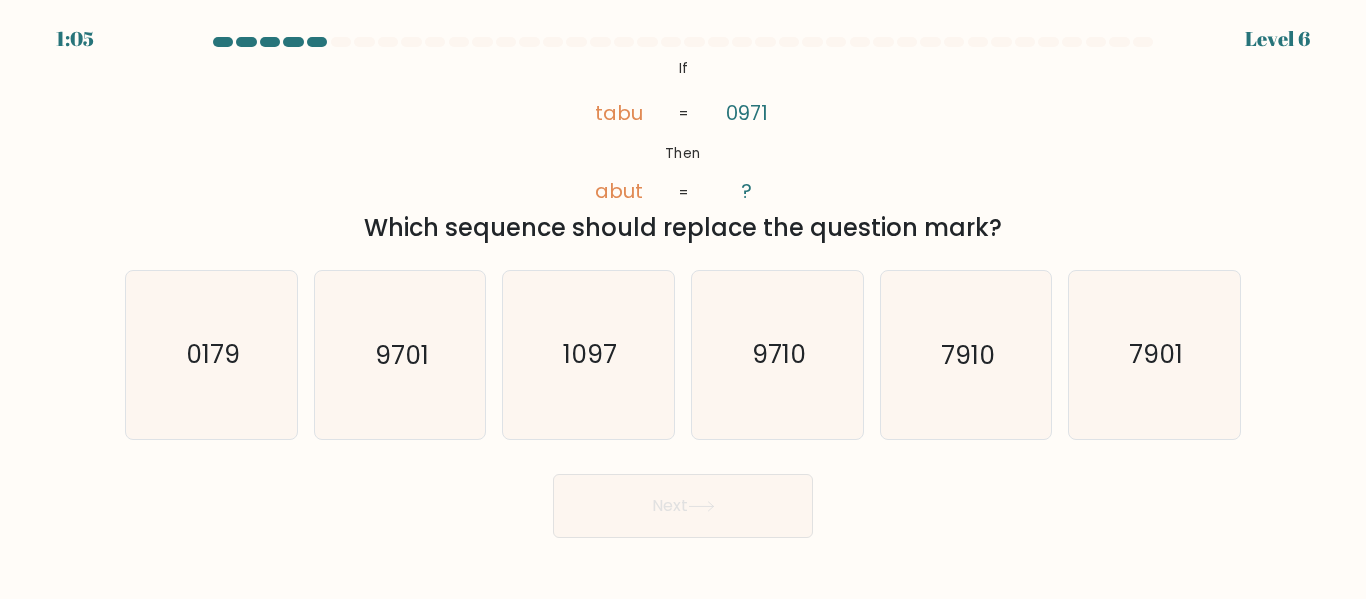 drag, startPoint x: 986, startPoint y: 231, endPoint x: 945, endPoint y: 223, distance: 41.773197 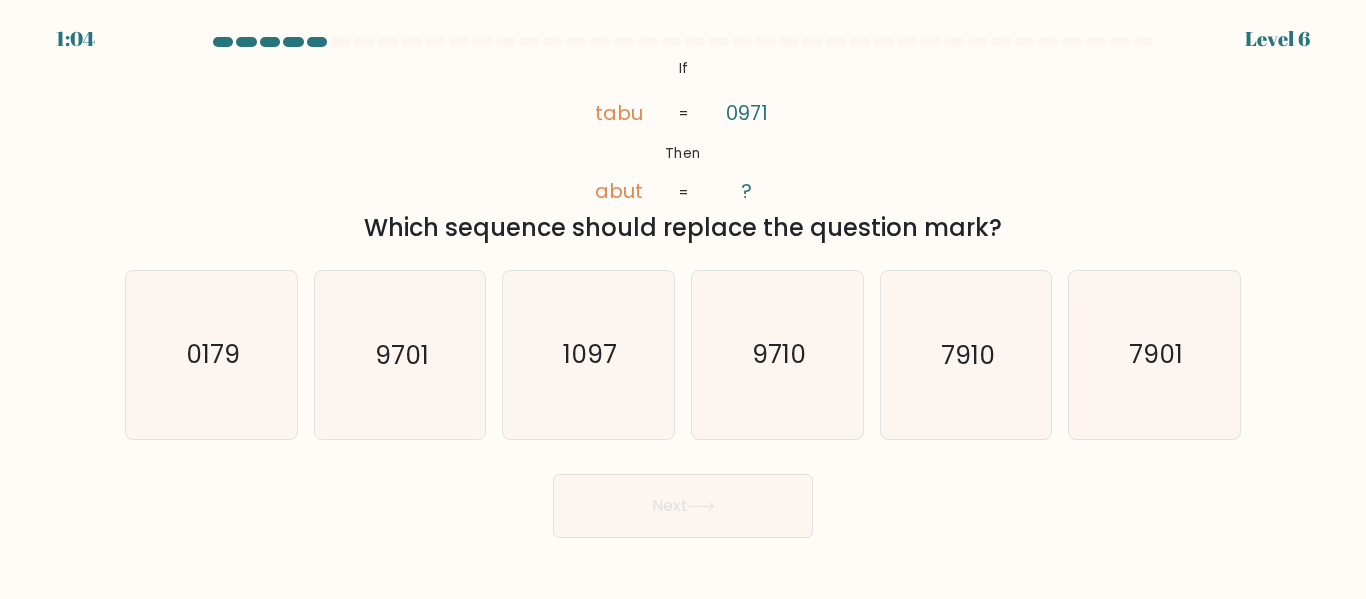 drag, startPoint x: 945, startPoint y: 223, endPoint x: 1024, endPoint y: 223, distance: 79 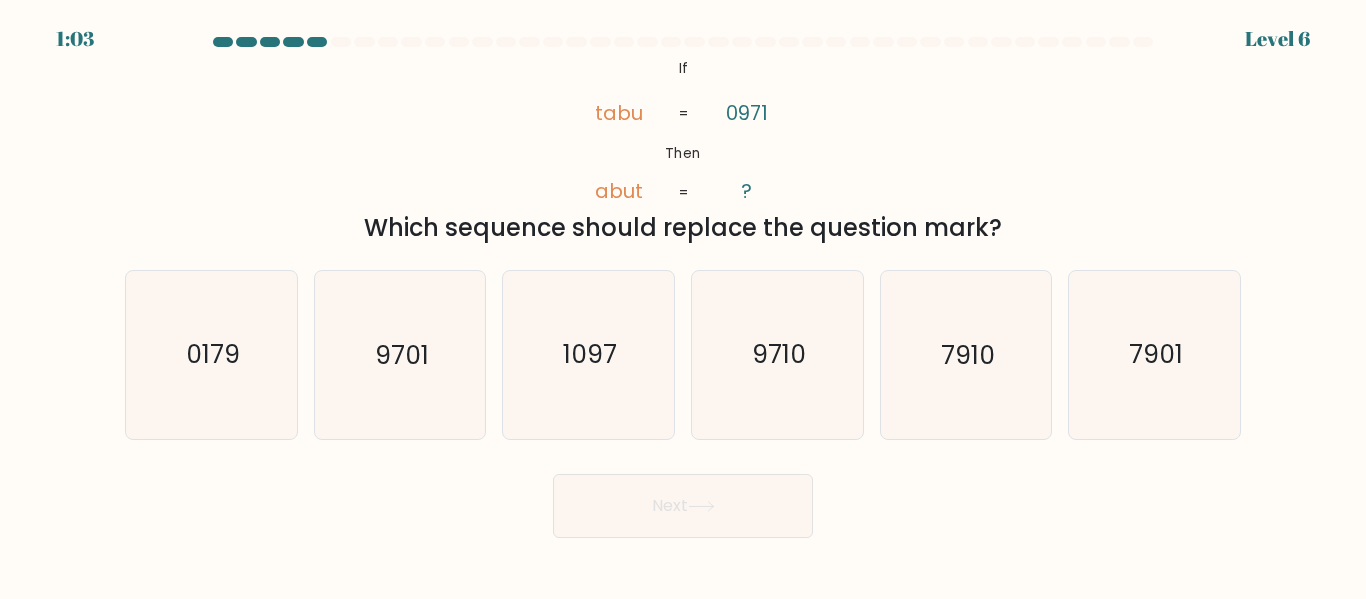drag, startPoint x: 1024, startPoint y: 223, endPoint x: 960, endPoint y: 225, distance: 64.03124 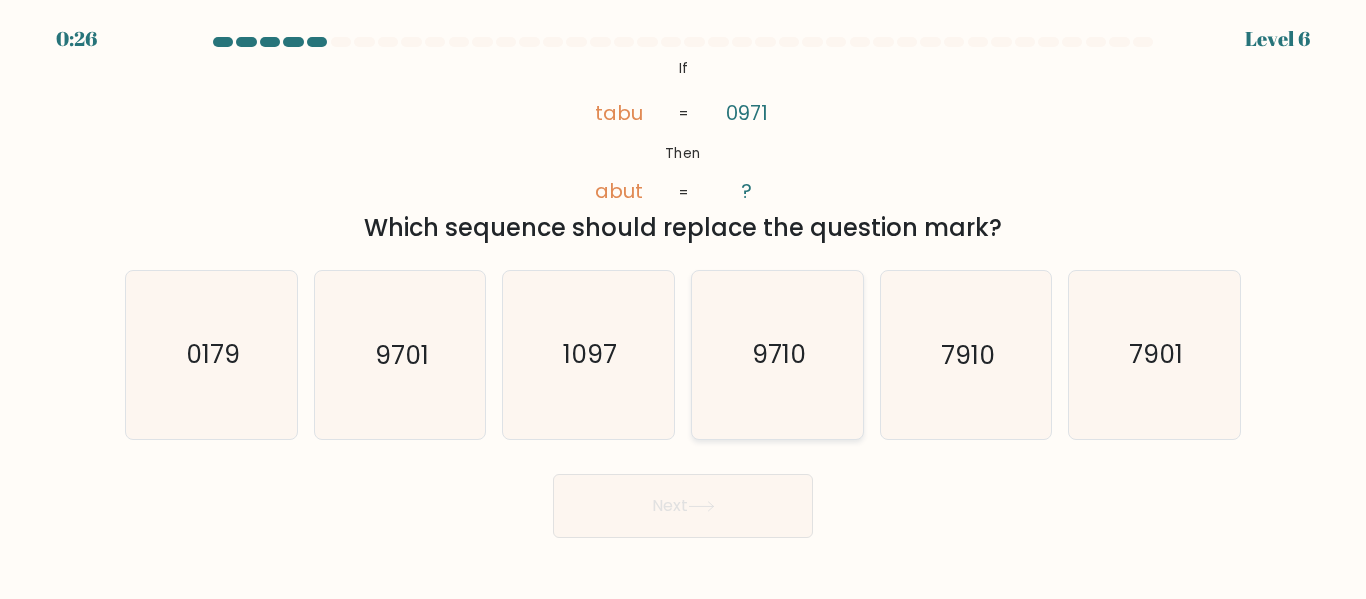 click on "9710" 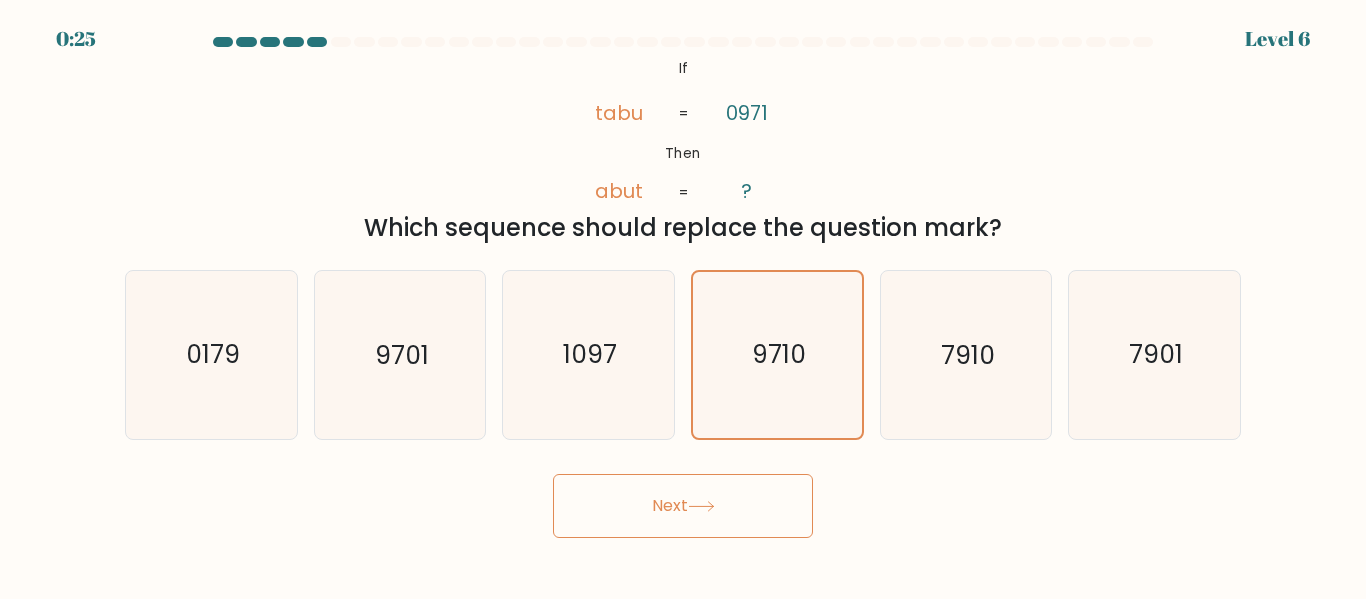 click on "Next" at bounding box center (683, 506) 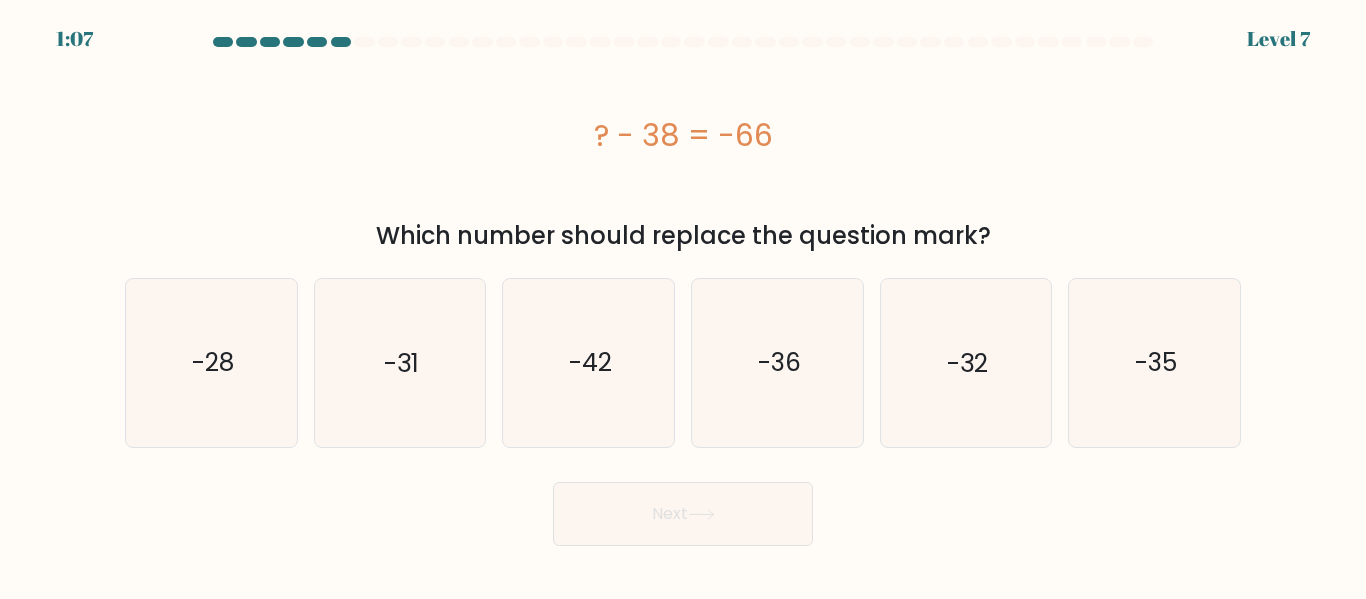 drag, startPoint x: 579, startPoint y: 227, endPoint x: 1016, endPoint y: 243, distance: 437.29282 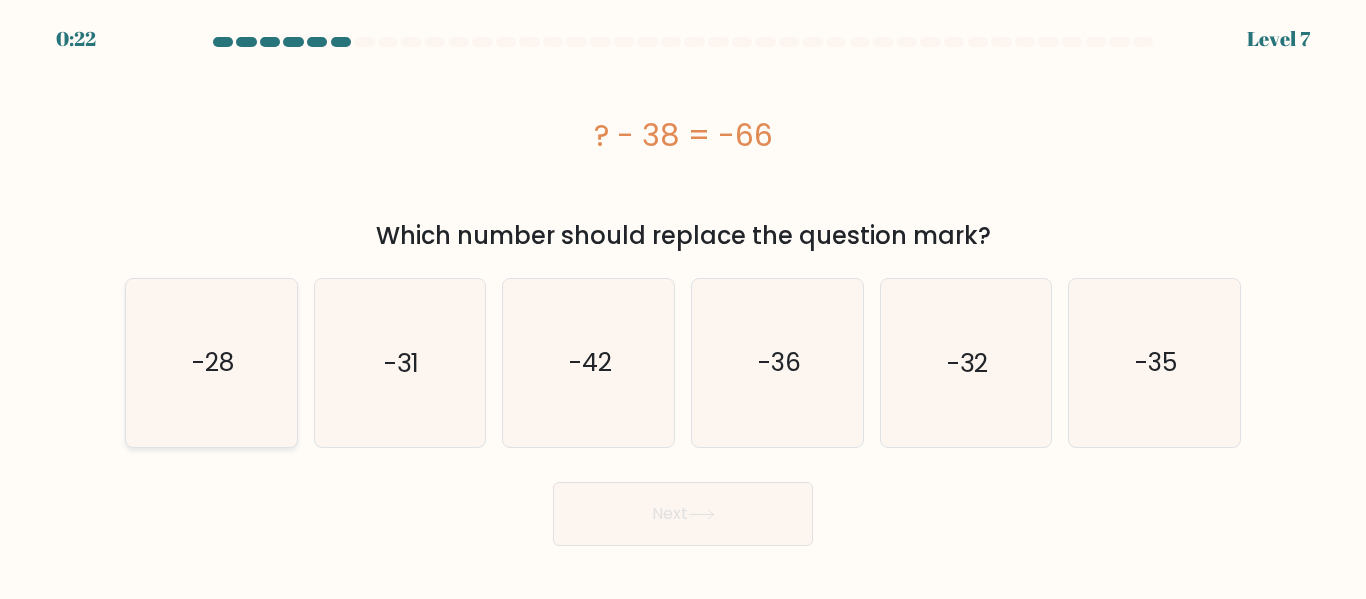click on "-28" 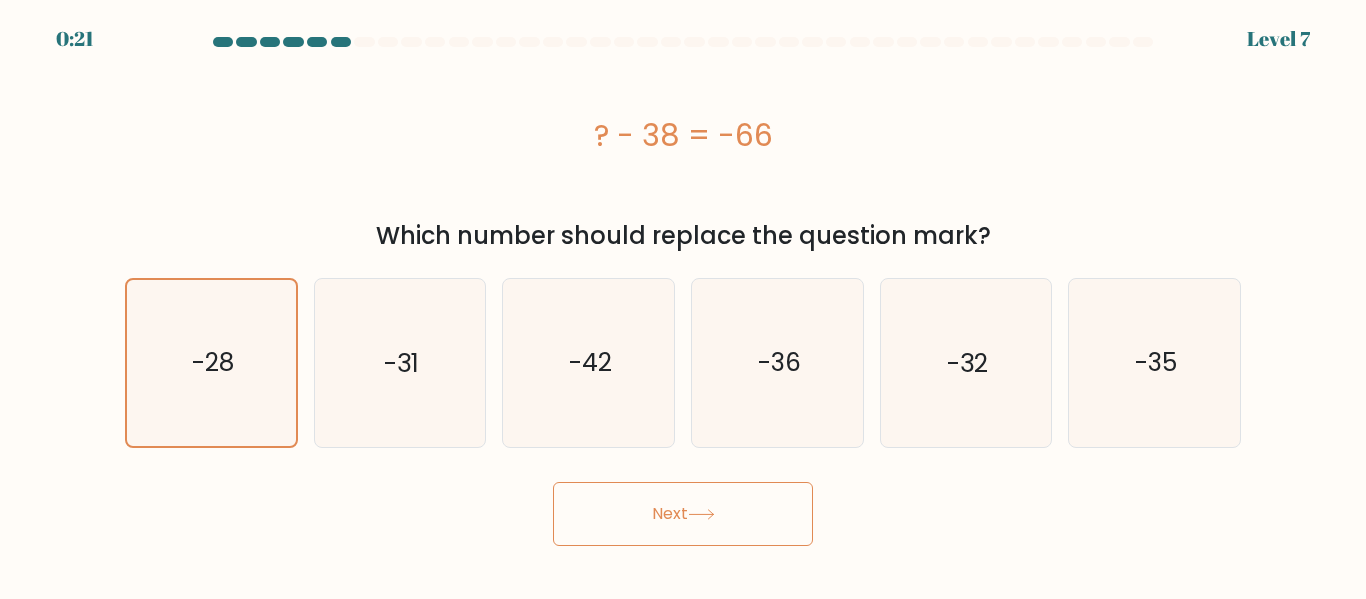 click on "Next" at bounding box center (683, 509) 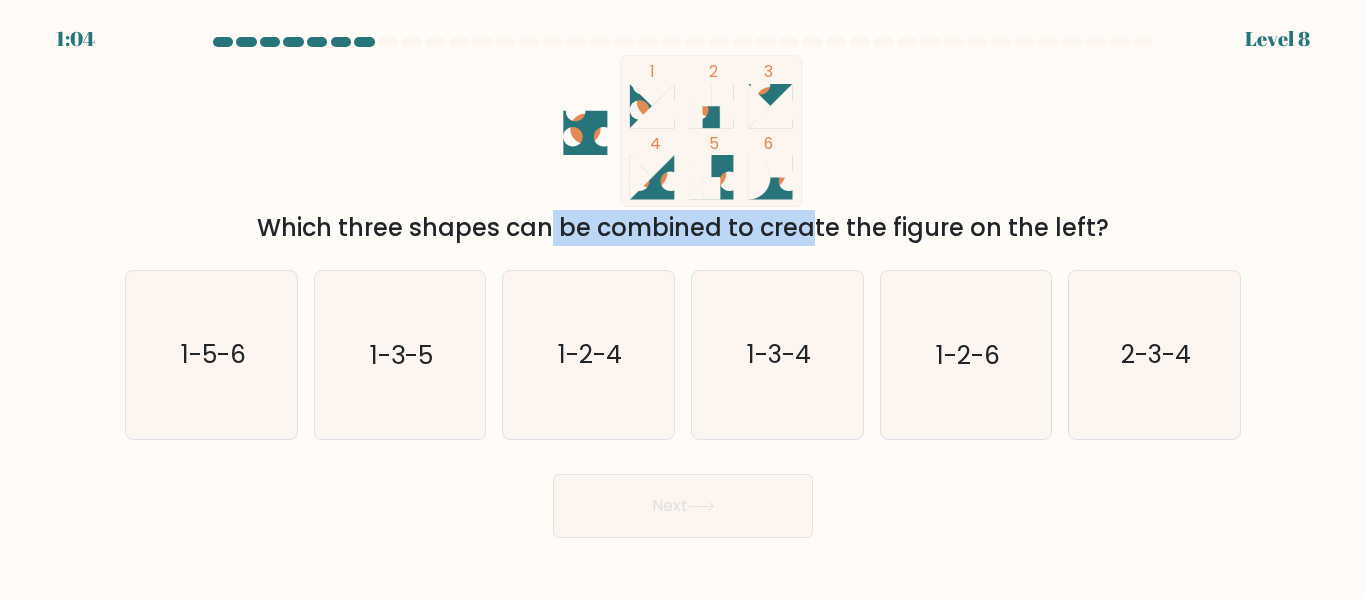 drag, startPoint x: 374, startPoint y: 233, endPoint x: 635, endPoint y: 231, distance: 261.00766 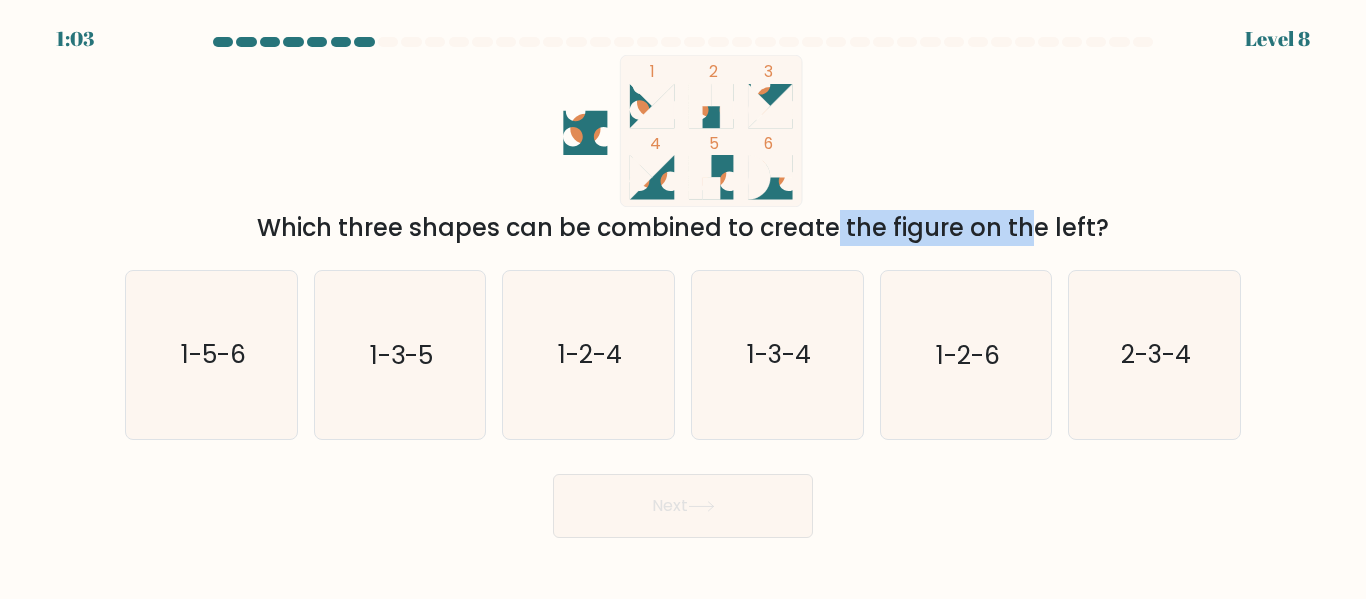 drag, startPoint x: 665, startPoint y: 229, endPoint x: 876, endPoint y: 233, distance: 211.03792 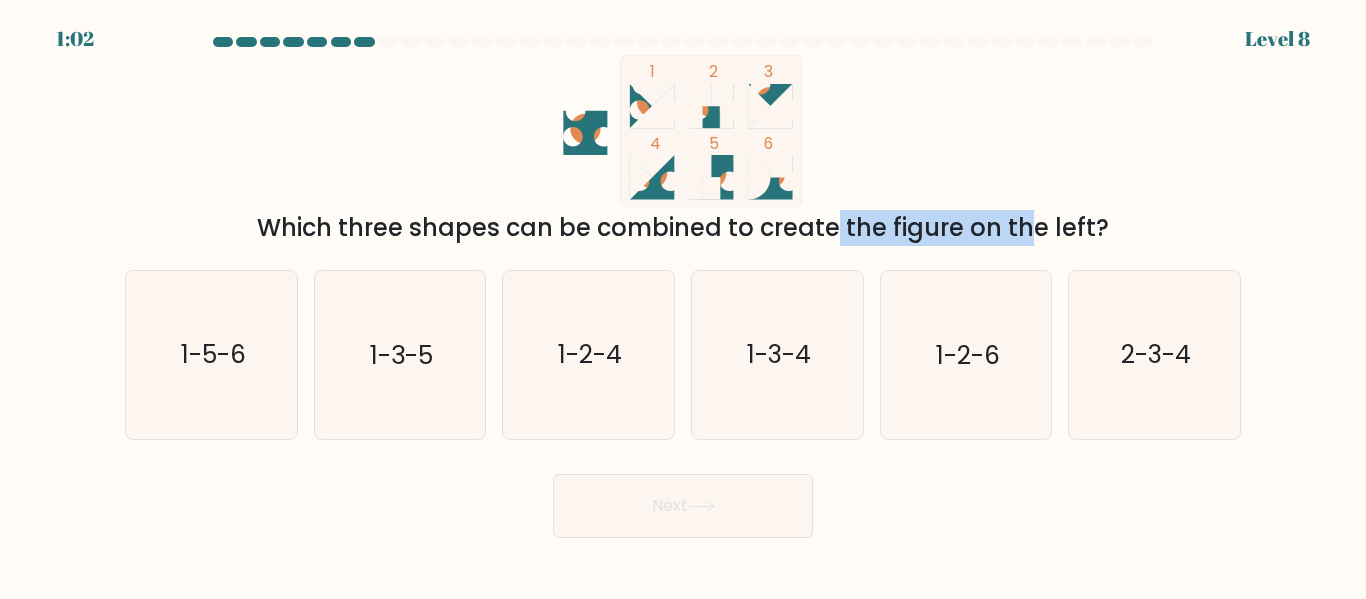drag, startPoint x: 1025, startPoint y: 234, endPoint x: 1114, endPoint y: 228, distance: 89.20202 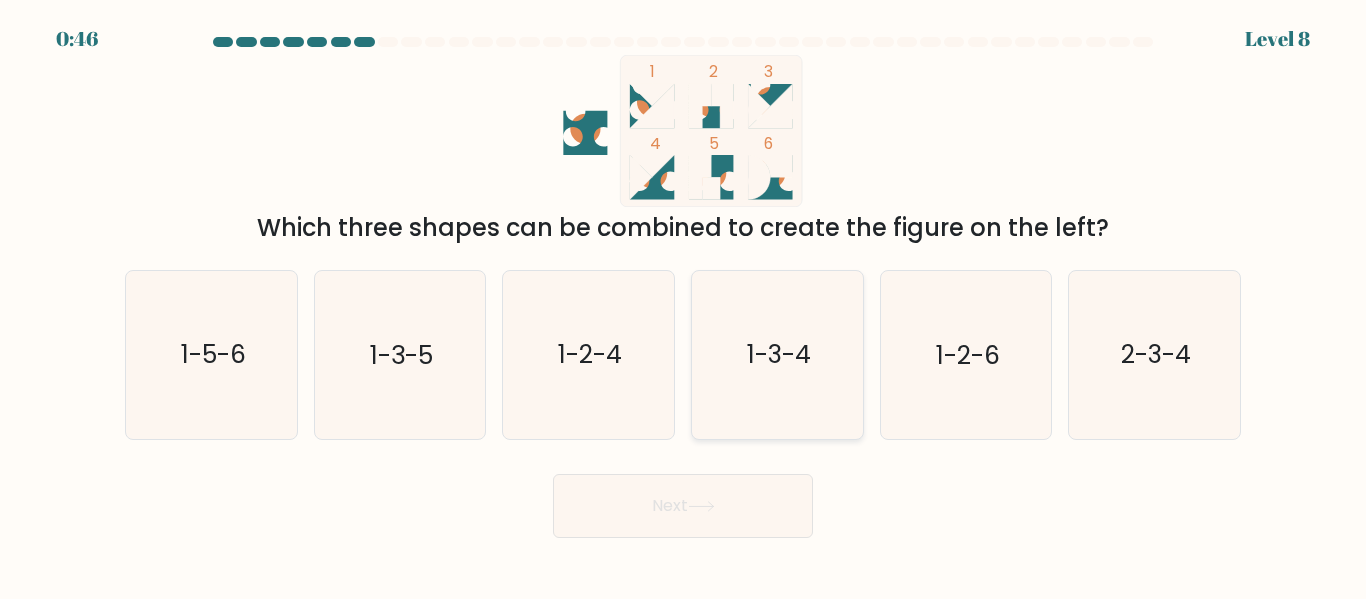 click on "1-3-4" 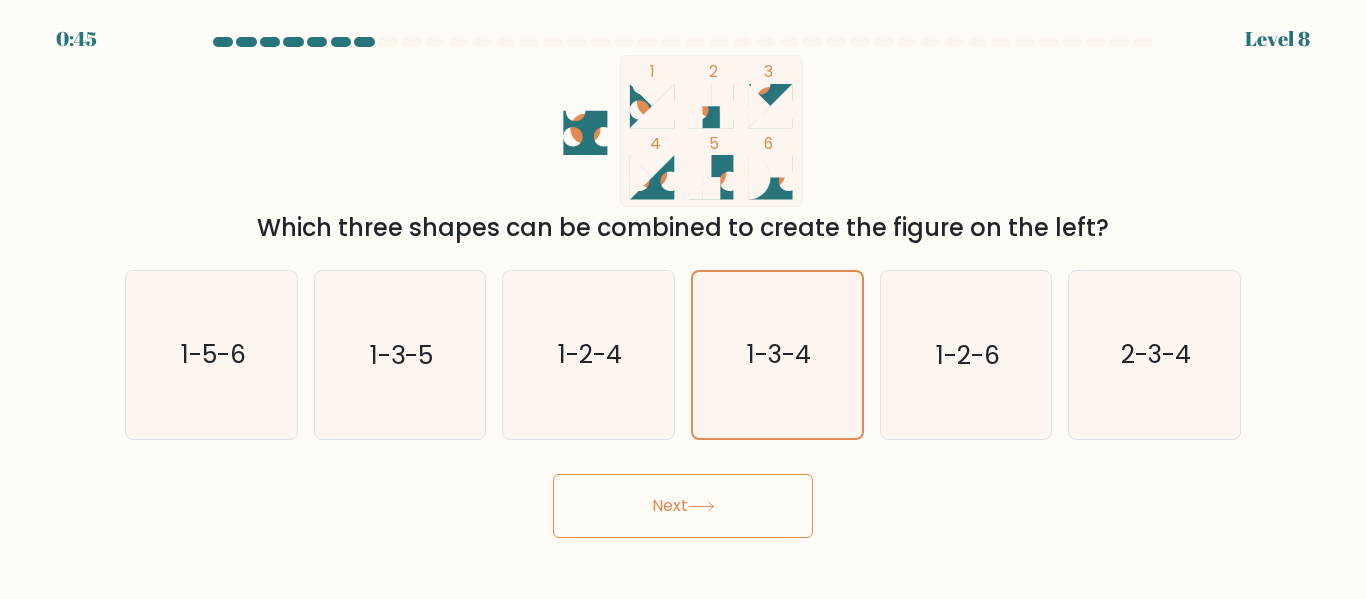 click on "Next" at bounding box center [683, 506] 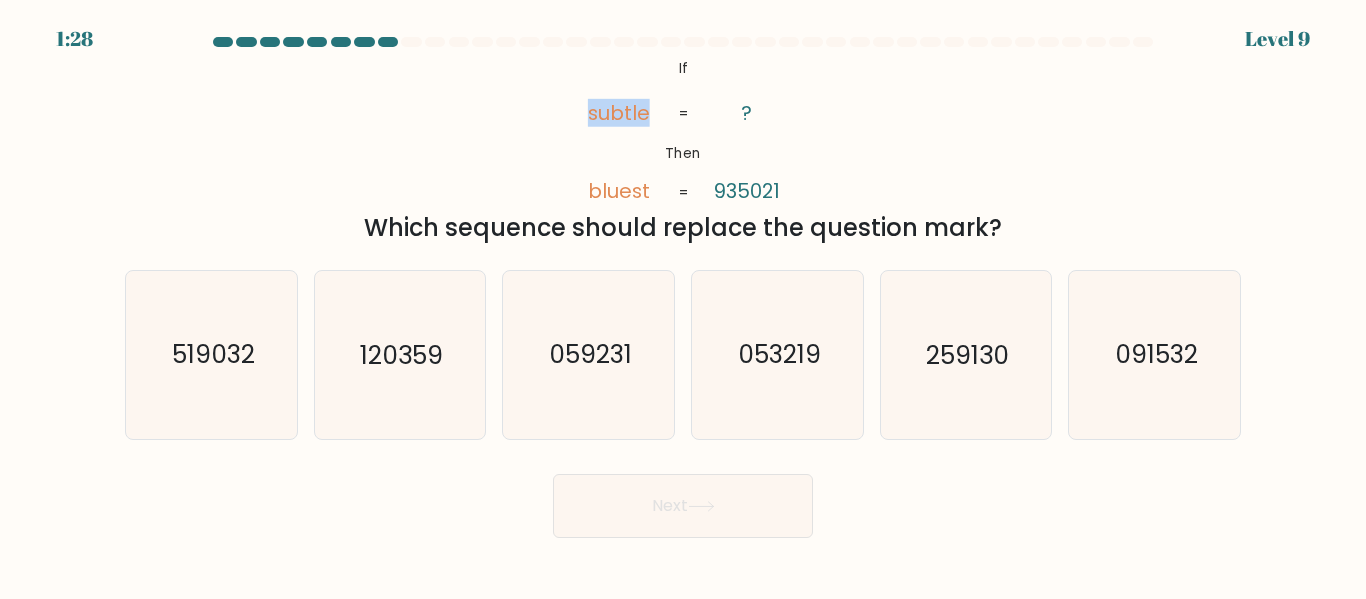 drag, startPoint x: 587, startPoint y: 117, endPoint x: 662, endPoint y: 117, distance: 75 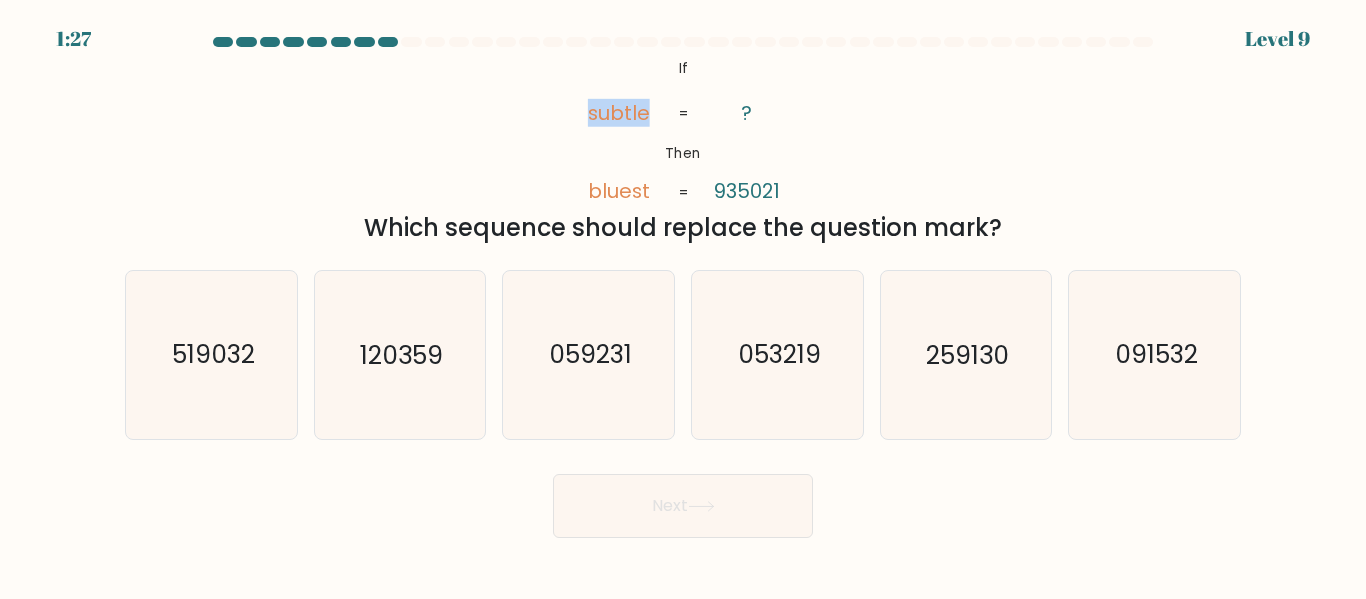 click on "@import url('https://fonts.googleapis.com/css?family=Abril+Fatface:400,100,100italic,300,300italic,400italic,500,500italic,700,700italic,900,900italic');           If       Then       subtle       bluest       ?       935021       =       =" 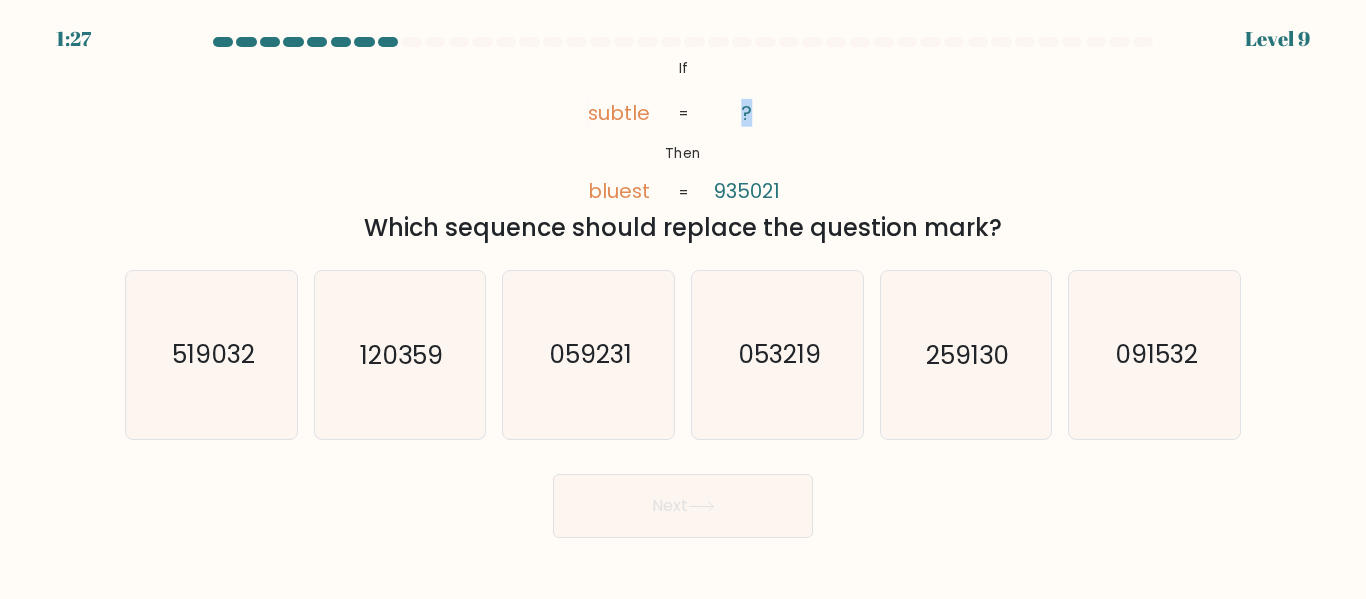 drag, startPoint x: 745, startPoint y: 121, endPoint x: 786, endPoint y: 122, distance: 41.01219 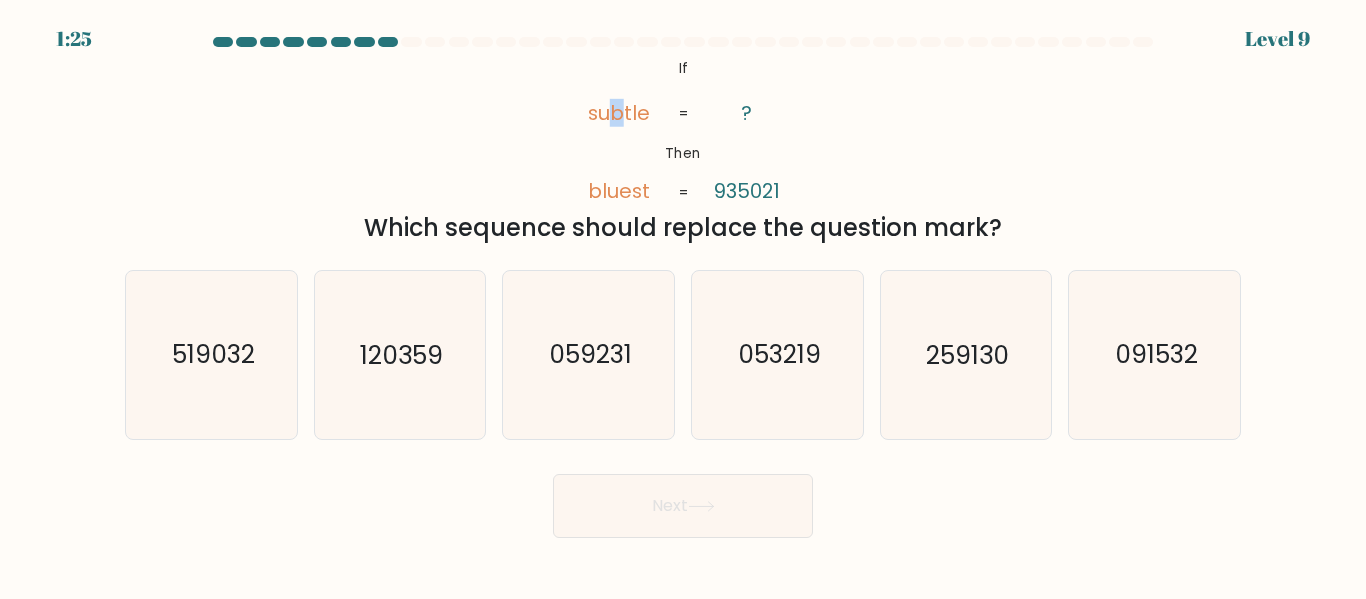 click on "subtle" 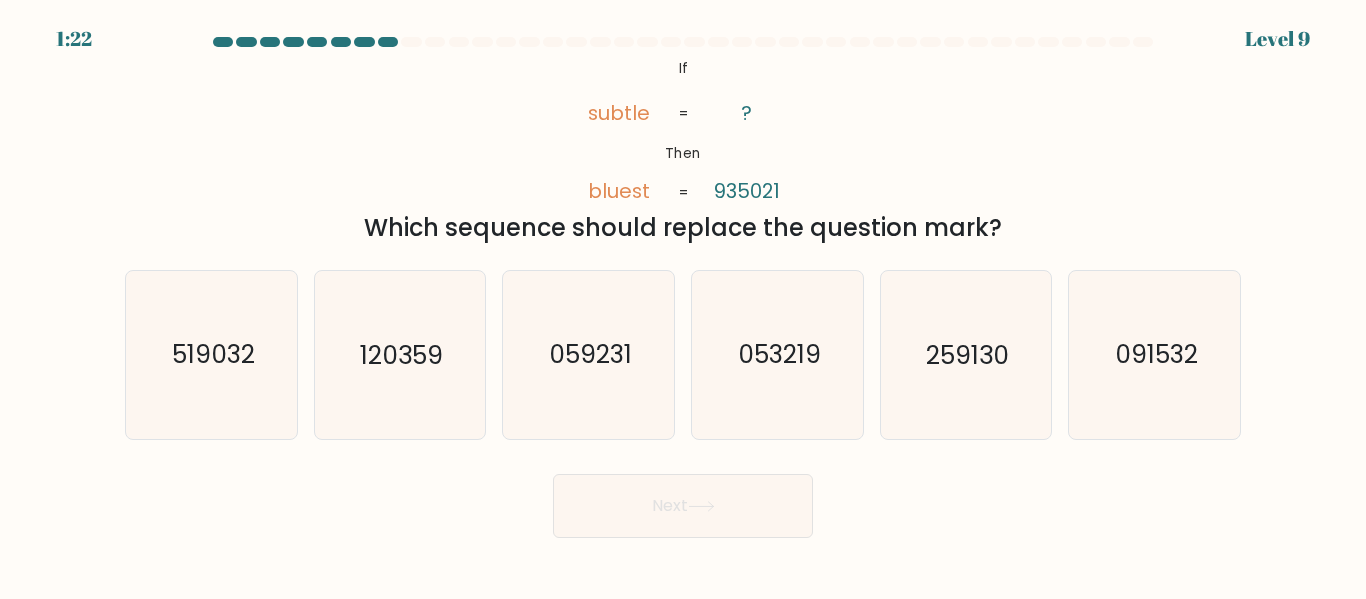 click on "@import url('https://fonts.googleapis.com/css?family=Abril+Fatface:400,100,100italic,300,300italic,400italic,500,500italic,700,700italic,900,900italic');           If       Then       subtle       bluest       ?       935021       =       =" 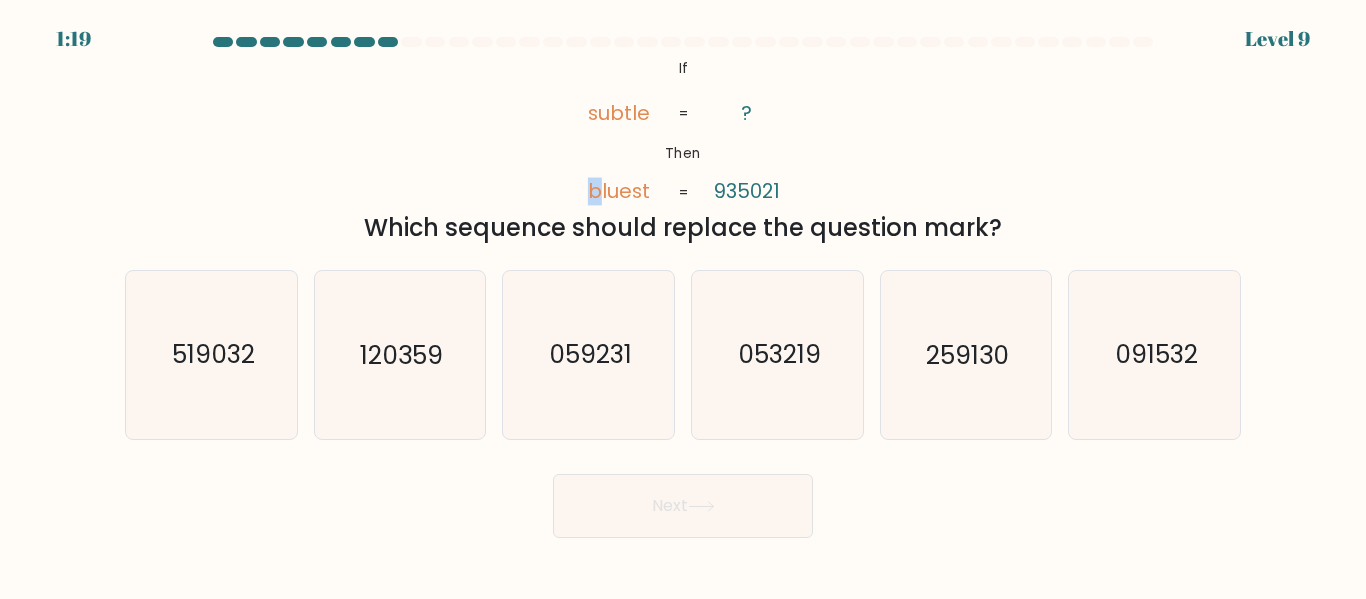 drag, startPoint x: 599, startPoint y: 196, endPoint x: 587, endPoint y: 196, distance: 12 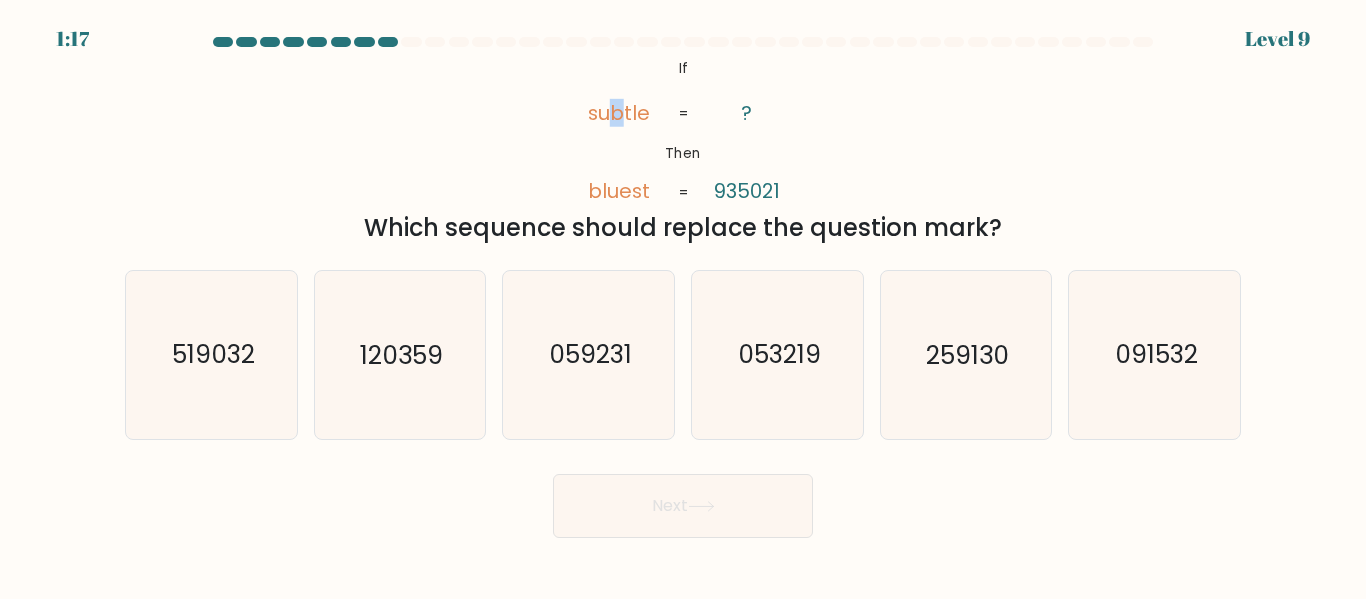 drag, startPoint x: 623, startPoint y: 118, endPoint x: 614, endPoint y: 112, distance: 10.816654 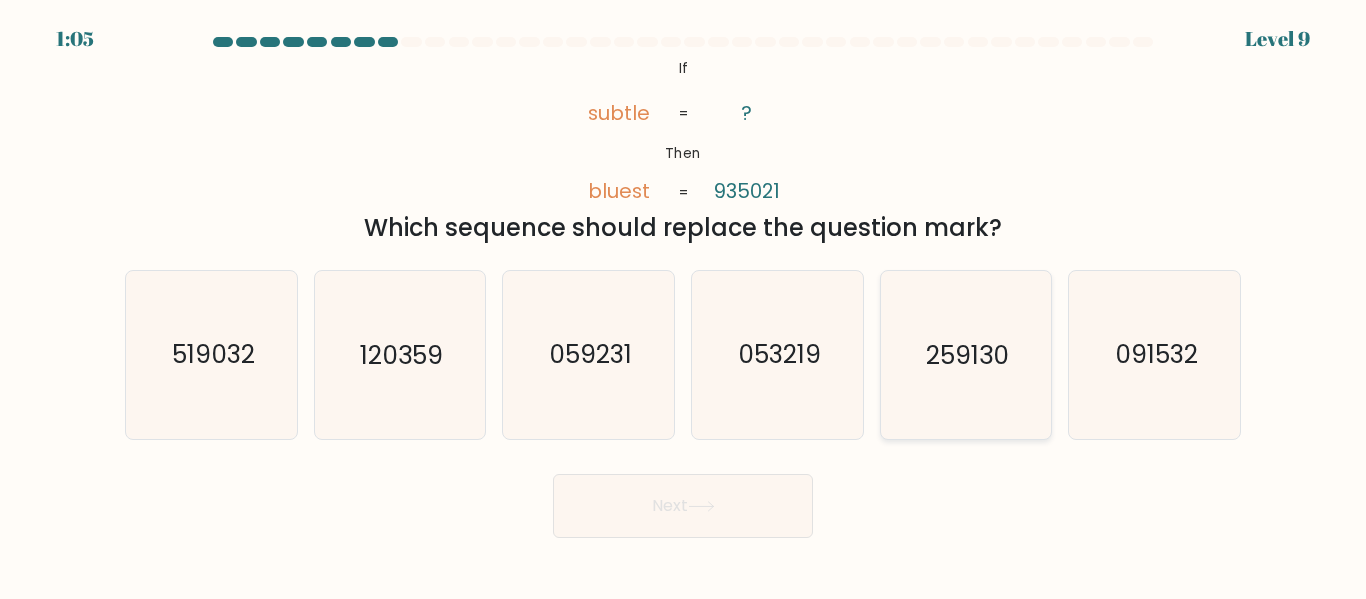 click on "259130" 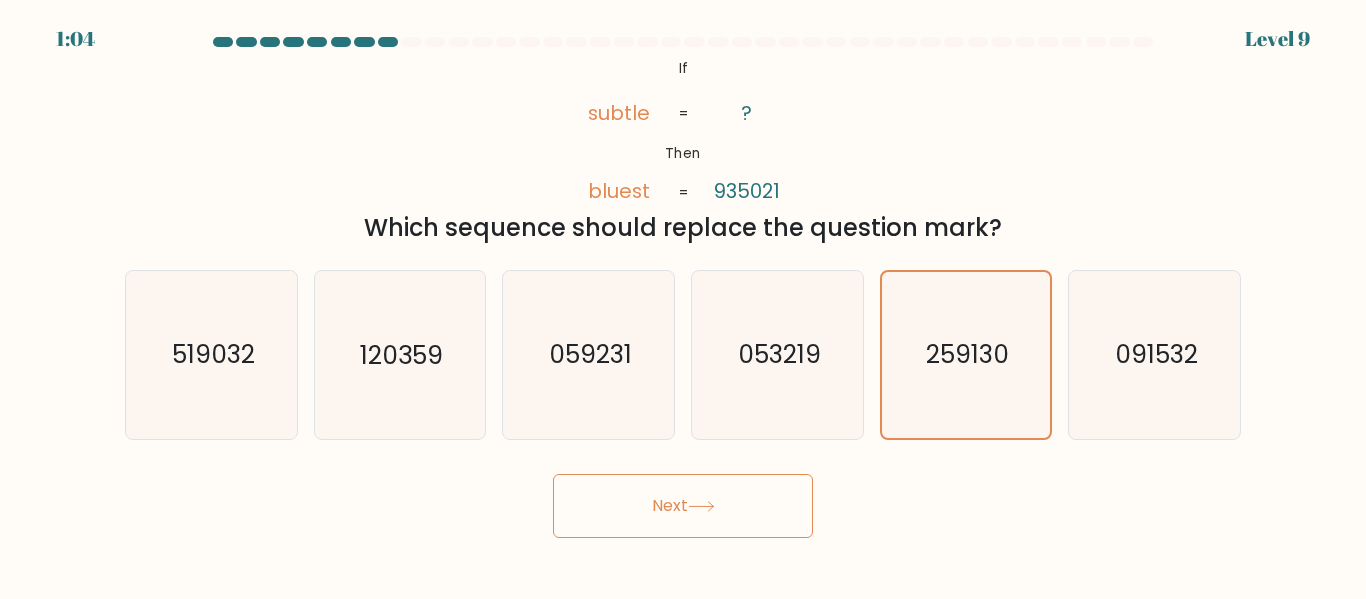 click on "Next" at bounding box center [683, 501] 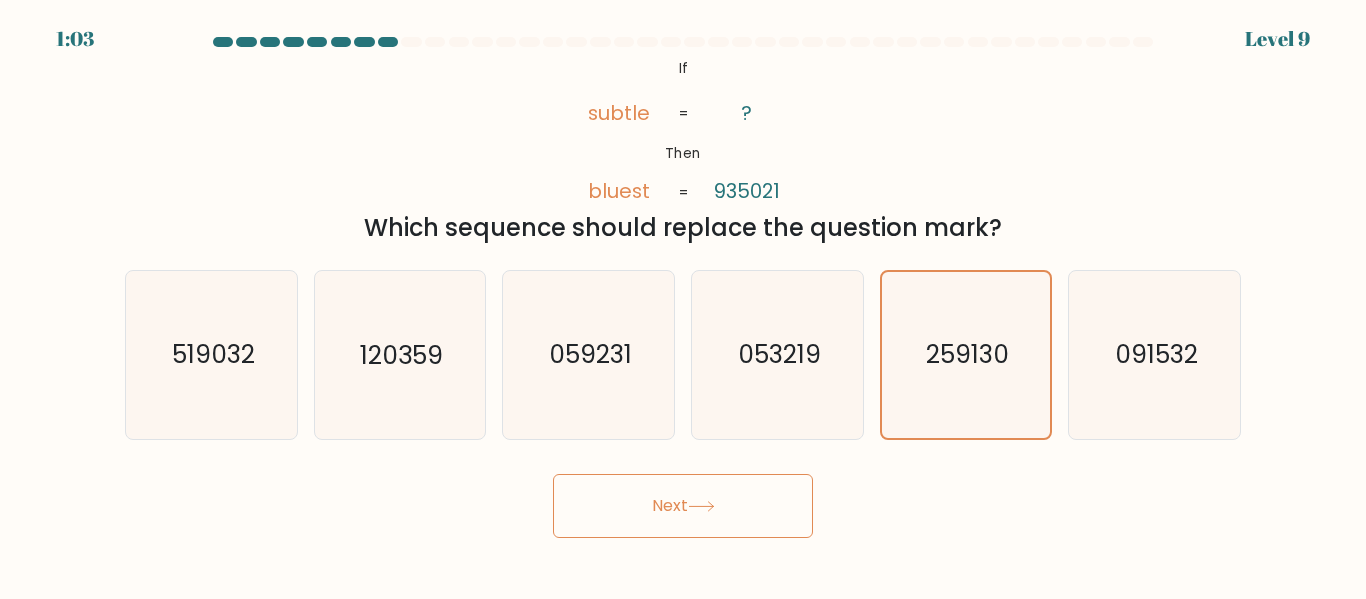 click on "Next" at bounding box center [683, 506] 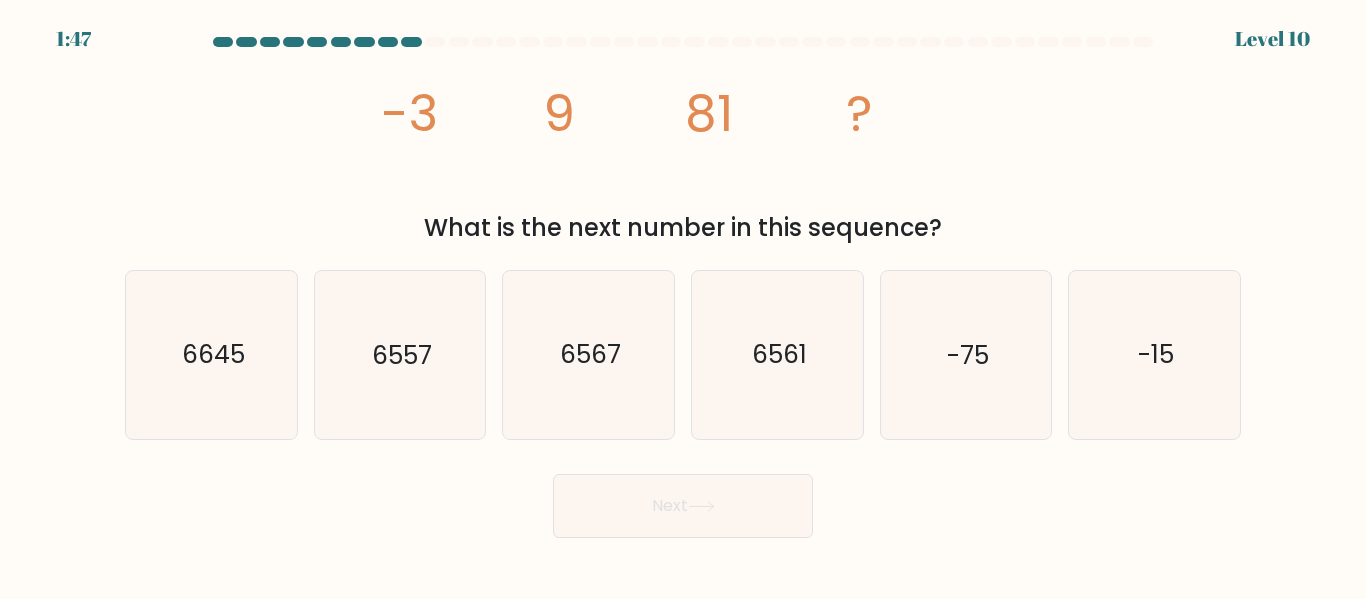 drag, startPoint x: 556, startPoint y: 230, endPoint x: 988, endPoint y: 244, distance: 432.2268 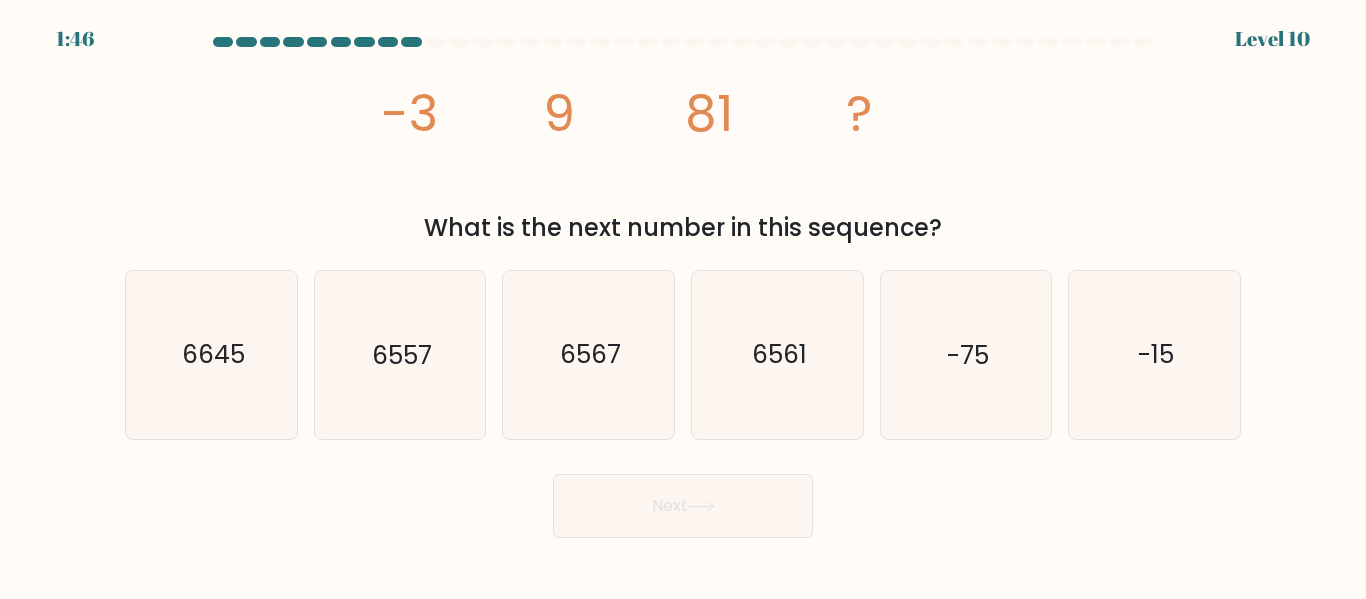 click on "What is the next number in this sequence?" at bounding box center (683, 228) 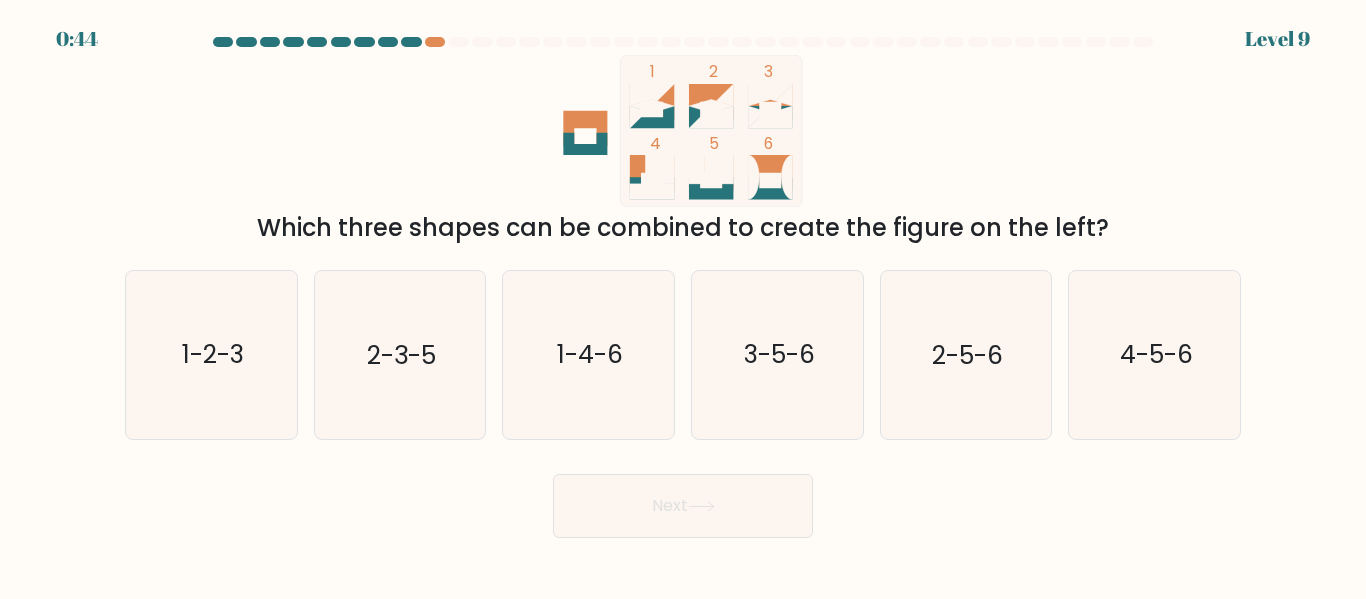 scroll, scrollTop: 0, scrollLeft: 0, axis: both 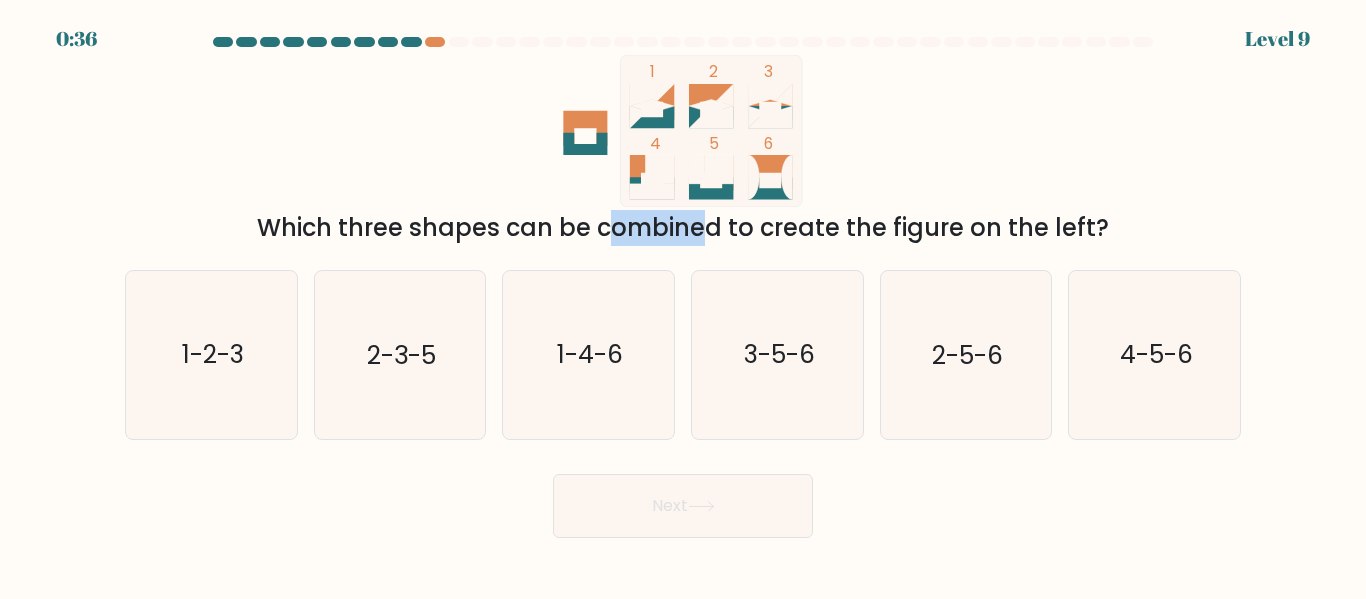 drag, startPoint x: 510, startPoint y: 217, endPoint x: 435, endPoint y: 224, distance: 75.32596 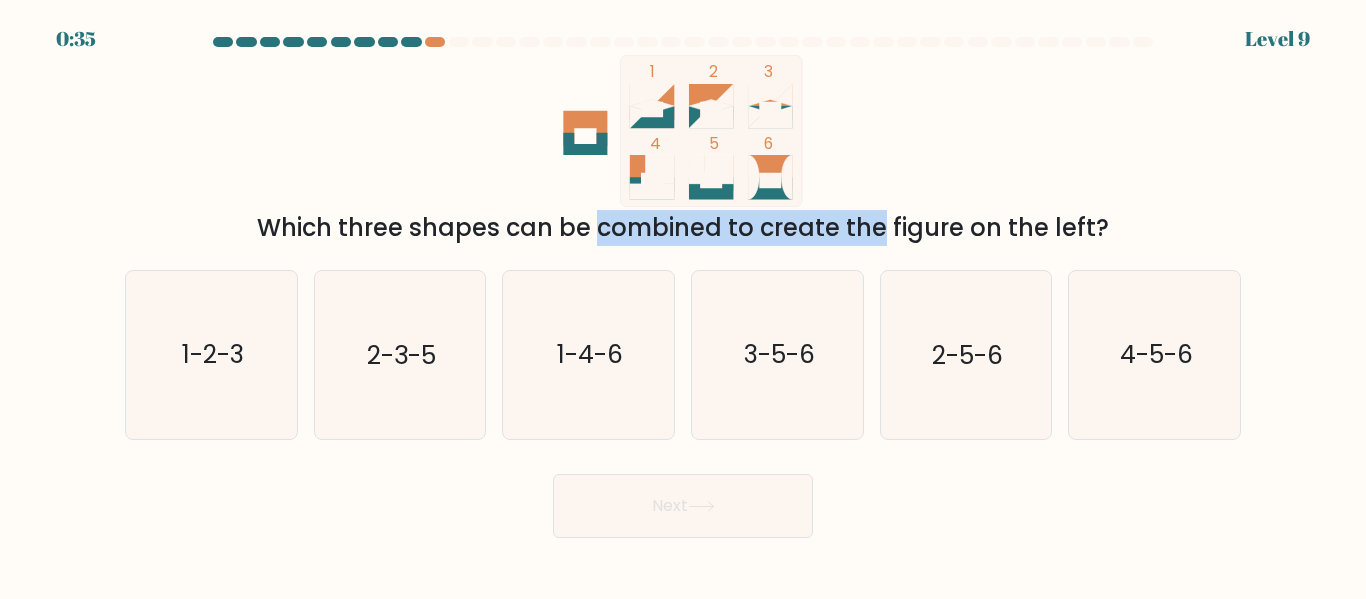 drag, startPoint x: 435, startPoint y: 224, endPoint x: 636, endPoint y: 232, distance: 201.15913 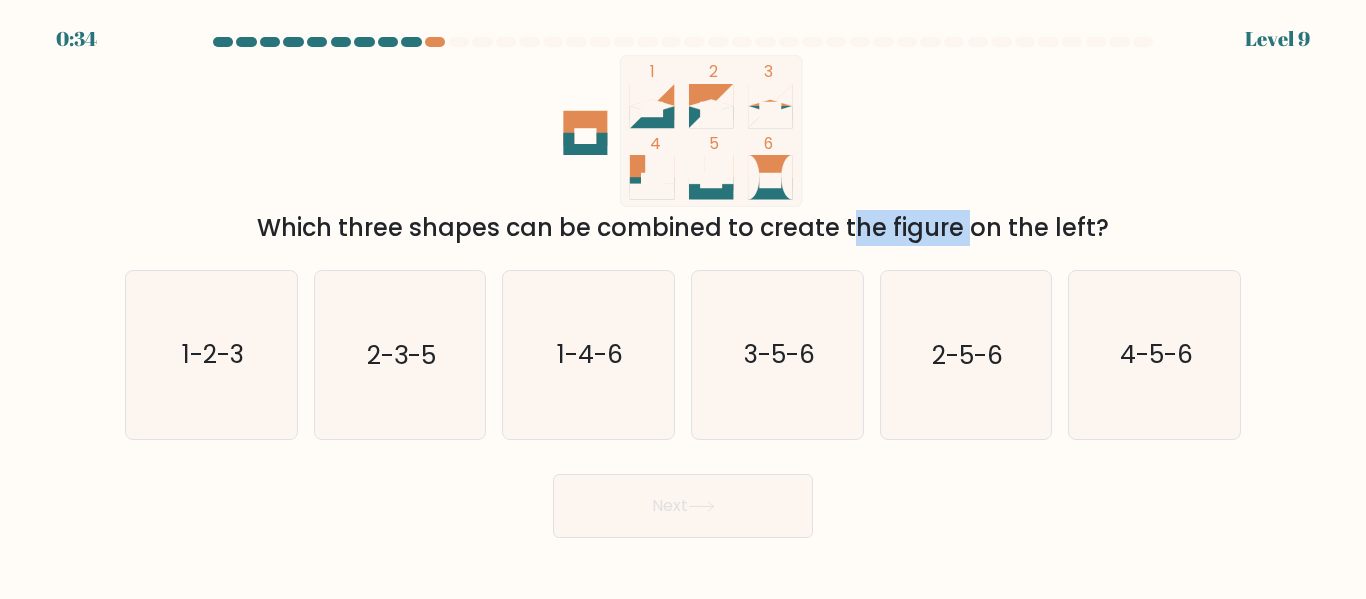 drag, startPoint x: 747, startPoint y: 231, endPoint x: 815, endPoint y: 230, distance: 68.007355 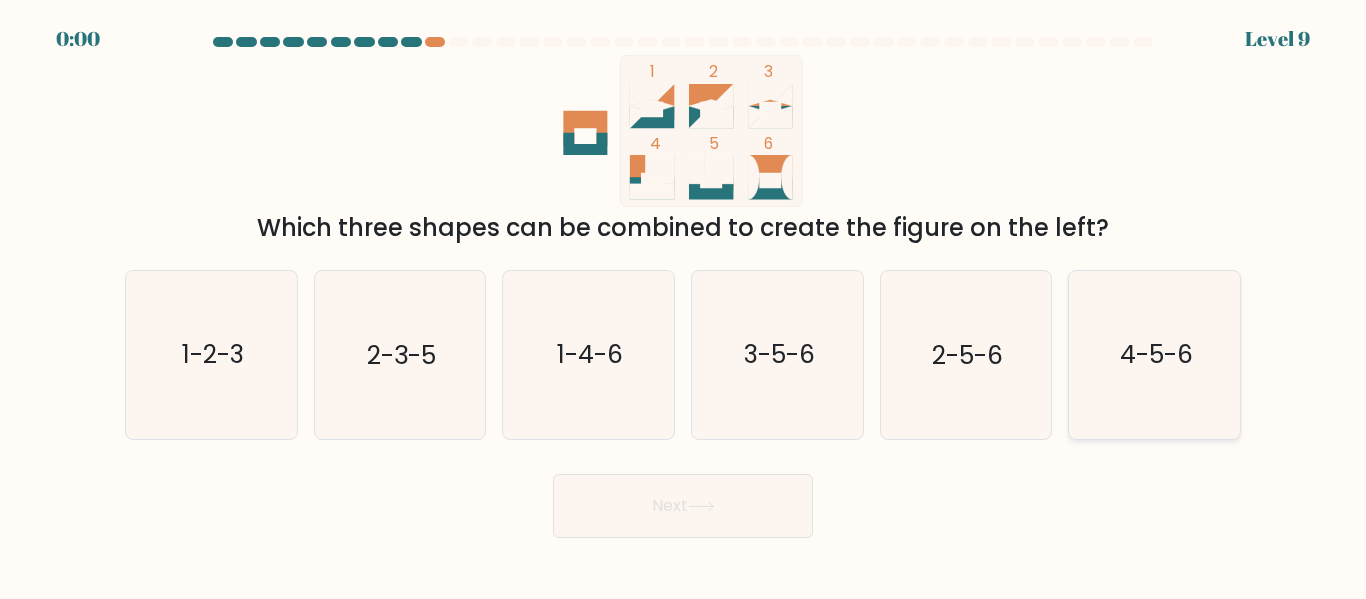 click on "4-5-6" 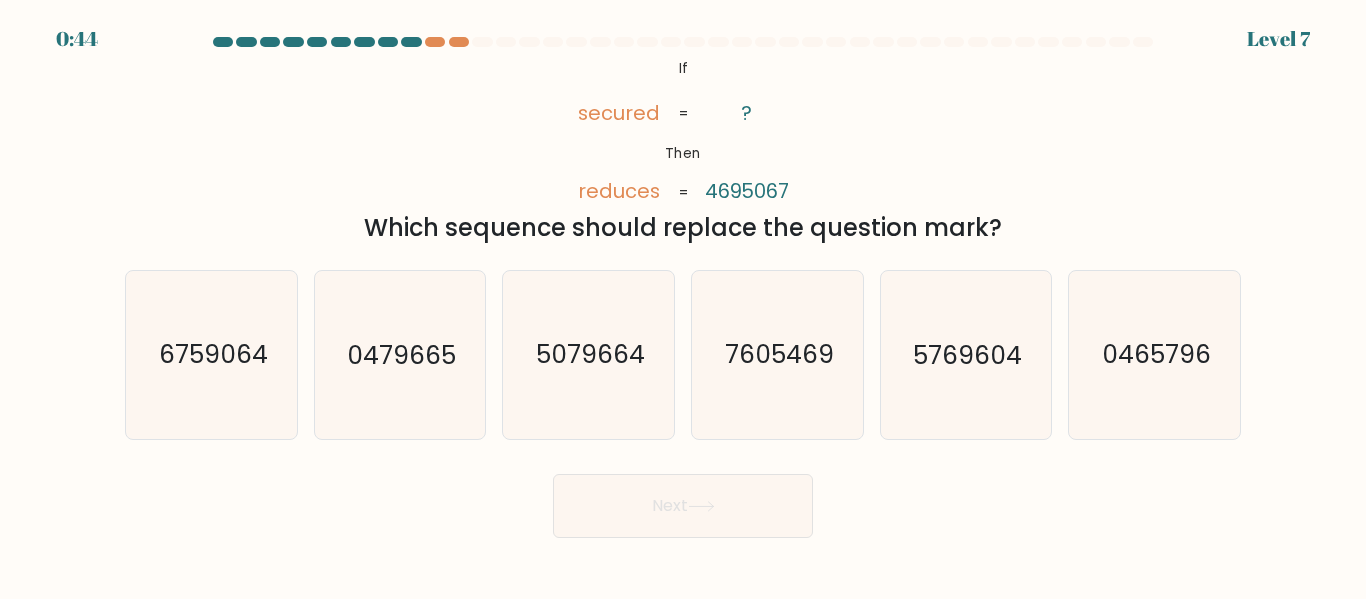scroll, scrollTop: 0, scrollLeft: 0, axis: both 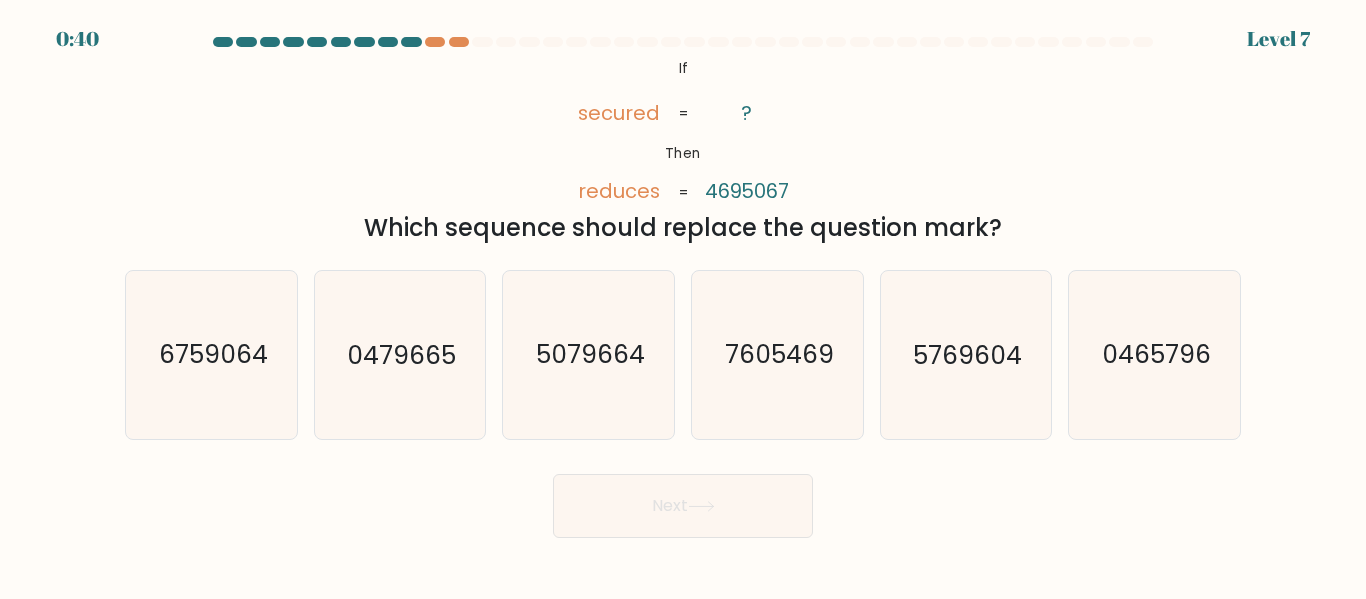 drag, startPoint x: 430, startPoint y: 226, endPoint x: 994, endPoint y: 225, distance: 564.0009 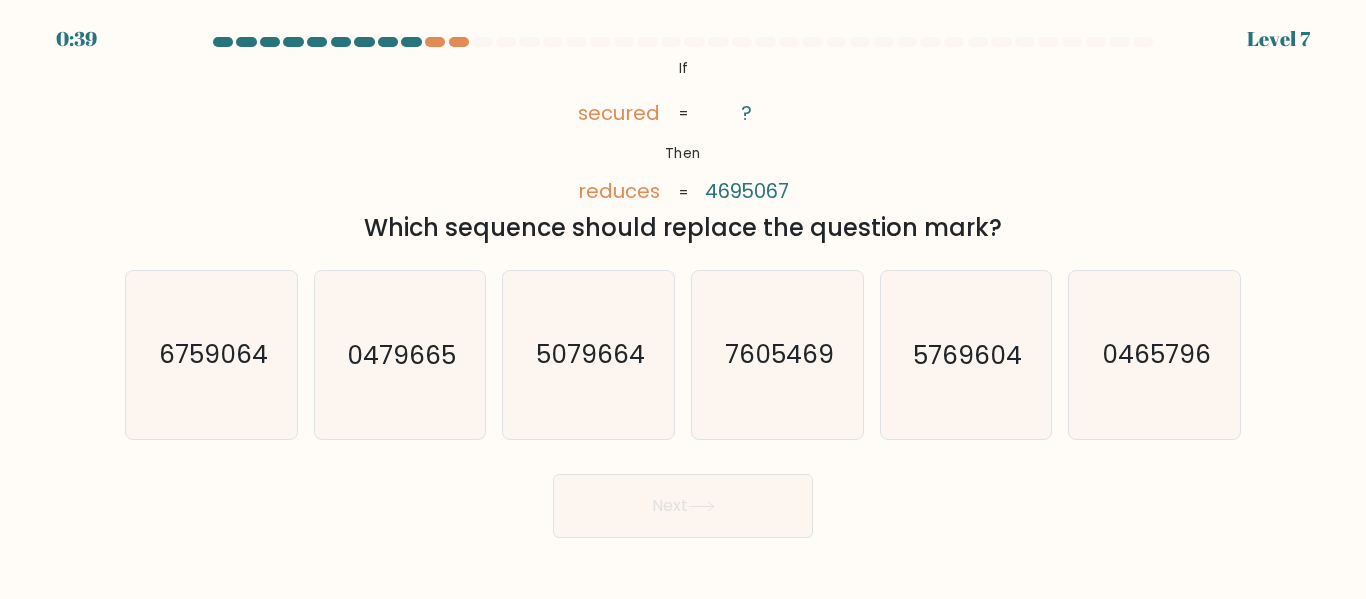 drag, startPoint x: 999, startPoint y: 225, endPoint x: 615, endPoint y: 209, distance: 384.3332 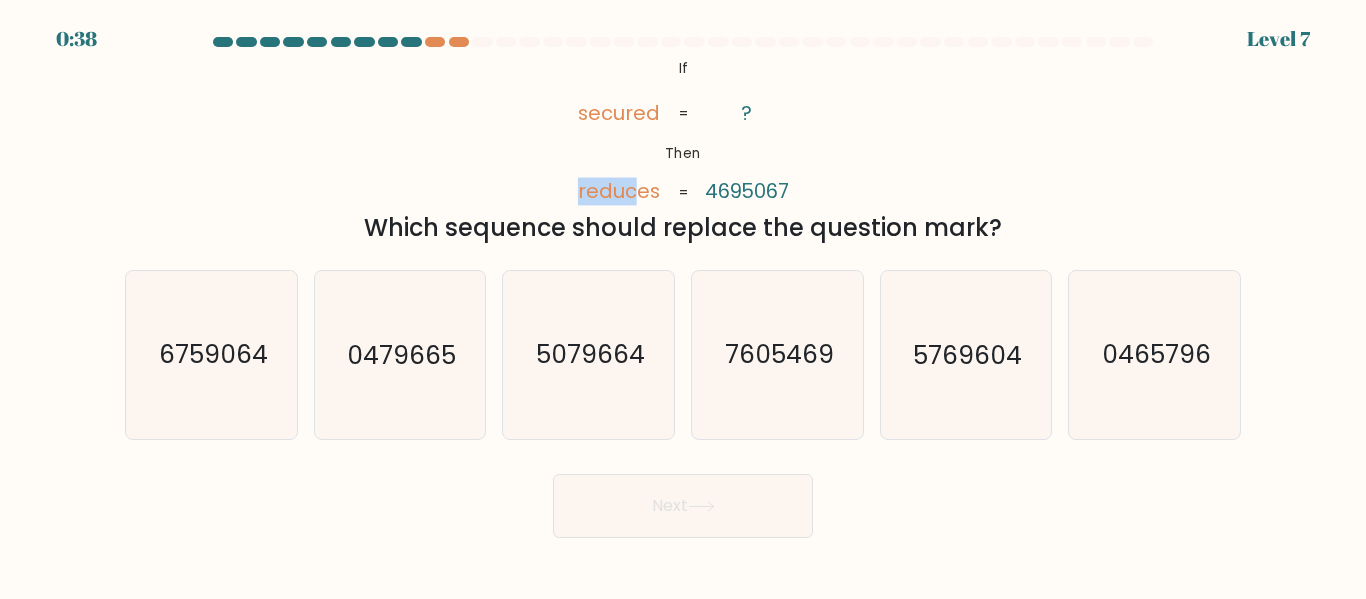 drag, startPoint x: 572, startPoint y: 181, endPoint x: 644, endPoint y: 189, distance: 72.443085 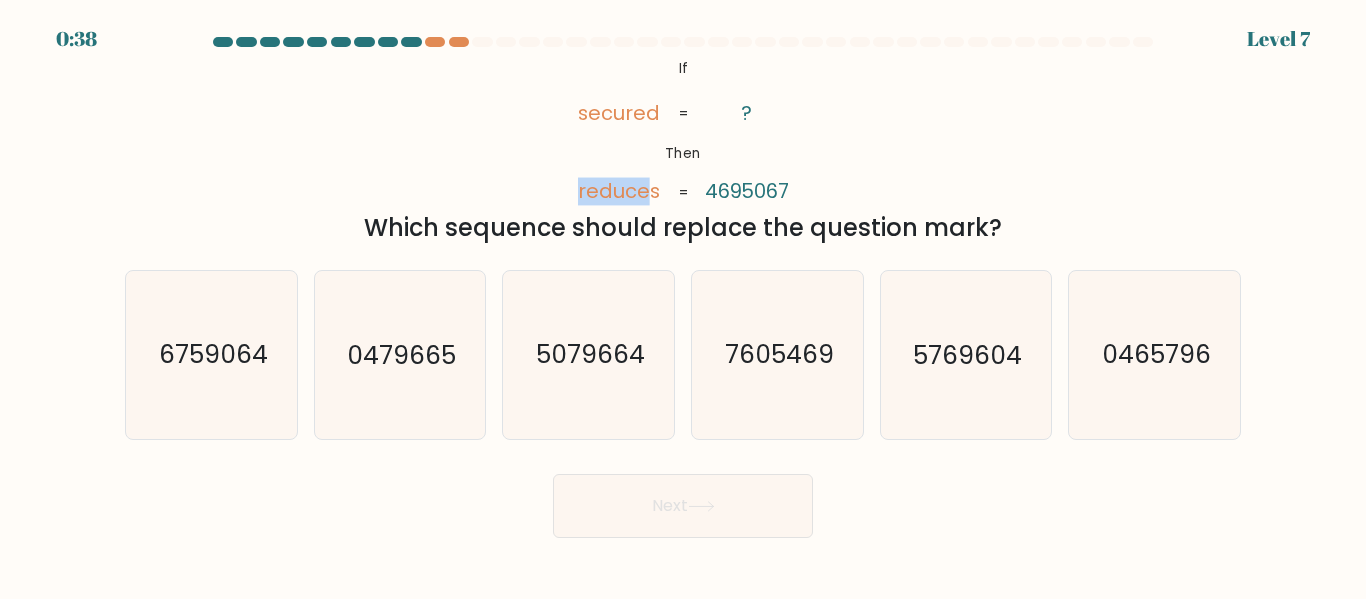click on "reduces" 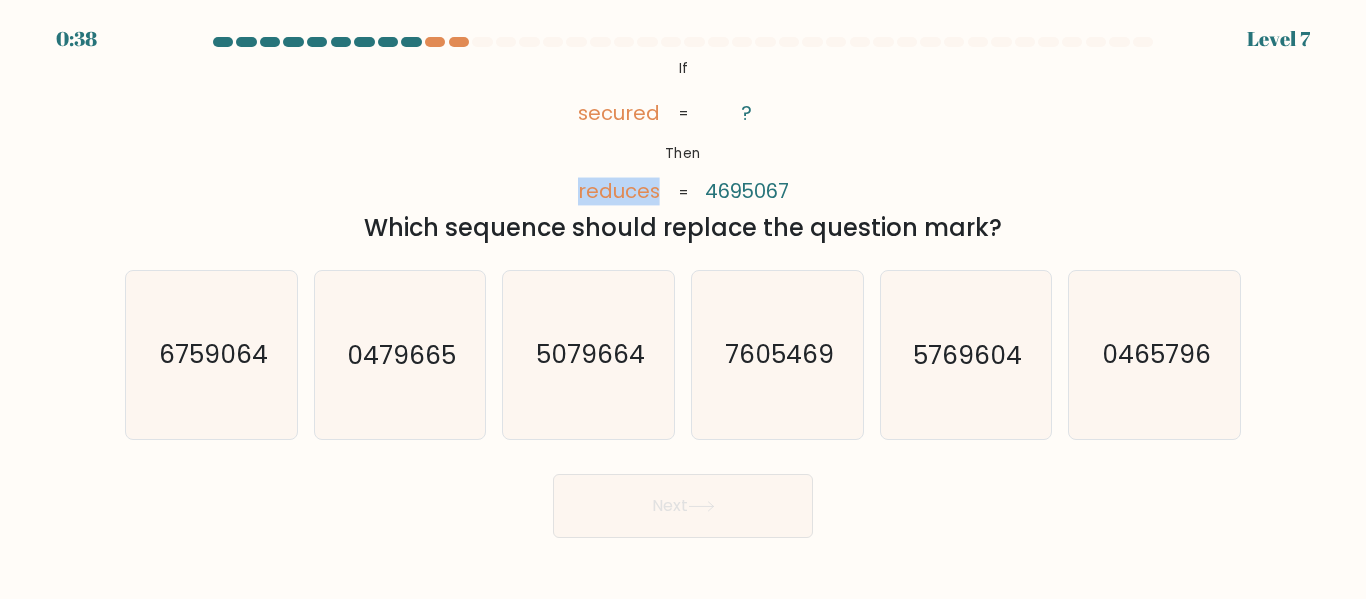 click on "reduces" 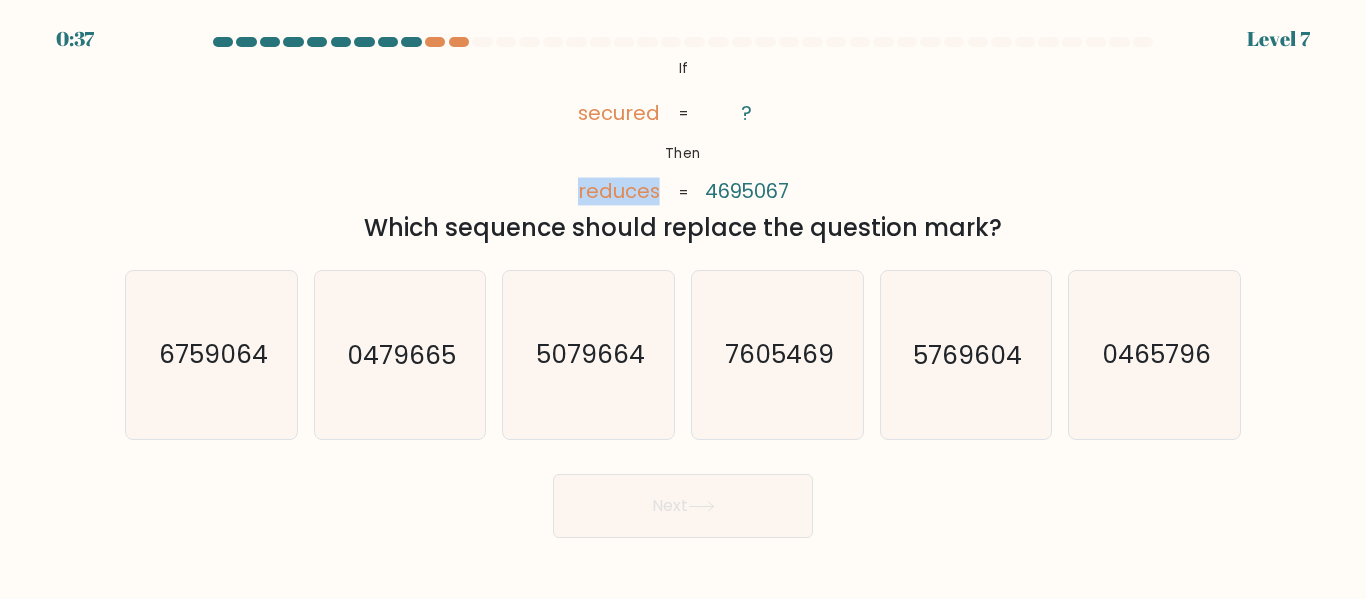 click on "reduces" 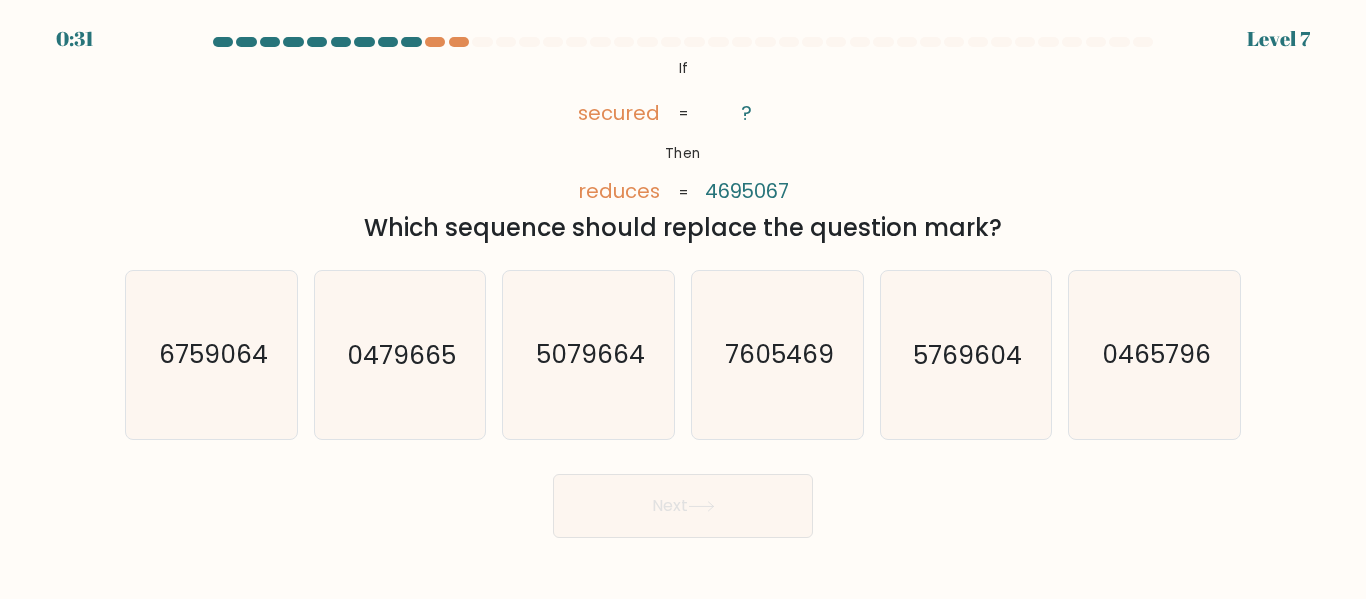 click on "@import url('https://fonts.googleapis.com/css?family=Abril+Fatface:400,100,100italic,300,300italic,400italic,500,500italic,700,700italic,900,900italic');           If       Then       secured       reduces       ?       4695067       =       =" 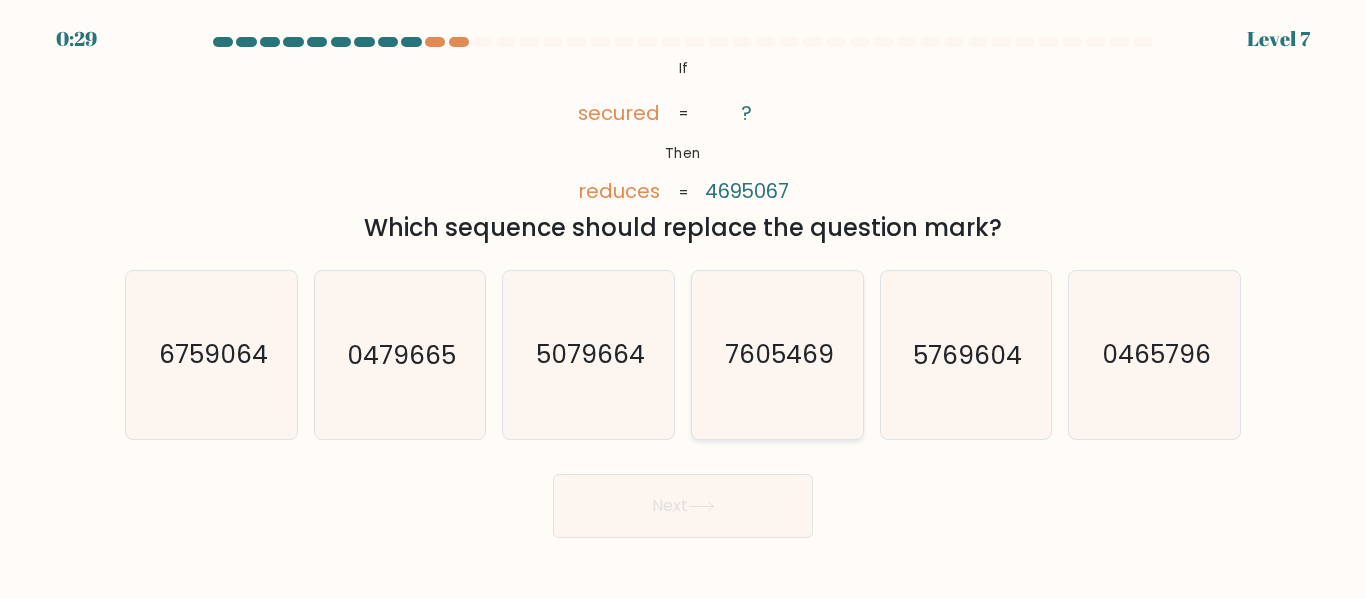 click on "7605469" 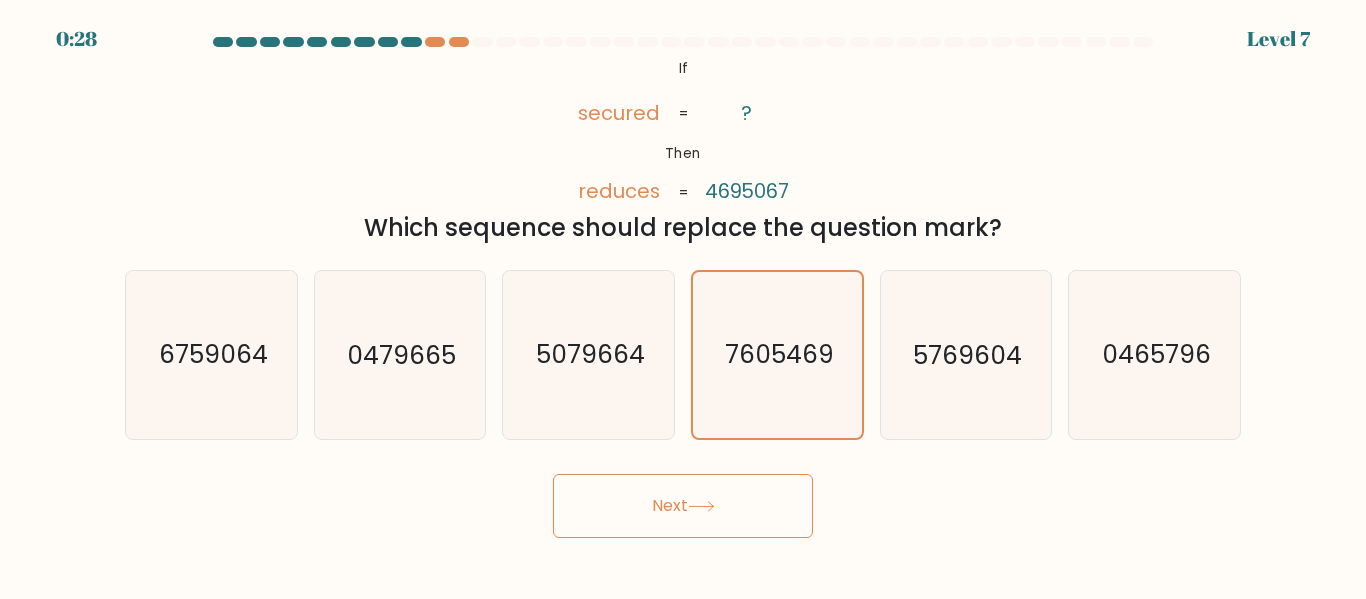 click on "Next" at bounding box center [683, 506] 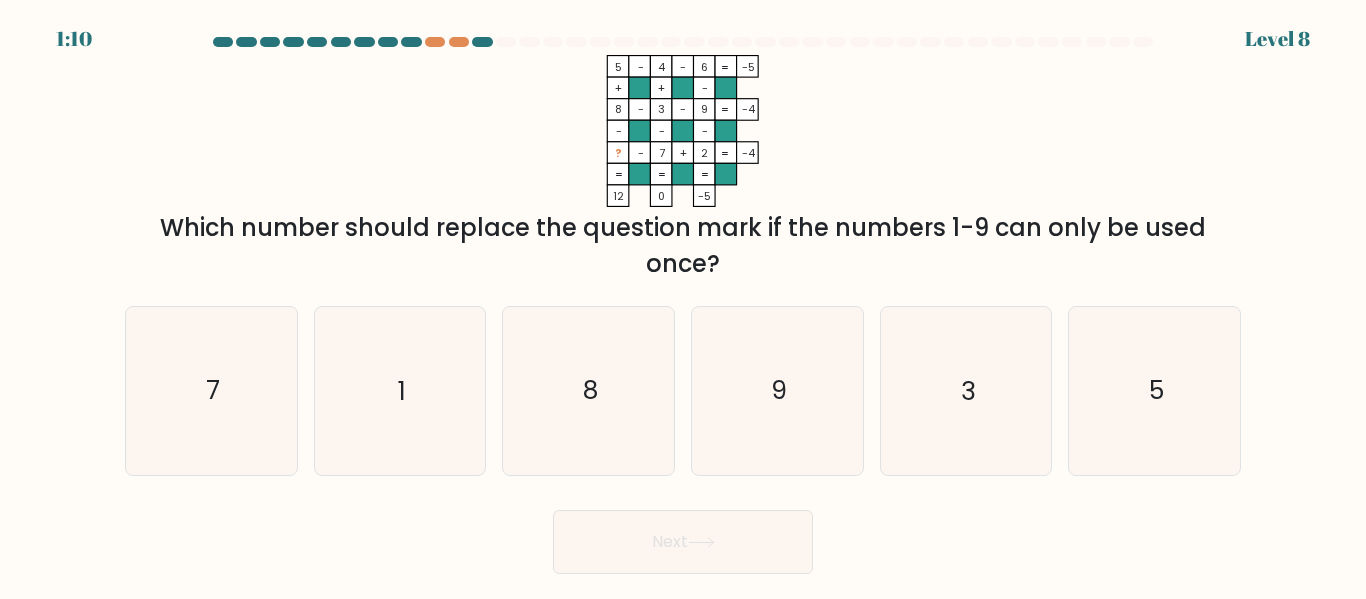 drag, startPoint x: 238, startPoint y: 227, endPoint x: 1218, endPoint y: 245, distance: 980.1653 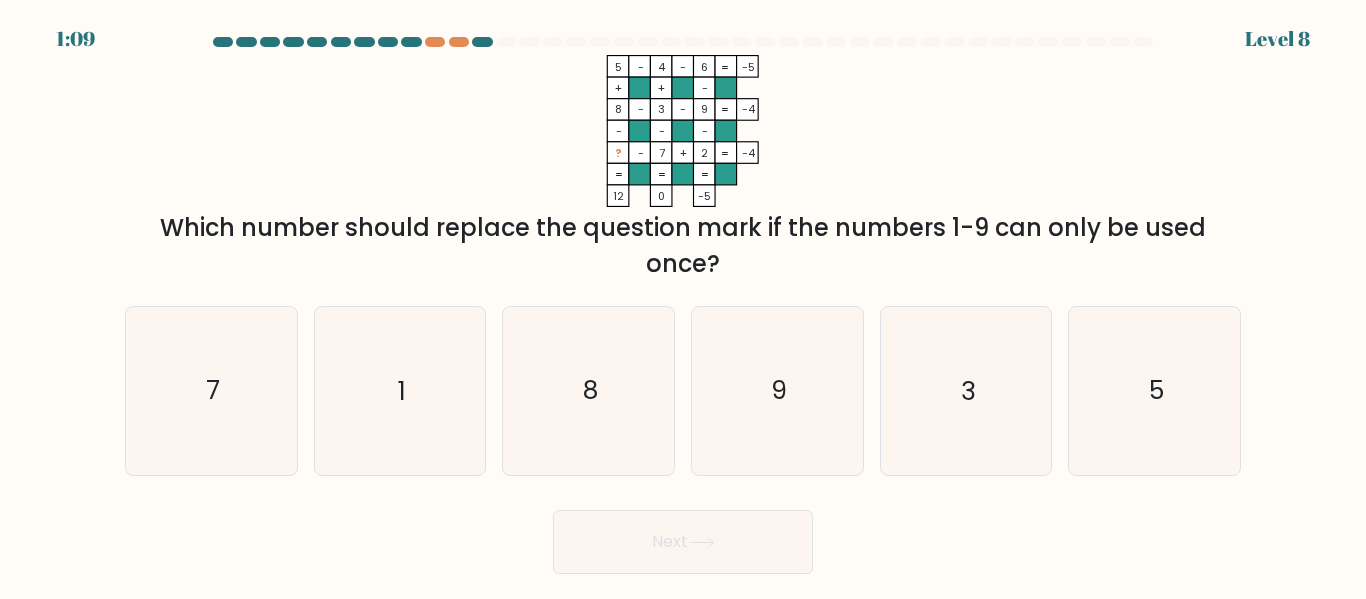 drag, startPoint x: 1202, startPoint y: 240, endPoint x: 772, endPoint y: 219, distance: 430.51248 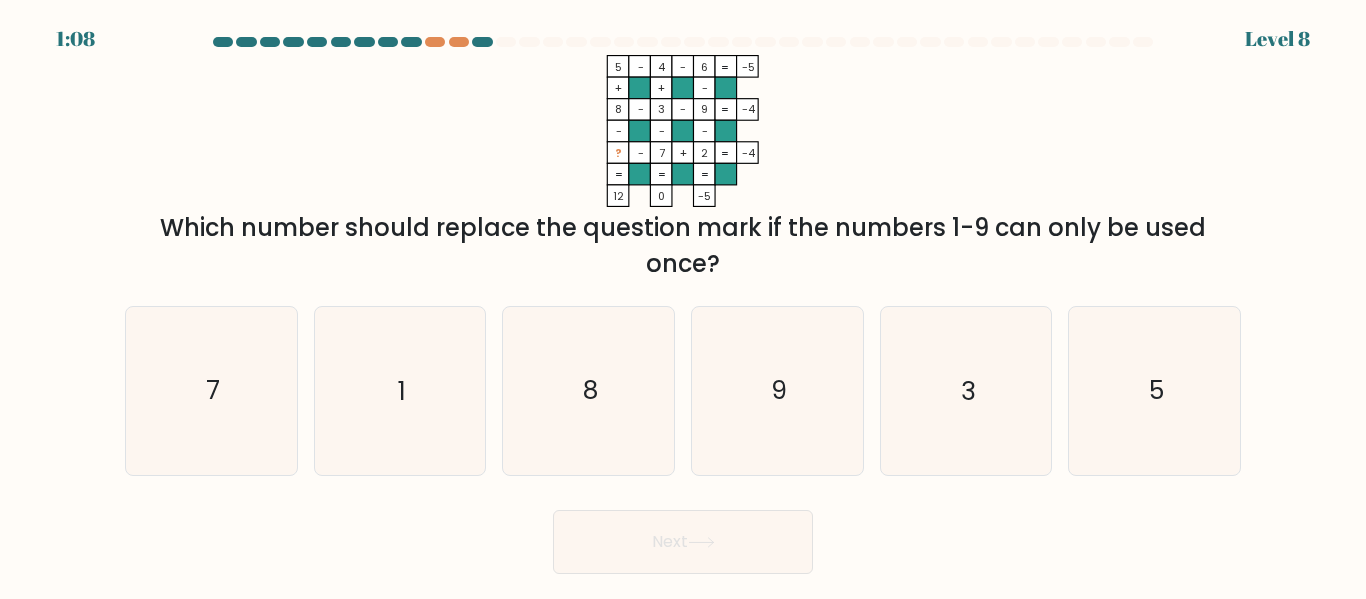 drag, startPoint x: 772, startPoint y: 219, endPoint x: 1157, endPoint y: 217, distance: 385.0052 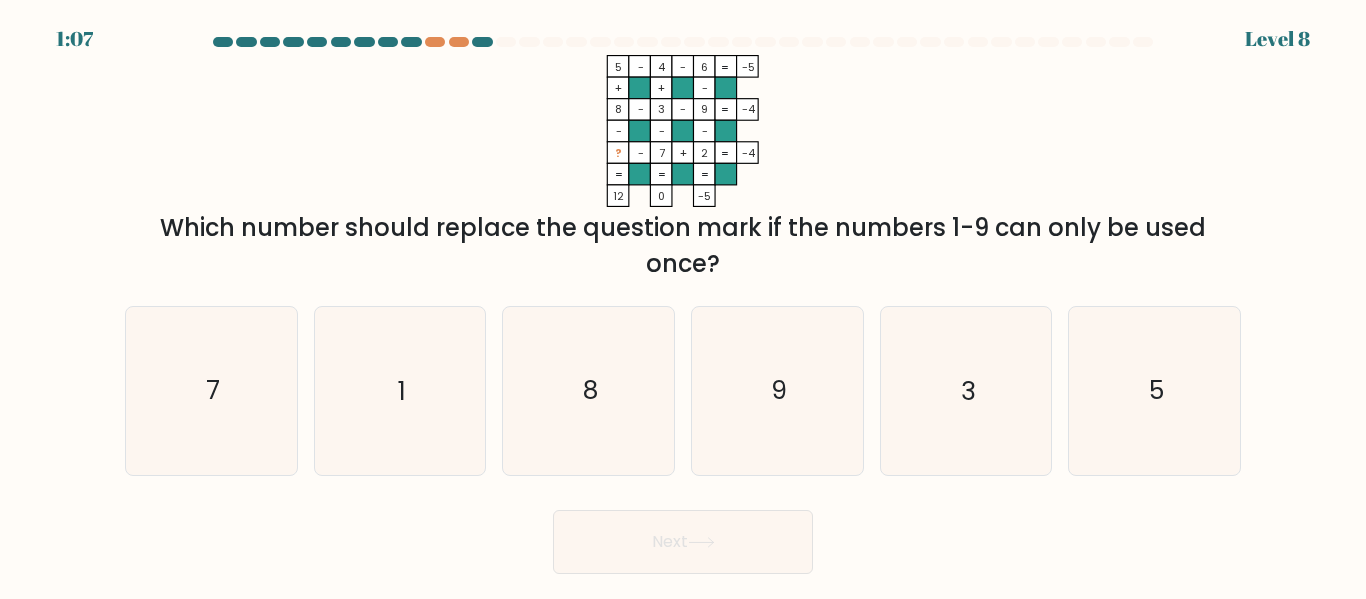 drag, startPoint x: 1157, startPoint y: 217, endPoint x: 1159, endPoint y: 234, distance: 17.117243 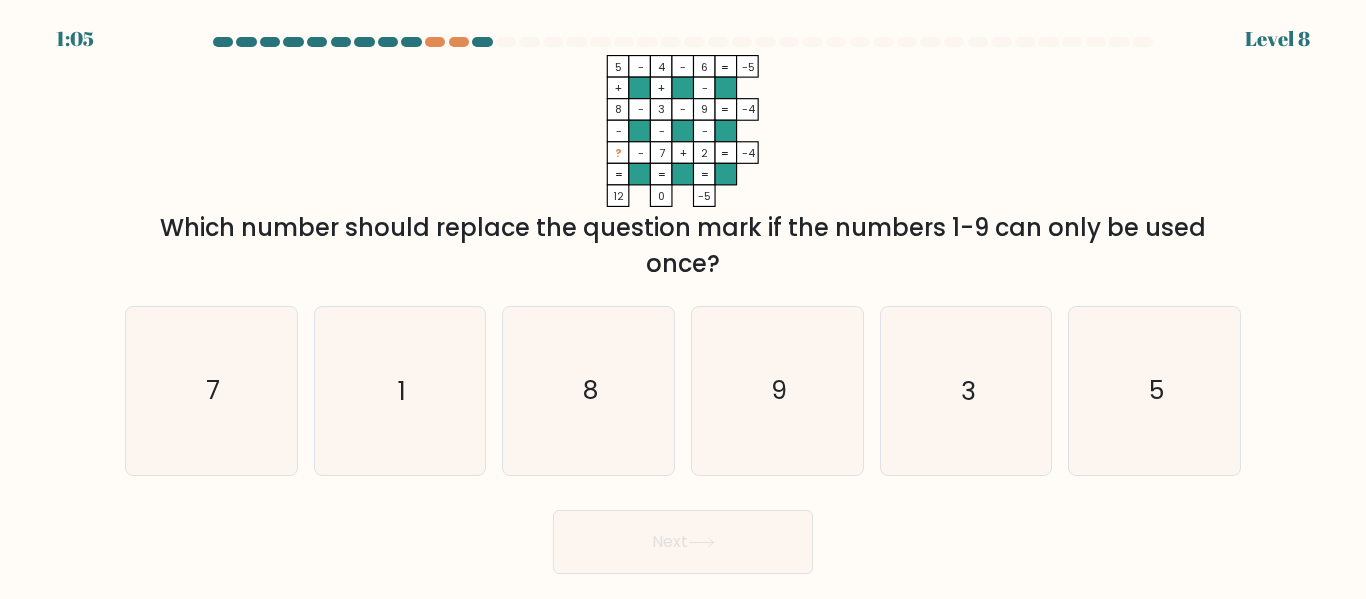 drag, startPoint x: 740, startPoint y: 258, endPoint x: 585, endPoint y: 223, distance: 158.90248 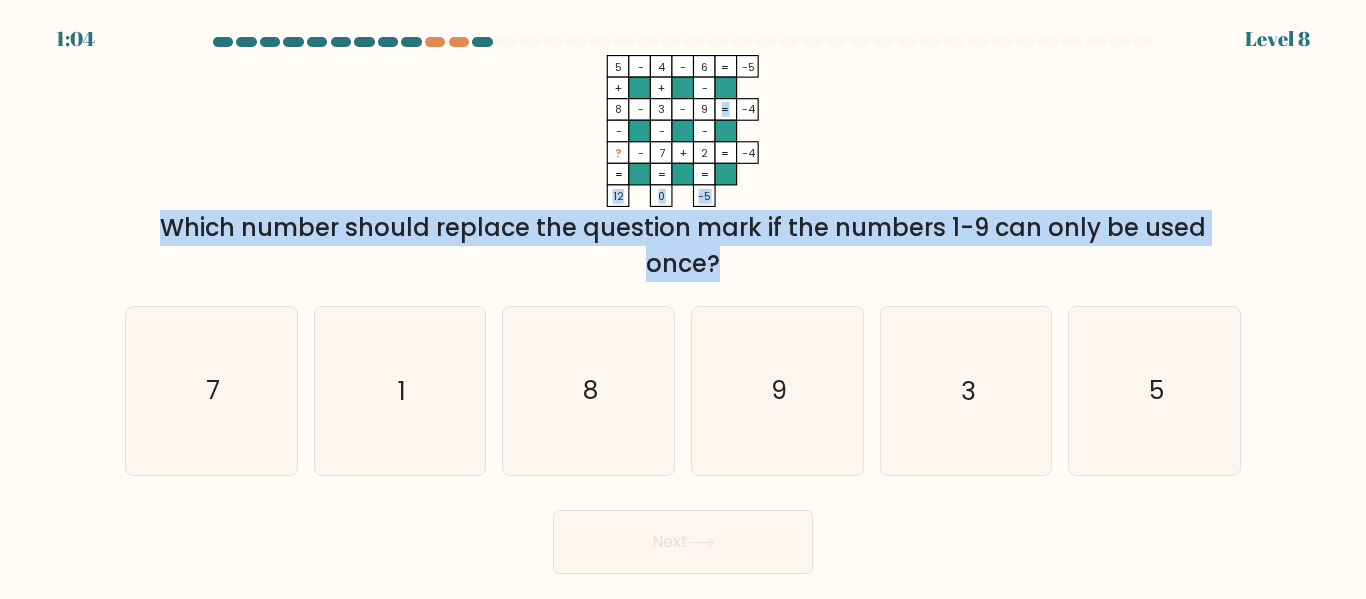 drag, startPoint x: 751, startPoint y: 247, endPoint x: 583, endPoint y: 198, distance: 175 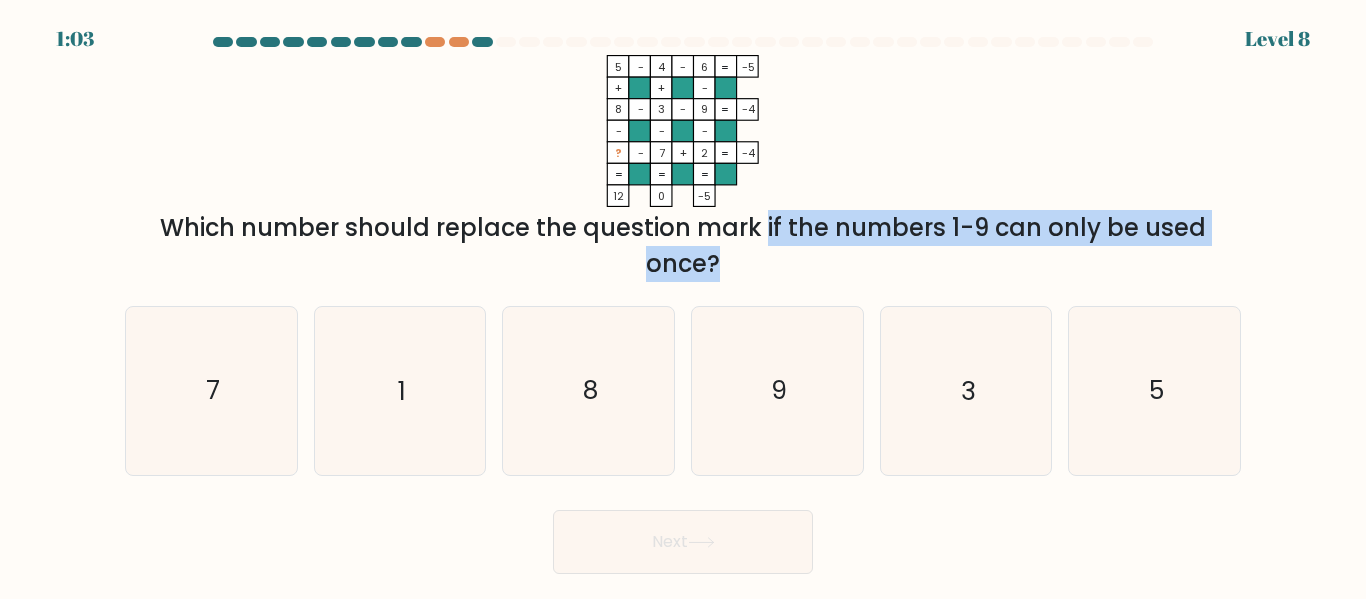 drag, startPoint x: 607, startPoint y: 221, endPoint x: 760, endPoint y: 256, distance: 156.95222 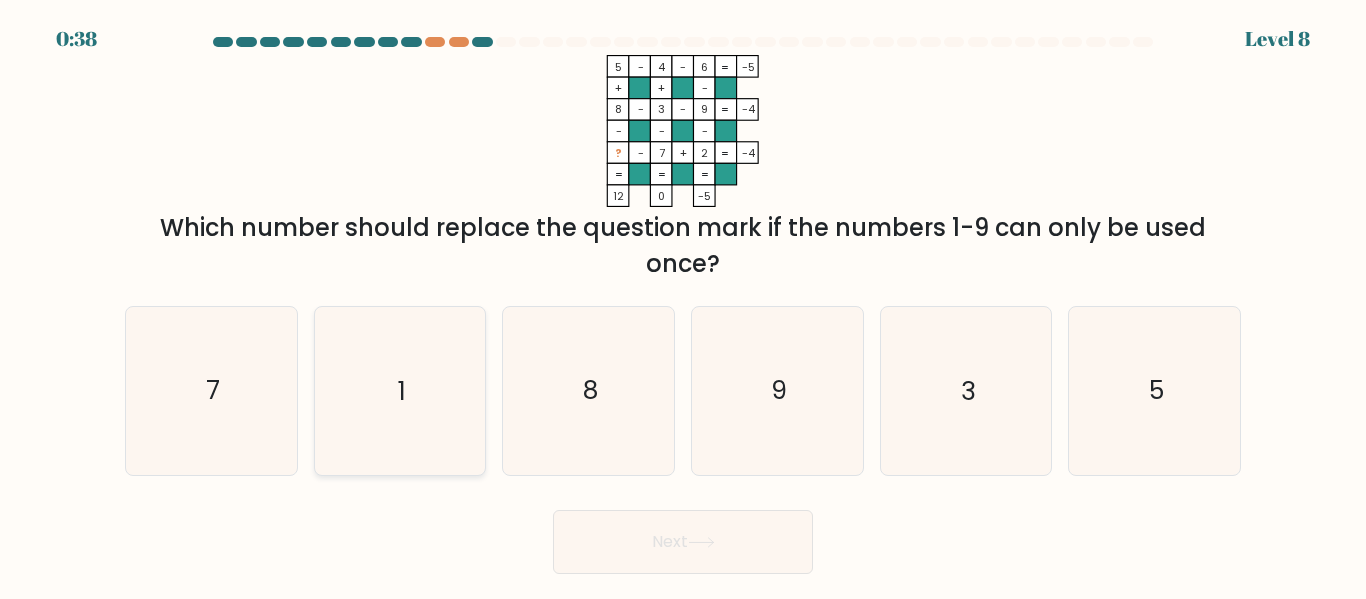 click on "1" 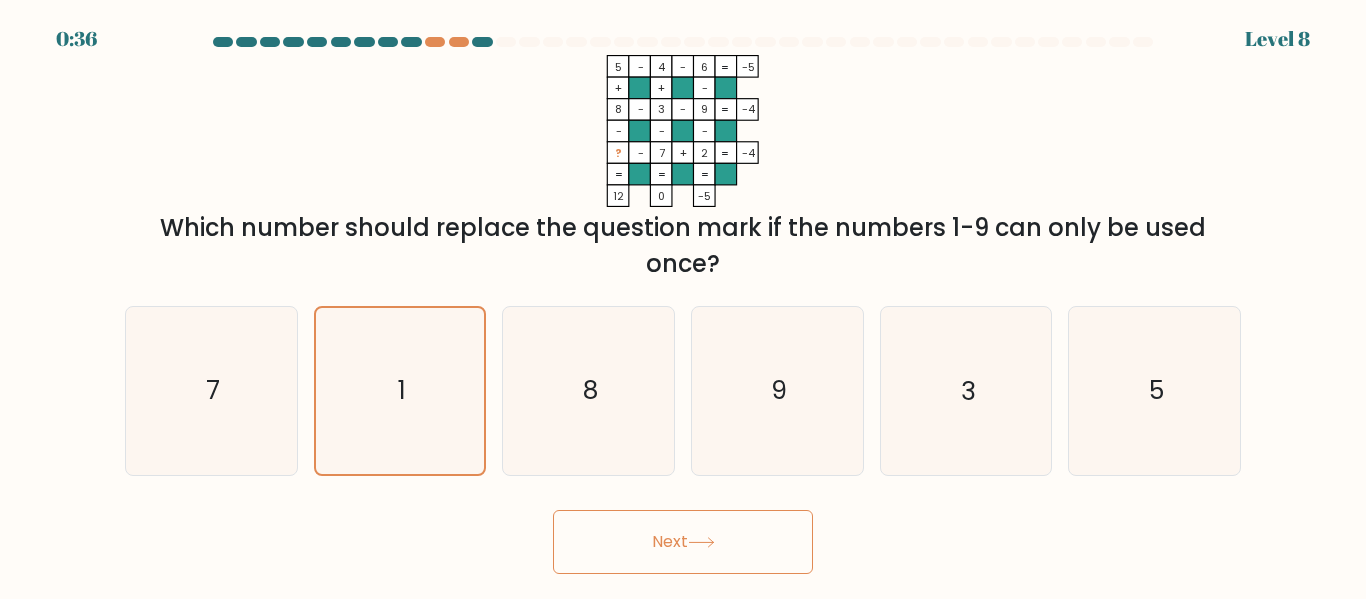 click on "Next" at bounding box center (683, 542) 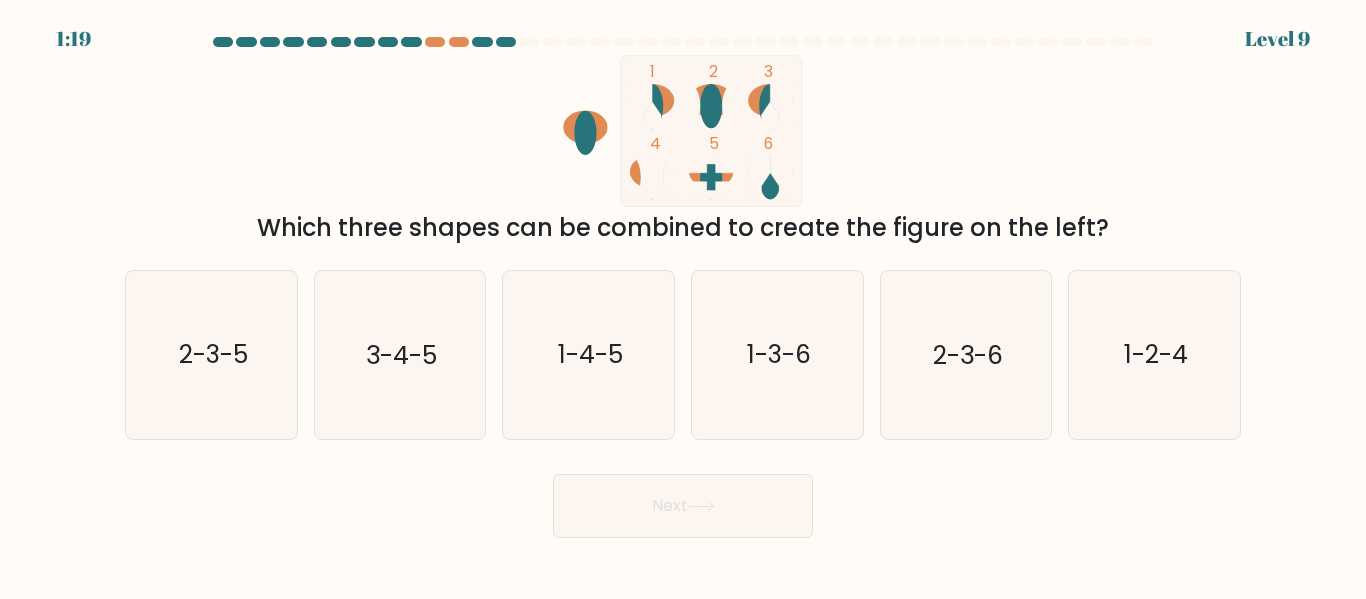 drag, startPoint x: 452, startPoint y: 229, endPoint x: 1082, endPoint y: 242, distance: 630.1341 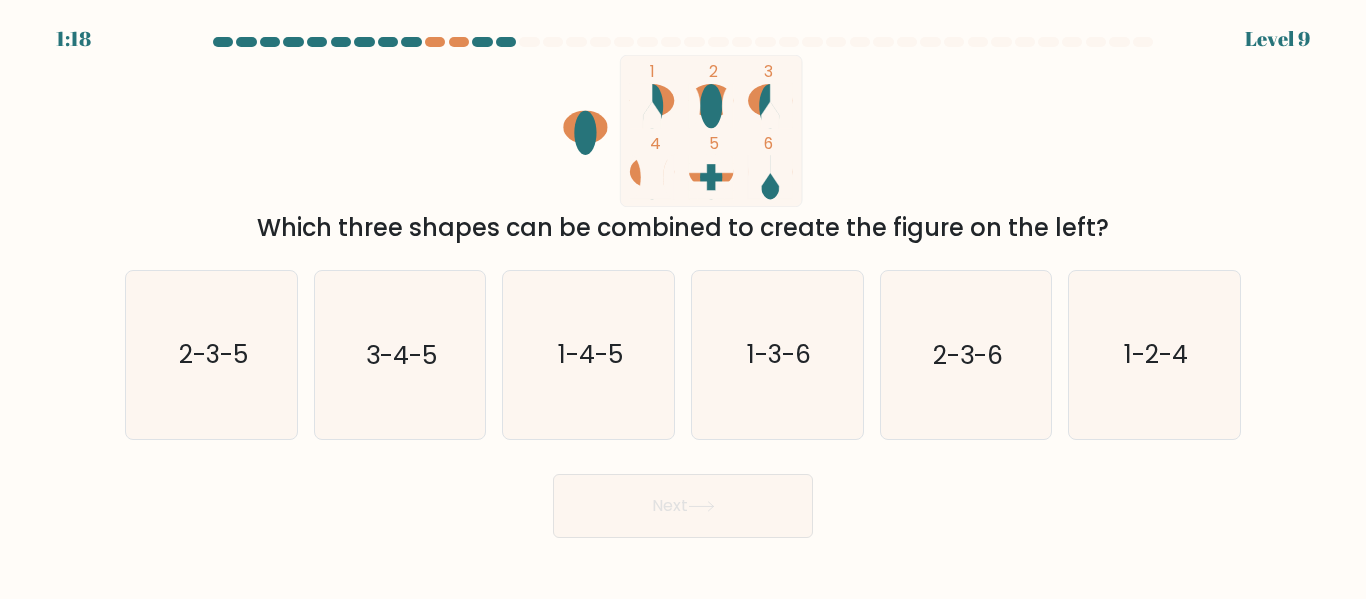 drag, startPoint x: 1117, startPoint y: 238, endPoint x: 1008, endPoint y: 216, distance: 111.19802 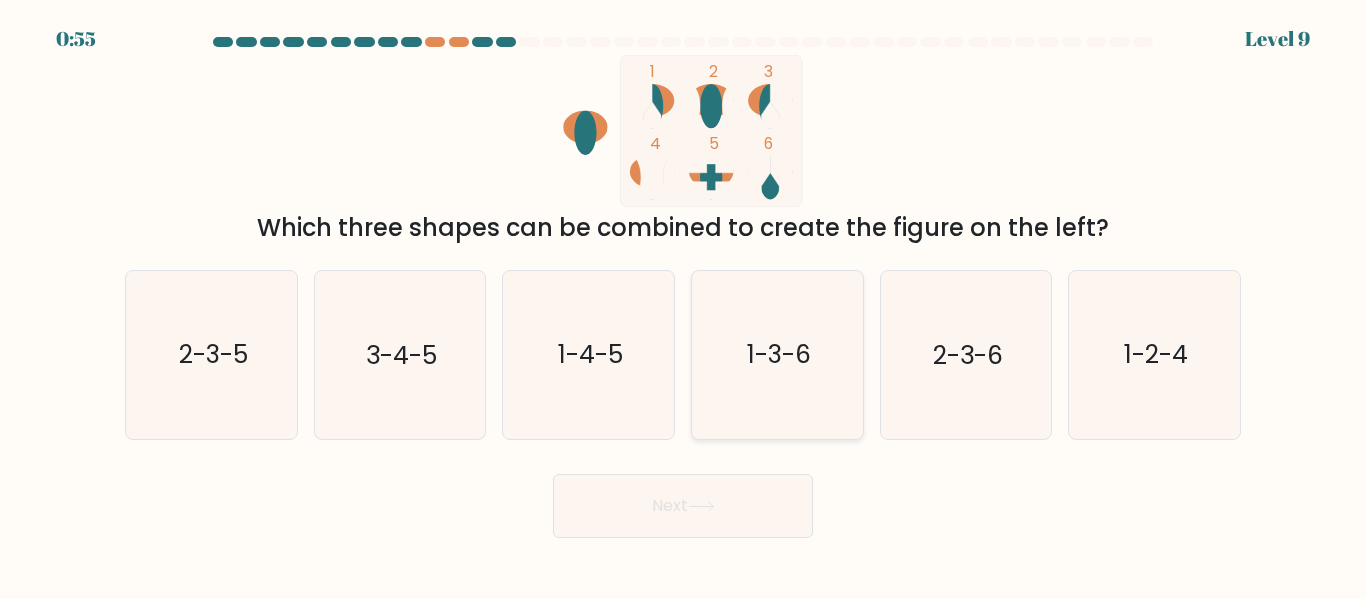 click on "1-3-6" 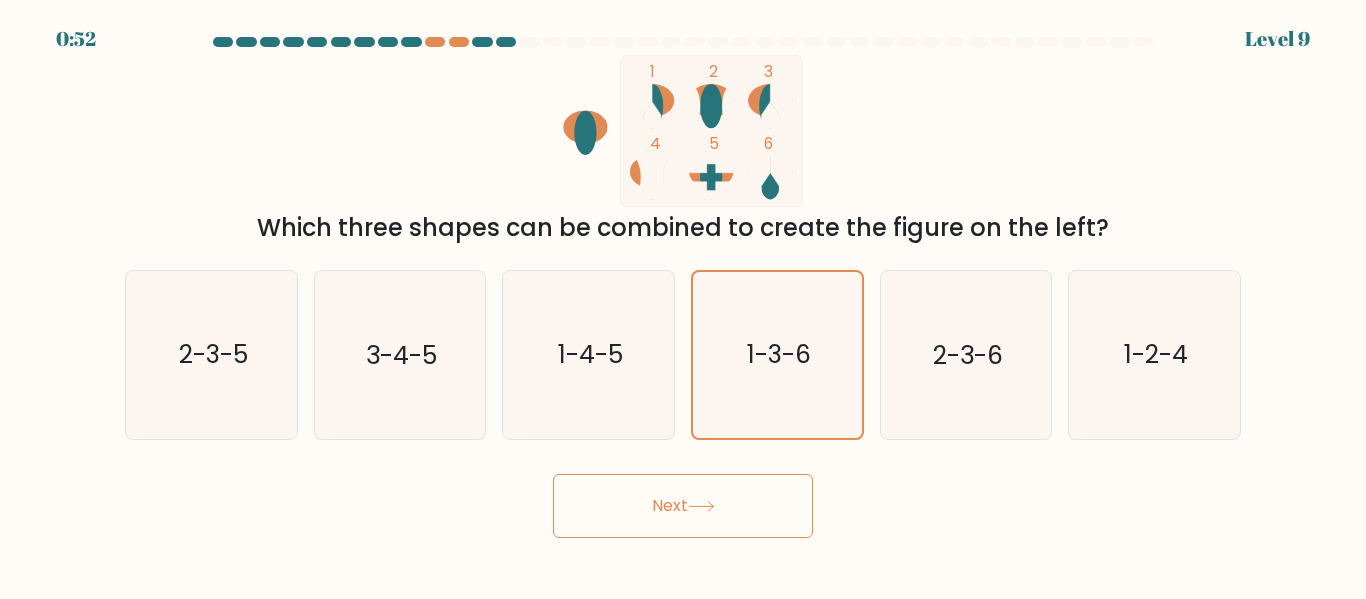 click on "Next" at bounding box center (683, 506) 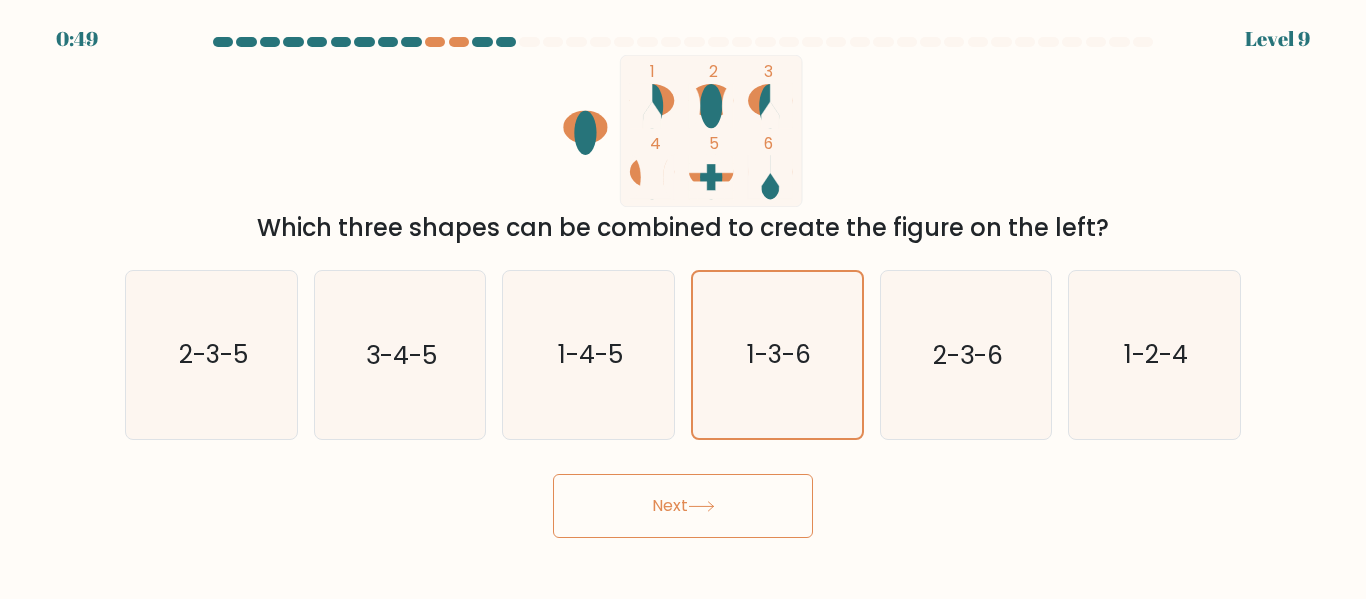 click on "Next" at bounding box center [683, 506] 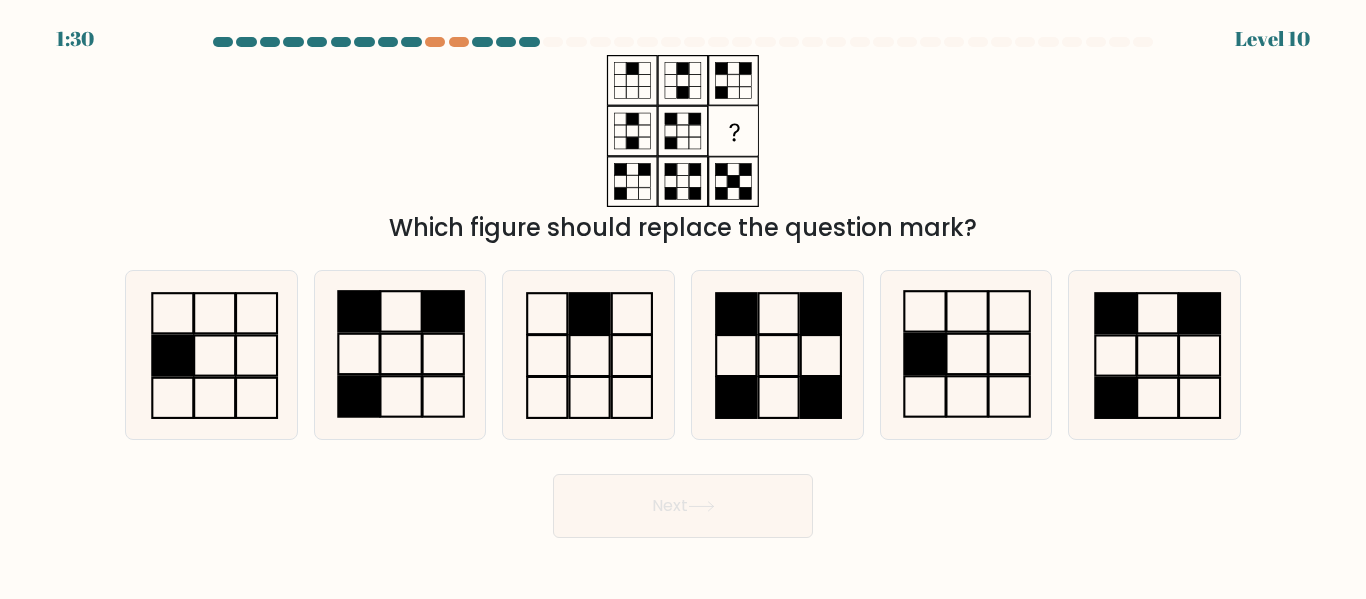 drag, startPoint x: 699, startPoint y: 217, endPoint x: 980, endPoint y: 233, distance: 281.45514 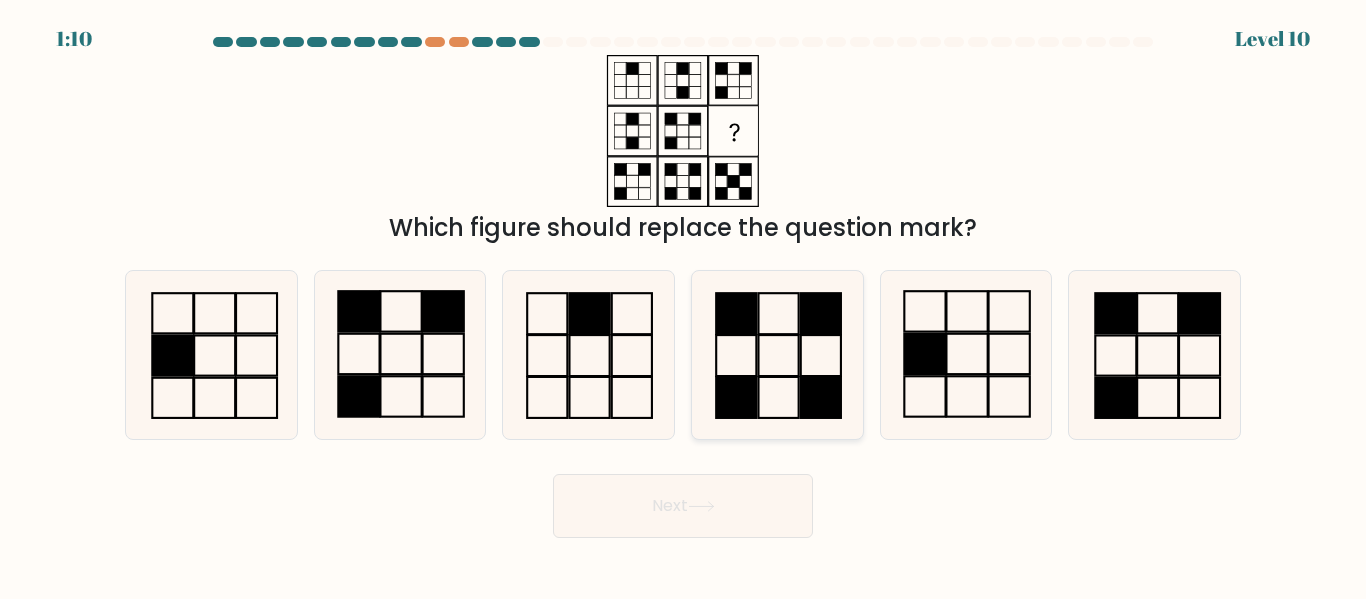 click 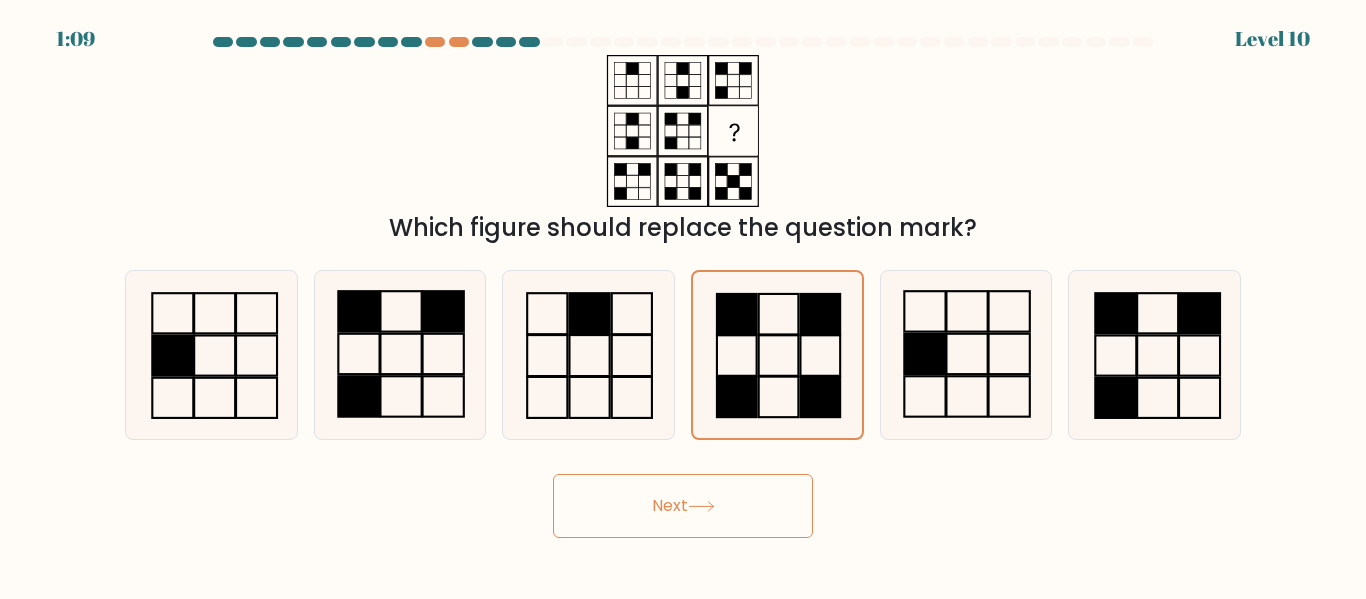 click on "Next" at bounding box center [683, 506] 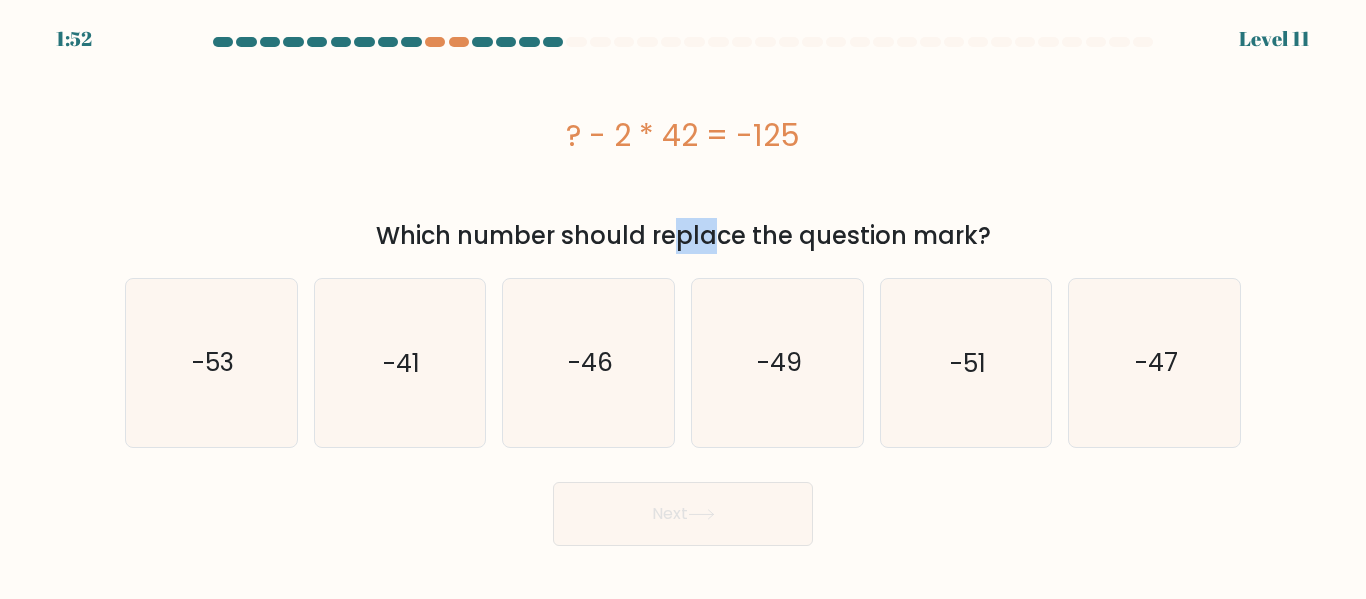 drag, startPoint x: 514, startPoint y: 223, endPoint x: 550, endPoint y: 231, distance: 36.878178 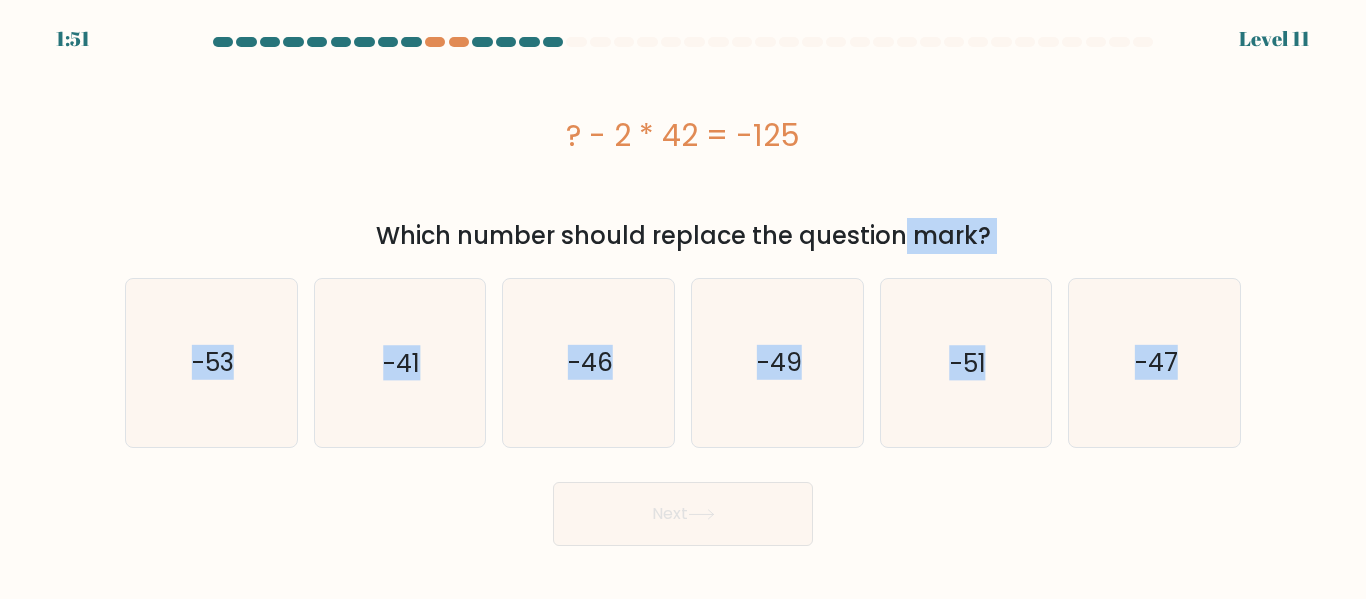 drag, startPoint x: 776, startPoint y: 237, endPoint x: 1224, endPoint y: 265, distance: 448.87415 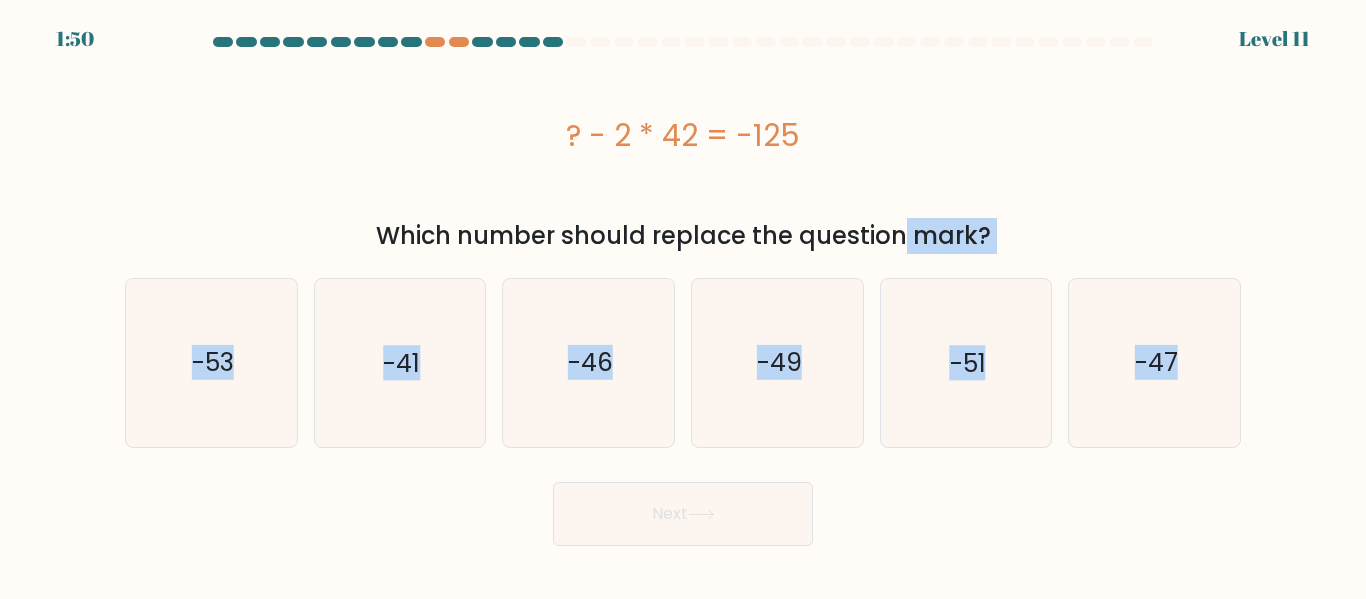 click on "Which number should replace the question mark?" at bounding box center (683, 236) 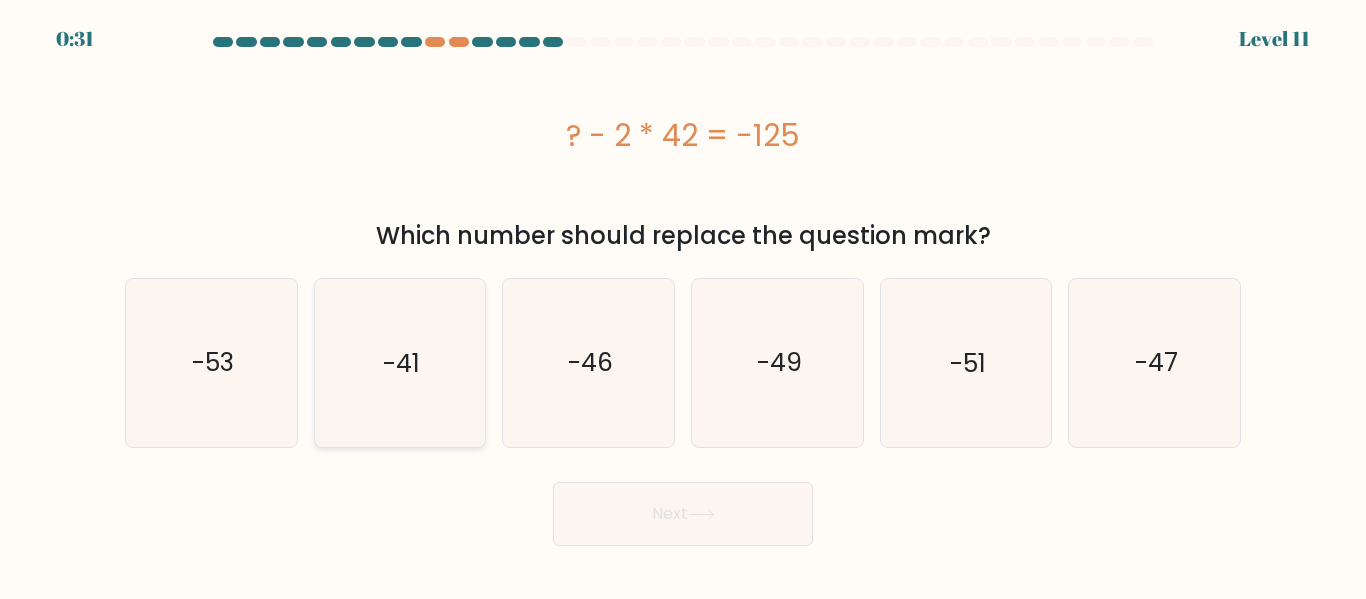 click on "-41" 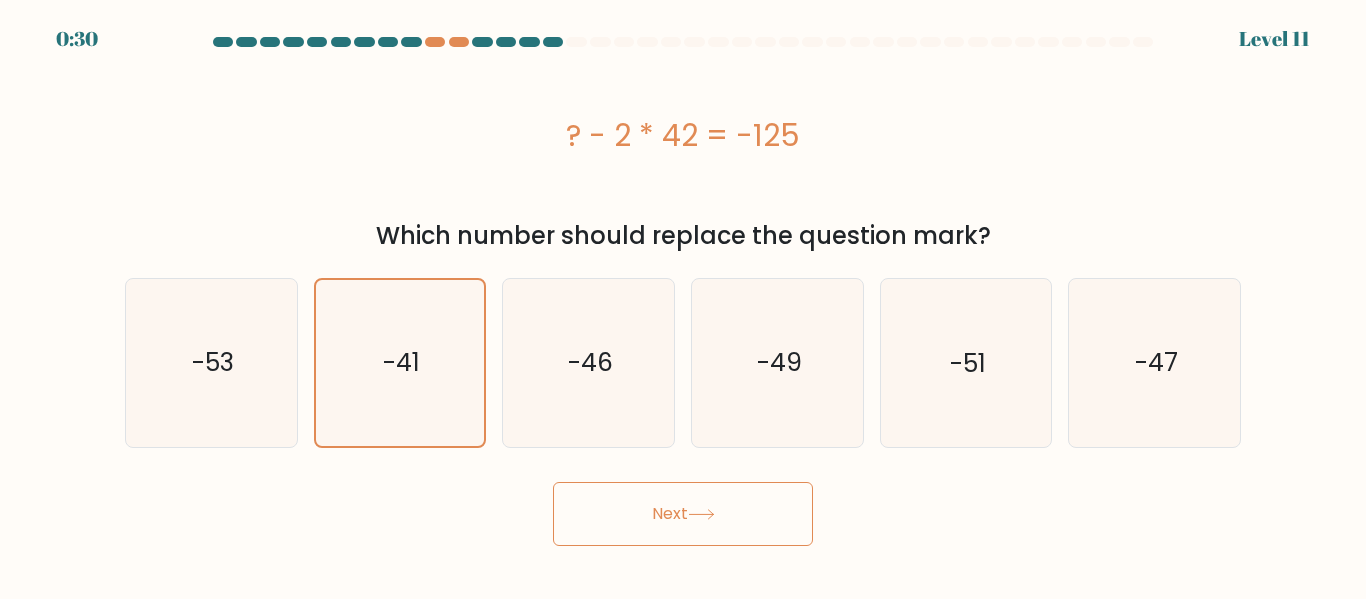 click on "Next" at bounding box center (683, 514) 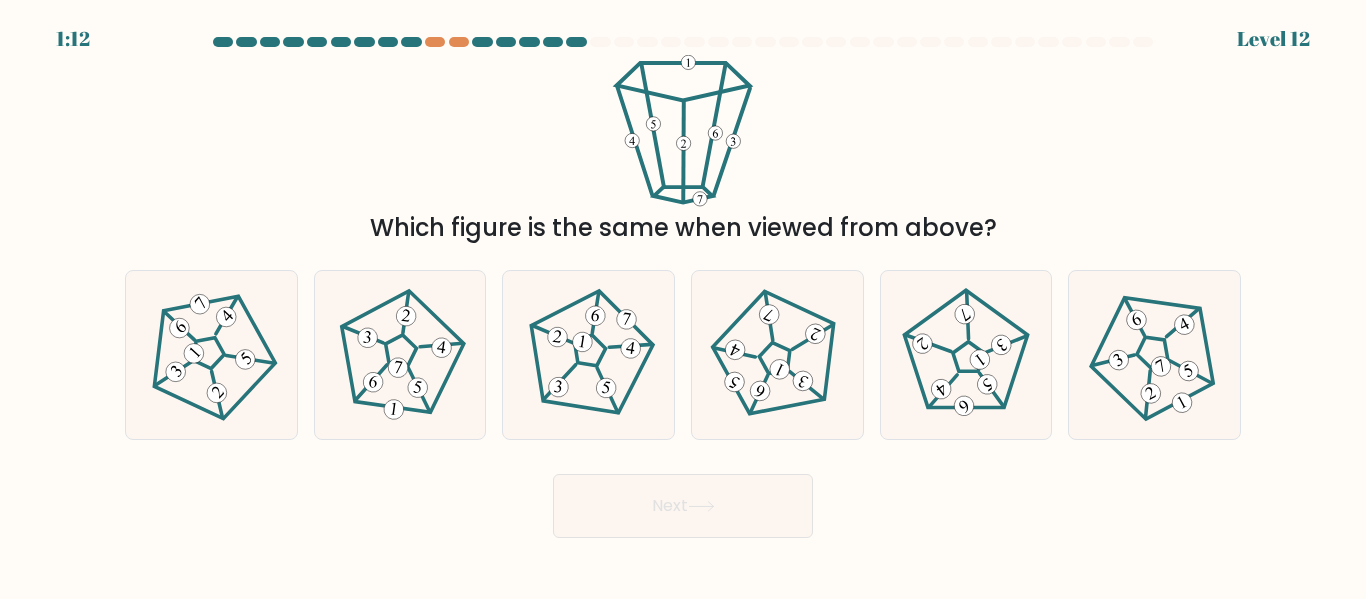 drag, startPoint x: 915, startPoint y: 242, endPoint x: 1012, endPoint y: 253, distance: 97.62172 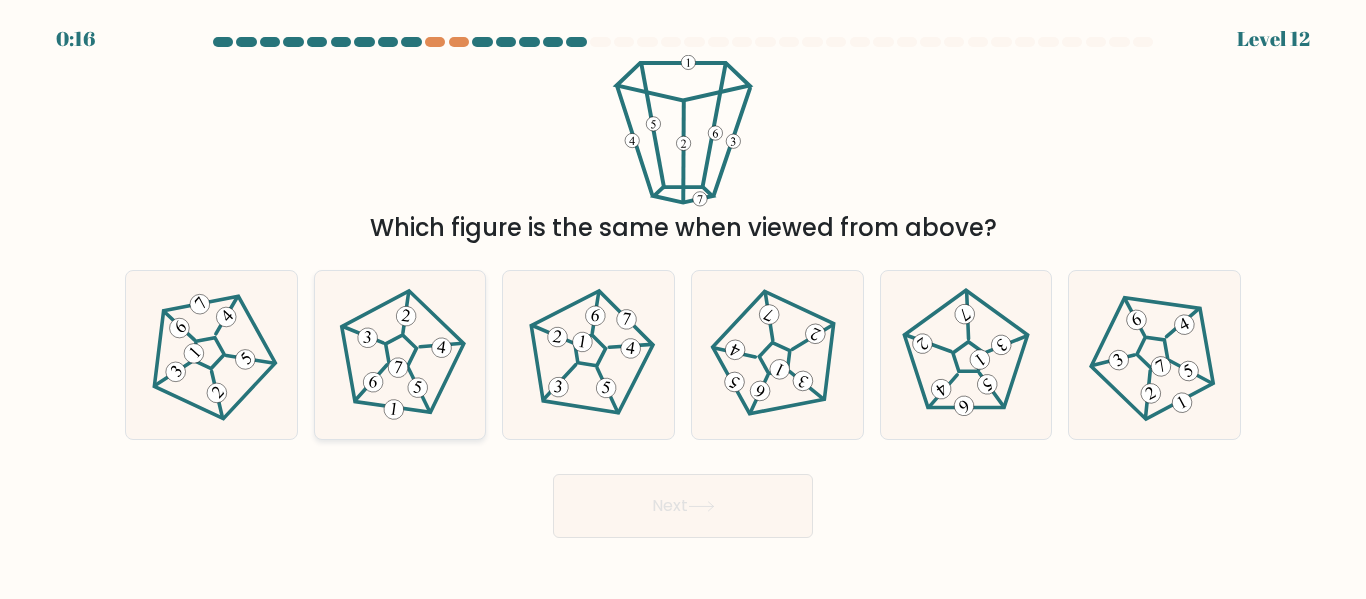 click 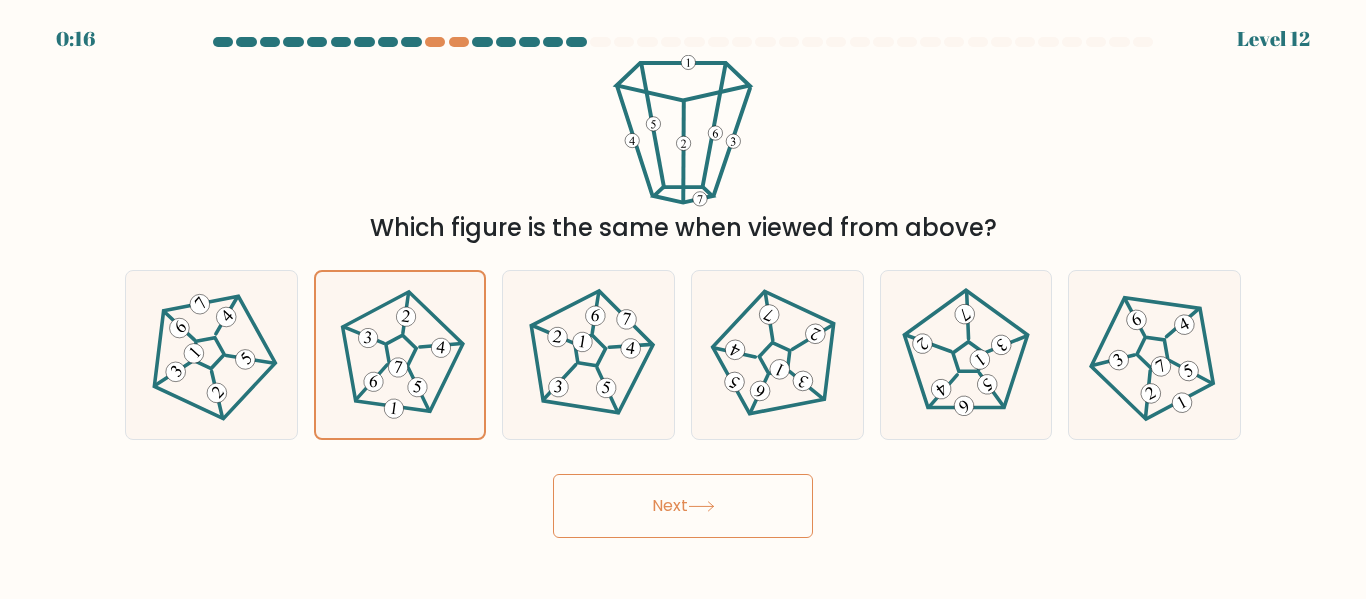 click on "Next" at bounding box center (683, 506) 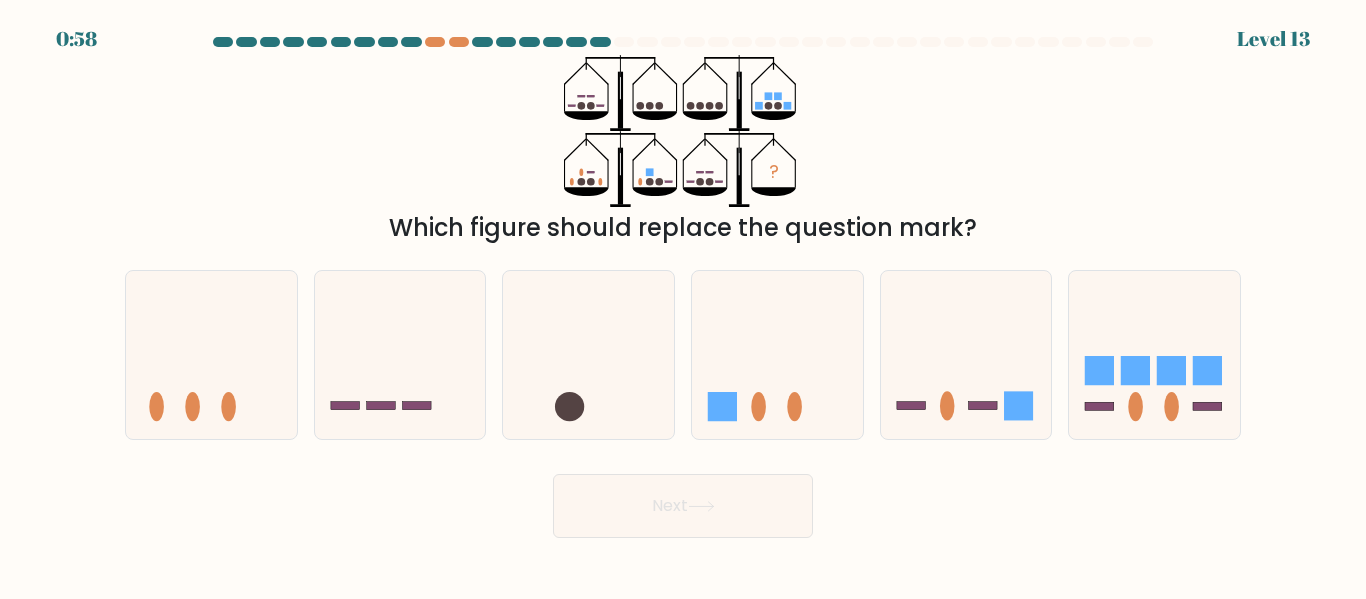 drag, startPoint x: 754, startPoint y: 231, endPoint x: 1001, endPoint y: 242, distance: 247.24481 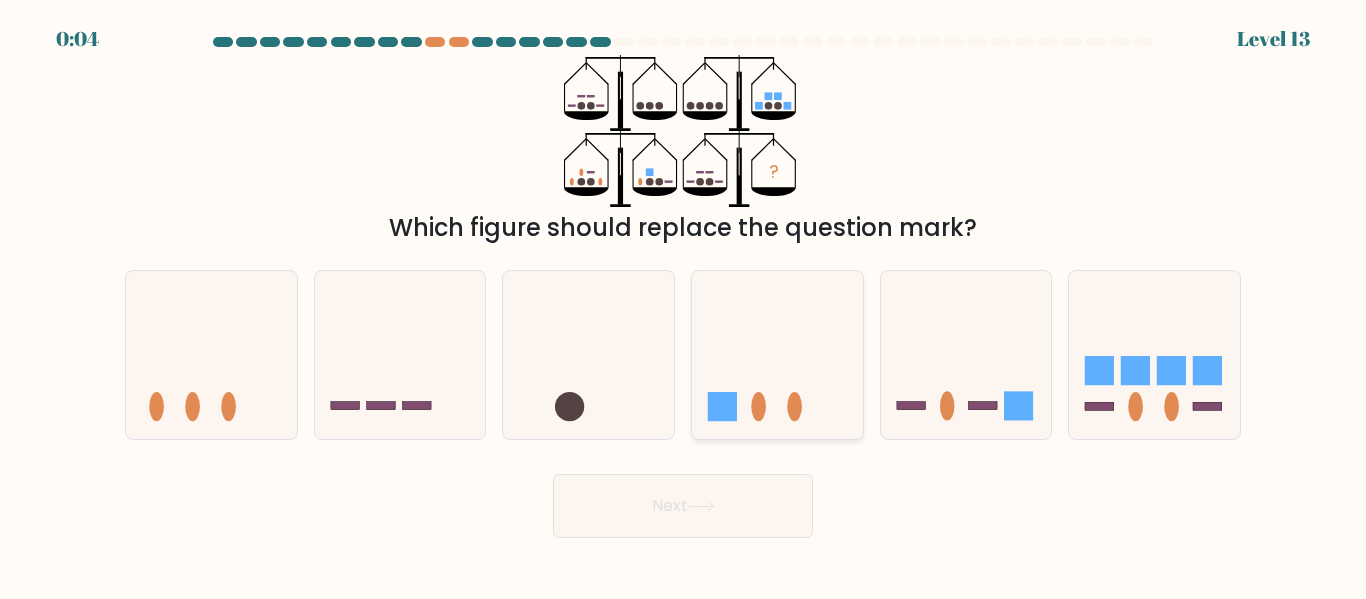 click 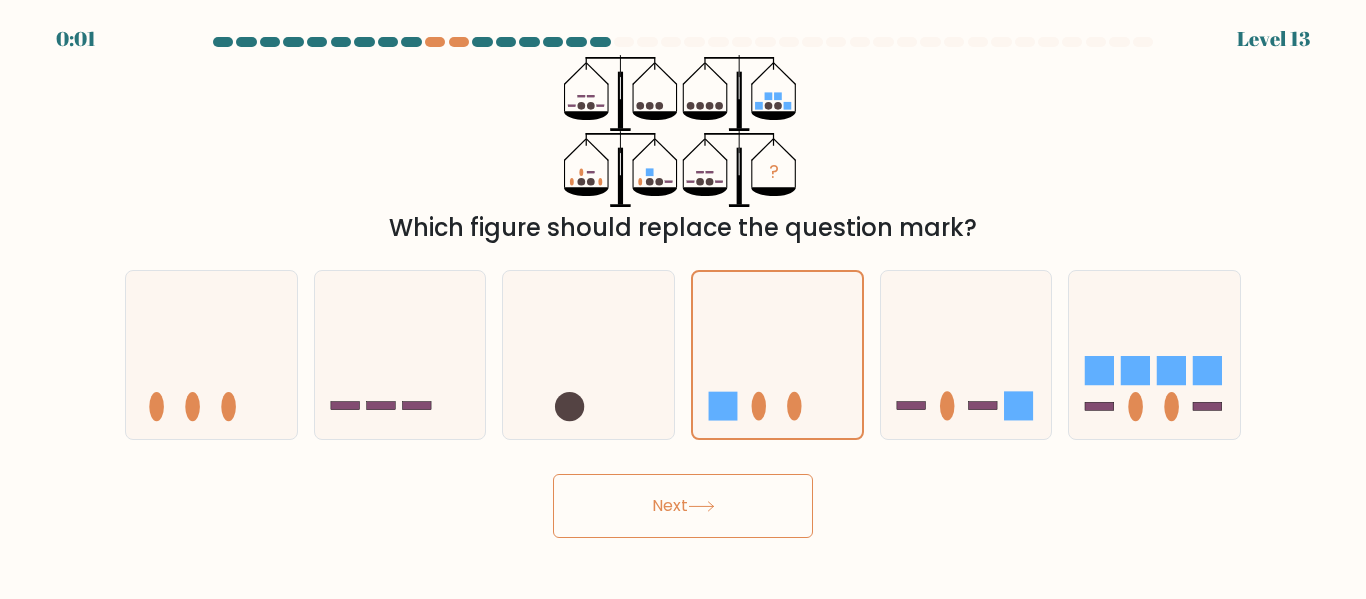 click on "Next" at bounding box center [683, 506] 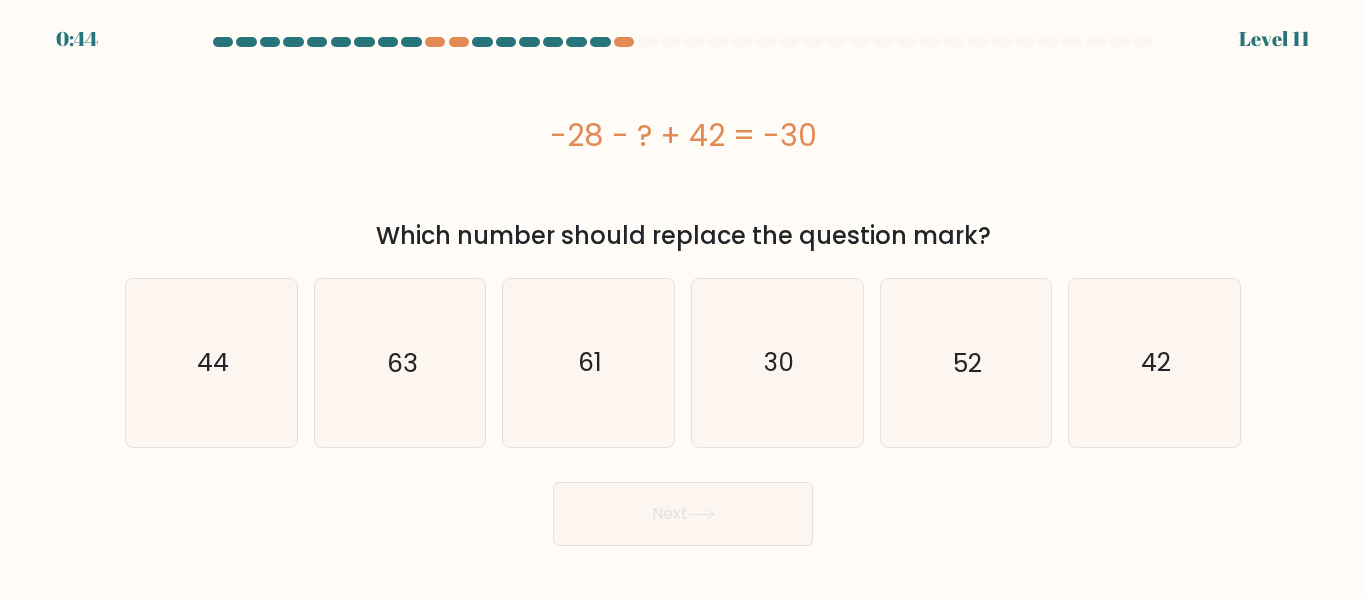 drag, startPoint x: 829, startPoint y: 238, endPoint x: 1046, endPoint y: 254, distance: 217.58907 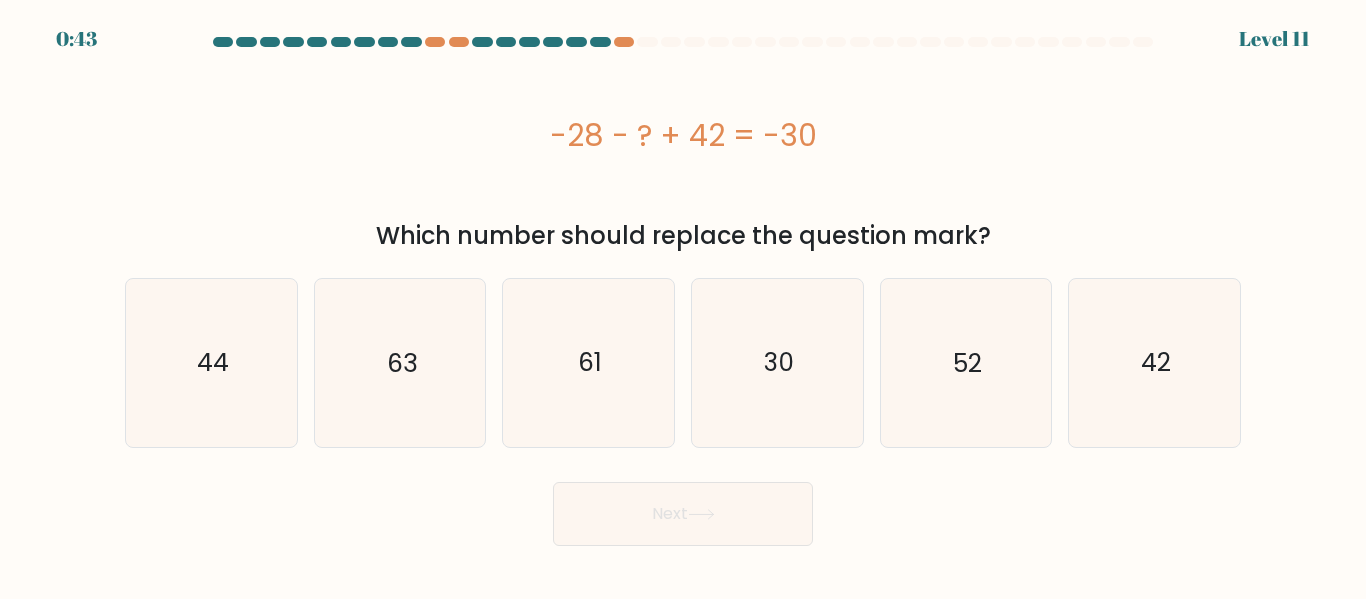 click on "Which number should replace the question mark?" at bounding box center (683, 236) 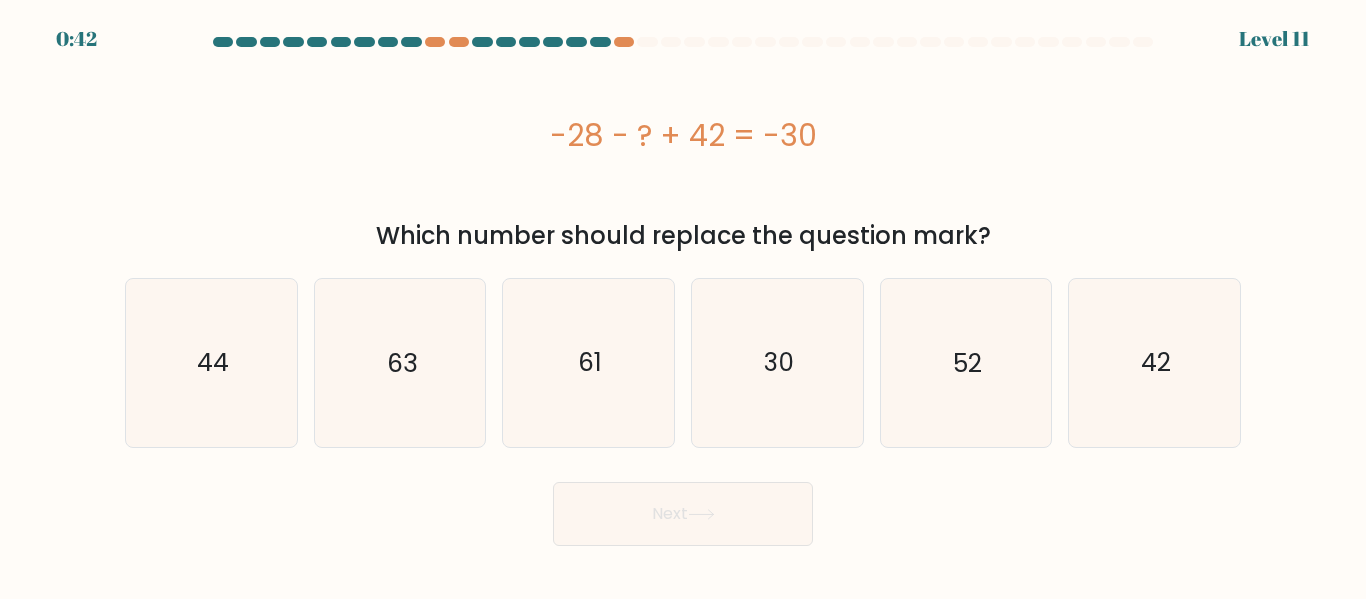 drag, startPoint x: 876, startPoint y: 236, endPoint x: 369, endPoint y: 228, distance: 507.0631 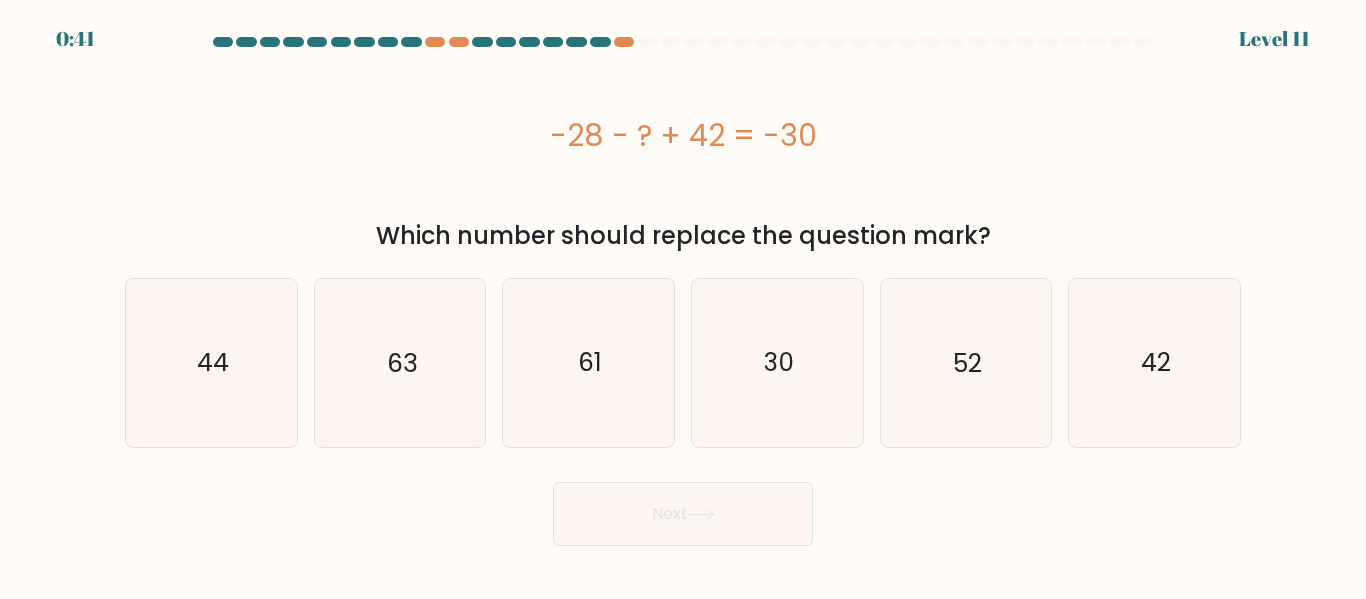 click on "Which number should replace the question mark?" at bounding box center (683, 236) 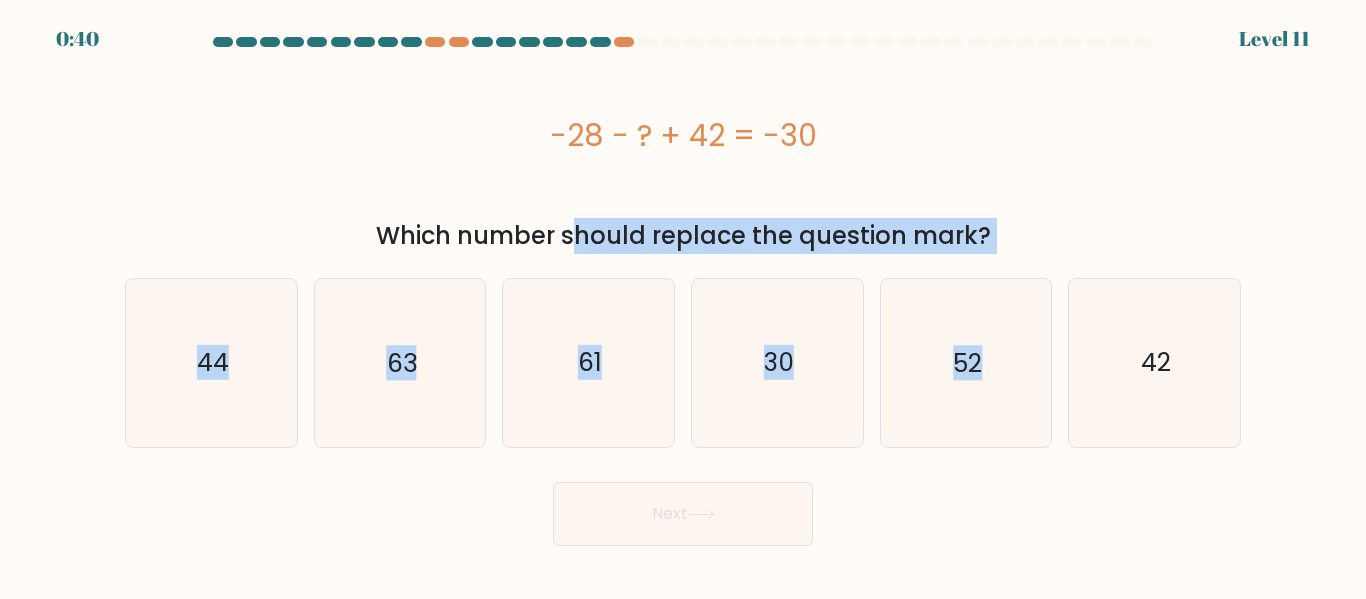 drag, startPoint x: 368, startPoint y: 228, endPoint x: 1016, endPoint y: 261, distance: 648.8397 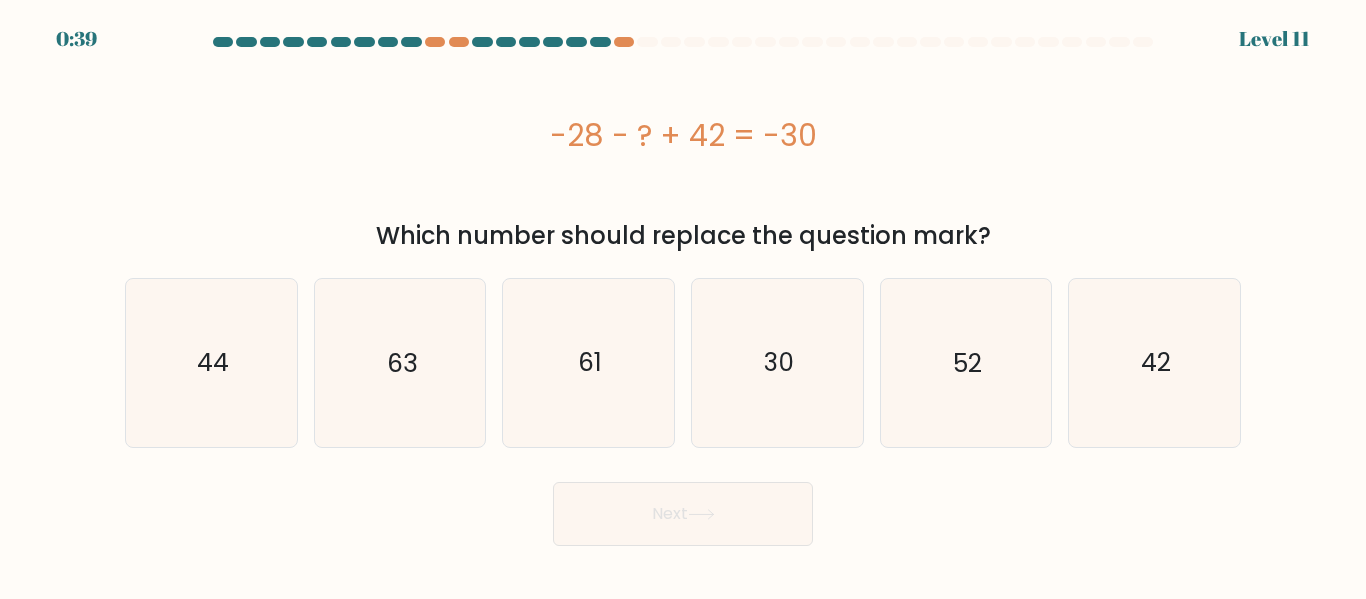 drag, startPoint x: 995, startPoint y: 248, endPoint x: 713, endPoint y: 224, distance: 283.01944 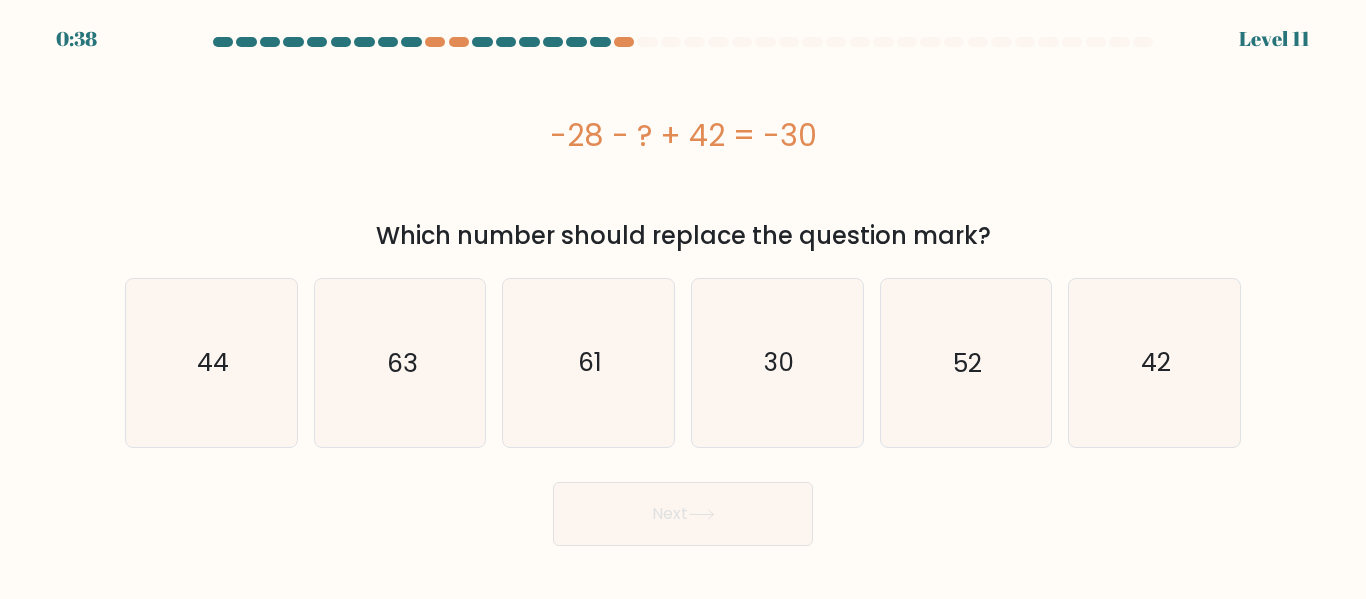 drag, startPoint x: 713, startPoint y: 224, endPoint x: 882, endPoint y: 219, distance: 169.07394 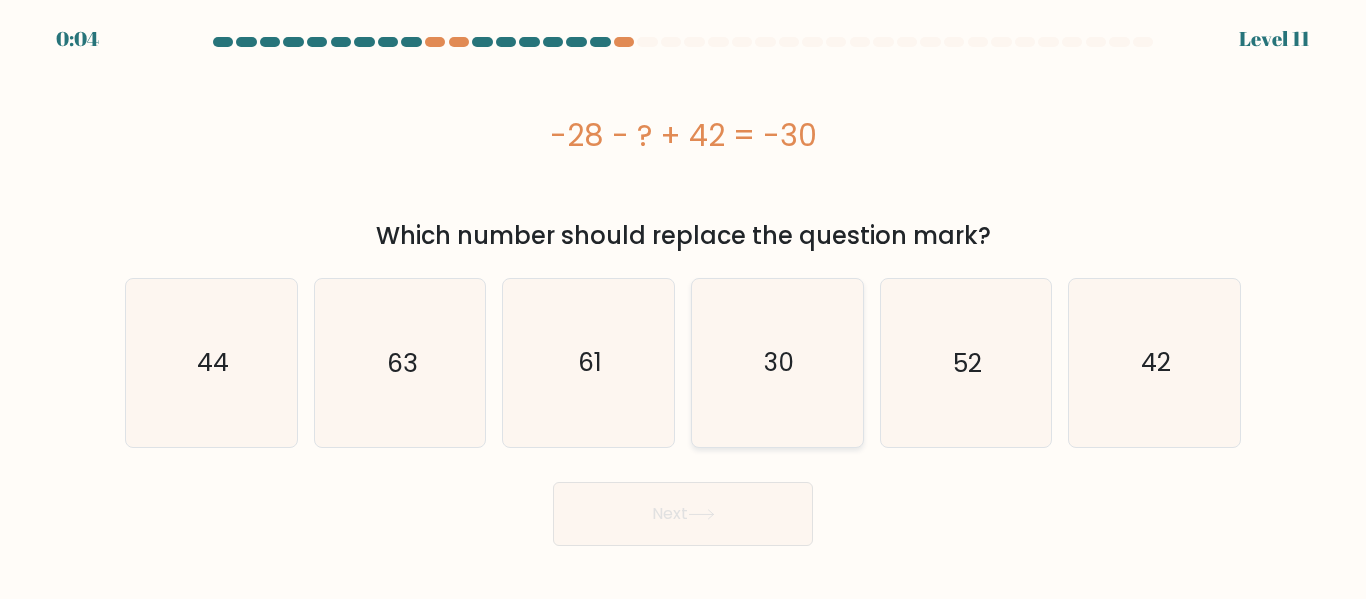 click on "30" 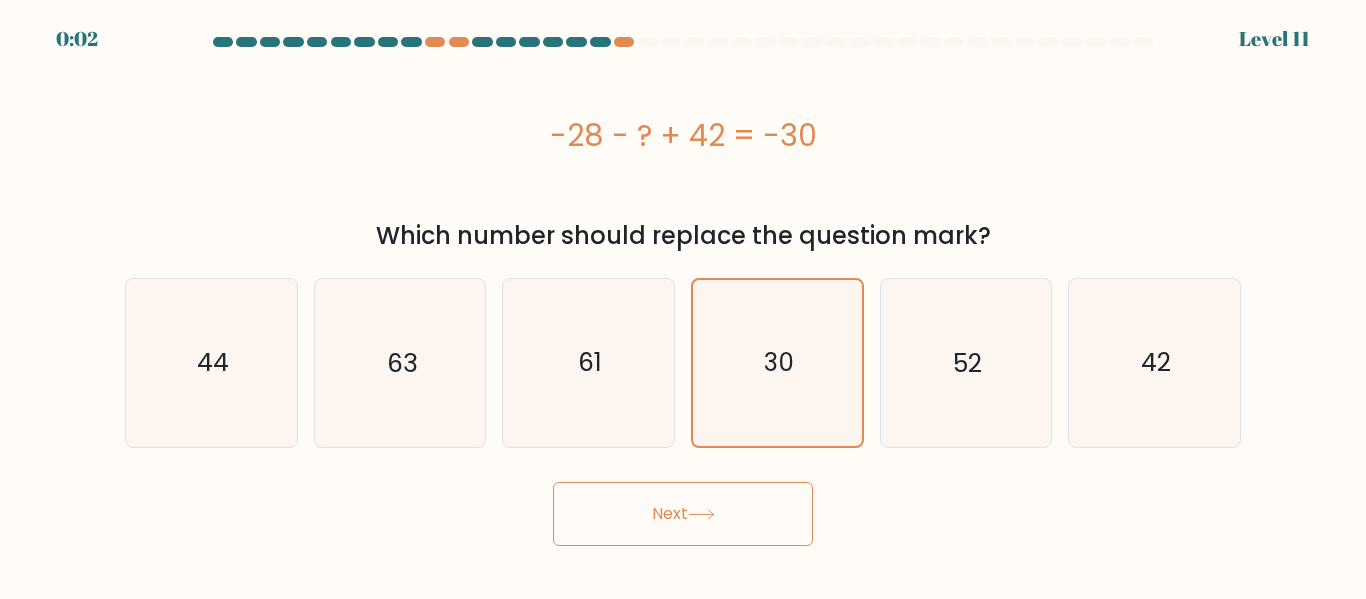 click on "Next" at bounding box center (683, 514) 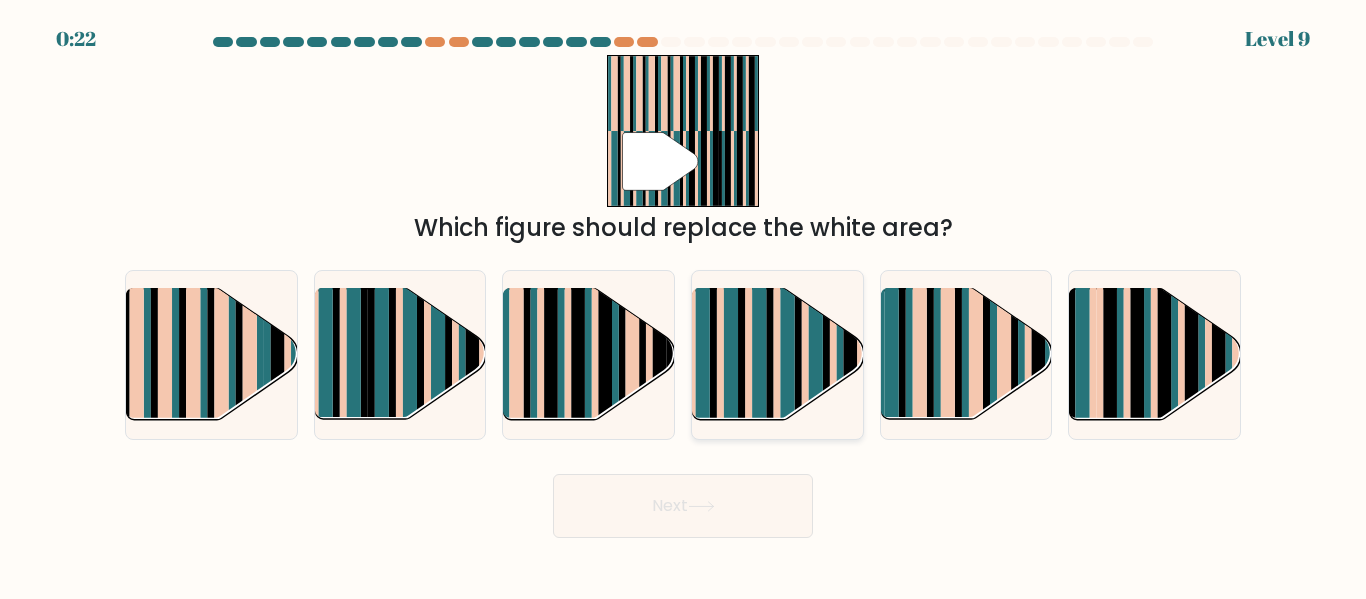 click 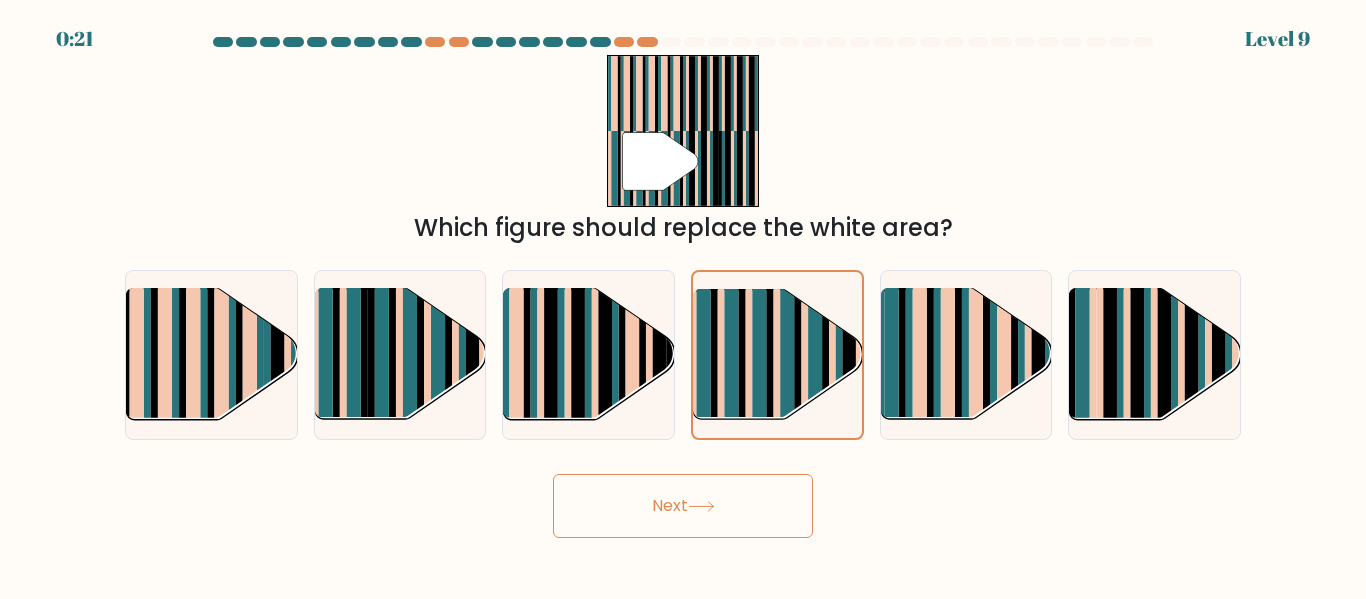 click at bounding box center [683, 287] 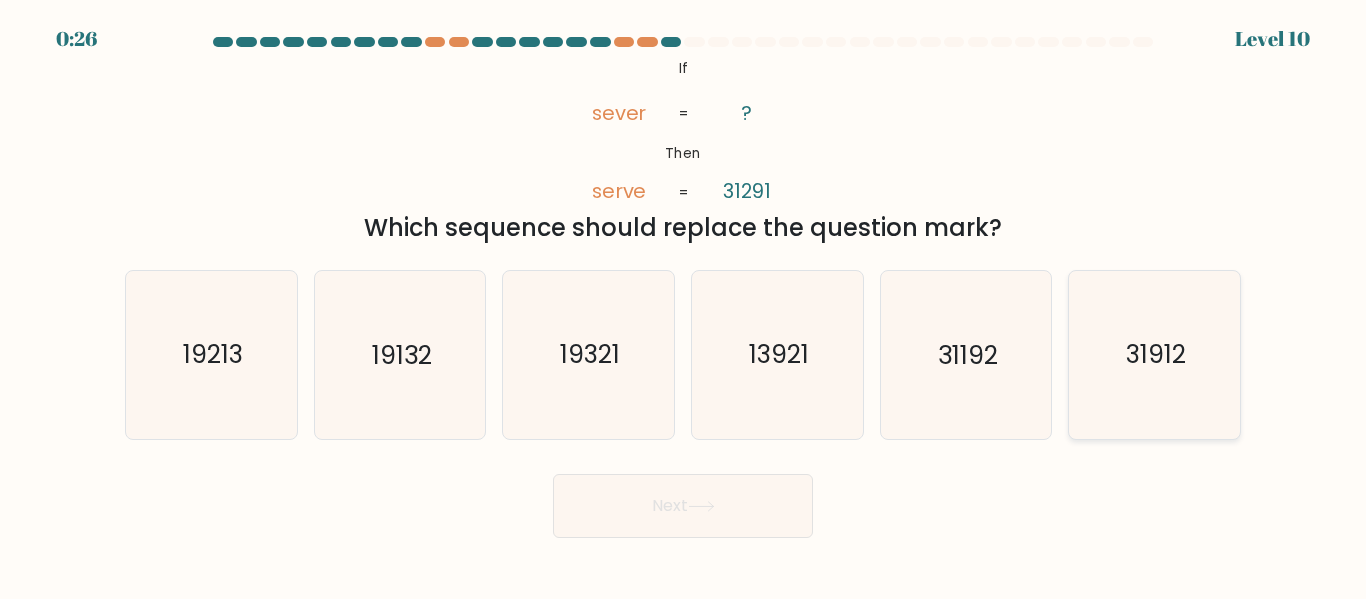 click on "31912" 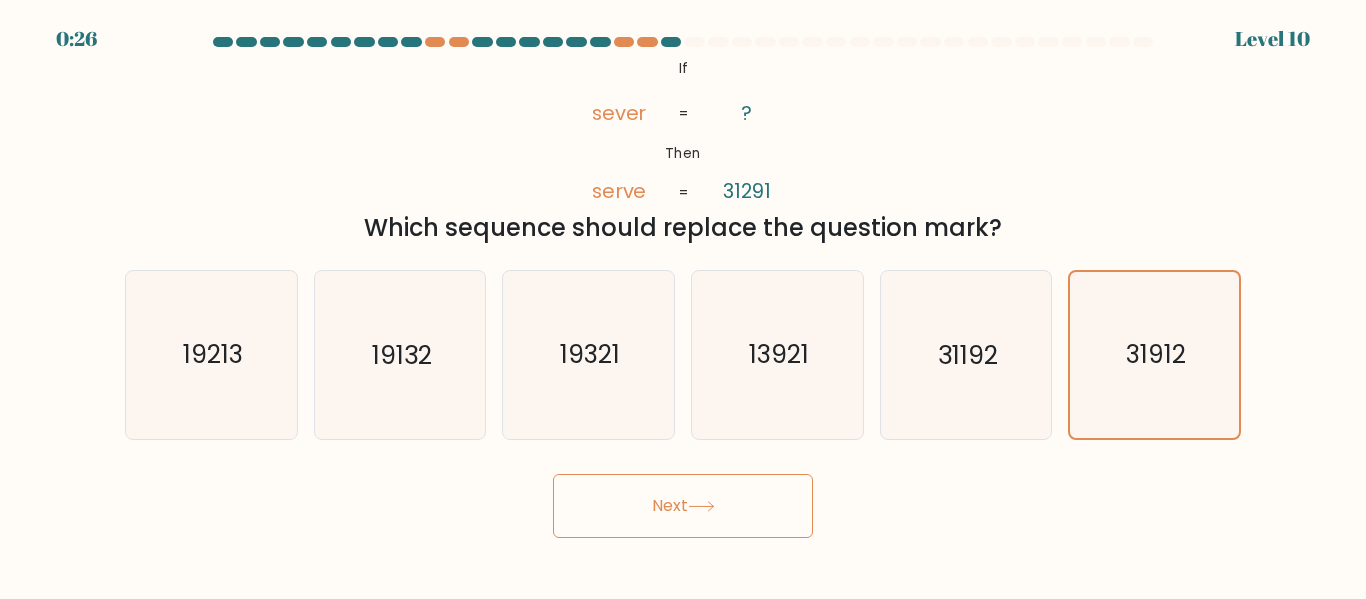 click 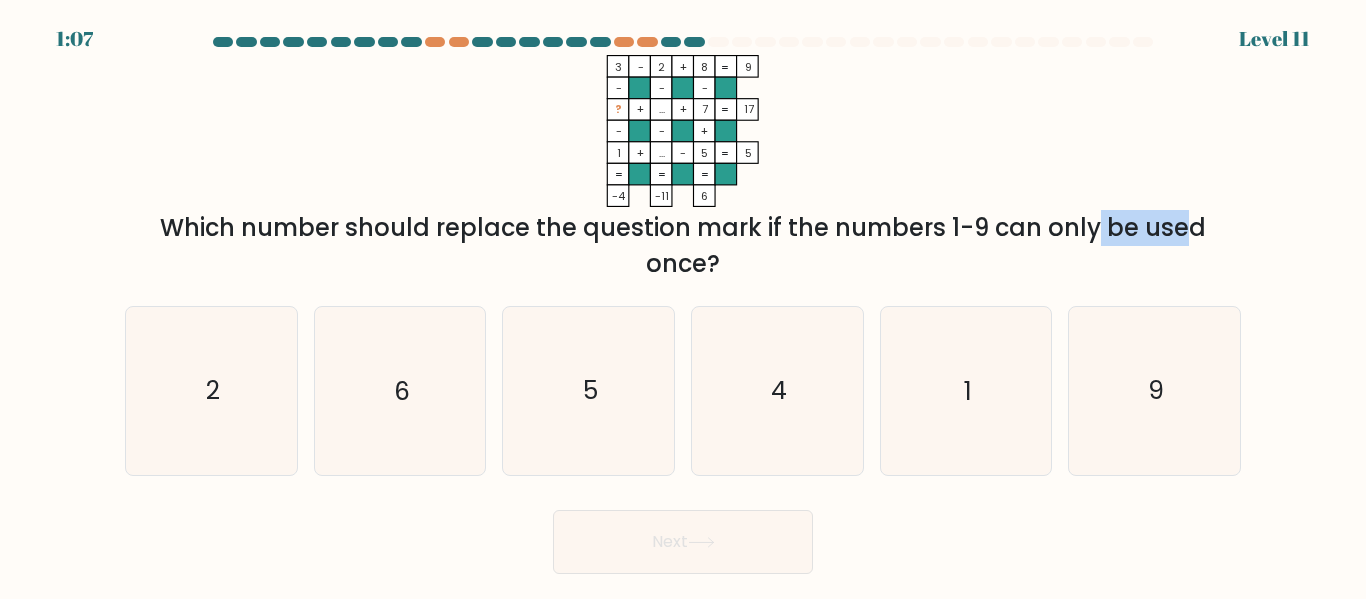 drag, startPoint x: 931, startPoint y: 234, endPoint x: 1014, endPoint y: 232, distance: 83.02409 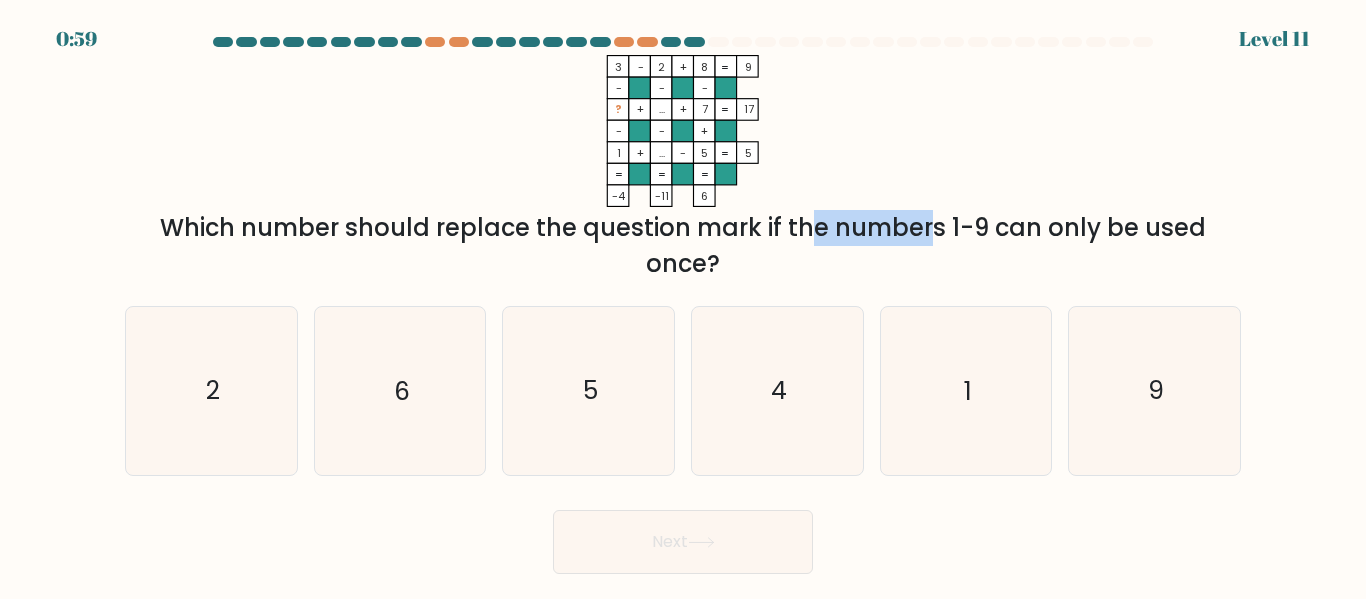 drag, startPoint x: 662, startPoint y: 232, endPoint x: 759, endPoint y: 232, distance: 97 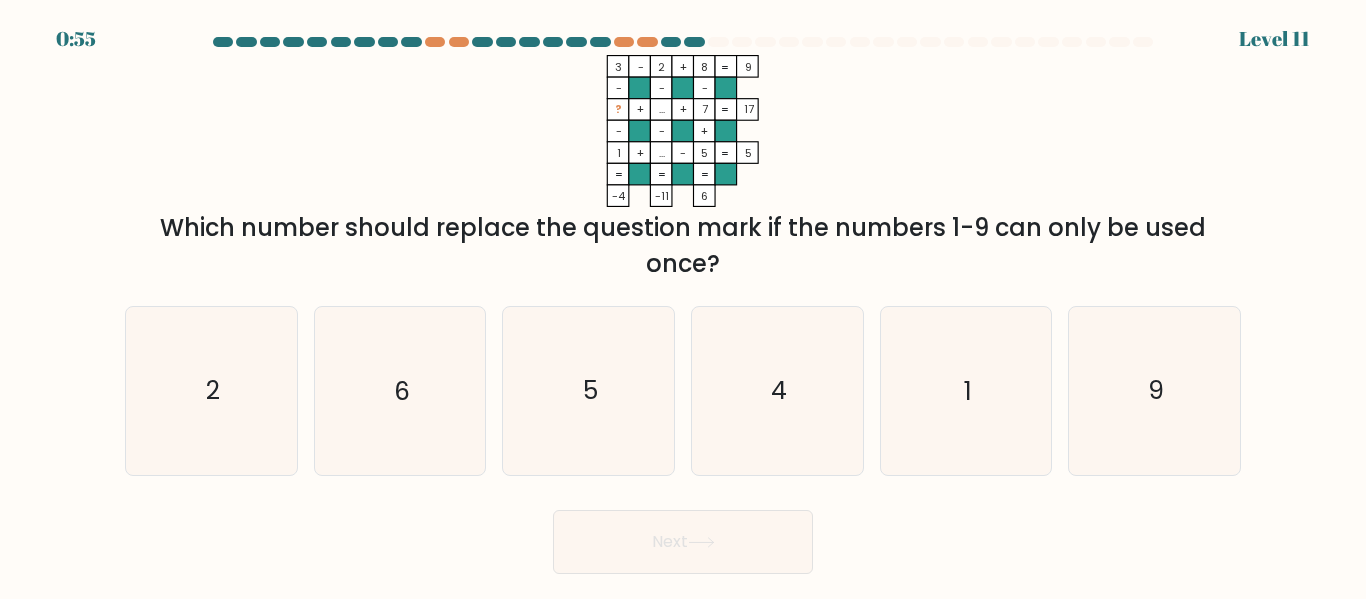drag, startPoint x: 653, startPoint y: 66, endPoint x: 666, endPoint y: 66, distance: 13 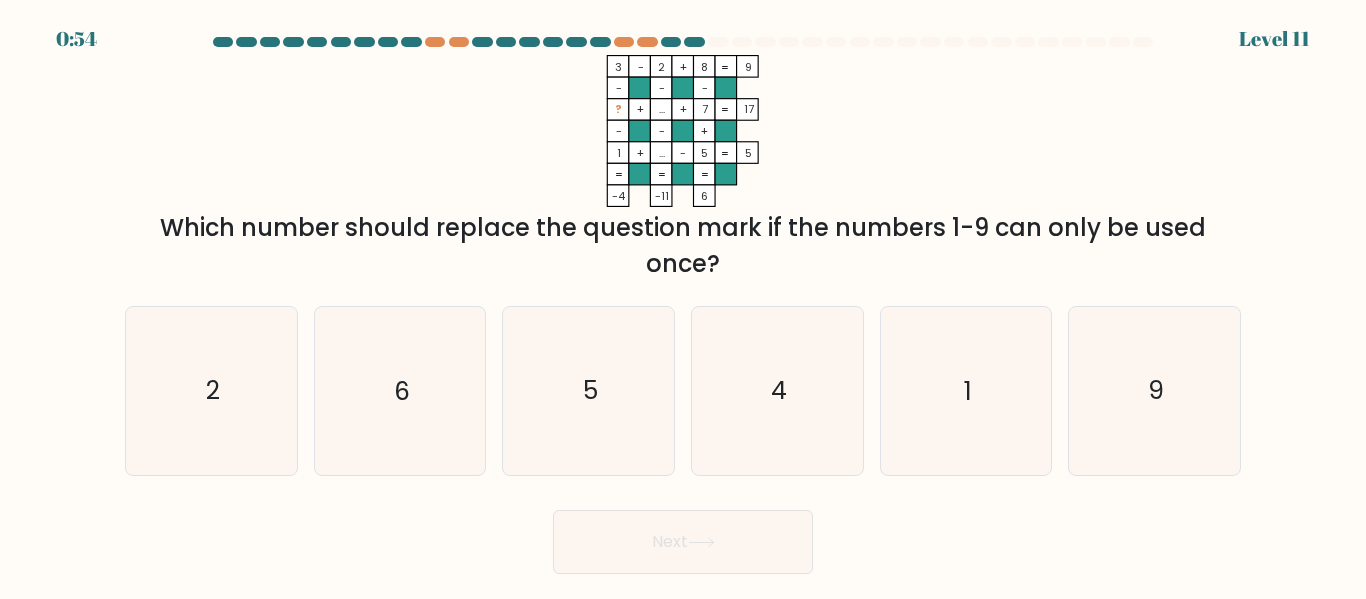 click on "+" 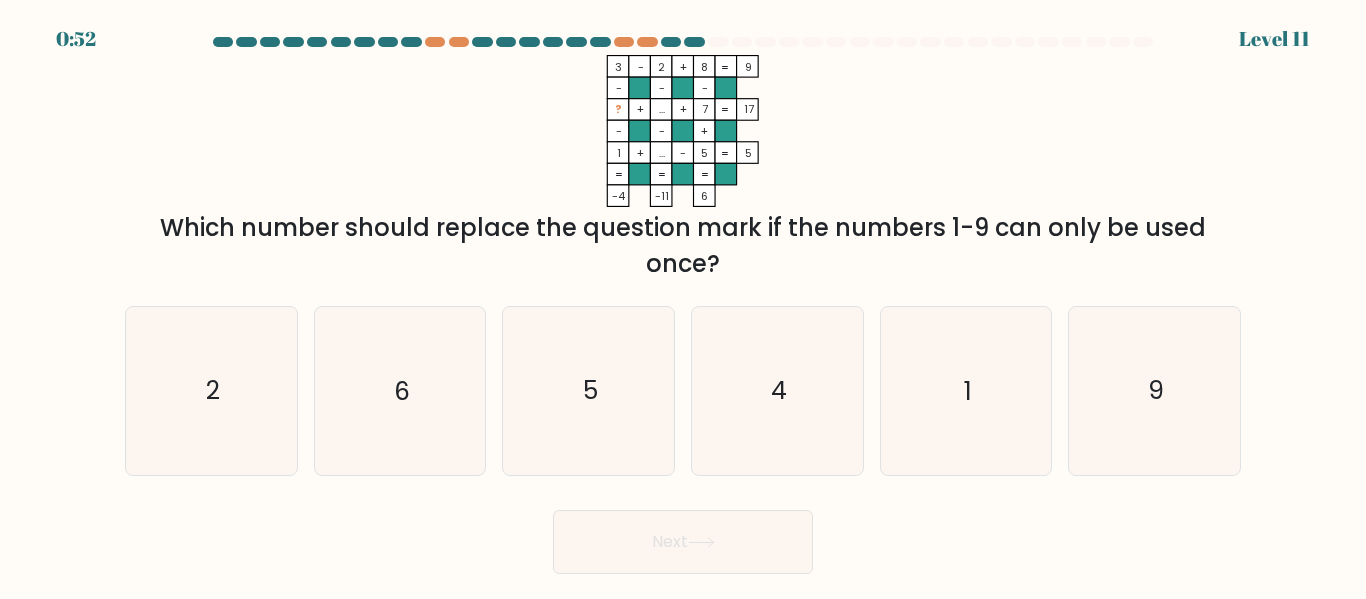 drag, startPoint x: 698, startPoint y: 66, endPoint x: 709, endPoint y: 68, distance: 11.18034 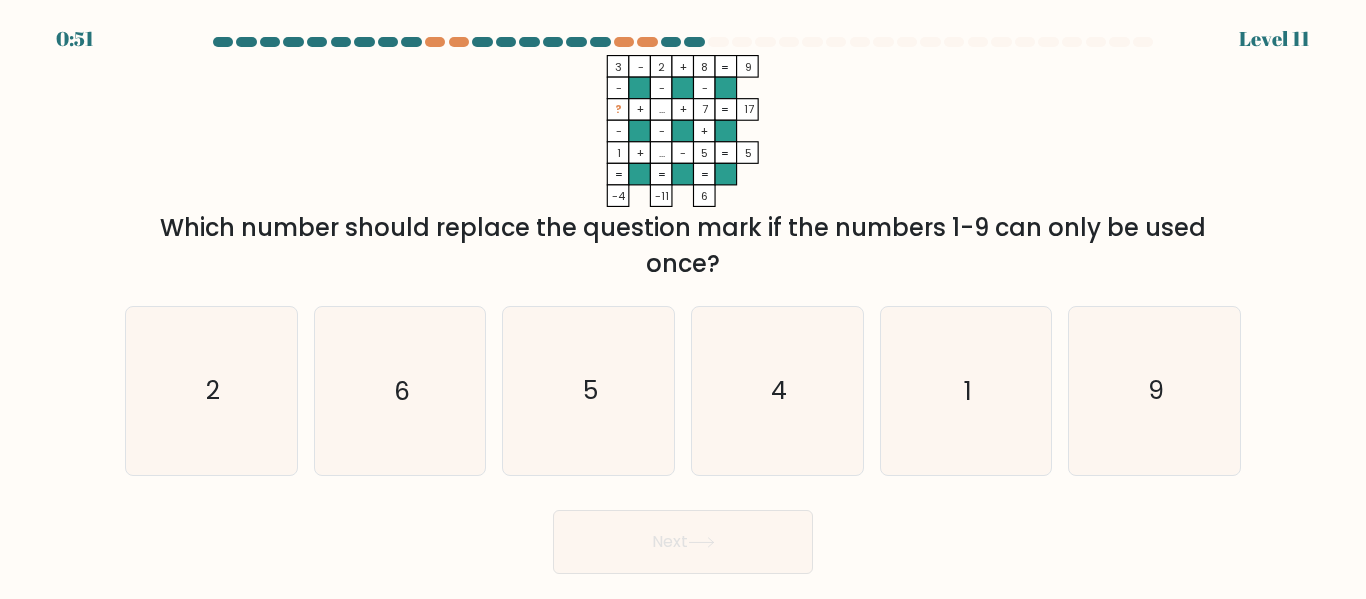 drag, startPoint x: 745, startPoint y: 73, endPoint x: 761, endPoint y: 68, distance: 16.763054 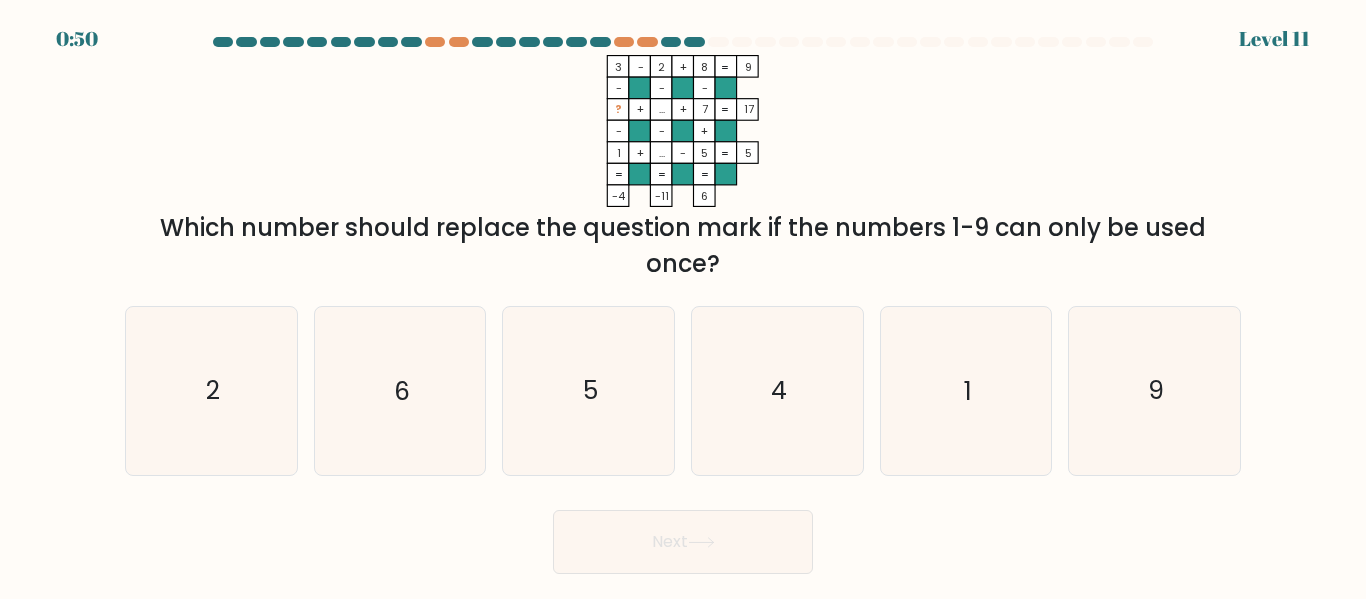 click on "3    -    2    +    8    9    -    -    -    ?    +    ...    +    7    17    -    -    +    1    +    ...    -    5    =   5    =   =   =   =   -4    -11    6    =" 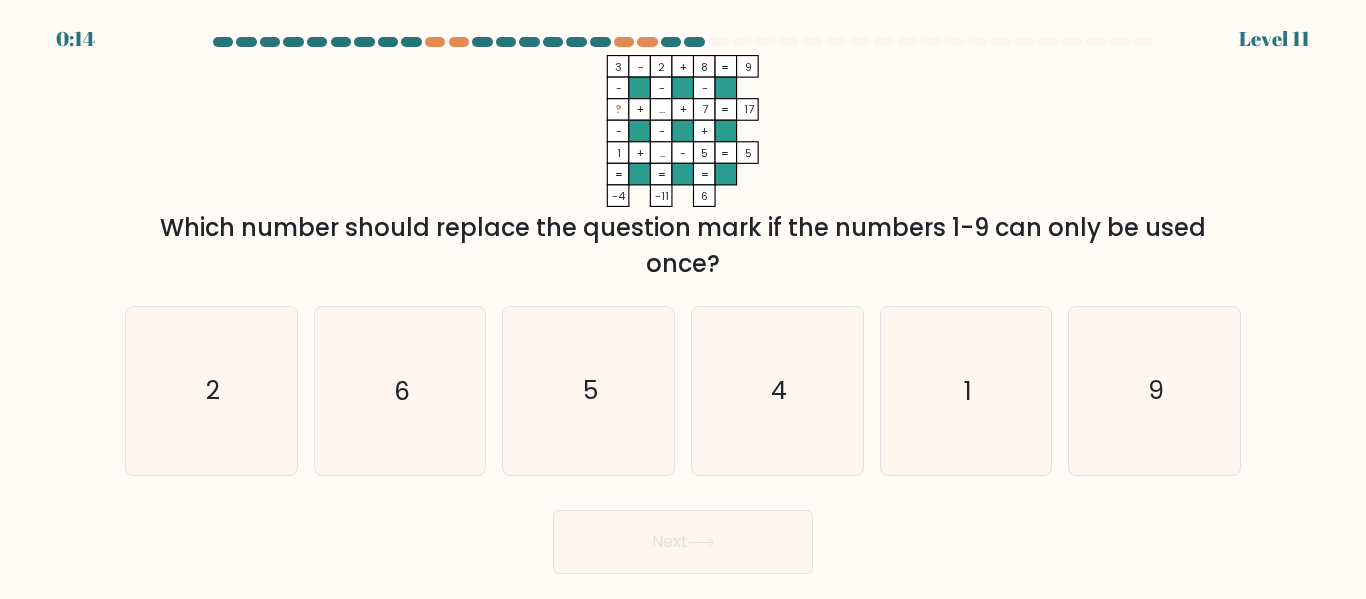 drag, startPoint x: 891, startPoint y: 219, endPoint x: 1142, endPoint y: 239, distance: 251.79555 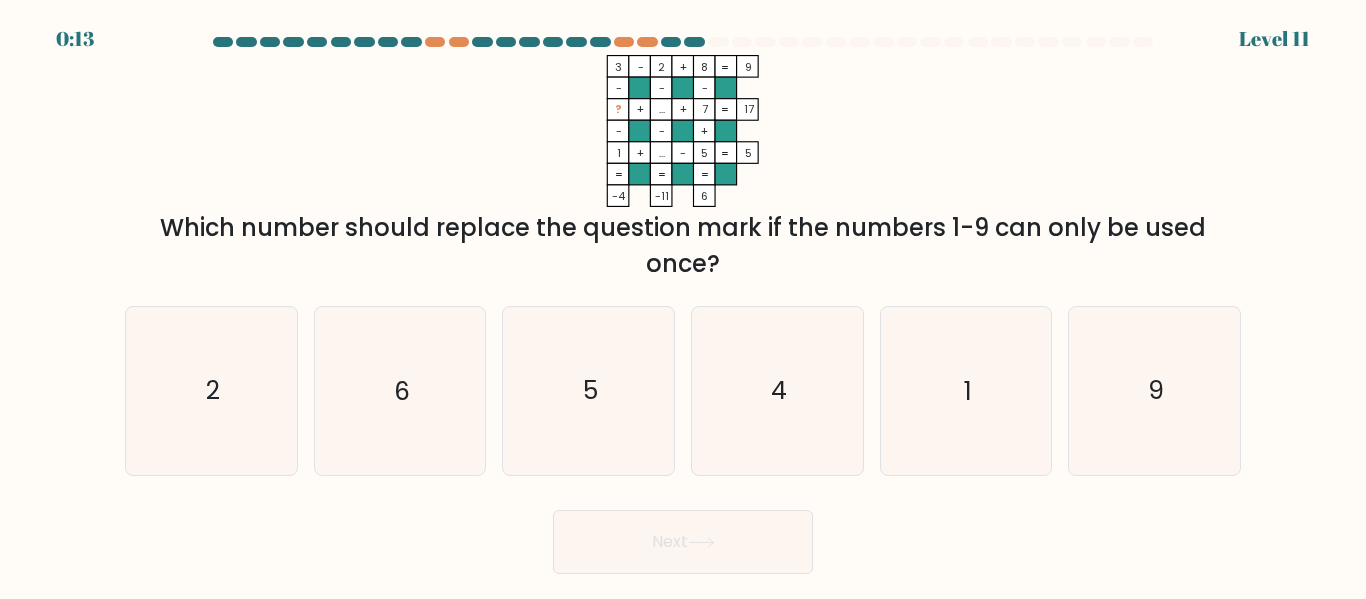 click on "Which number should replace the question mark if the numbers 1-9 can only be used once?" at bounding box center (683, 246) 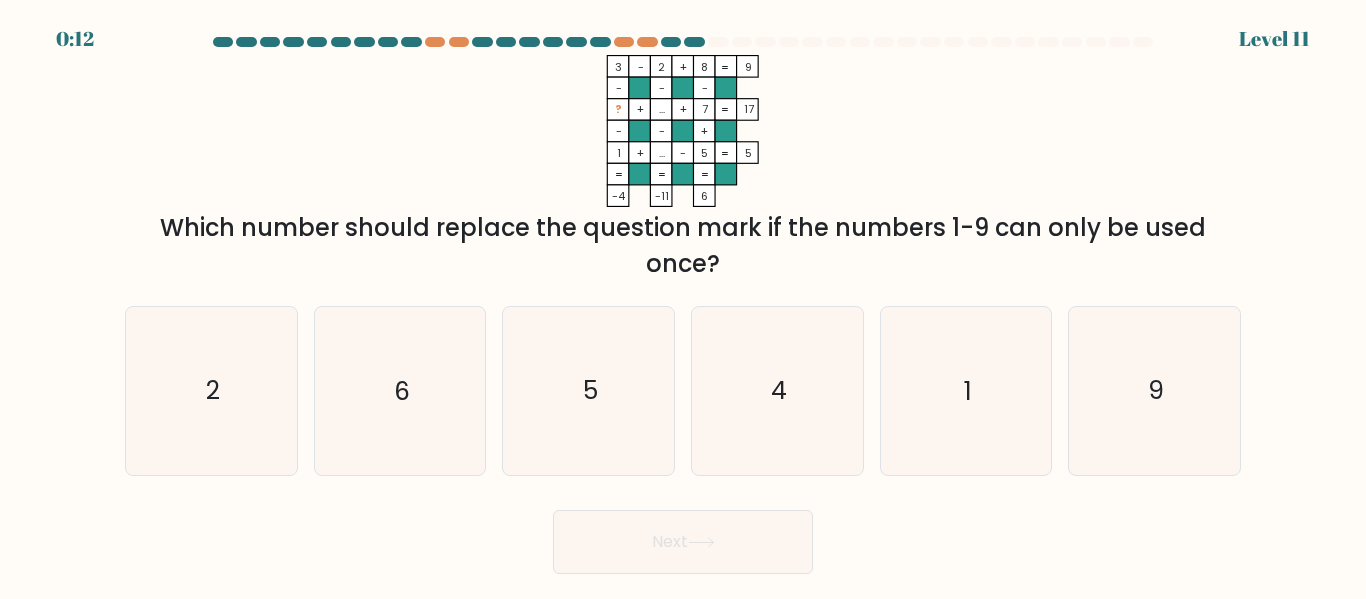 drag, startPoint x: 1142, startPoint y: 241, endPoint x: 1114, endPoint y: 239, distance: 28.071337 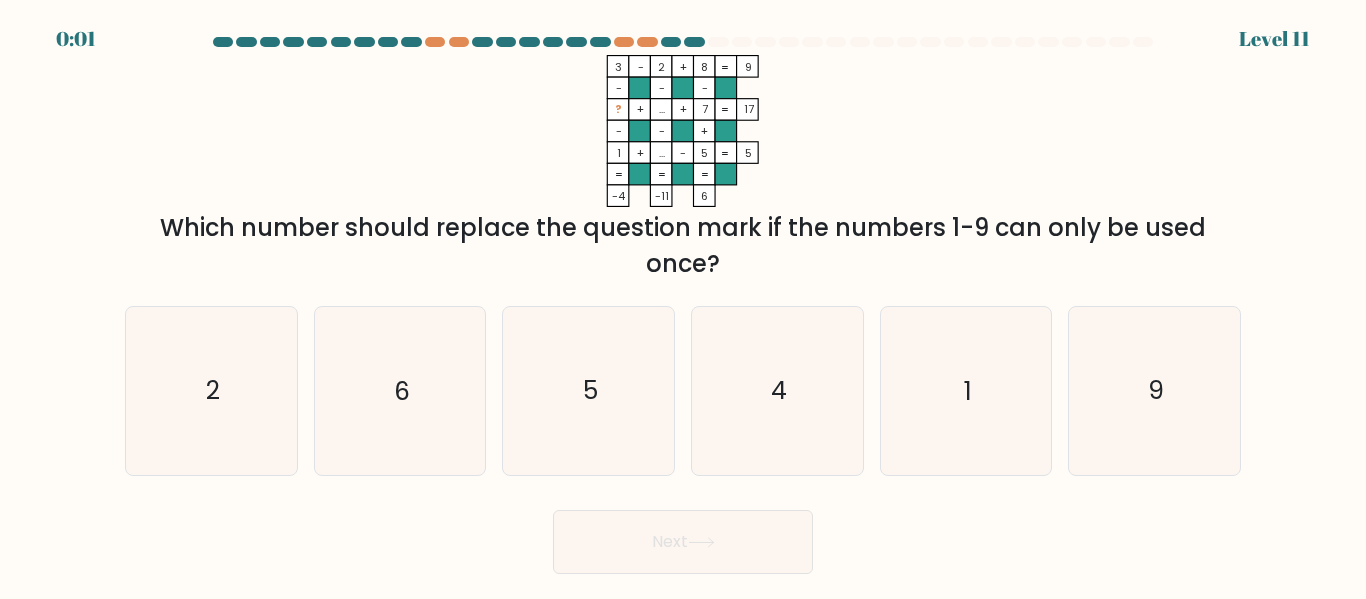 click on "3    -    2    +    8    9    -    -    -    ?    +    ...    +    7    17    -    -    +    1    +    ...    -    5    =   5    =   =   =   =   -4    -11    6    =" 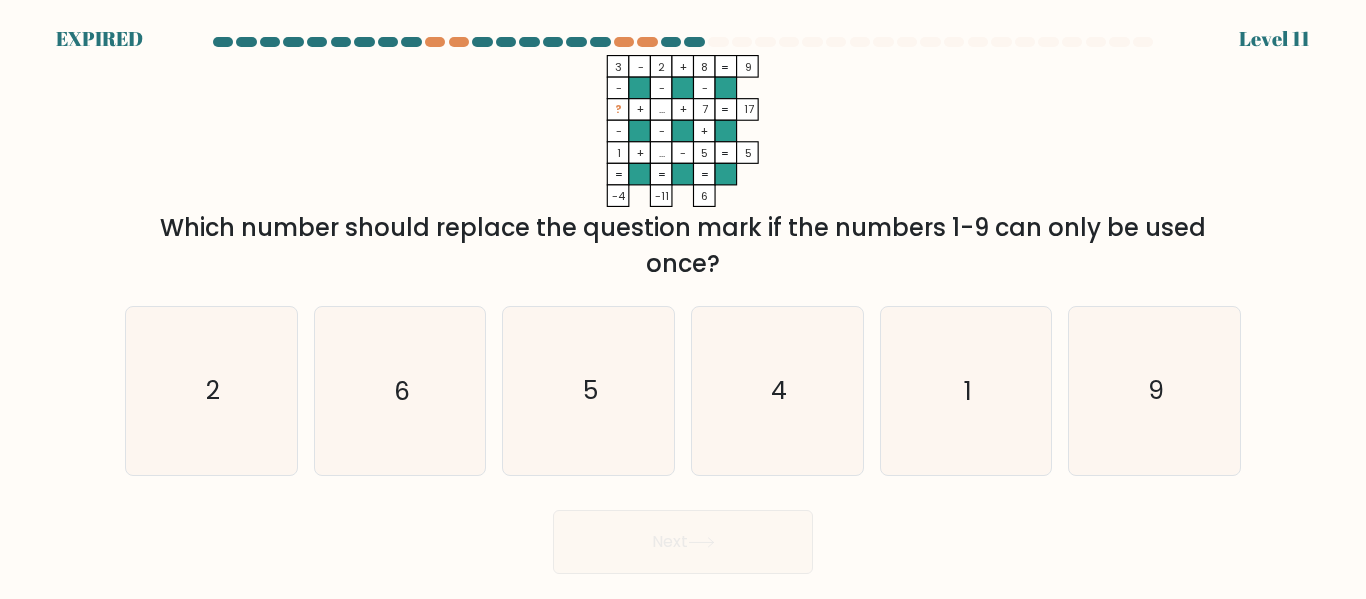 click on "?" 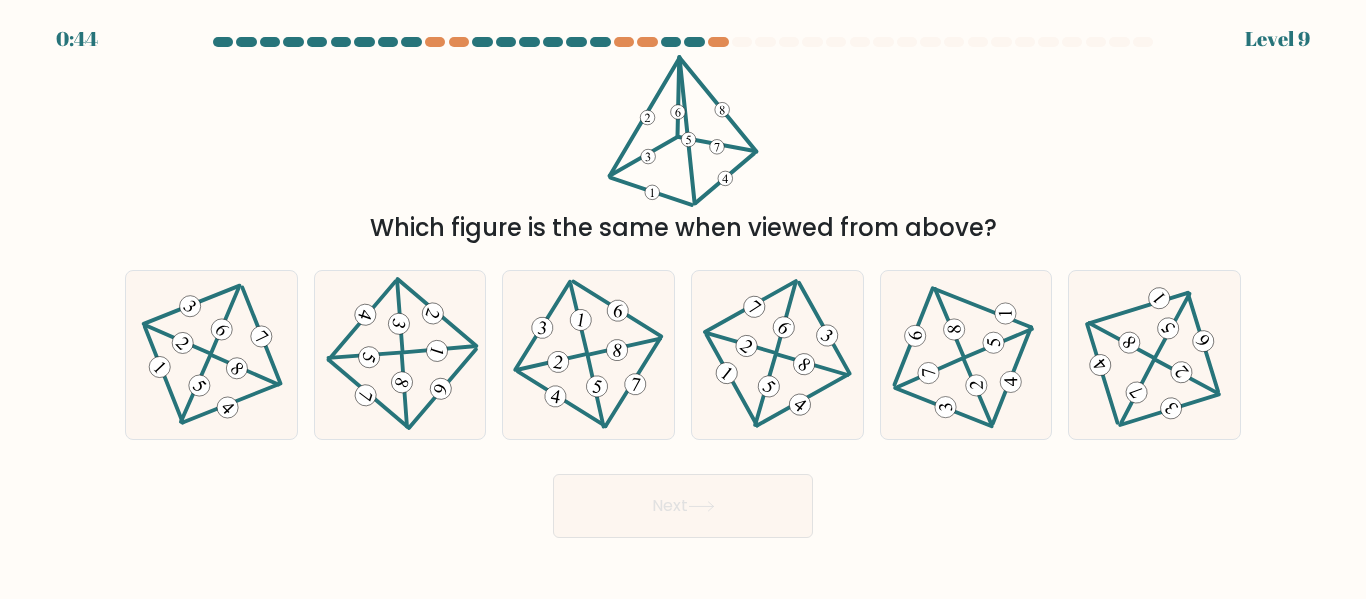 scroll, scrollTop: 0, scrollLeft: 0, axis: both 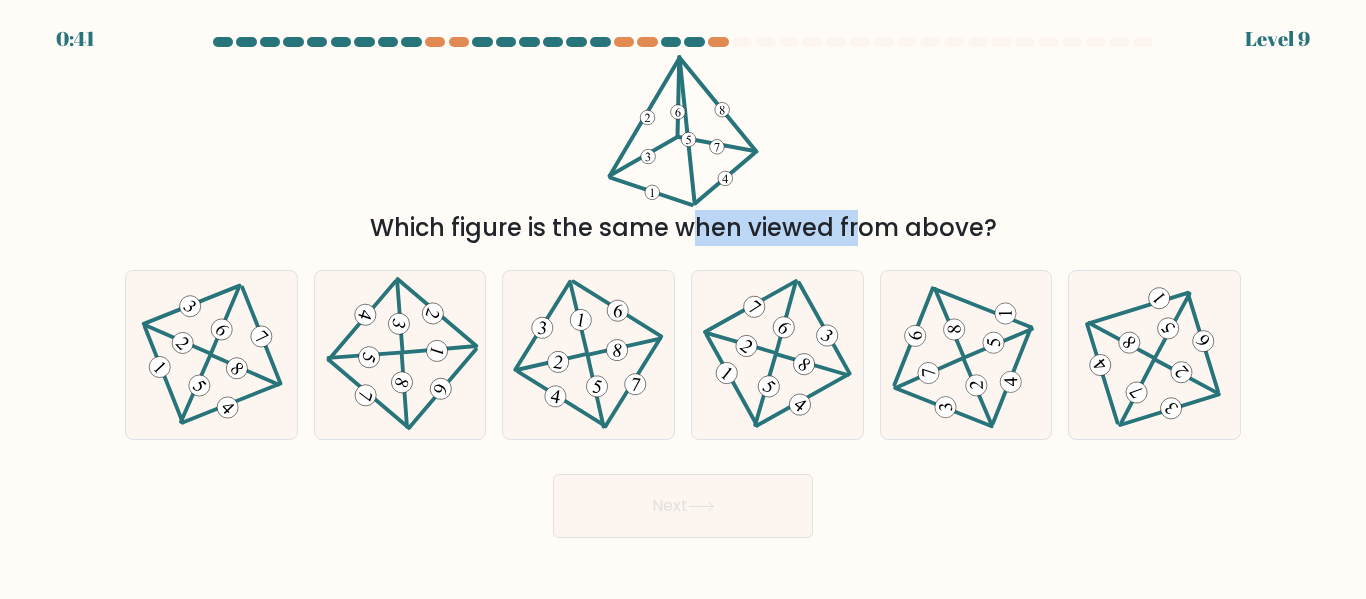 drag, startPoint x: 518, startPoint y: 232, endPoint x: 684, endPoint y: 237, distance: 166.07529 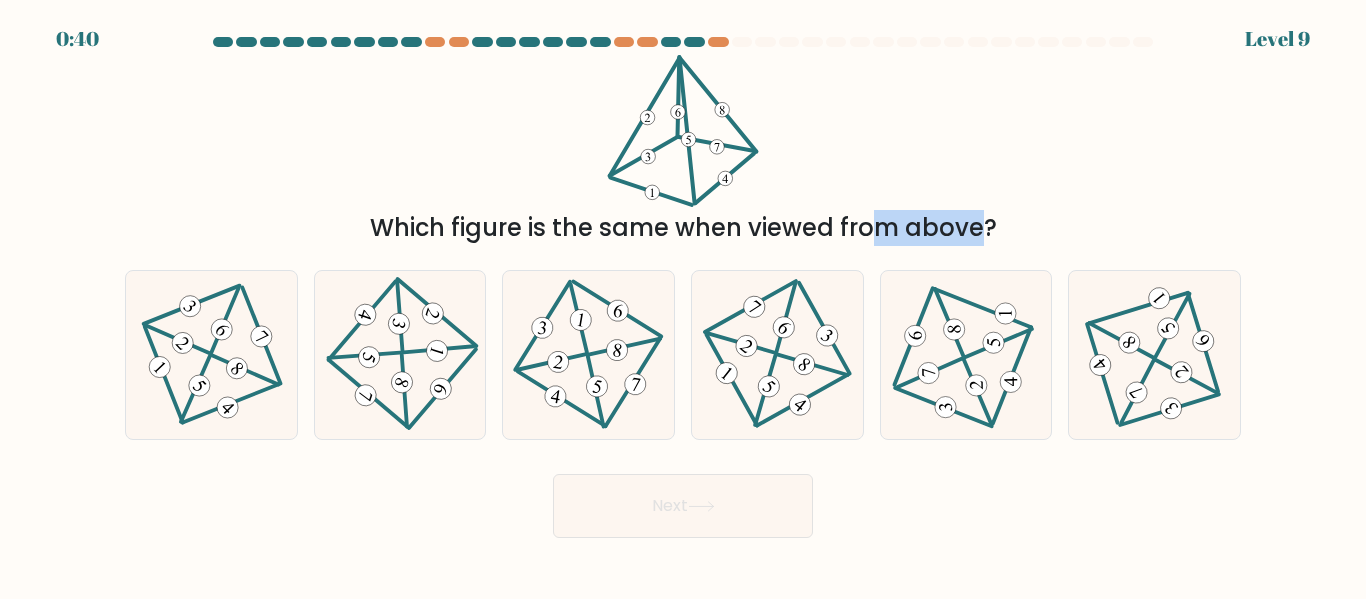 drag, startPoint x: 691, startPoint y: 228, endPoint x: 790, endPoint y: 227, distance: 99.00505 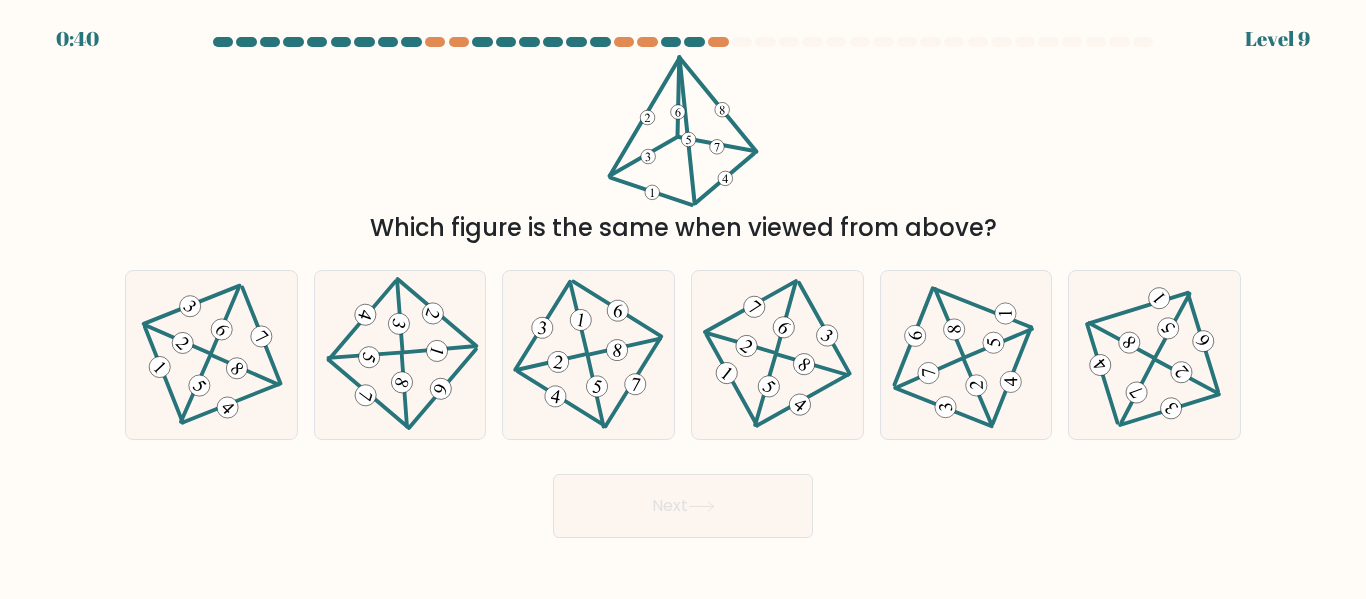 click on "Which figure is the same when viewed from above?" at bounding box center [683, 228] 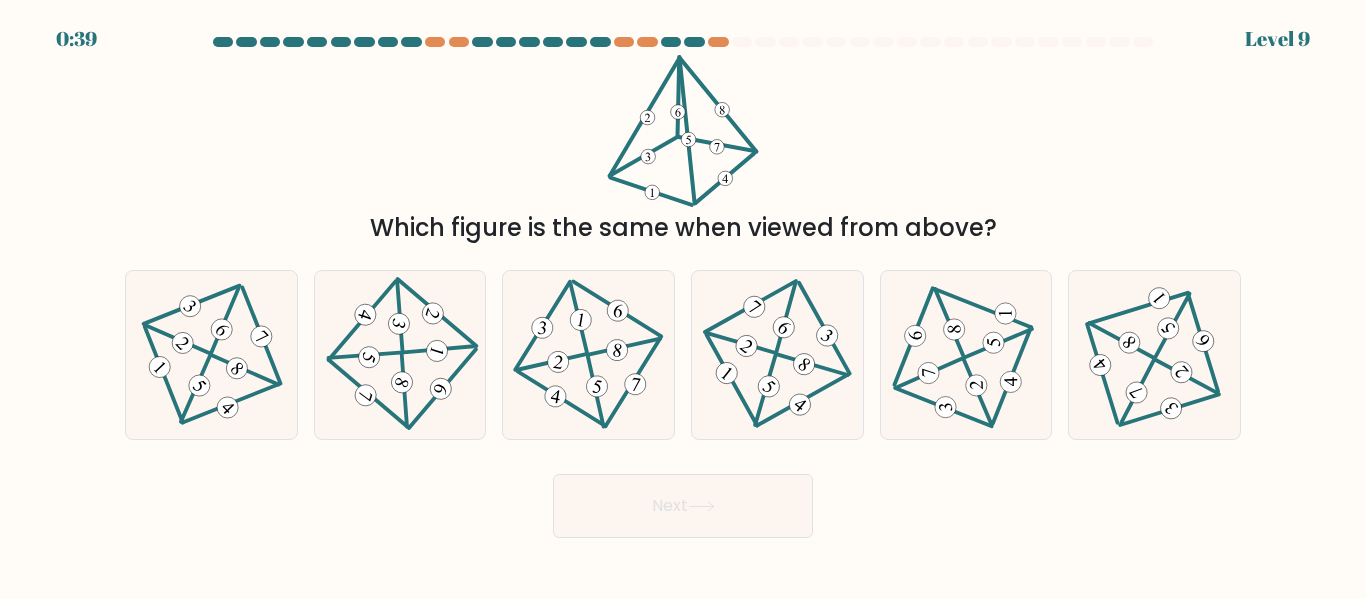 click on "Which figure is the same when viewed from above?" at bounding box center (683, 228) 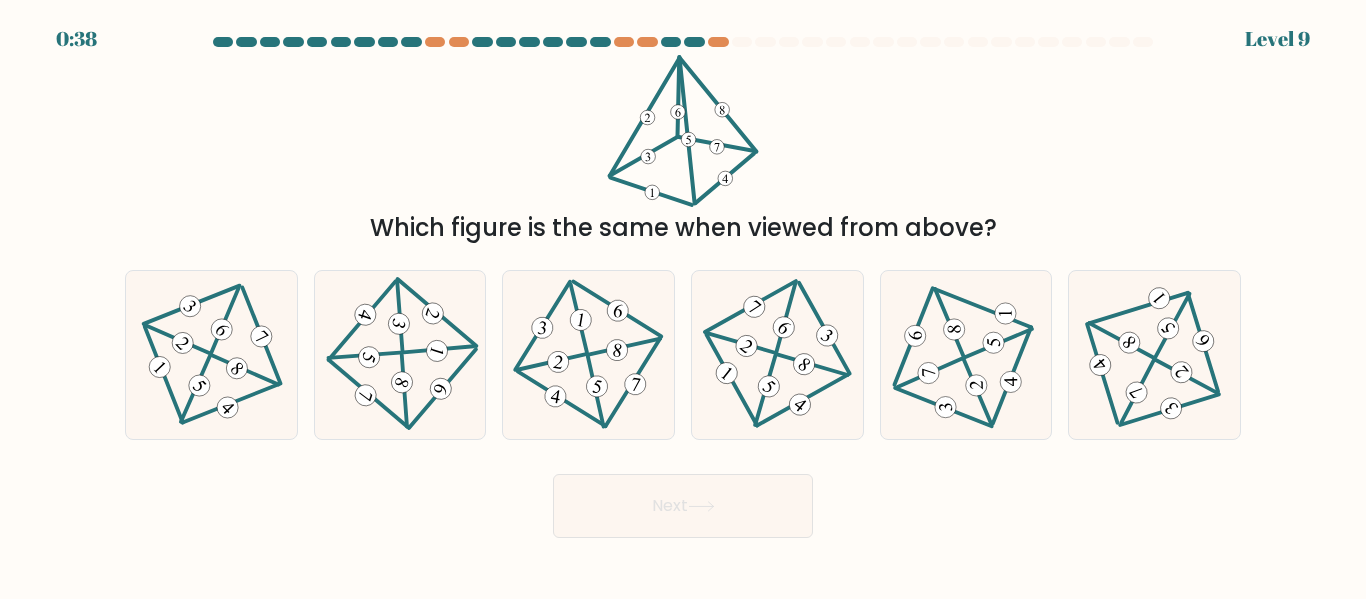 click on "Which figure is the same when viewed from above?" at bounding box center [683, 228] 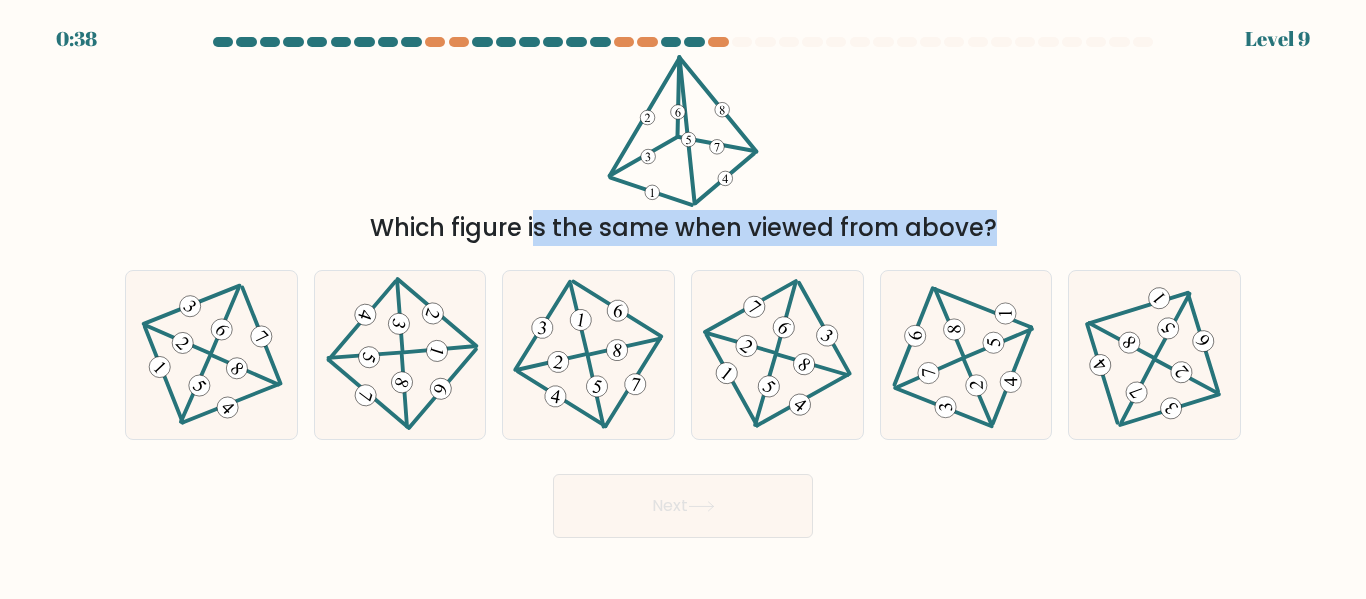 click on "Which figure is the same when viewed from above?" at bounding box center (683, 228) 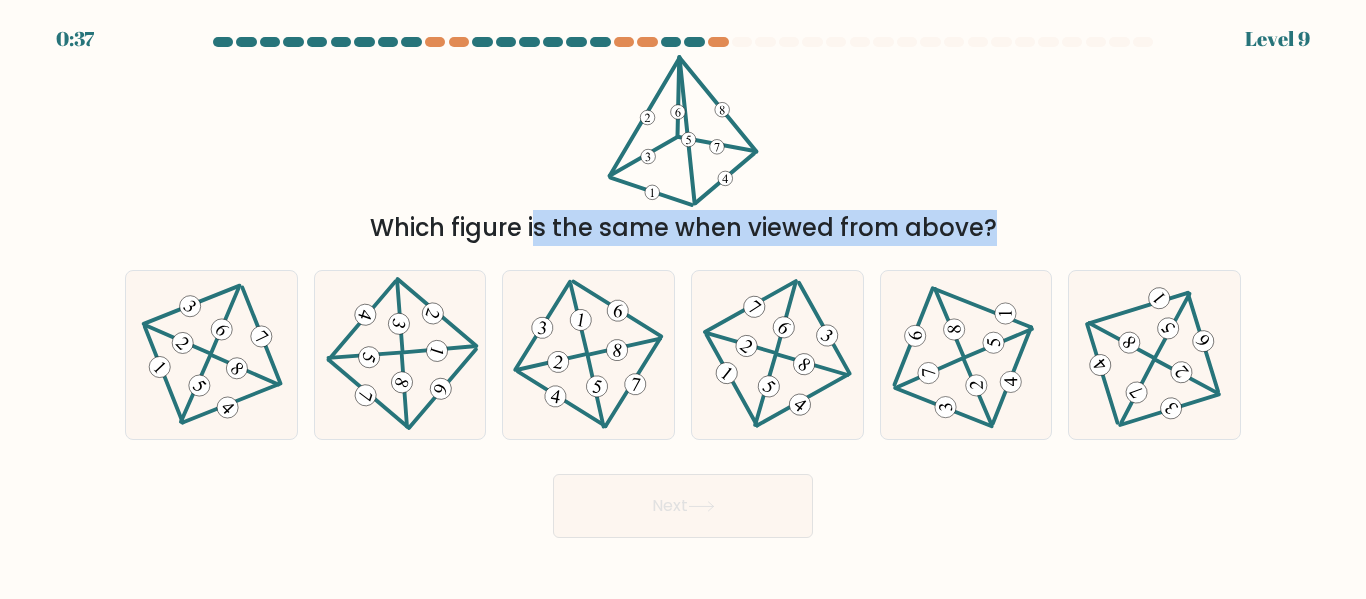 click on "Which figure is the same when viewed from above?" at bounding box center [683, 228] 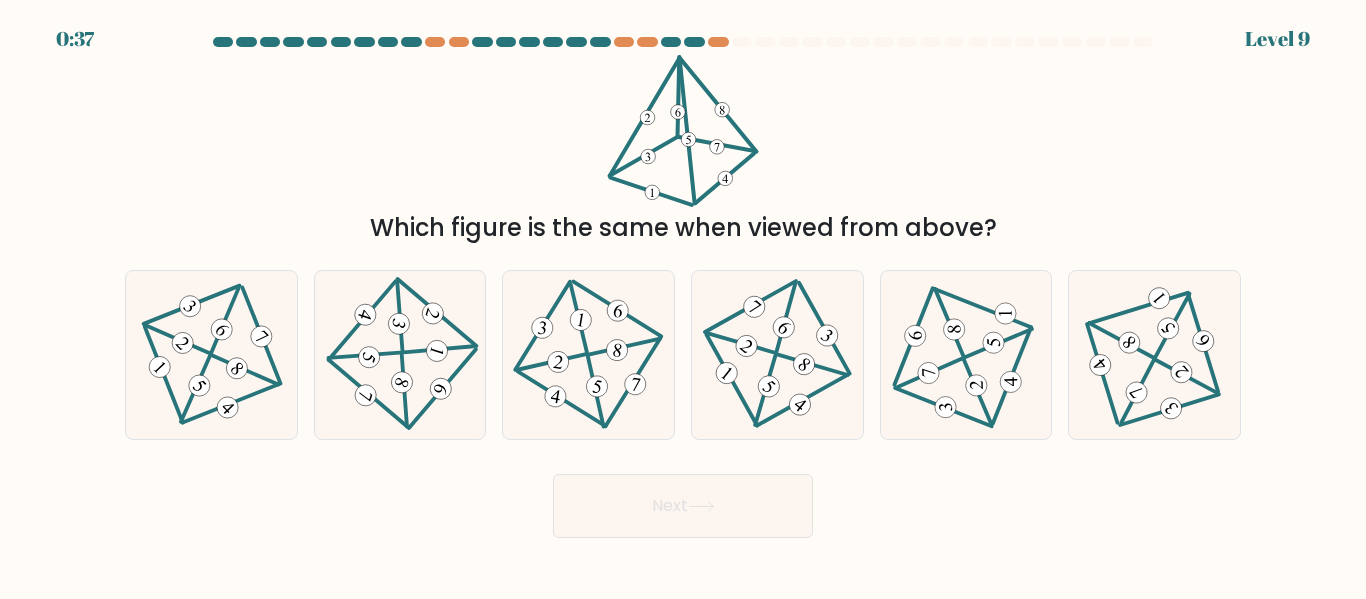 click on "Which figure is the same when viewed from above?" at bounding box center (683, 228) 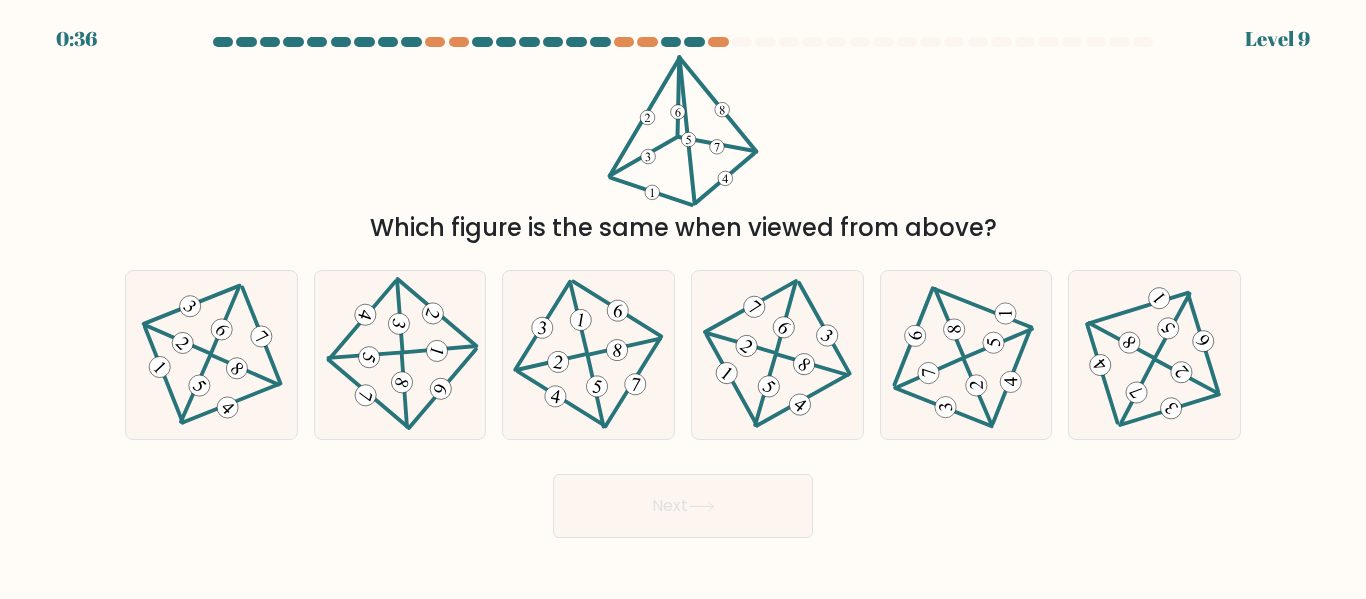 click on "Which figure is the same when viewed from above?" at bounding box center [683, 228] 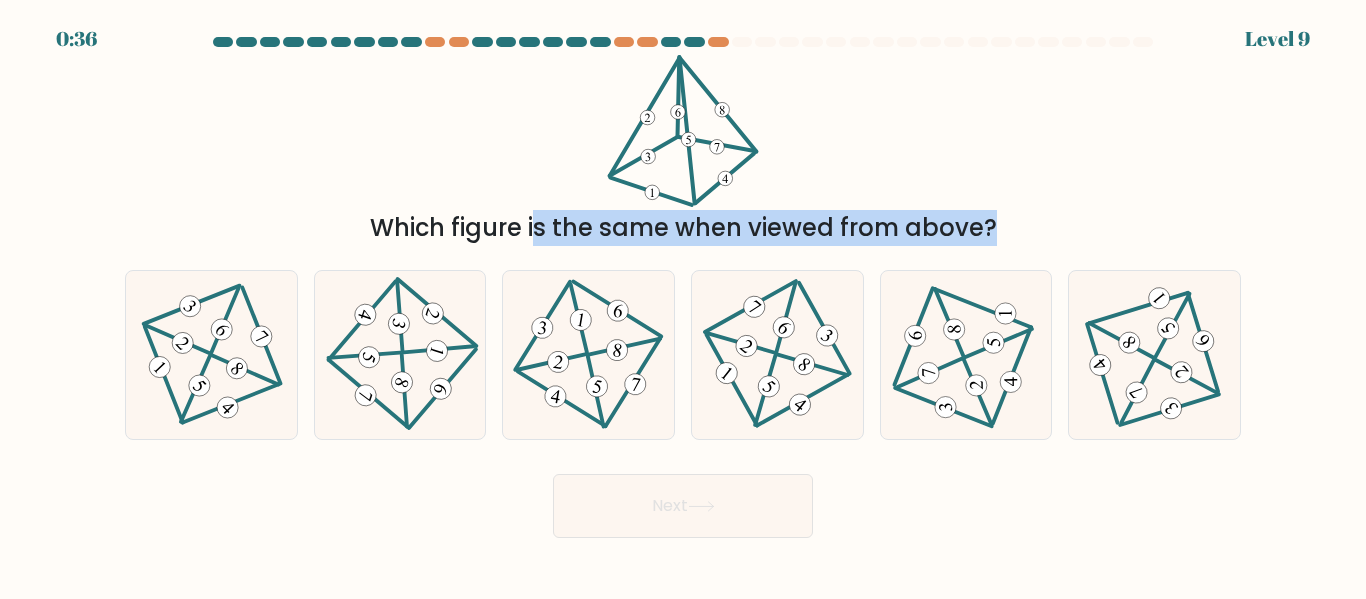 click on "Which figure is the same when viewed from above?" at bounding box center (683, 228) 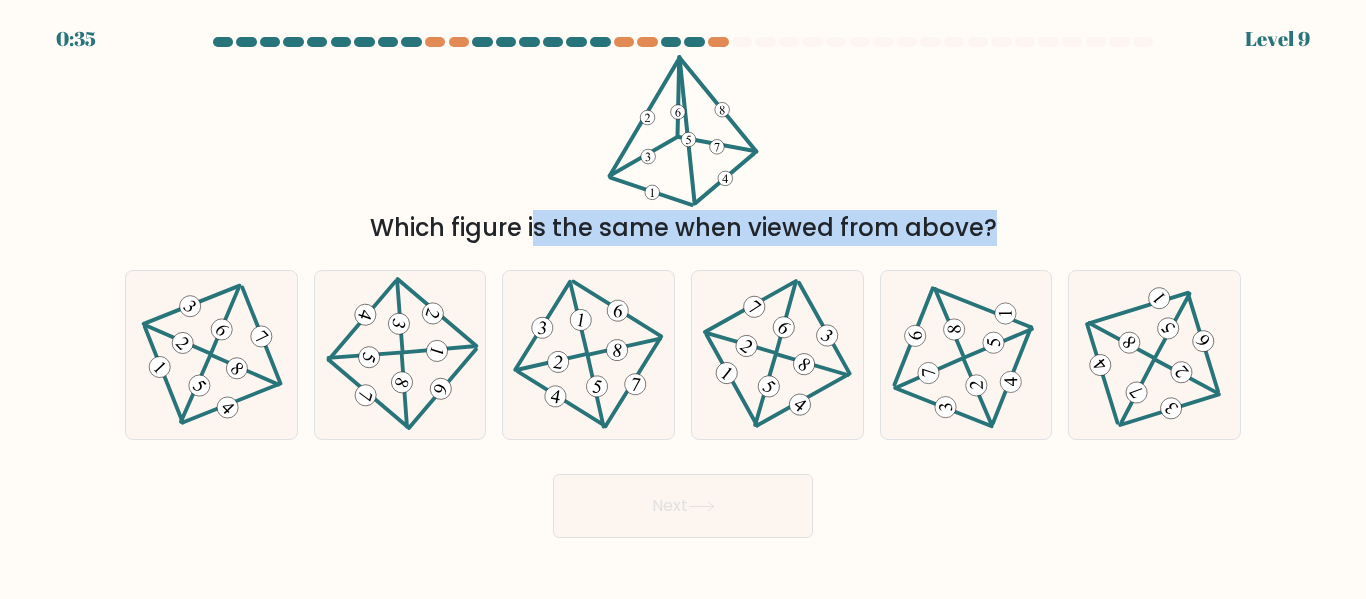 click on "Which figure is the same when viewed from above?" at bounding box center [683, 228] 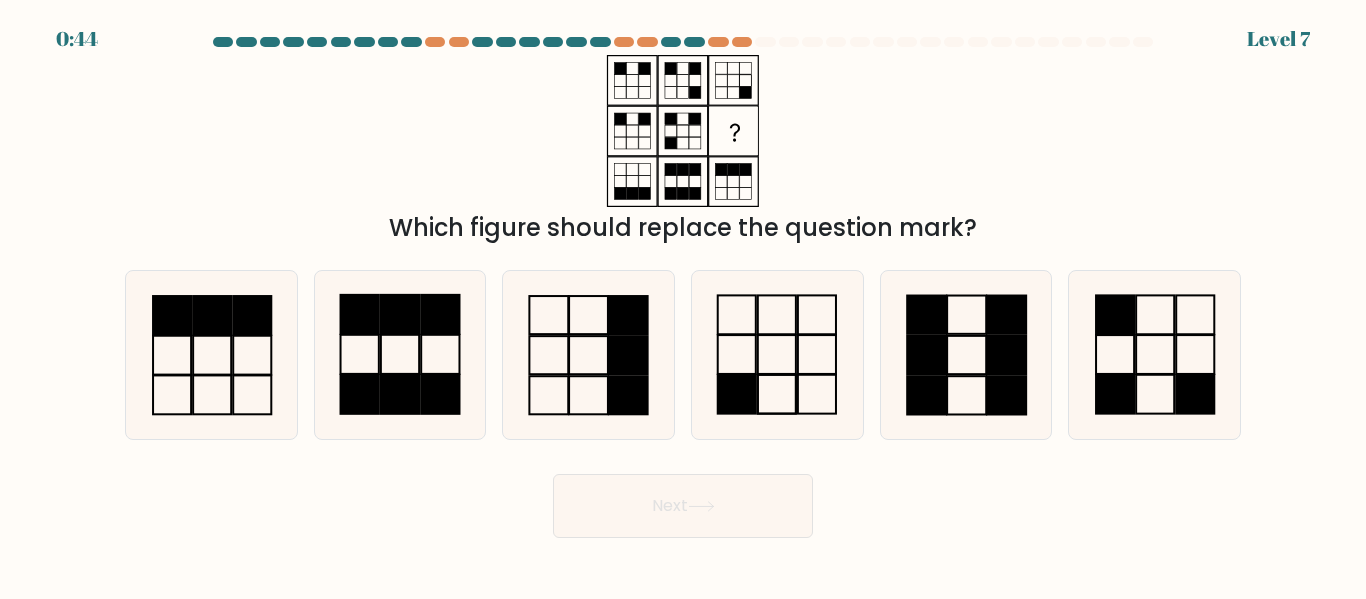 scroll, scrollTop: 0, scrollLeft: 0, axis: both 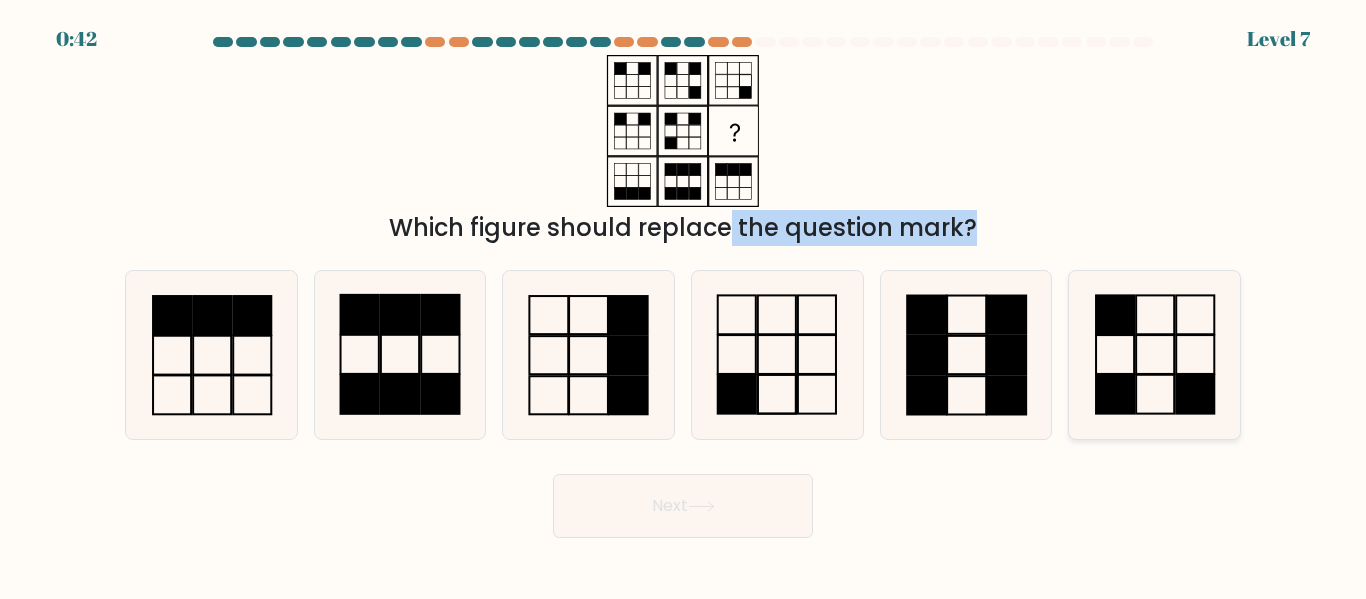 drag, startPoint x: 555, startPoint y: 228, endPoint x: 1089, endPoint y: 270, distance: 535.6491 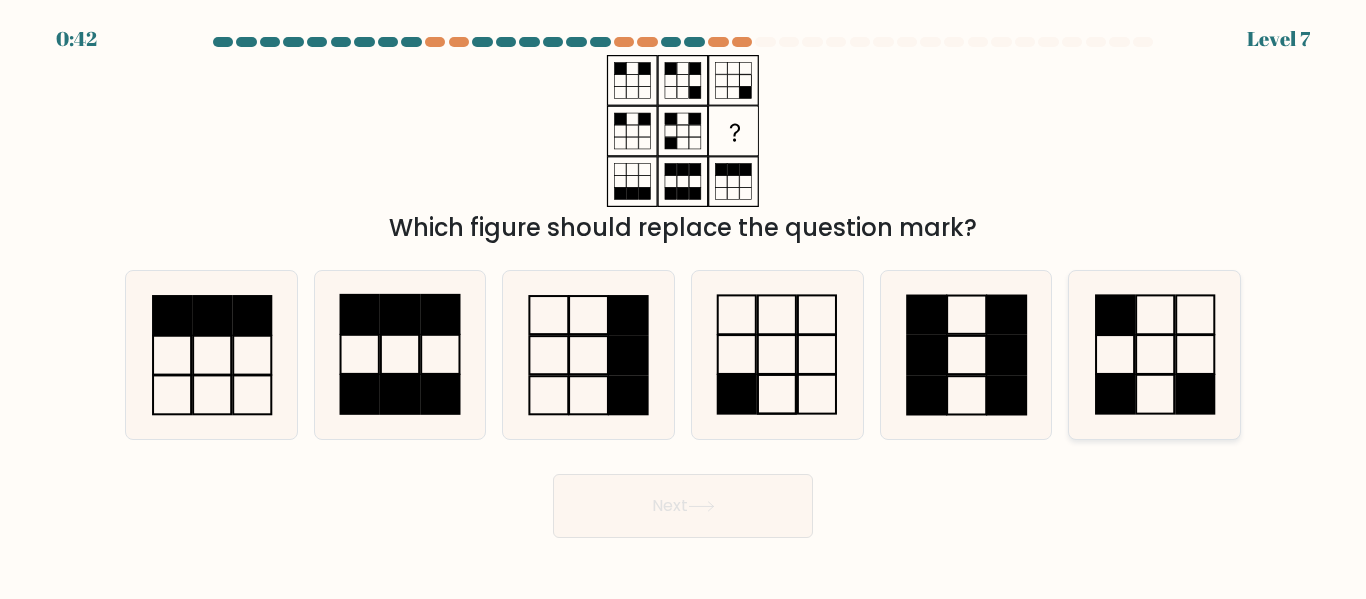click at bounding box center (1154, 354) 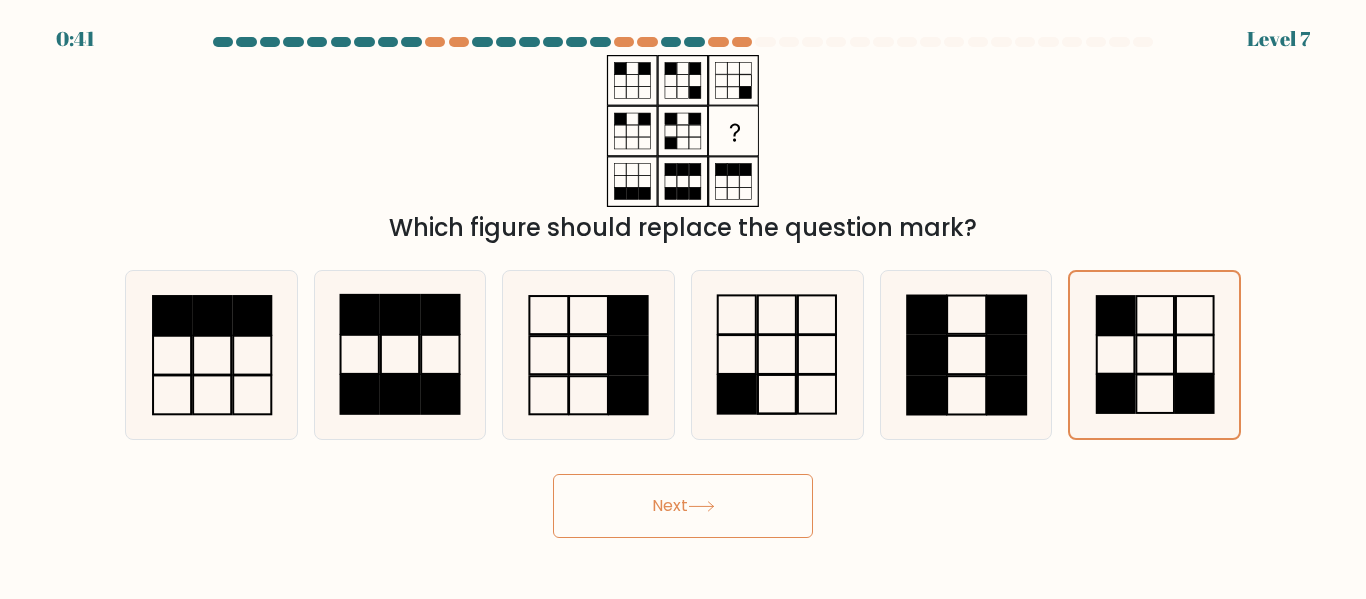 click at bounding box center (683, 287) 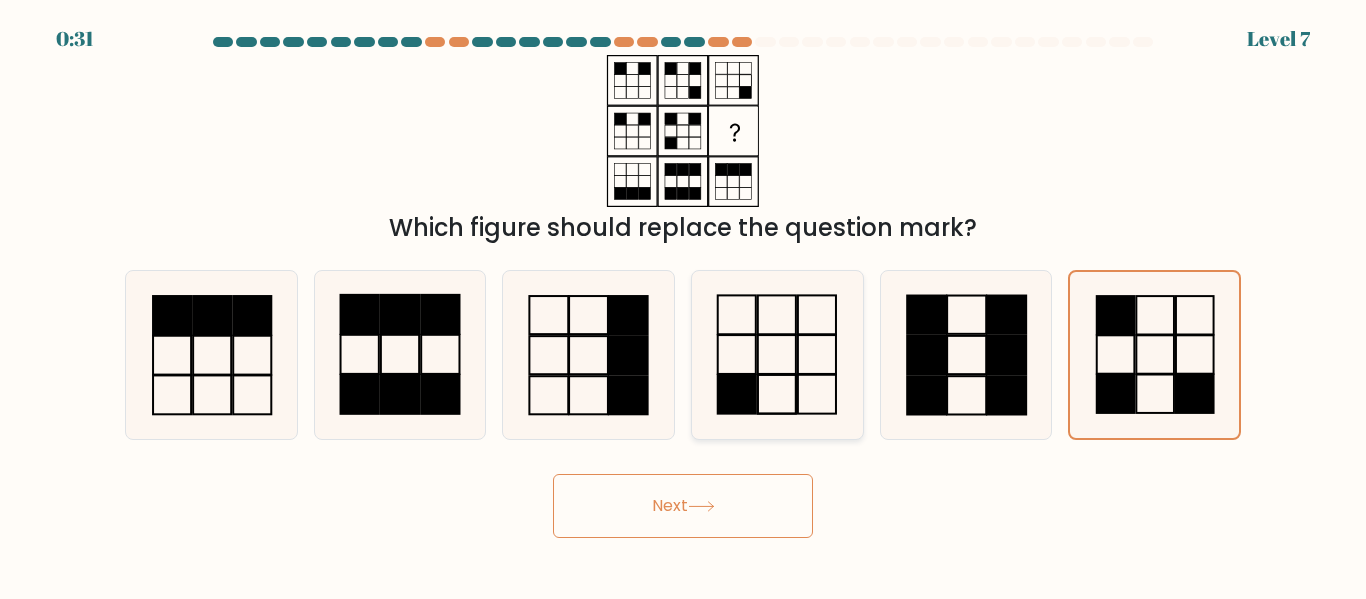 click 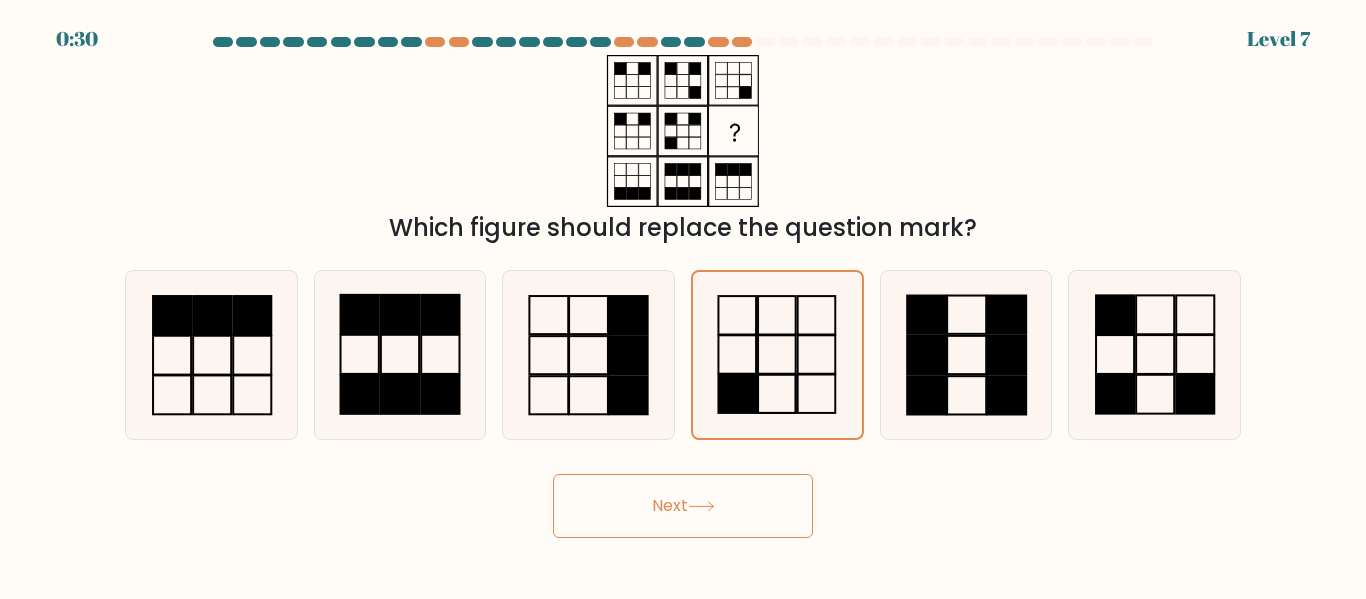 click on "Next" at bounding box center (683, 506) 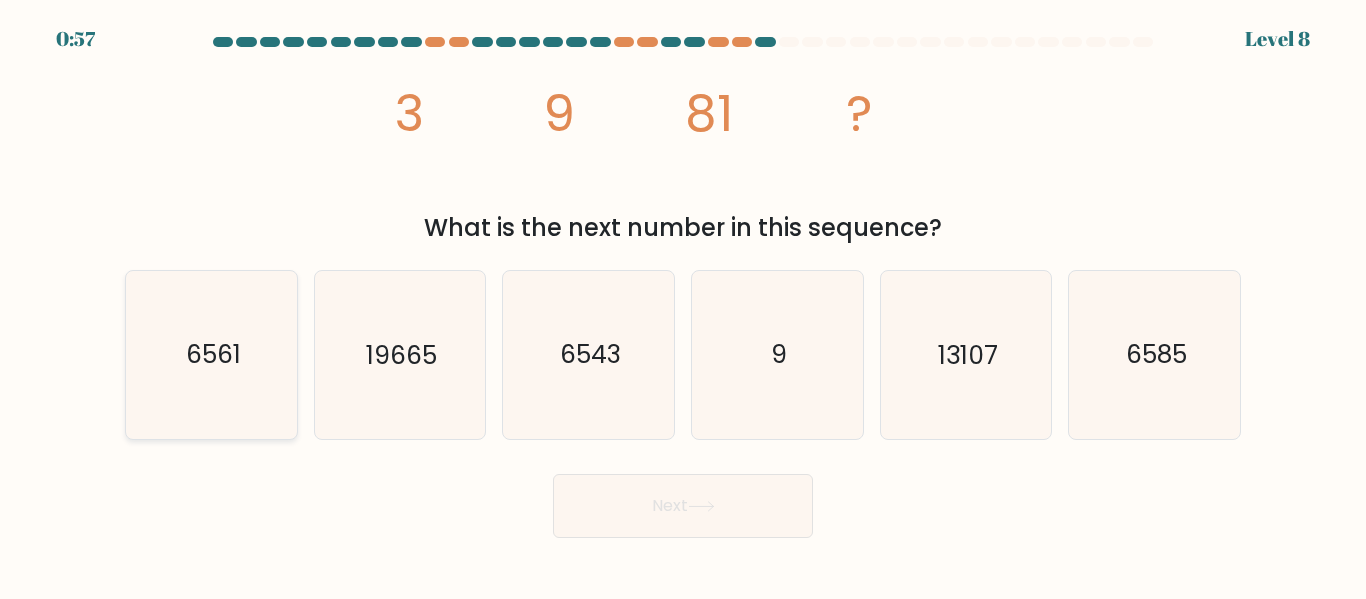 click on "6561" 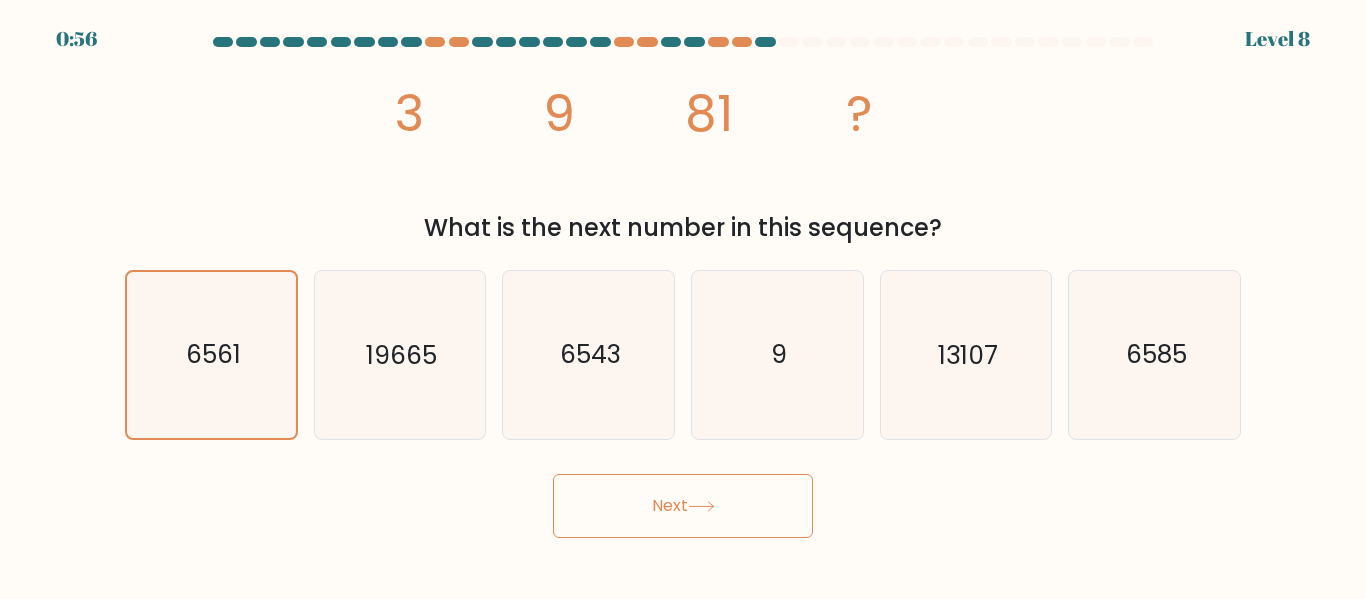 click on "Next" at bounding box center (683, 506) 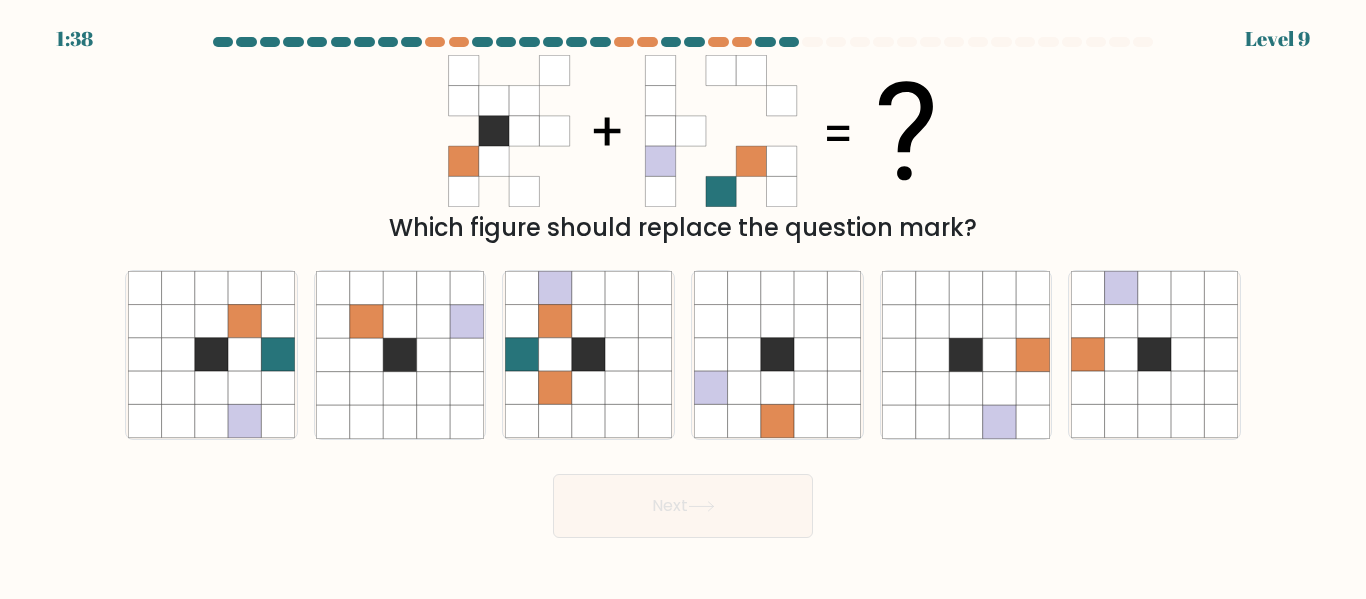 drag, startPoint x: 940, startPoint y: 213, endPoint x: 1173, endPoint y: 232, distance: 233.77339 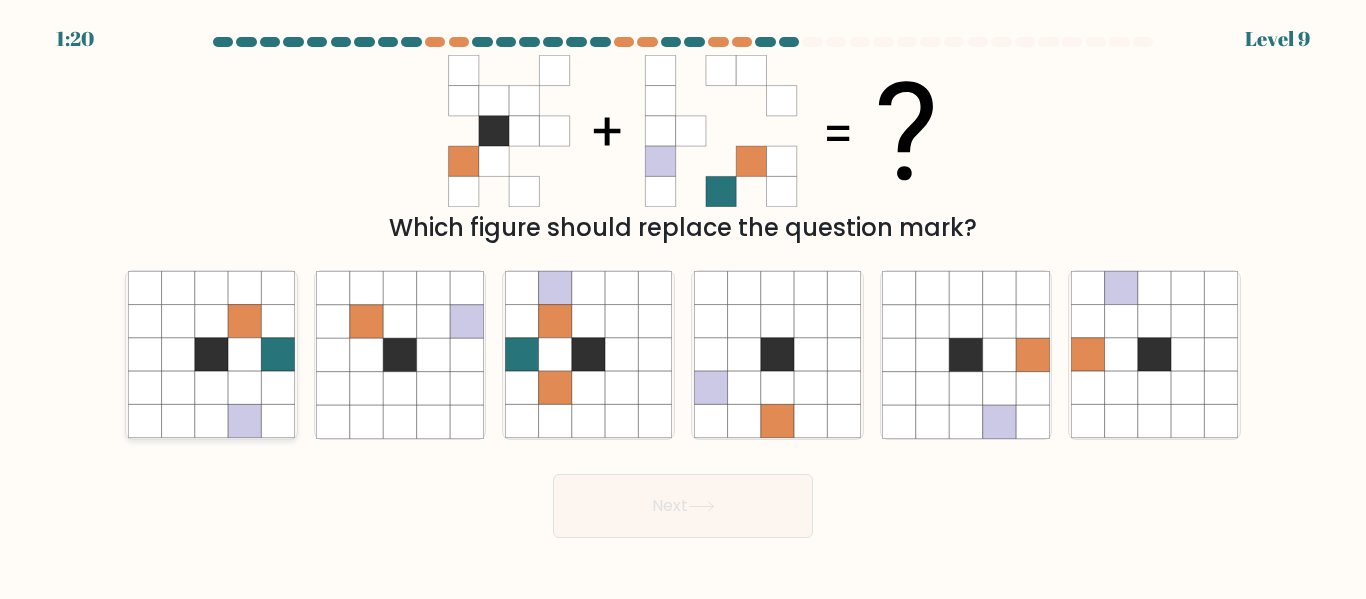 click 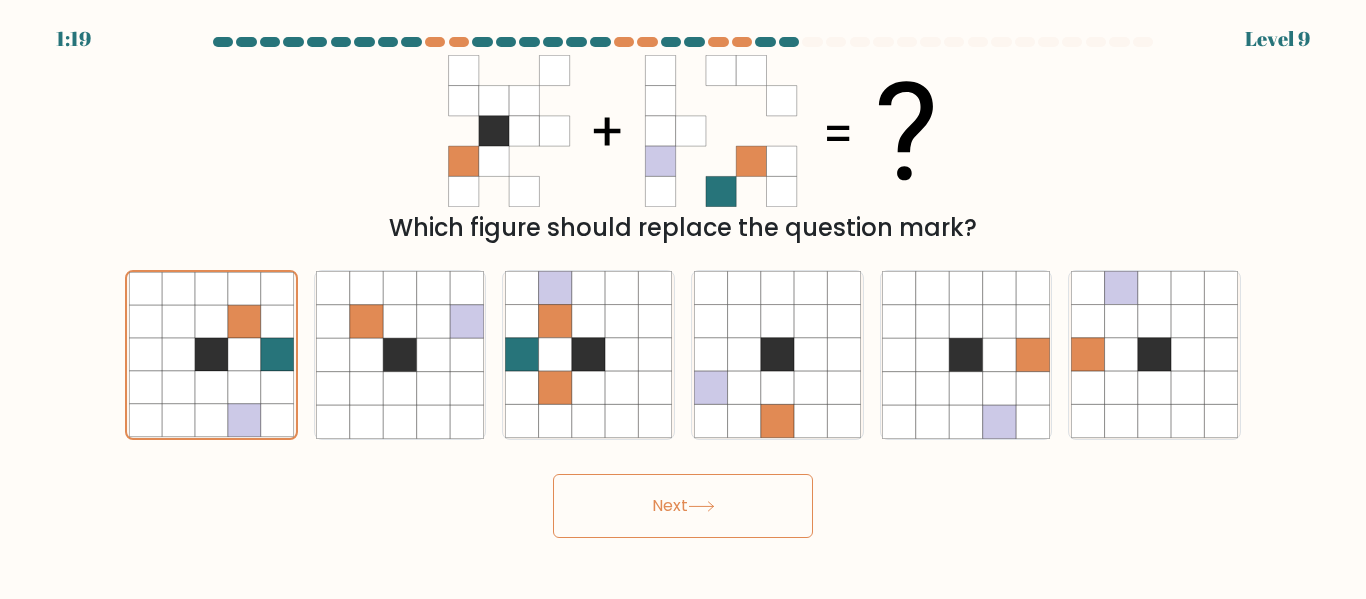 click on "Next" at bounding box center (683, 506) 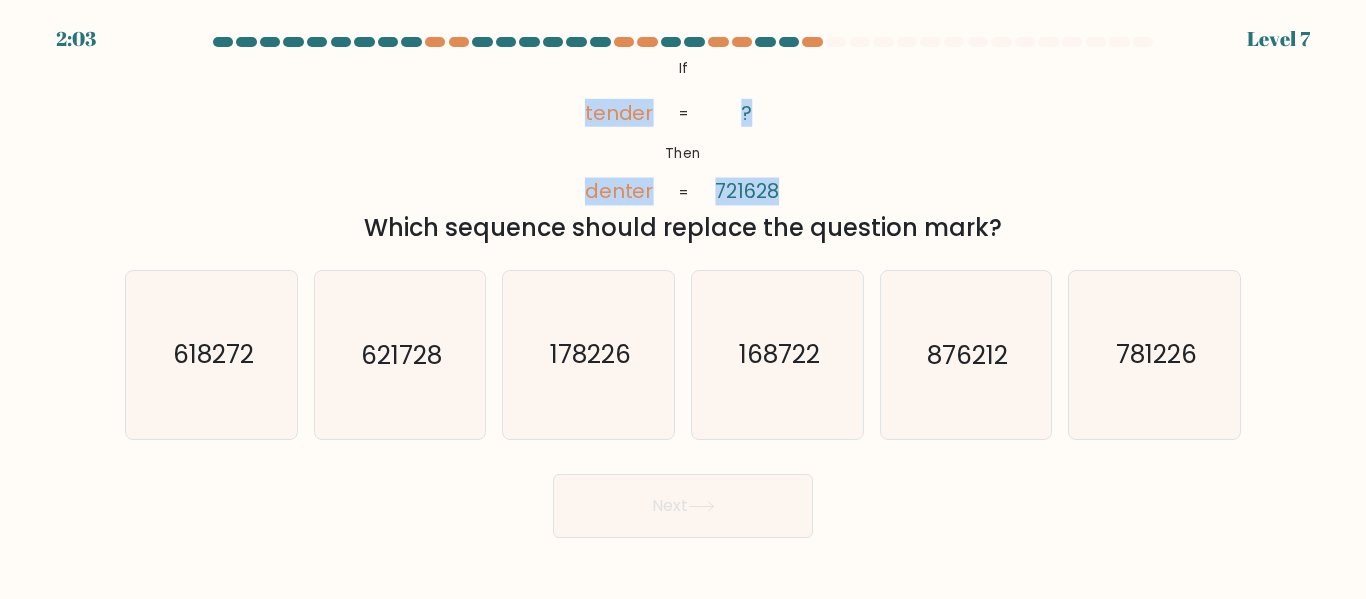 drag, startPoint x: 582, startPoint y: 96, endPoint x: 666, endPoint y: 99, distance: 84.05355 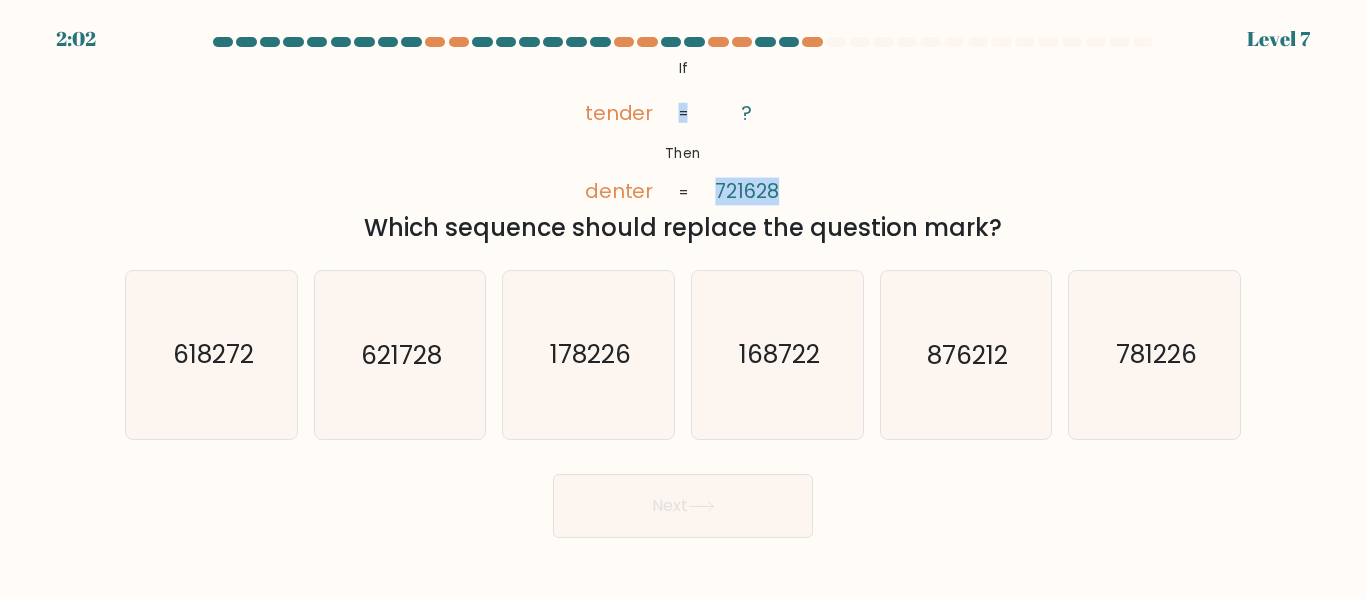drag, startPoint x: 707, startPoint y: 106, endPoint x: 781, endPoint y: 117, distance: 74.8131 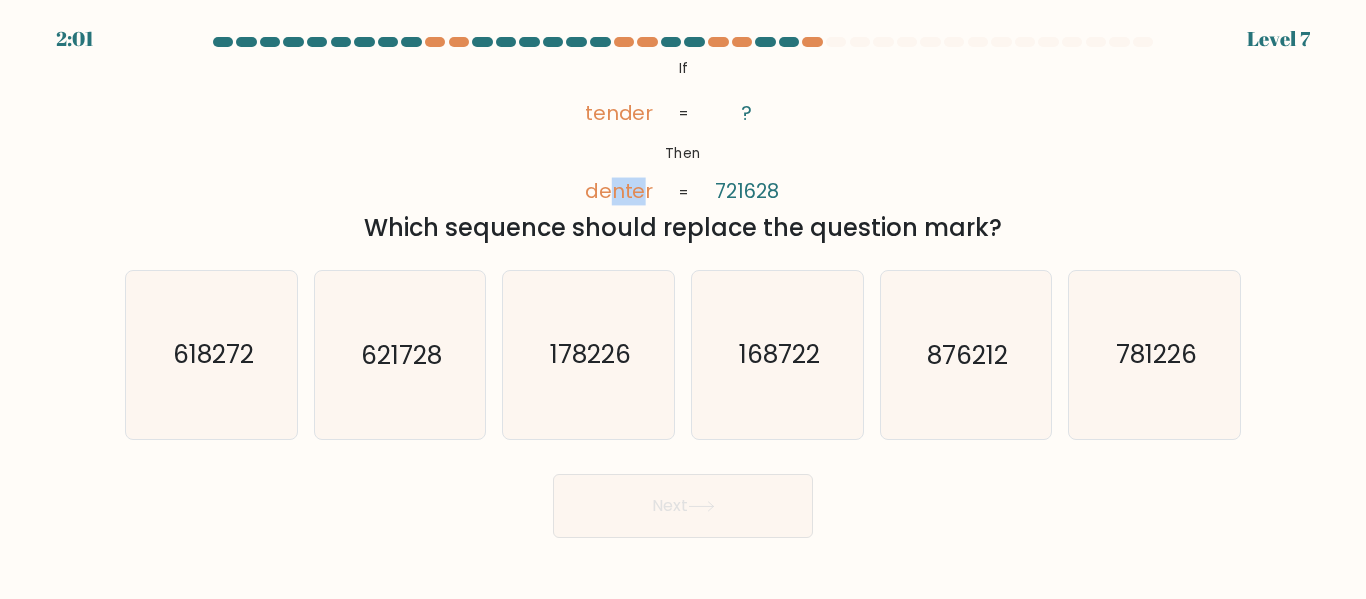 drag, startPoint x: 640, startPoint y: 191, endPoint x: 608, endPoint y: 194, distance: 32.140316 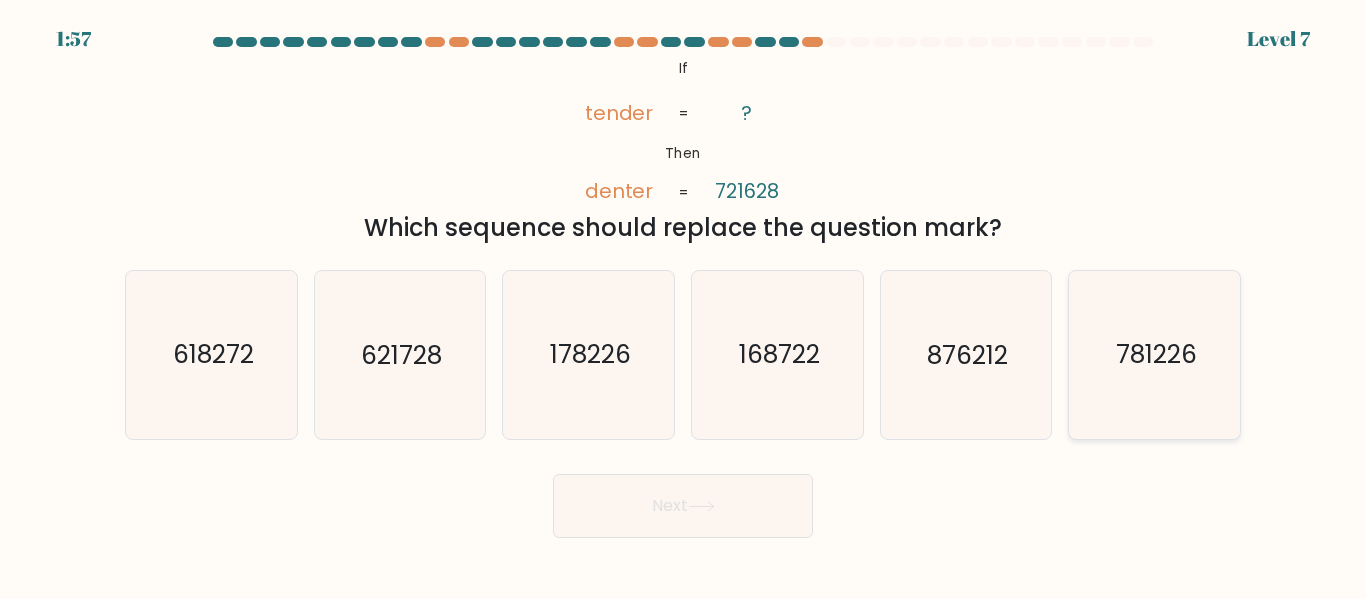 click on "781226" 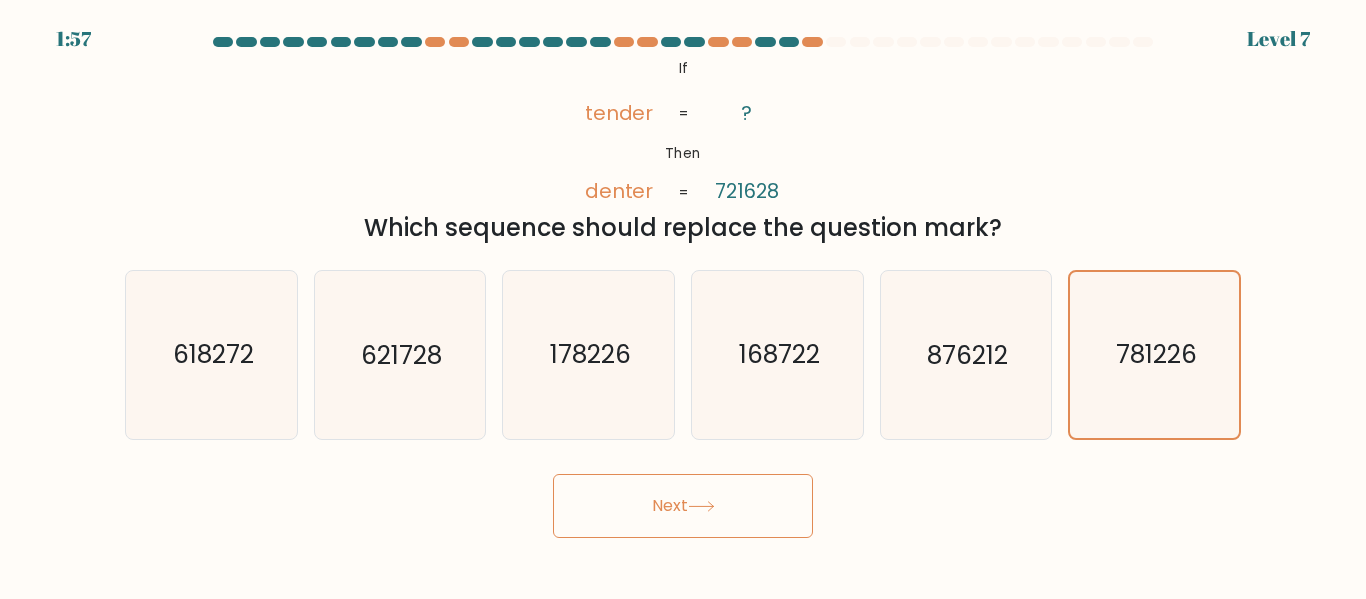 click on "Next" at bounding box center (683, 506) 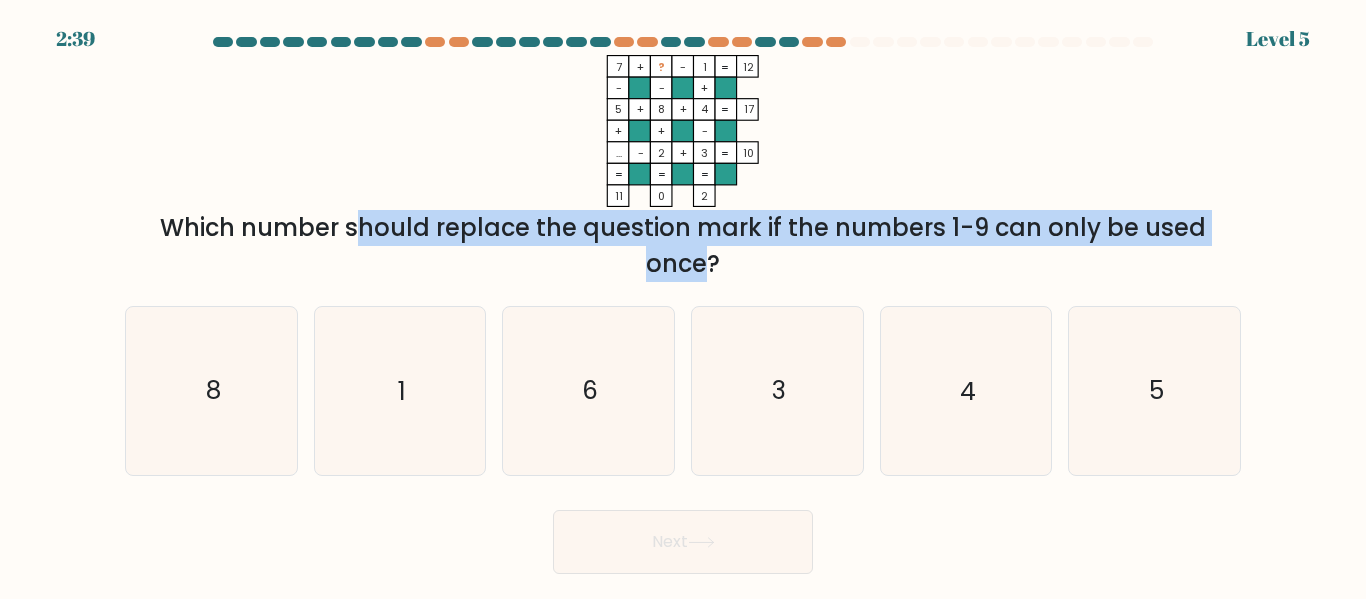 drag, startPoint x: 147, startPoint y: 229, endPoint x: 1079, endPoint y: 212, distance: 932.155 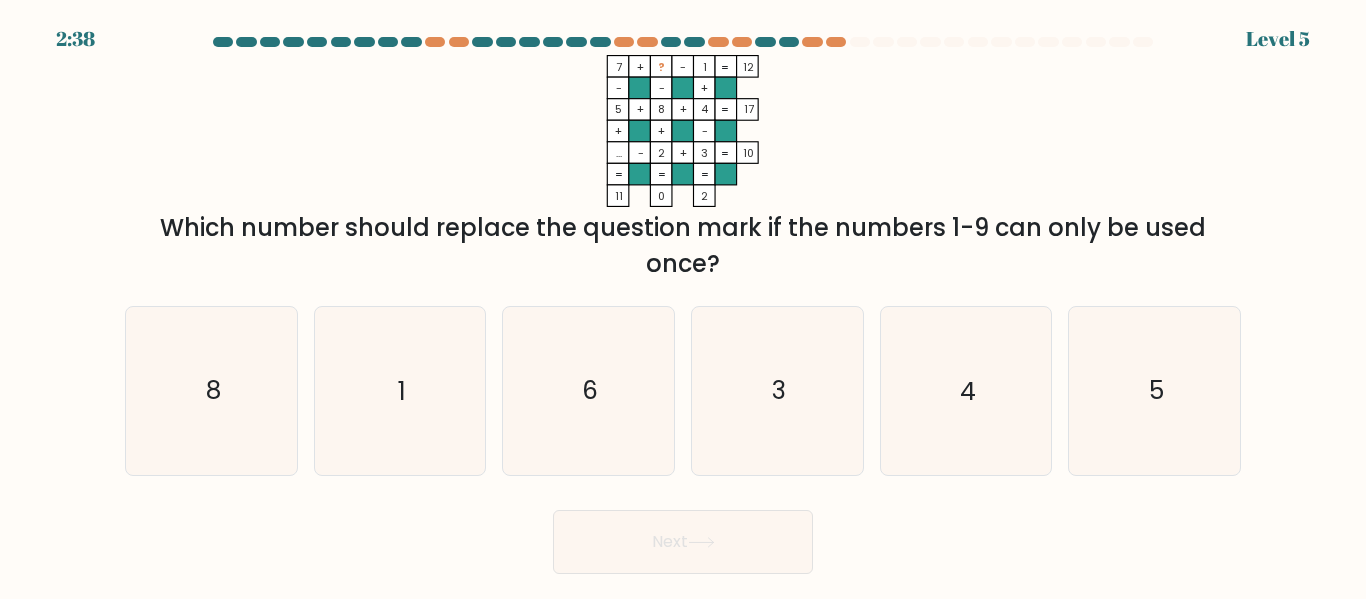 click on "Which number should replace the question mark if the numbers 1-9 can only be used once?" at bounding box center (683, 246) 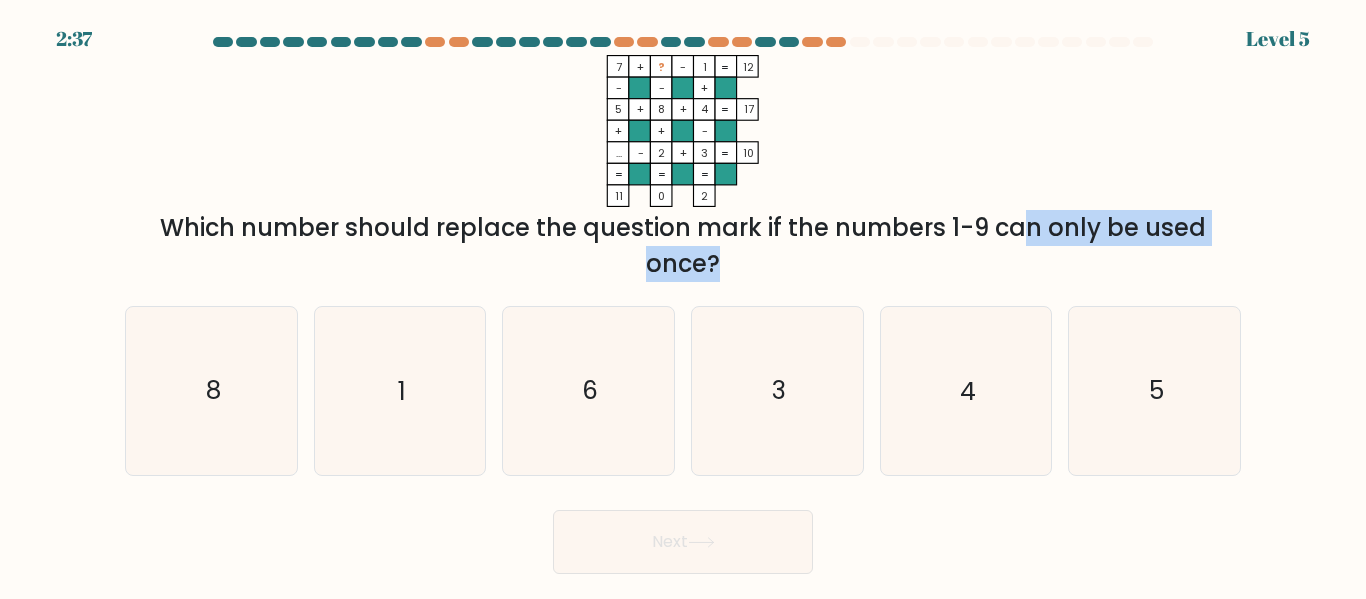 drag, startPoint x: 979, startPoint y: 244, endPoint x: 891, endPoint y: 241, distance: 88.051125 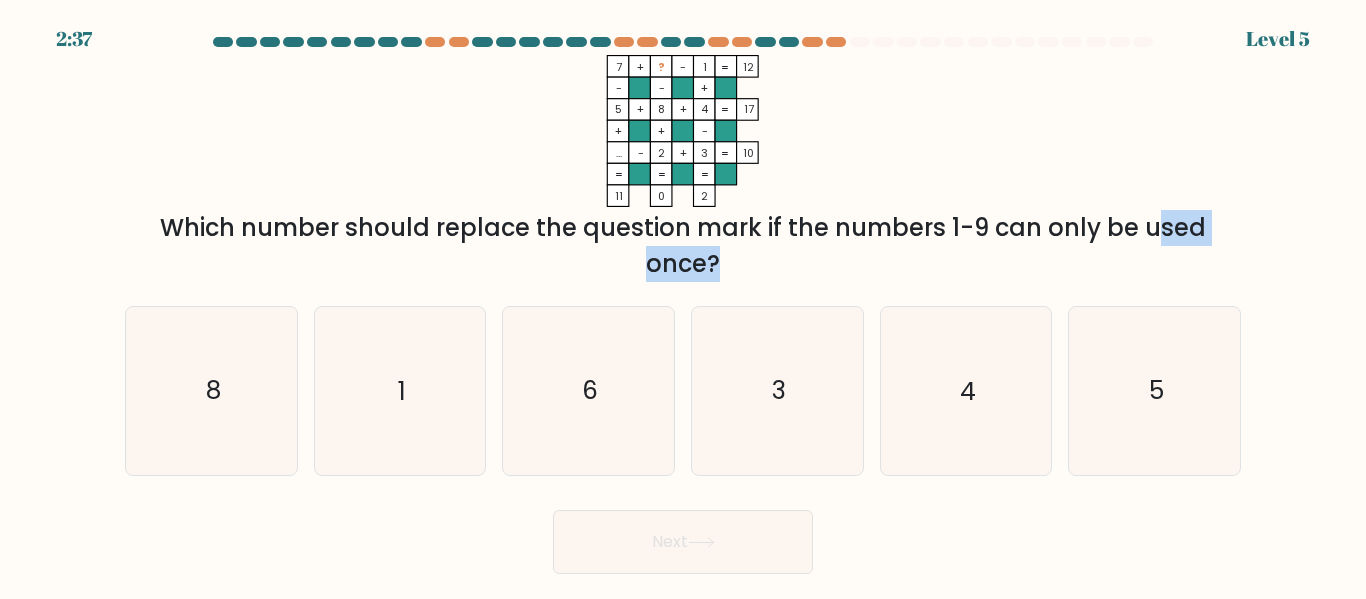 drag, startPoint x: 889, startPoint y: 241, endPoint x: 982, endPoint y: 236, distance: 93.13431 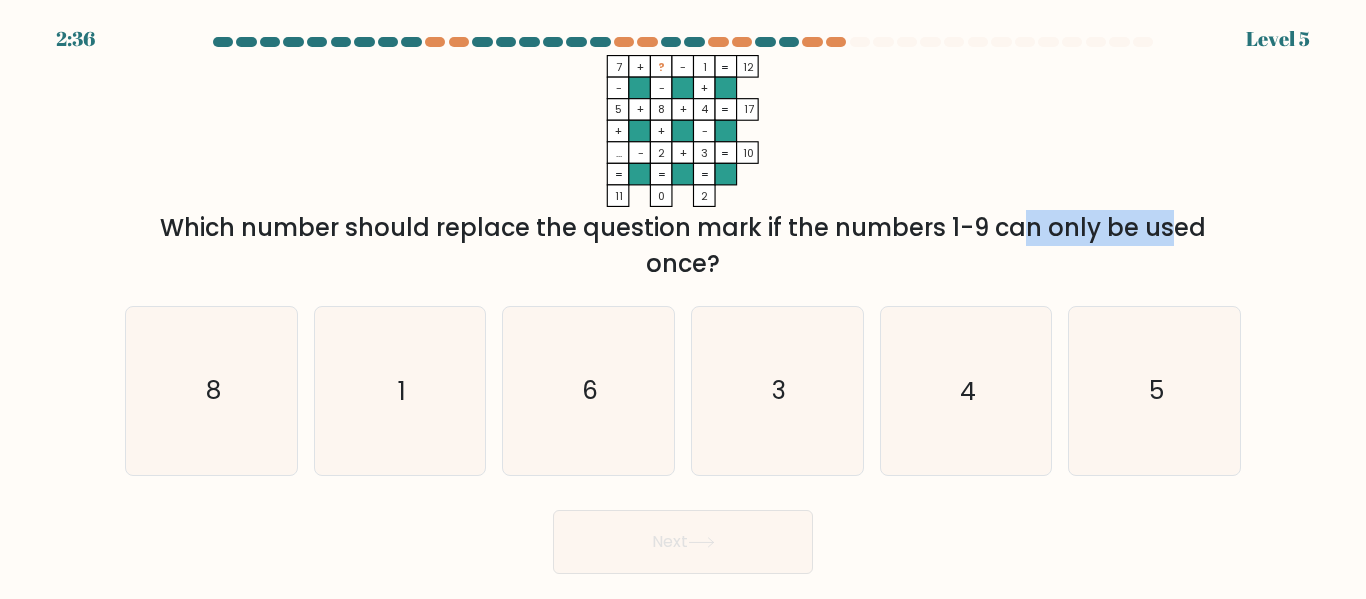 drag, startPoint x: 982, startPoint y: 235, endPoint x: 904, endPoint y: 233, distance: 78.025635 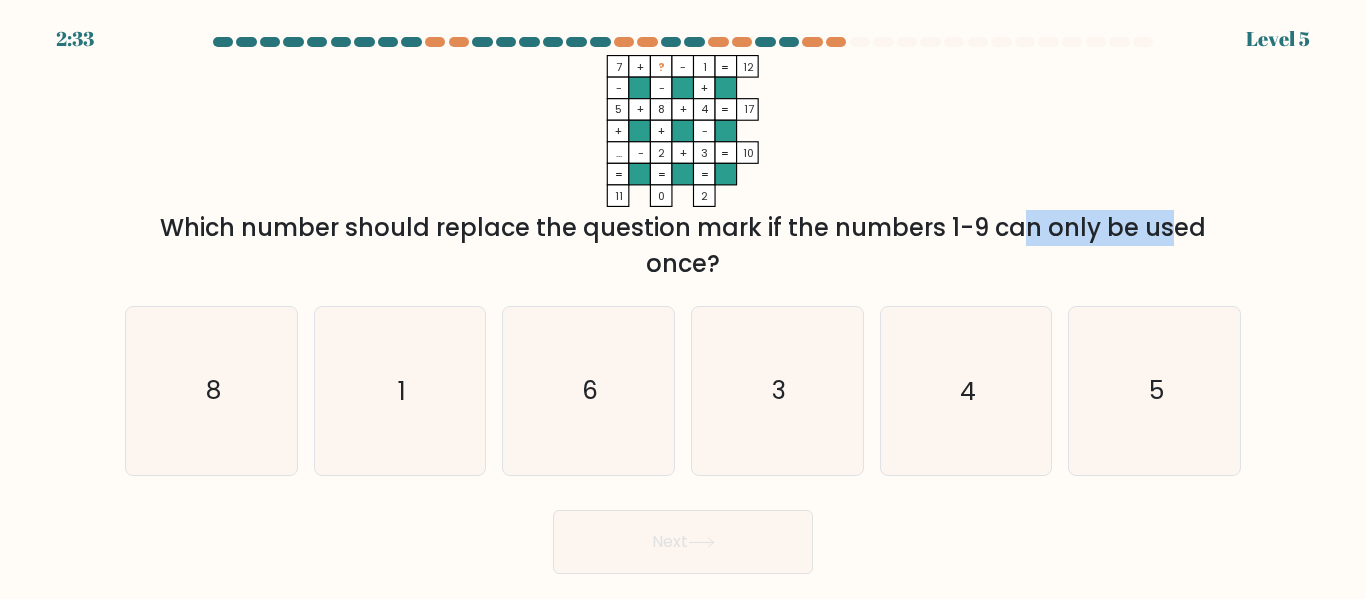 drag, startPoint x: 608, startPoint y: 66, endPoint x: 623, endPoint y: 66, distance: 15 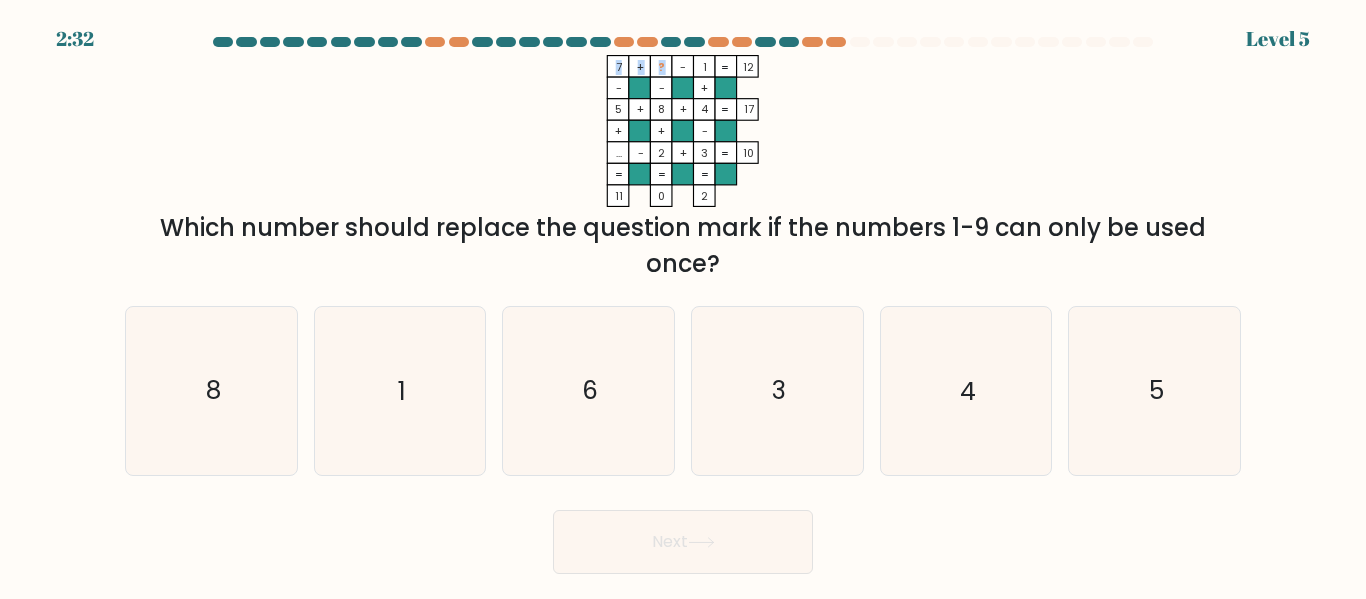 click on "7    +    ?    -    1    12    -    -    +    5    +    8    +    4    17    +    +    -    ...    -    2    +    3    =   10    =   =   =   =   11    0    2    =" 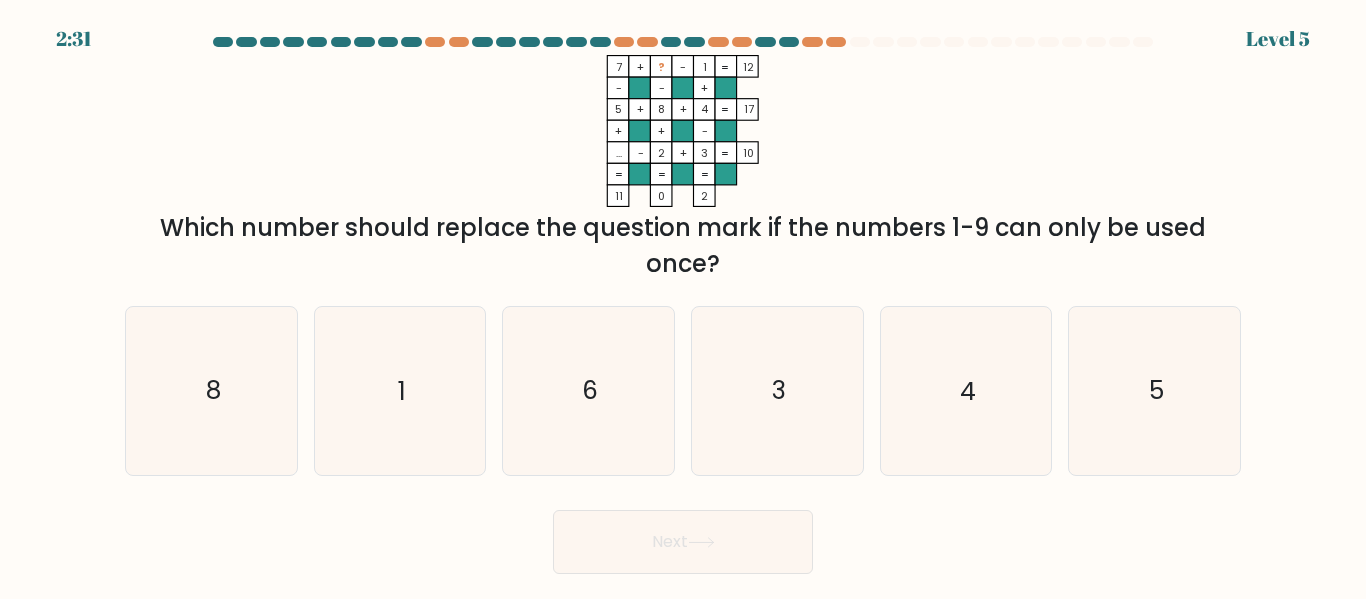 click 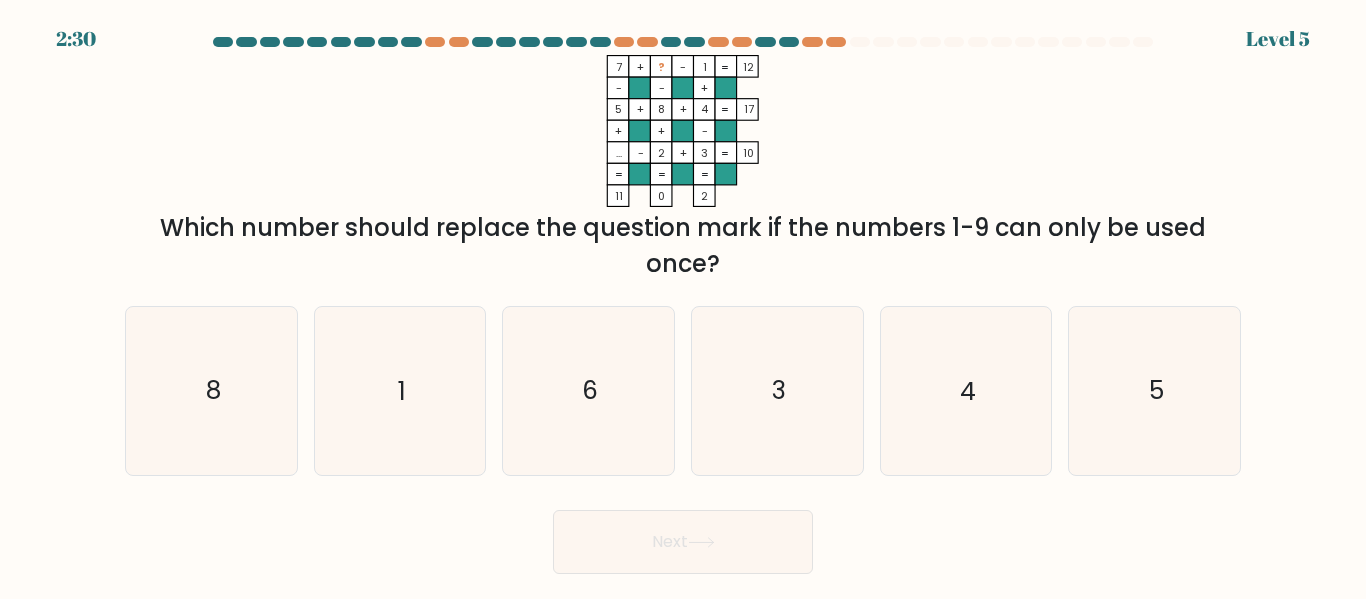 drag, startPoint x: 730, startPoint y: 69, endPoint x: 769, endPoint y: 72, distance: 39.115215 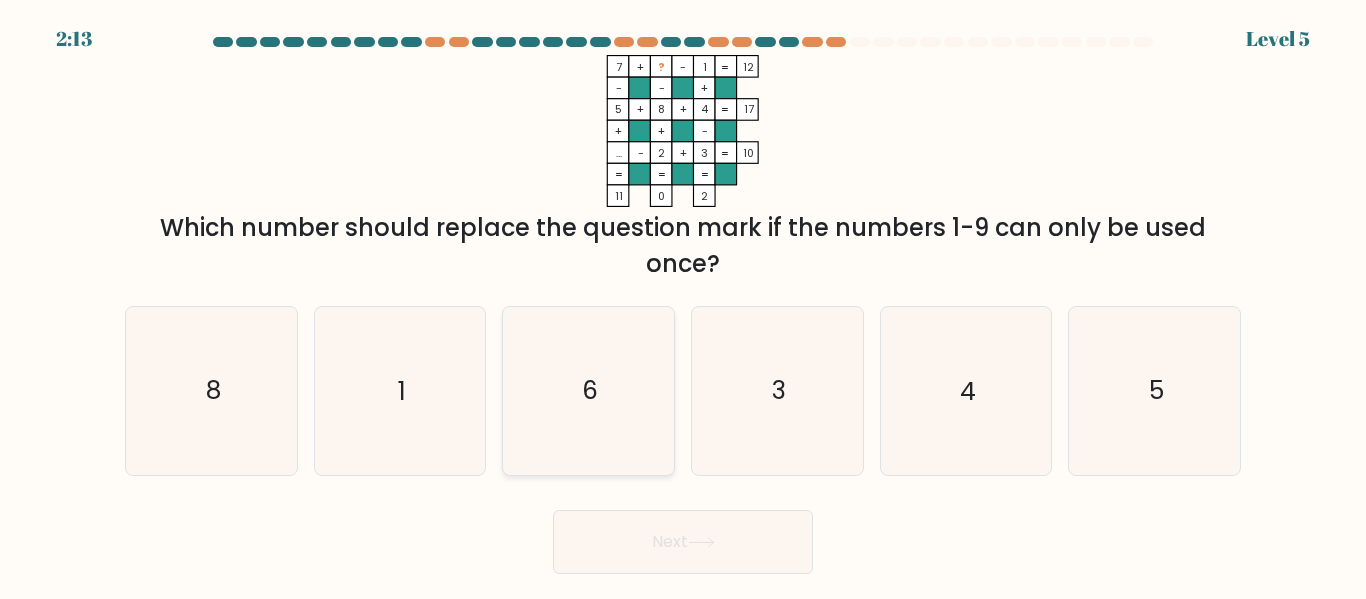 click on "6" 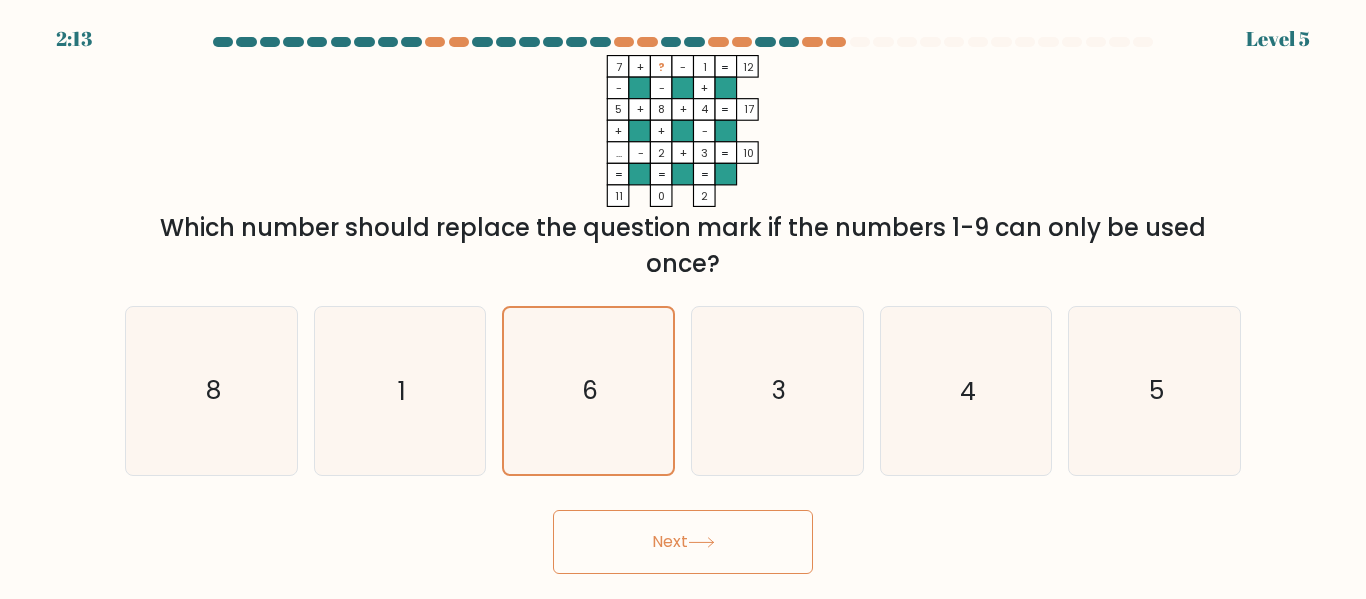 click on "Next" at bounding box center [683, 542] 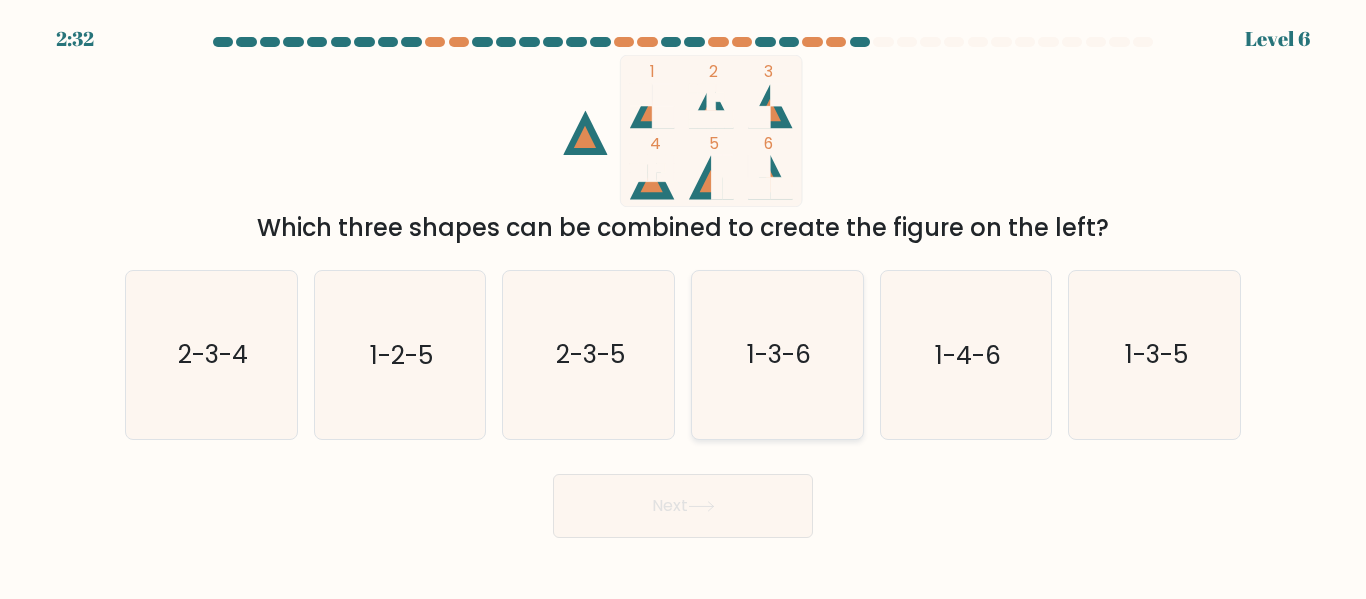 click on "1-3-6" 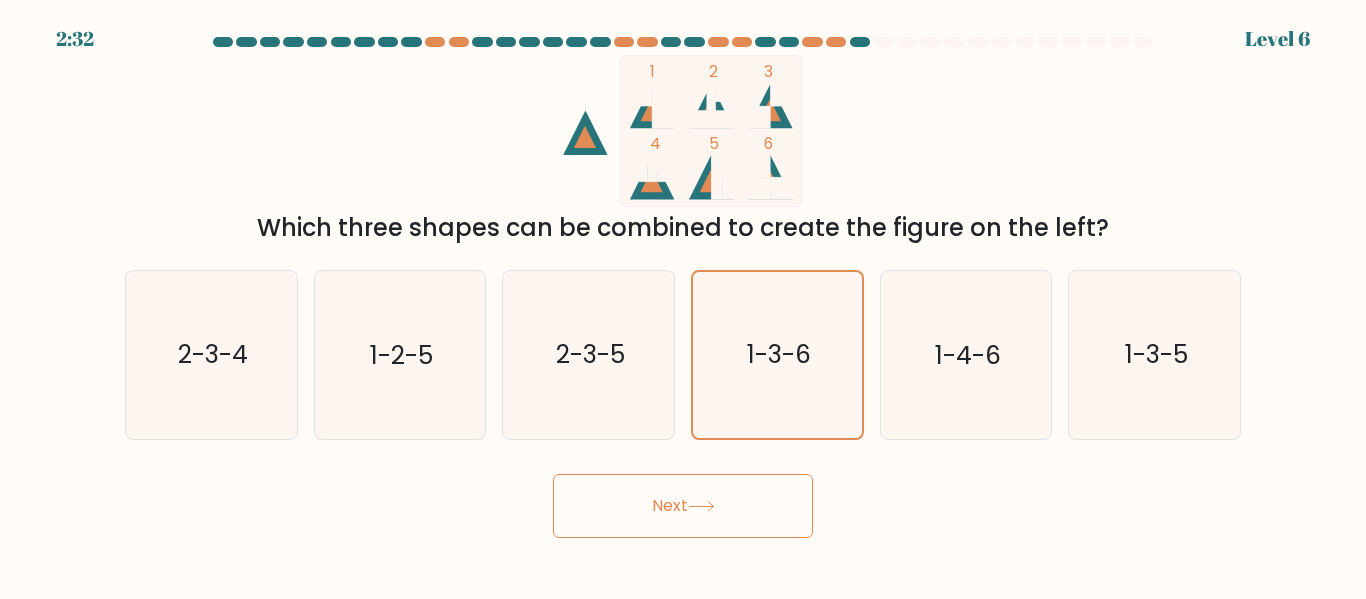 click on "Next" at bounding box center [683, 506] 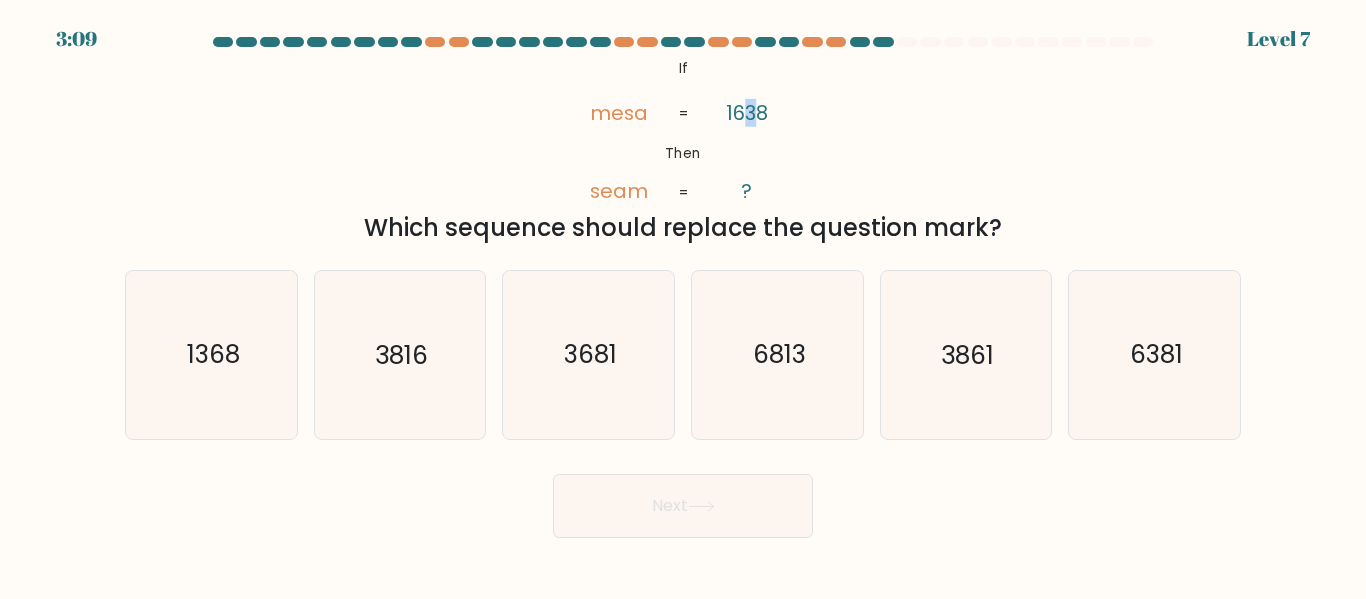 drag, startPoint x: 745, startPoint y: 117, endPoint x: 759, endPoint y: 116, distance: 14.035668 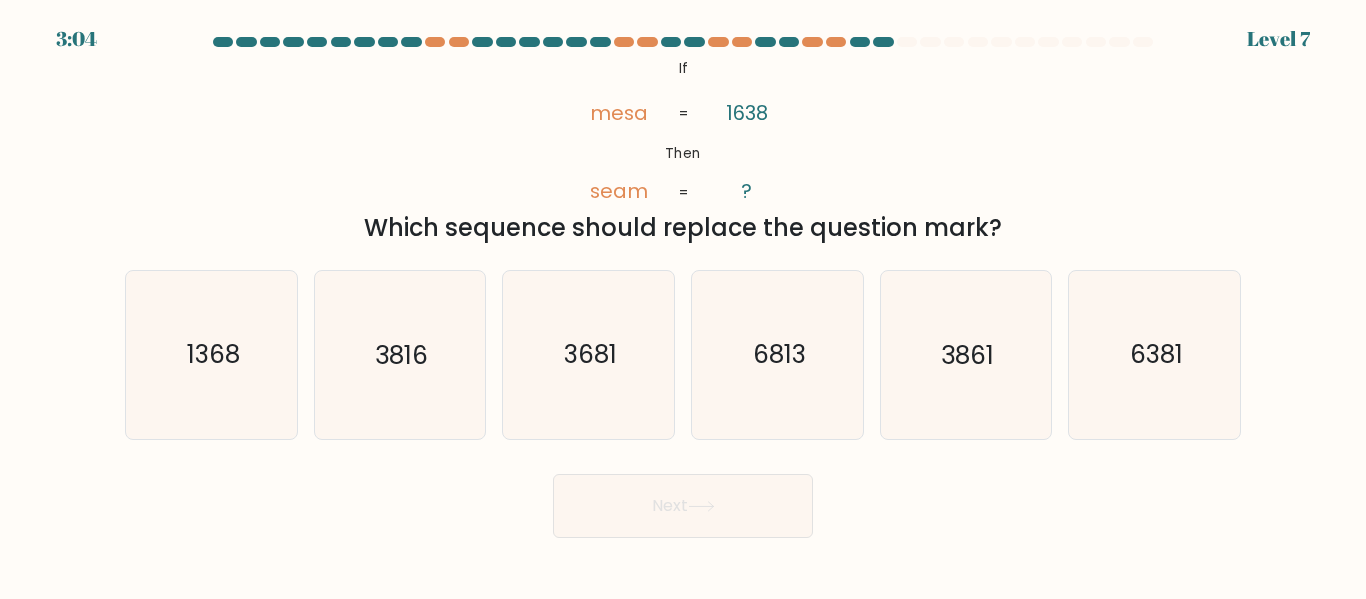 click on "@import url('https://fonts.googleapis.com/css?family=Abril+Fatface:400,100,100italic,300,300italic,400italic,500,500italic,700,700italic,900,900italic');           If       Then       mesa       seam       1638       ?       =       =
Which sequence should replace the question mark?" at bounding box center [683, 150] 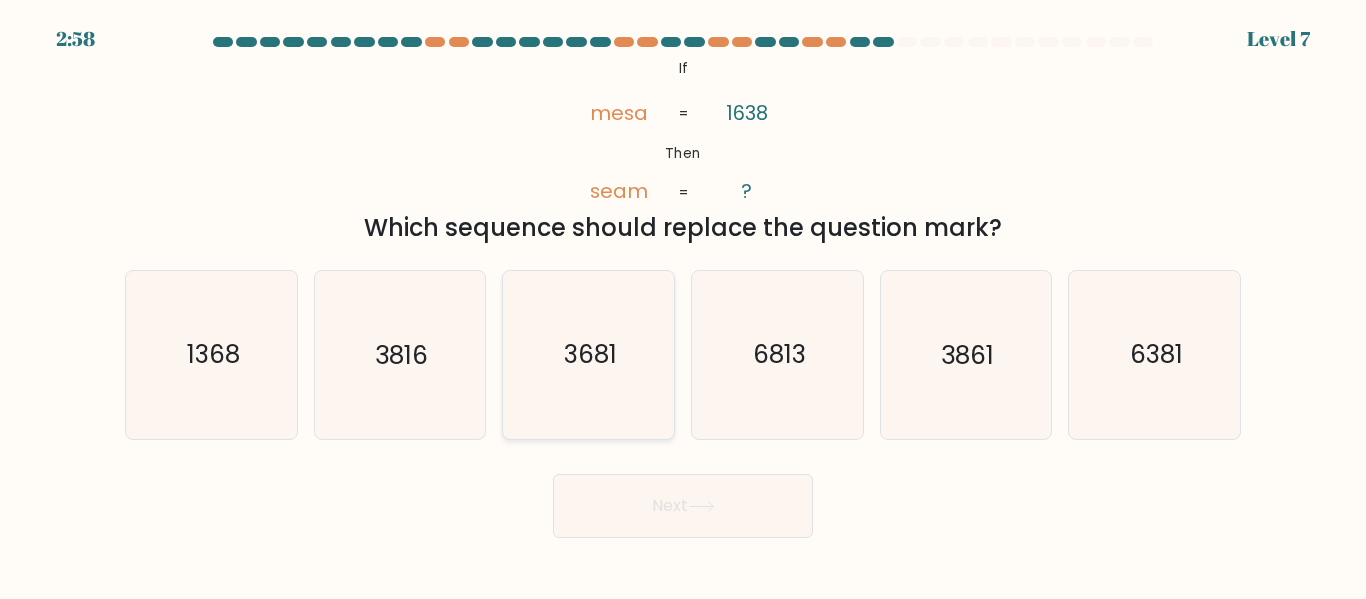 click on "3681" 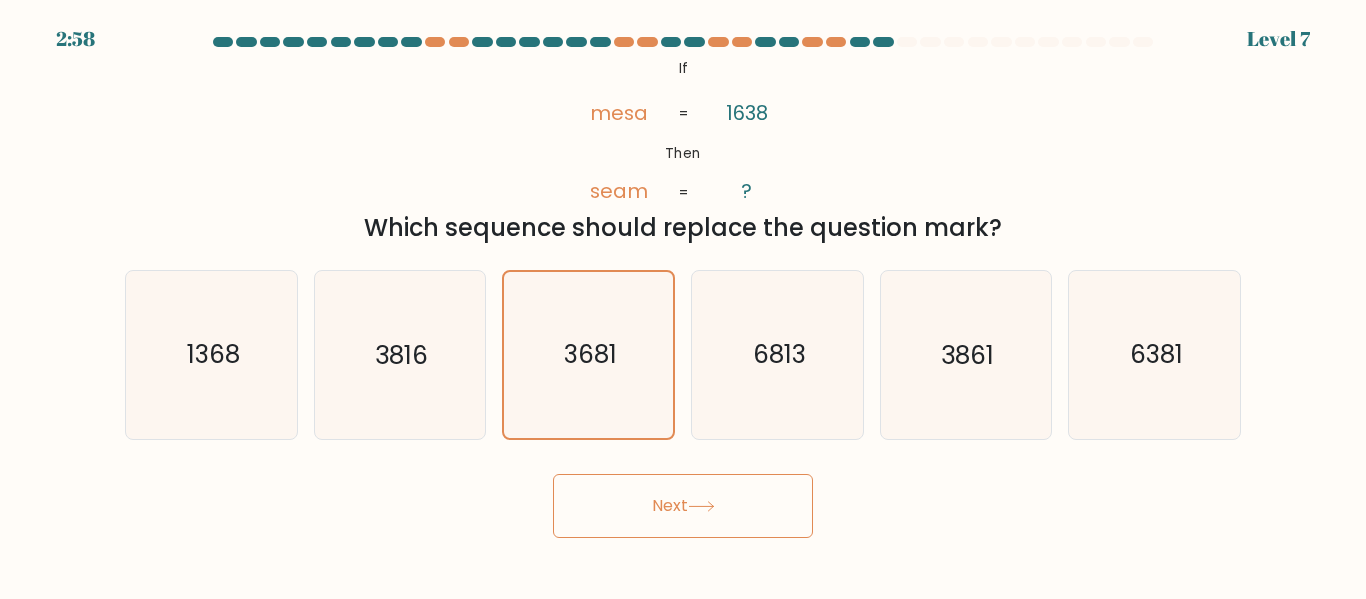 click on "Next" at bounding box center [683, 506] 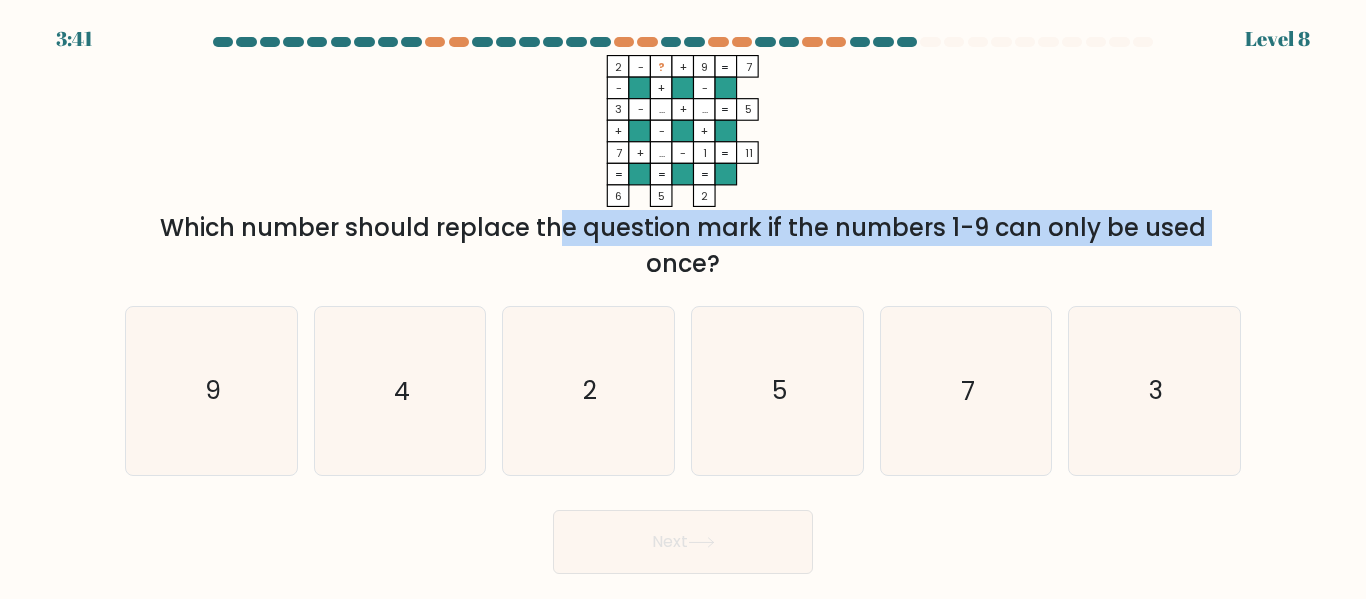 drag, startPoint x: 401, startPoint y: 228, endPoint x: 1036, endPoint y: 227, distance: 635.0008 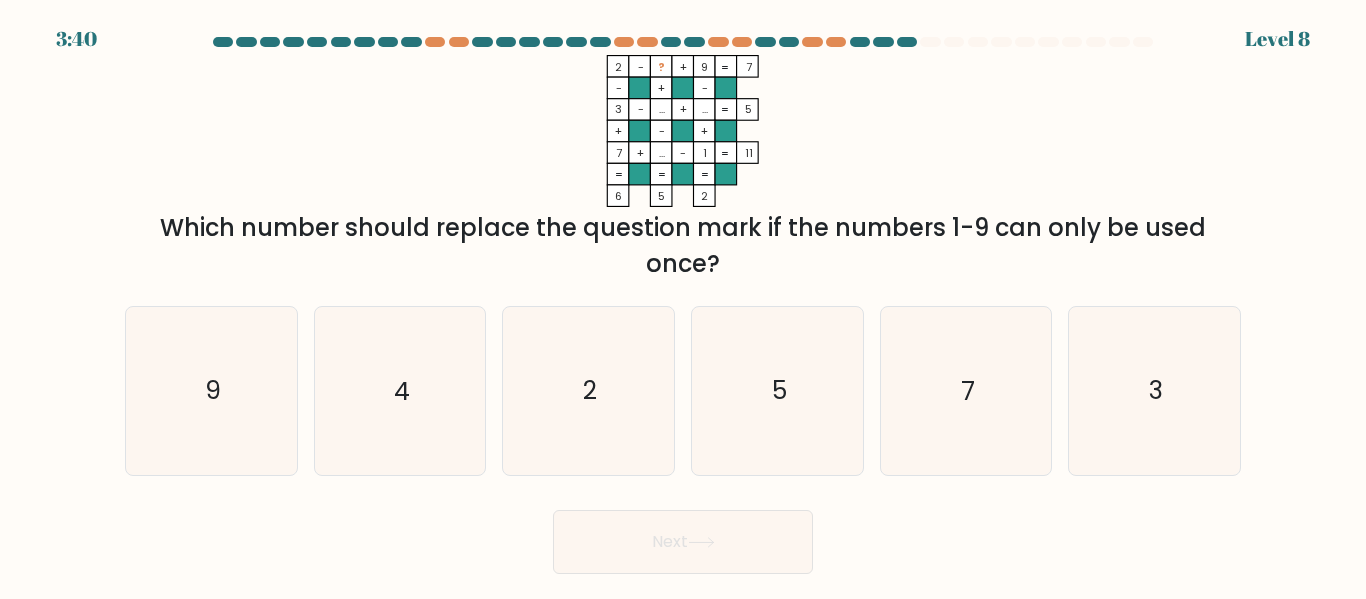 drag, startPoint x: 1111, startPoint y: 218, endPoint x: 1125, endPoint y: 216, distance: 14.142136 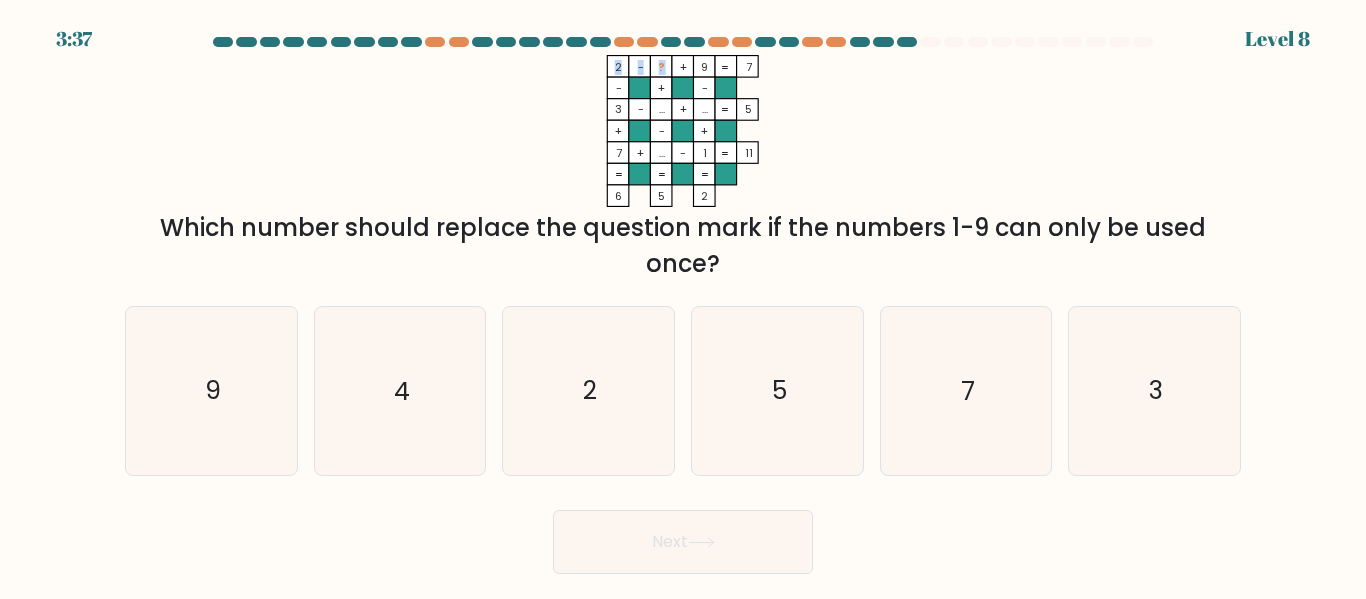 click on "2    -    ?    +    9    7    -    +    -    3    -    ...    +    ...    5    +    -    +    7    +    ...    -    1    =   11    =   =   =   =   6    5    2    =" 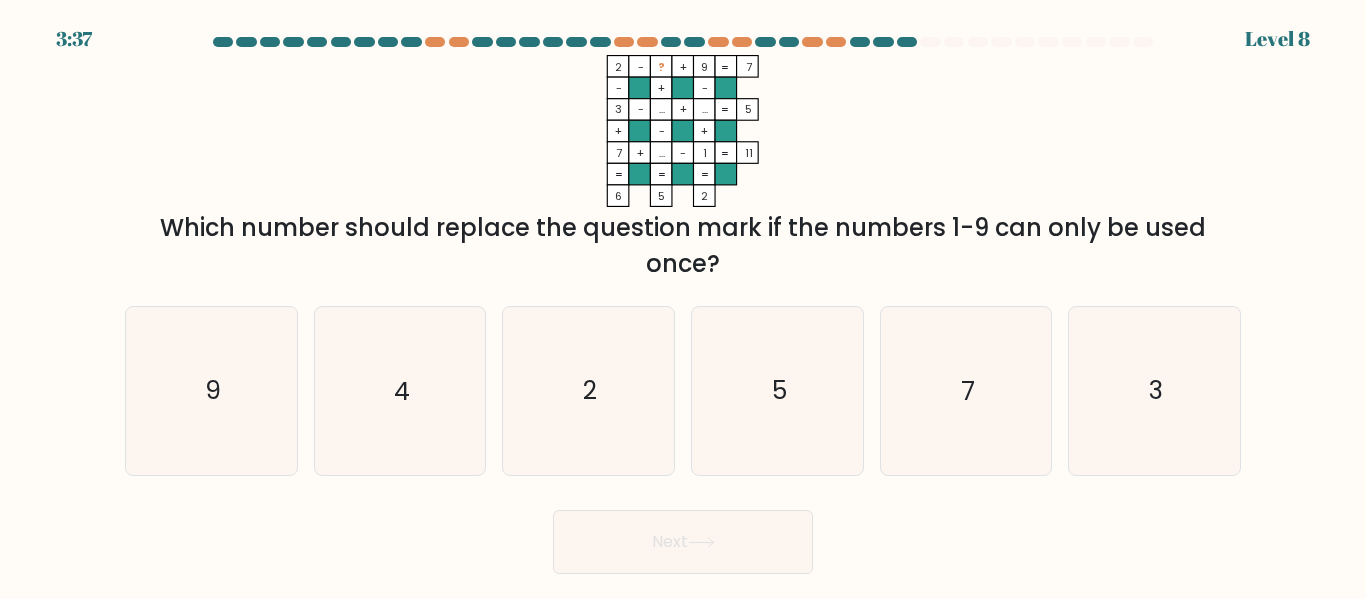 click 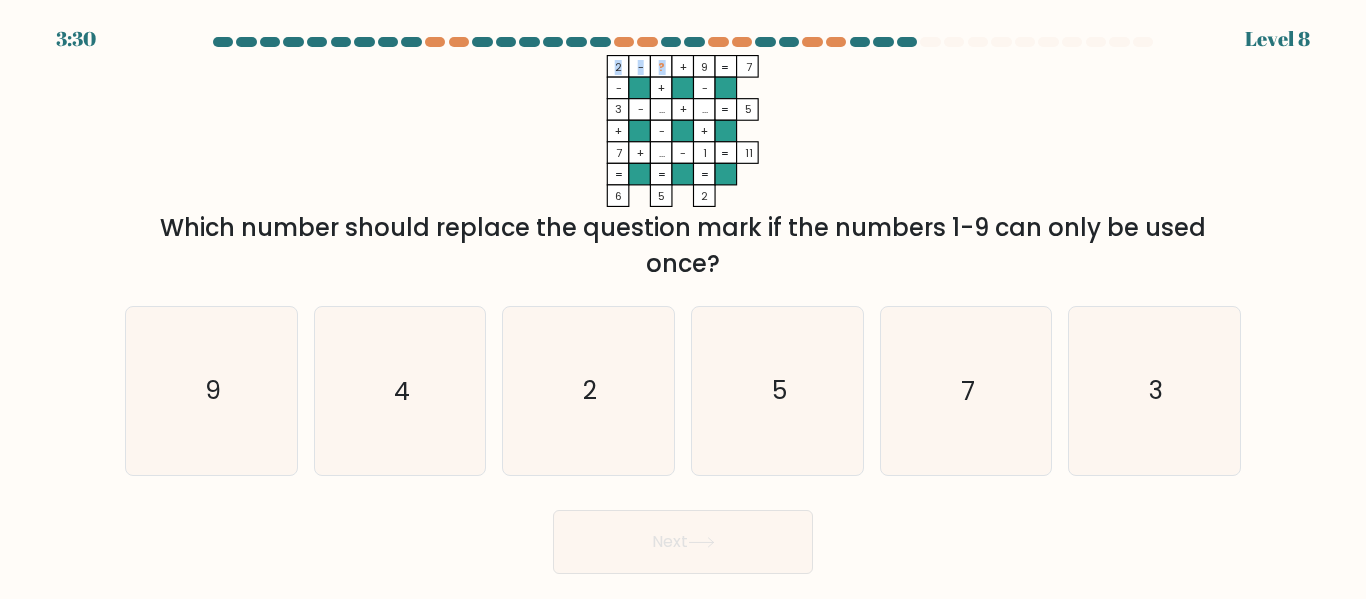 drag, startPoint x: 665, startPoint y: 66, endPoint x: 611, endPoint y: 74, distance: 54.589375 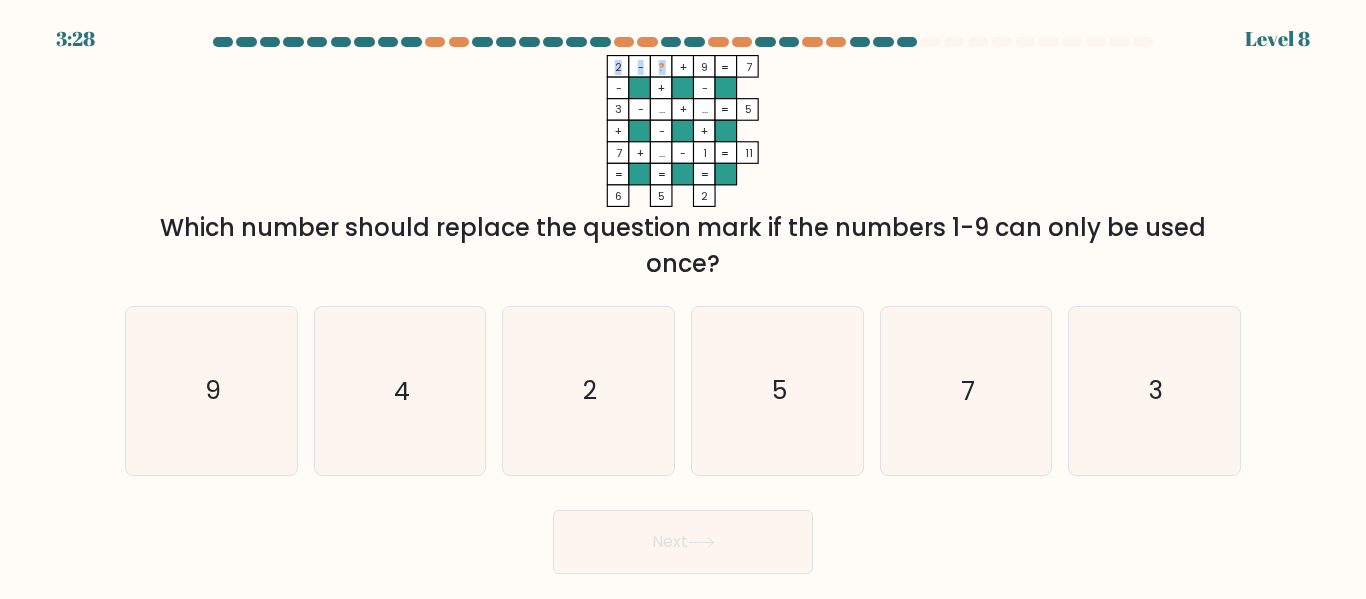 click on "2" 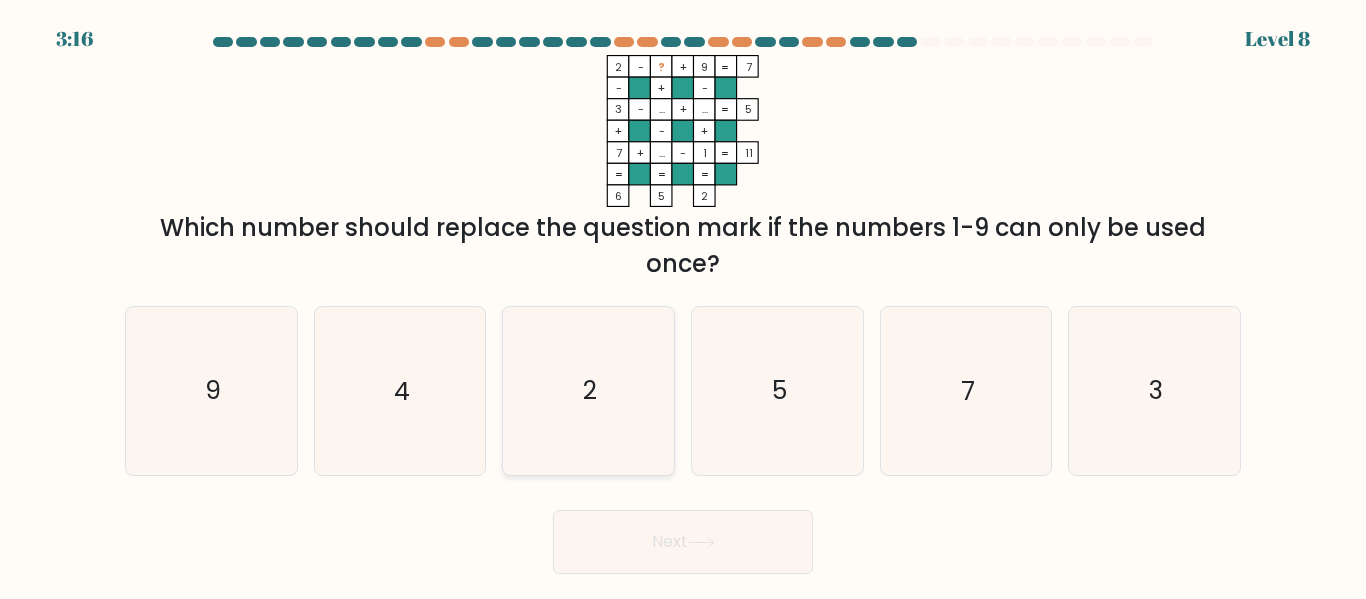 click on "2" 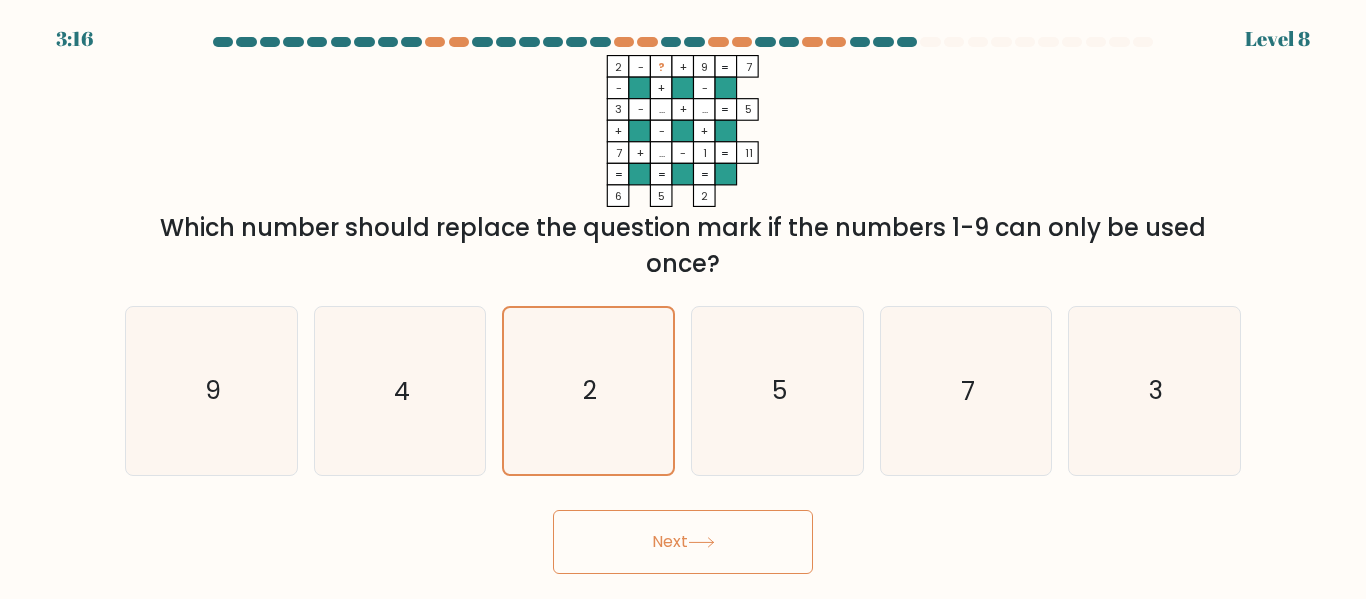 click on "Next" at bounding box center [683, 542] 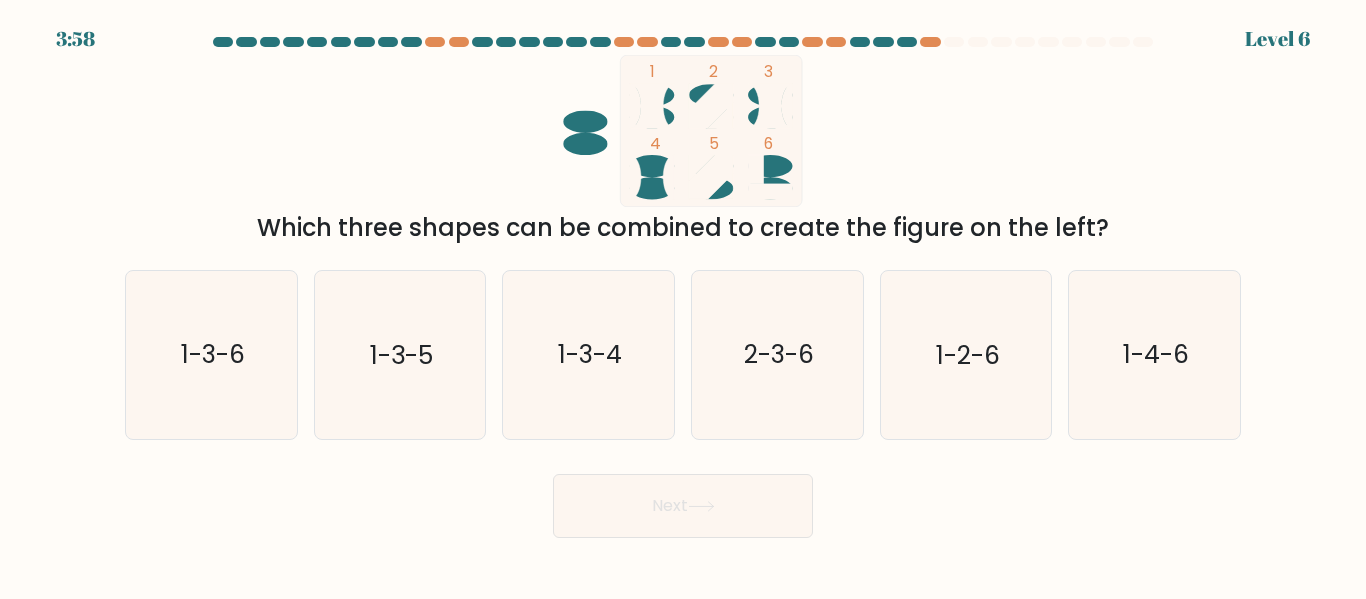 drag, startPoint x: 395, startPoint y: 233, endPoint x: 1177, endPoint y: 234, distance: 782.0006 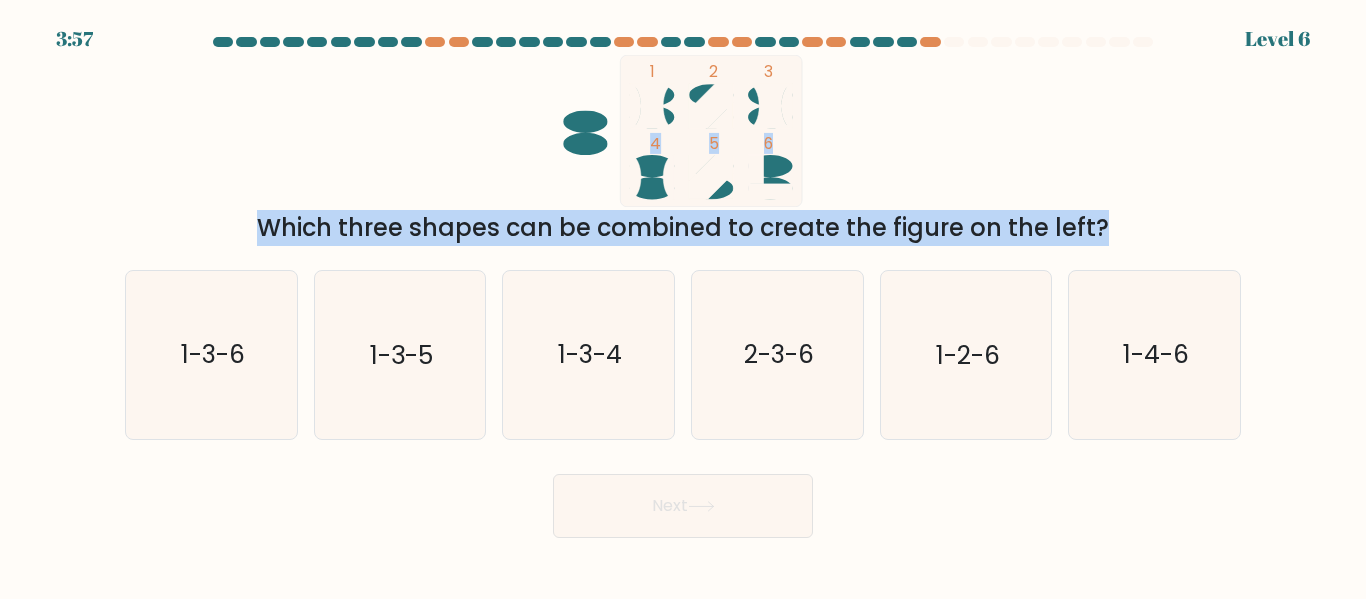 drag, startPoint x: 1177, startPoint y: 234, endPoint x: 513, endPoint y: 198, distance: 664.97516 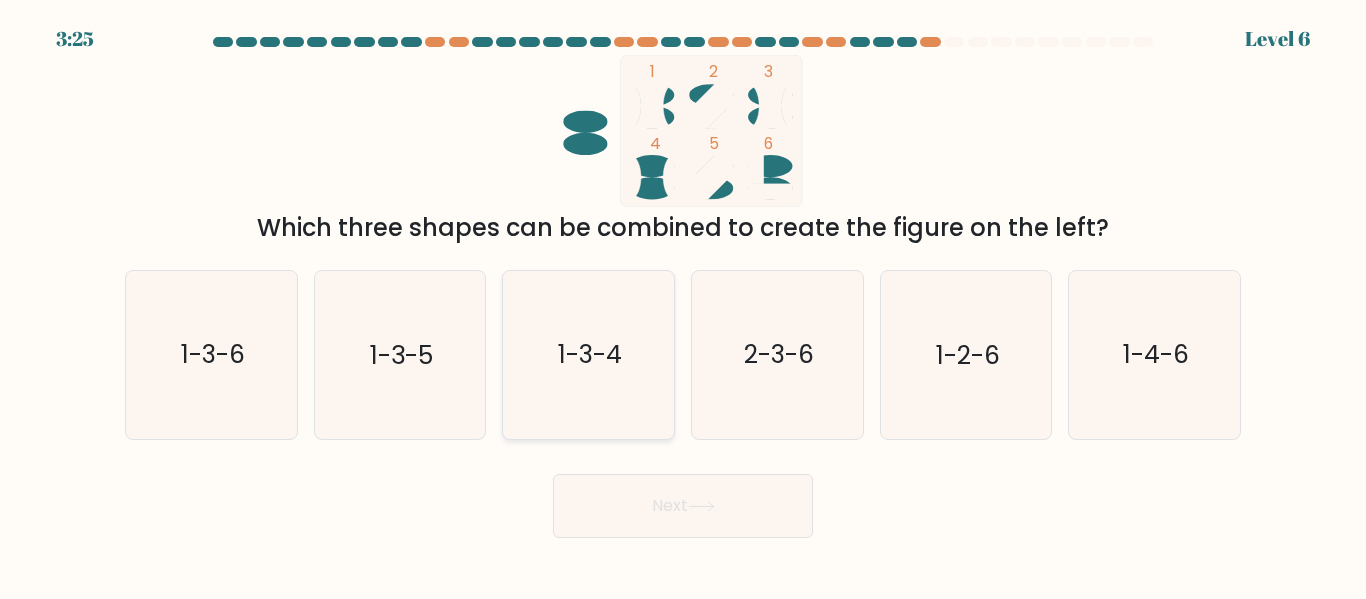 click on "1-3-4" 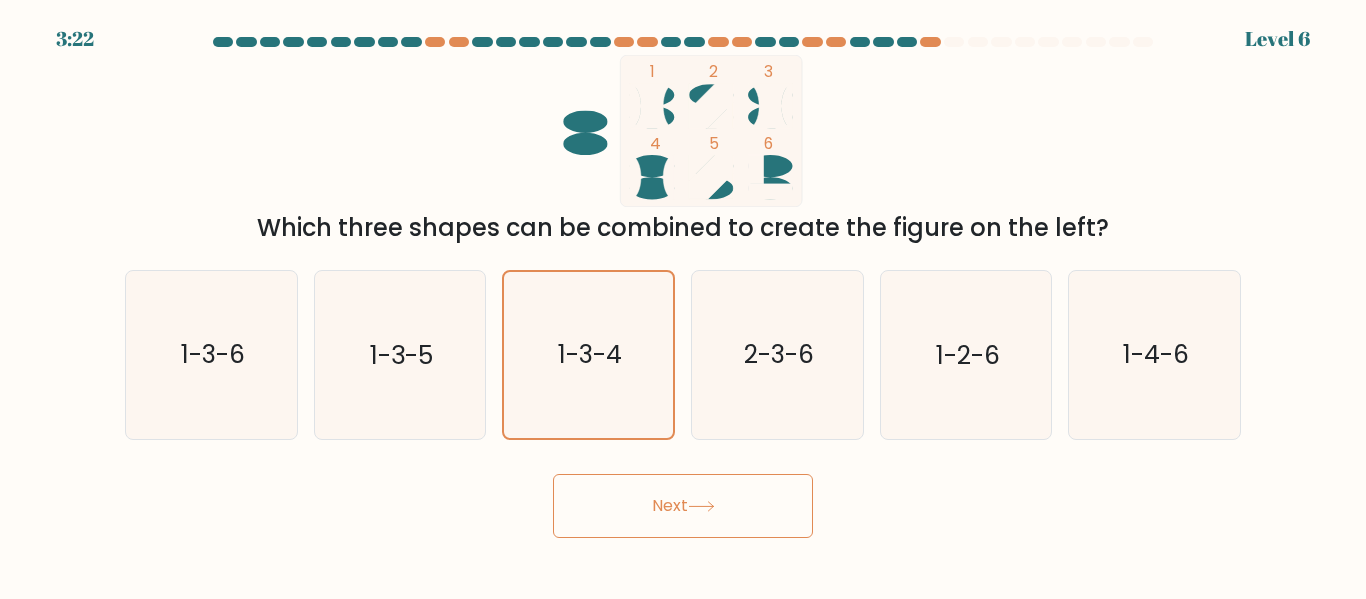 click 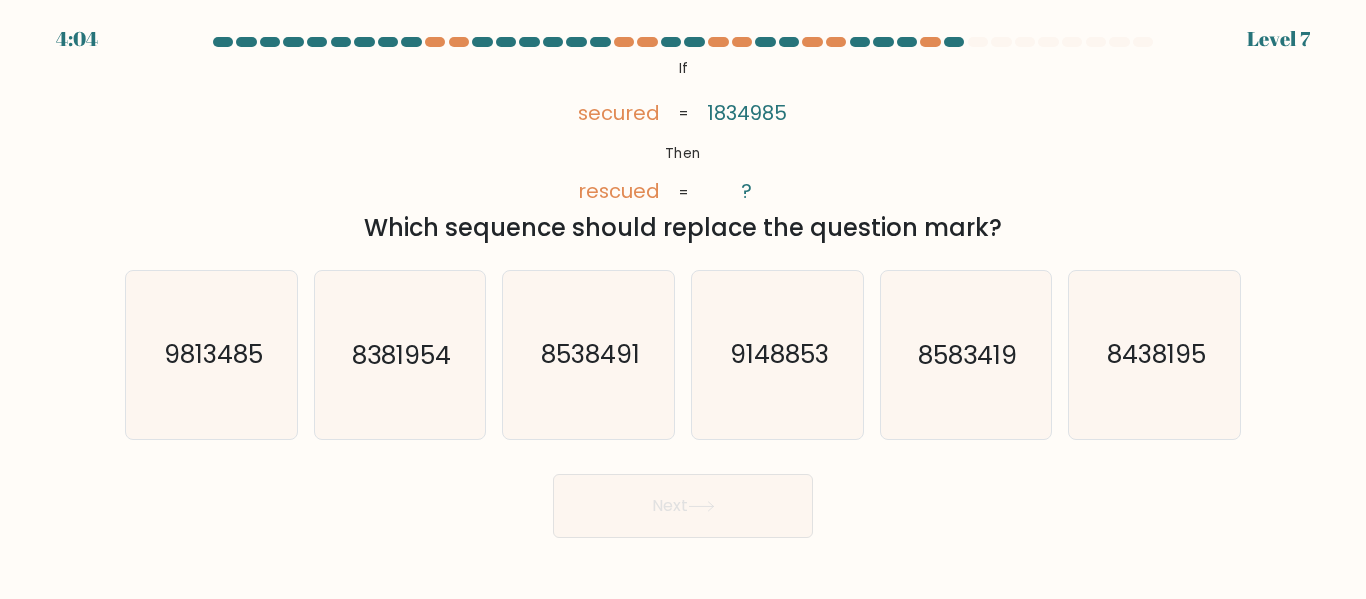 drag, startPoint x: 436, startPoint y: 220, endPoint x: 1080, endPoint y: 232, distance: 644.1118 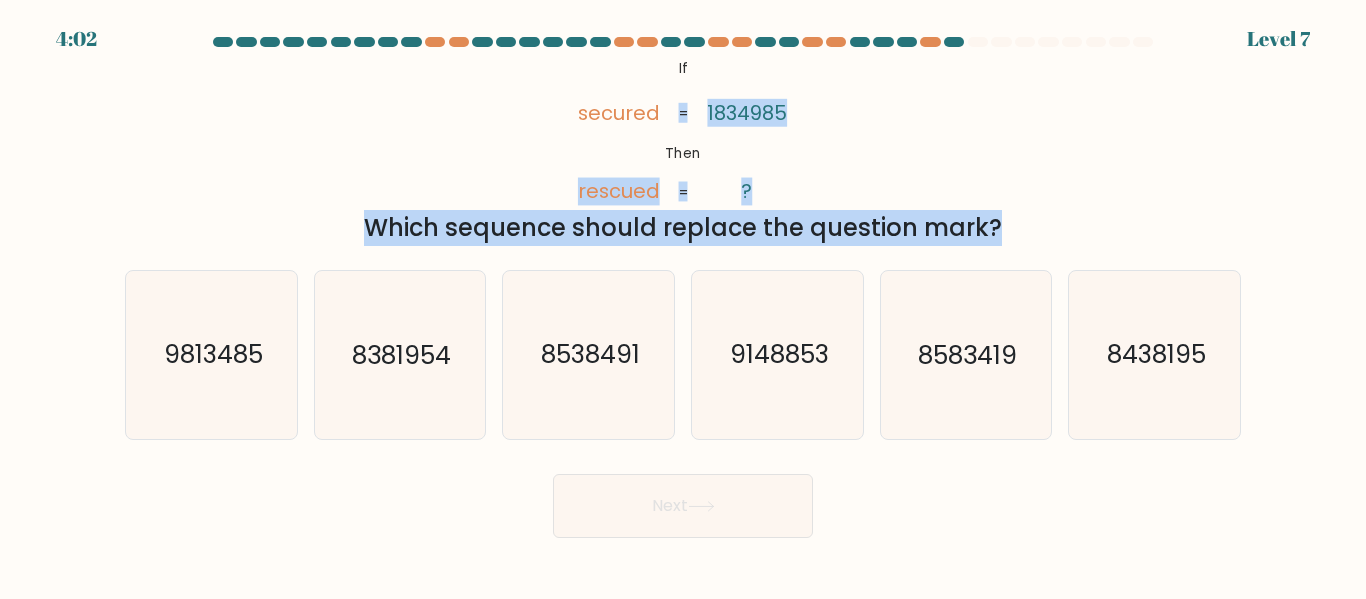 drag, startPoint x: 1080, startPoint y: 232, endPoint x: 495, endPoint y: 205, distance: 585.62274 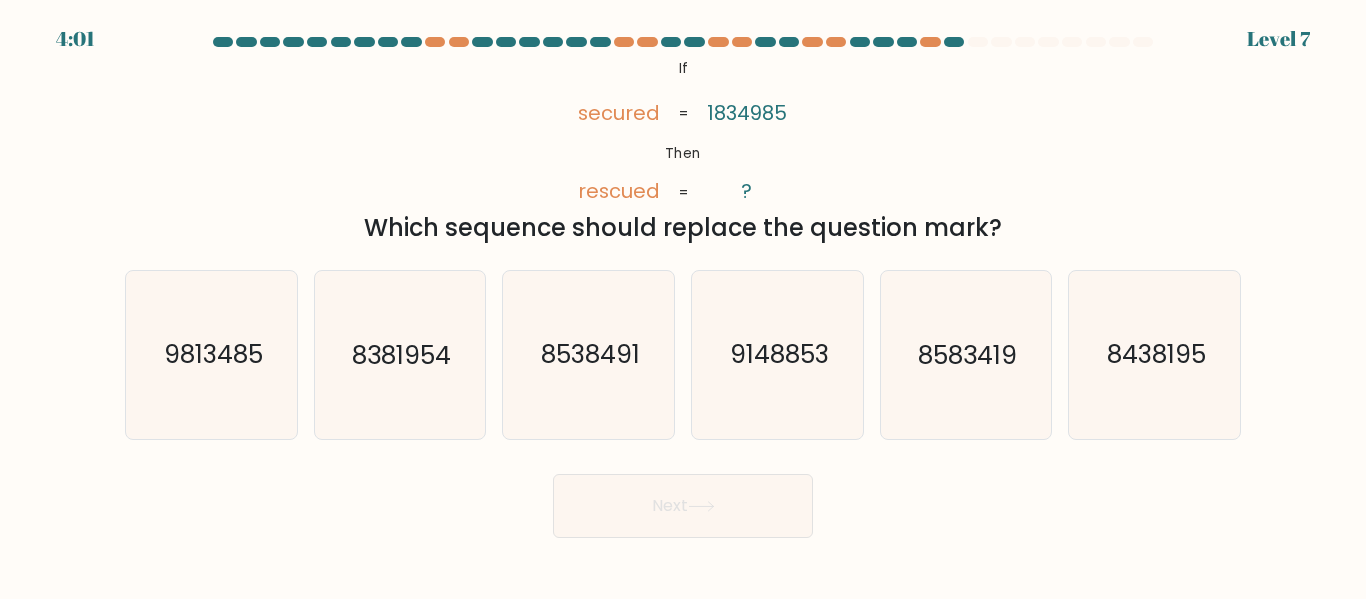 drag, startPoint x: 647, startPoint y: 208, endPoint x: 987, endPoint y: 230, distance: 340.71103 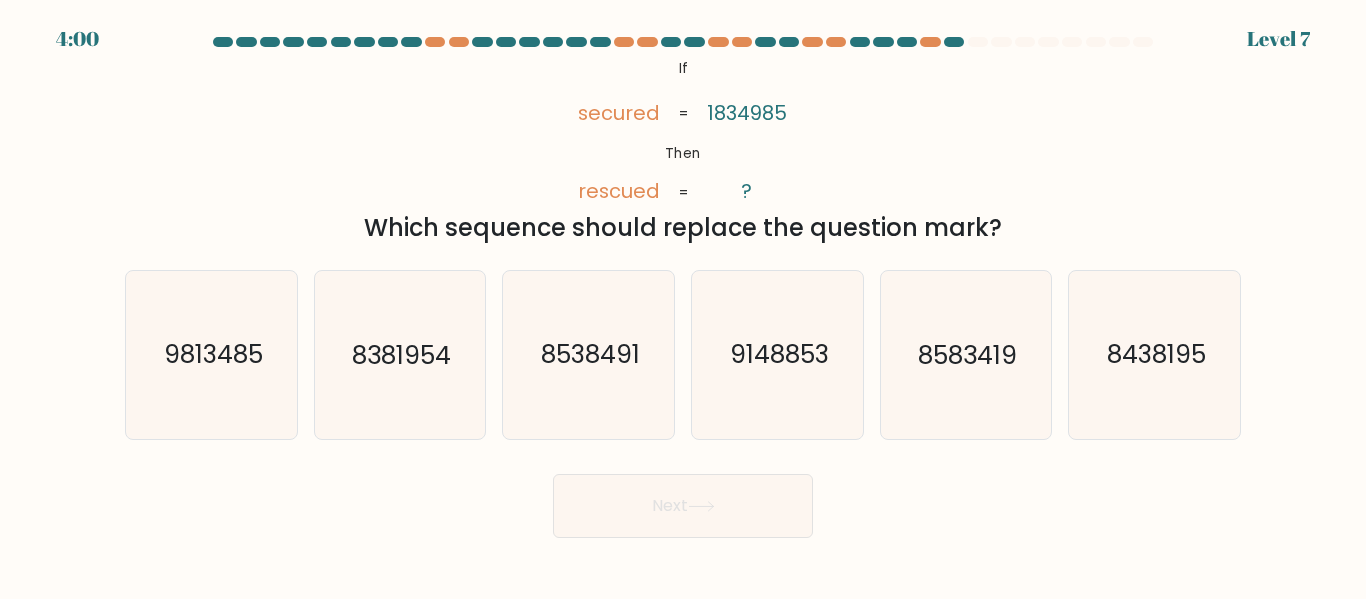 click on "Which sequence should replace the question mark?" at bounding box center [683, 228] 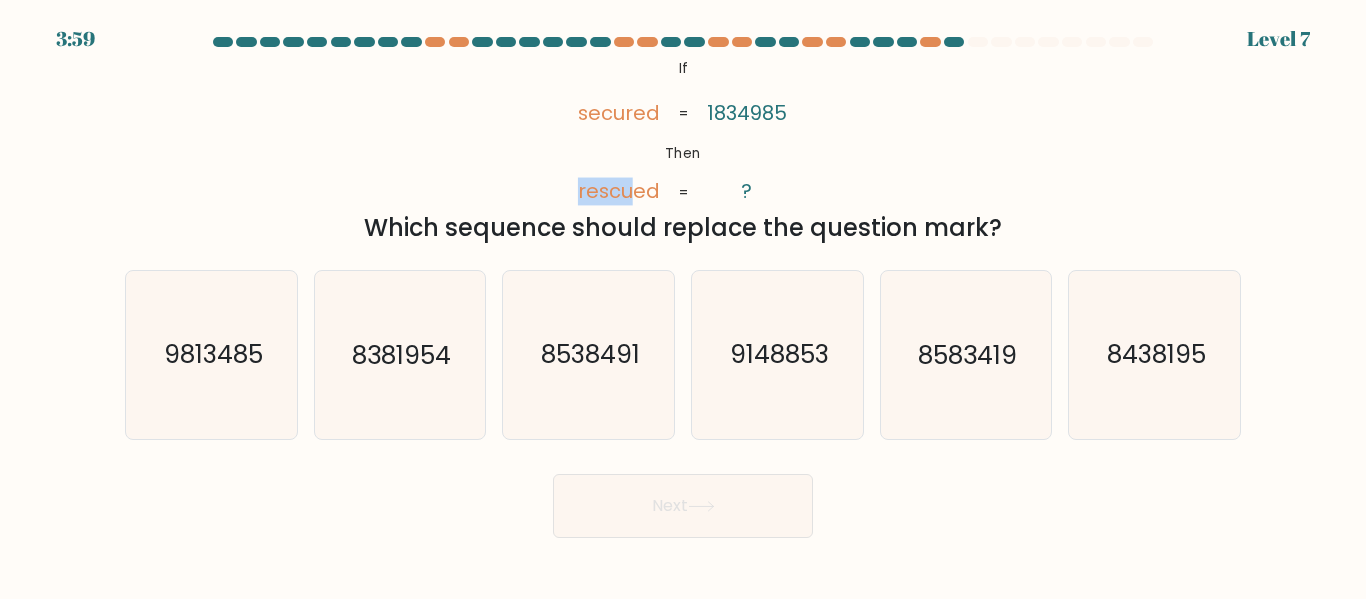 drag, startPoint x: 595, startPoint y: 199, endPoint x: 634, endPoint y: 195, distance: 39.20459 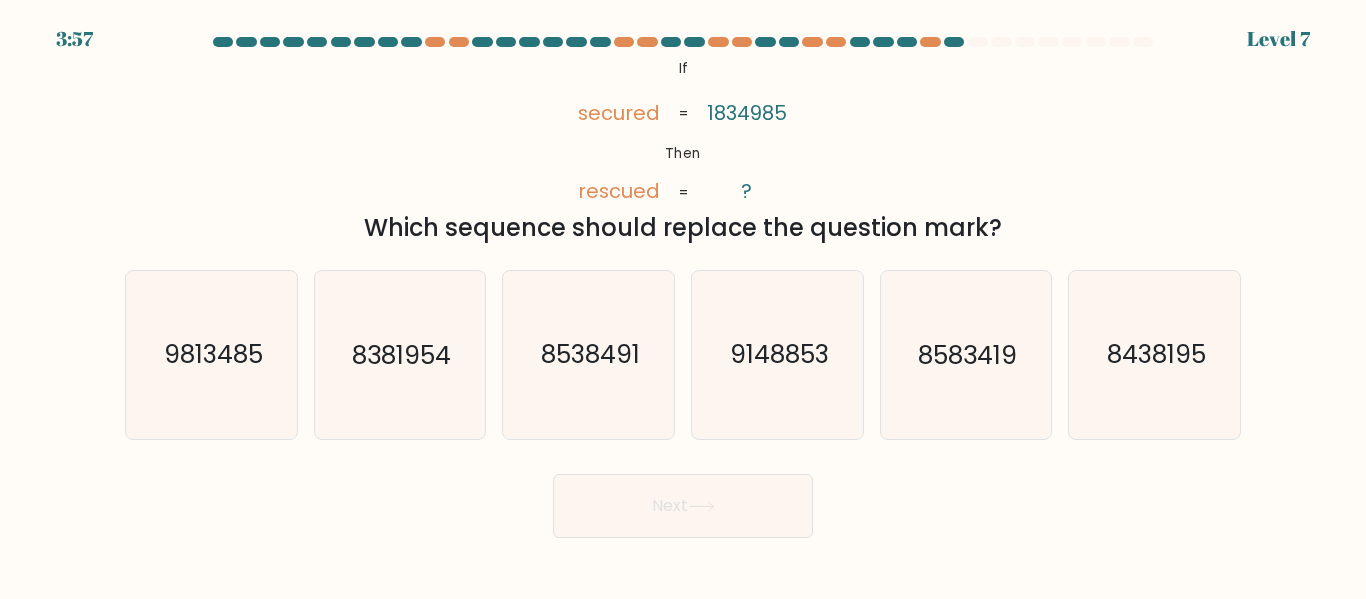 click on "secured" 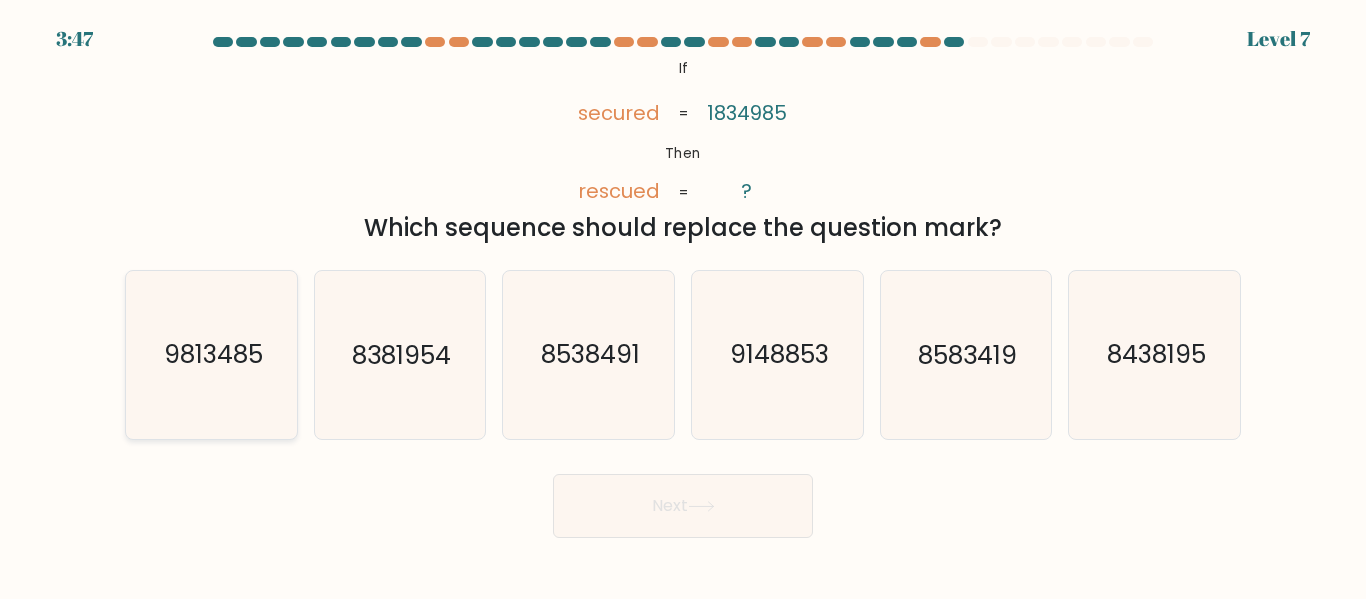 click on "9813485" 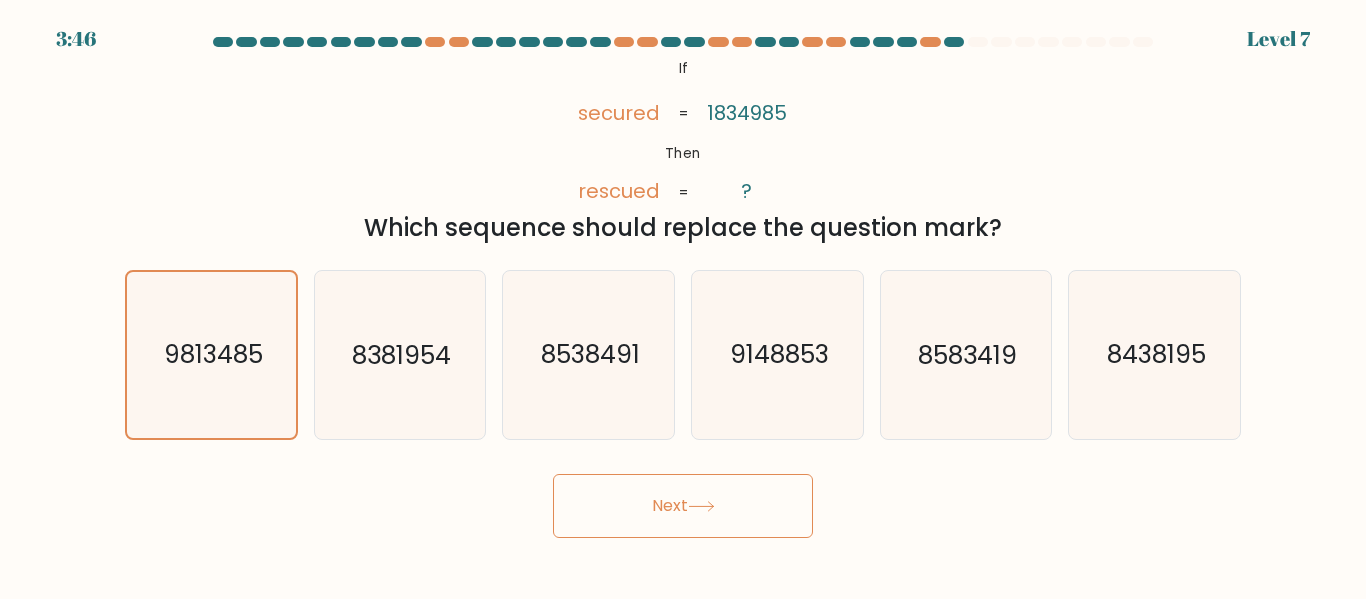 click 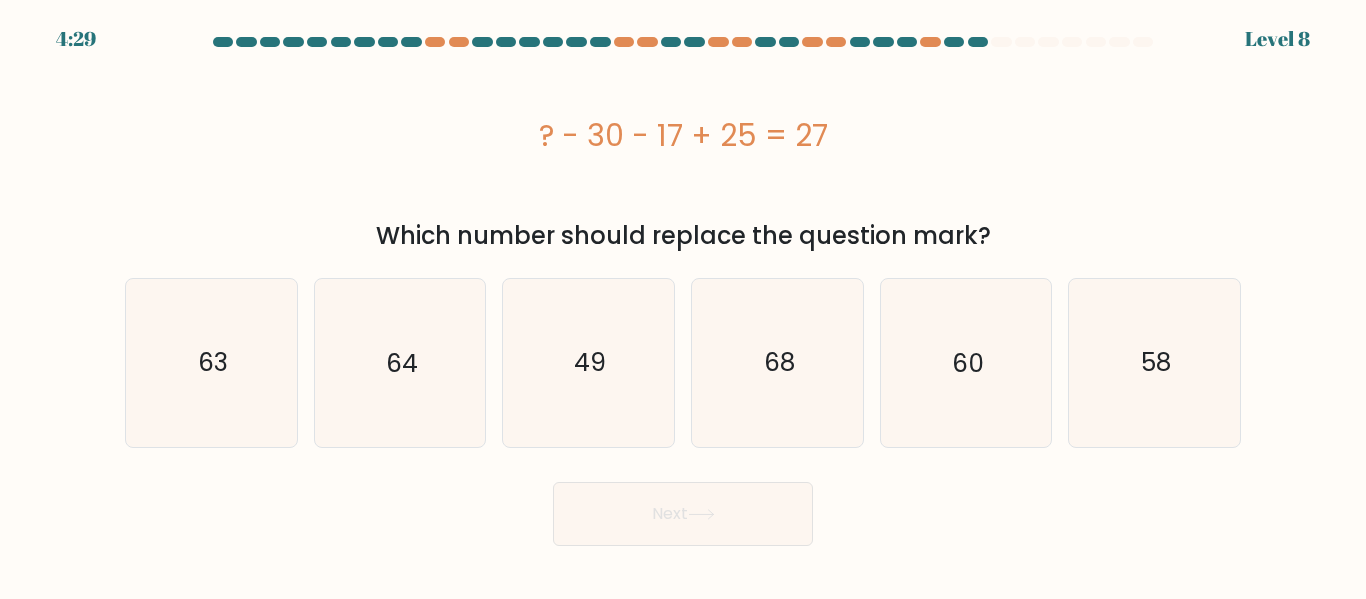 drag, startPoint x: 670, startPoint y: 236, endPoint x: 1058, endPoint y: 229, distance: 388.06314 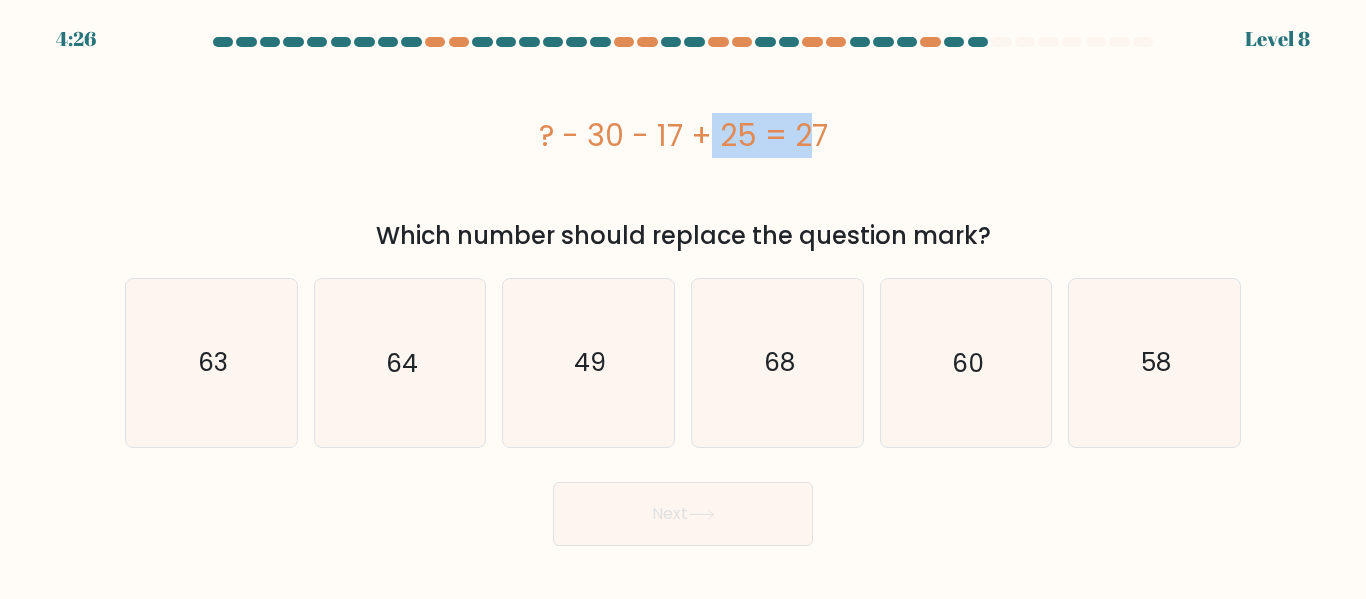 drag, startPoint x: 683, startPoint y: 138, endPoint x: 590, endPoint y: 136, distance: 93.0215 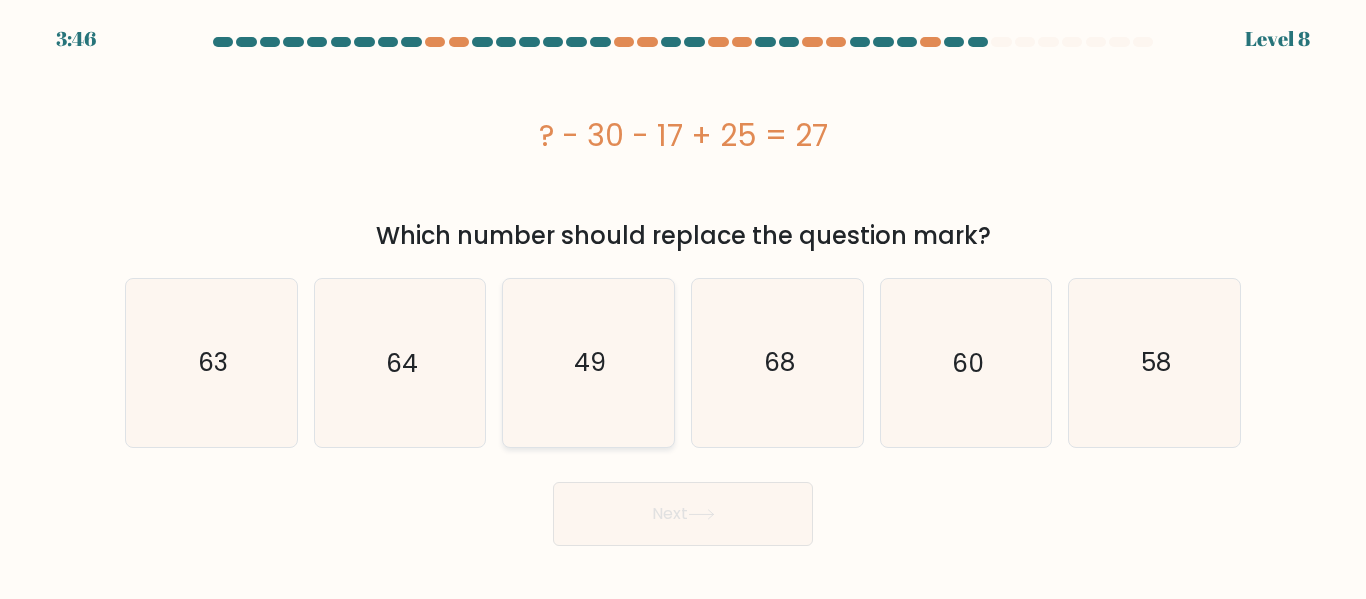 click on "49" 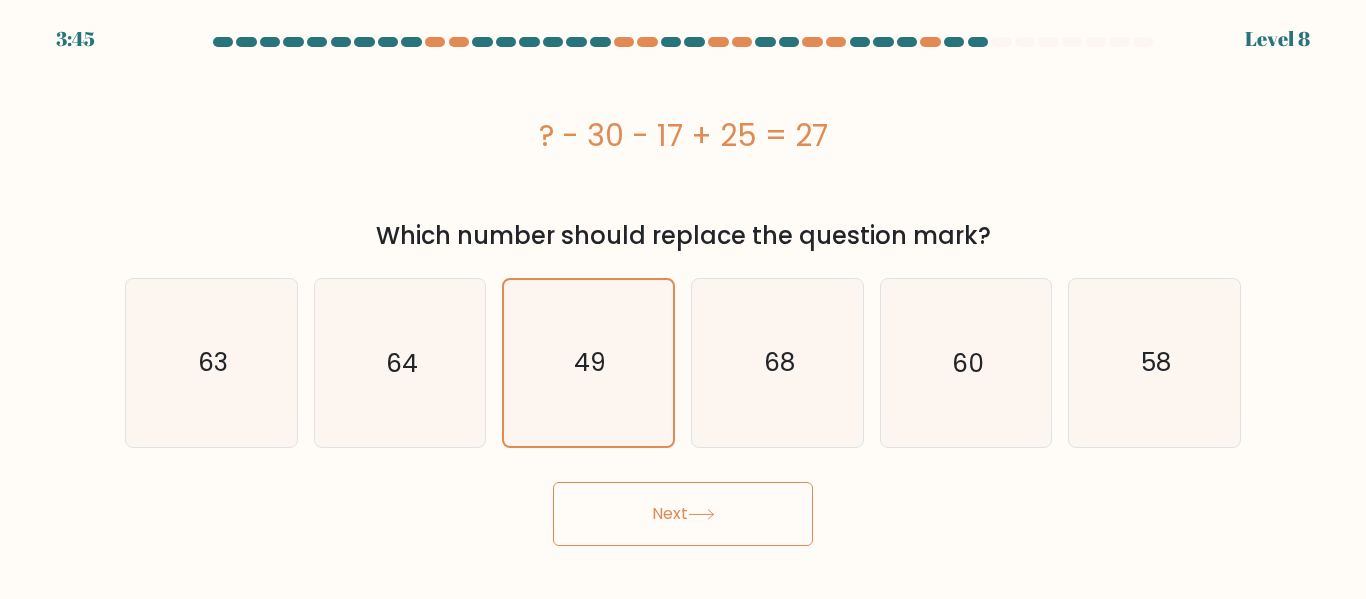 click 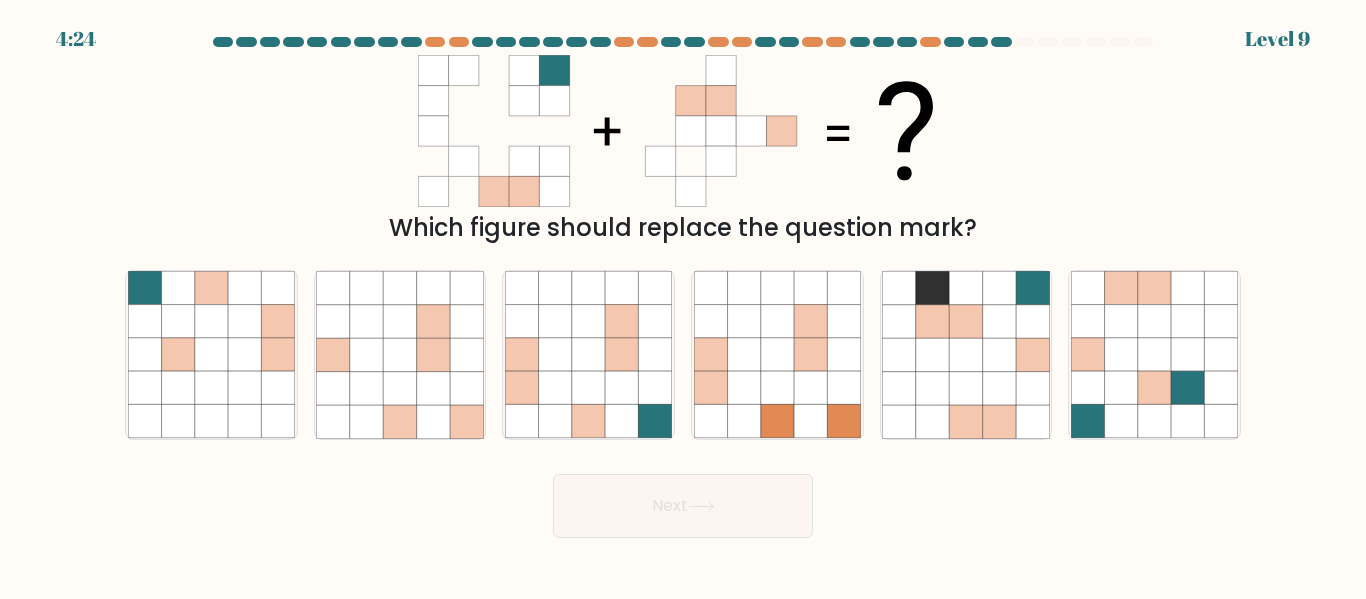 drag, startPoint x: 501, startPoint y: 221, endPoint x: 1064, endPoint y: 240, distance: 563.3205 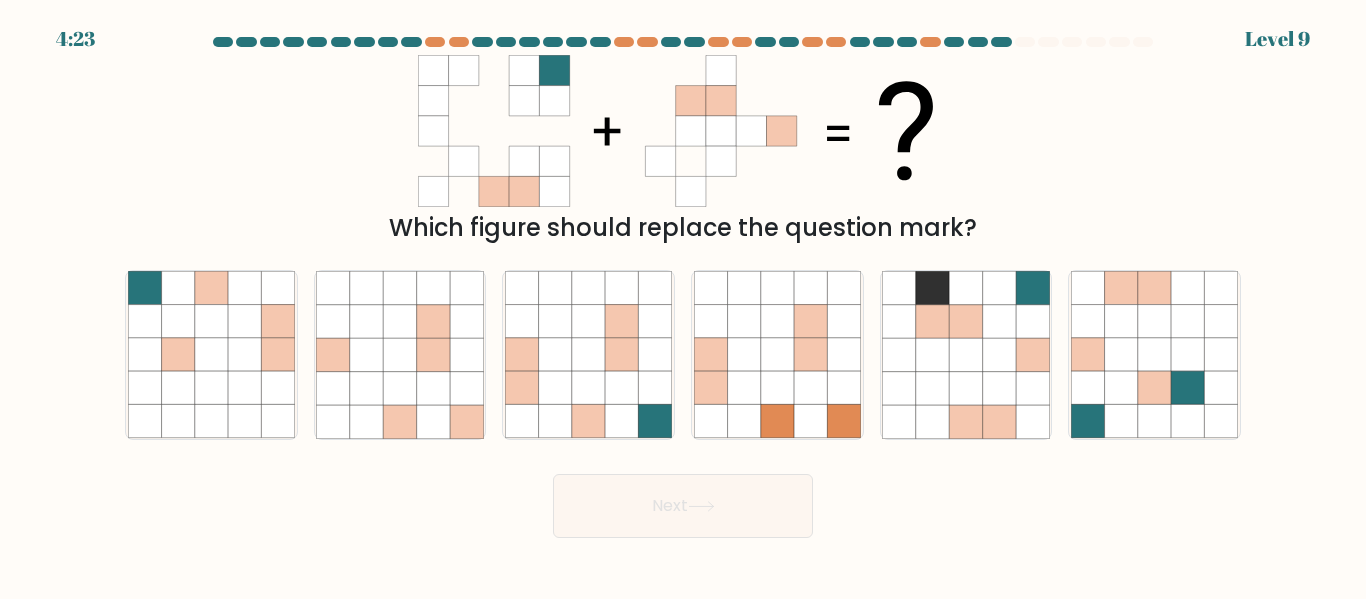 drag, startPoint x: 1039, startPoint y: 241, endPoint x: 369, endPoint y: 231, distance: 670.07465 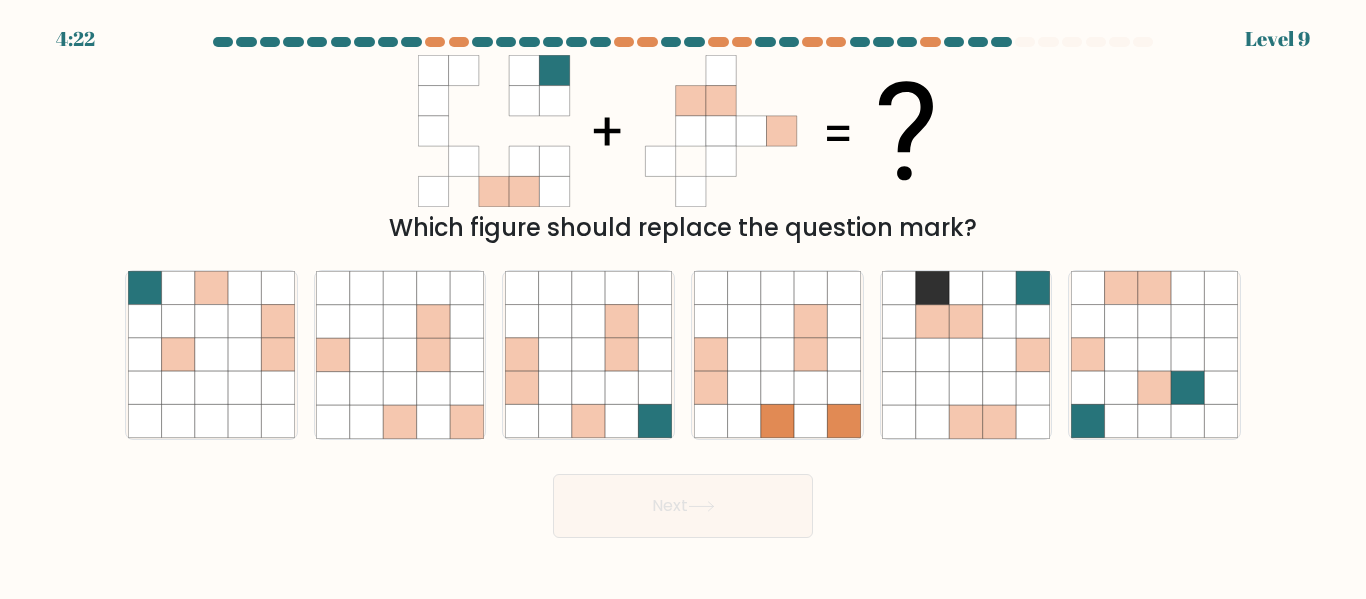 drag, startPoint x: 550, startPoint y: 230, endPoint x: 1021, endPoint y: 231, distance: 471.00107 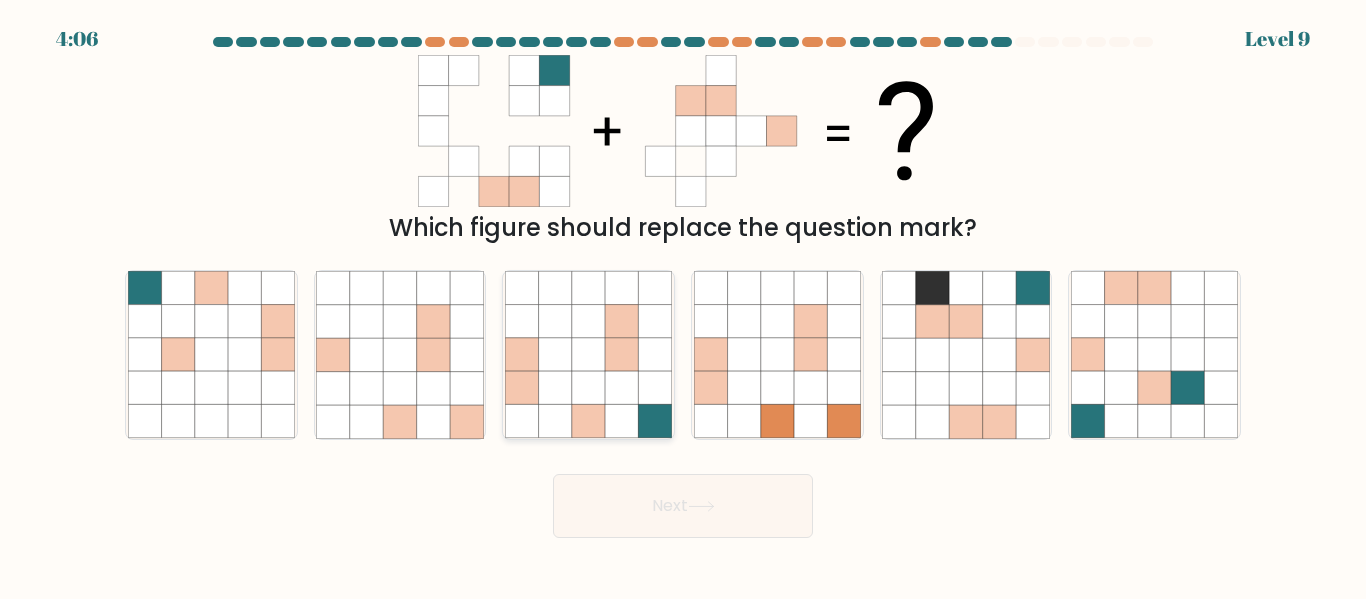 click 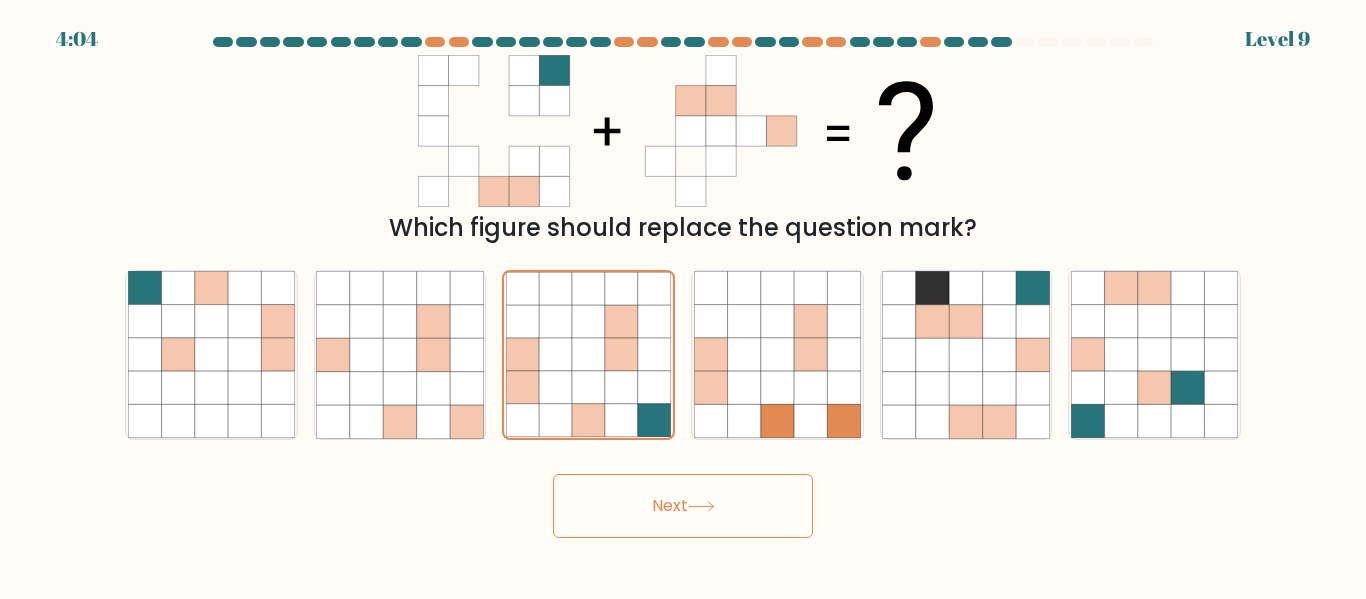click on "Next" at bounding box center (683, 506) 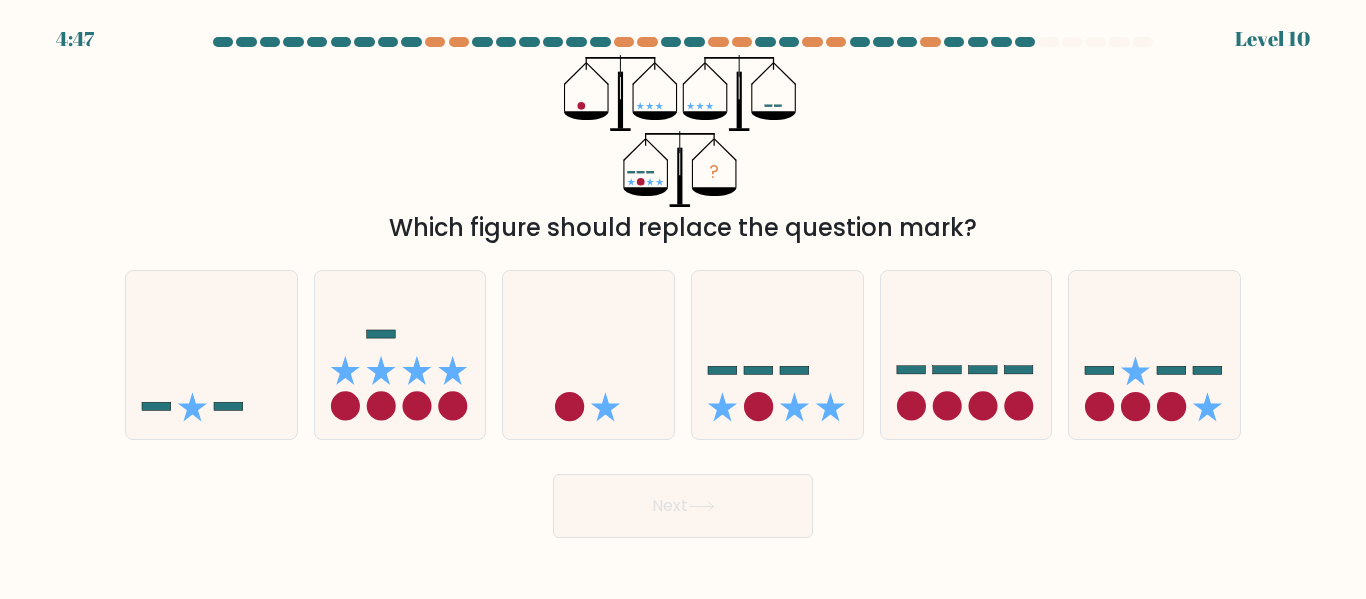 drag, startPoint x: 640, startPoint y: 234, endPoint x: 980, endPoint y: 240, distance: 340.05295 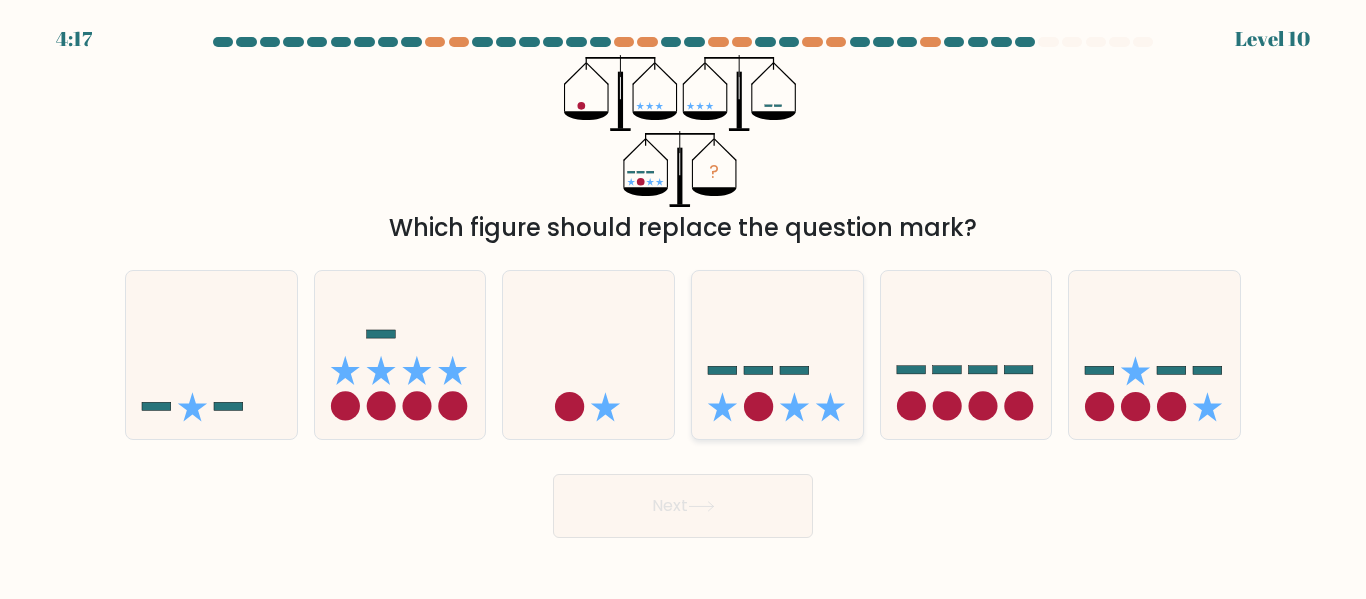 click 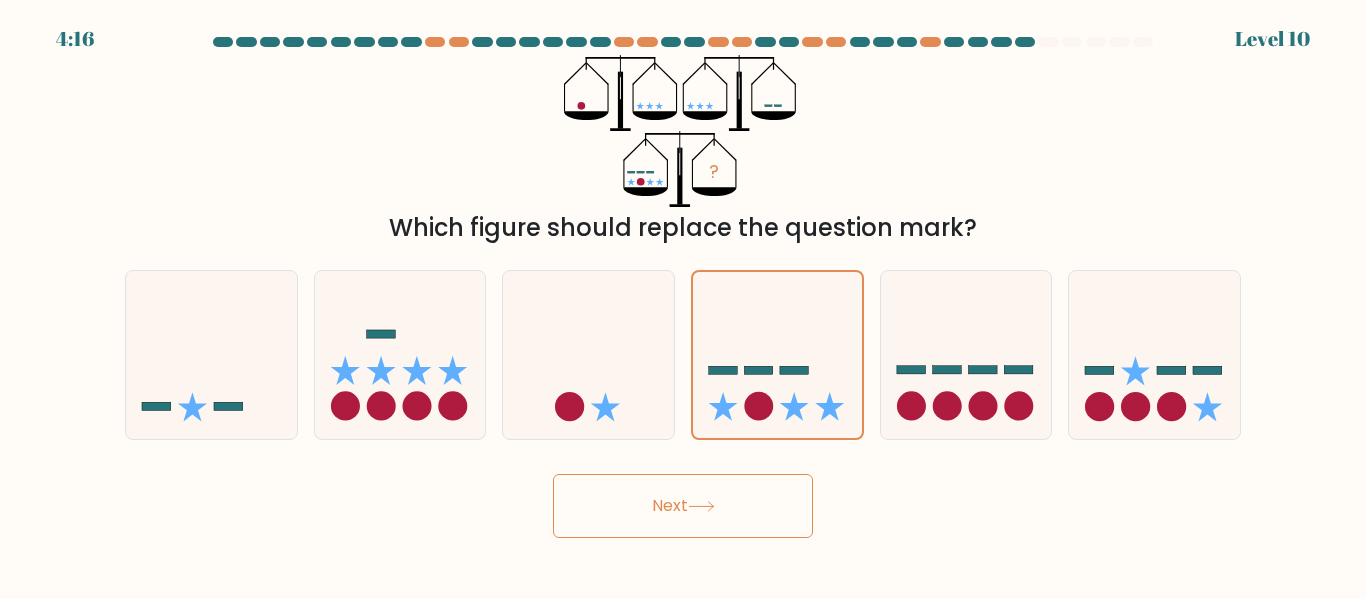 click 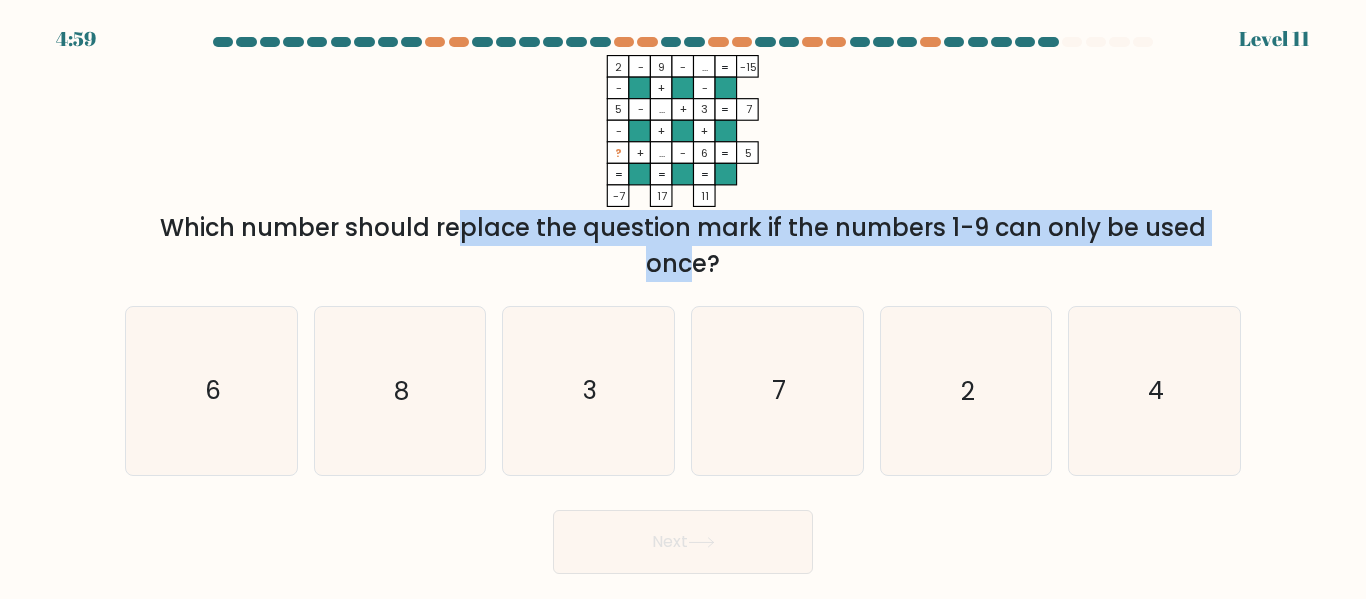 drag, startPoint x: 327, startPoint y: 223, endPoint x: 1074, endPoint y: 239, distance: 747.1713 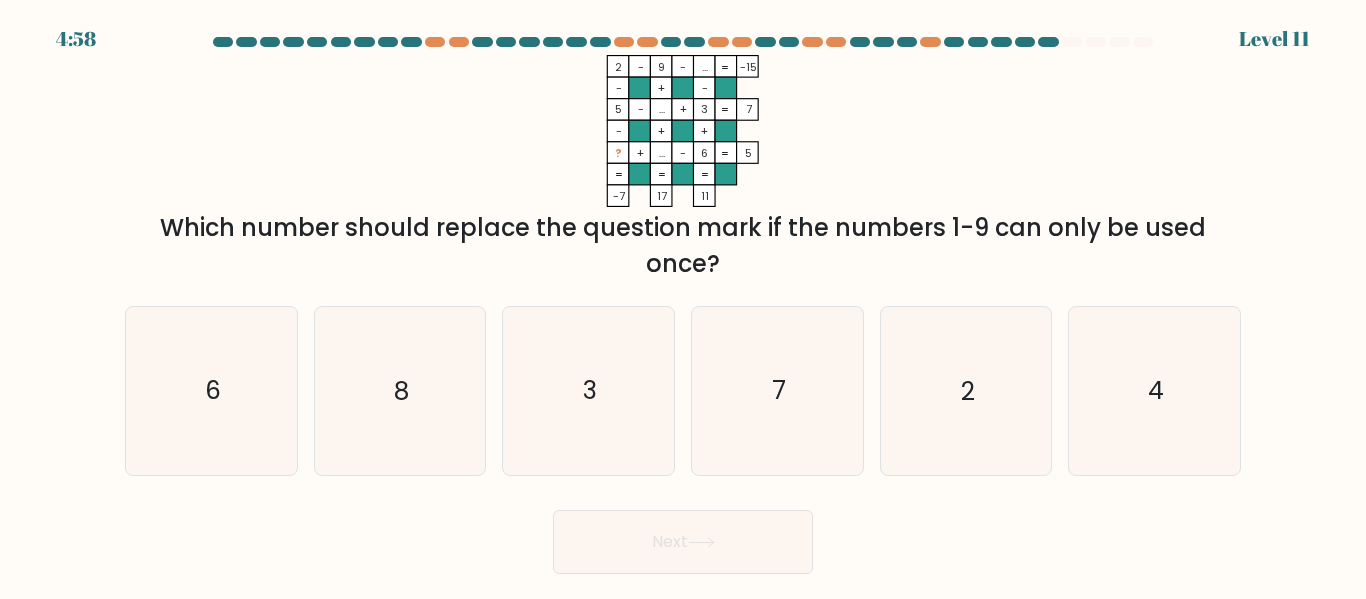 click on "Which number should replace the question mark if the numbers 1-9 can only be used once?" at bounding box center [683, 246] 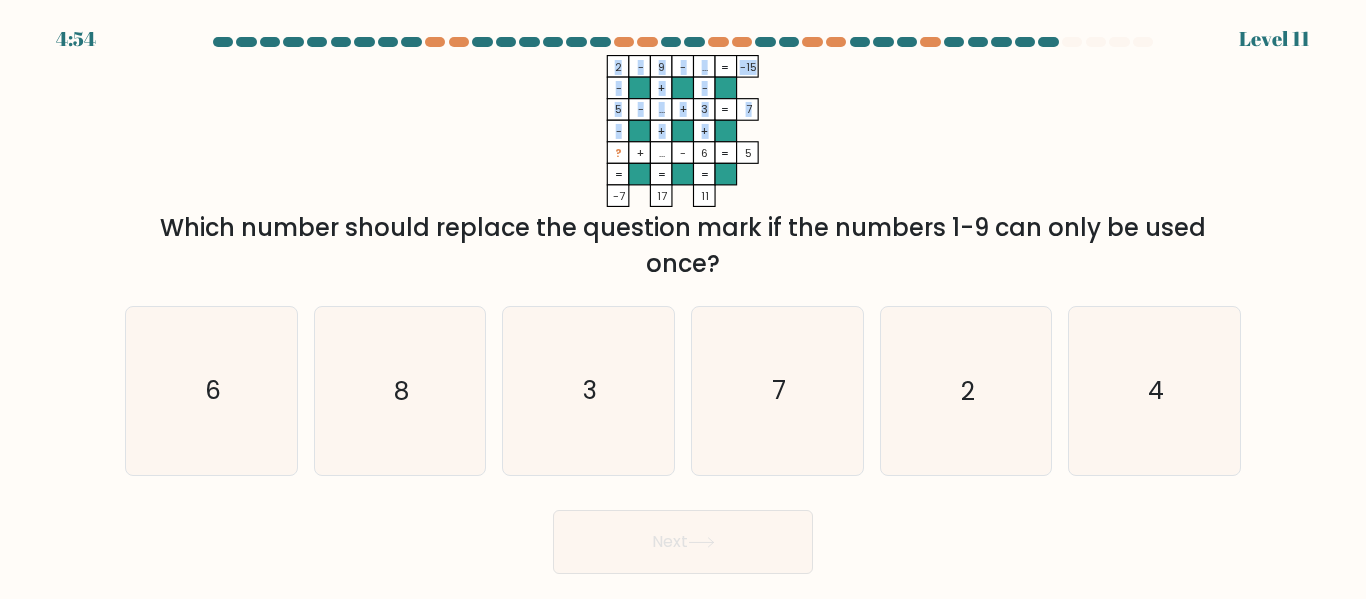 click on "2    -    9    -    ...    -15    -    +    -    5    -    ...    +    3    7    -    +    +    ?    +    ...    -    6    =   5    =   =   =   =   -7    17    11    =" 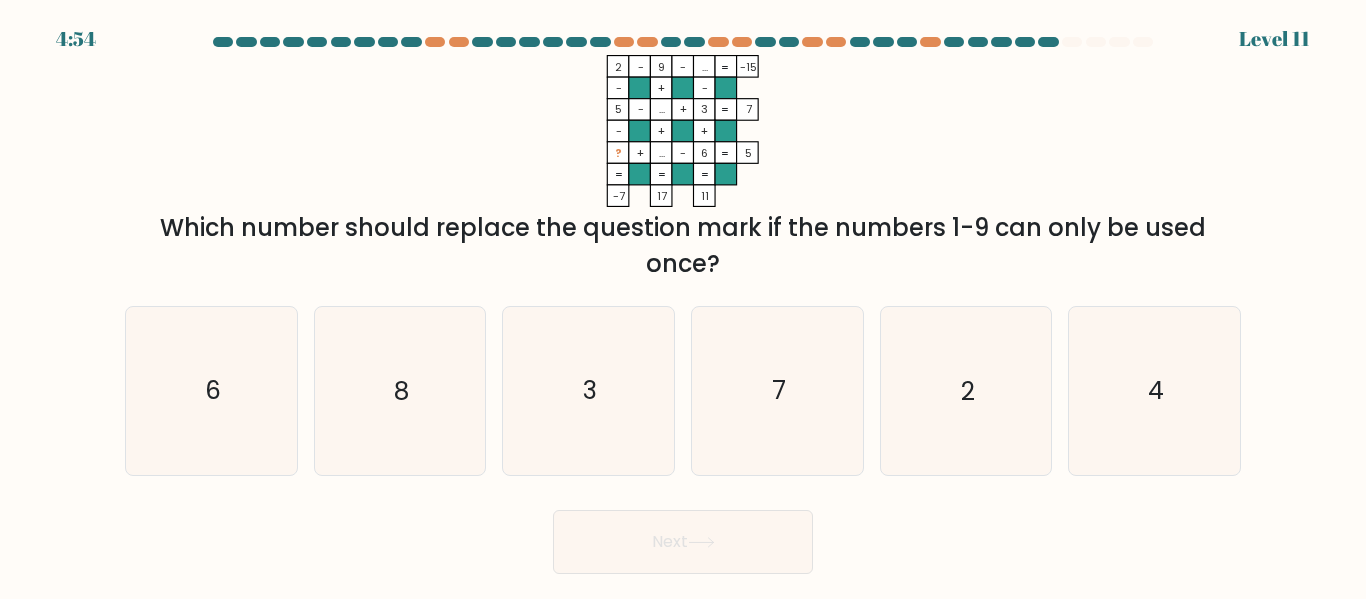 click on "?" 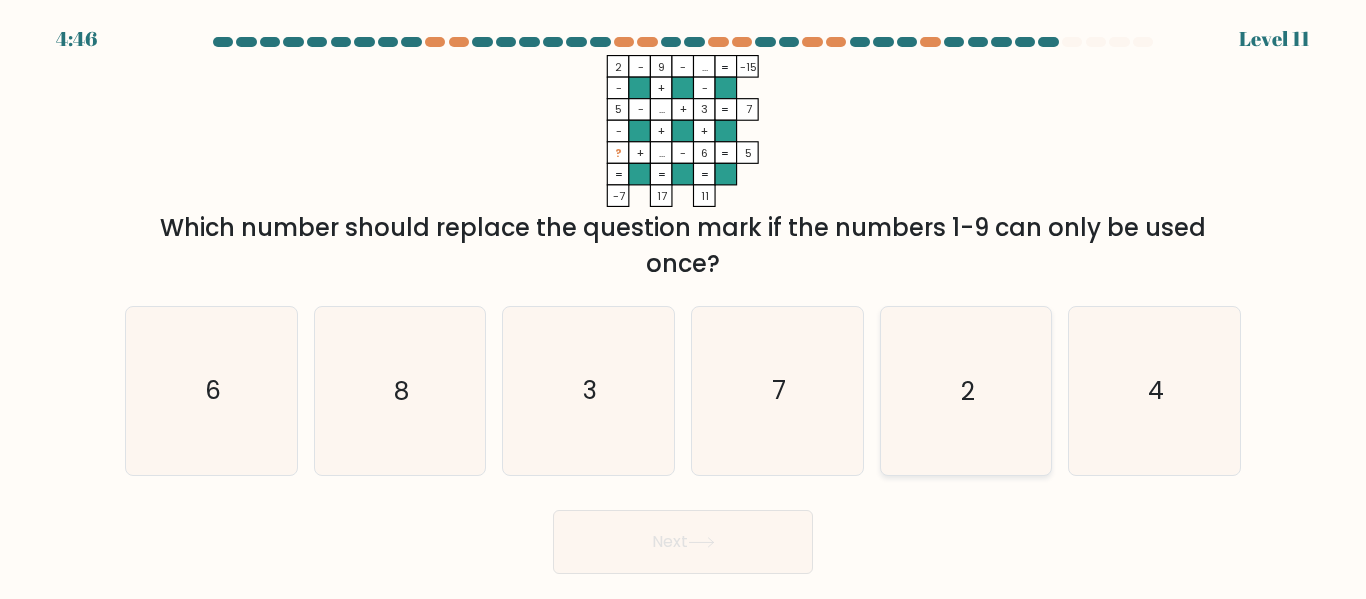 click on "2" 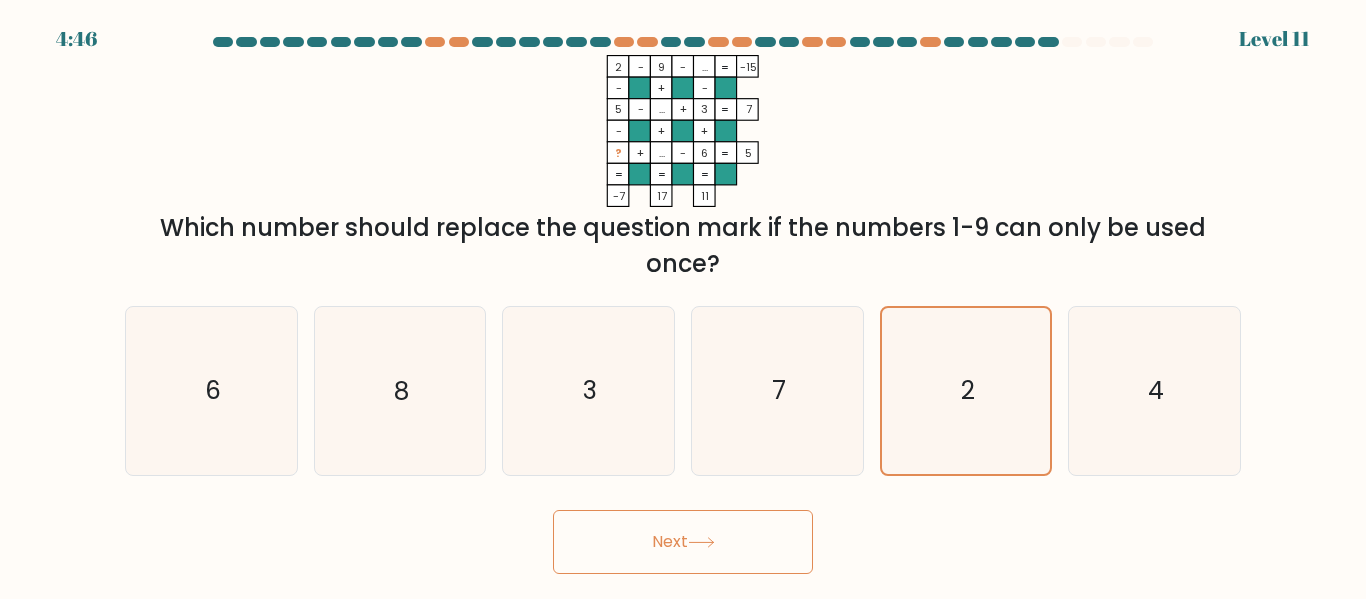 click on "Next" at bounding box center (683, 542) 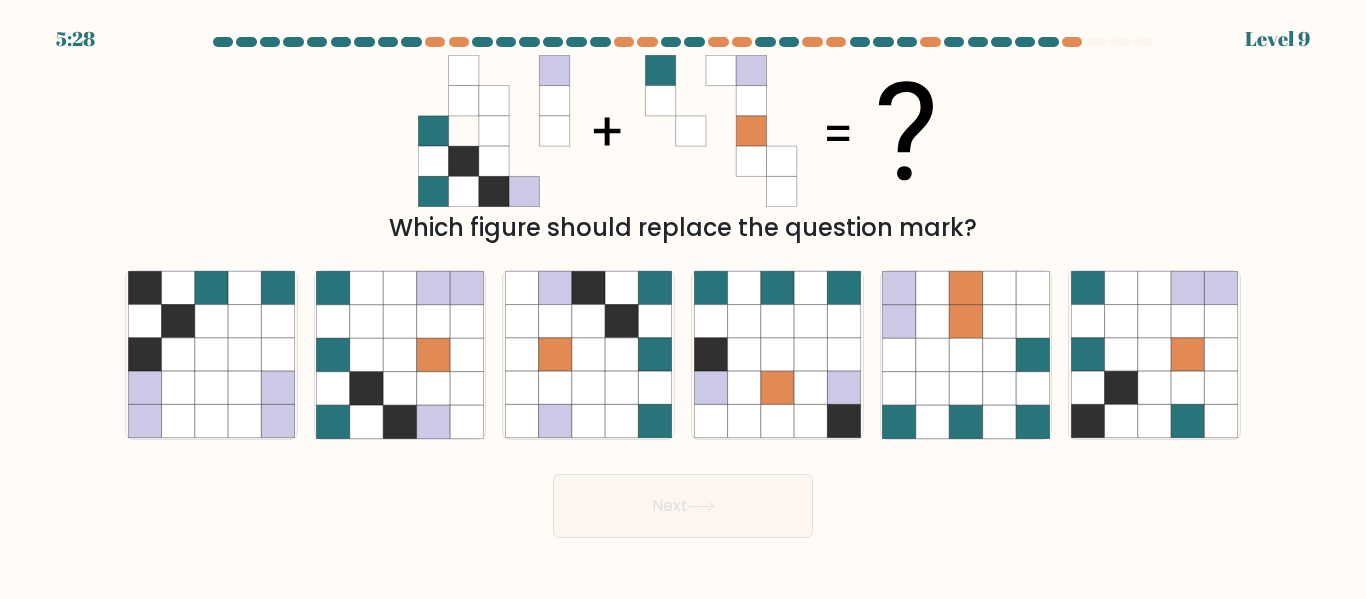 drag, startPoint x: 521, startPoint y: 224, endPoint x: 961, endPoint y: 225, distance: 440.00113 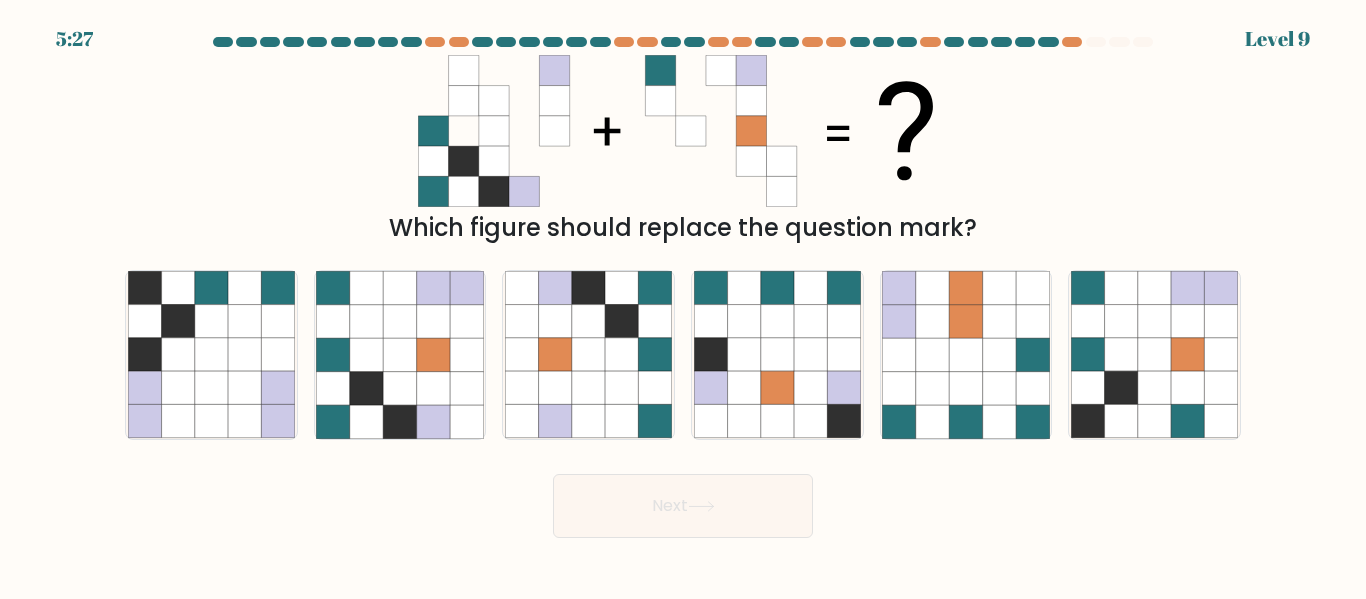 drag, startPoint x: 985, startPoint y: 224, endPoint x: 375, endPoint y: 203, distance: 610.3614 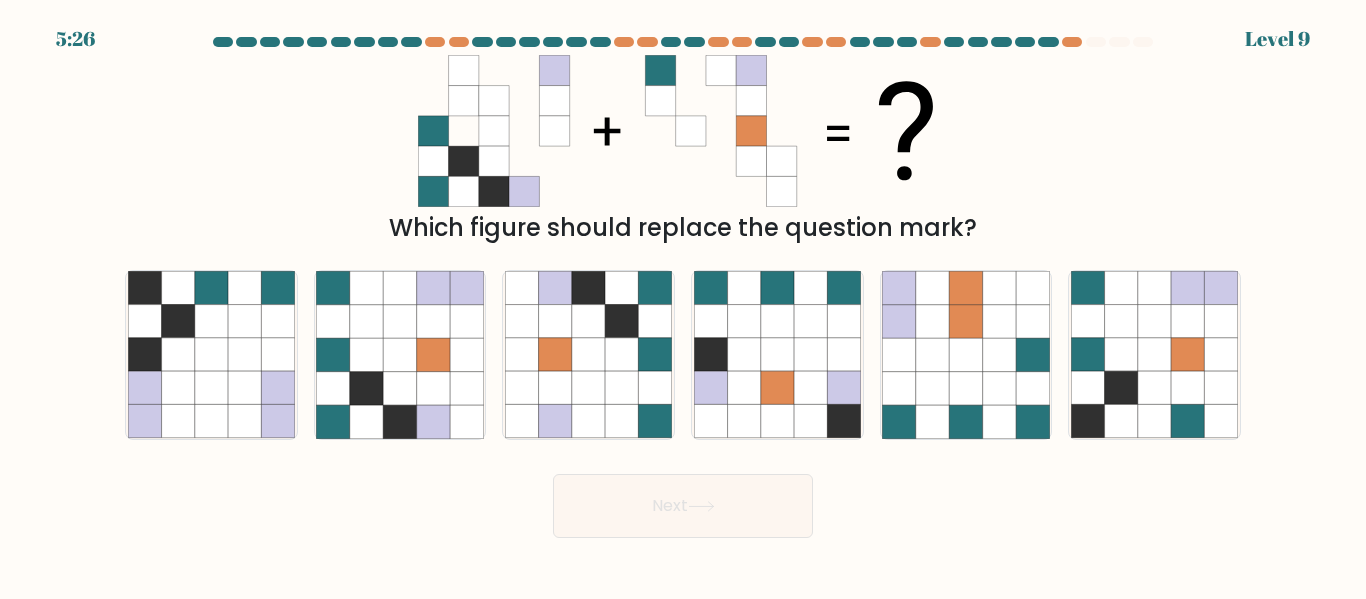 drag, startPoint x: 433, startPoint y: 205, endPoint x: 993, endPoint y: 221, distance: 560.2285 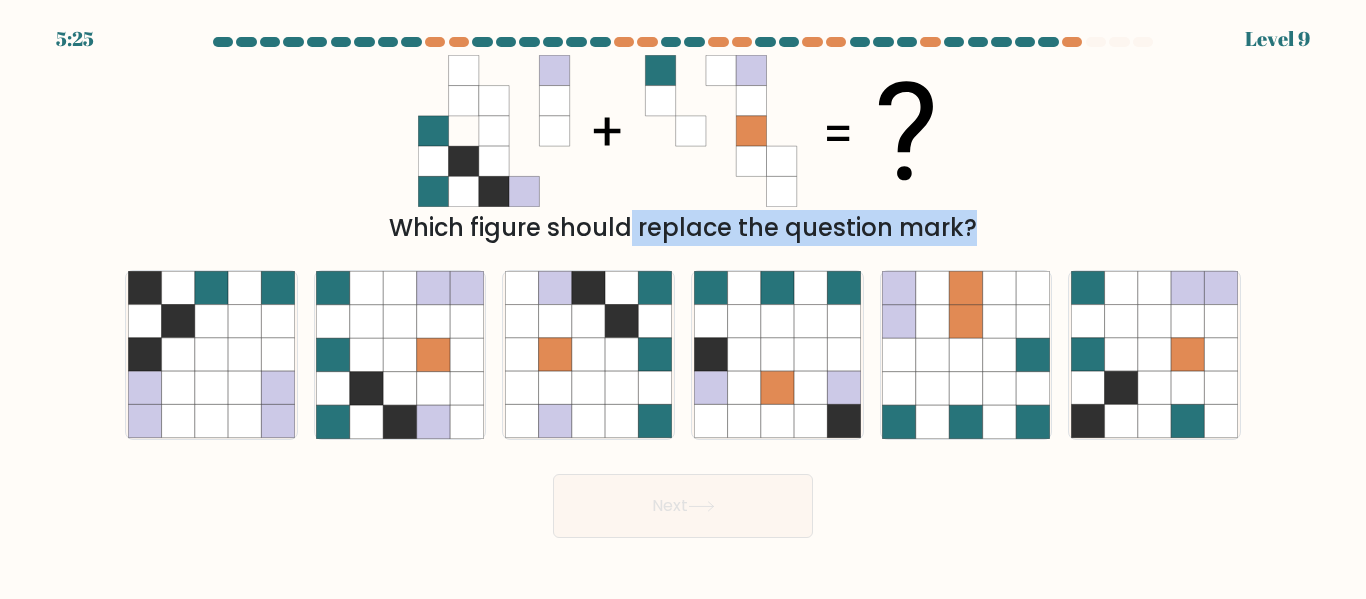 drag, startPoint x: 993, startPoint y: 221, endPoint x: 471, endPoint y: 222, distance: 522.001 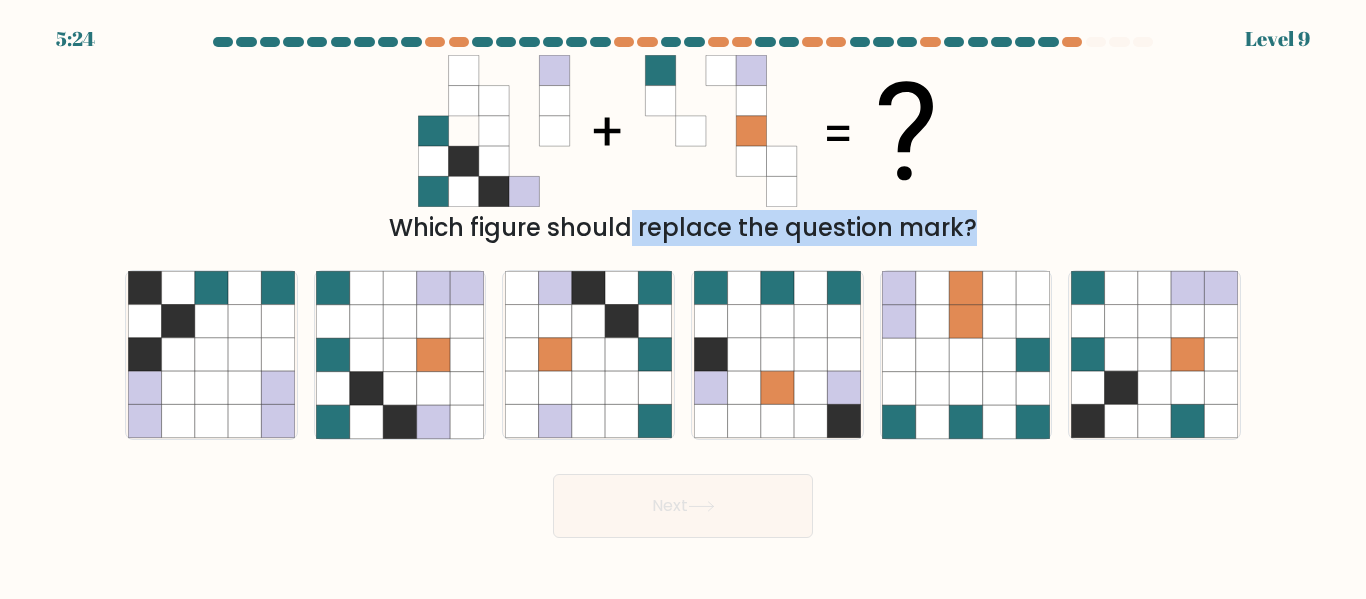 click on "Which figure should replace the question mark?" at bounding box center (683, 228) 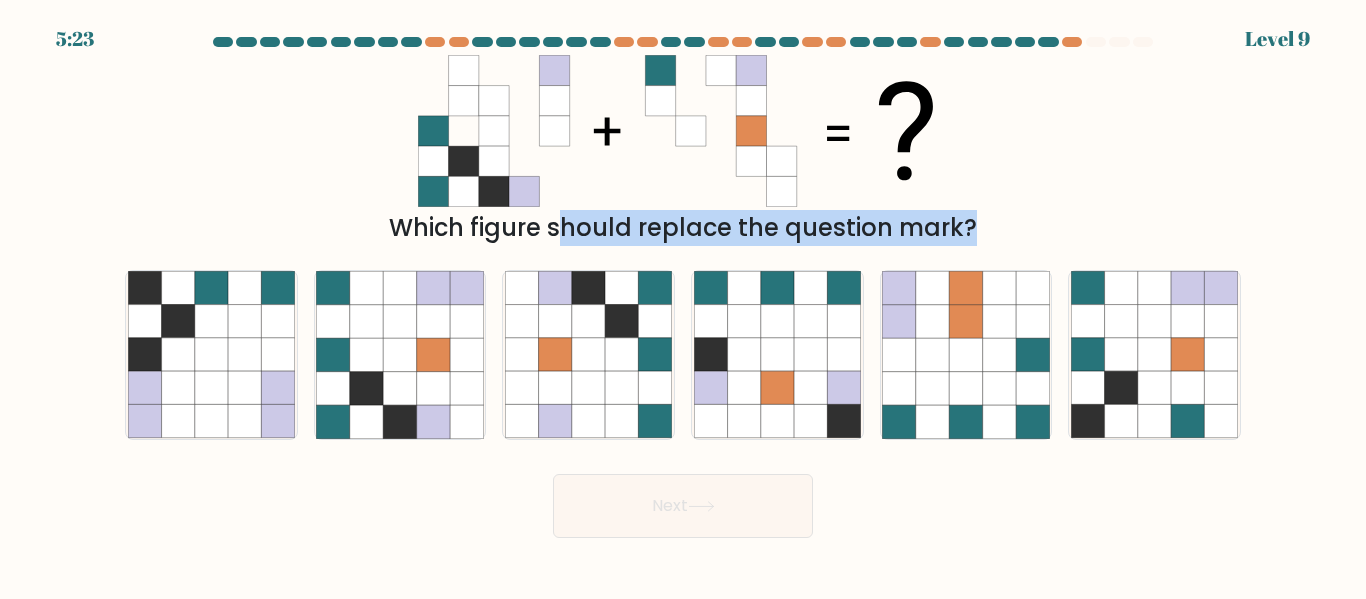 drag, startPoint x: 961, startPoint y: 239, endPoint x: 641, endPoint y: 234, distance: 320.03906 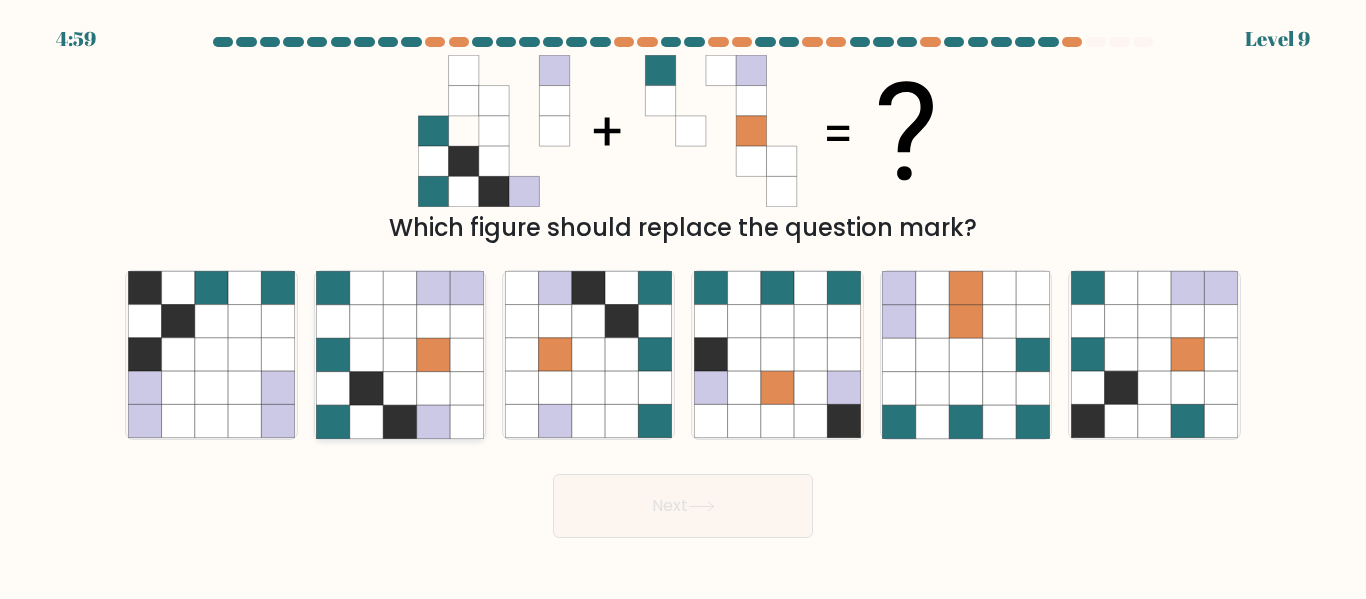 click 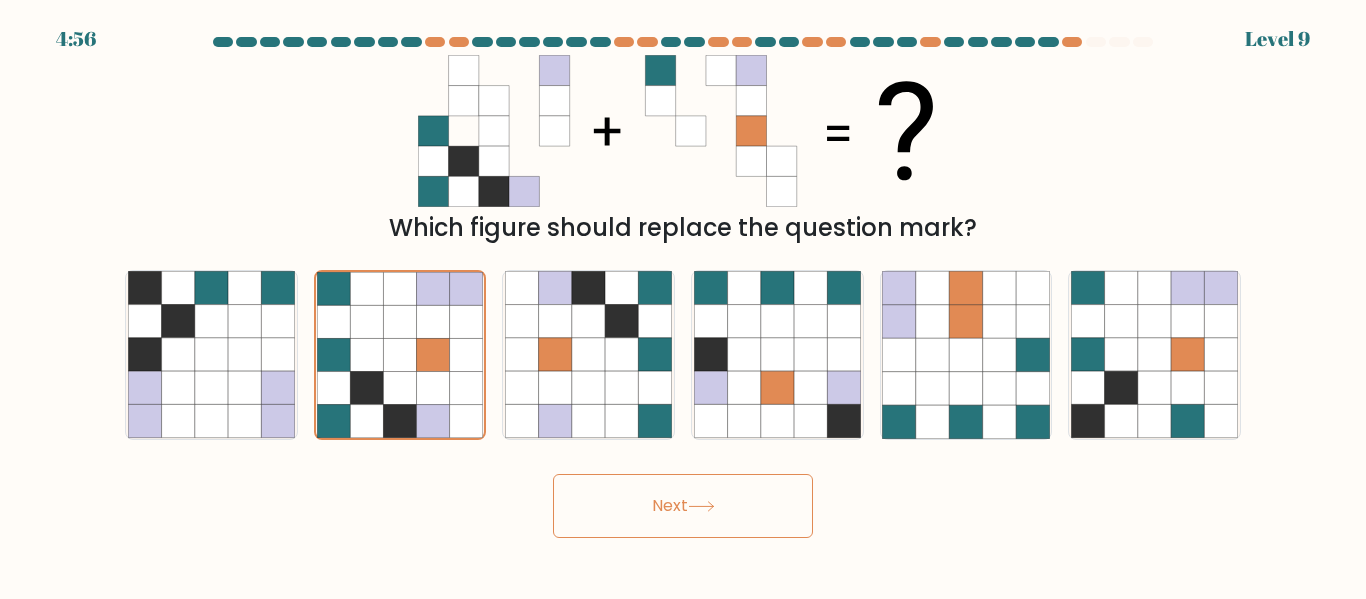 click on "Next" at bounding box center [683, 506] 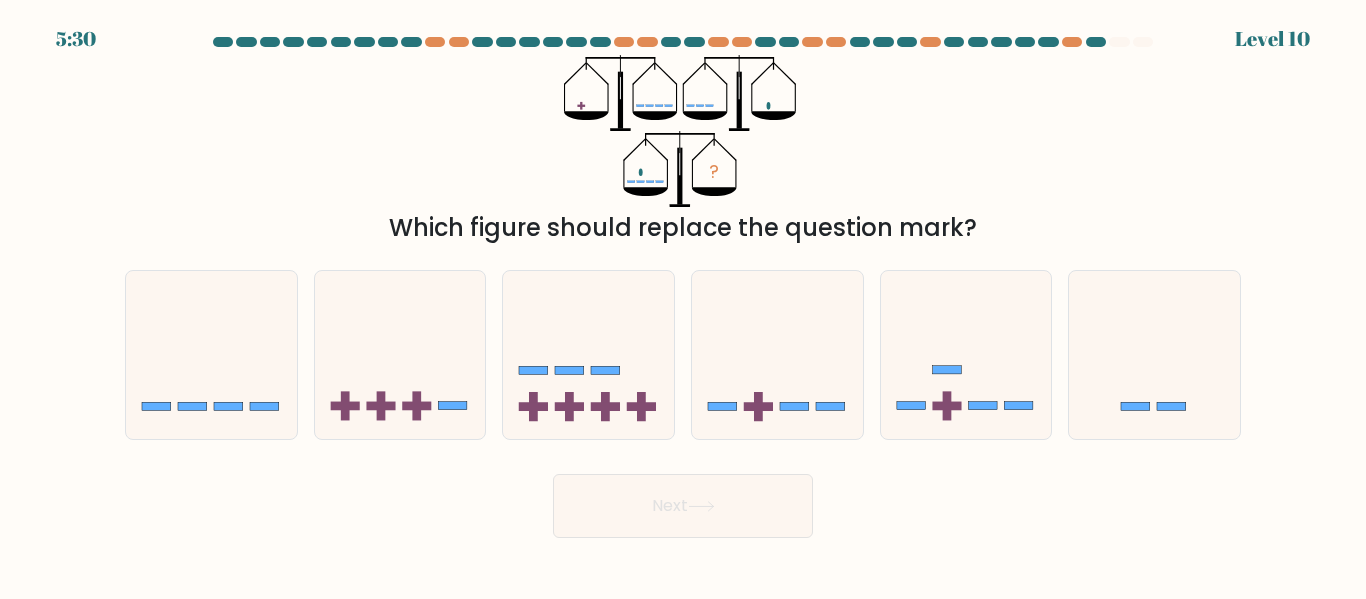 drag, startPoint x: 667, startPoint y: 226, endPoint x: 975, endPoint y: 238, distance: 308.23367 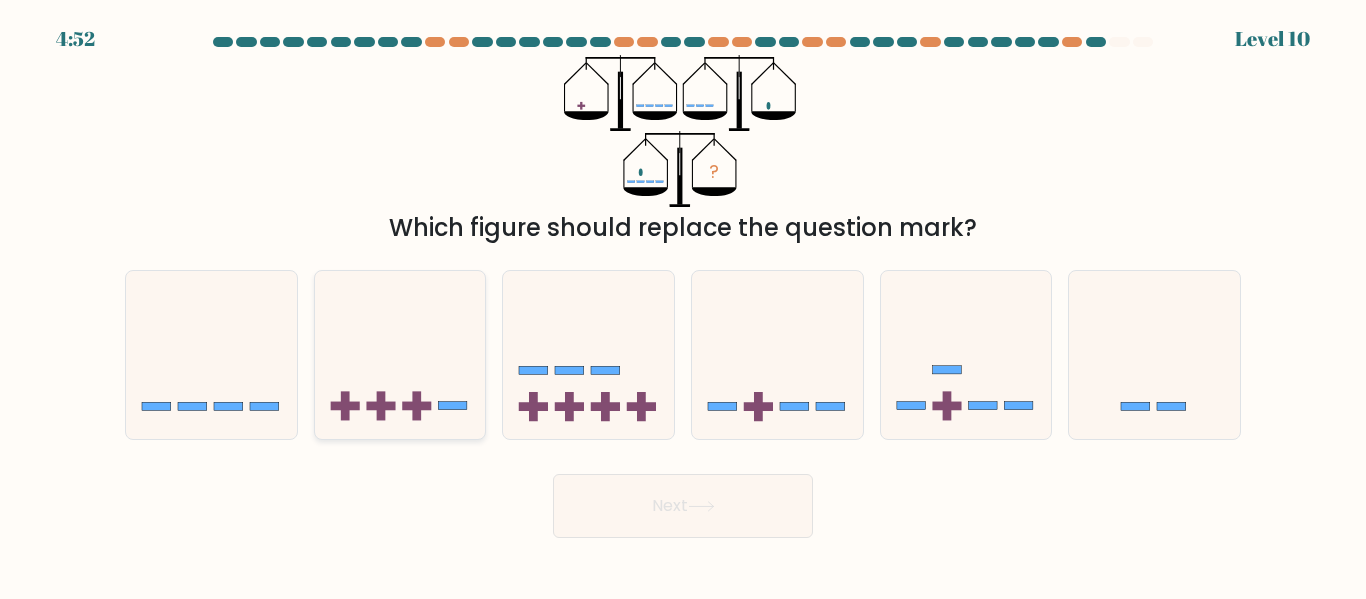 click 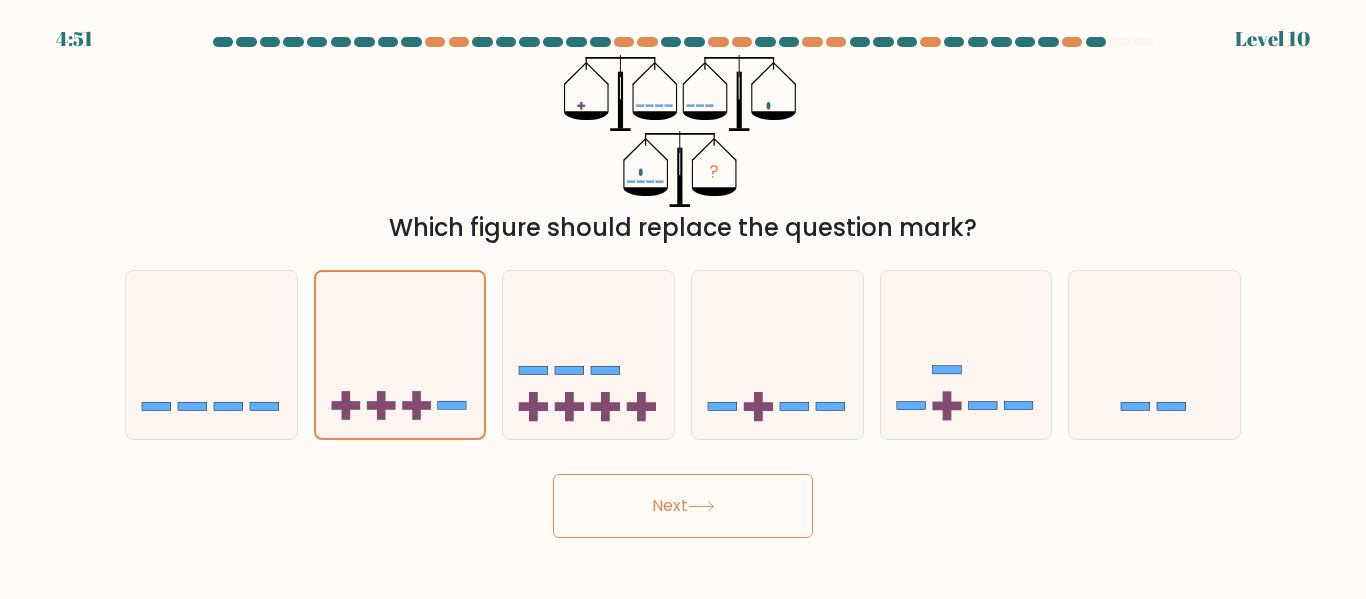 click on "Next" at bounding box center (683, 506) 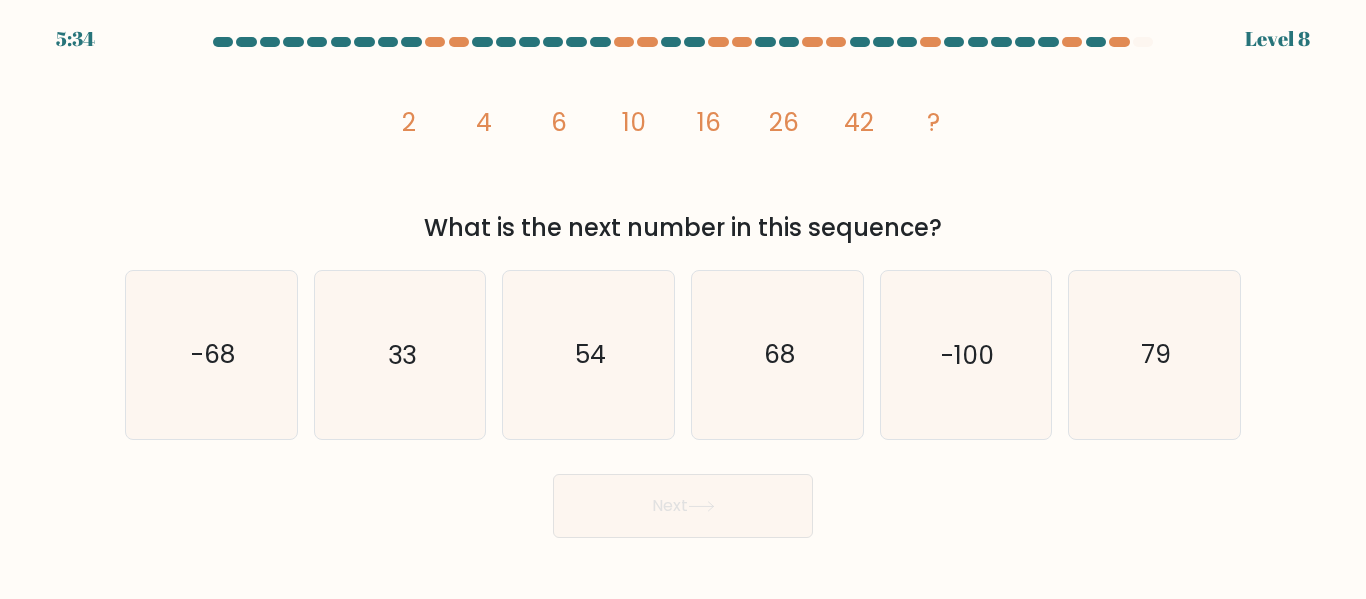 drag, startPoint x: 694, startPoint y: 224, endPoint x: 1060, endPoint y: 233, distance: 366.11063 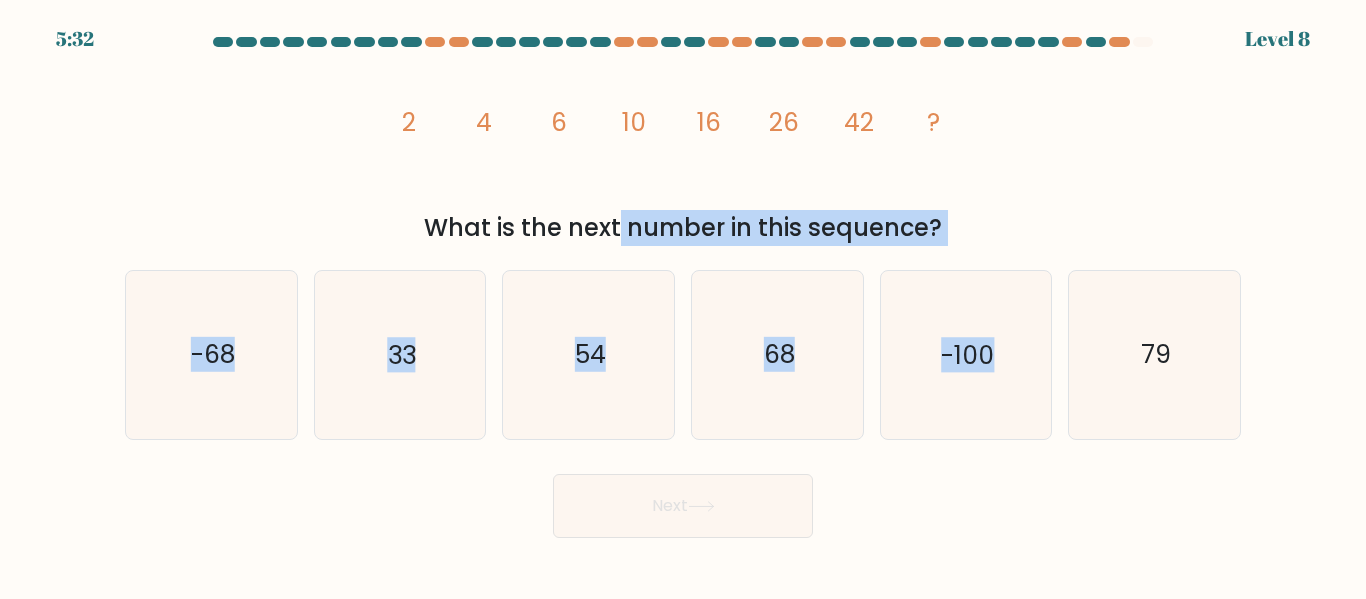 drag, startPoint x: 513, startPoint y: 227, endPoint x: 1140, endPoint y: 255, distance: 627.6249 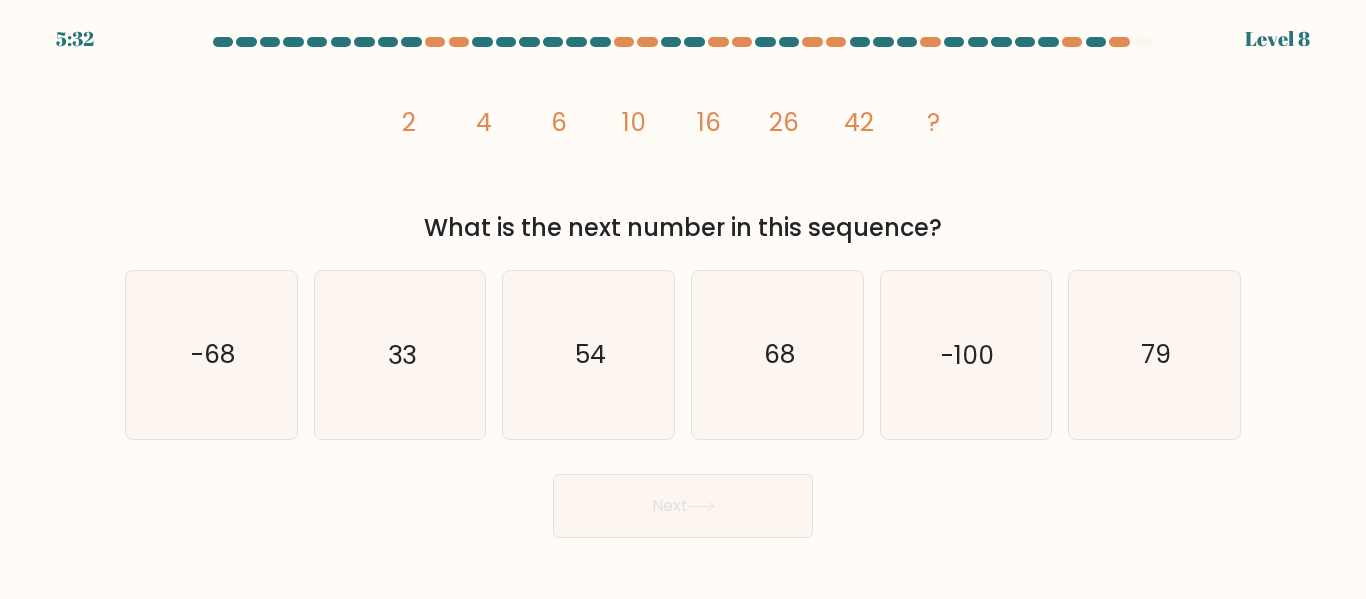 drag, startPoint x: 962, startPoint y: 216, endPoint x: 617, endPoint y: 186, distance: 346.30188 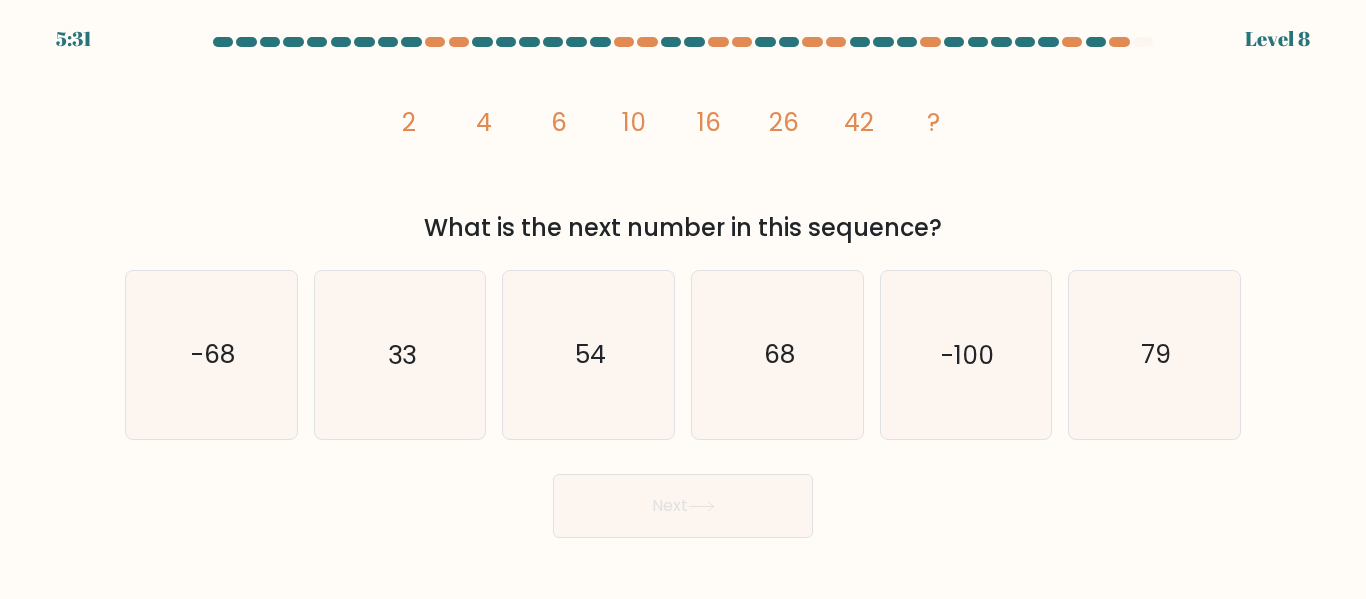 click on "image/svg+xml
2
4
6
10
16
26
42
?" 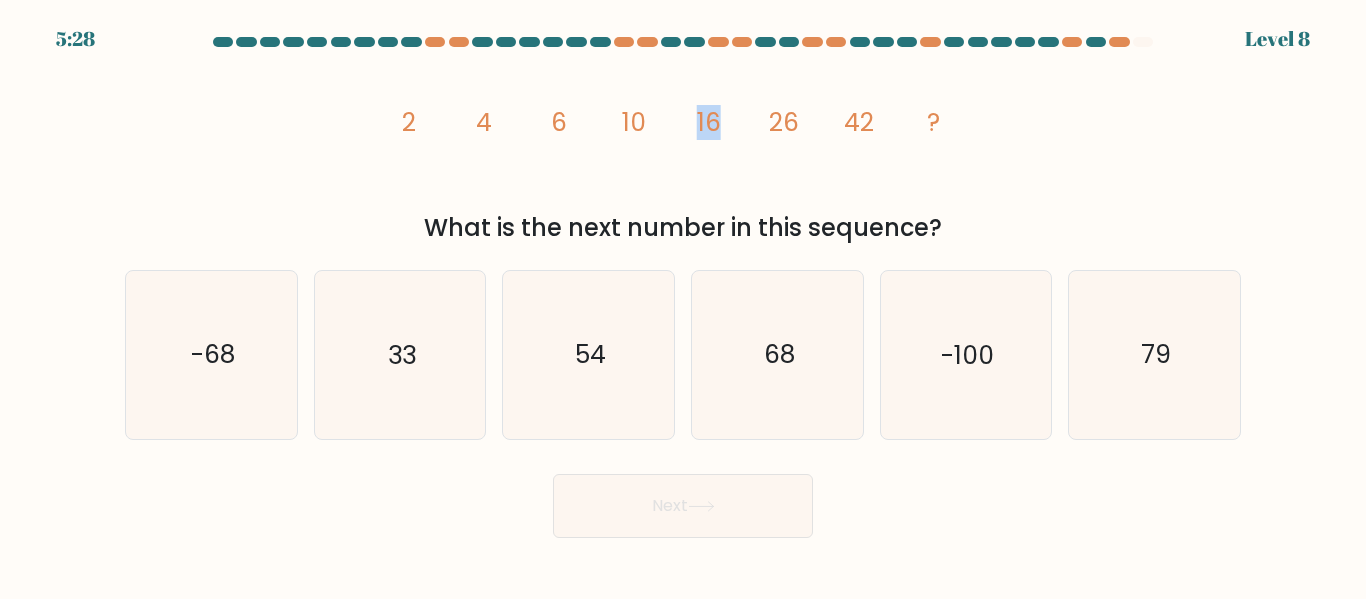 drag, startPoint x: 692, startPoint y: 128, endPoint x: 719, endPoint y: 128, distance: 27 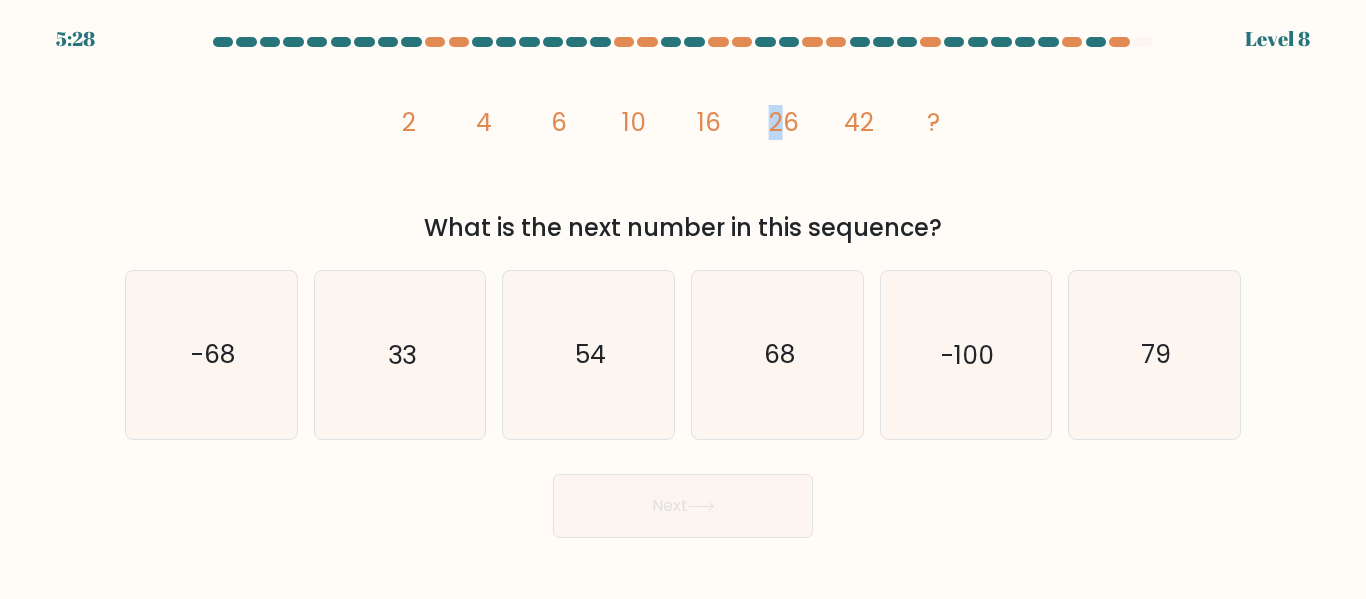 drag, startPoint x: 776, startPoint y: 127, endPoint x: 791, endPoint y: 127, distance: 15 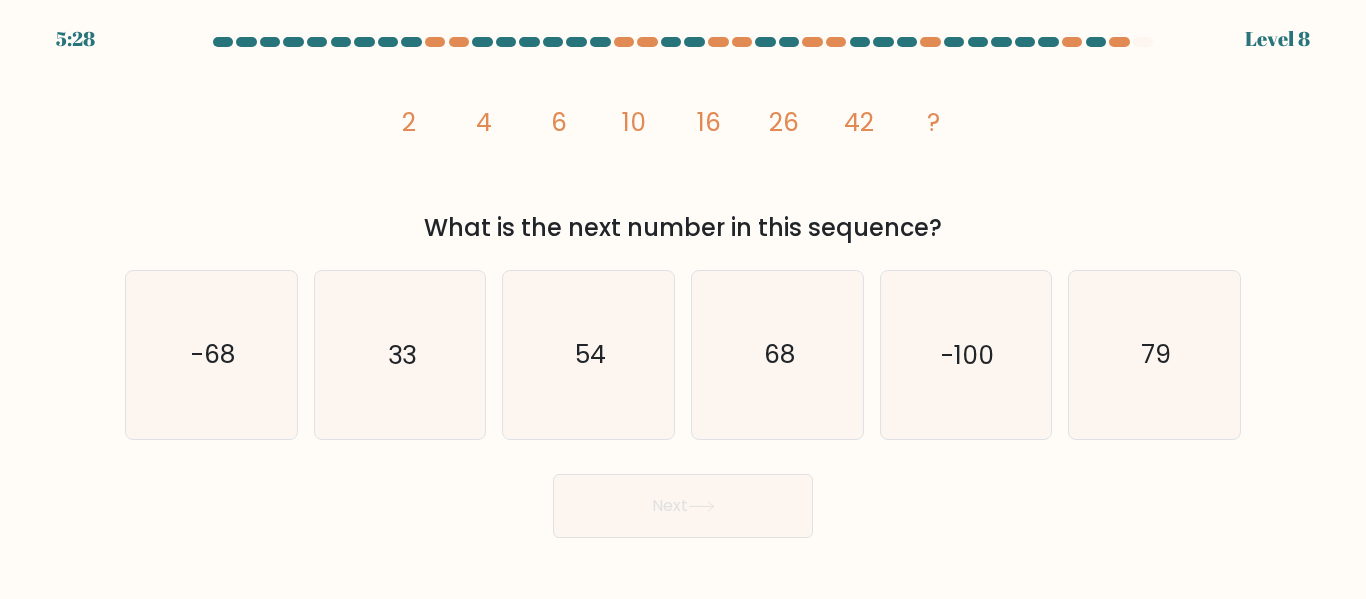 click on "image/svg+xml
2
4
6
10
16
26
42
?" 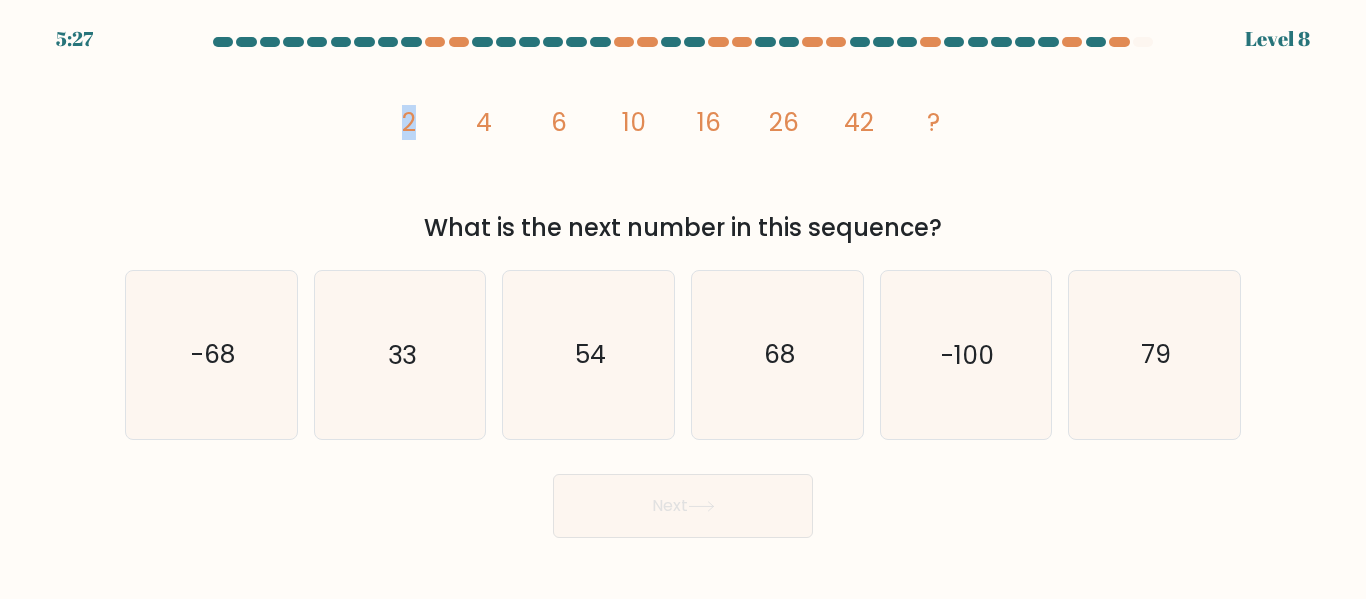 drag, startPoint x: 402, startPoint y: 132, endPoint x: 442, endPoint y: 131, distance: 40.012497 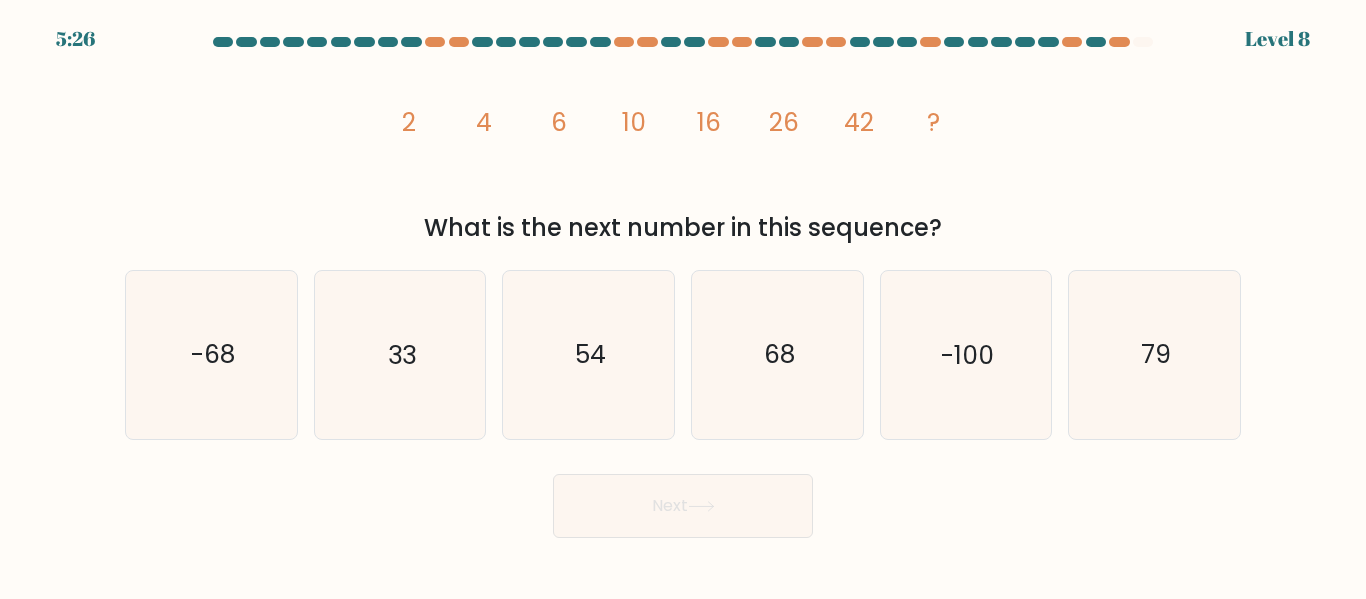 click on "image/svg+xml
2
4
6
10
16
26
42
?" 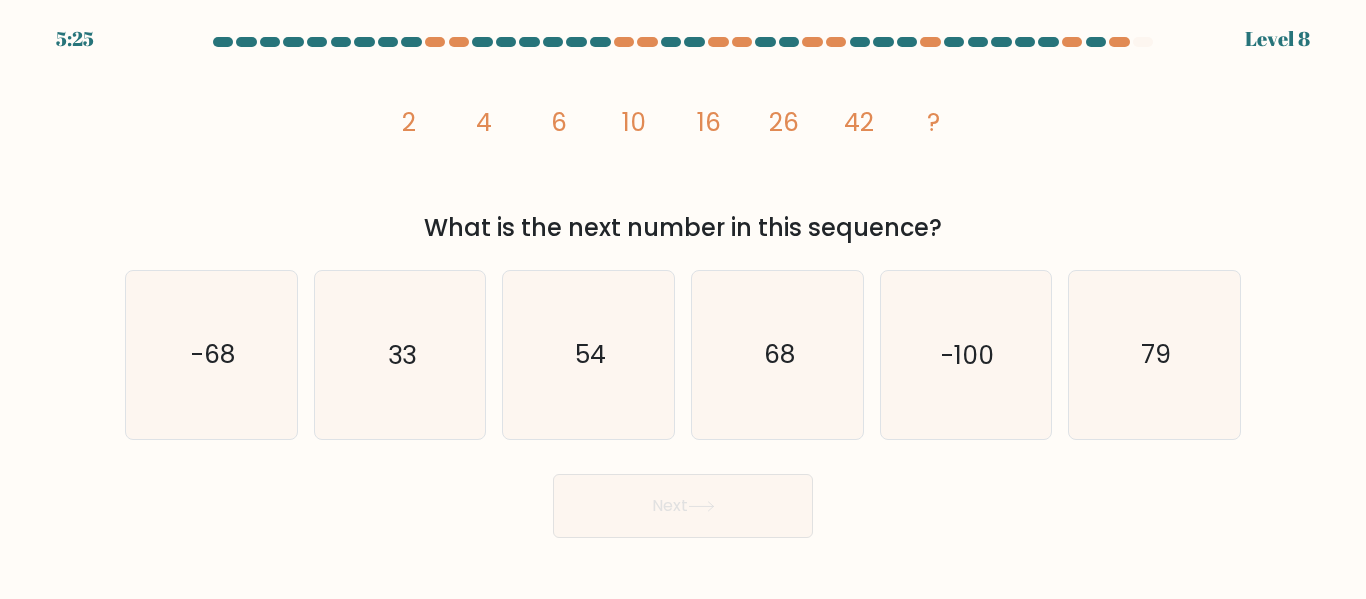 drag, startPoint x: 543, startPoint y: 126, endPoint x: 559, endPoint y: 126, distance: 16 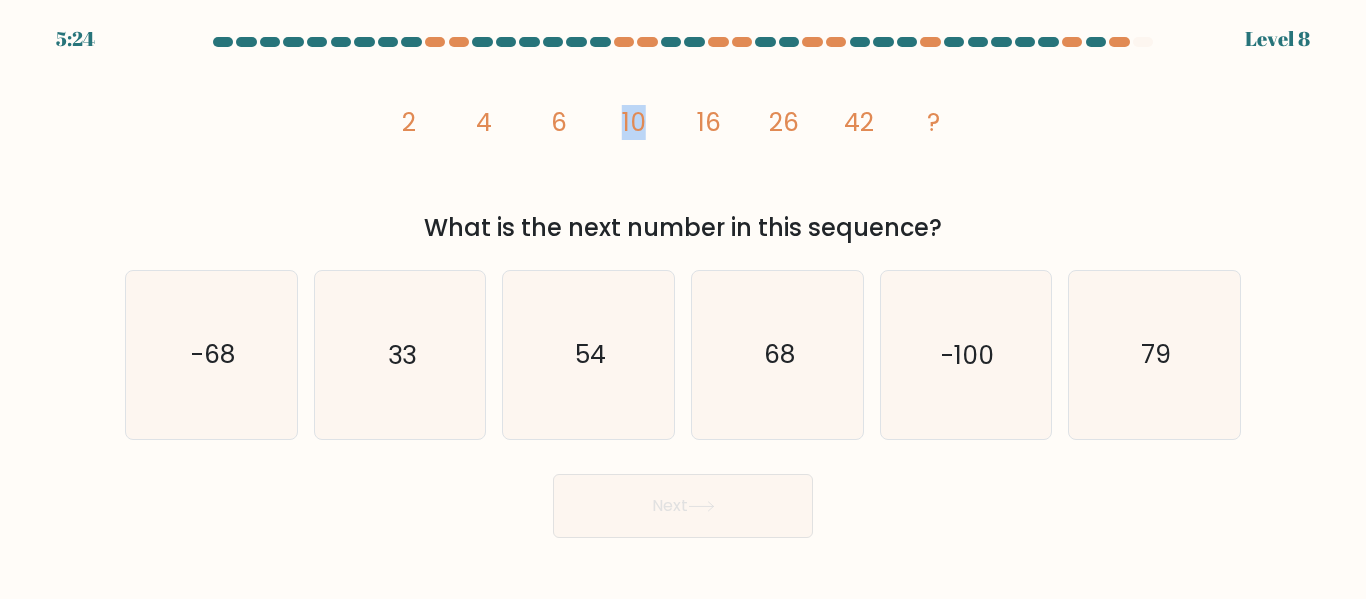 drag, startPoint x: 619, startPoint y: 124, endPoint x: 652, endPoint y: 123, distance: 33.01515 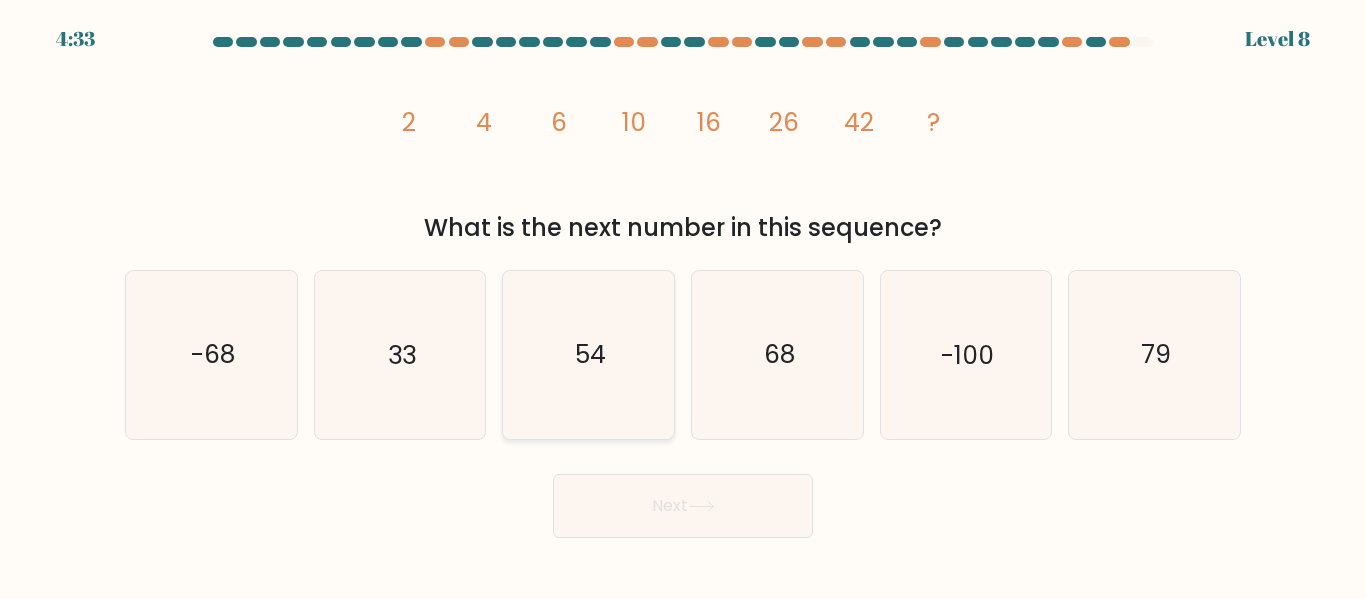 click on "54" 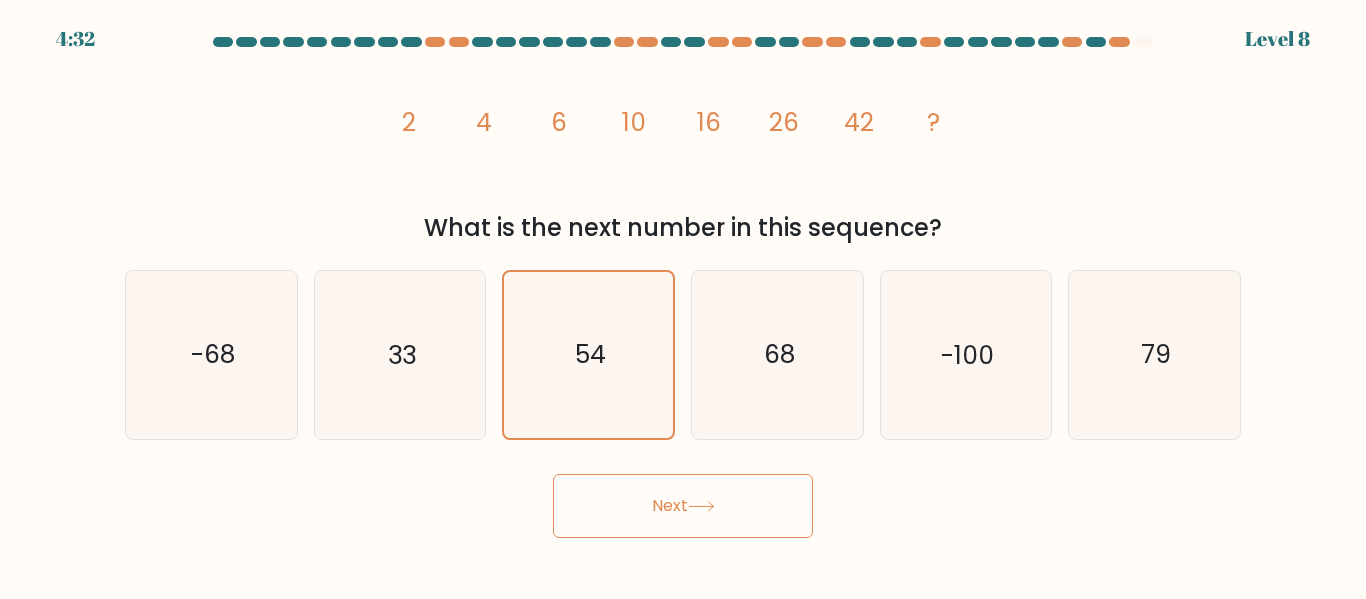 click on "Next" at bounding box center (683, 506) 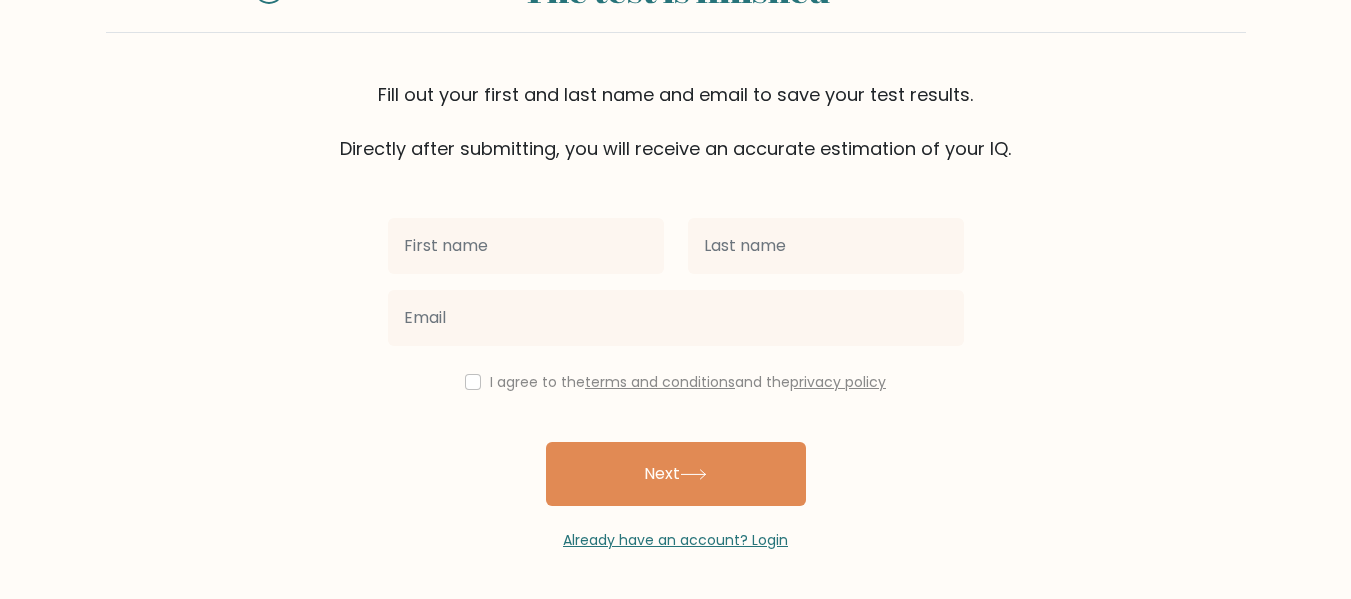 scroll, scrollTop: 0, scrollLeft: 0, axis: both 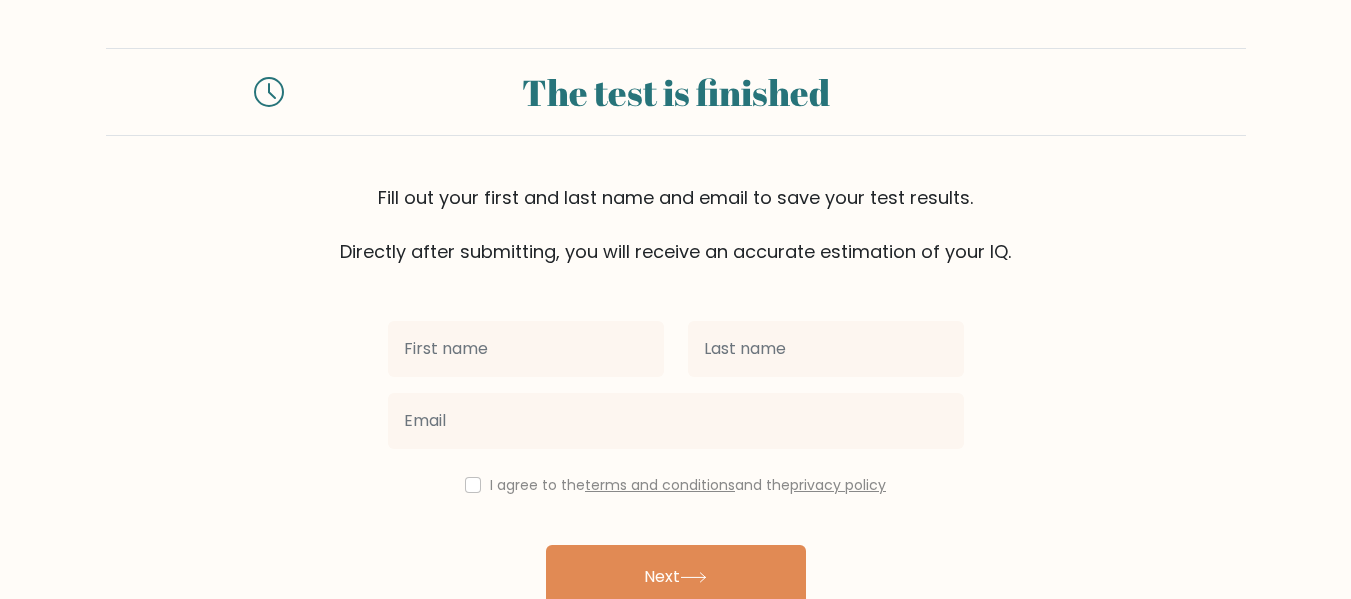 click at bounding box center [526, 349] 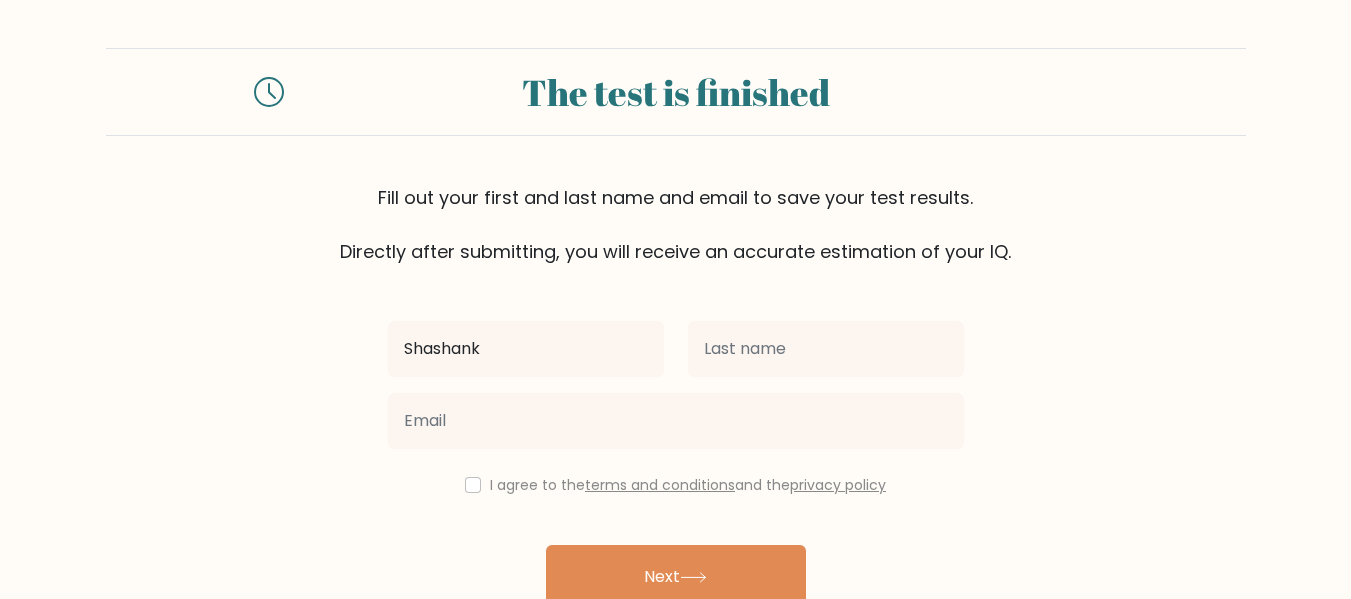 type on "Shashank" 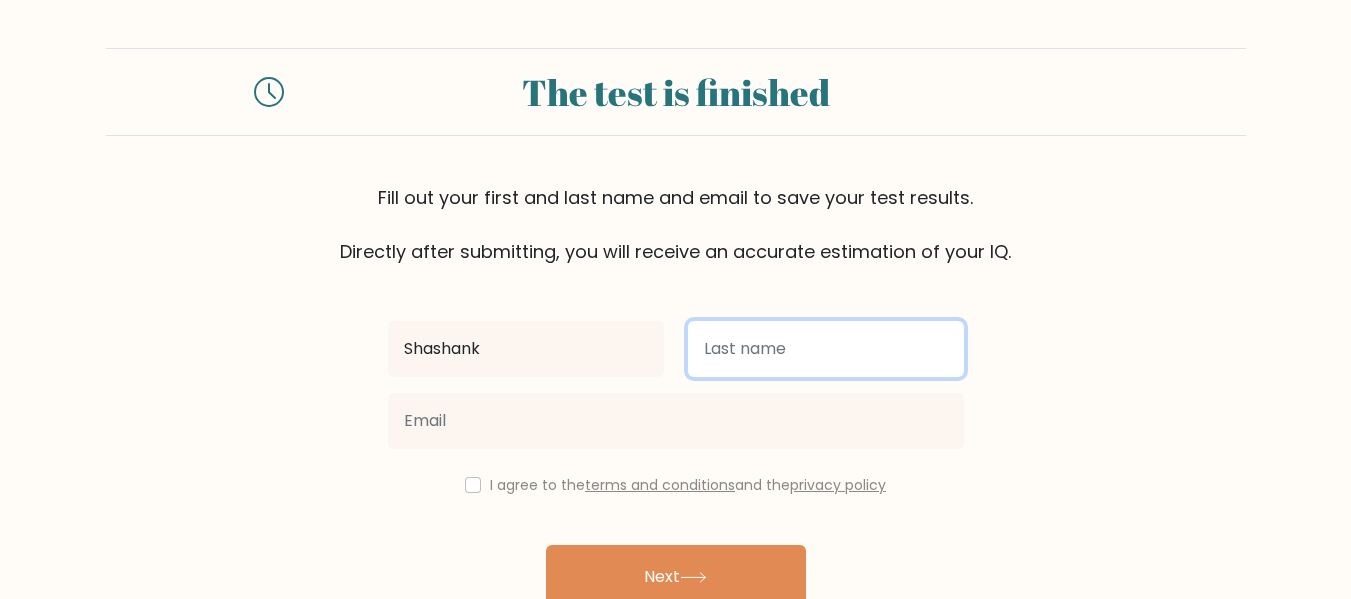 click at bounding box center (826, 349) 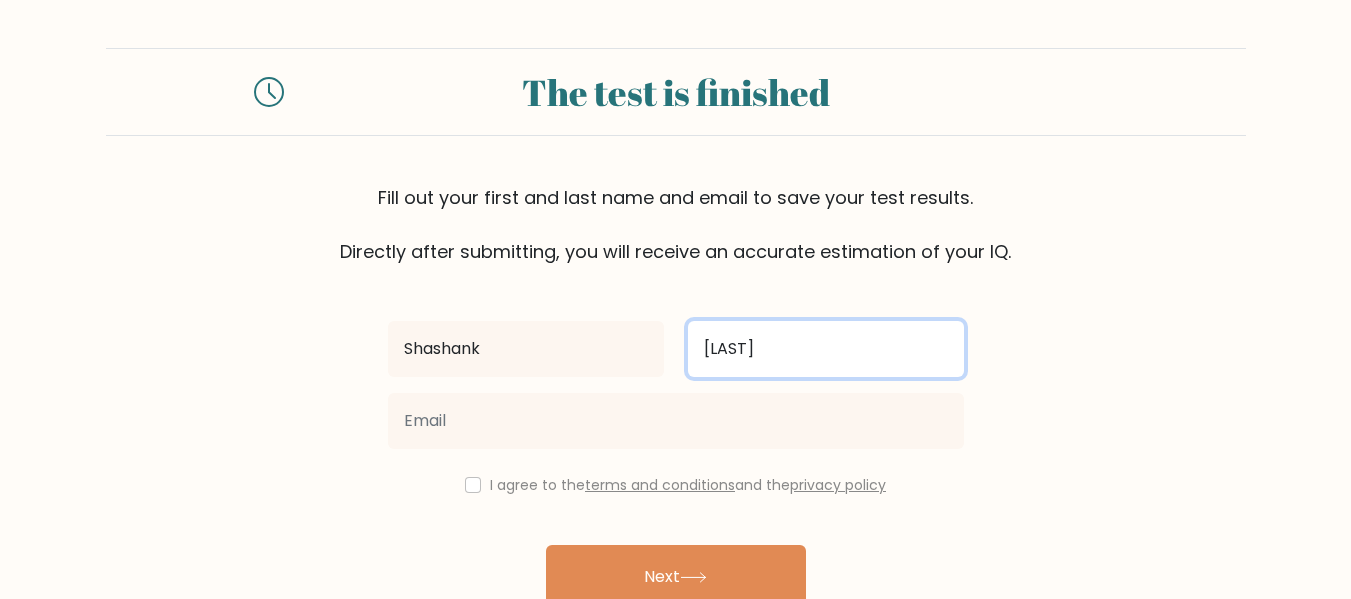 type on "[LAST]" 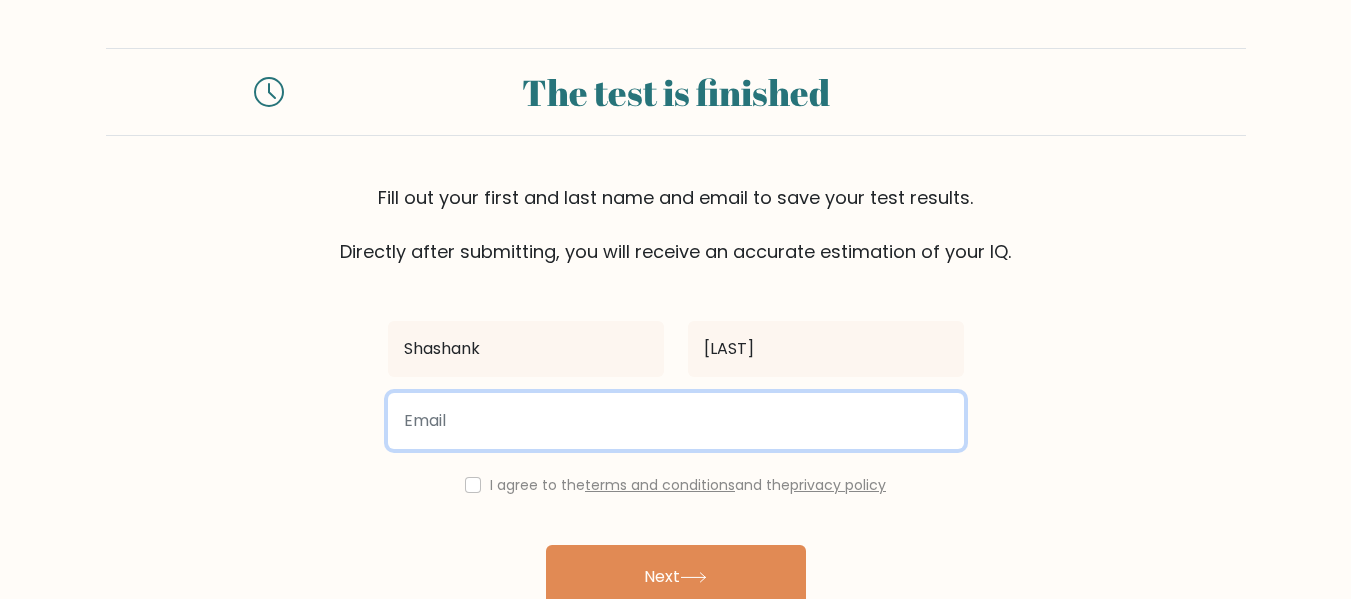 click at bounding box center (676, 421) 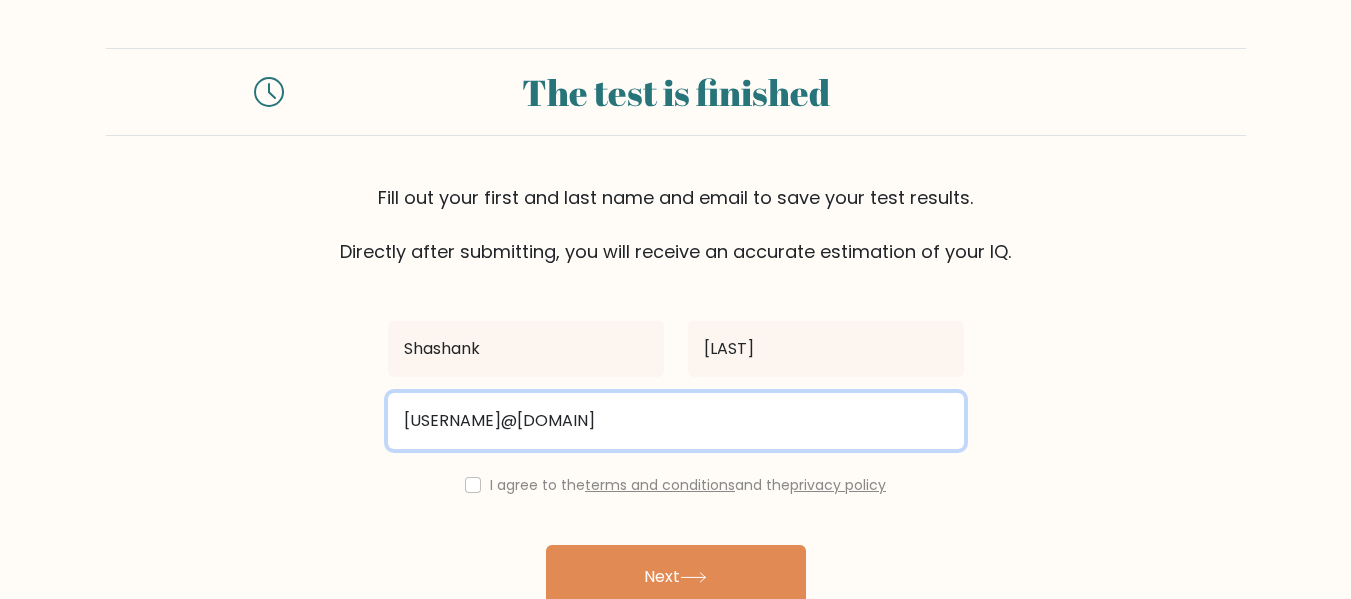scroll, scrollTop: 100, scrollLeft: 0, axis: vertical 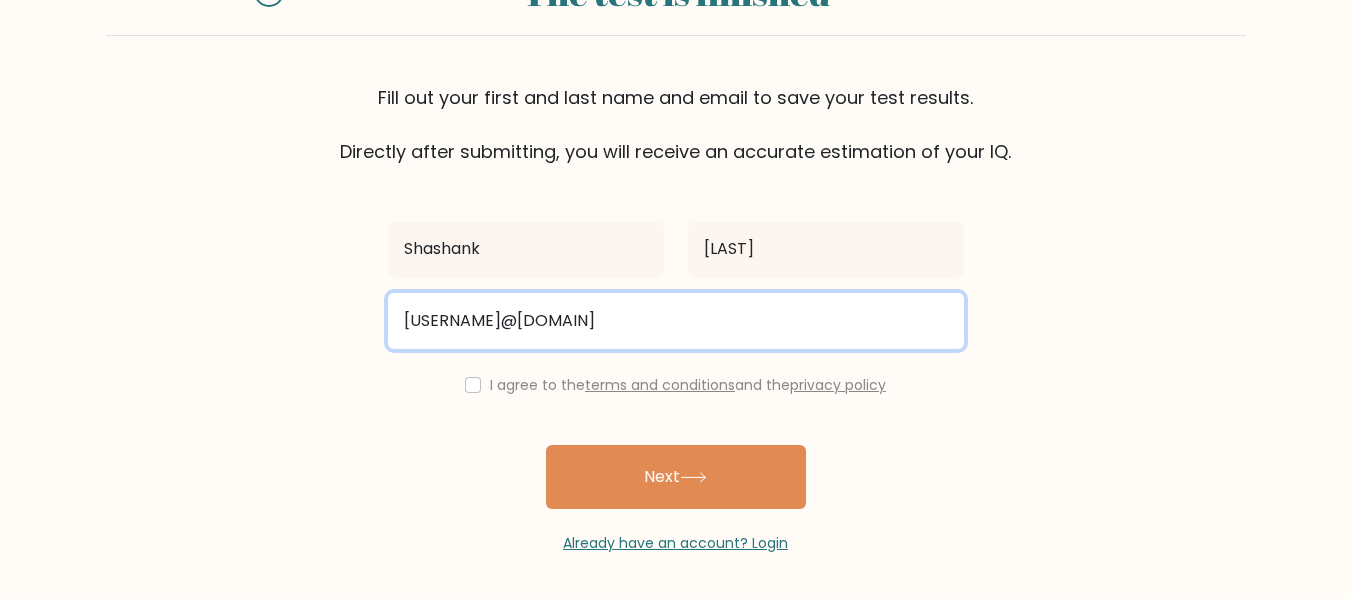 type on "[USERNAME]@[DOMAIN]" 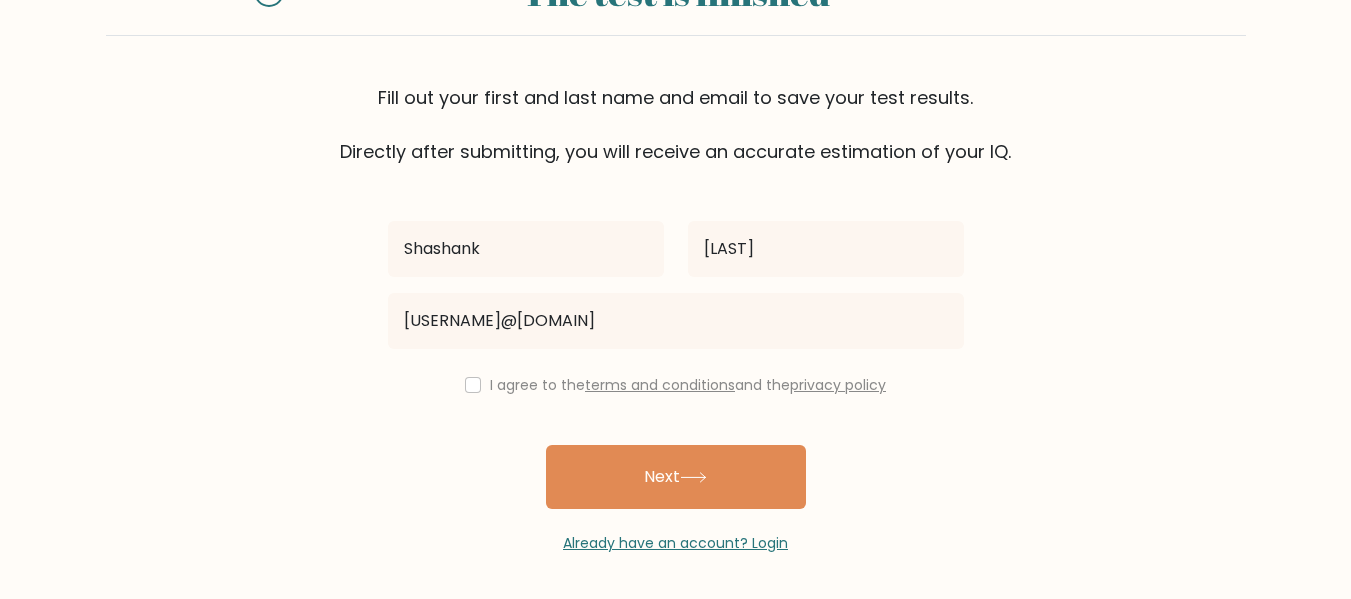 click on "I agree to the  terms and conditions  and the  privacy policy" at bounding box center (676, 385) 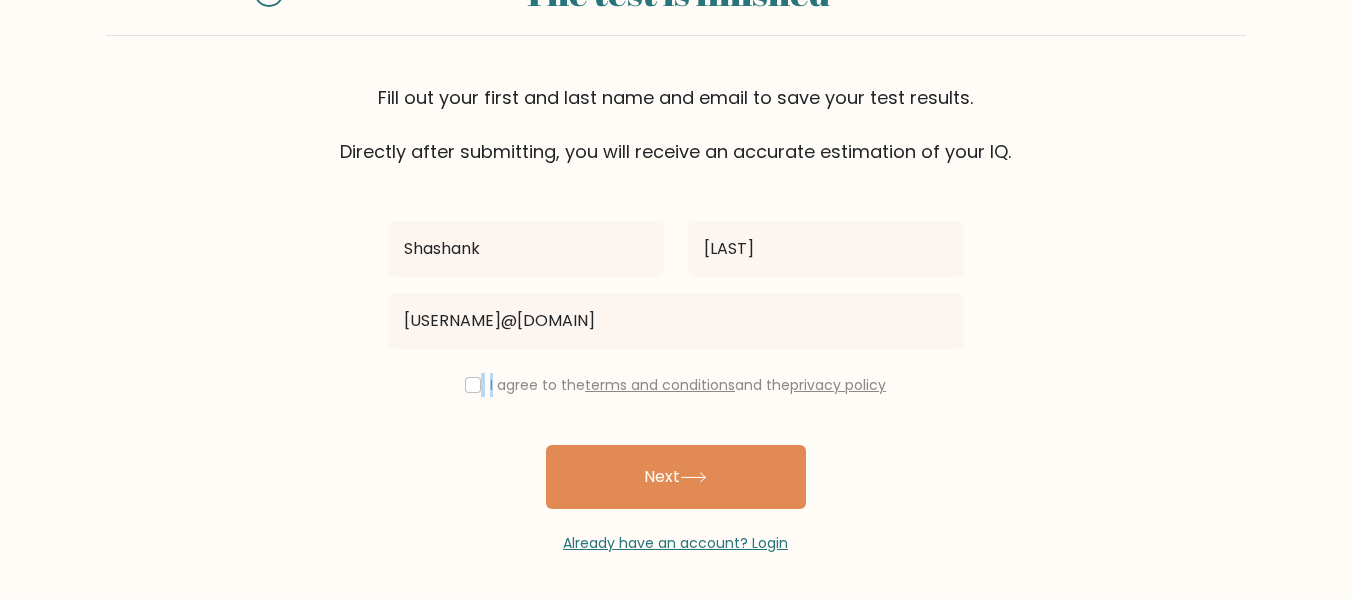 click on "I agree to the  terms and conditions  and the  privacy policy" at bounding box center [676, 385] 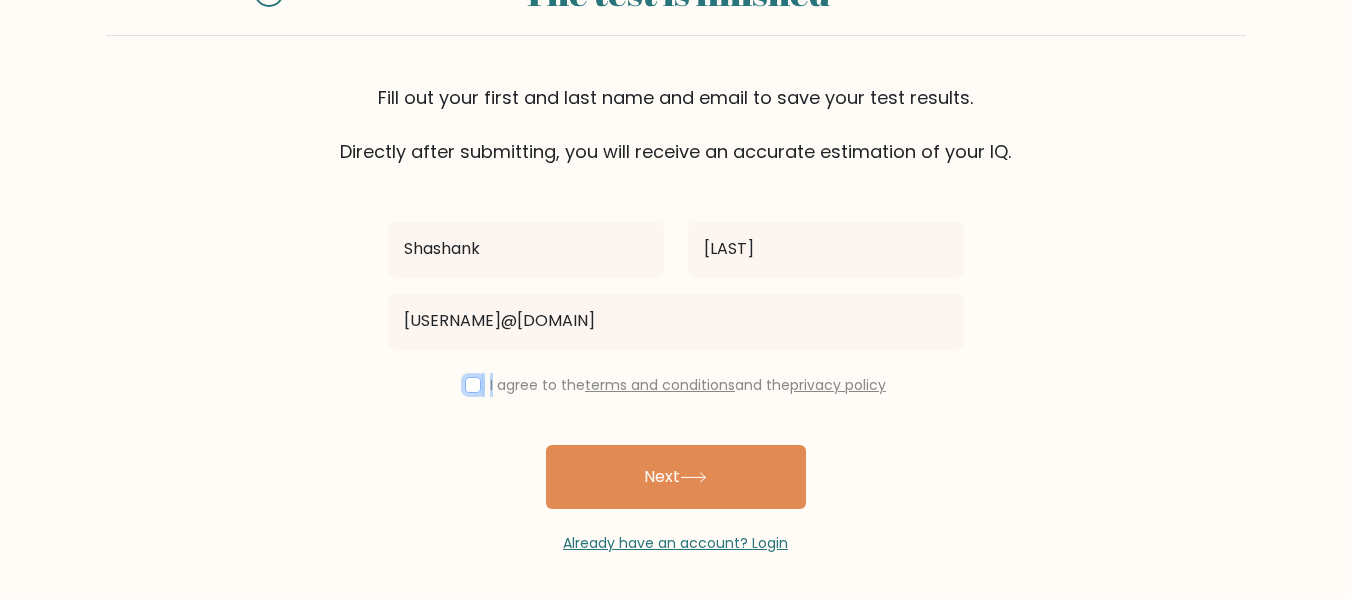 click at bounding box center (473, 385) 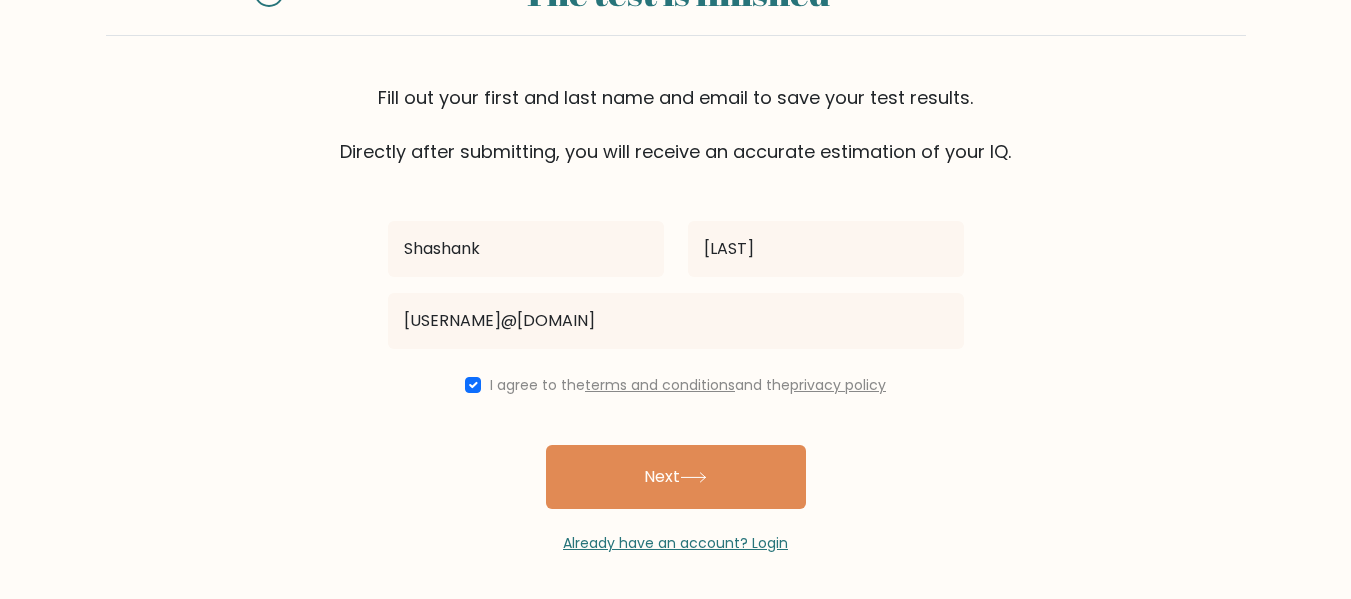 click on "[FIRST]
[LAST]
[USERNAME]@[DOMAIN]
I agree to the  terms and conditions  and the  privacy policy
Next
Already have an account? Login" at bounding box center (676, 359) 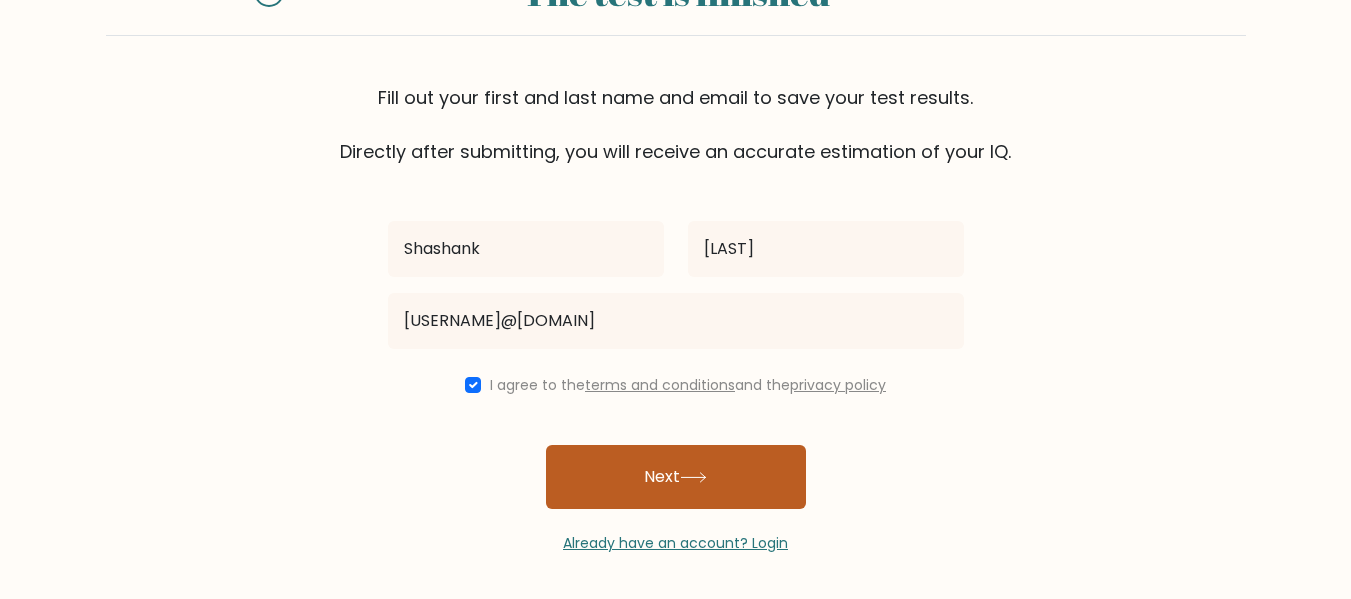 click on "Next" at bounding box center [676, 477] 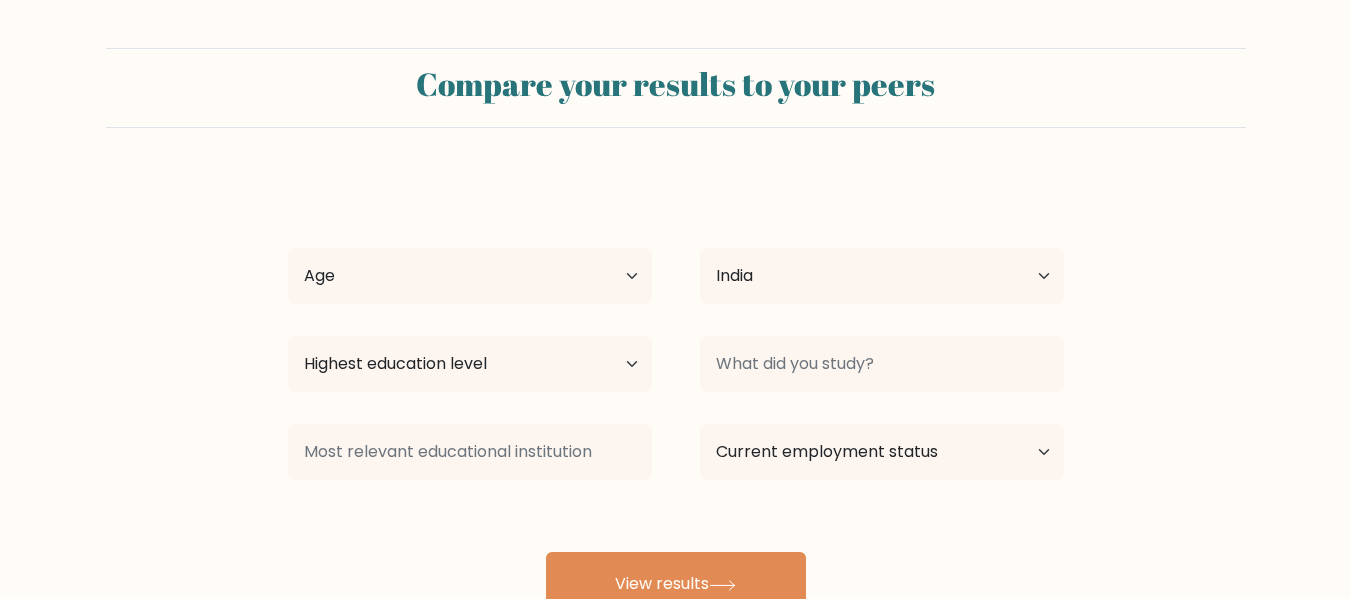 select on "IN" 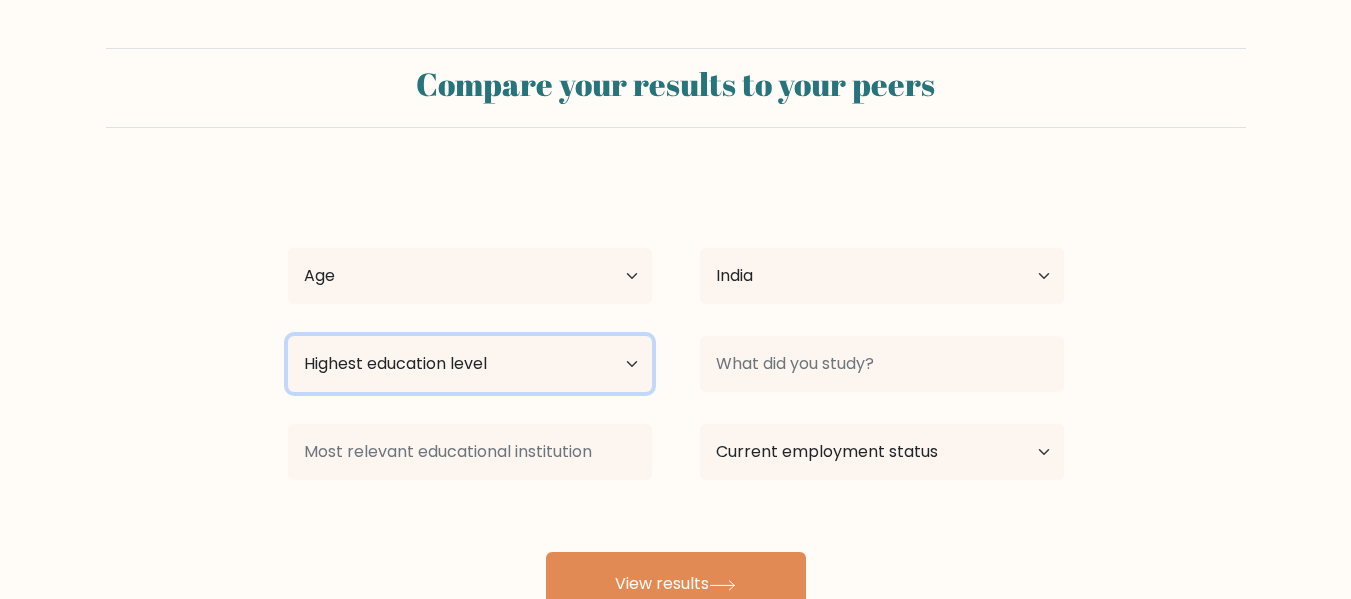 click on "Highest education level
No schooling
Primary
Lower Secondary
Upper Secondary
Occupation Specific
Bachelor's degree
Master's degree
Doctoral degree" at bounding box center (470, 364) 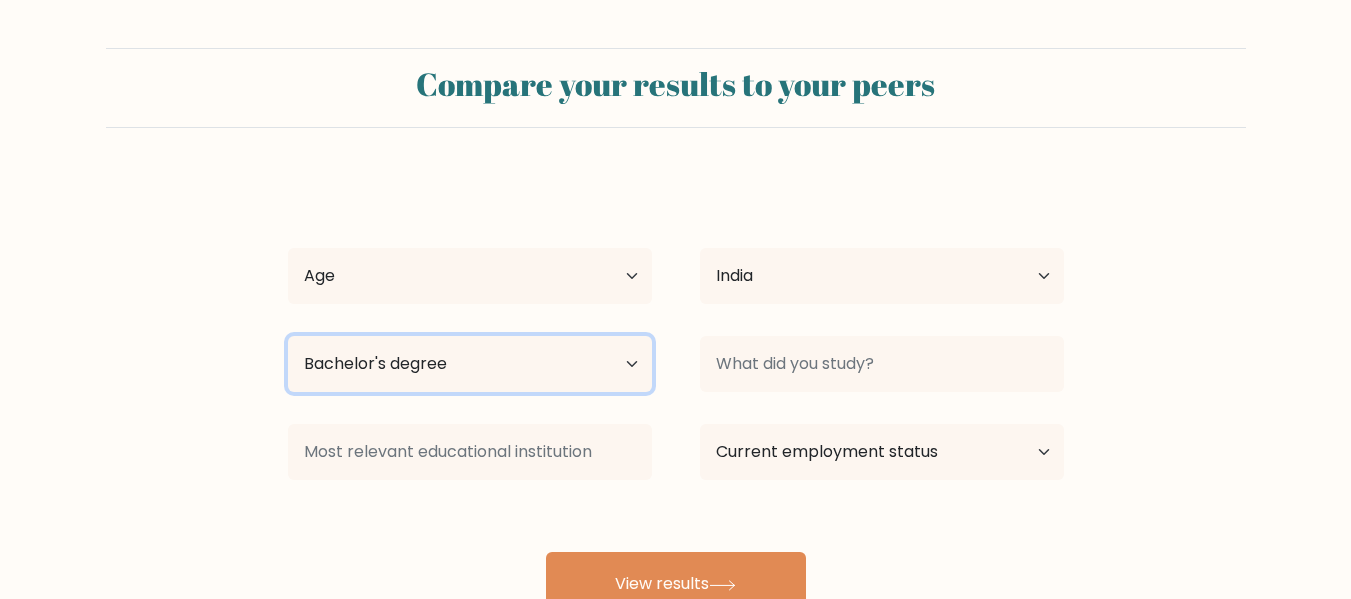 click on "Highest education level
No schooling
Primary
Lower Secondary
Upper Secondary
Occupation Specific
Bachelor's degree
Master's degree
Doctoral degree" at bounding box center [470, 364] 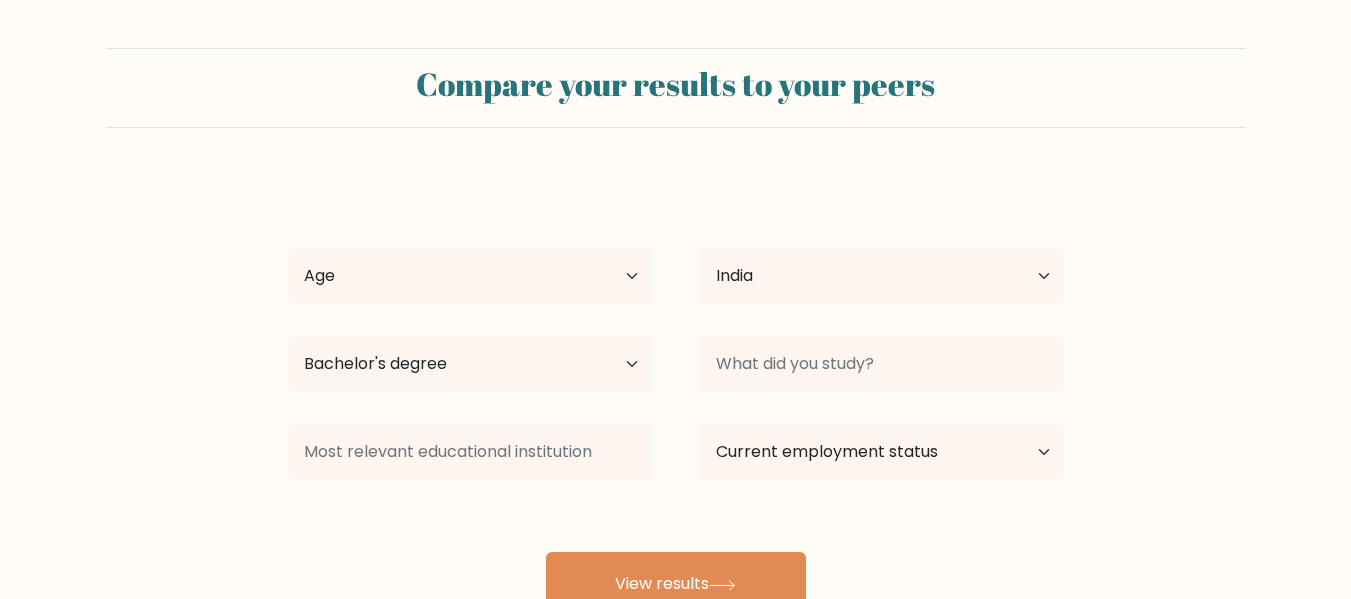 click at bounding box center (882, 364) 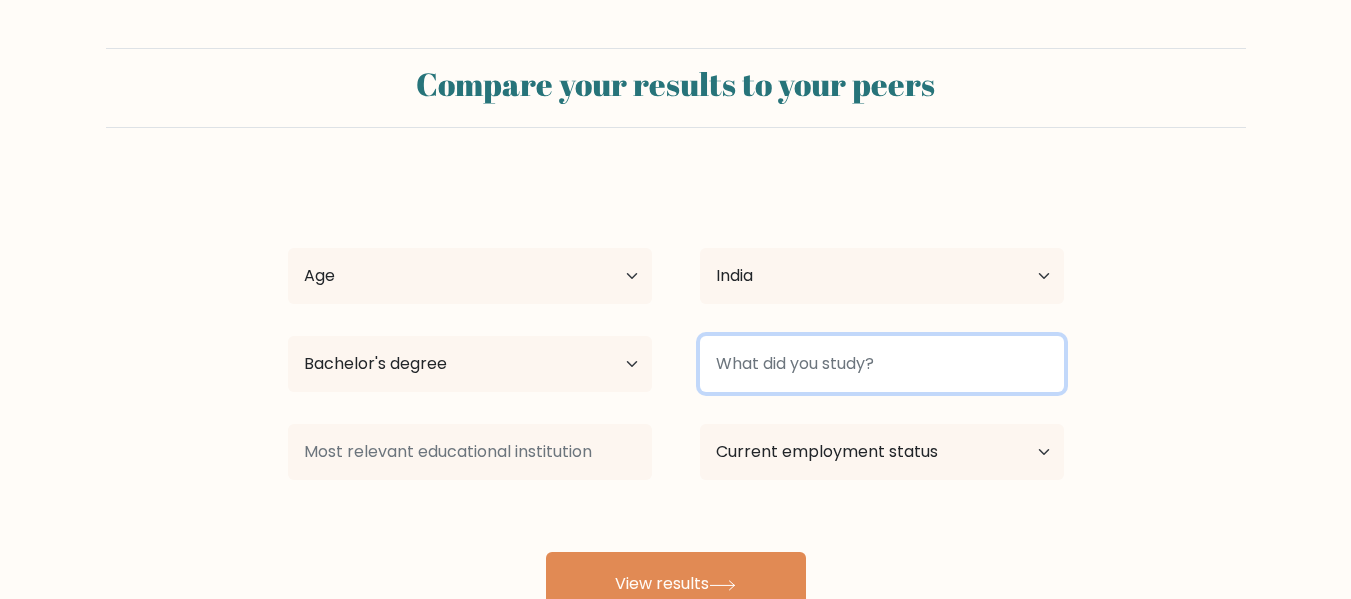 click at bounding box center [882, 364] 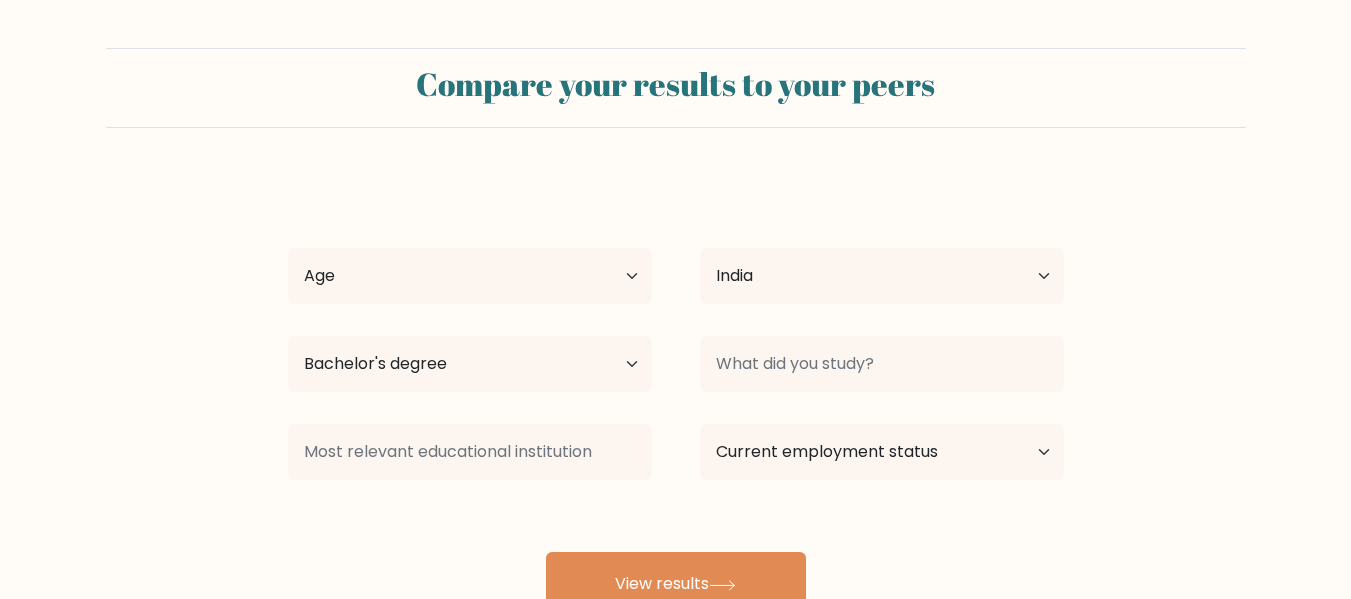 click on "Compare your results to your peers
[FIRST]
[LAST]
Age
Under 18 years old
18-24 years old
25-34 years old
35-44 years old
45-54 years old
55-64 years old
65 years old and above
Country
Afghanistan
Albania
Algeria
American Samoa
Andorra
Angola
Anguilla
Antarctica
Antigua and Barbuda
Argentina
Armenia
Aruba" at bounding box center [675, 332] 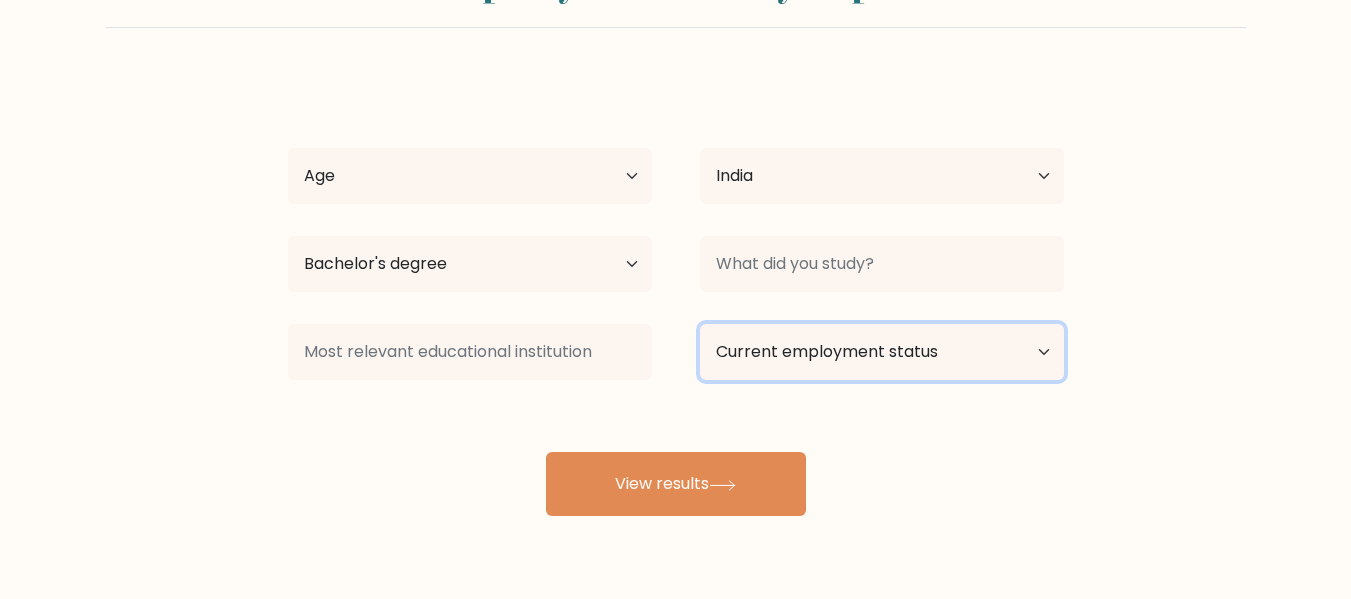 click on "Current employment status
Employed
Student
Retired
Other / prefer not to answer" at bounding box center [882, 352] 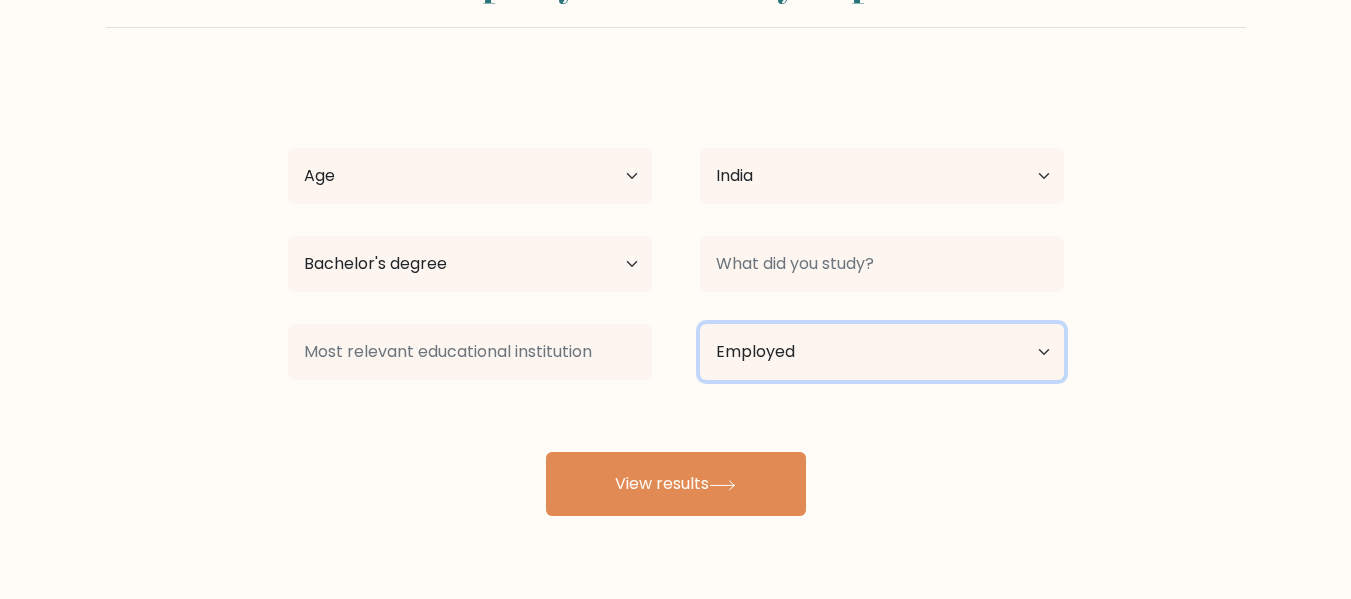 click on "Current employment status
Employed
Student
Retired
Other / prefer not to answer" at bounding box center (882, 352) 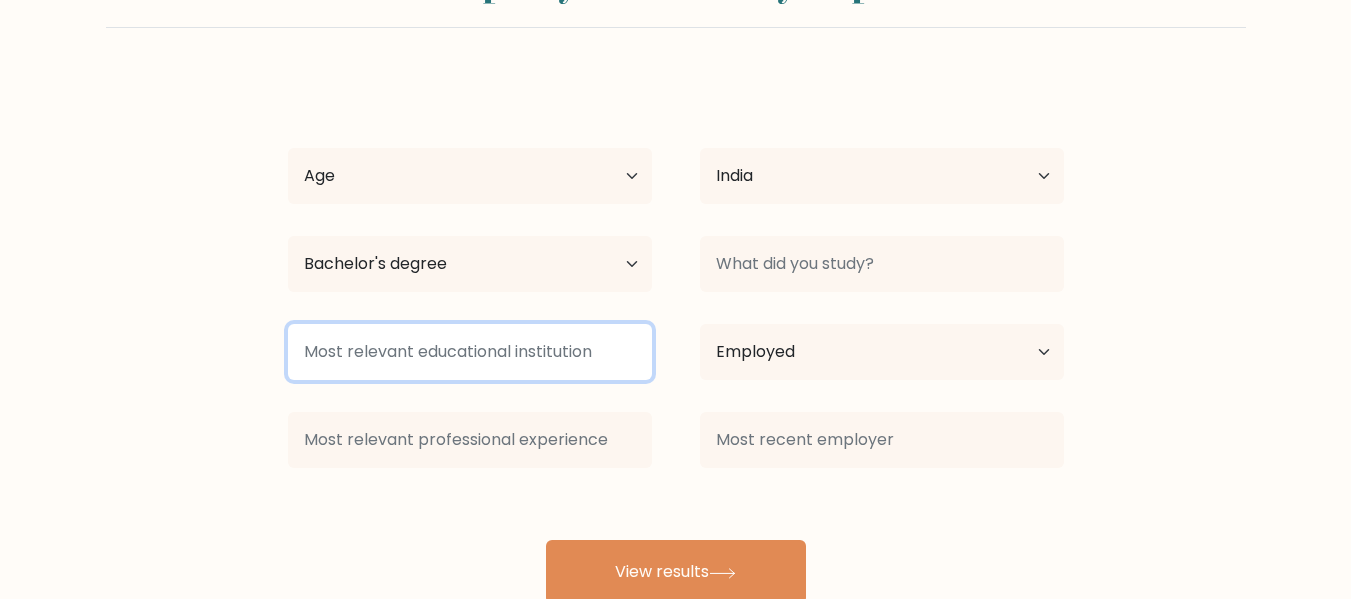 click at bounding box center (470, 352) 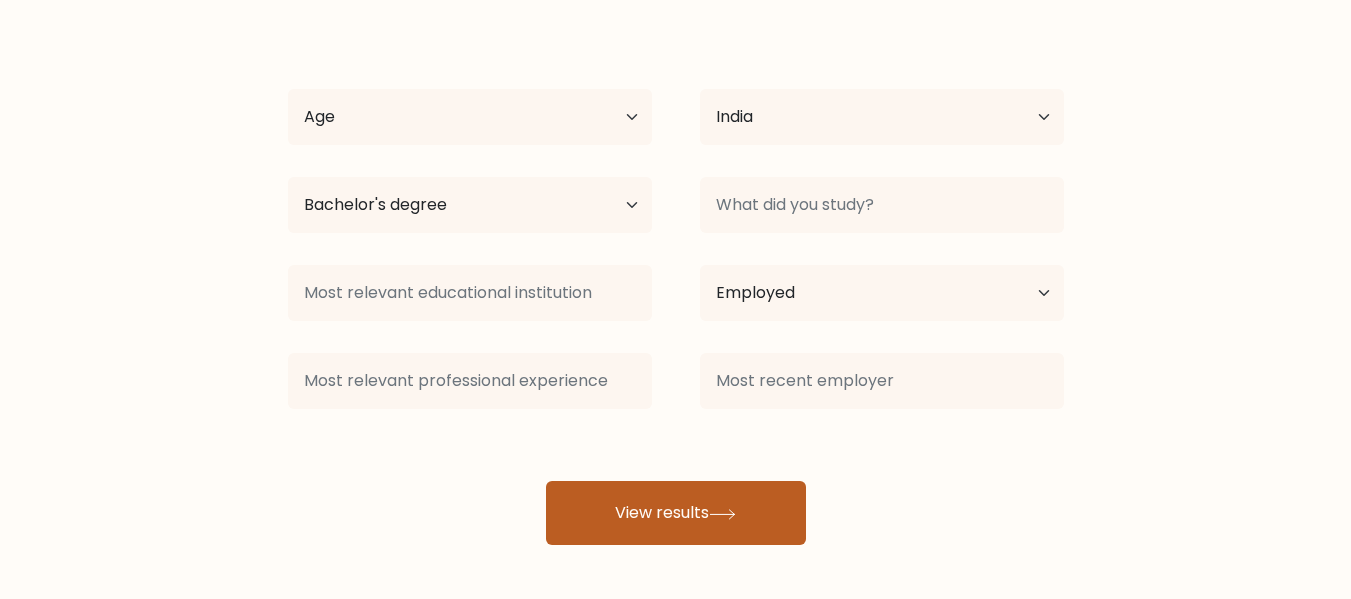 click on "View results" at bounding box center [676, 513] 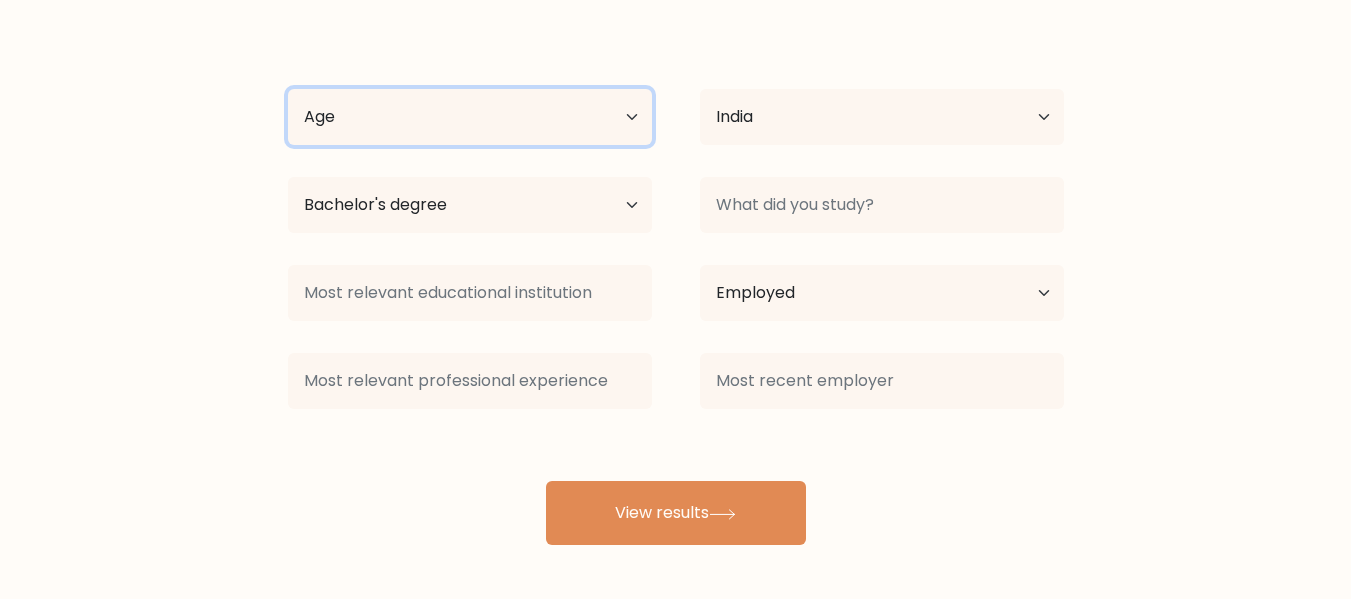 scroll, scrollTop: 59, scrollLeft: 0, axis: vertical 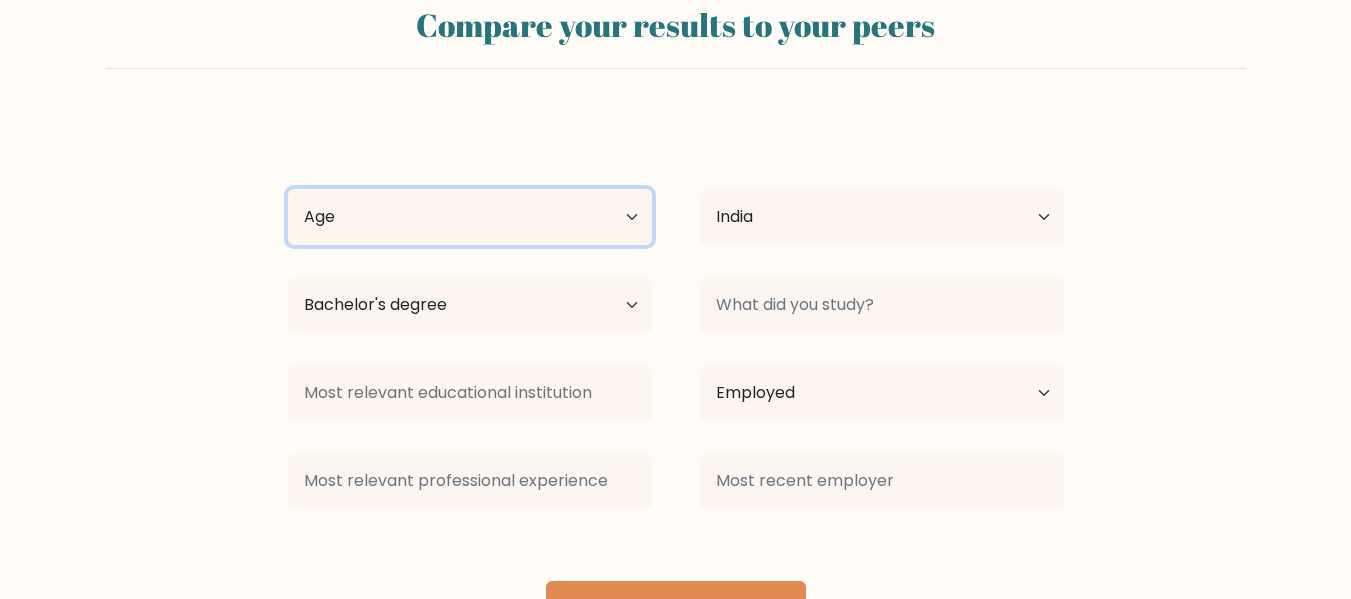 click on "Age
Under 18 years old
18-24 years old
25-34 years old
35-44 years old
45-54 years old
55-64 years old
65 years old and above" at bounding box center (470, 217) 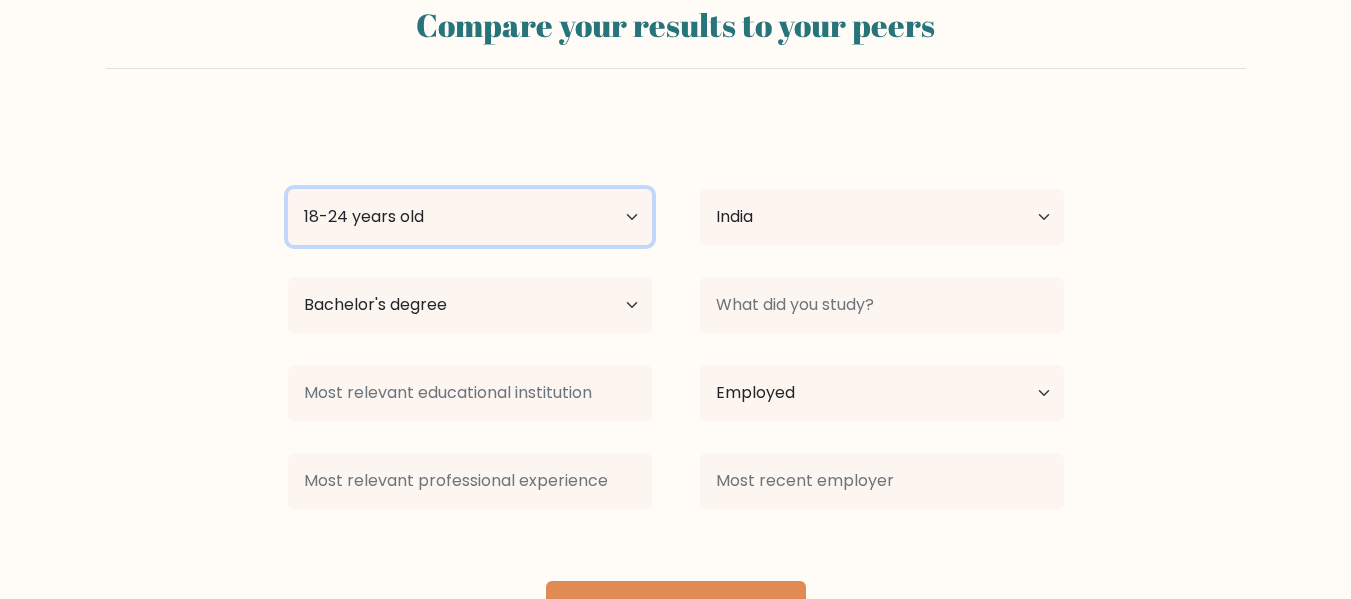 click on "Age
Under 18 years old
18-24 years old
25-34 years old
35-44 years old
45-54 years old
55-64 years old
65 years old and above" at bounding box center (470, 217) 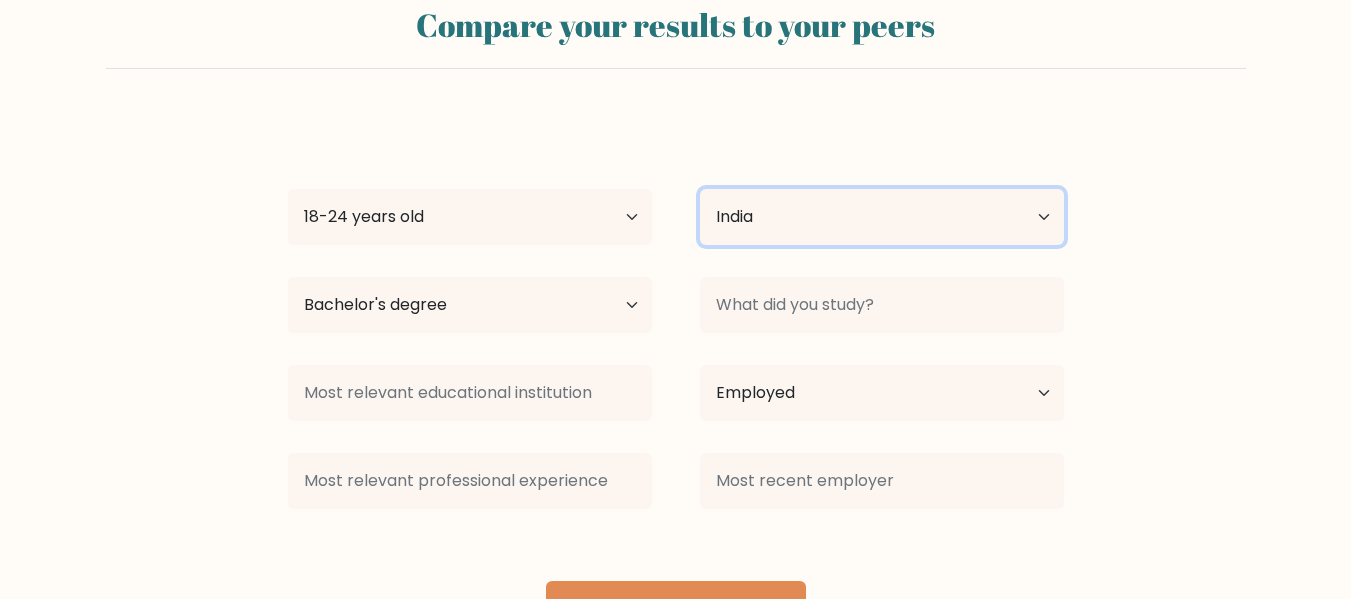 click on "Country
Afghanistan
Albania
Algeria
American Samoa
Andorra
Angola
Anguilla
Antarctica
Antigua and Barbuda
Argentina
Armenia
Aruba
Australia
Austria
Azerbaijan
Bahamas
Bahrain
Bangladesh
Barbados
Belarus
Belgium
Belize
Benin
Bermuda
Bhutan
Bolivia
Bonaire, Sint Eustatius and Saba
Bosnia and Herzegovina
Botswana
Bouvet Island
Brazil
British Indian Ocean Territory
Brunei
Bulgaria
Burkina Faso
Burundi
Cabo Verde
Cambodia
Cameroon
Canada
Cayman Islands
Central African Republic
Chad
Chile
China
Christmas Island
Cocos (Keeling) Islands
Colombia
Comoros
Congo
Congo (the Democratic Republic of the)
Cook Islands
Costa Rica
Côte d'Ivoire
Croatia
Cuba" at bounding box center (882, 217) 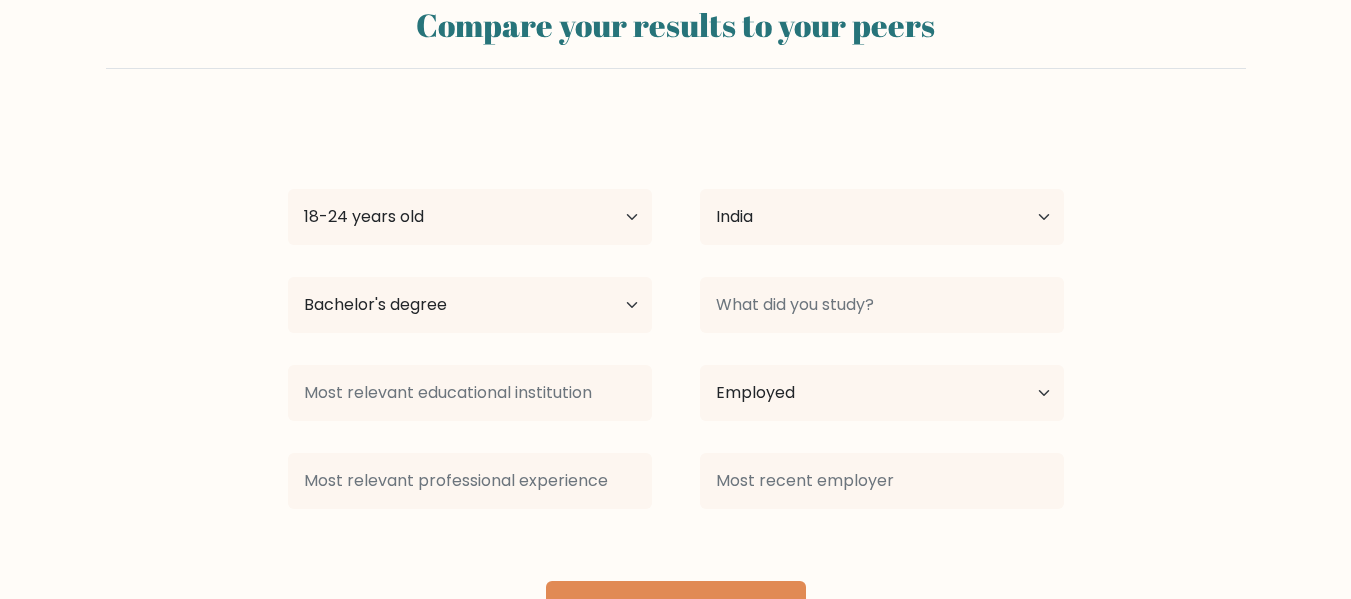 click on "Compare your results to your peers
[FIRST]
[LAST]
Age
Under 18 years old
18-24 years old
25-34 years old
35-44 years old
45-54 years old
55-64 years old
65 years old and above
Country
Afghanistan
Albania
Algeria
American Samoa
Andorra
Angola
Anguilla
Antarctica
Antigua and Barbuda
Argentina
Armenia
Aruba" at bounding box center [675, 317] 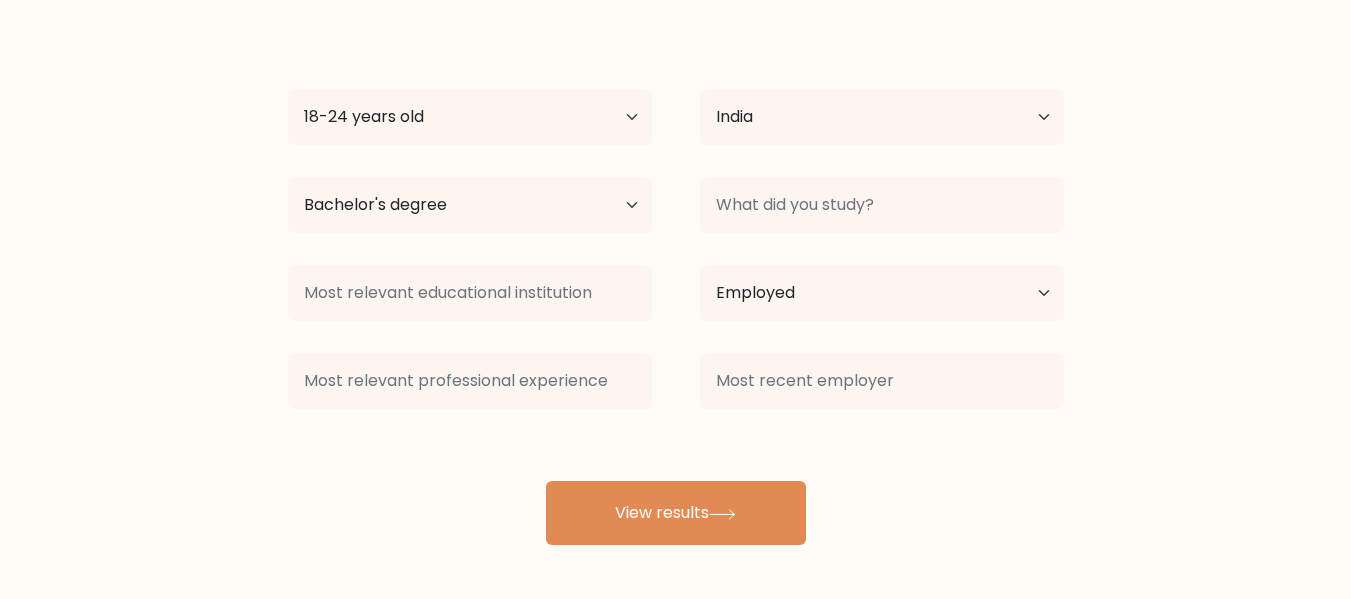 click on "[FIRST]
[LAST]
Age
Under 18 years old
18-24 years old
25-34 years old
35-44 years old
45-54 years old
55-64 years old
65 years old and above
Country
Afghanistan
Albania
Algeria
American Samoa
Andorra
Angola
Anguilla
Antarctica
Antigua and Barbuda
Argentina
Armenia
Aruba
Austria
Azerbaijan
Bahamas
Bahrain
Bangladesh
Barbados
Belarus
Belgium
Belize
Benin
Bermuda
Bhutan
Bolivia
Bonaire, Sint Eustatius and Saba
Bosnia and Herzegovina
Botswana
Bouvet Island
Brazil
Brunei" at bounding box center (676, 281) 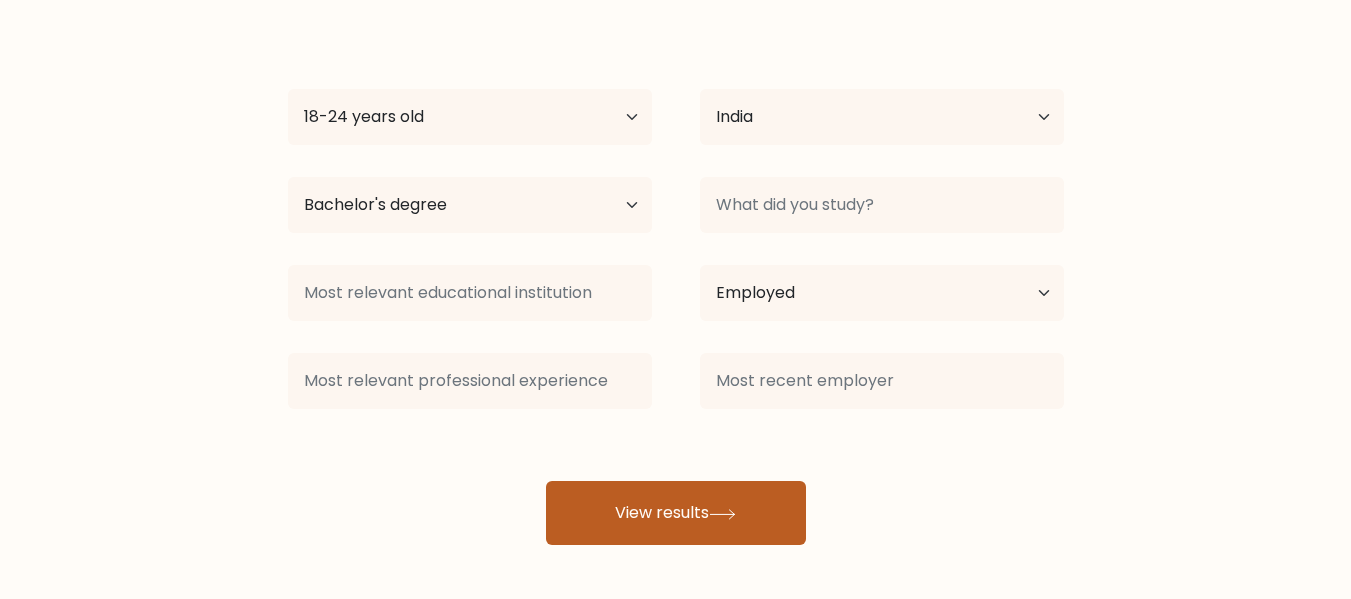 click on "View results" at bounding box center [676, 513] 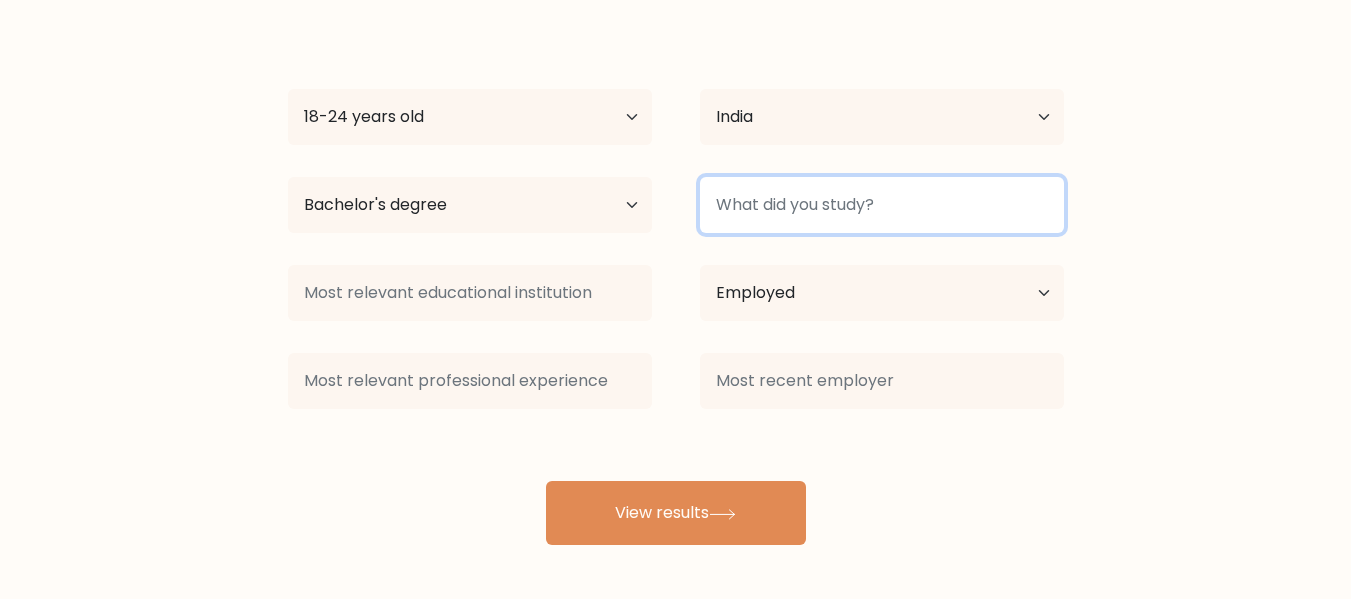 click at bounding box center [882, 205] 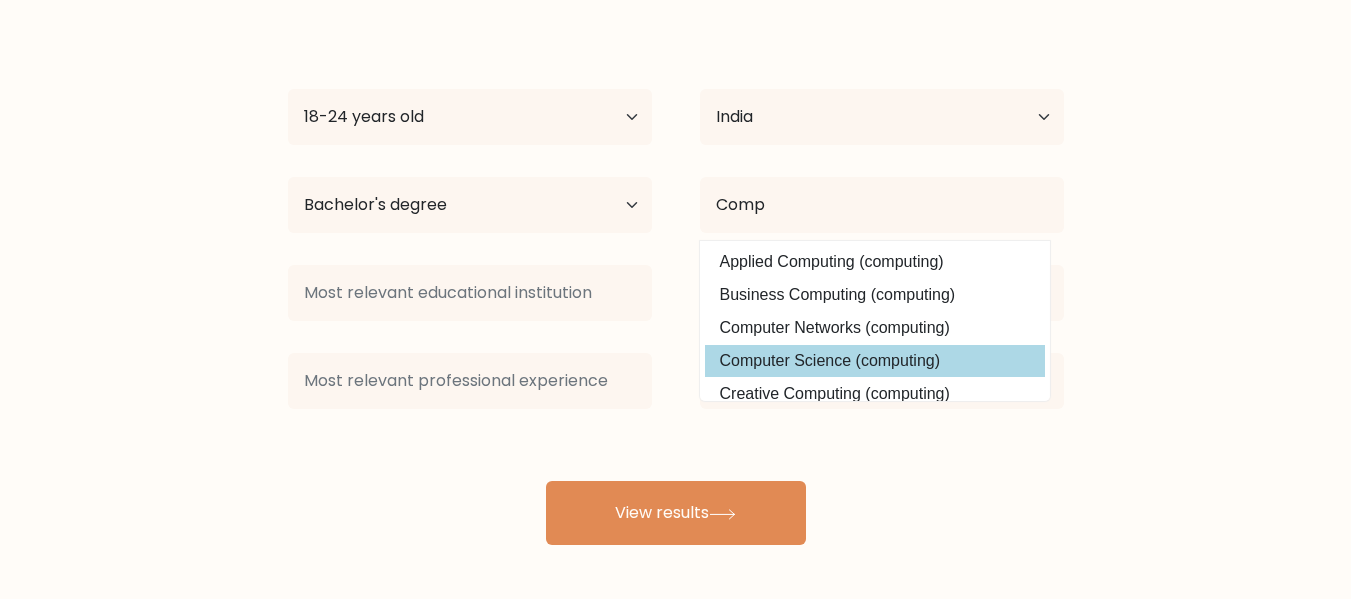 click on "[FIRST]
[LAST]
Age
Under 18 years old
18-24 years old
25-34 years old
35-44 years old
45-54 years old
55-64 years old
65 years old and above
Country
Afghanistan
Albania
Algeria
American Samoa
Andorra
Angola
Anguilla
Antarctica
Antigua and Barbuda
Argentina
Armenia
Aruba
Austria
Azerbaijan
Bahamas
Bahrain
Bangladesh
Barbados
Belarus
Belgium
Belize
Benin
Bermuda
Bhutan
Bolivia
Bonaire, Sint Eustatius and Saba
Bosnia and Herzegovina
Botswana
Bouvet Island
Brazil
Brunei" at bounding box center (676, 281) 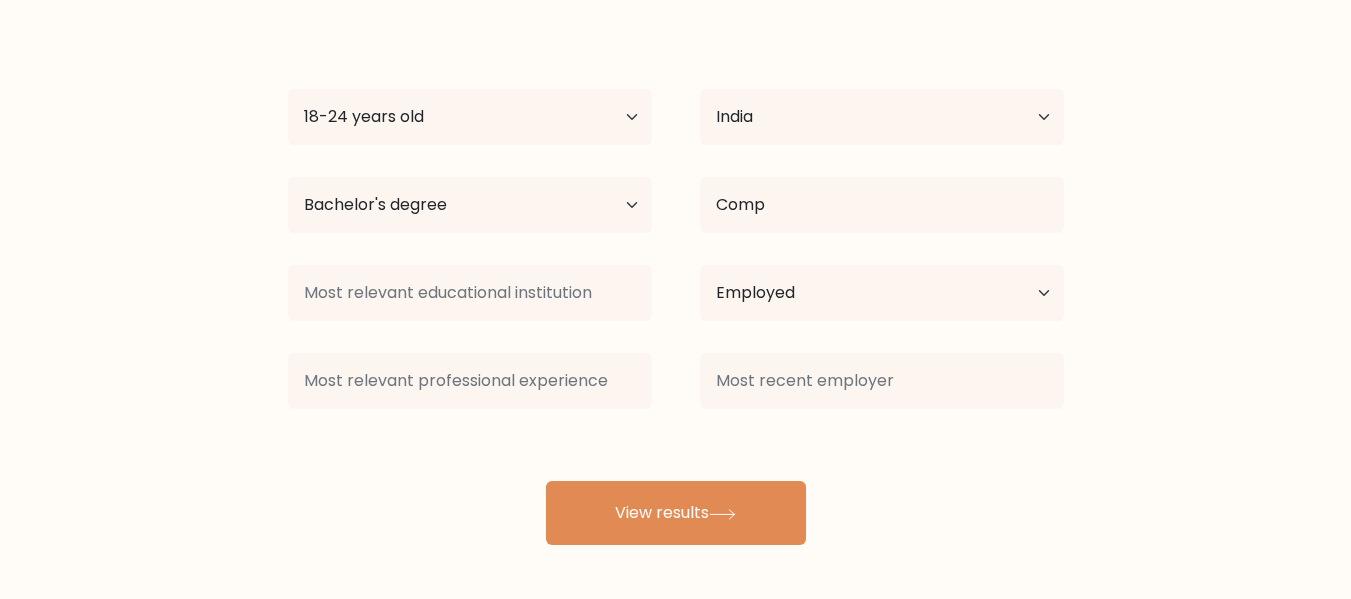 click on "Comp
Applied Computing (computing)
Business Computing (computing)
Computer Networks (computing)
Computer Science (computing)
Creative Computing (computing)
Computer Forensics (computing)
Computer Architectures (computing)
Neural Computing (computing)
Computer Vision (computing)
Computer Games (computing)" at bounding box center [882, 205] 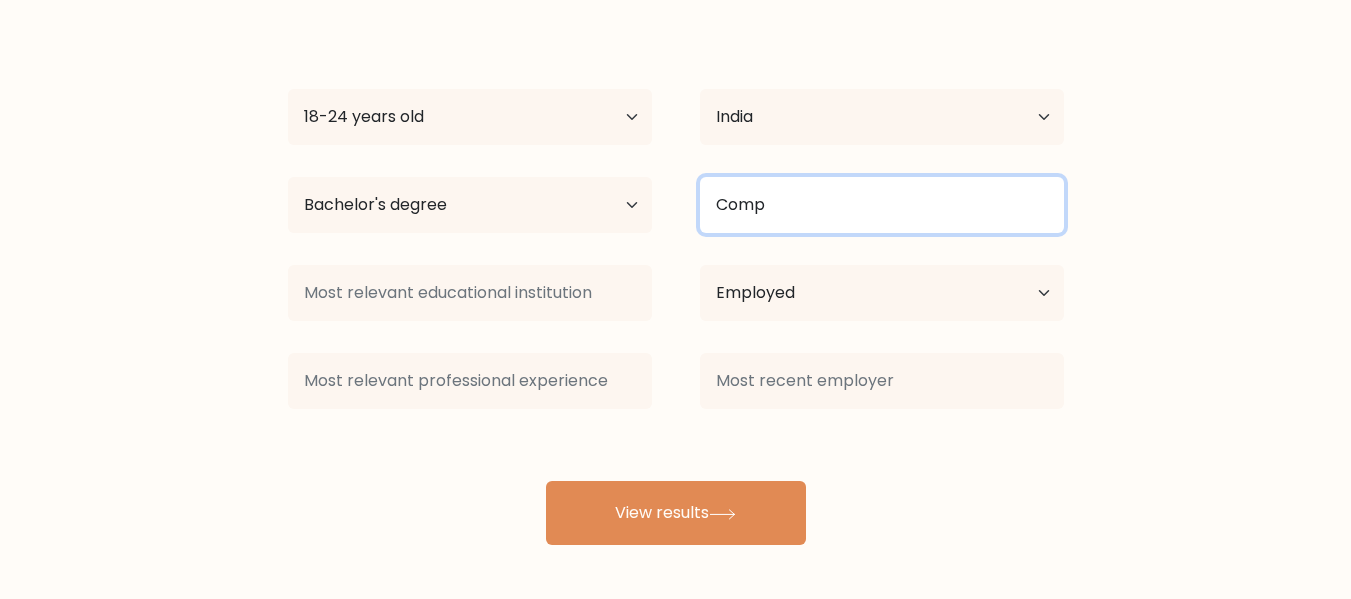 click on "Comp" at bounding box center (882, 205) 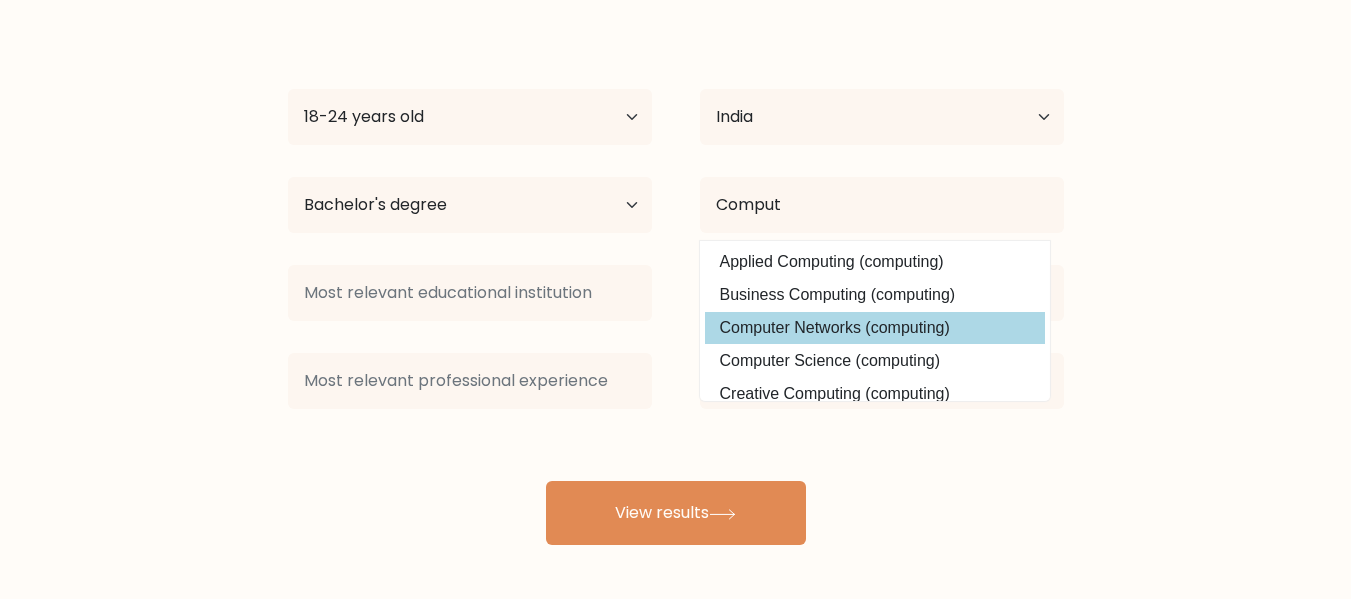 click on "[FIRST]
[LAST]
Age
Under 18 years old
18-24 years old
25-34 years old
35-44 years old
45-54 years old
55-64 years old
65 years old and above
Country
Afghanistan
Albania
Algeria
American Samoa
Andorra
Angola
Anguilla
Antarctica
Antigua and Barbuda
Argentina
Armenia
Aruba
Austria
Azerbaijan
Bahamas
Bahrain
Bangladesh
Barbados
Belarus
Belgium
Belize
Benin
Bermuda
Bhutan
Bolivia
Bonaire, Sint Eustatius and Saba
Bosnia and Herzegovina
Botswana
Bouvet Island
Brazil
Brunei" at bounding box center (676, 281) 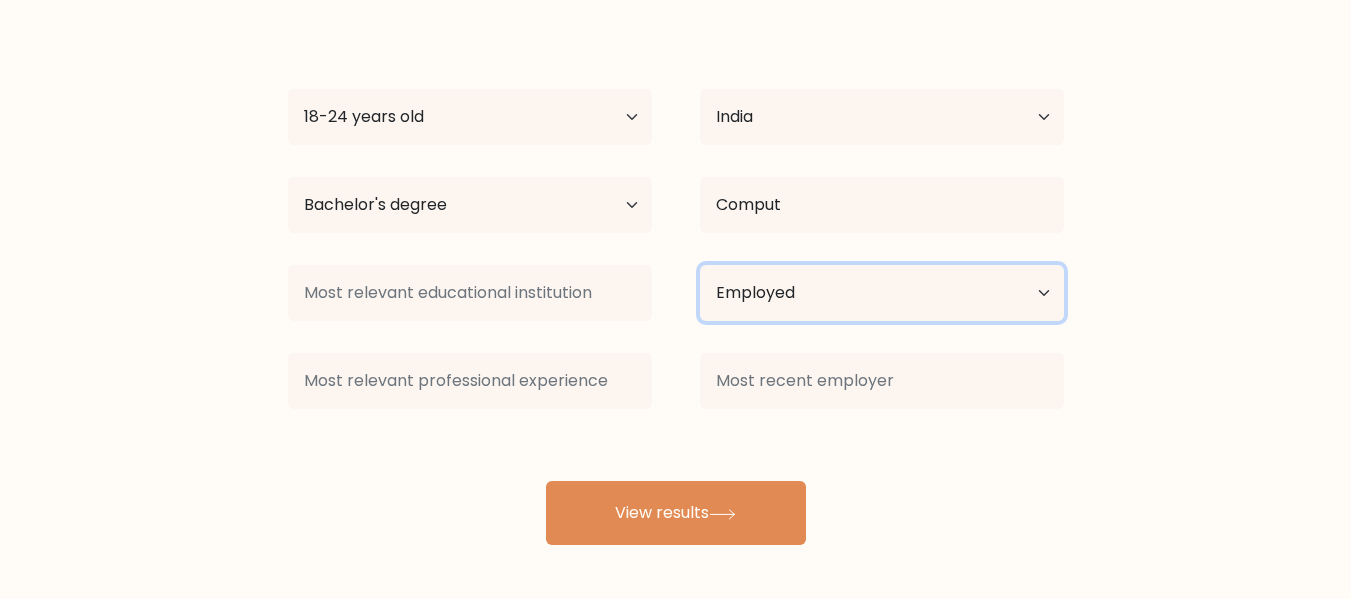 click on "Current employment status
Employed
Student
Retired
Other / prefer not to answer" at bounding box center [882, 293] 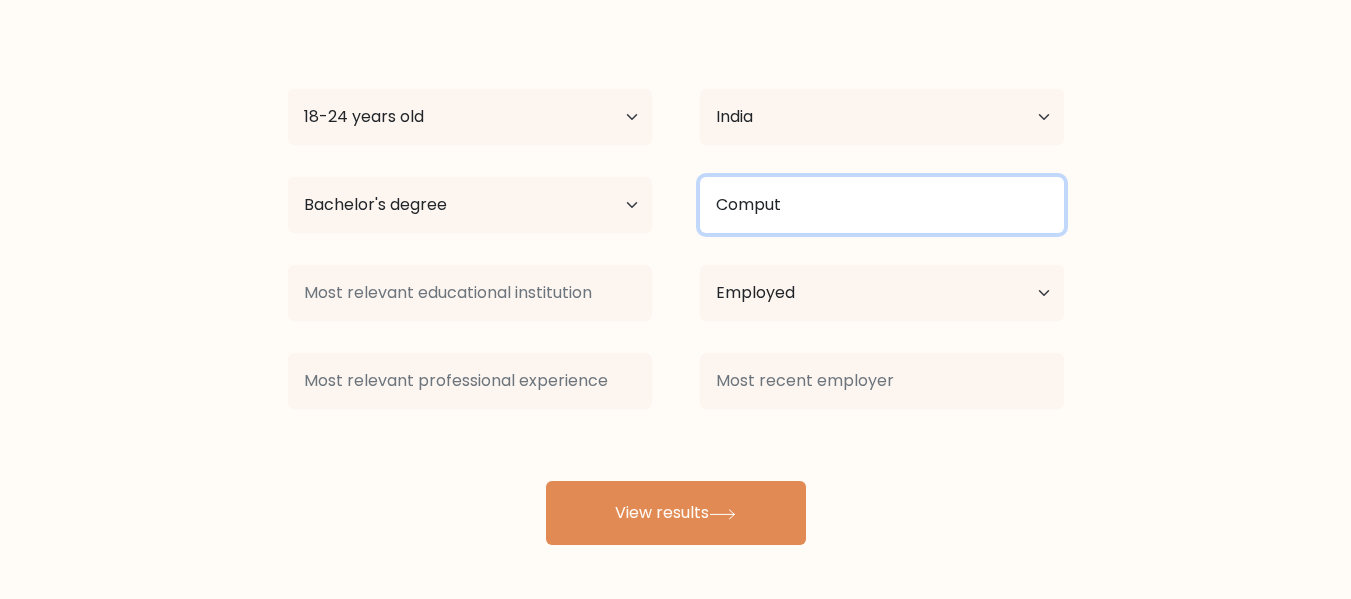 click on "Comput" at bounding box center (882, 205) 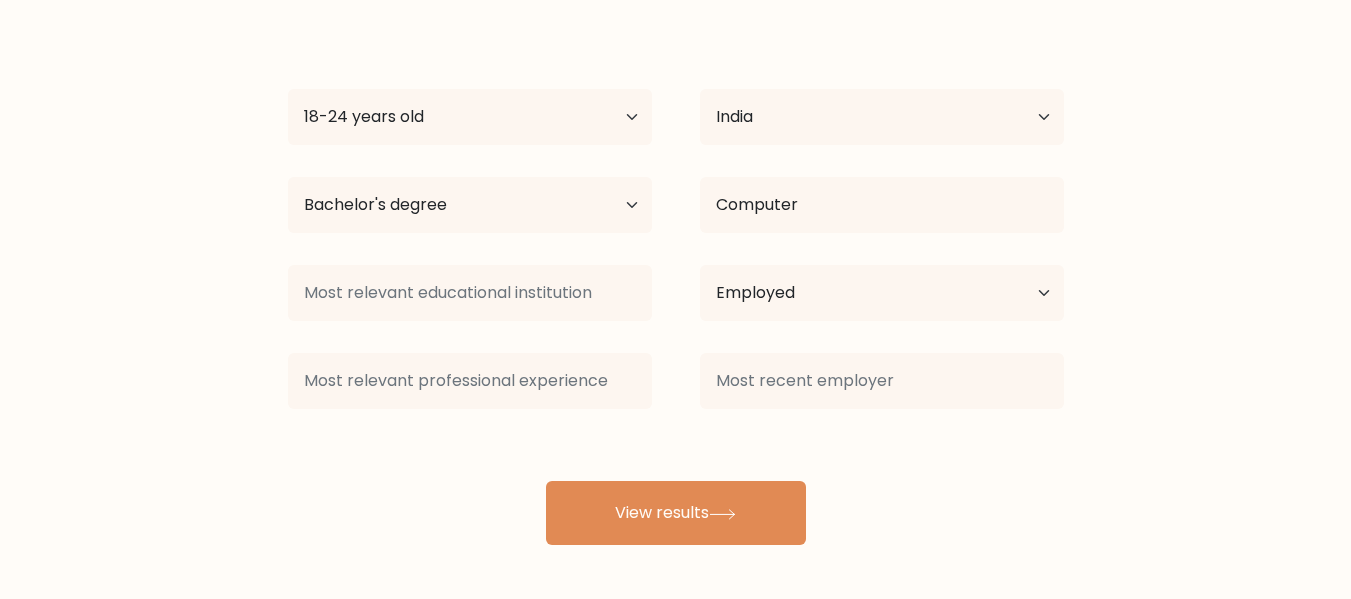 click on "[FIRST]
[LAST]
Age
Under 18 years old
18-24 years old
25-34 years old
35-44 years old
45-54 years old
55-64 years old
65 years old and above
Country
Afghanistan
Albania
Algeria
American Samoa
Andorra
Angola
Anguilla
Antarctica
Antigua and Barbuda
Argentina
Armenia
Aruba
Austria
Azerbaijan
Bahamas
Bahrain
Bangladesh
Barbados
Belarus
Belgium
Belize
Benin
Bermuda
Bhutan
Bolivia
Bonaire, Sint Eustatius and Saba
Bosnia and Herzegovina
Botswana
Bouvet Island
Brazil
Brunei" at bounding box center [676, 281] 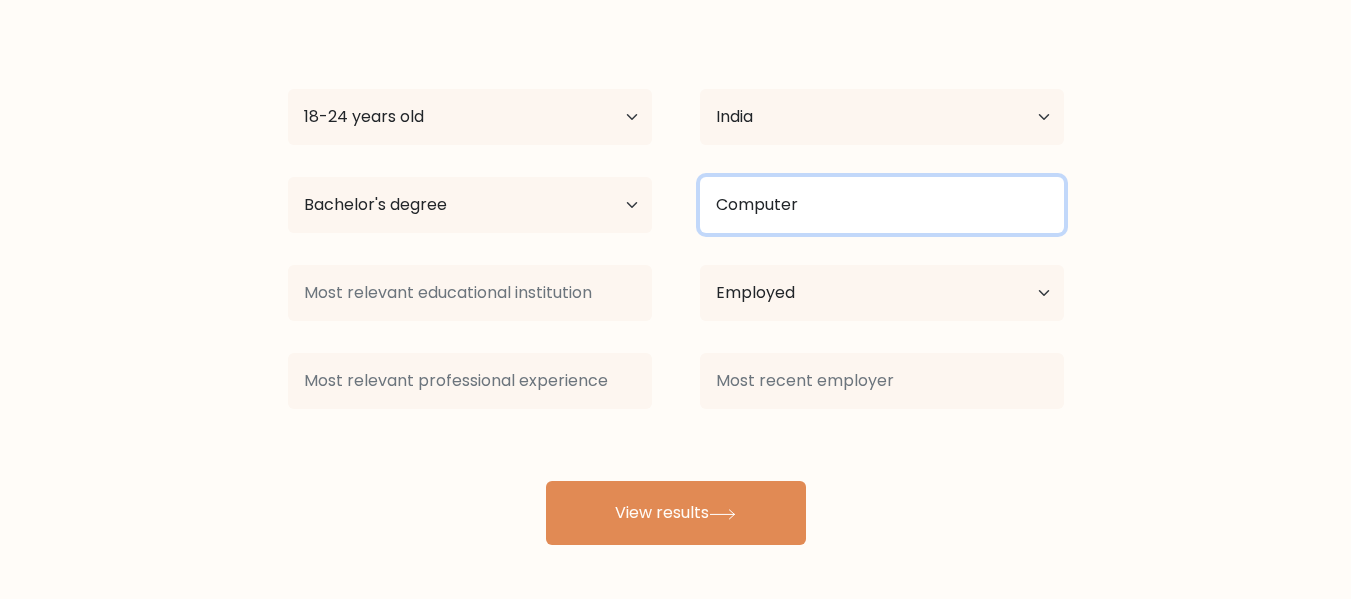 click on "Computer" at bounding box center (882, 205) 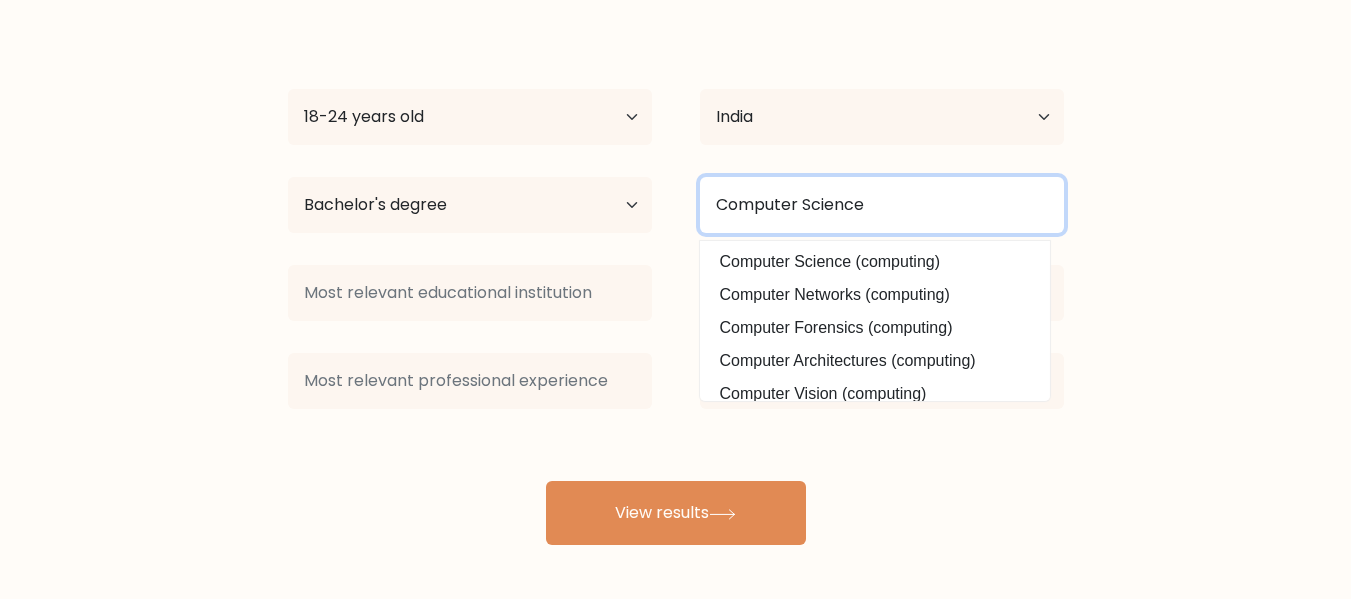 type on "Computer Science" 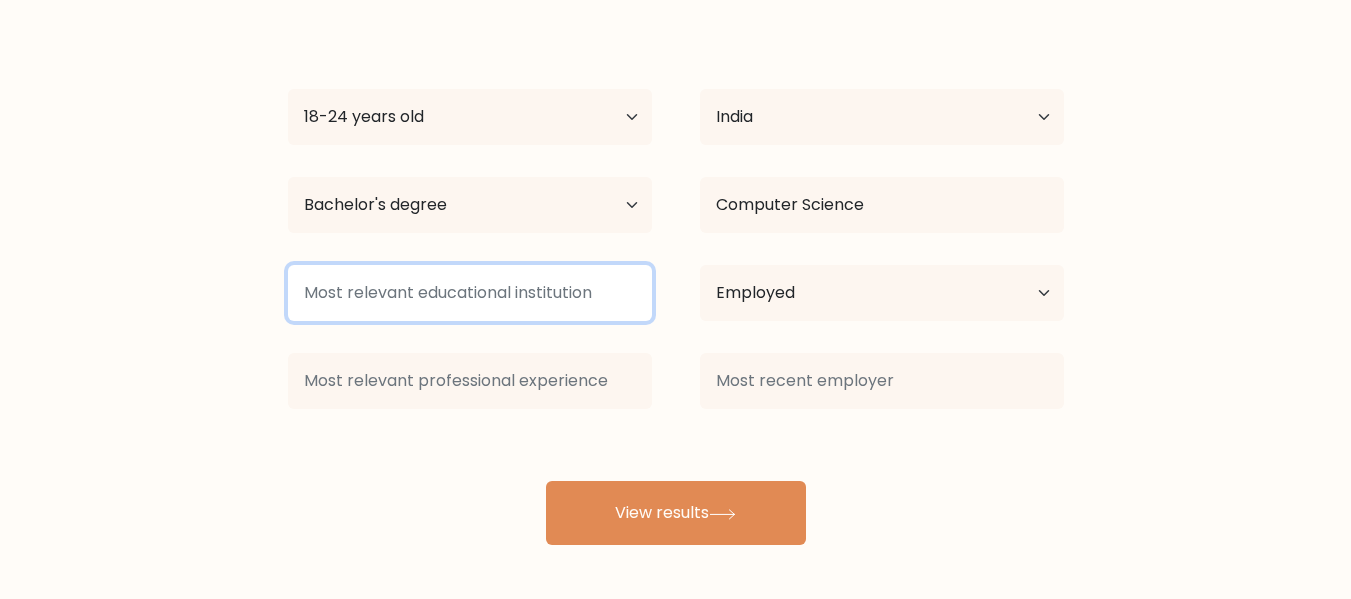 click at bounding box center [470, 293] 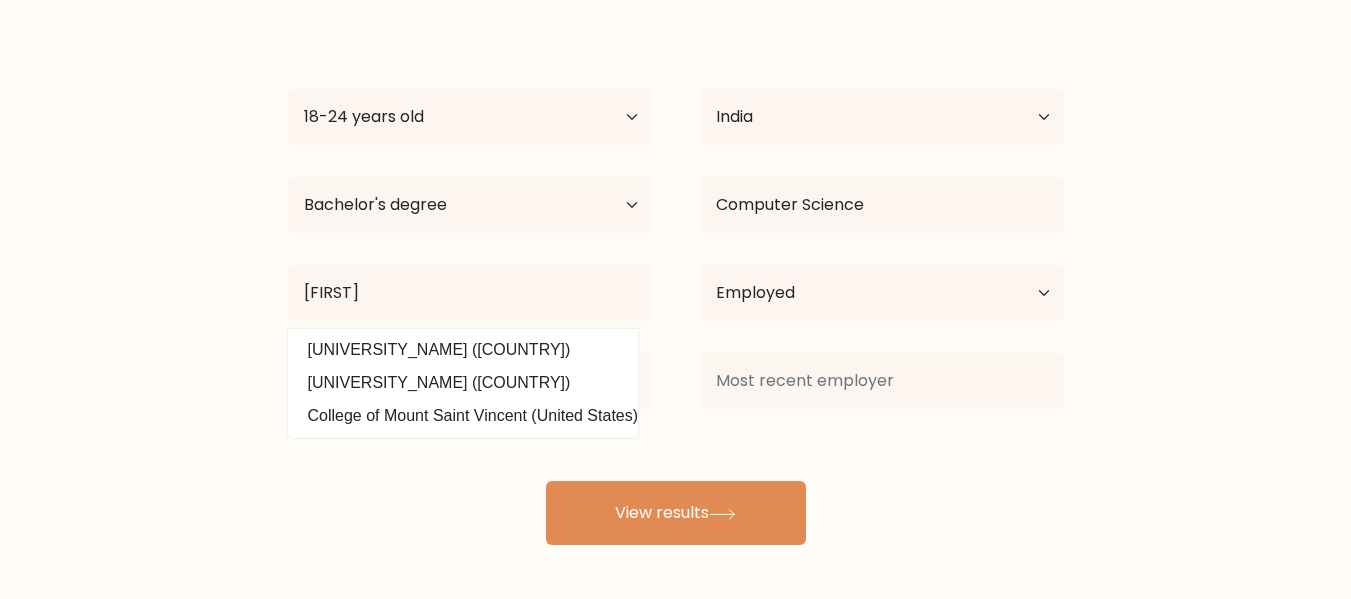 click on "[UNIVERSITY_NAME] ([COUNTRY])" at bounding box center [463, 383] 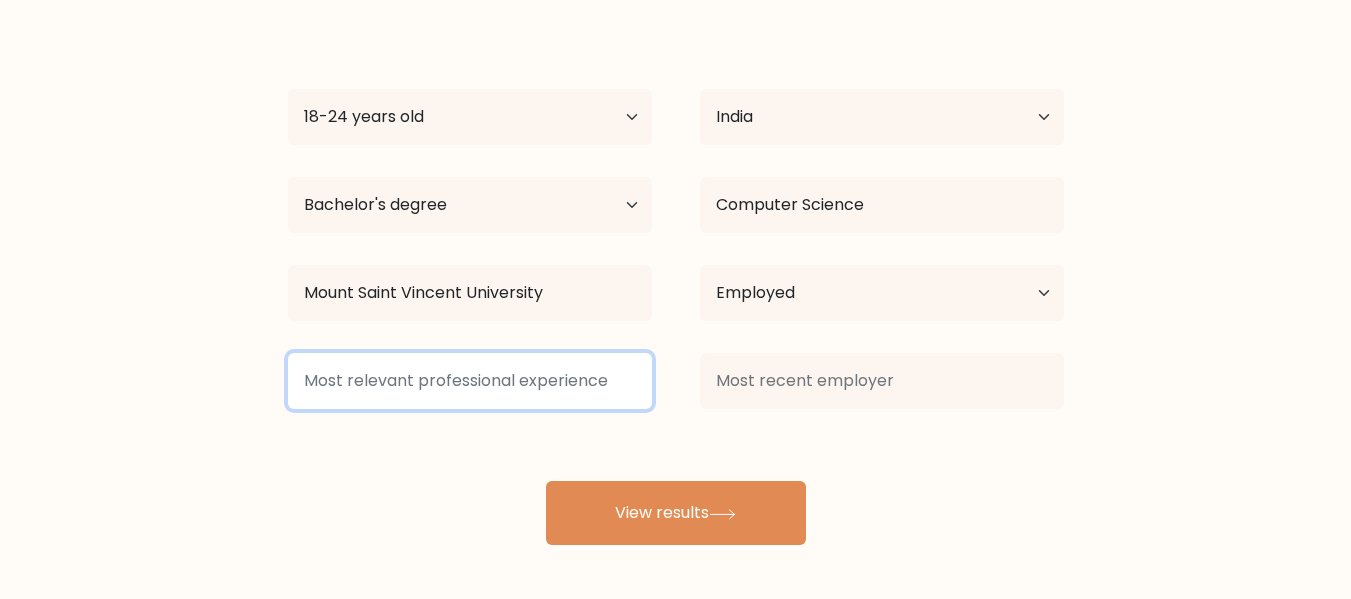 click at bounding box center [470, 381] 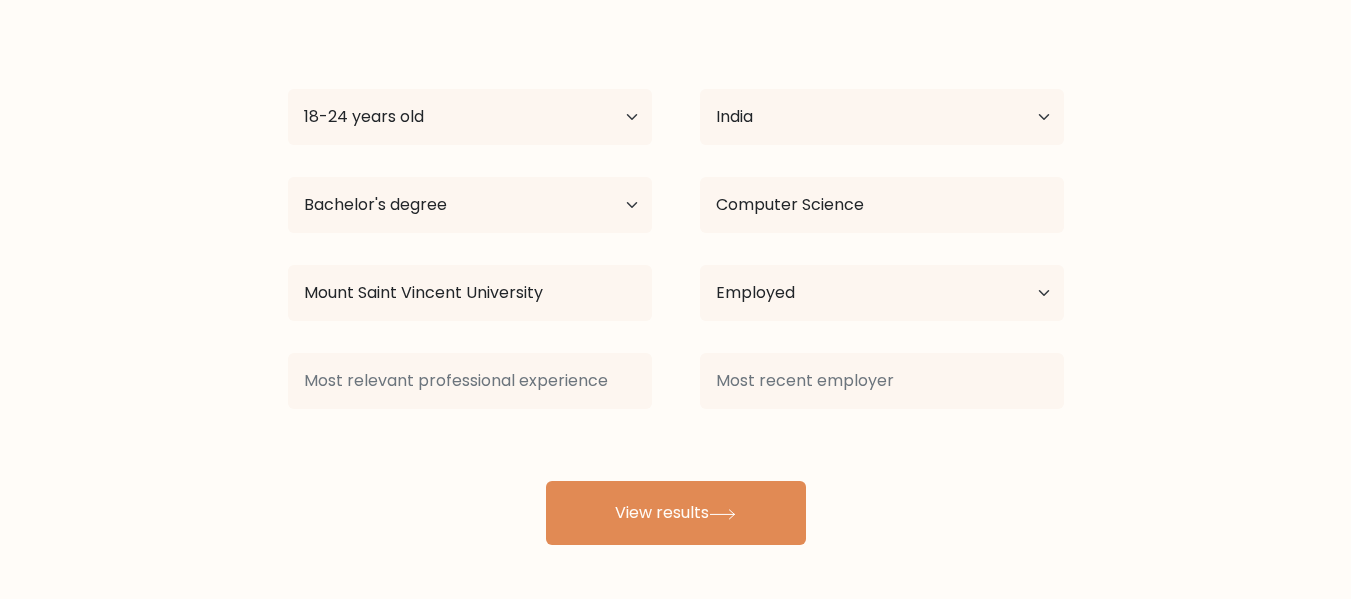 click on "Compare your results to your peers
[FIRST]
[LAST]
Age
Under 18 years old
18-24 years old
25-34 years old
35-44 years old
45-54 years old
55-64 years old
65 years old and above
Country
Afghanistan
Albania
Algeria
American Samoa
Andorra
Angola
Anguilla
Antarctica
Antigua and Barbuda
Argentina
Armenia
Aruba" at bounding box center [675, 220] 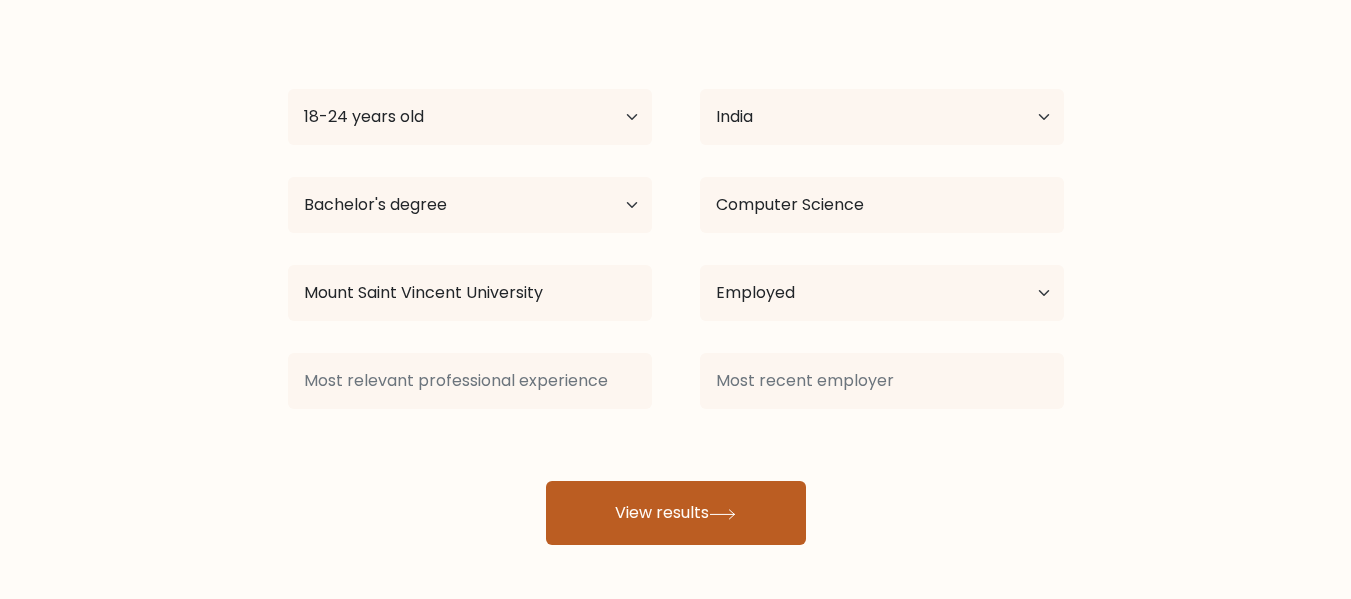 click on "View results" at bounding box center (676, 513) 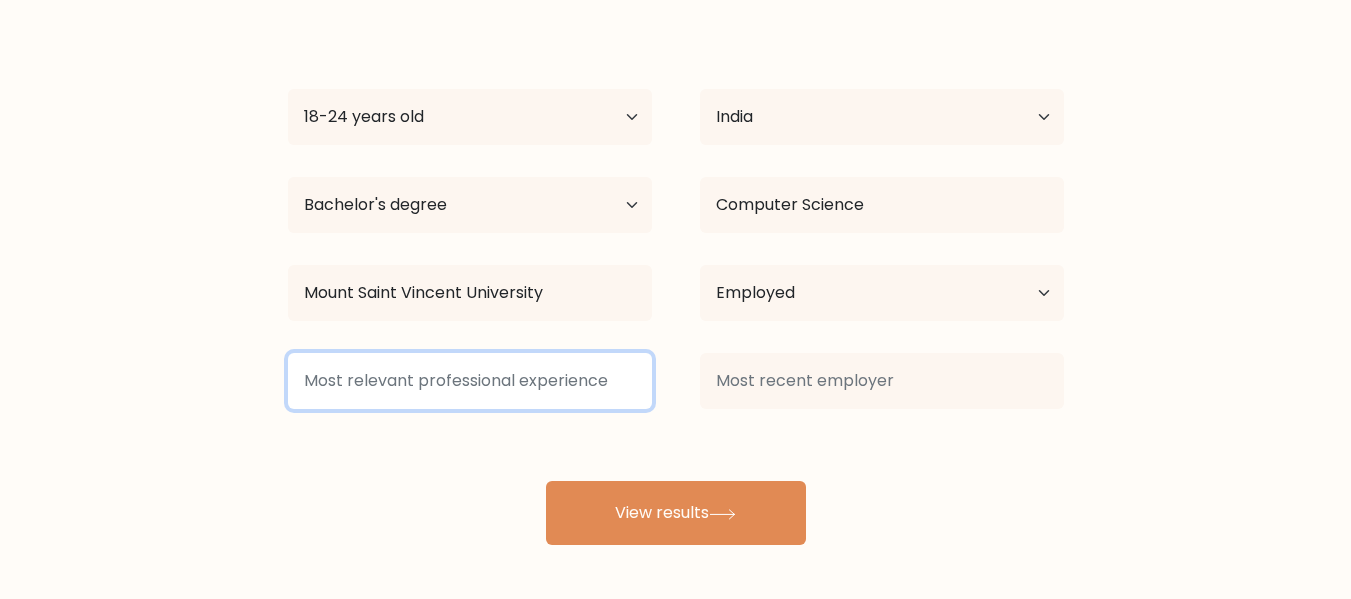 click at bounding box center [470, 381] 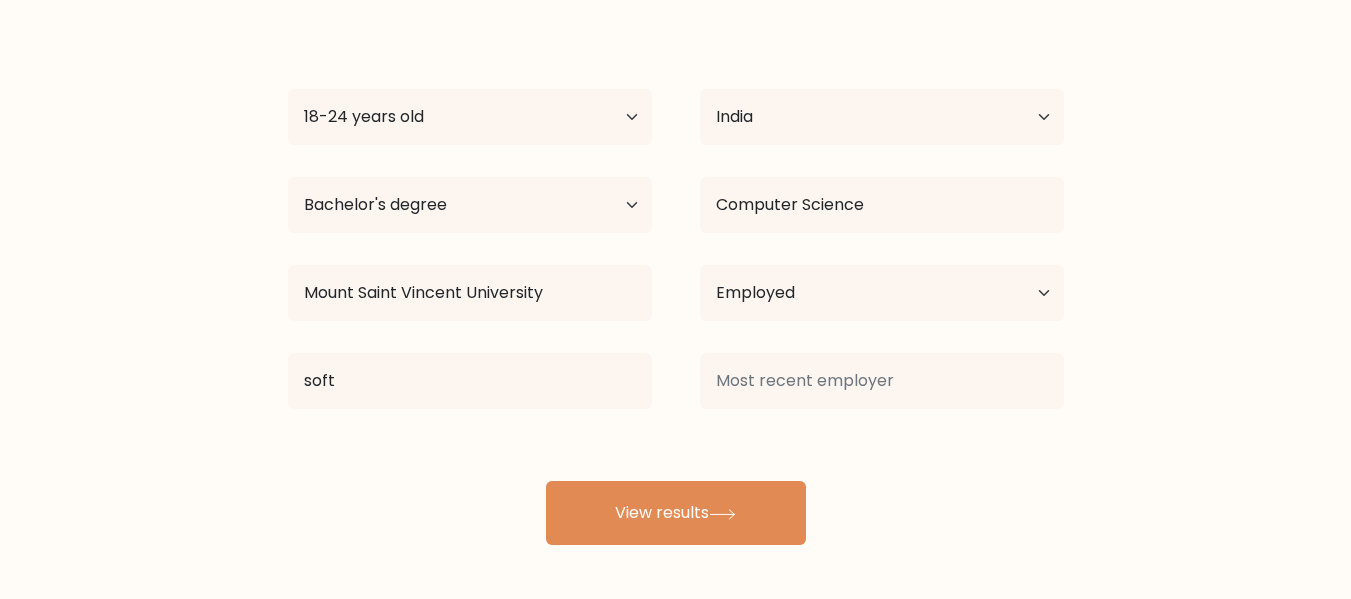 click on "[FIRST]
[LAST]
Age
Under 18 years old
18-24 years old
25-34 years old
35-44 years old
45-54 years old
55-64 years old
65 years old and above
Country
Afghanistan
Albania
Algeria
American Samoa
Andorra
Angola
Anguilla
Antarctica
Antigua and Barbuda
Argentina
Armenia
Aruba
Austria
Azerbaijan
Bahamas
Bahrain
Bangladesh
Barbados
Belarus
Belgium
Belize
Benin
Bermuda
Bhutan
Bolivia
Bonaire, Sint Eustatius and Saba
Bosnia and Herzegovina
Botswana
Bouvet Island
Brazil
Brunei" at bounding box center [676, 281] 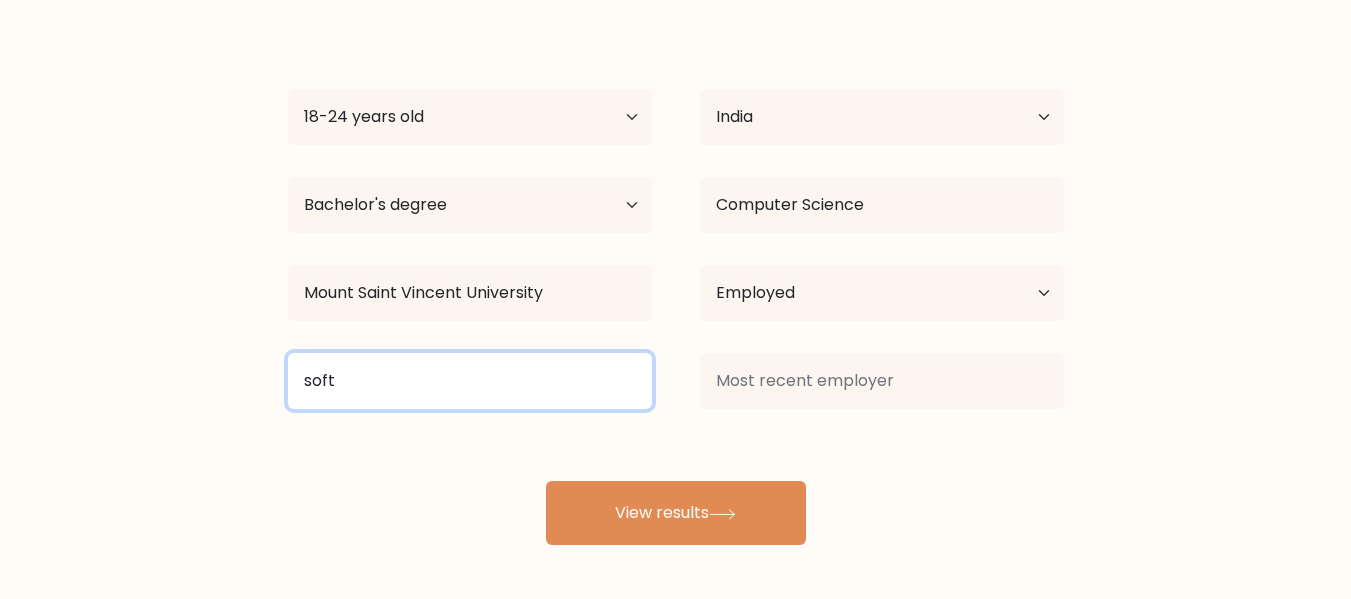 click on "soft" at bounding box center (470, 381) 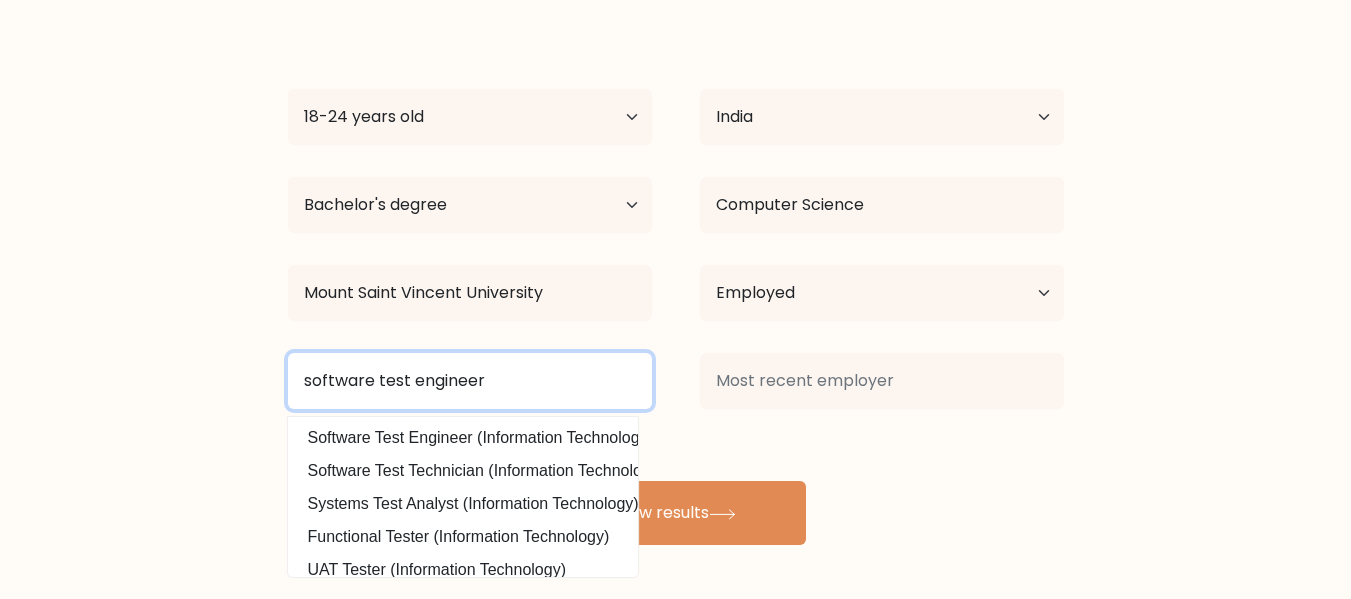 type on "software test engineer" 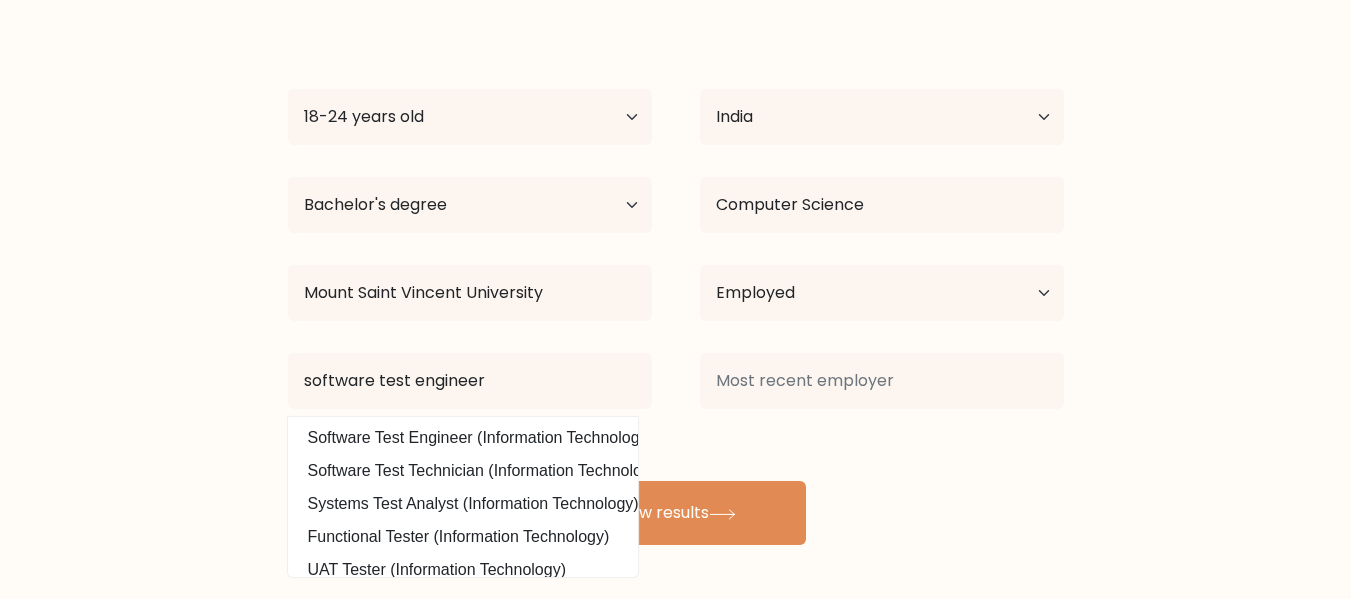 click at bounding box center [882, 381] 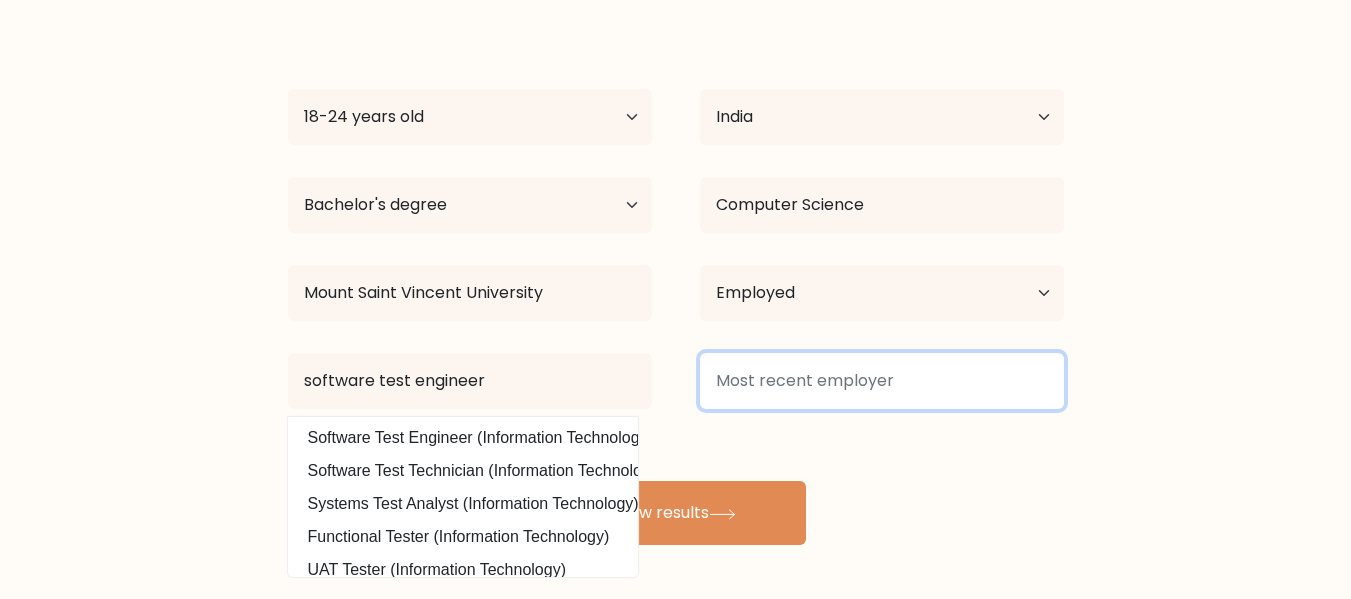 click at bounding box center [882, 381] 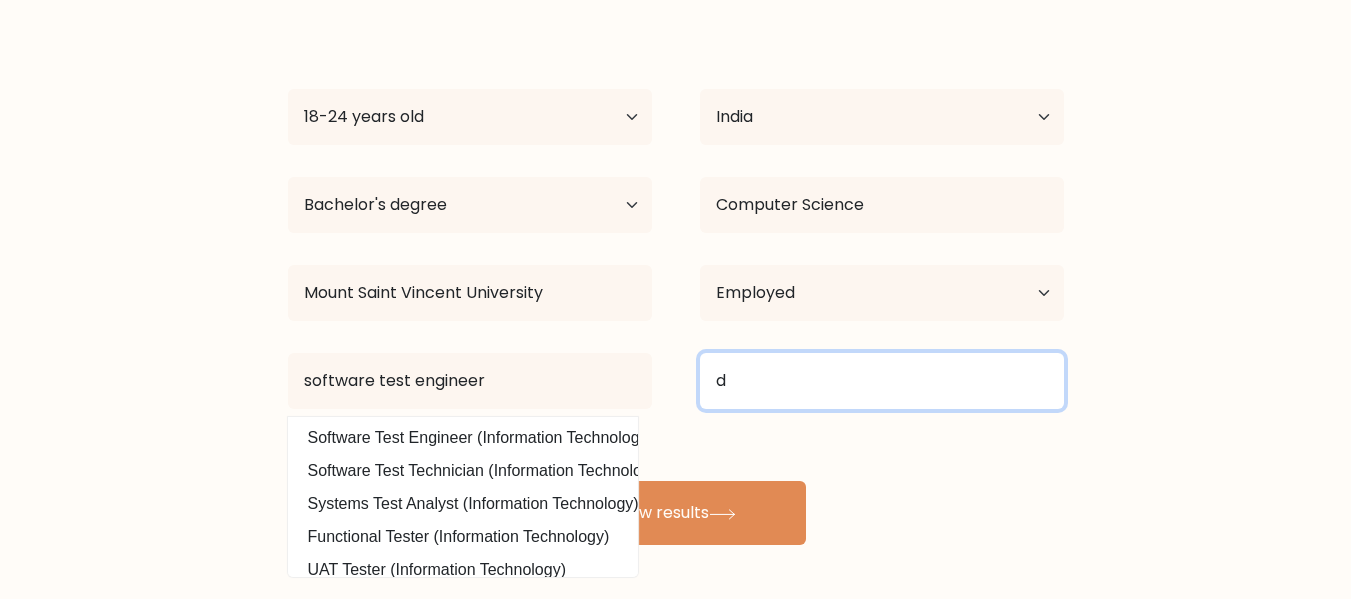click on "d" at bounding box center [882, 381] 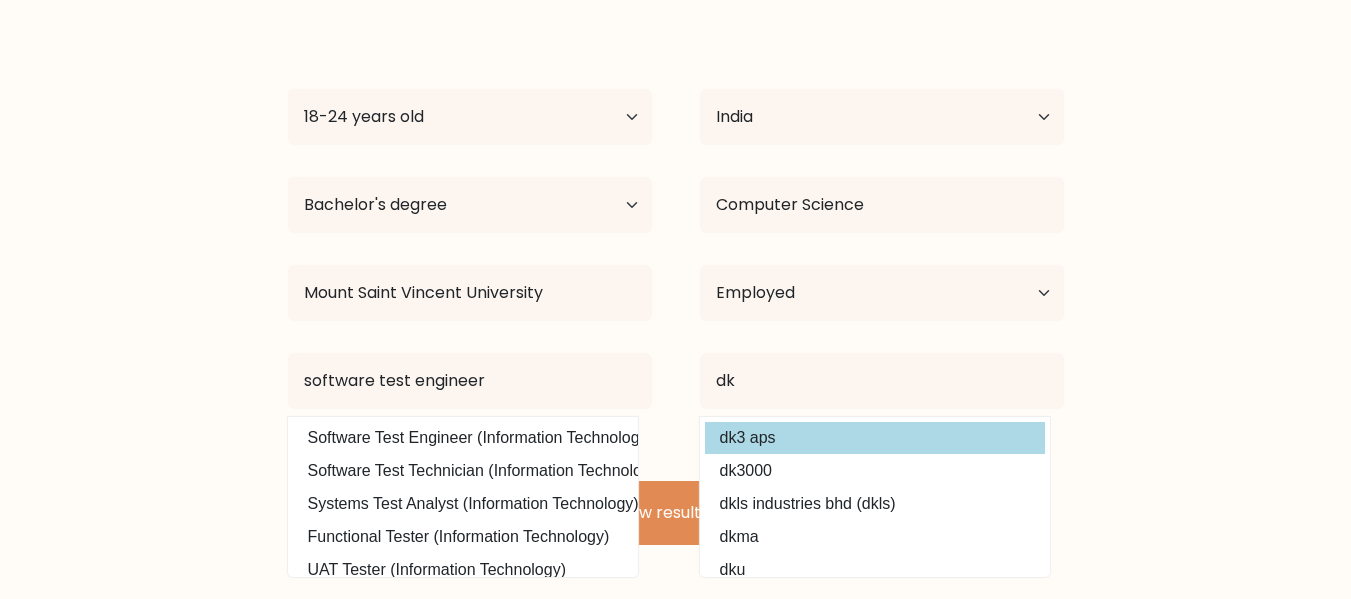 click on "[FIRST]
[LAST]
Age
Under 18 years old
18-24 years old
25-34 years old
35-44 years old
45-54 years old
55-64 years old
65 years old and above
Country
Afghanistan
Albania
Algeria
American Samoa
Andorra
Angola
Anguilla
Antarctica
Antigua and Barbuda
Argentina
Armenia
Aruba
Austria
Azerbaijan
Bahamas
Bahrain
Bangladesh
Barbados
Belarus
Belgium
Belize
Benin
Bermuda
Bhutan
Bolivia
Bonaire, Sint Eustatius and Saba
Bosnia and Herzegovina
Botswana
Bouvet Island
Brazil
Brunei" at bounding box center [676, 281] 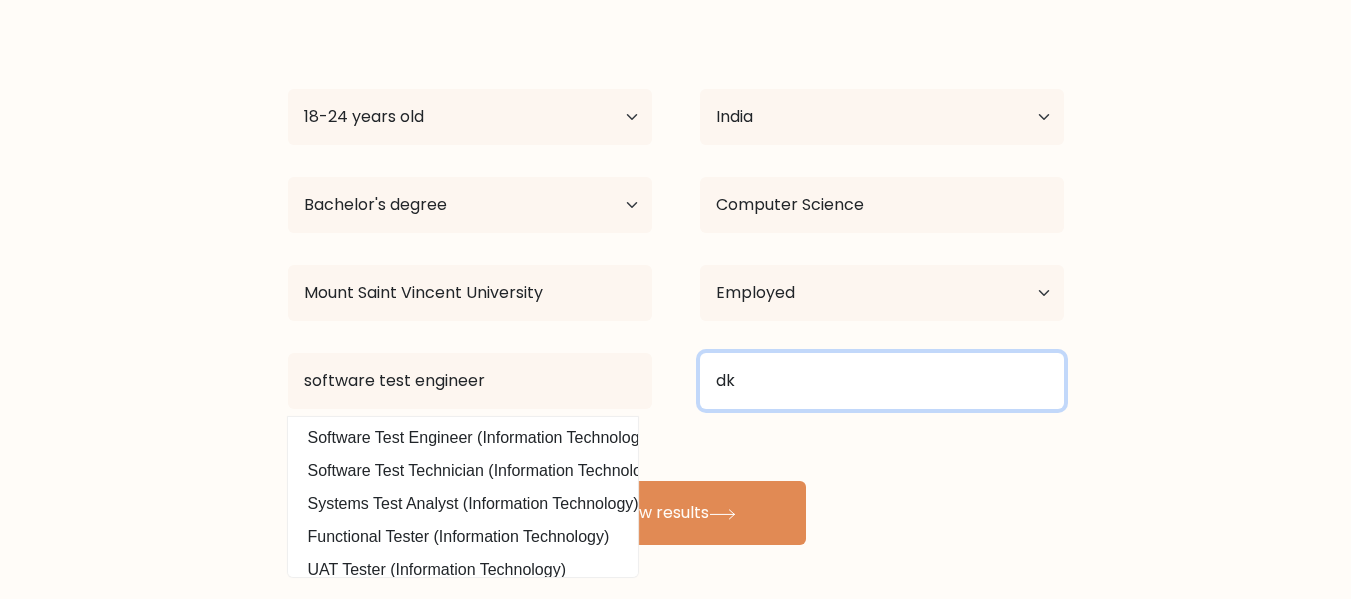 click on "dk" at bounding box center [882, 381] 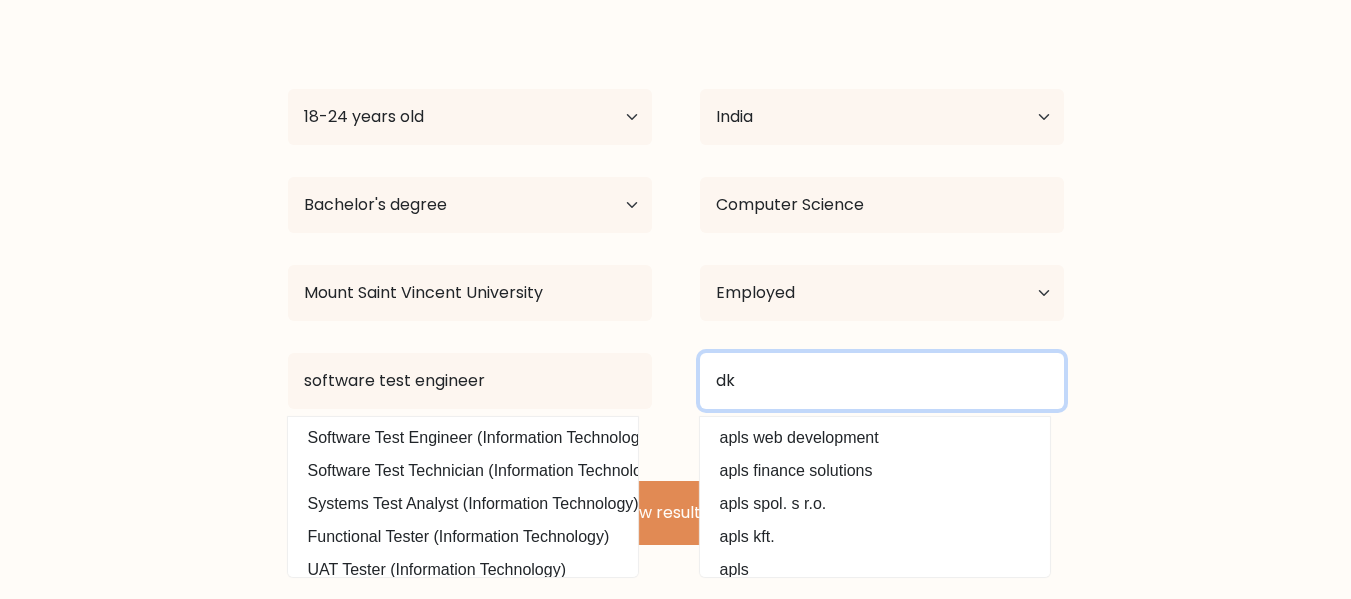 type on "d" 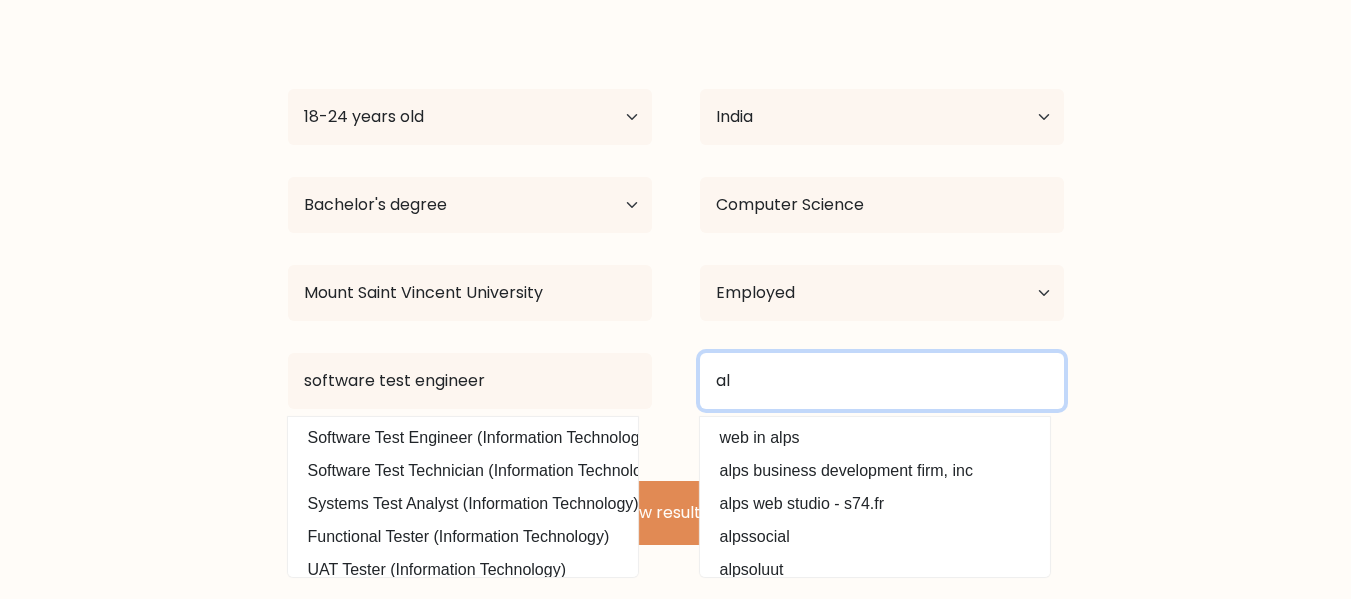 type on "a" 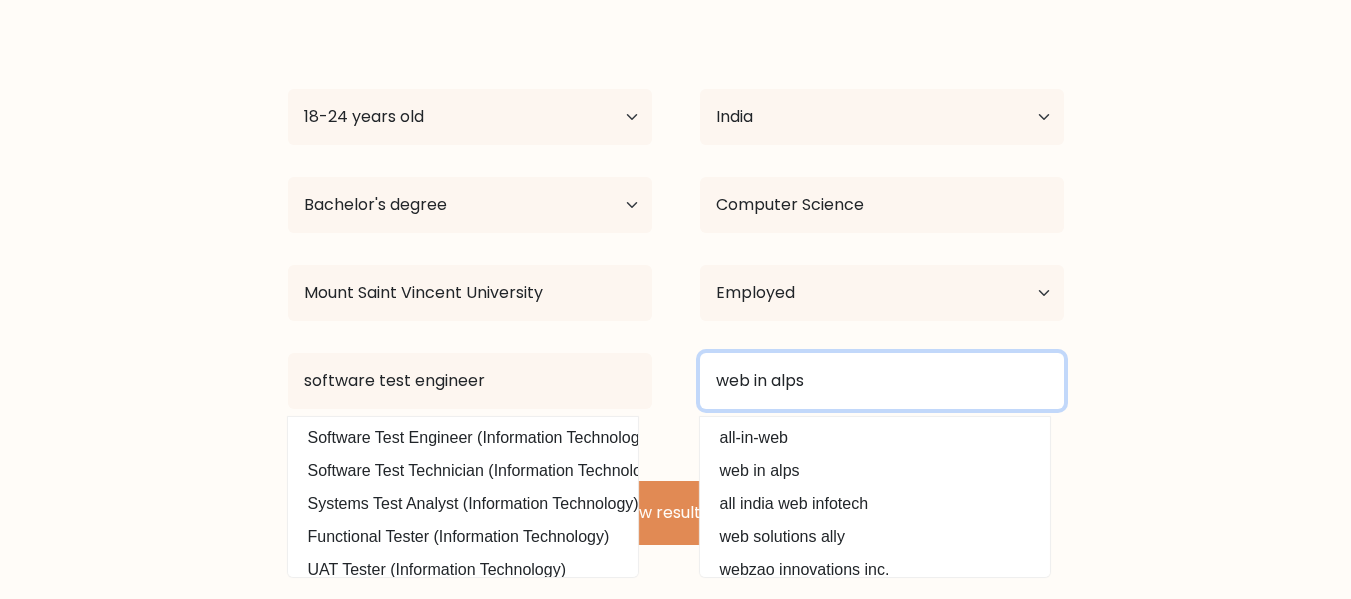 type on "web in alps" 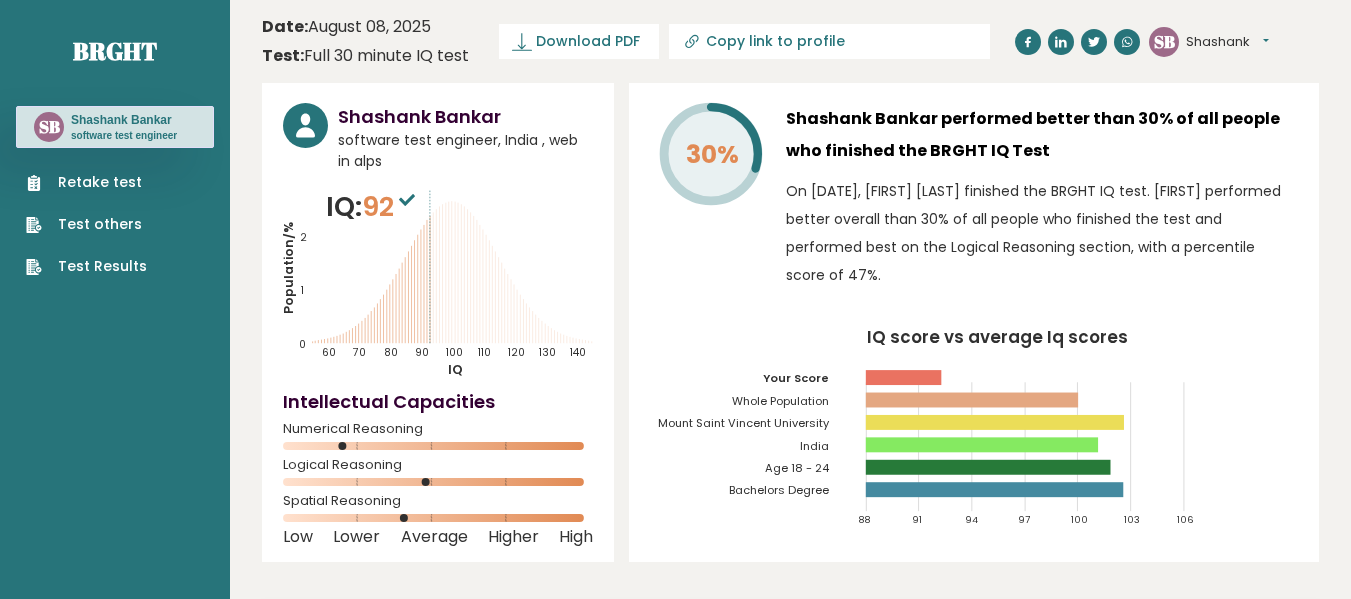 scroll, scrollTop: 0, scrollLeft: 0, axis: both 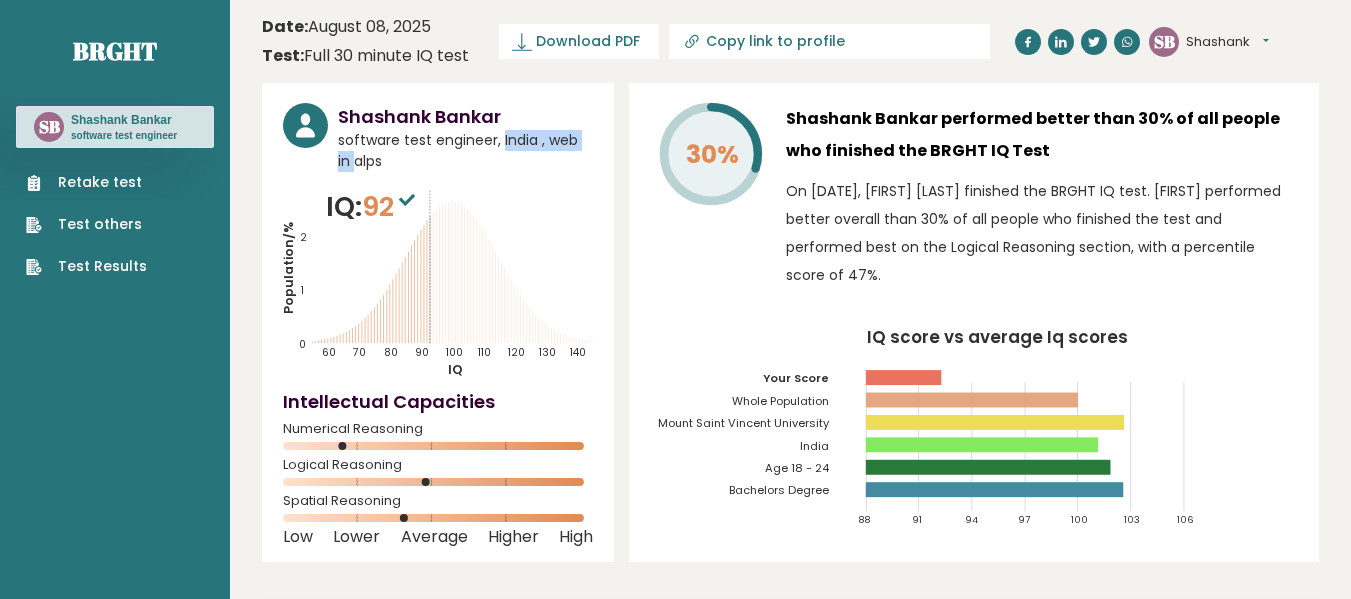 drag, startPoint x: 466, startPoint y: 130, endPoint x: 541, endPoint y: 148, distance: 77.12976 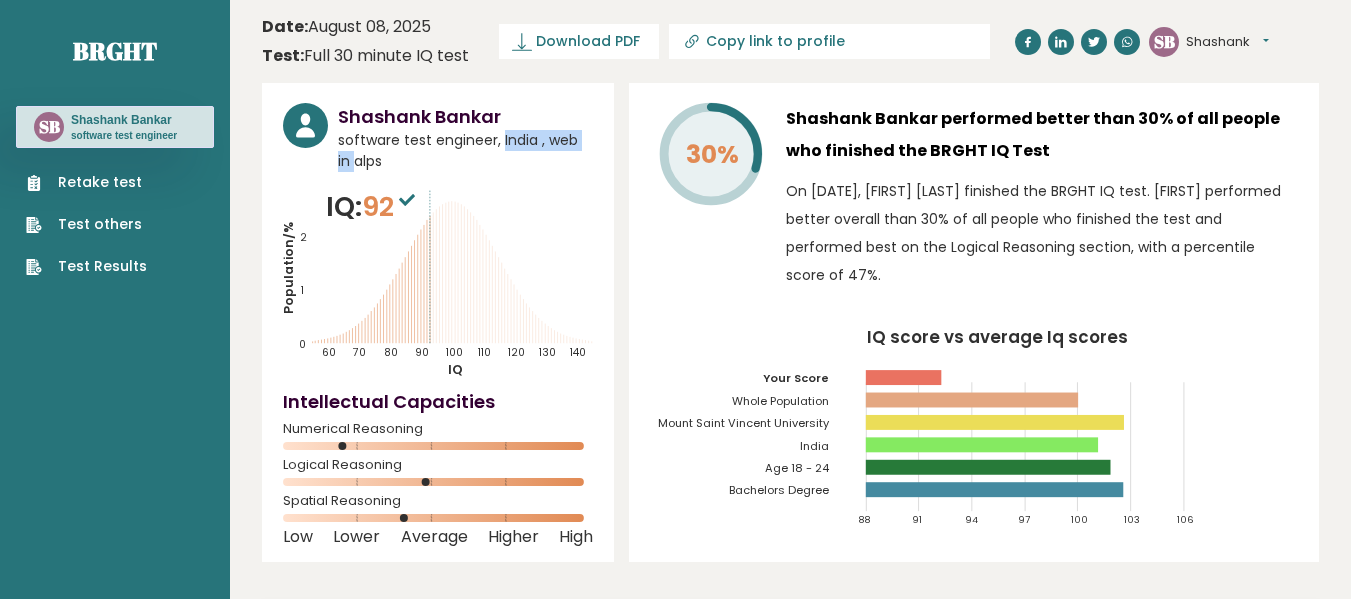 click on "software test engineer,
India
, web in alps" at bounding box center (465, 151) 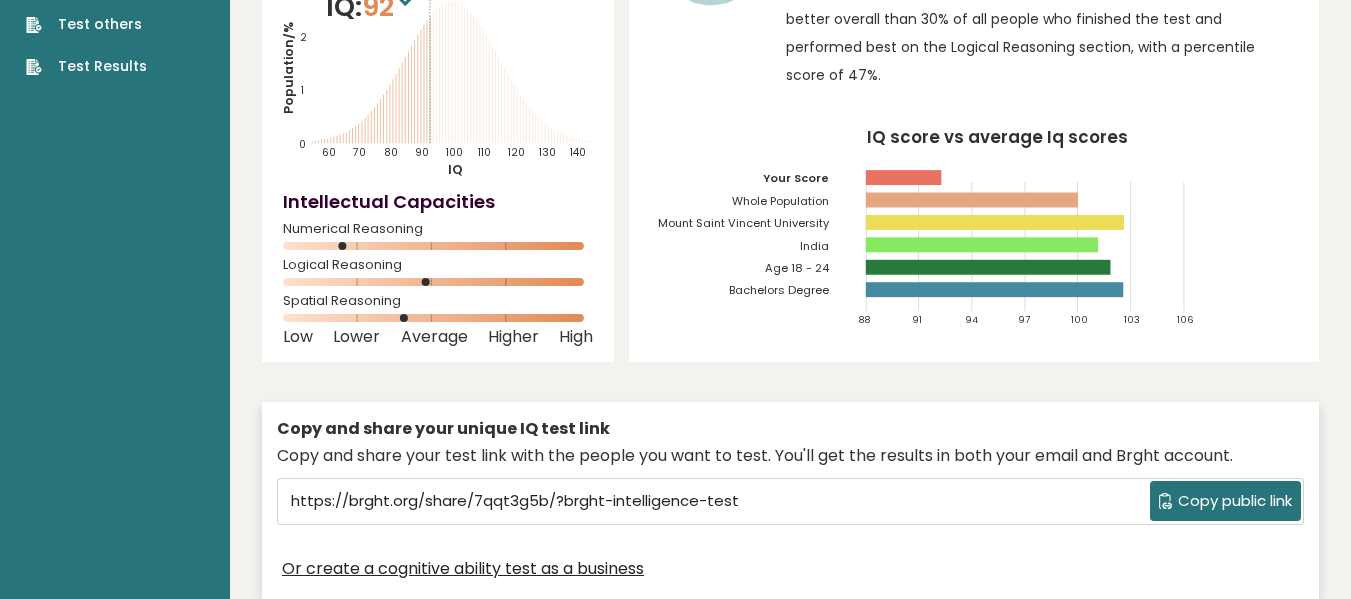 scroll, scrollTop: 0, scrollLeft: 0, axis: both 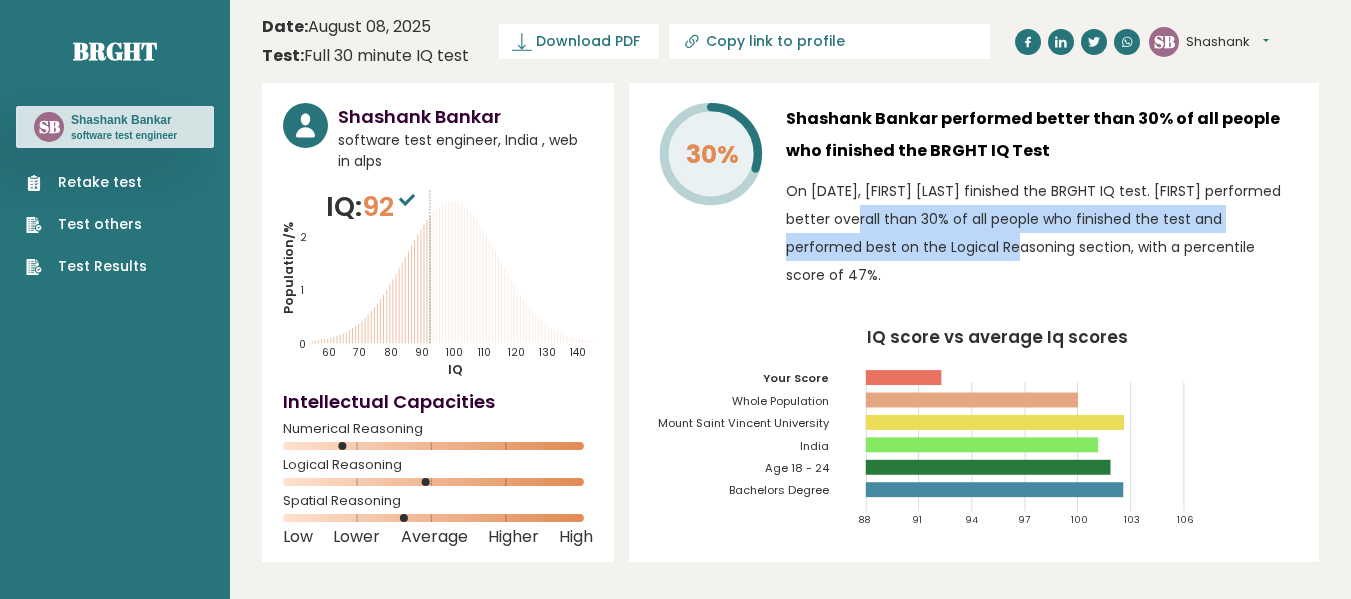 drag, startPoint x: 798, startPoint y: 212, endPoint x: 967, endPoint y: 233, distance: 170.29973 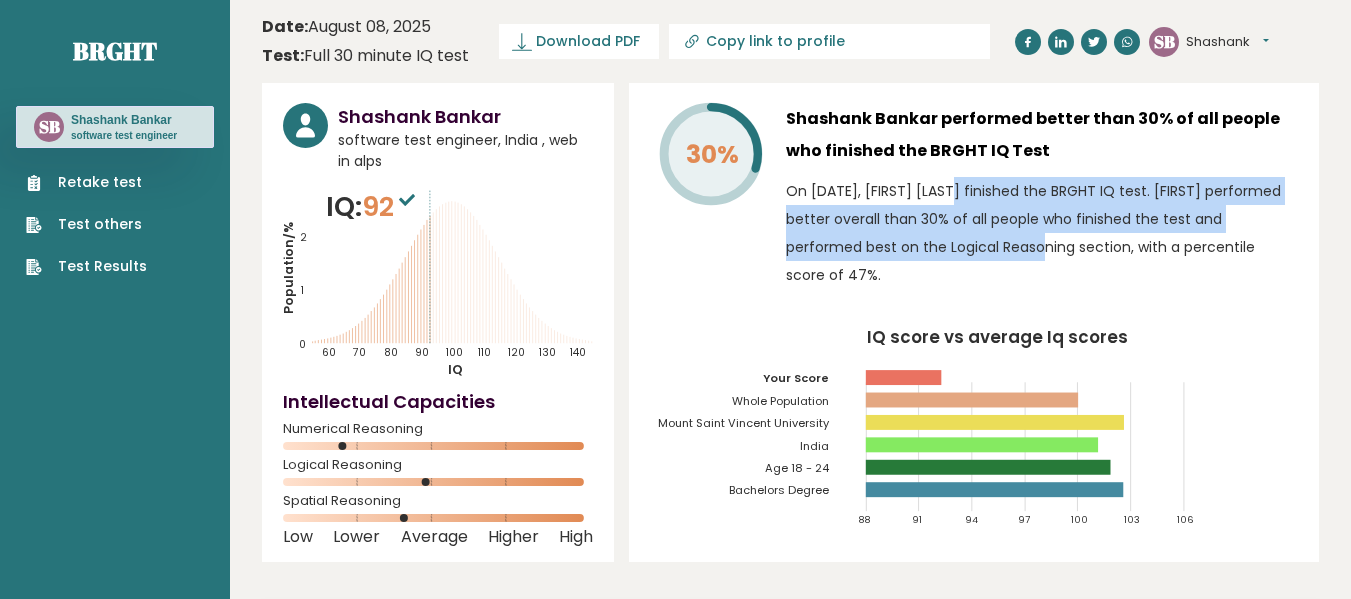 drag, startPoint x: 990, startPoint y: 259, endPoint x: 895, endPoint y: 199, distance: 112.36102 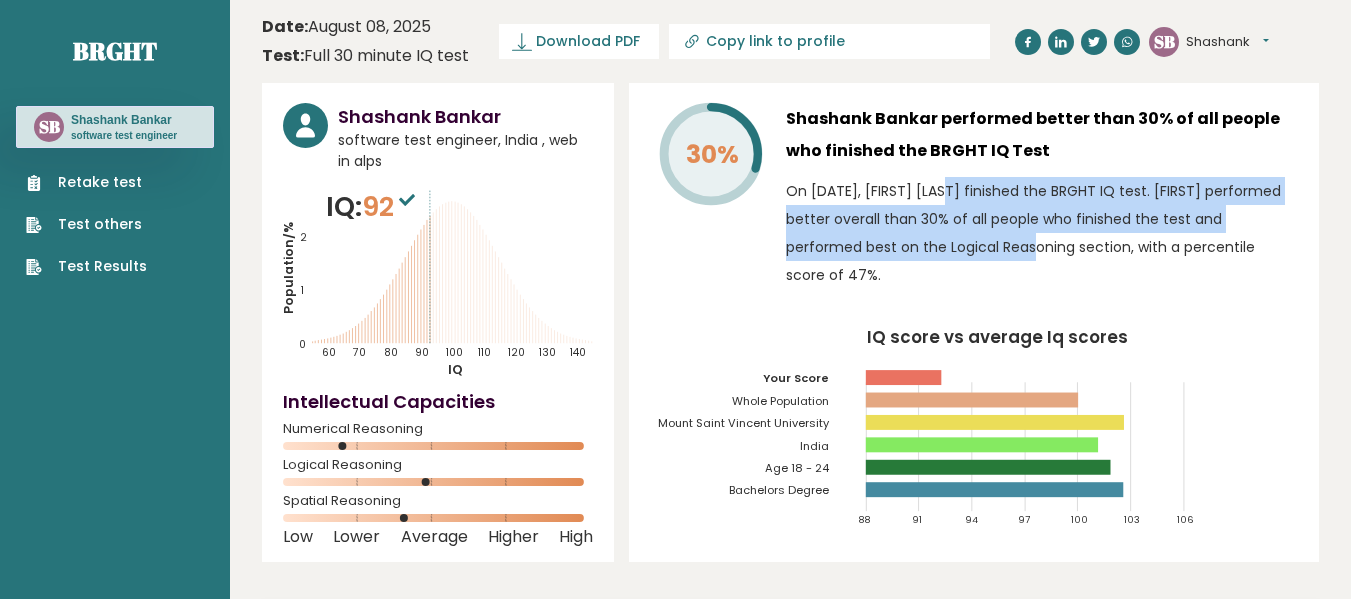 click on "On August 08, 2025, Shashank
Bankar finished the BRGHT IQ test. Shashank performed better overall than
30% of all people who finished the test and
performed best on the
Logical Reasoning section, with
a percentile score of 47%." at bounding box center [1042, 233] 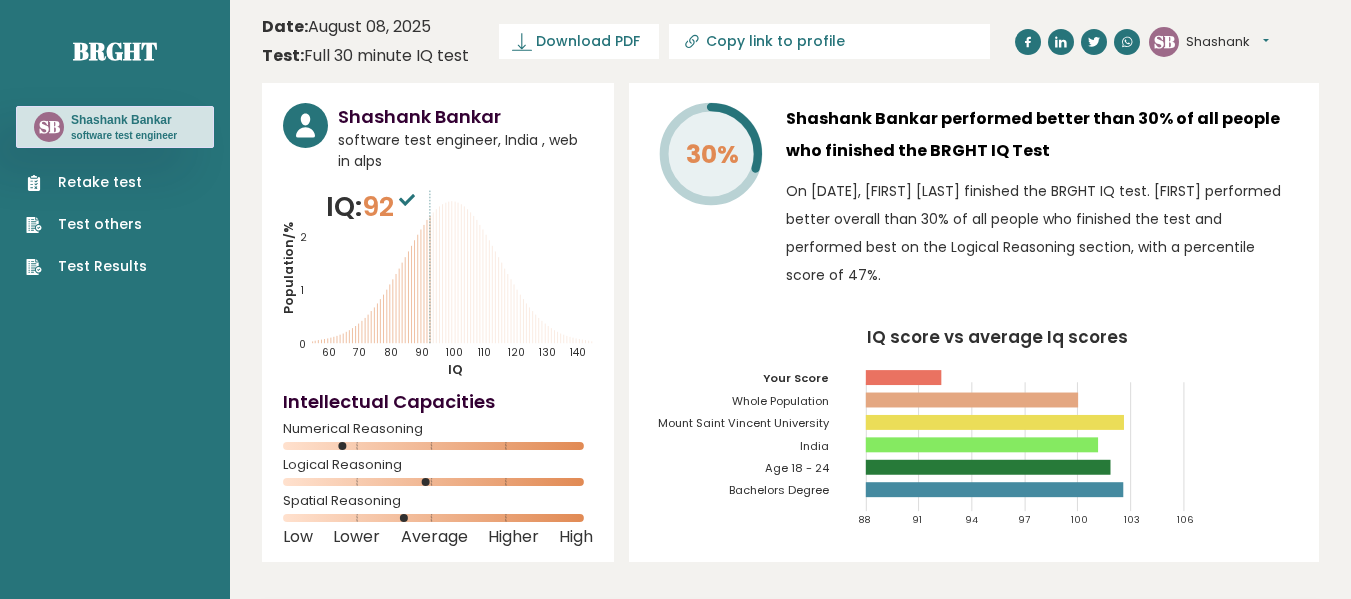 drag, startPoint x: 936, startPoint y: 237, endPoint x: 999, endPoint y: 278, distance: 75.16648 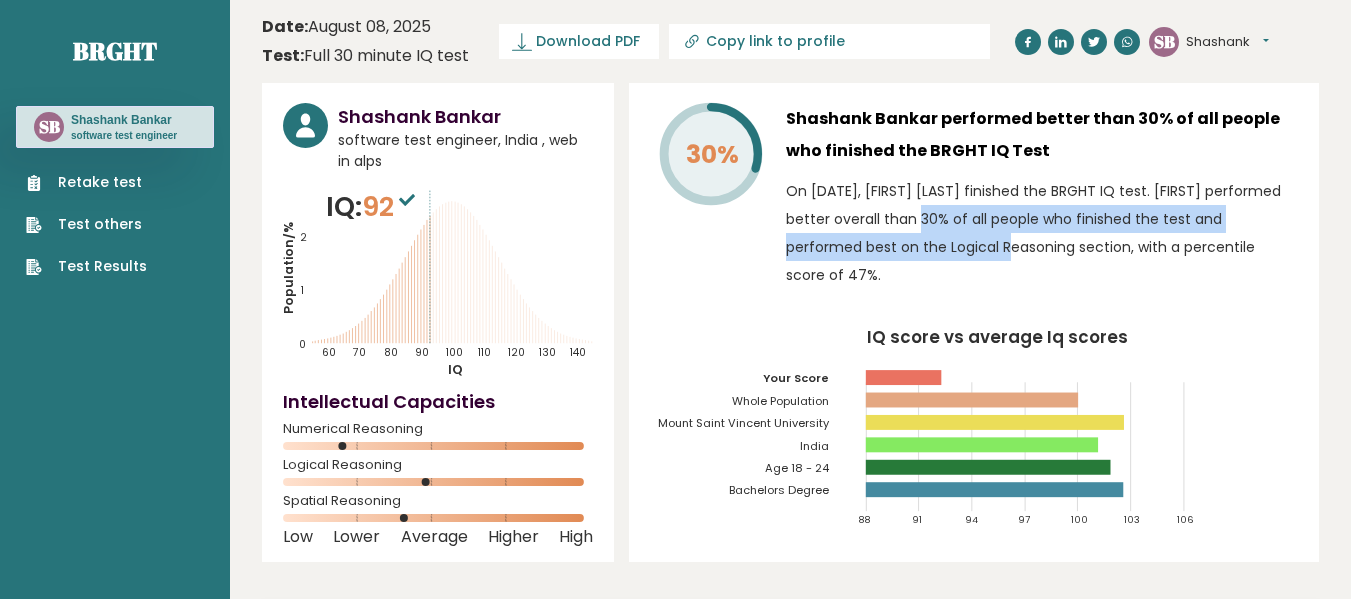 drag, startPoint x: 887, startPoint y: 227, endPoint x: 960, endPoint y: 259, distance: 79.70571 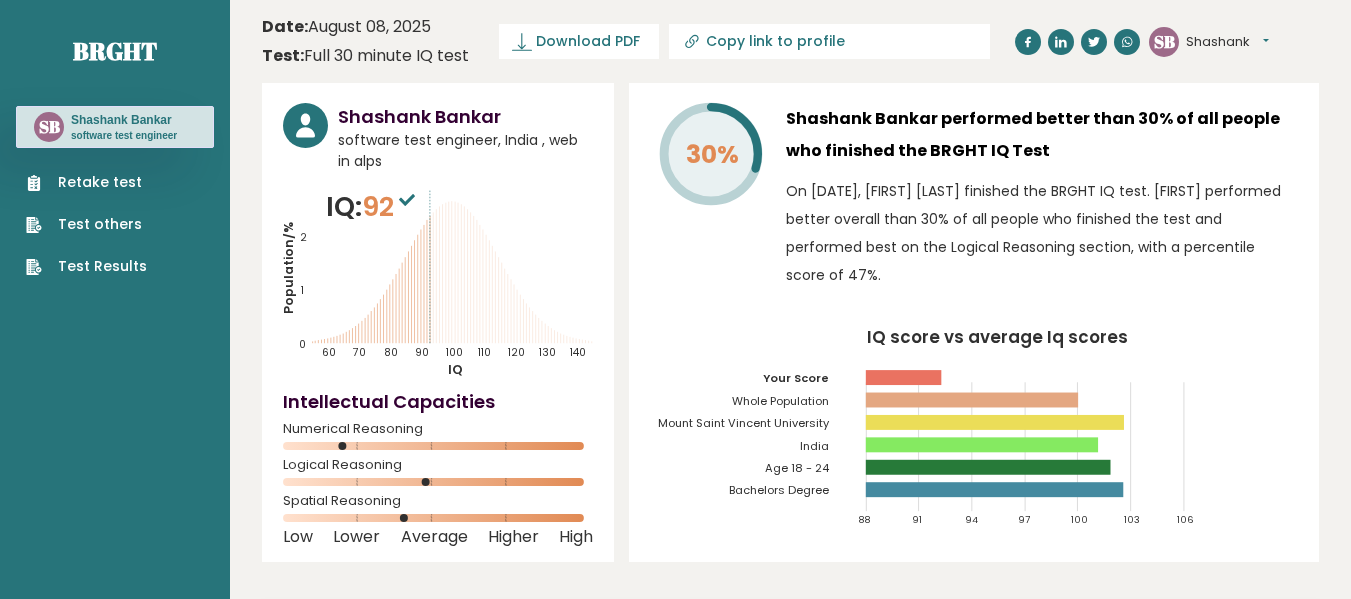 drag, startPoint x: 956, startPoint y: 258, endPoint x: 1033, endPoint y: 293, distance: 84.58132 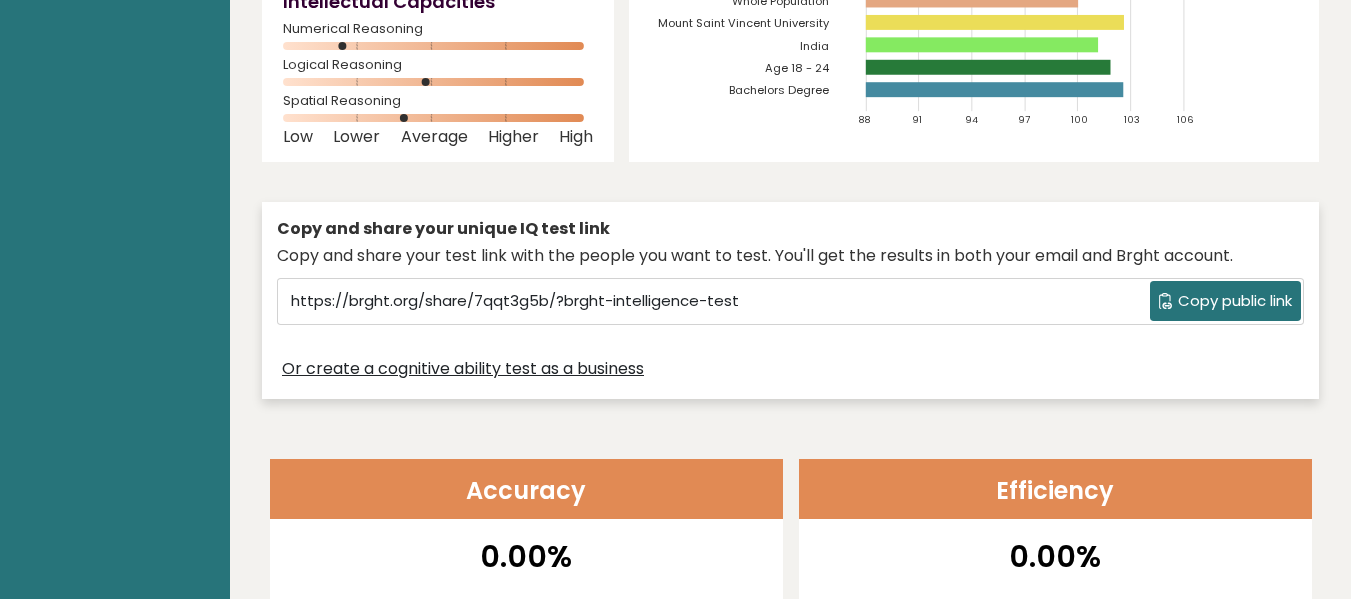 scroll, scrollTop: 0, scrollLeft: 0, axis: both 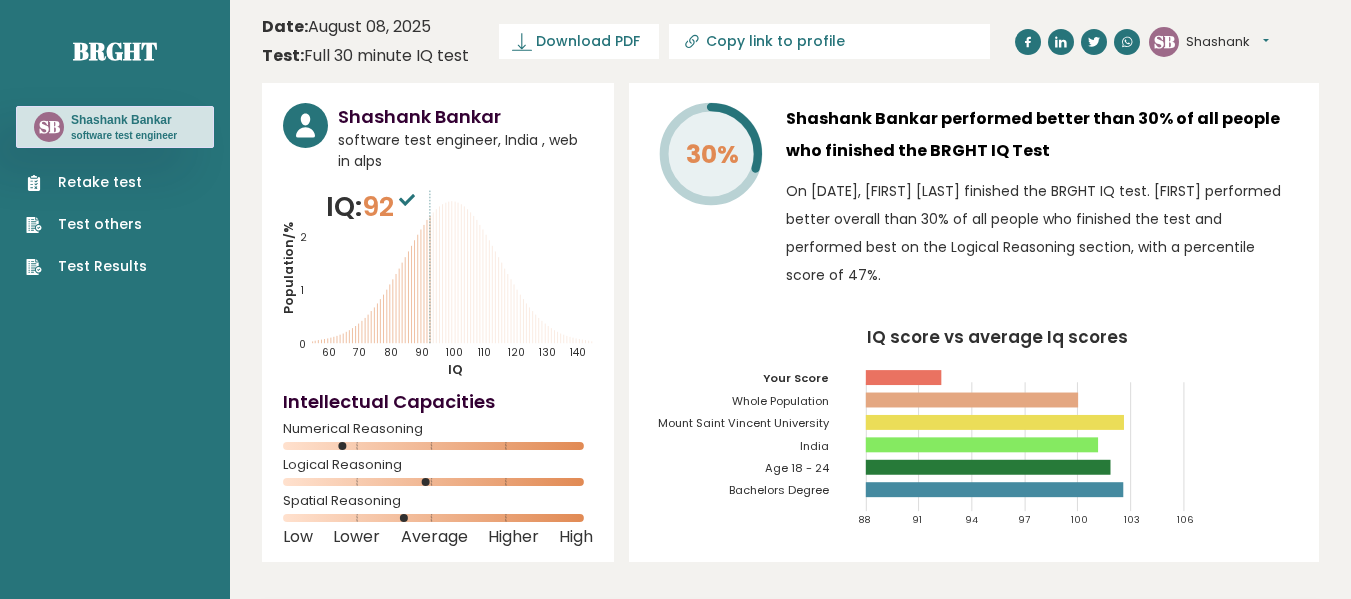 click on "Retake test" at bounding box center (86, 182) 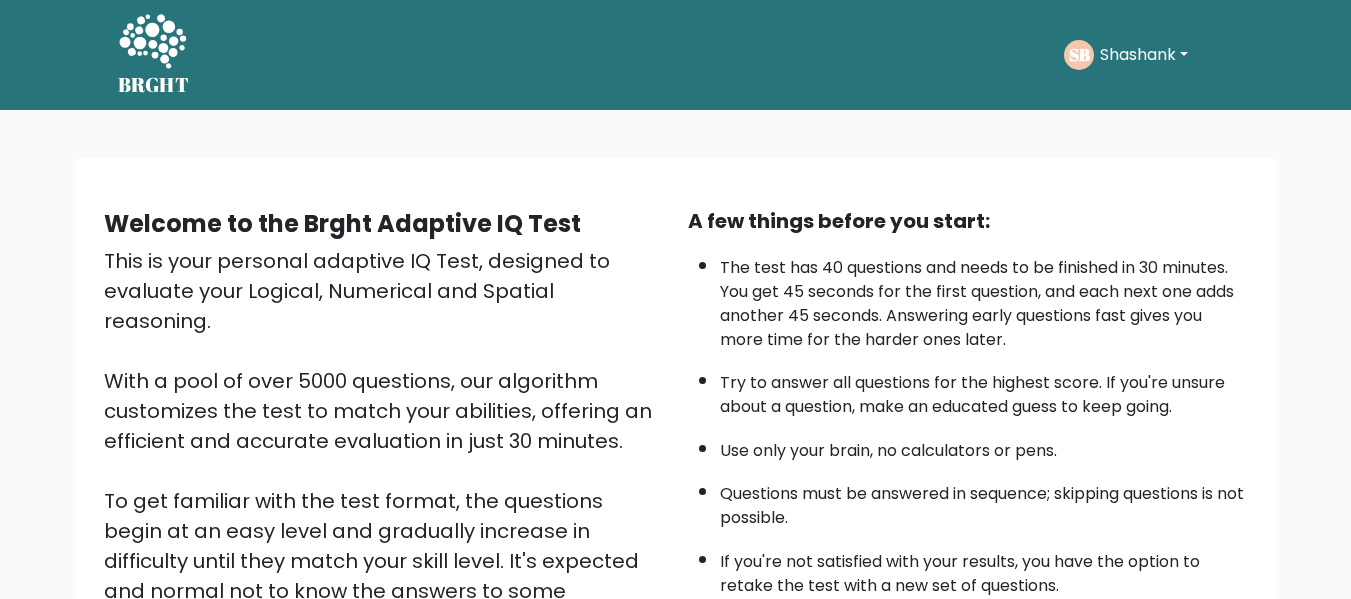scroll, scrollTop: 317, scrollLeft: 0, axis: vertical 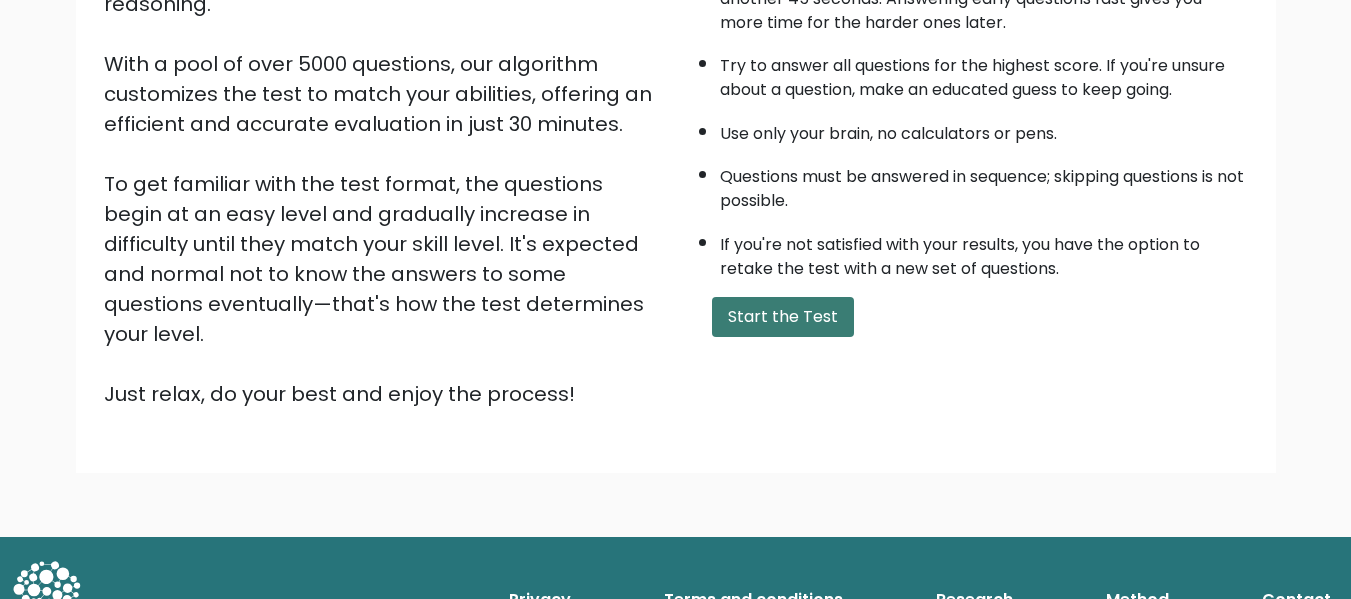 click on "Start the Test" at bounding box center [783, 317] 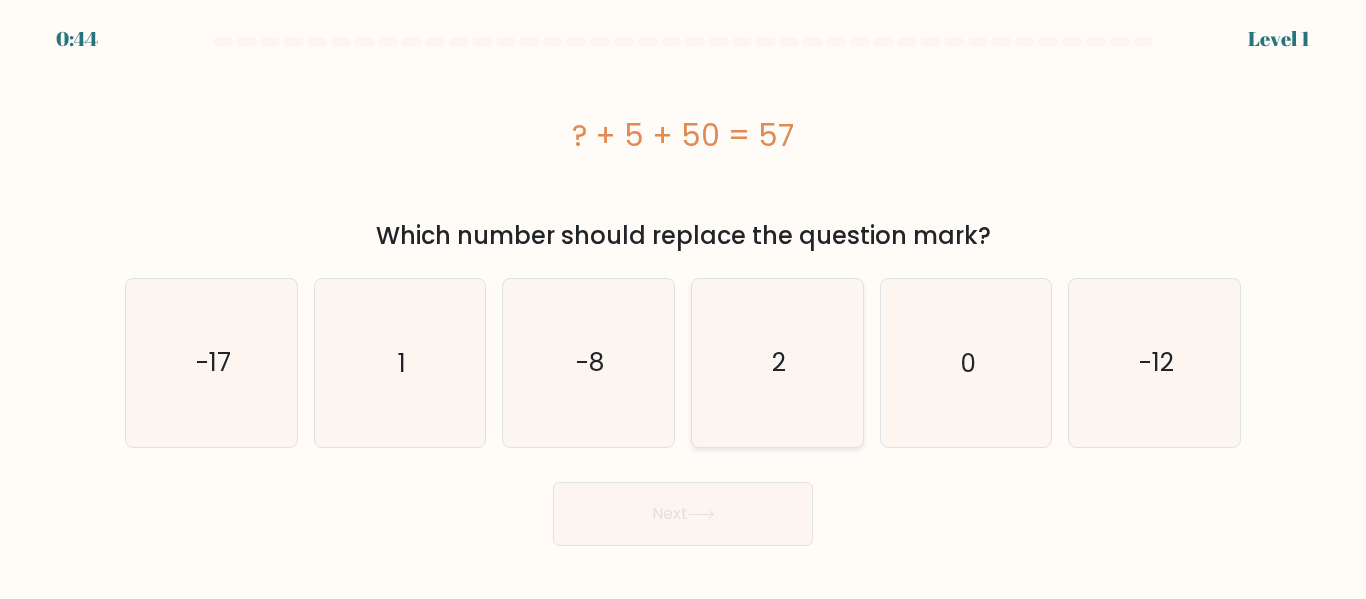 scroll, scrollTop: 0, scrollLeft: 0, axis: both 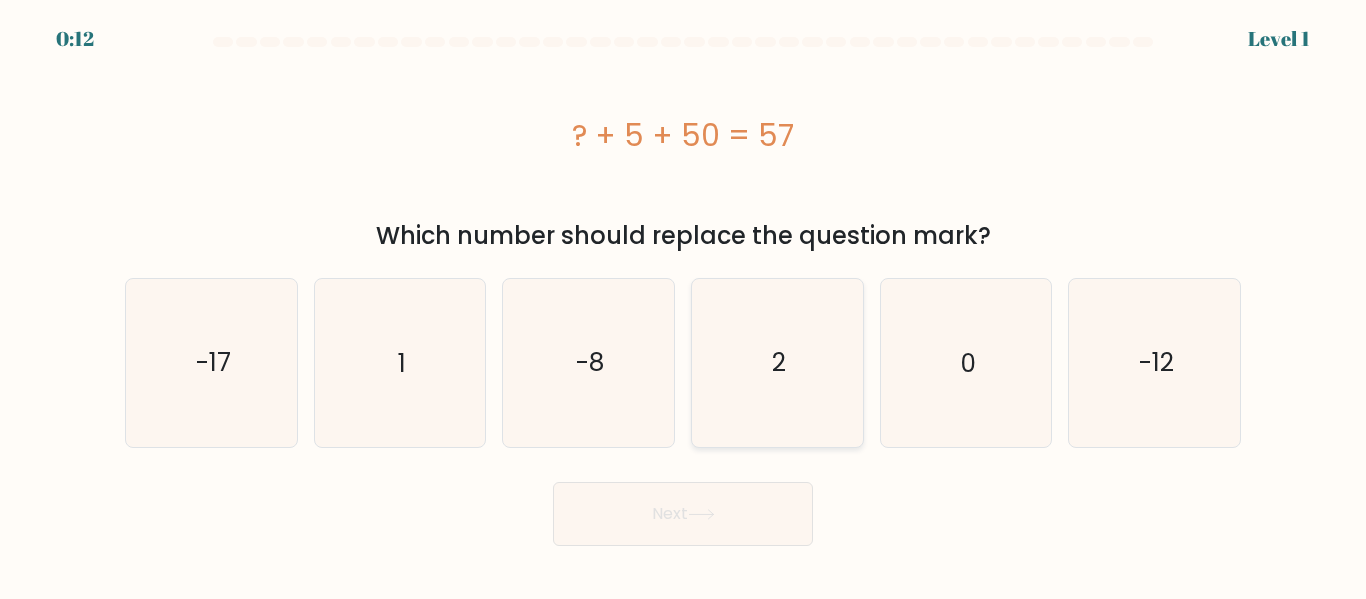 click on "2" 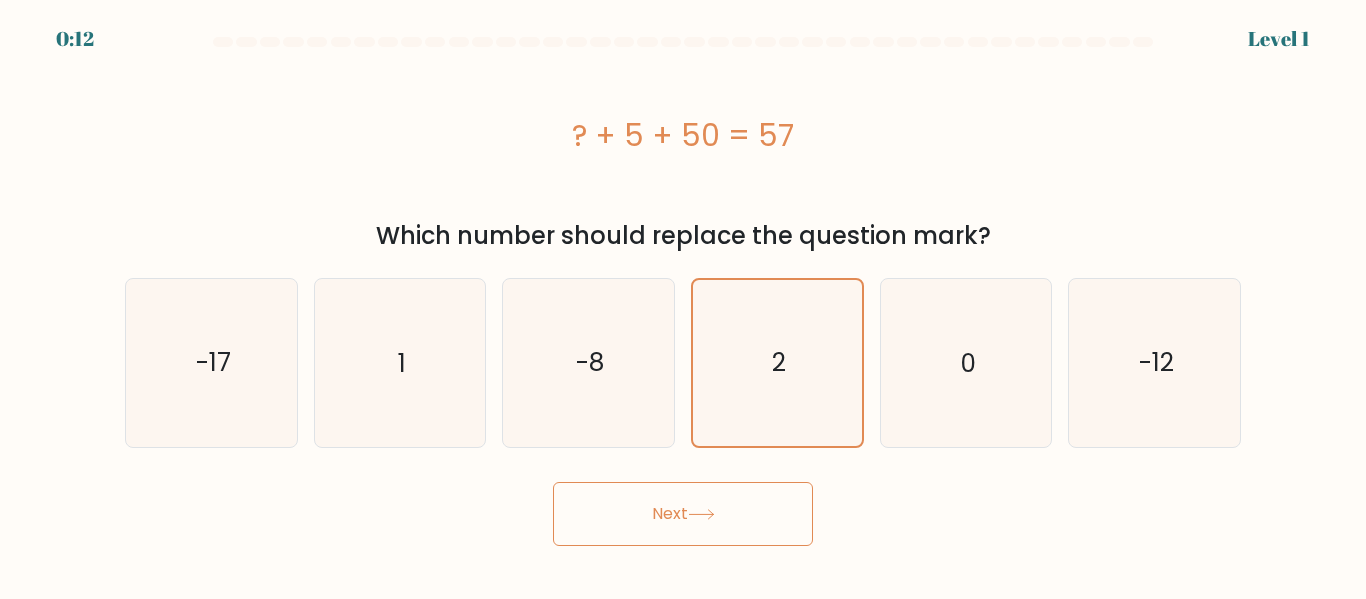 click 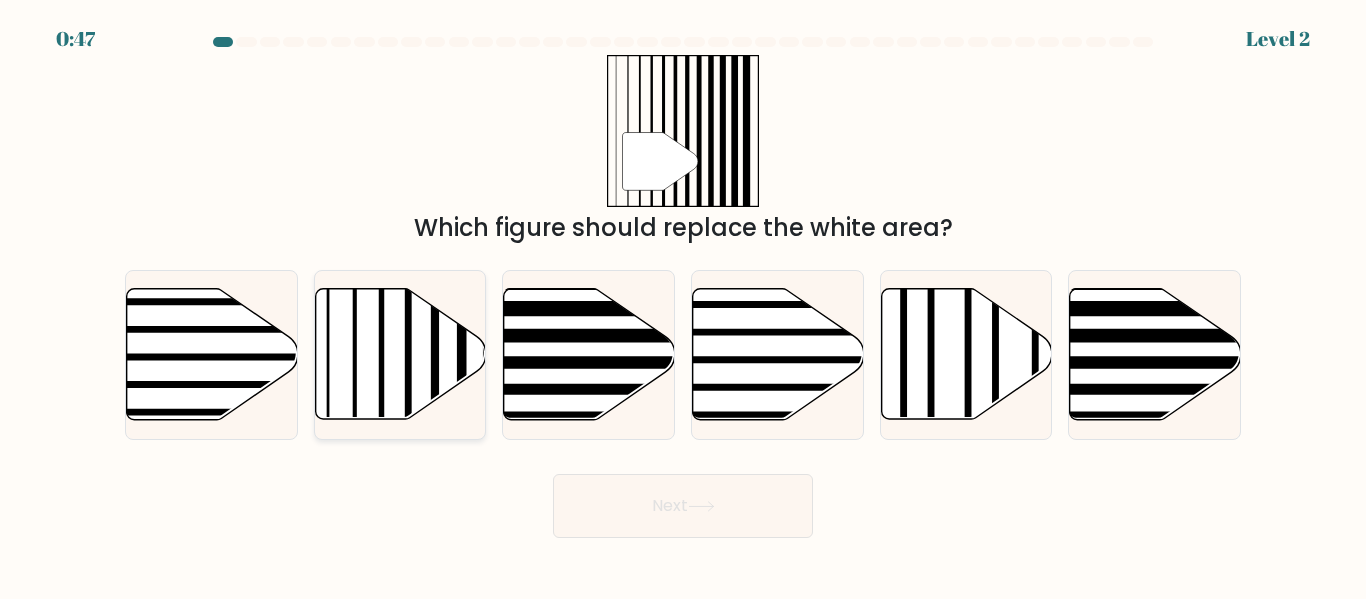 click 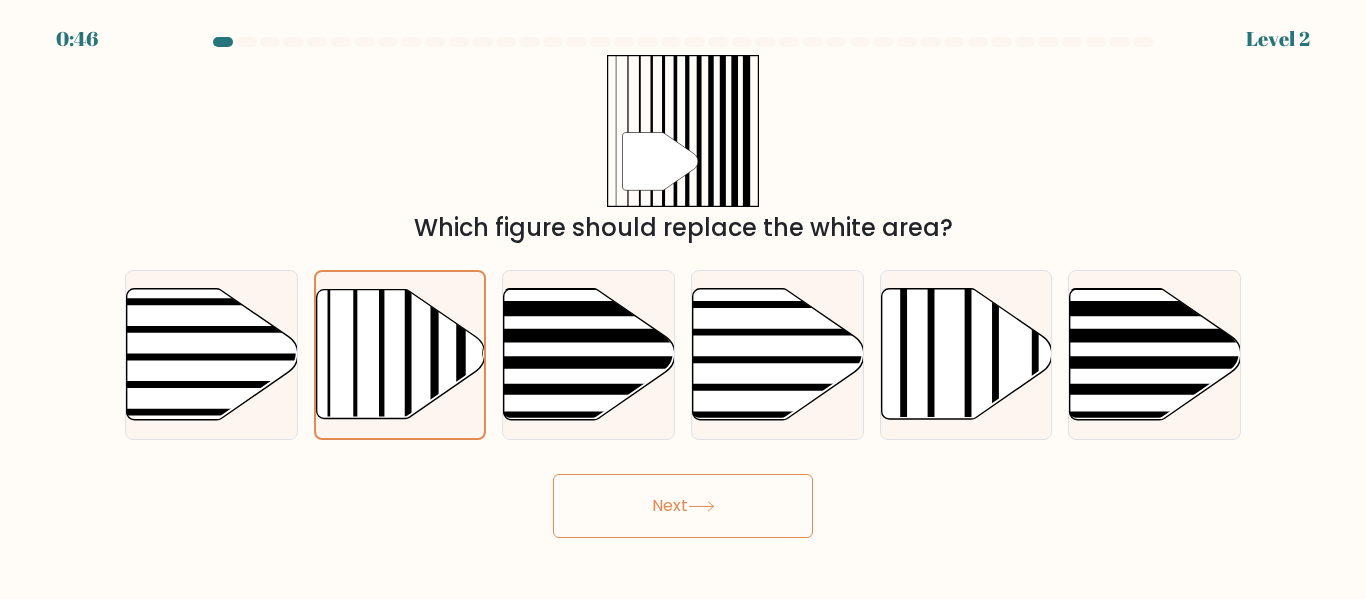 click 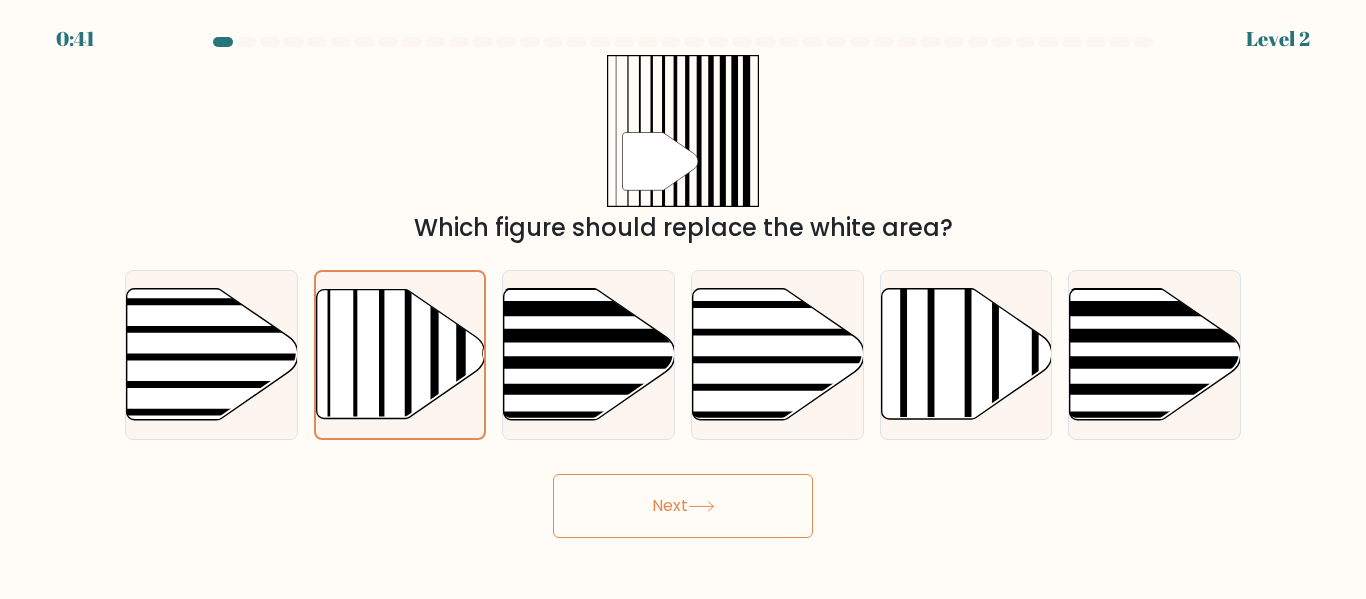 click on "Next" at bounding box center (683, 506) 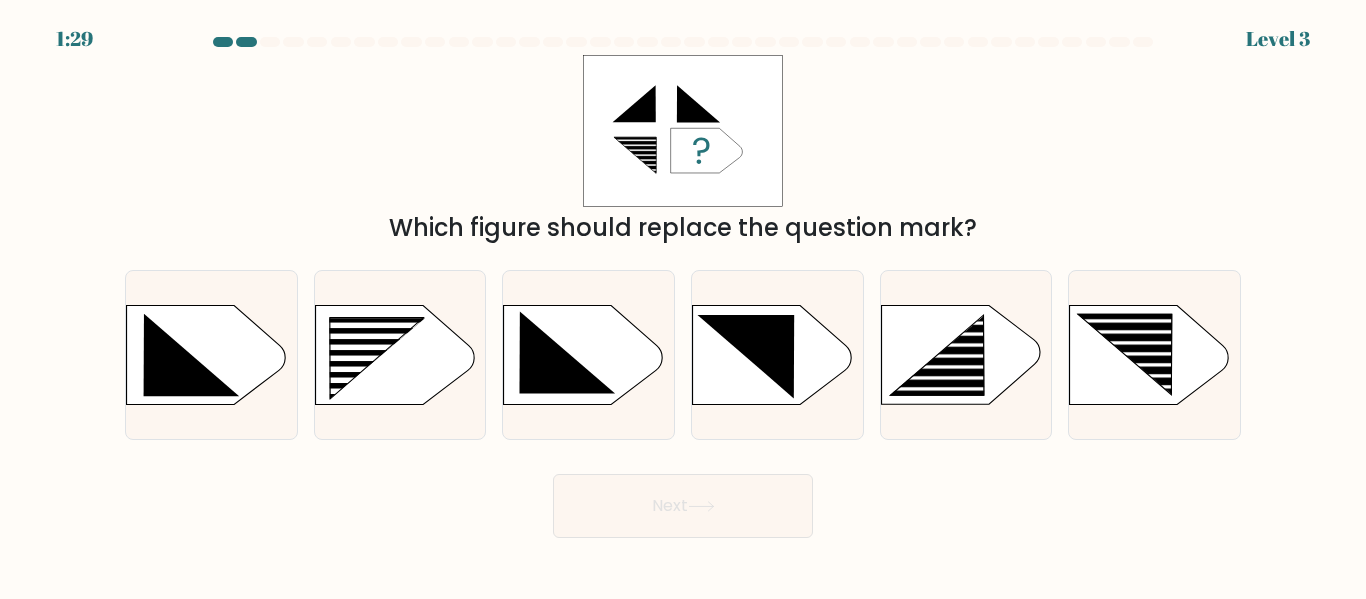 drag, startPoint x: 812, startPoint y: 209, endPoint x: 975, endPoint y: 221, distance: 163.44112 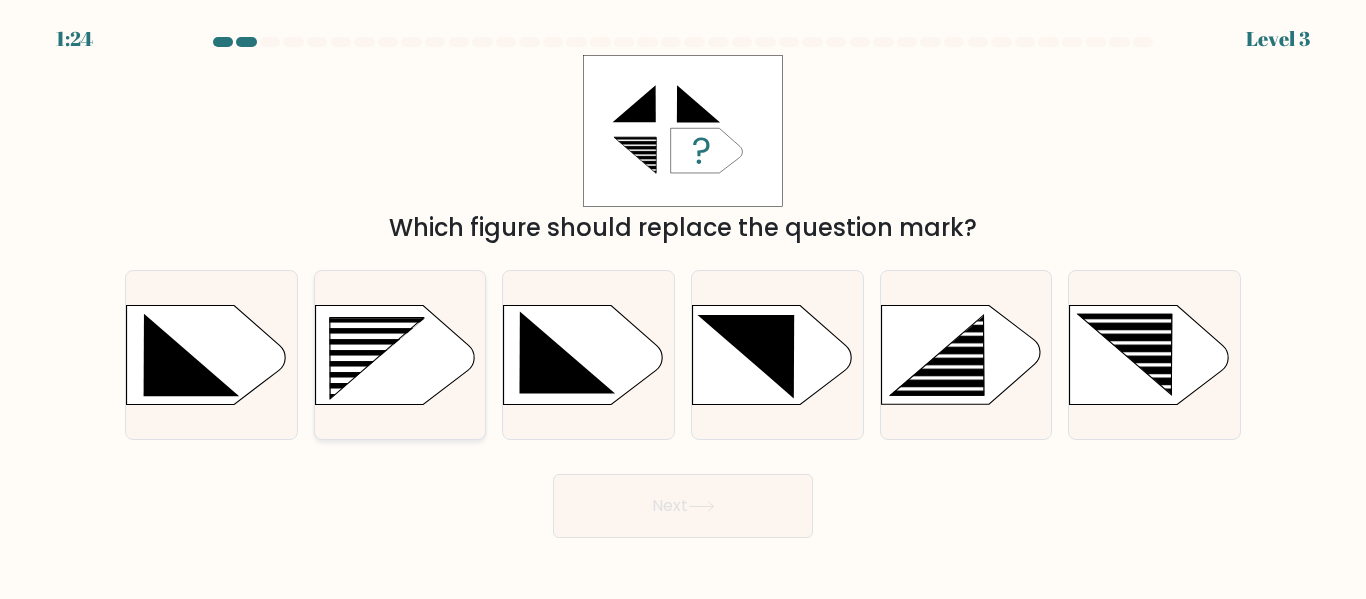 click 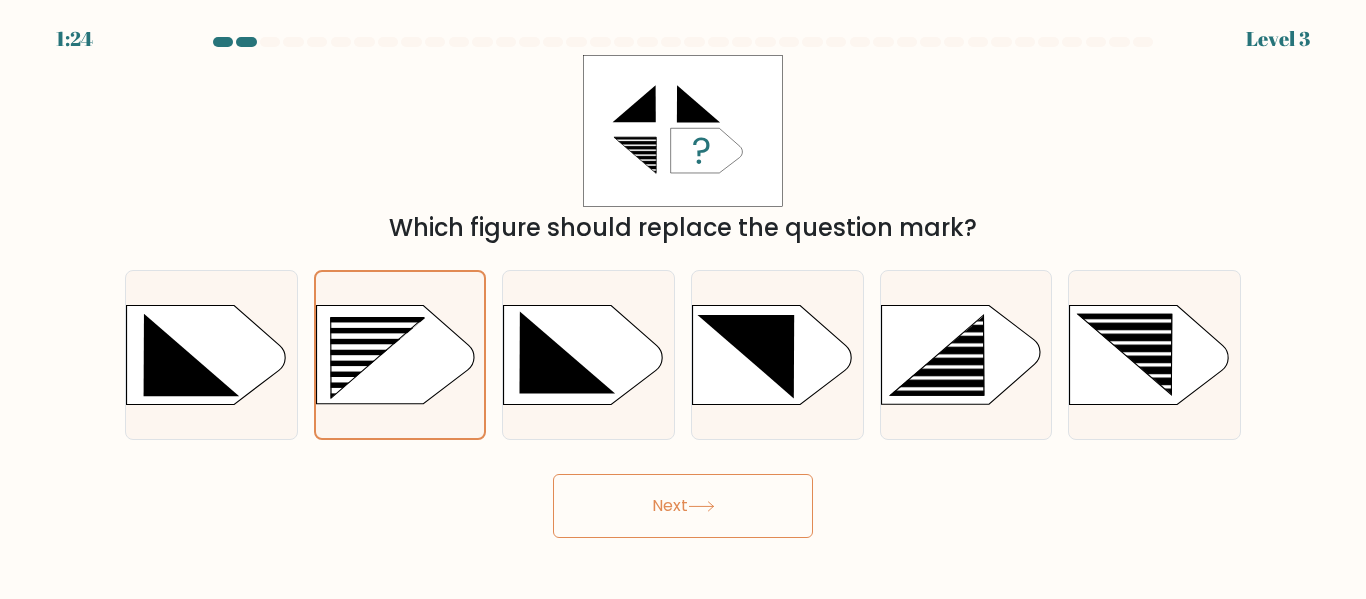 click on "Next" at bounding box center [683, 506] 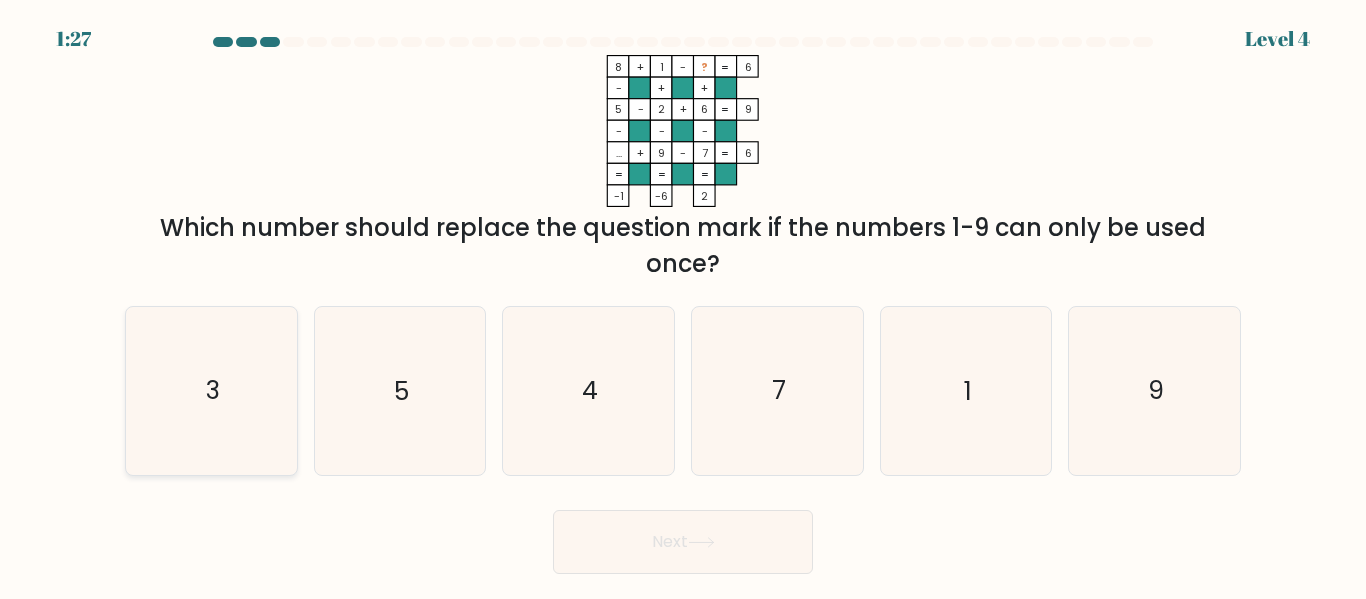 click on "3" 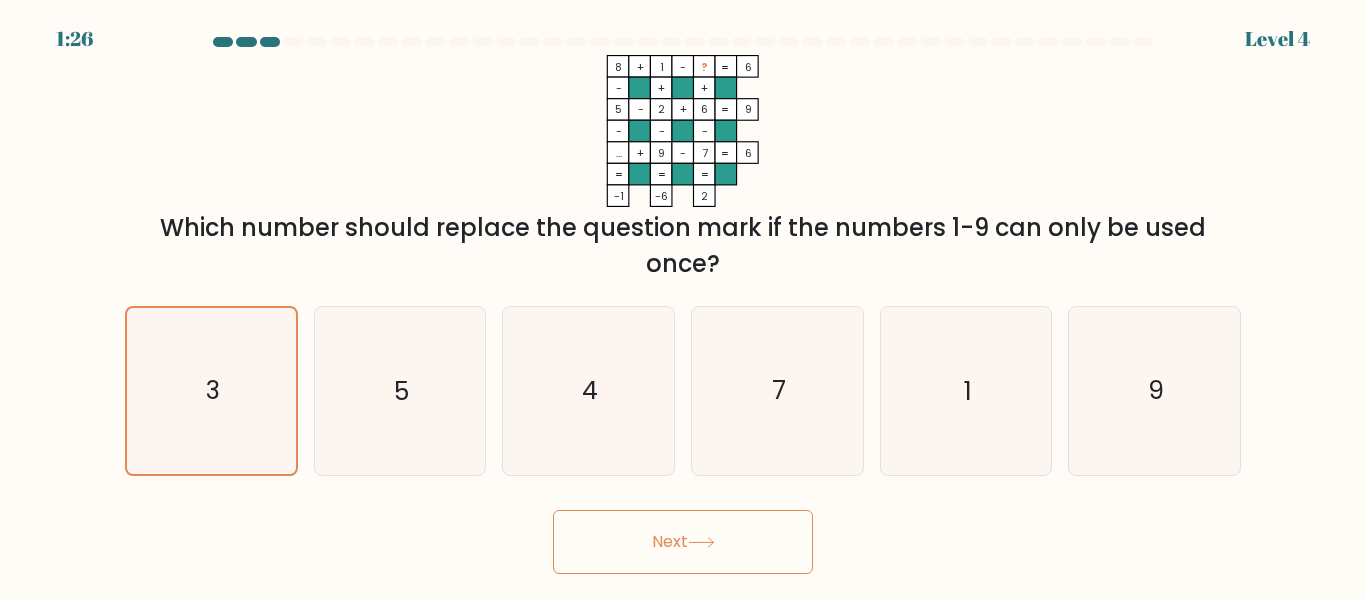 click on "Next" at bounding box center [683, 542] 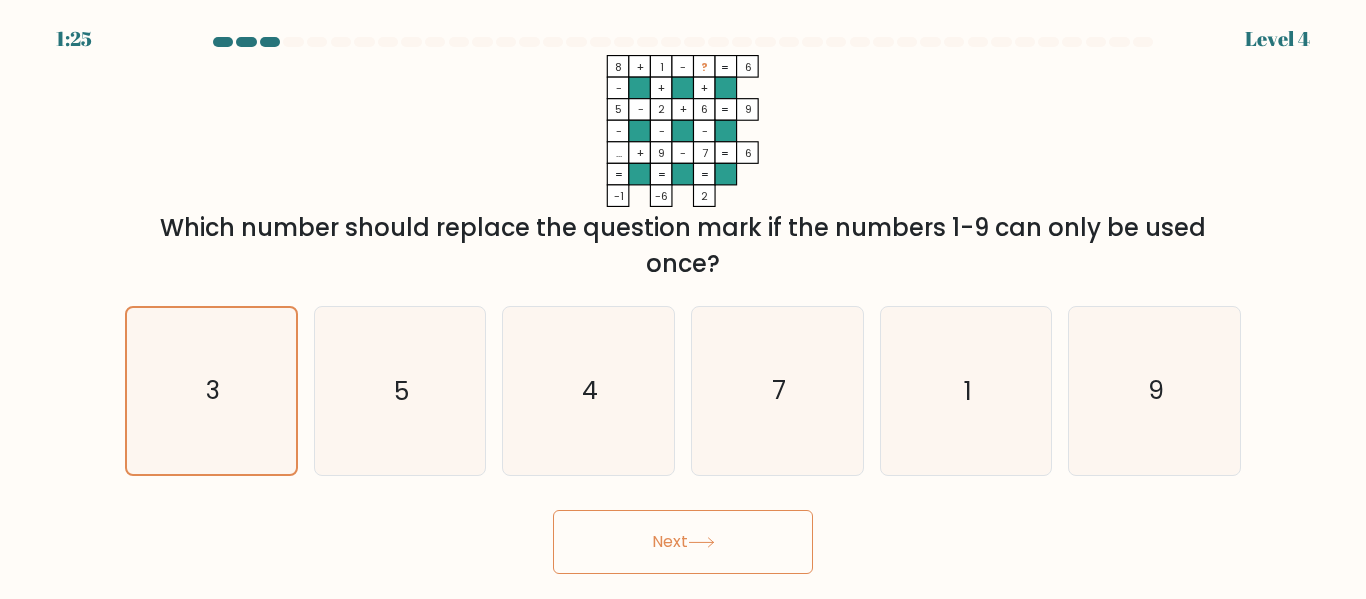 click on "Next" at bounding box center [683, 542] 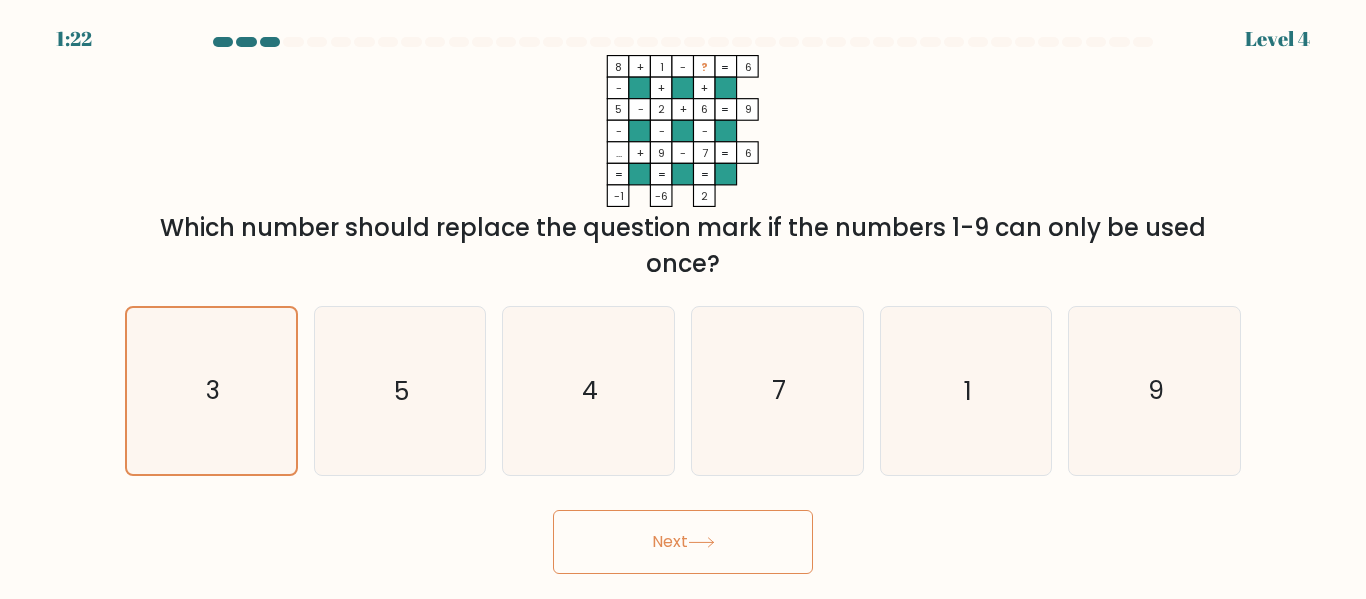 click on "Next" at bounding box center [683, 542] 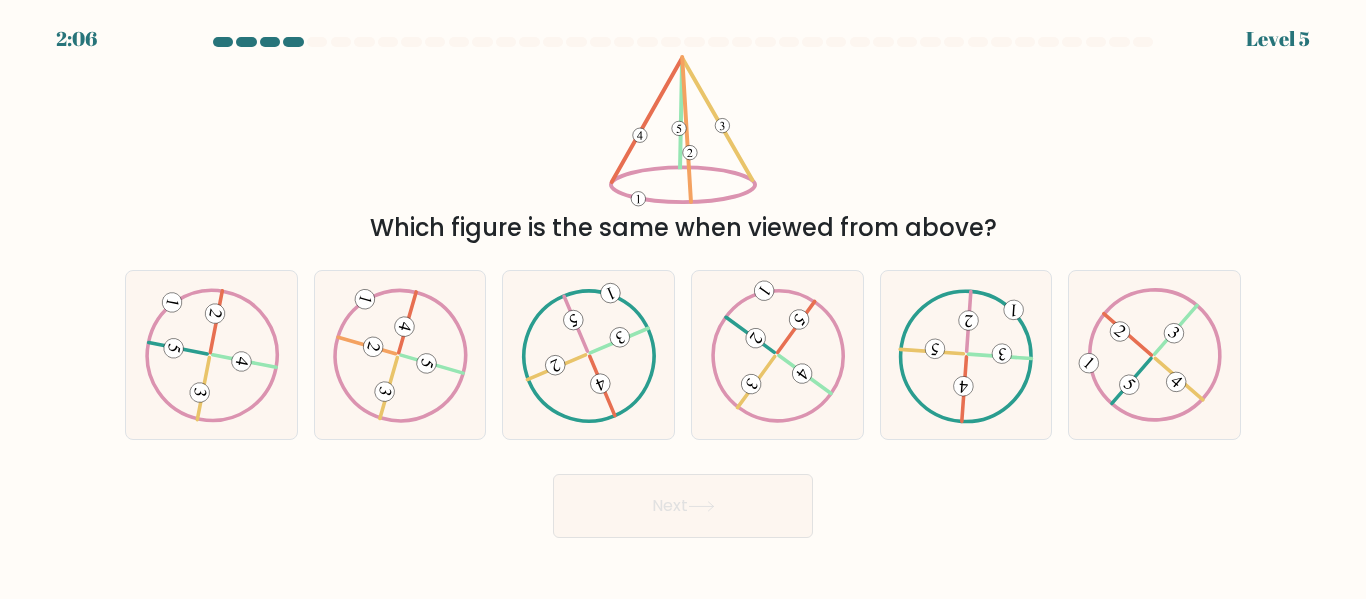 drag, startPoint x: 569, startPoint y: 226, endPoint x: 999, endPoint y: 210, distance: 430.29758 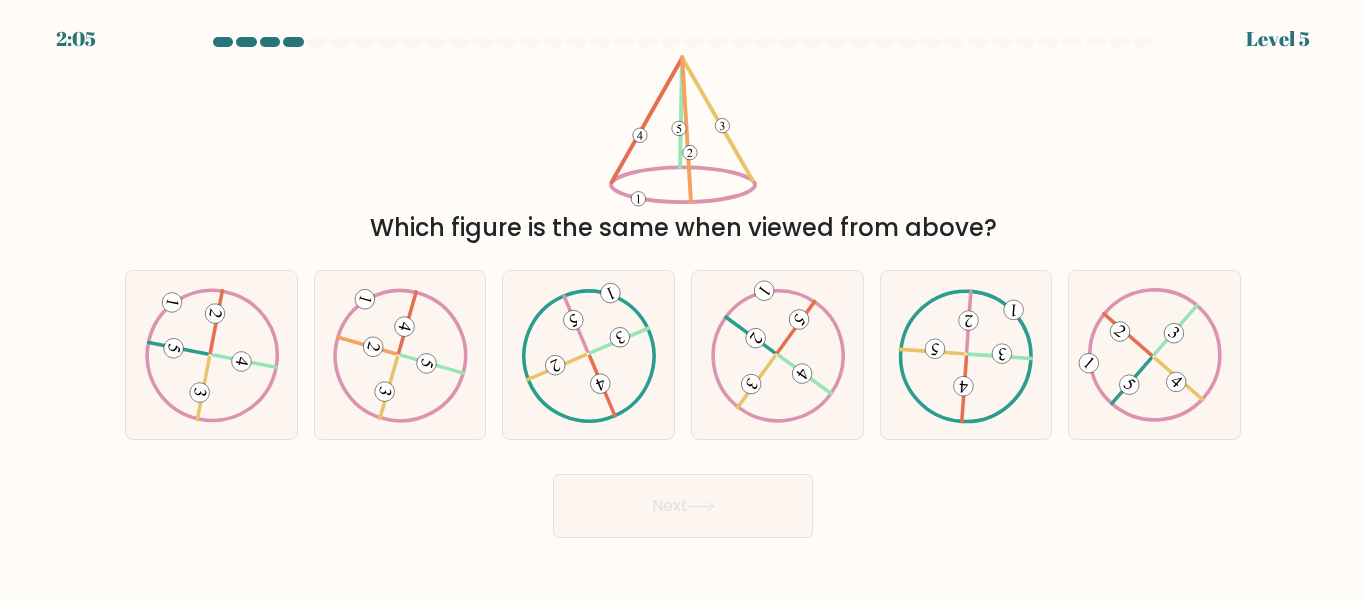 drag, startPoint x: 1025, startPoint y: 213, endPoint x: 364, endPoint y: 217, distance: 661.0121 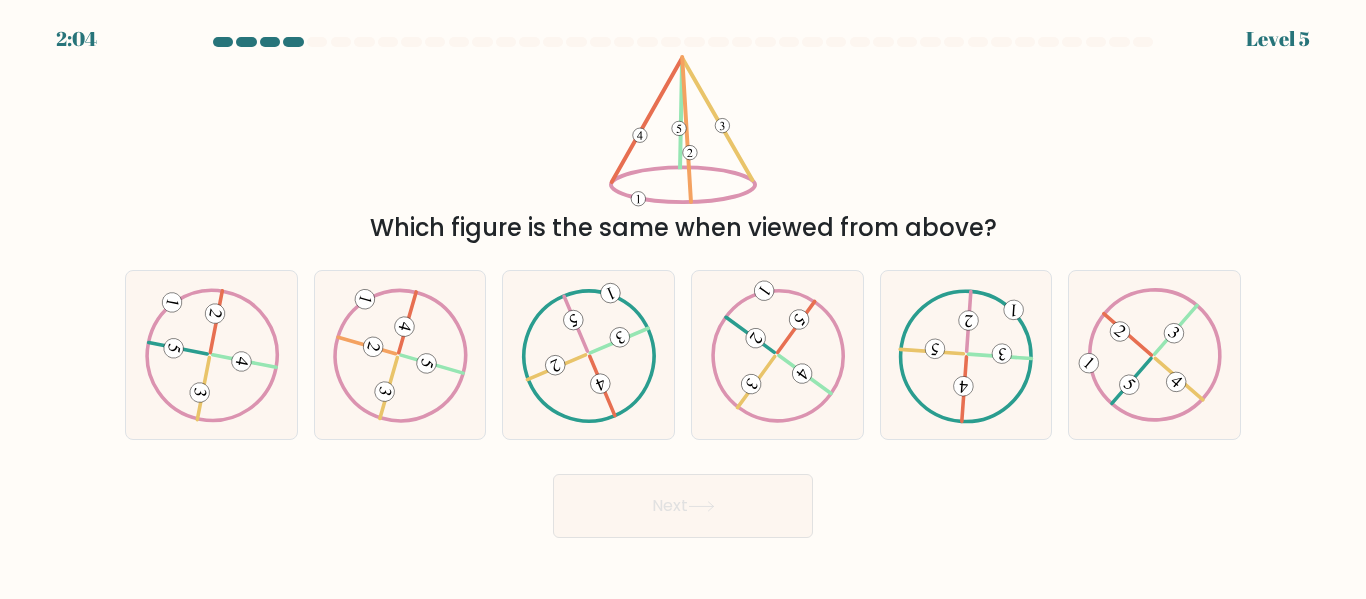 click on "Which figure is the same when viewed from above?" at bounding box center [683, 228] 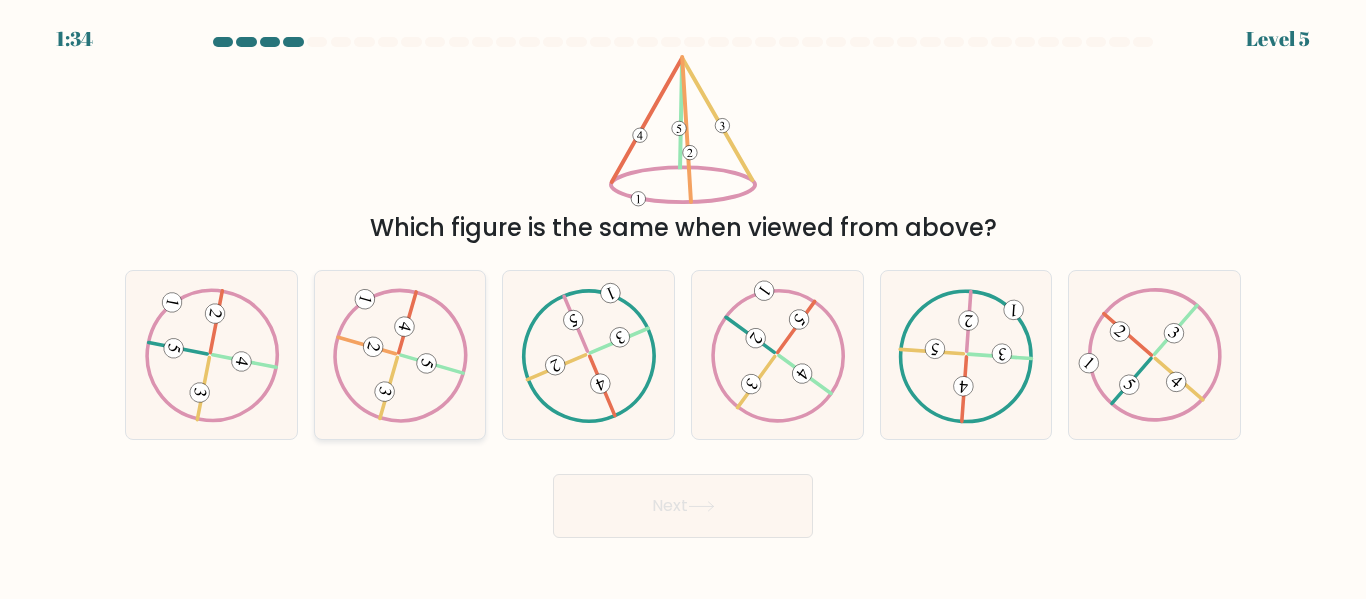 click 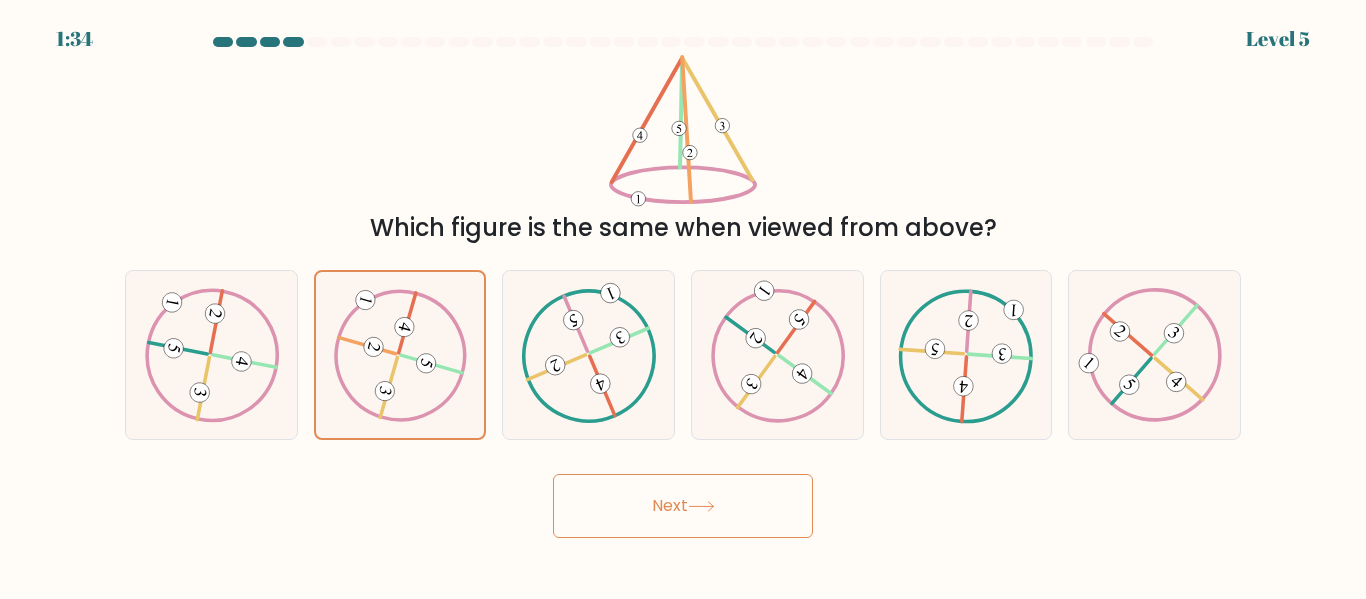 click on "Next" at bounding box center [683, 506] 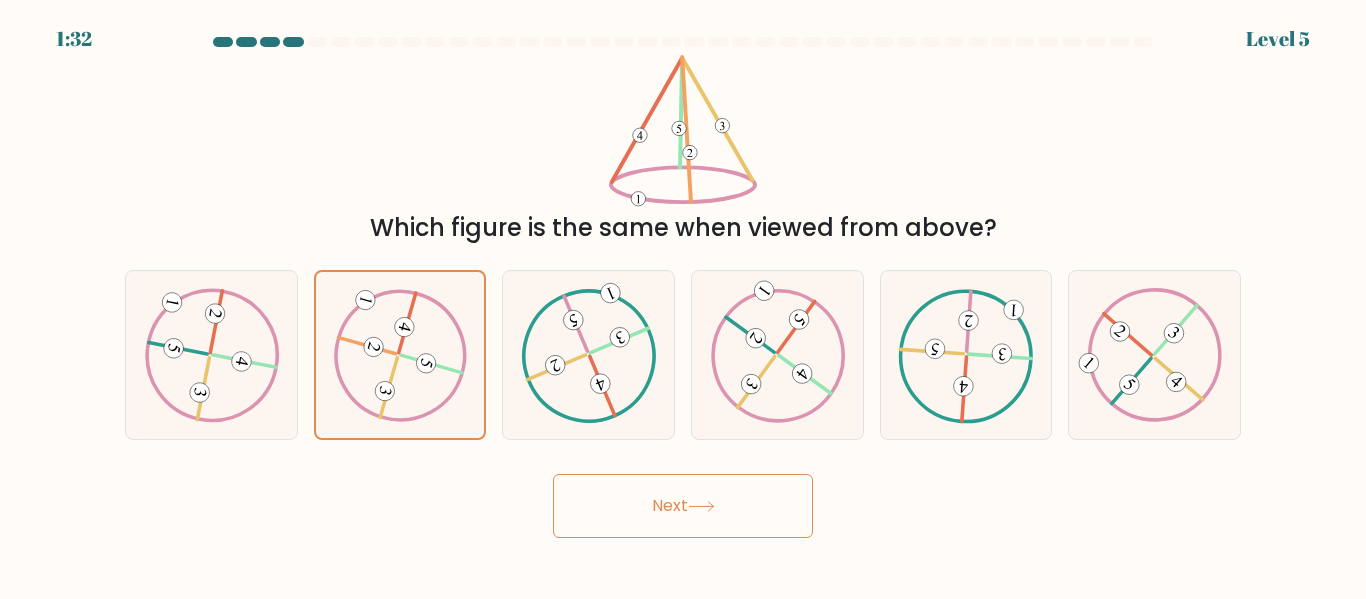 click on "Next" at bounding box center (683, 506) 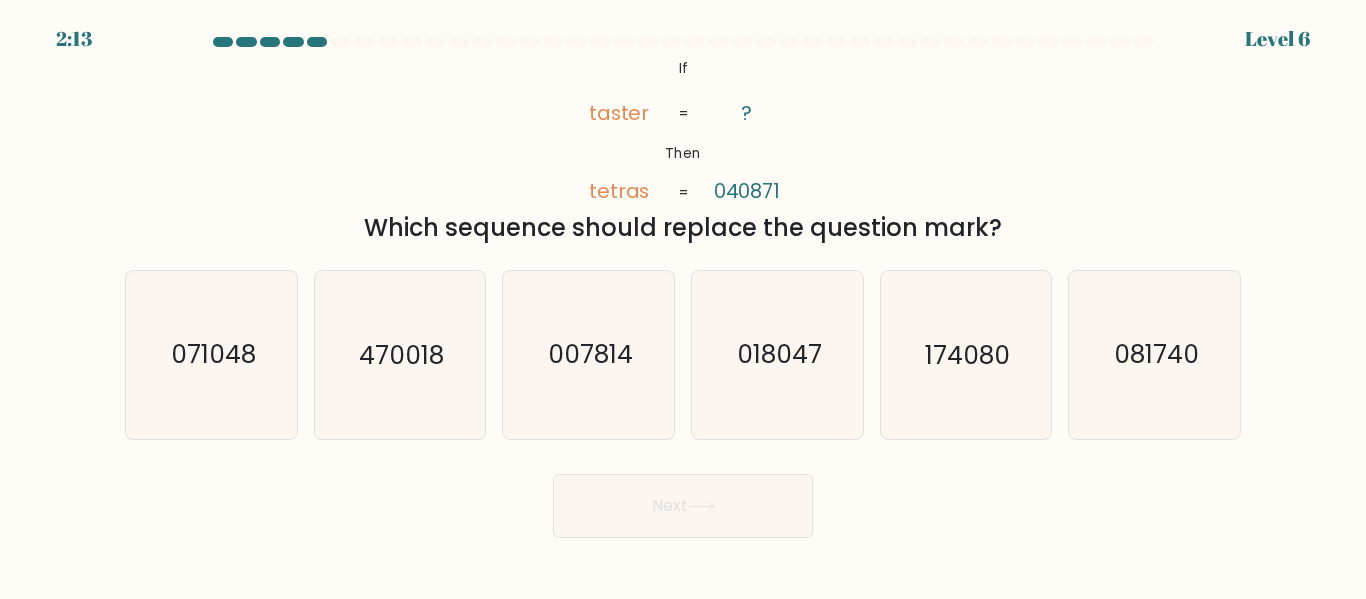 drag, startPoint x: 632, startPoint y: 218, endPoint x: 1057, endPoint y: 212, distance: 425.04236 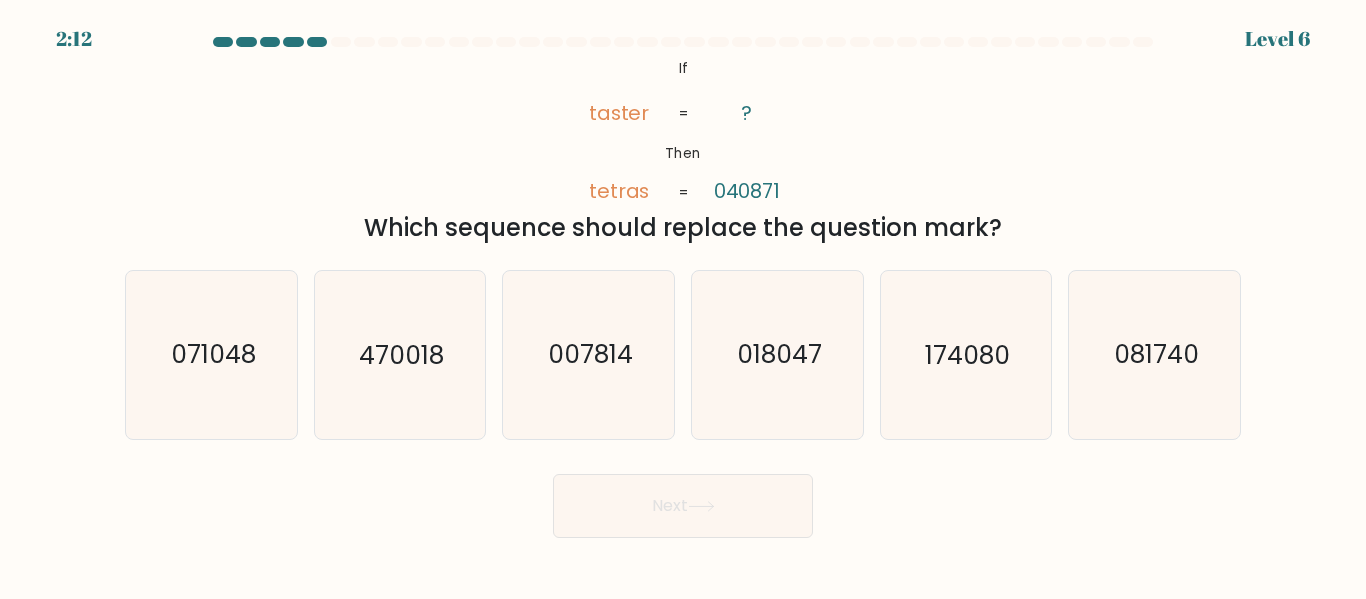 click on "Which sequence should replace the question mark?" at bounding box center (683, 228) 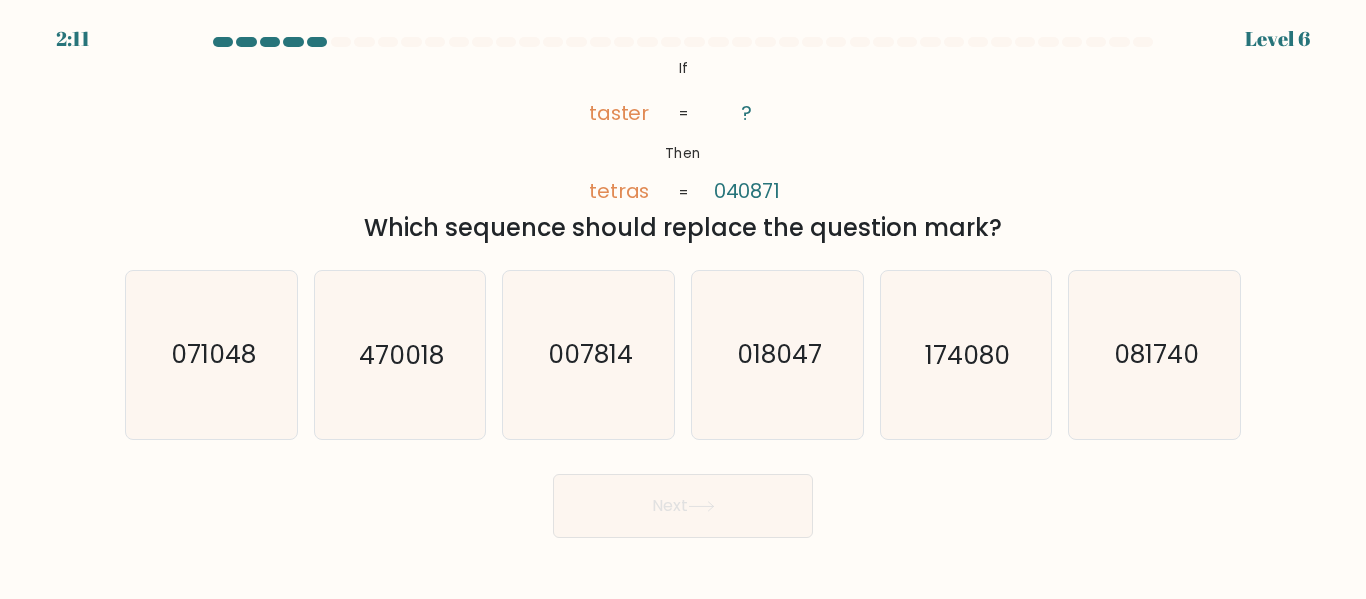 click on "@import url('https://fonts.googleapis.com/css?family=Abril+Fatface:400,100,100italic,300,300italic,400italic,500,500italic,700,700italic,900,900italic');           If       Then       taster       tetras       ?       040871       =       =
Which sequence should replace the question mark?" at bounding box center [683, 150] 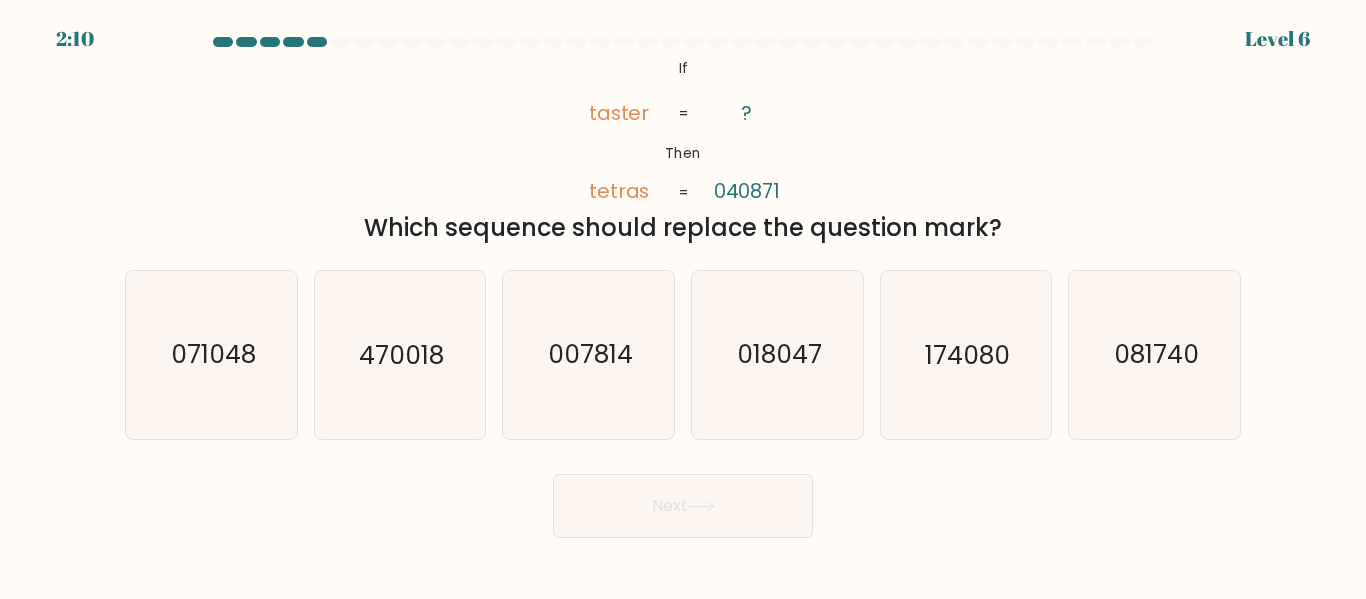 drag, startPoint x: 447, startPoint y: 239, endPoint x: 1001, endPoint y: 245, distance: 554.0325 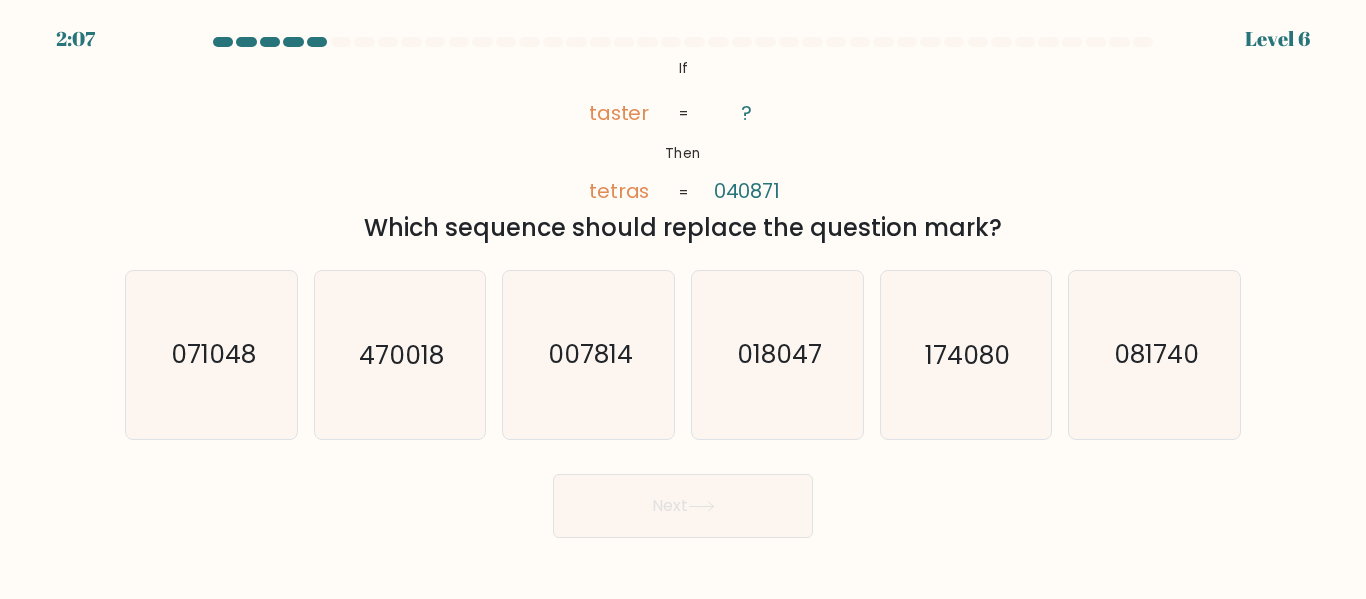 click on "taster" 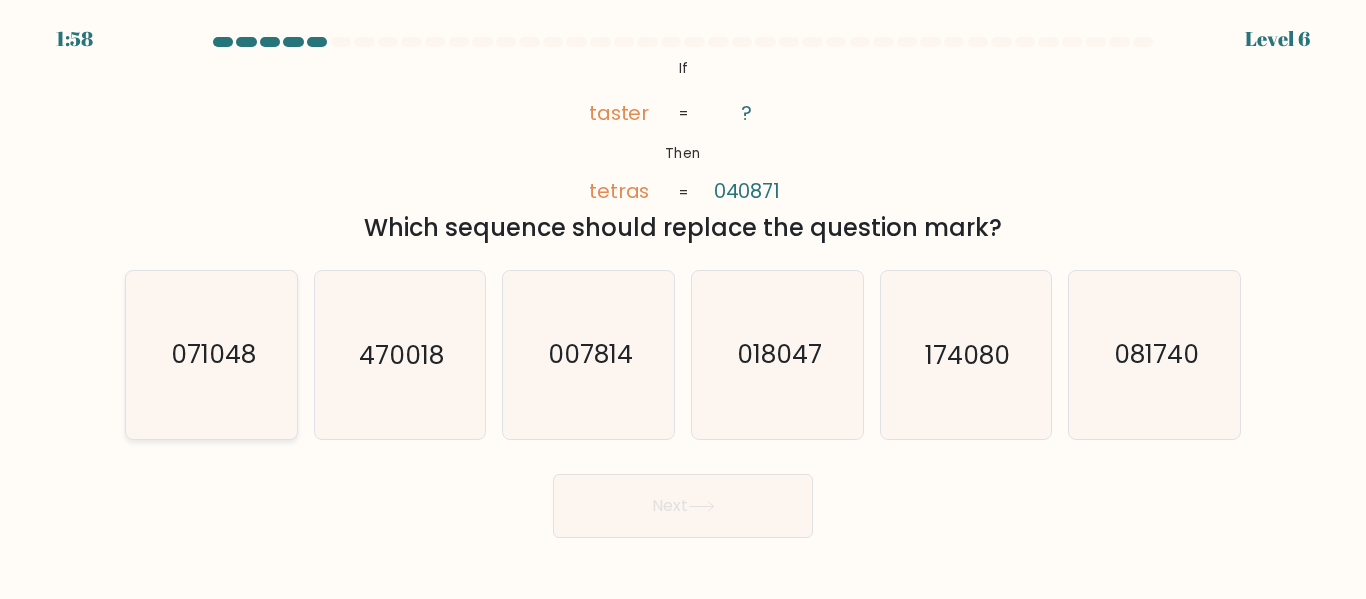 click on "071048" 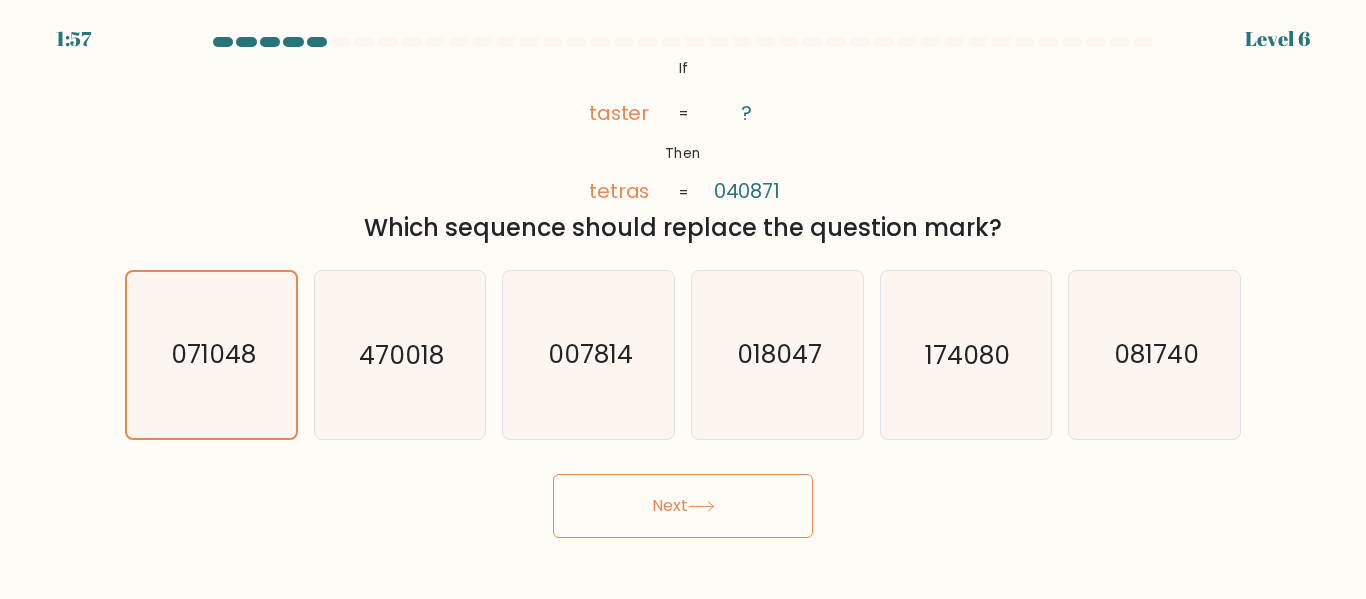 click on "Next" at bounding box center [683, 506] 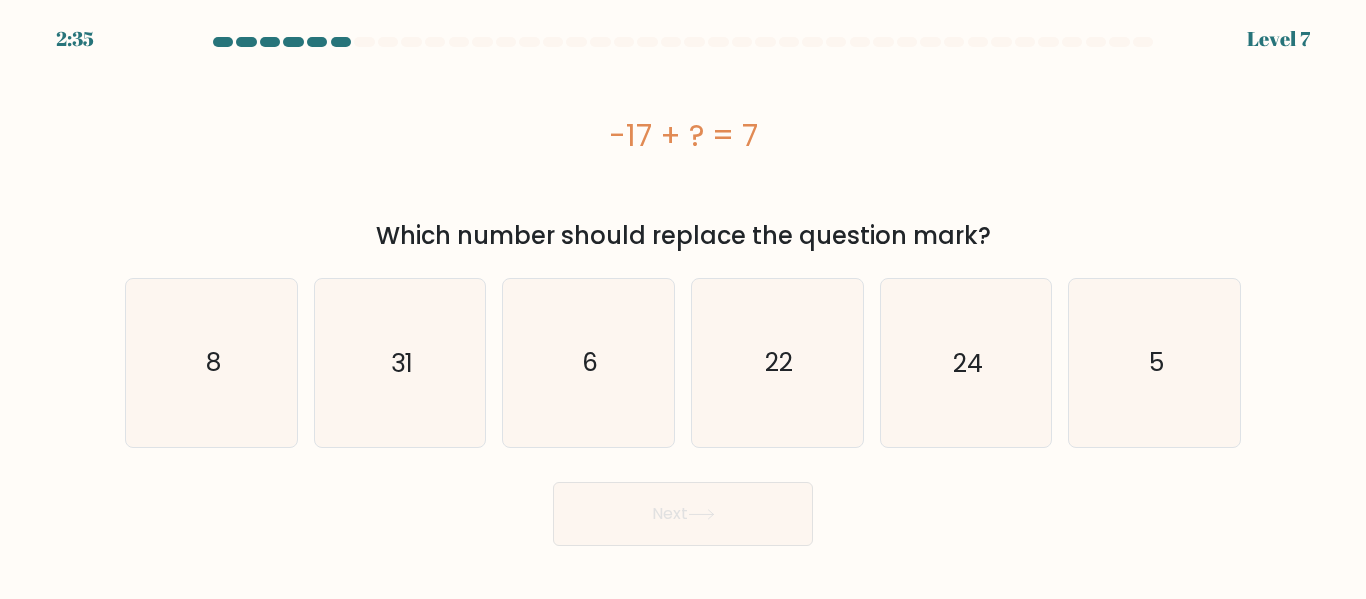drag, startPoint x: 818, startPoint y: 203, endPoint x: 1063, endPoint y: 237, distance: 247.34793 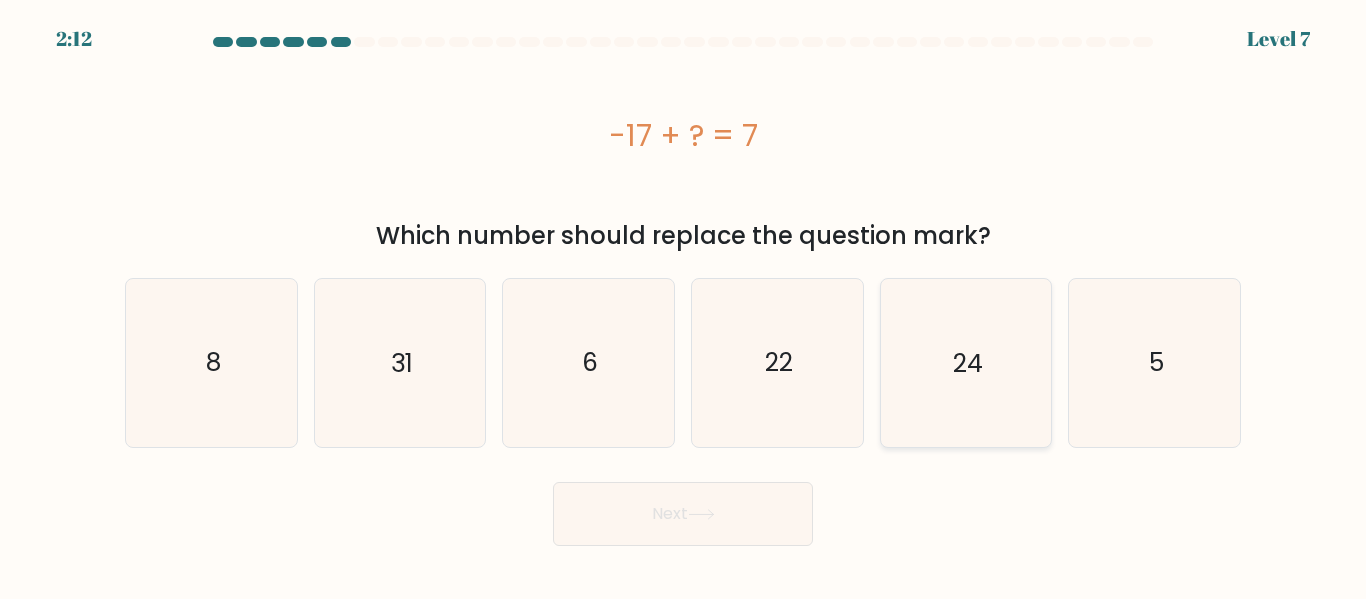 click on "24" 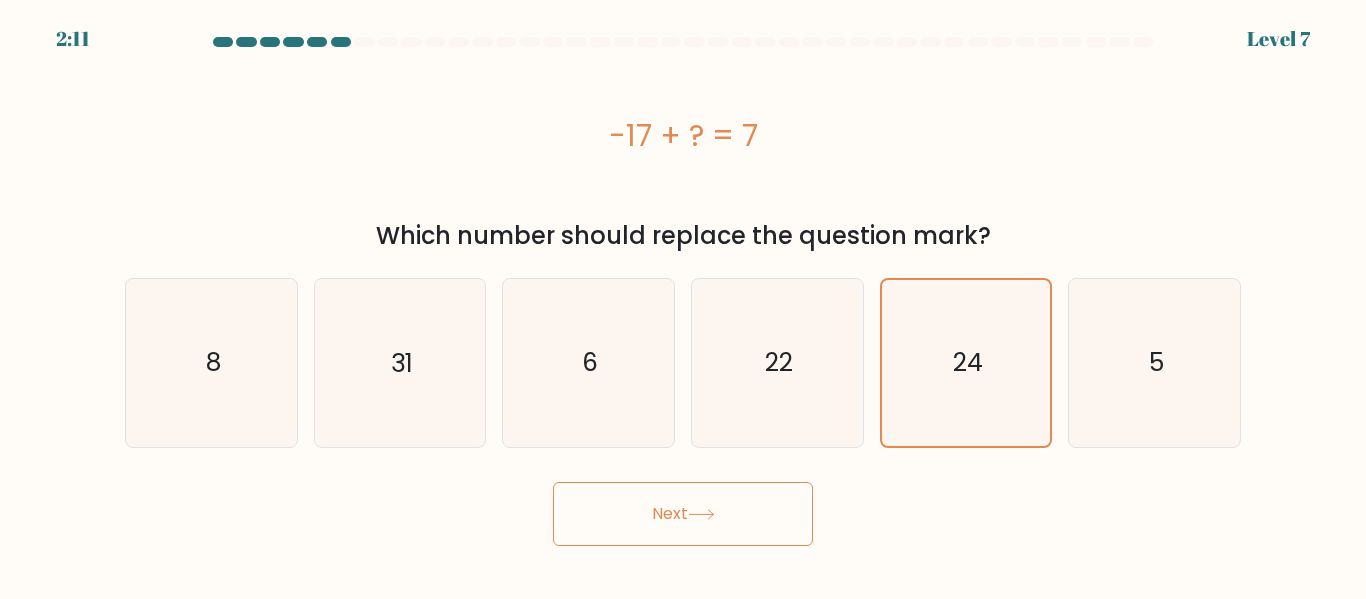 click on "Next" at bounding box center (683, 514) 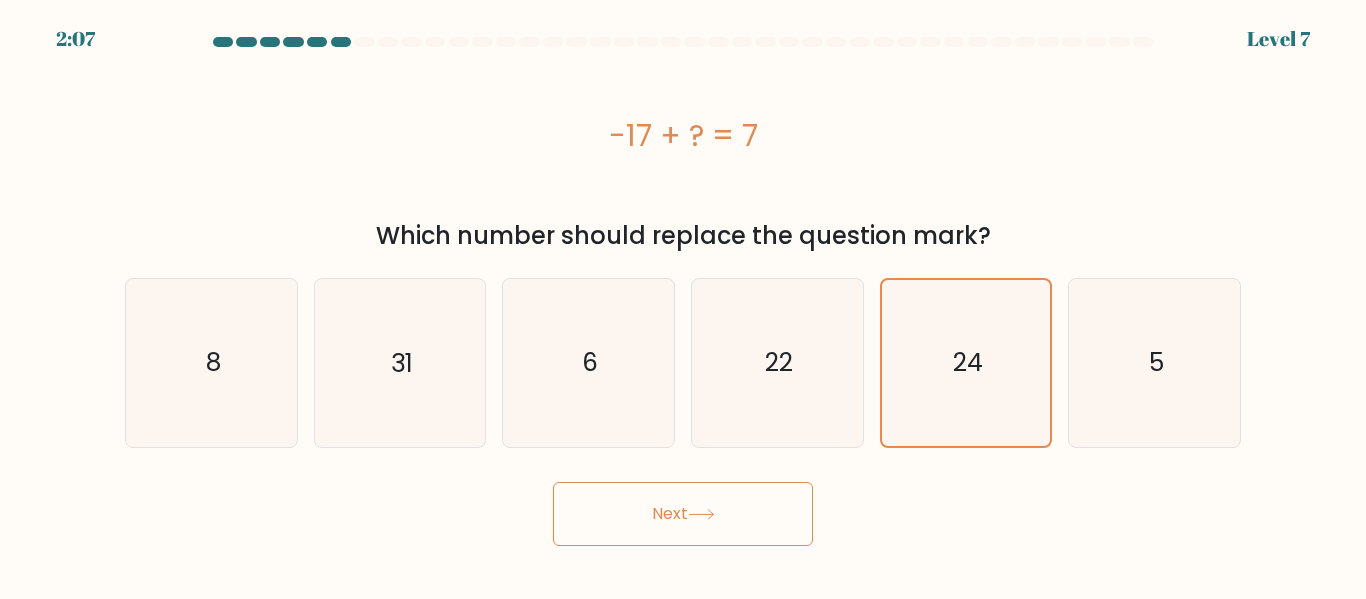 click on "2:07
Level 7
a." at bounding box center [683, 299] 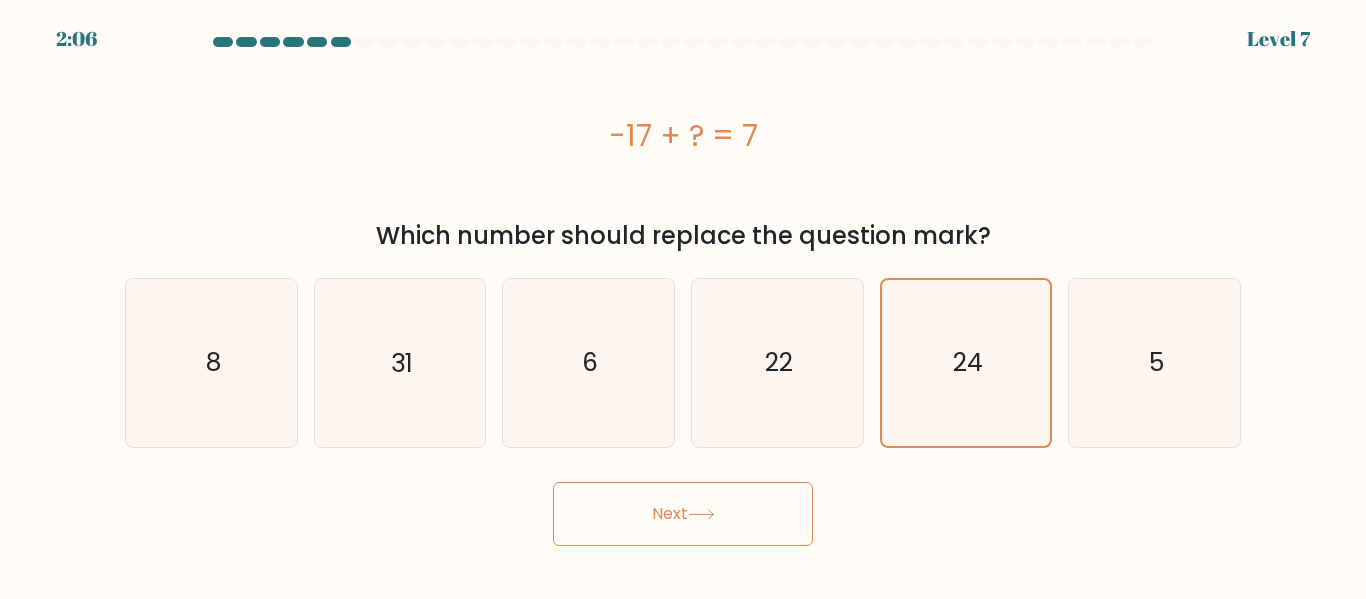 click on "Next" at bounding box center (683, 514) 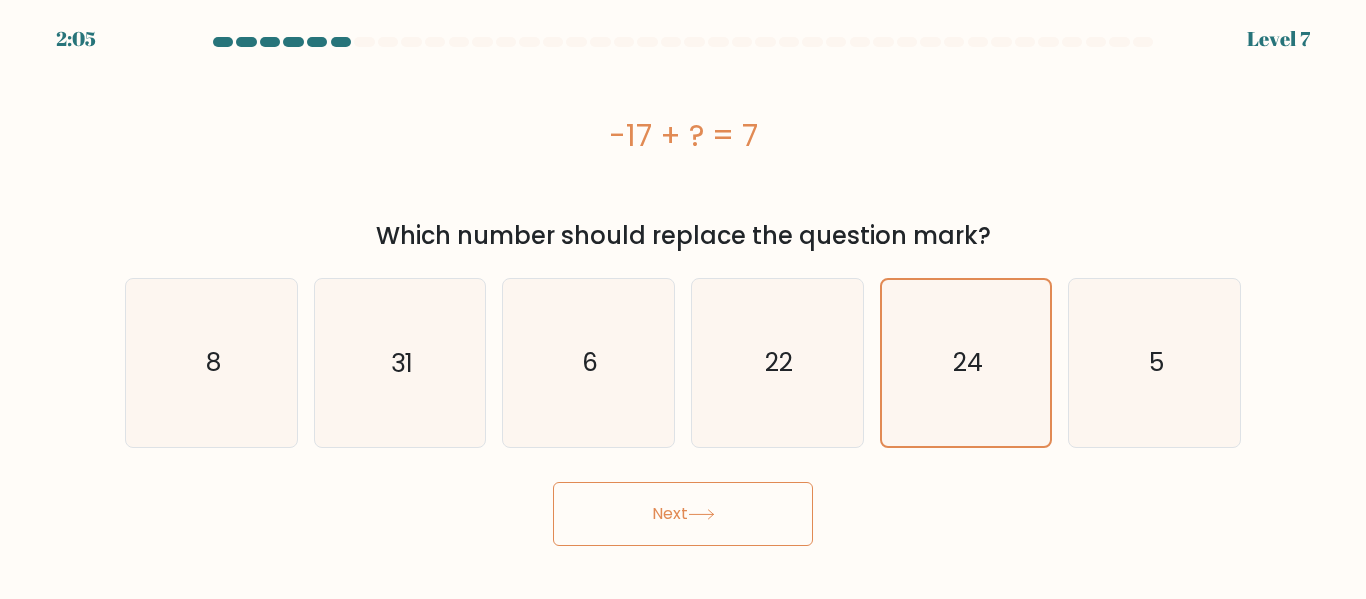 click 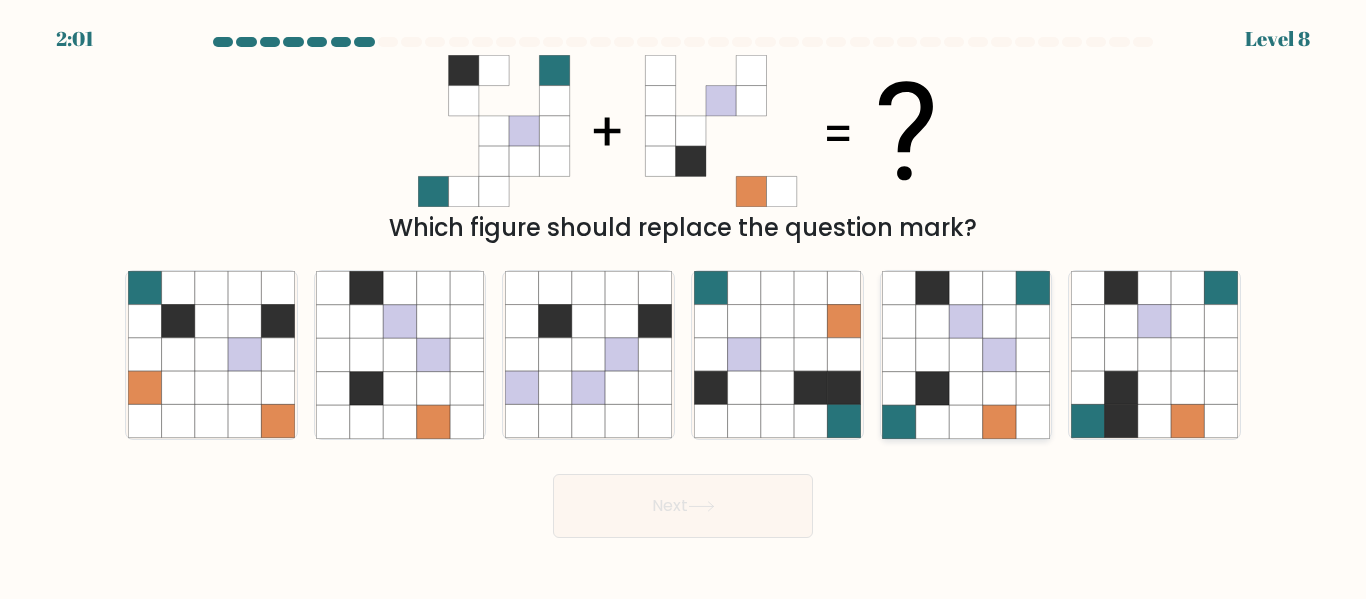 click 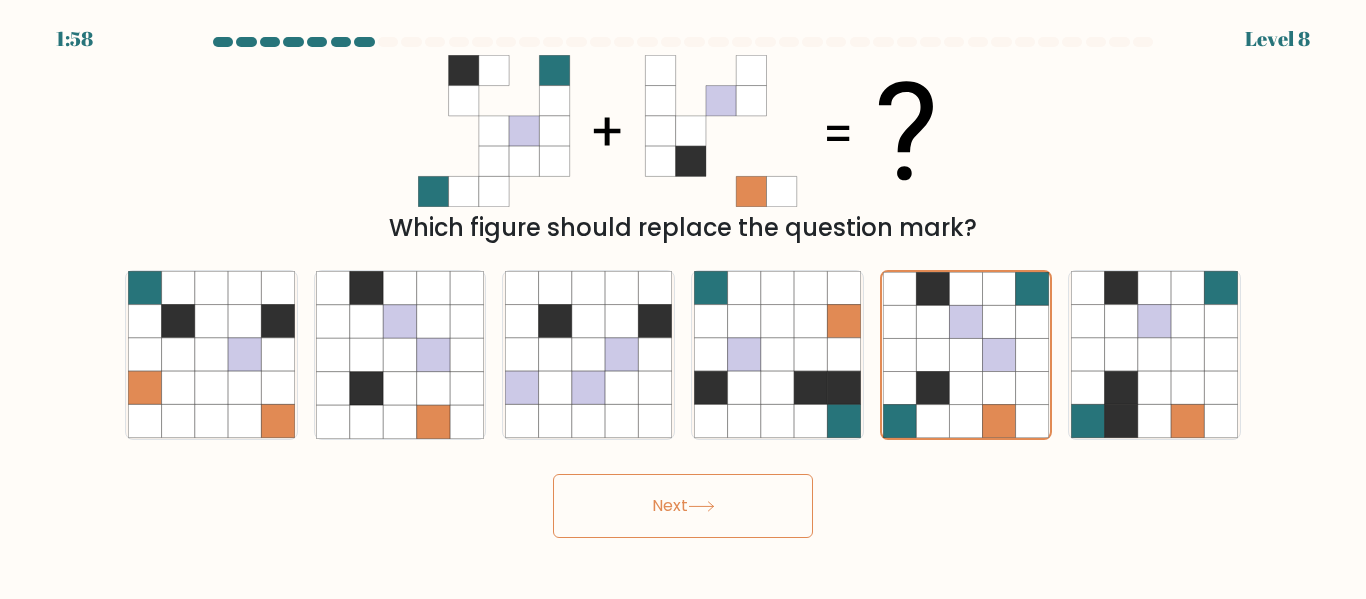 click 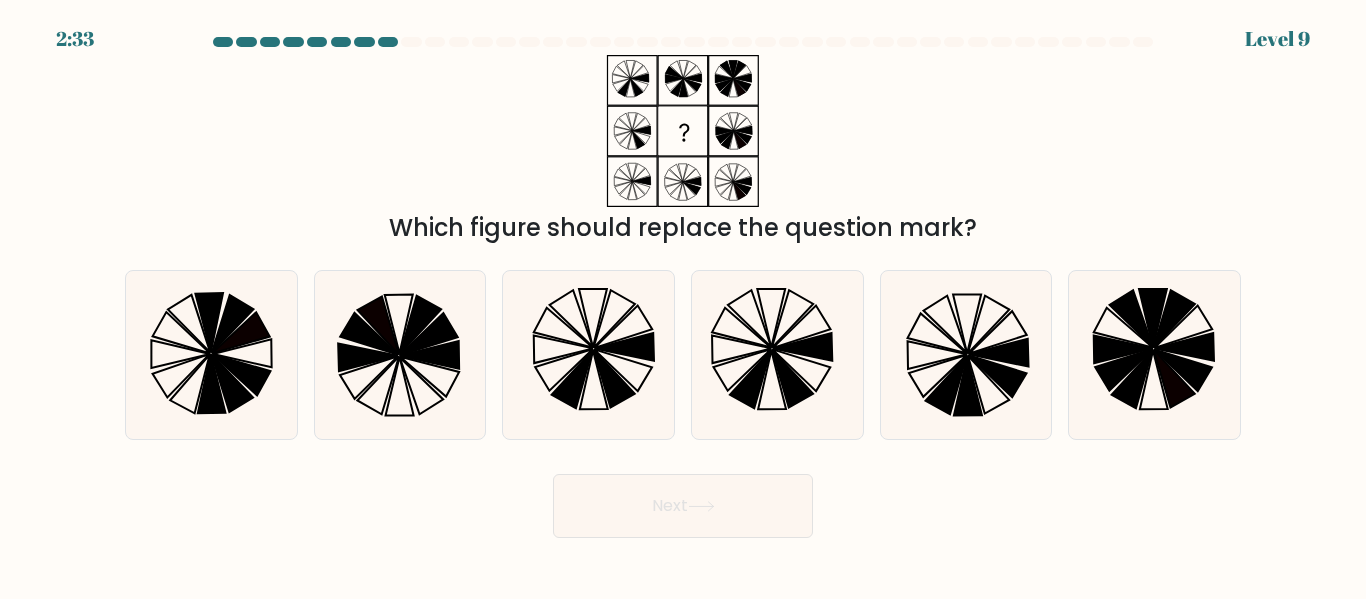 drag, startPoint x: 808, startPoint y: 235, endPoint x: 1068, endPoint y: 233, distance: 260.0077 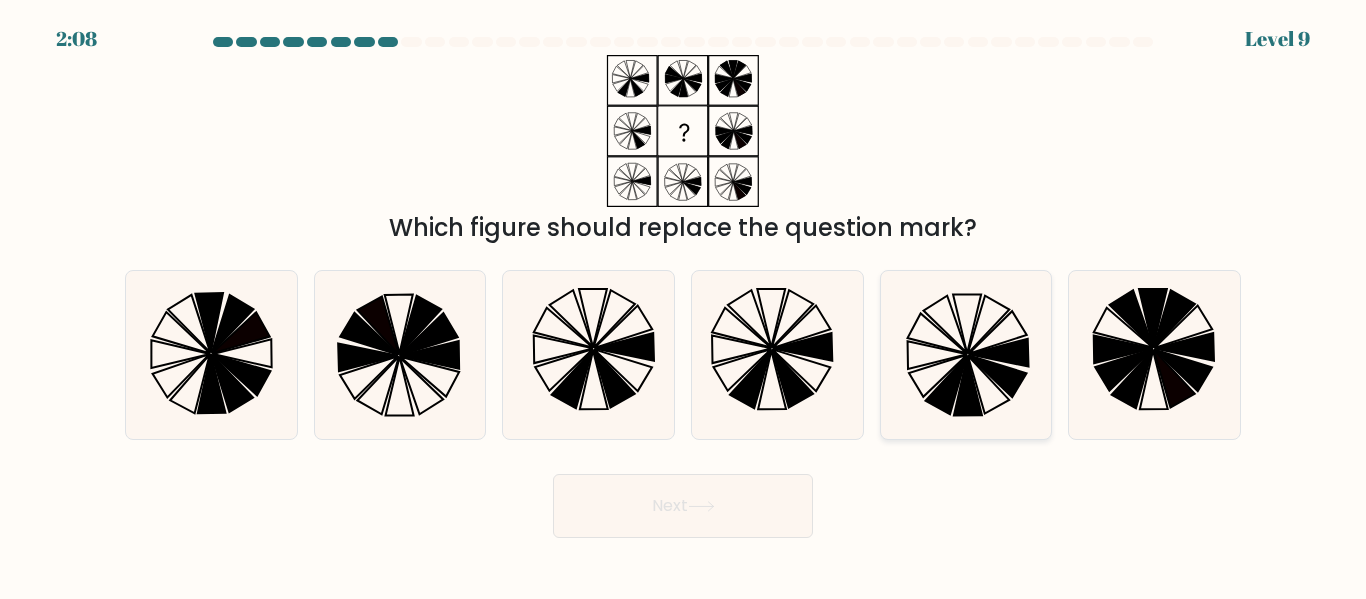 click 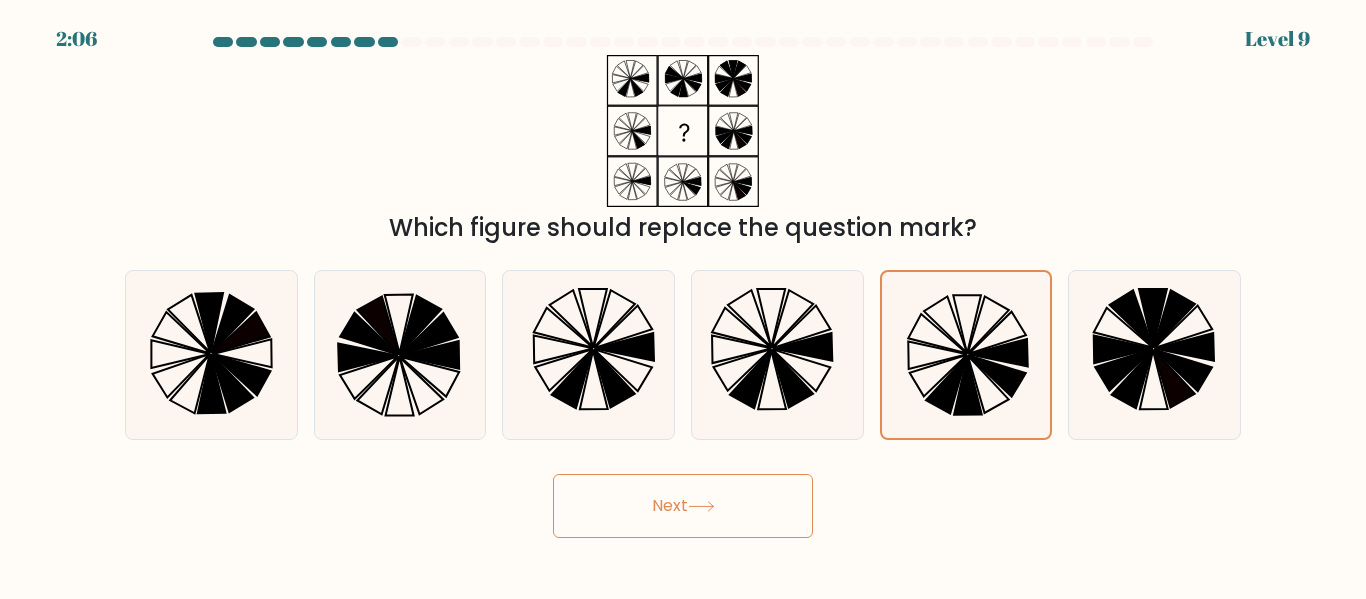 click 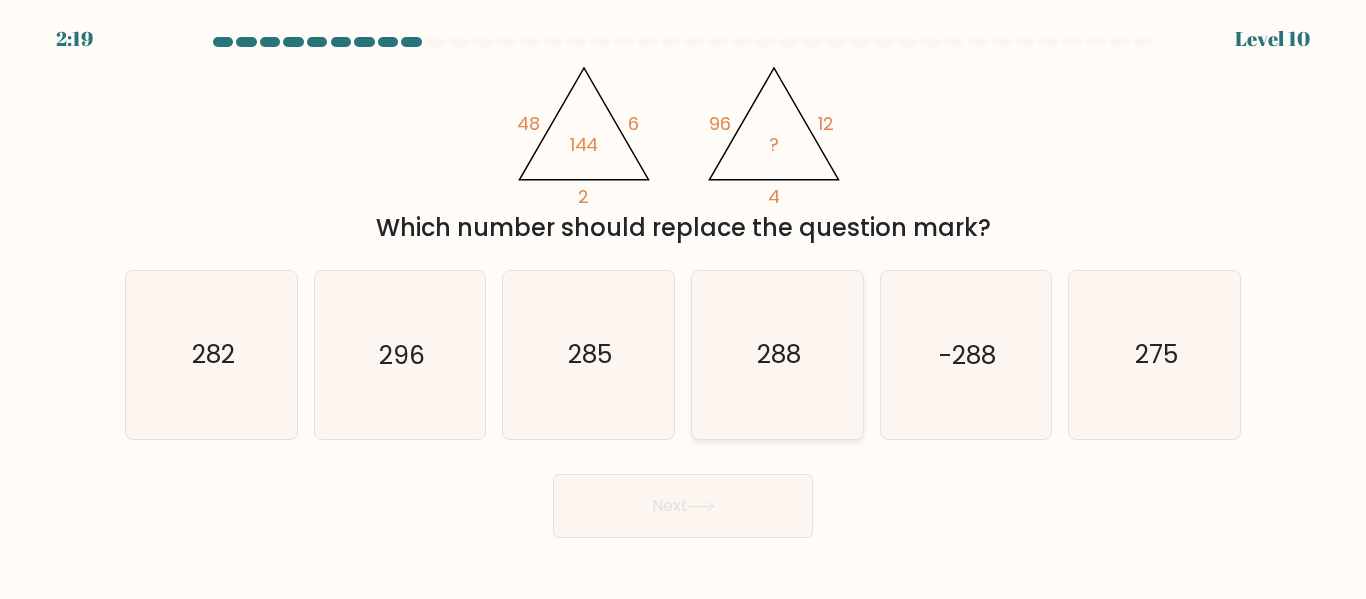 click on "288" 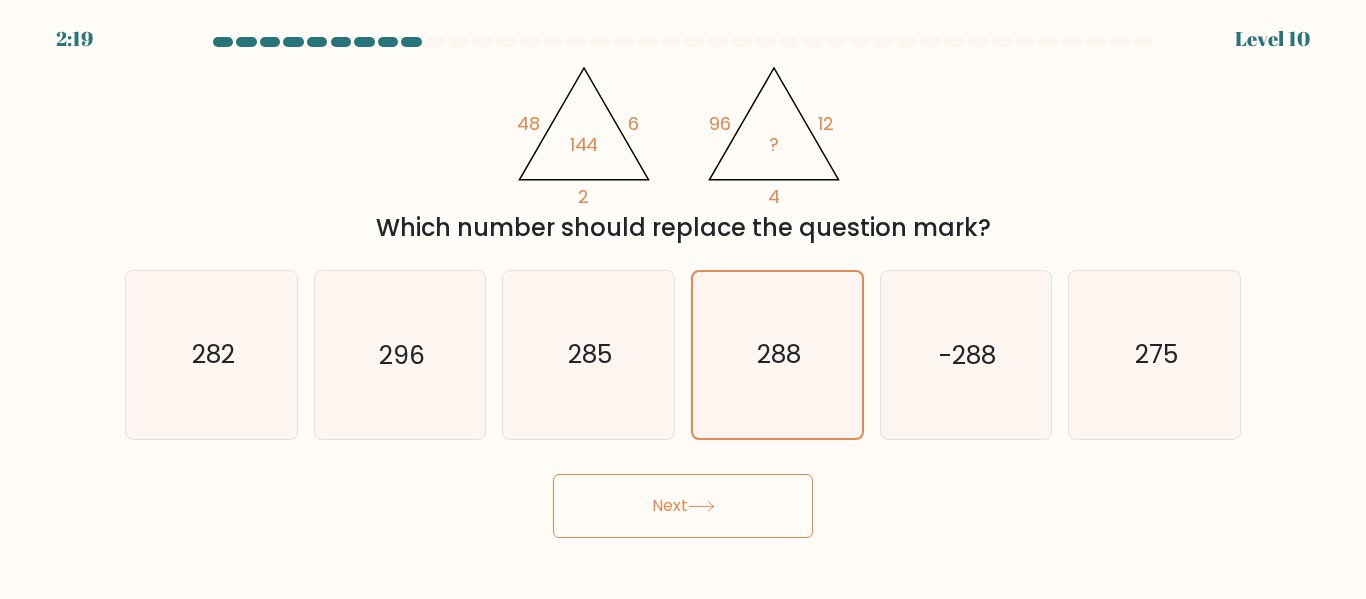 click on "Next" at bounding box center [683, 506] 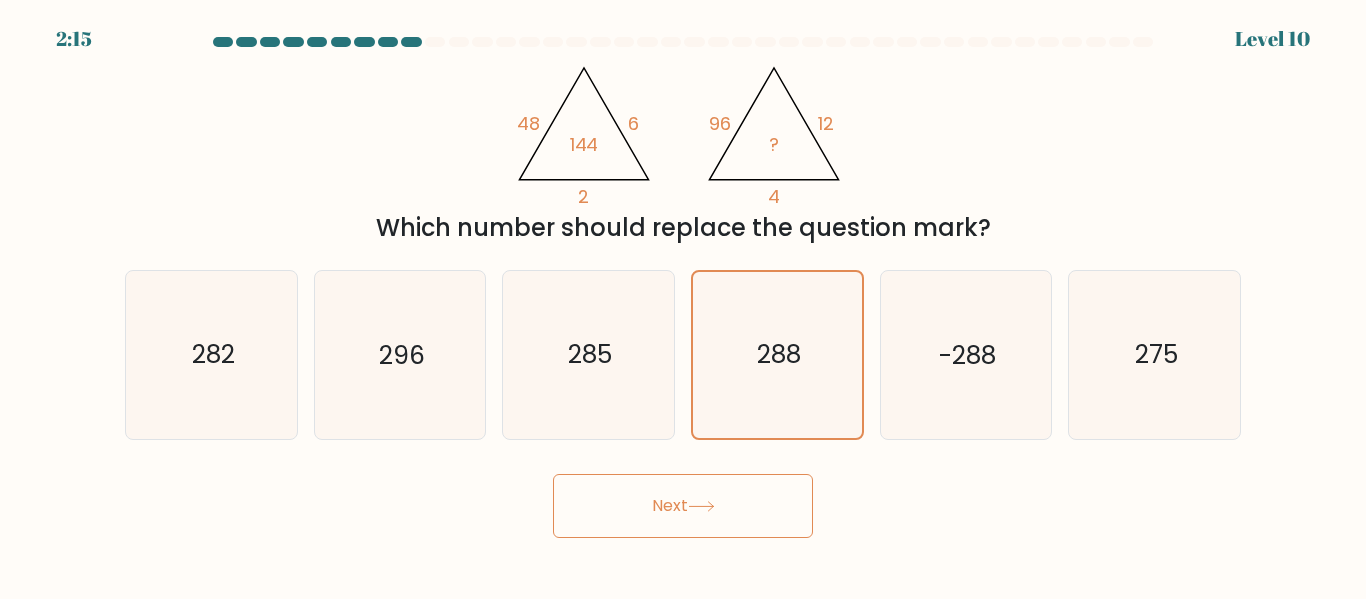 click on "Next" at bounding box center [683, 506] 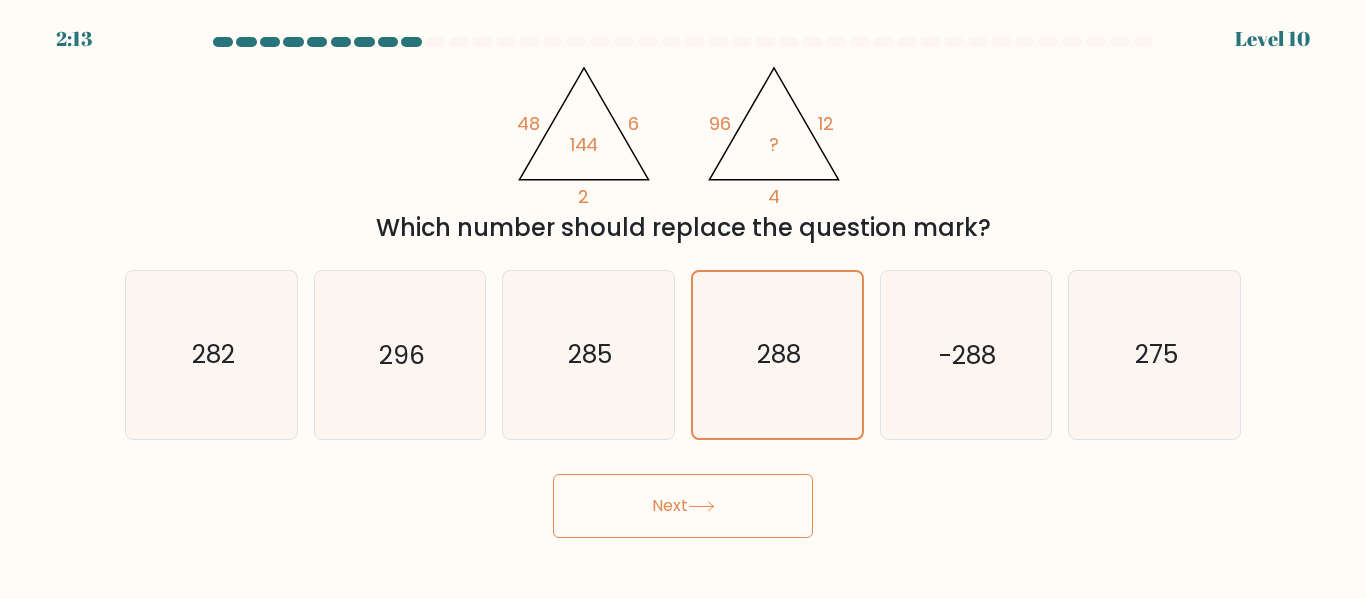 click 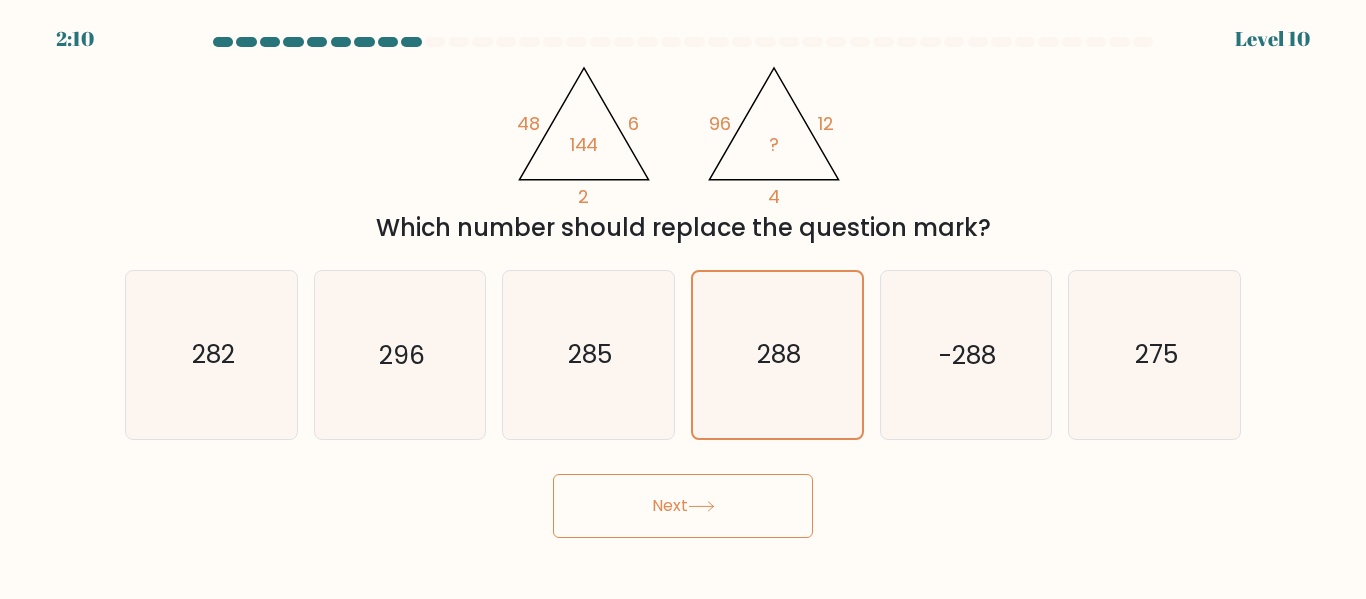 drag, startPoint x: 670, startPoint y: 512, endPoint x: 681, endPoint y: 515, distance: 11.401754 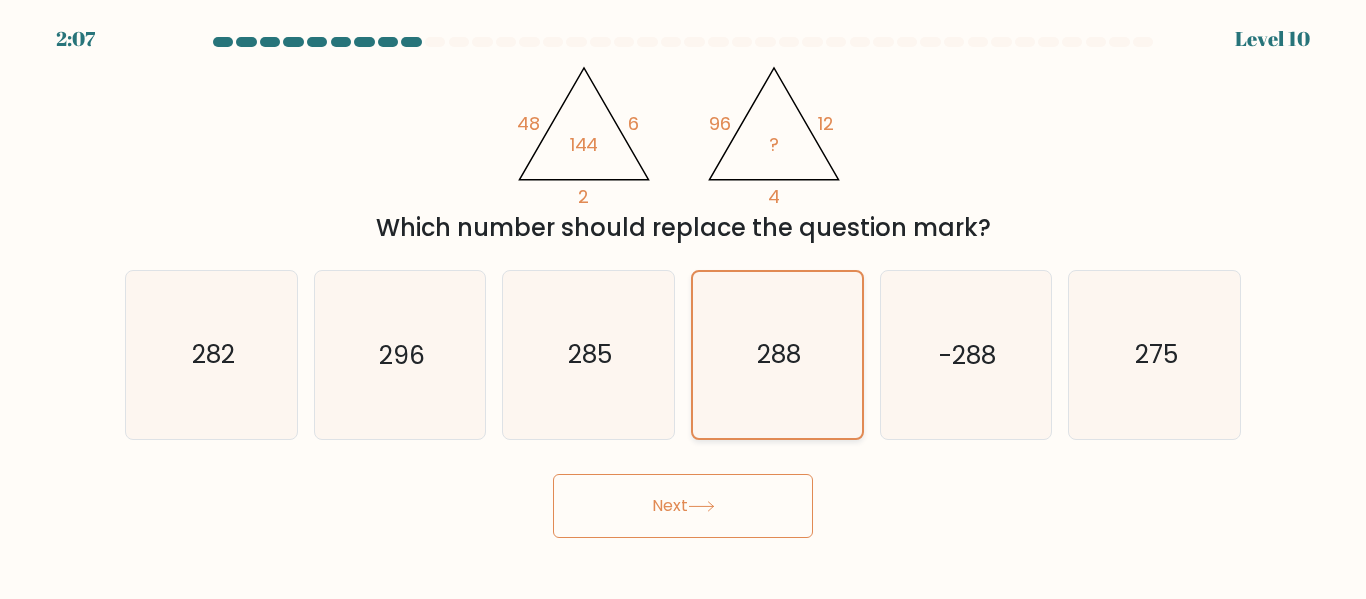 click on "288" 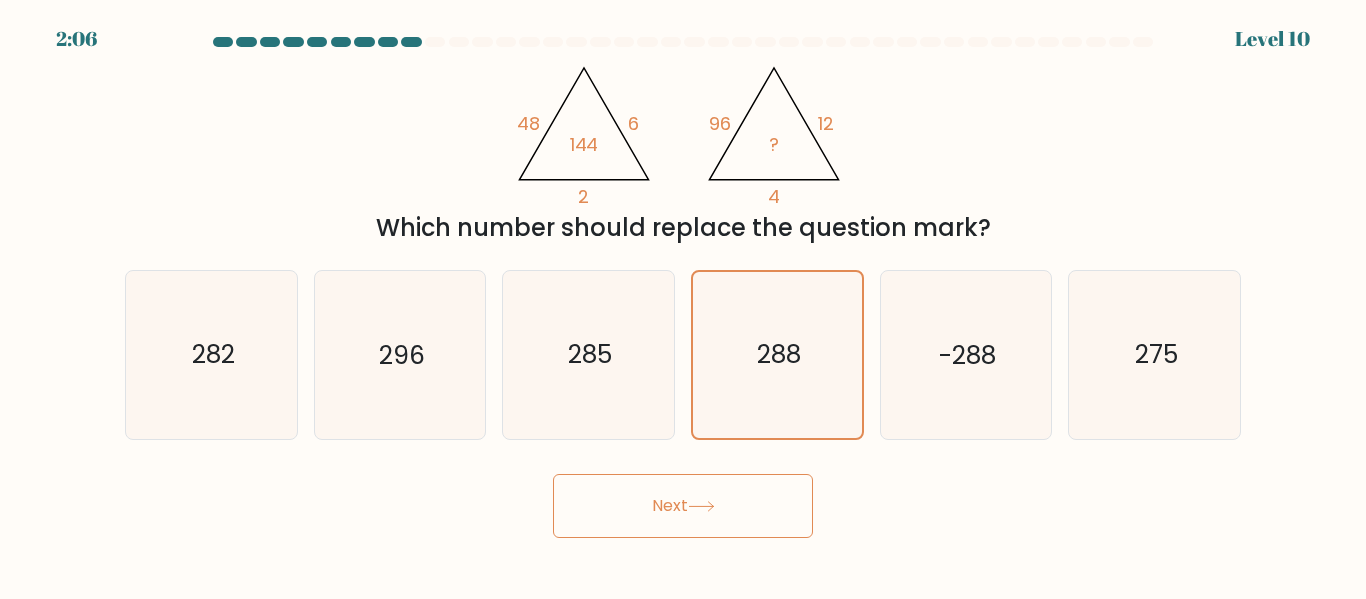 click on "Next" at bounding box center [683, 506] 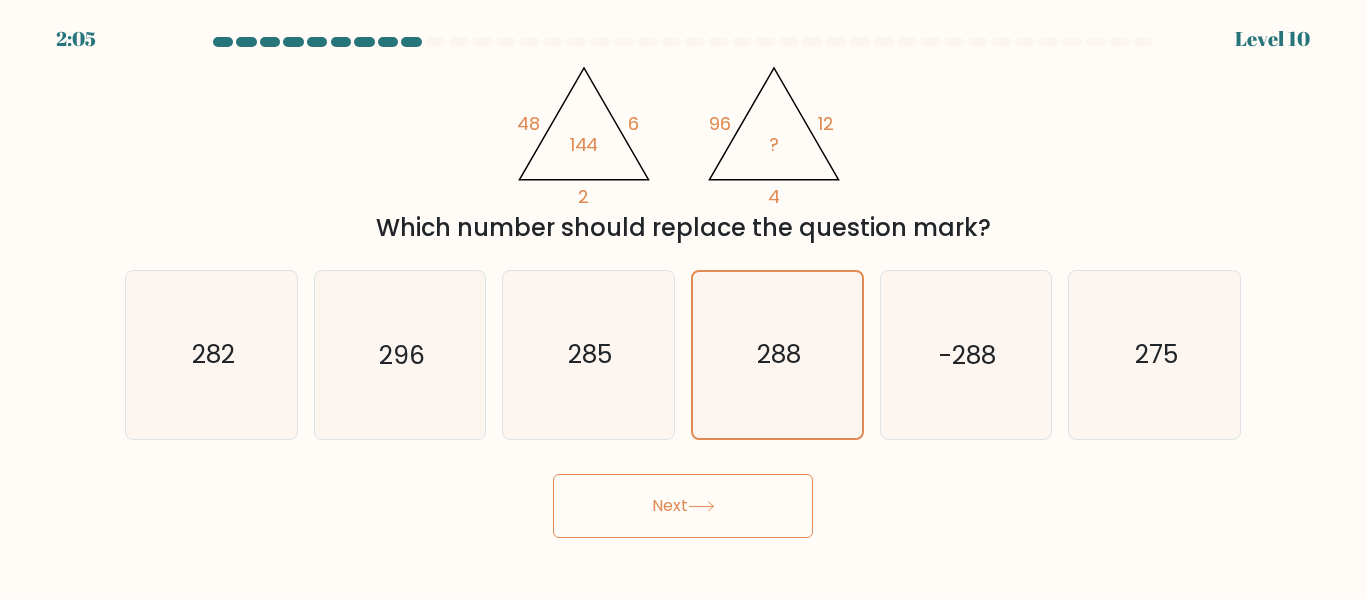 click on "Next" at bounding box center [683, 506] 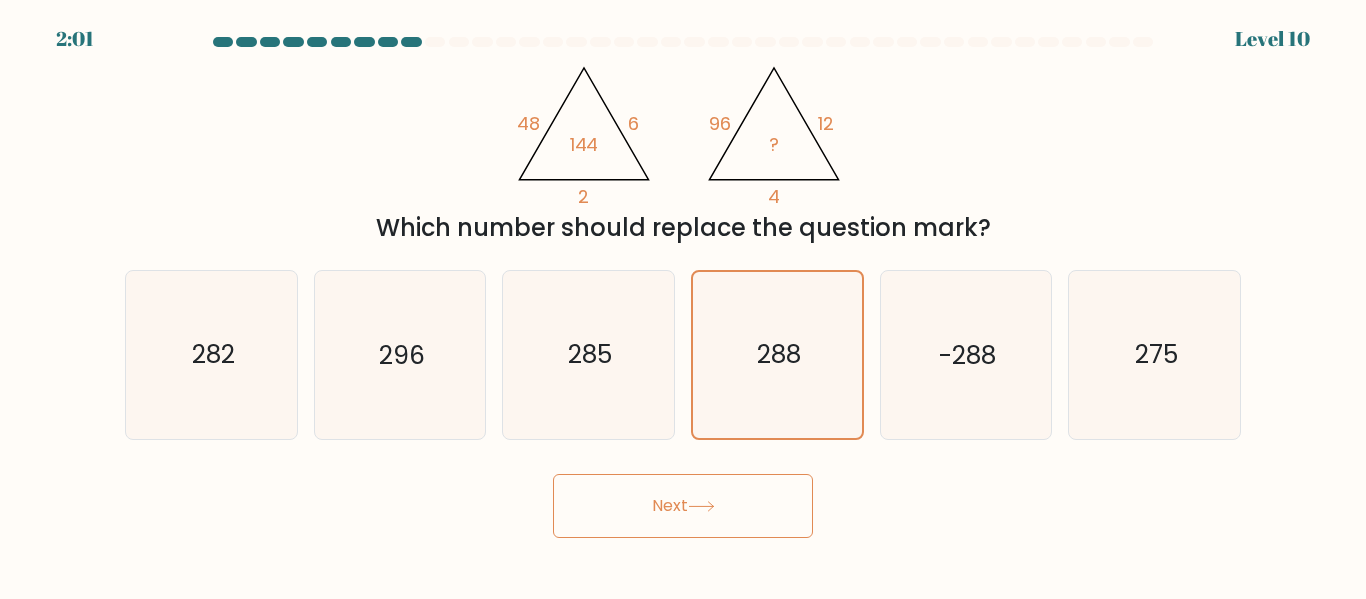 click on "Next" at bounding box center (683, 506) 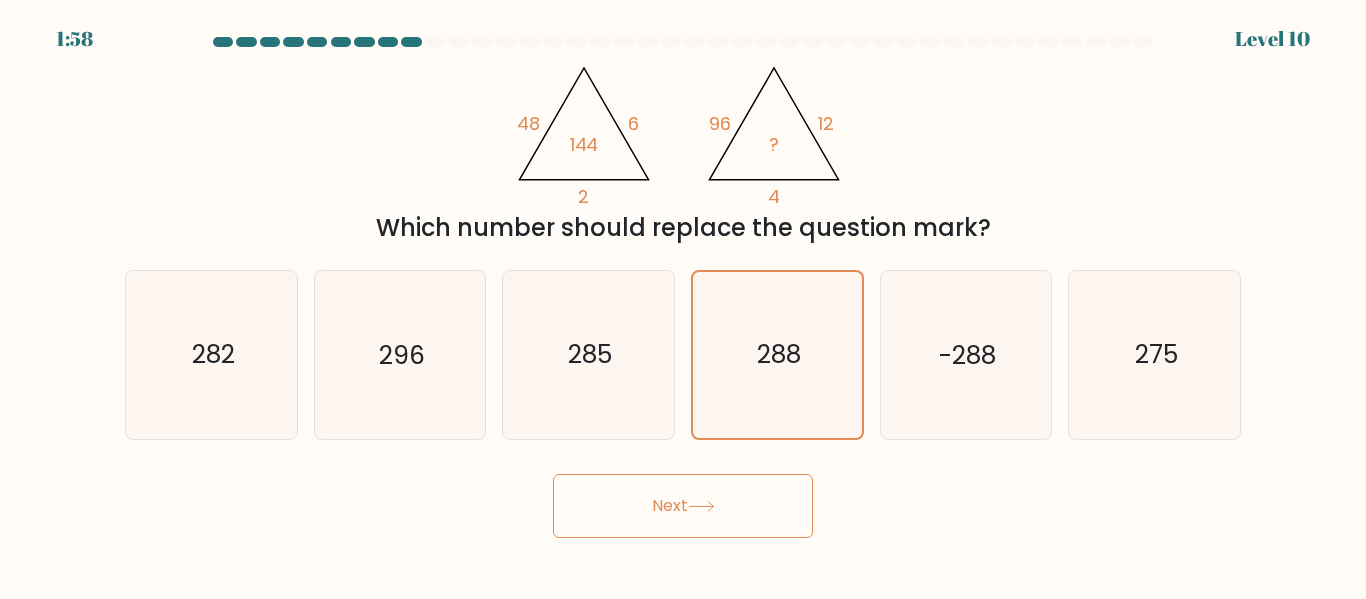 click on "Next" at bounding box center [683, 506] 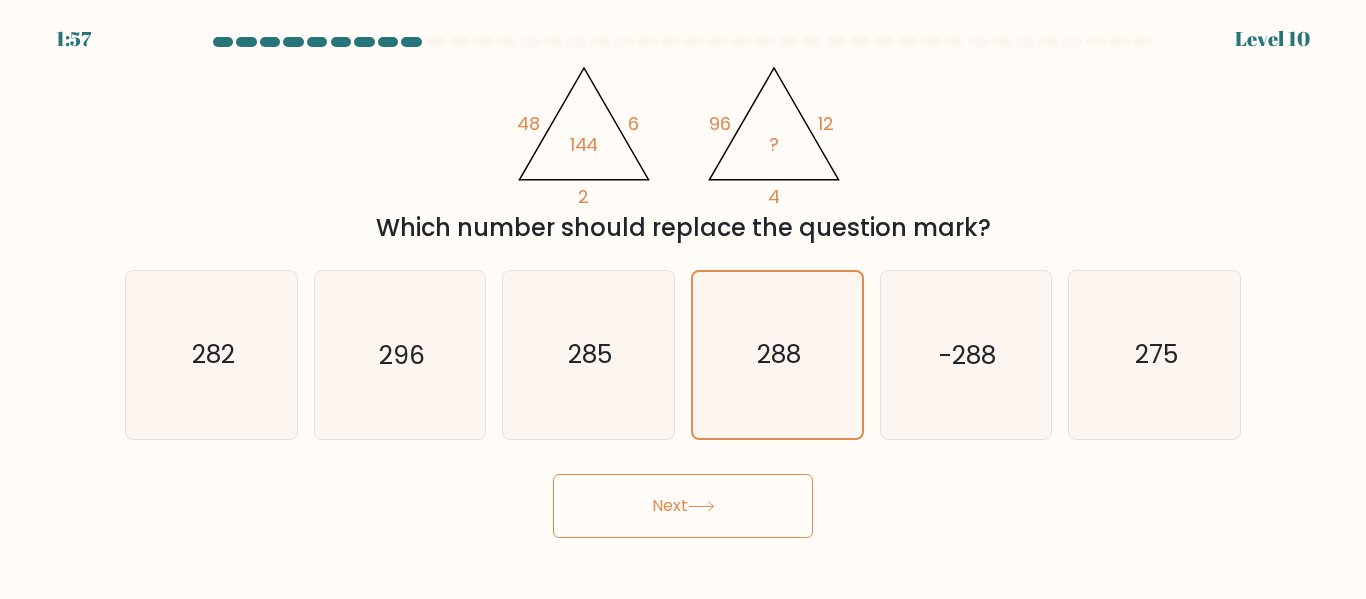 click on "Next" at bounding box center [683, 506] 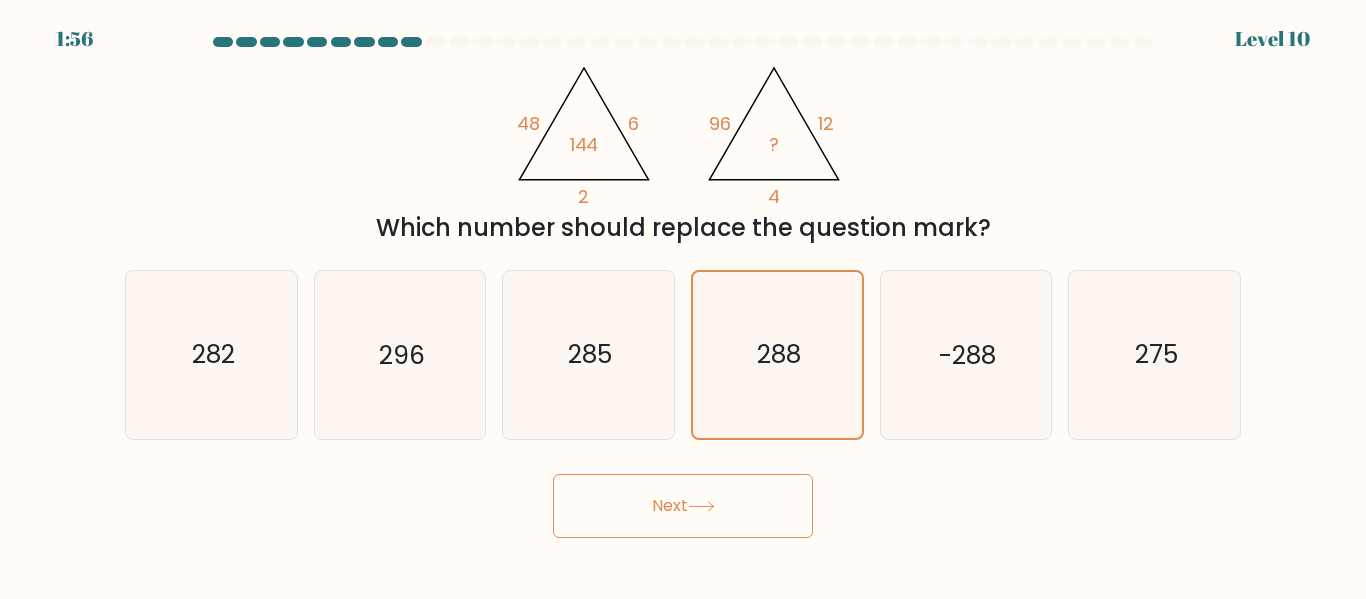 drag, startPoint x: 1365, startPoint y: 184, endPoint x: 1365, endPoint y: 229, distance: 45 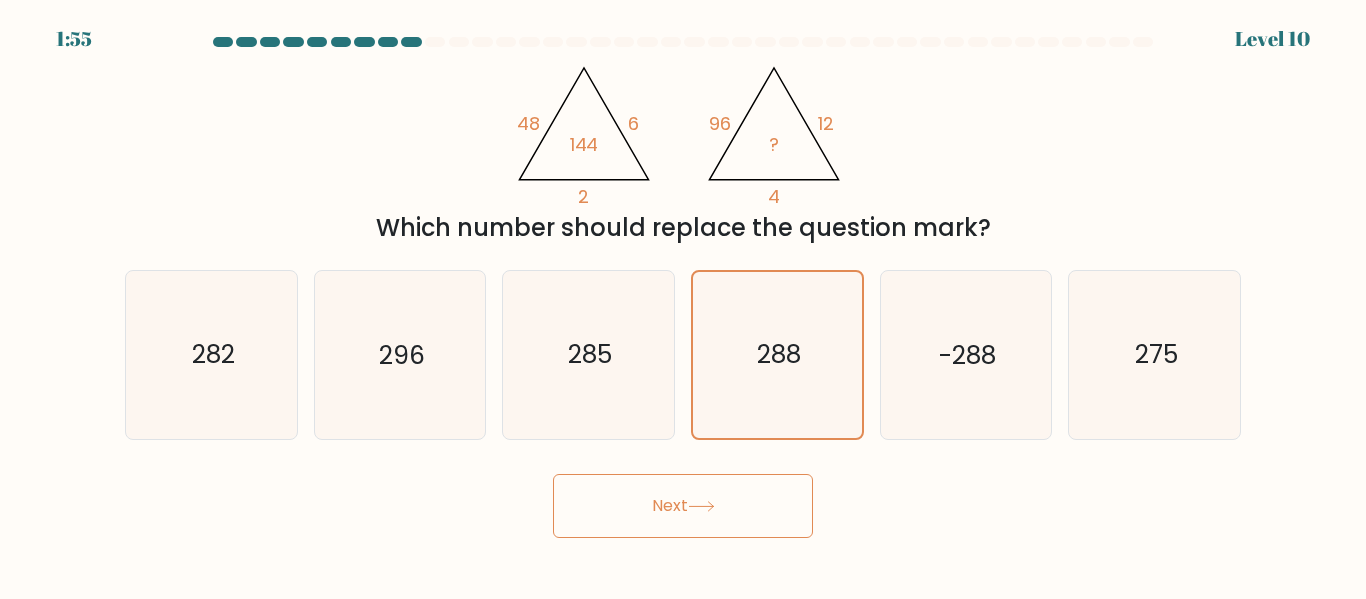 click on "Next" at bounding box center (683, 506) 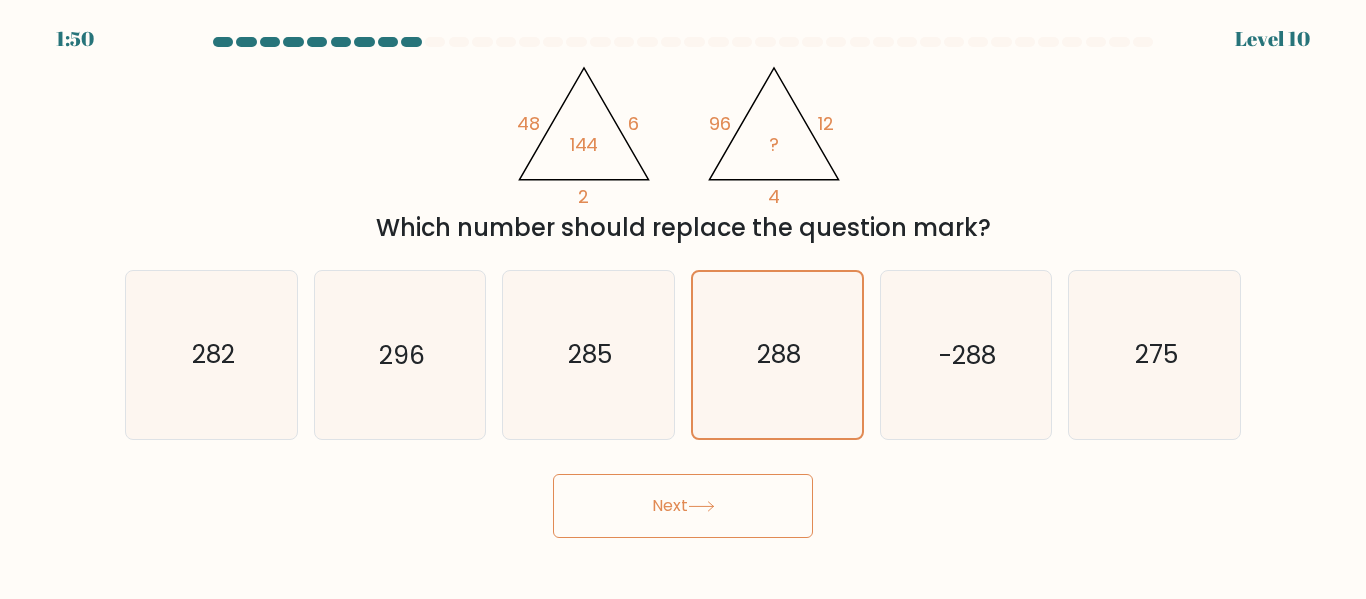 click on "Next" at bounding box center (683, 506) 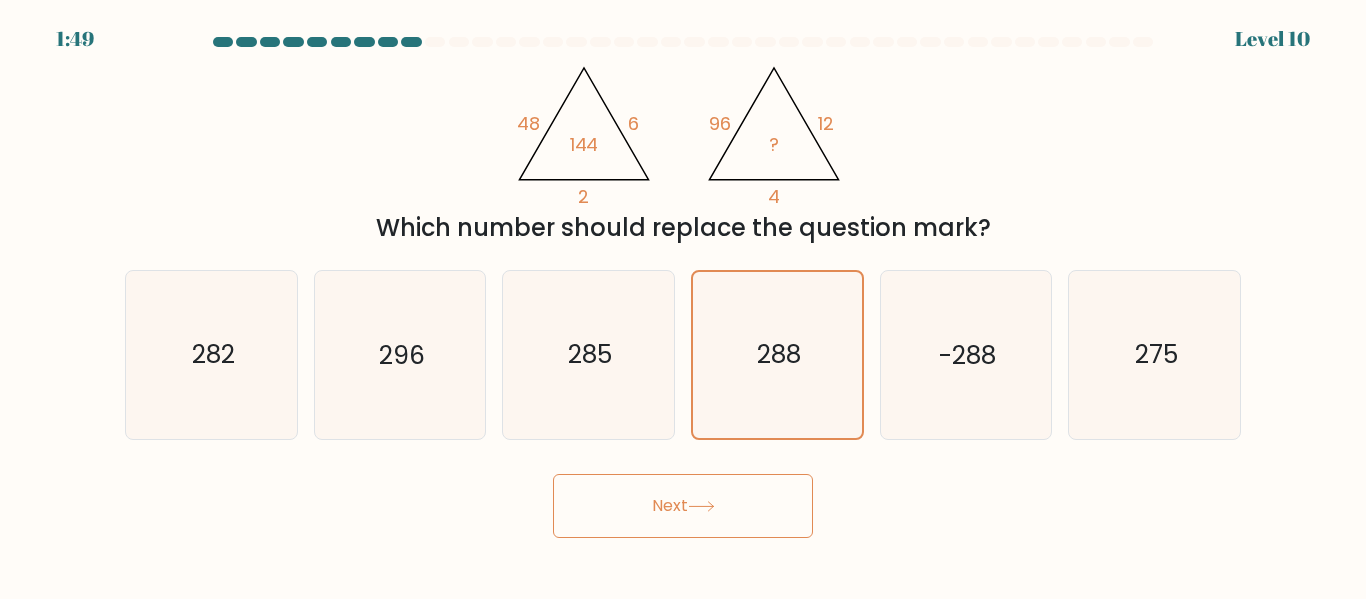 click on "Next" at bounding box center (683, 506) 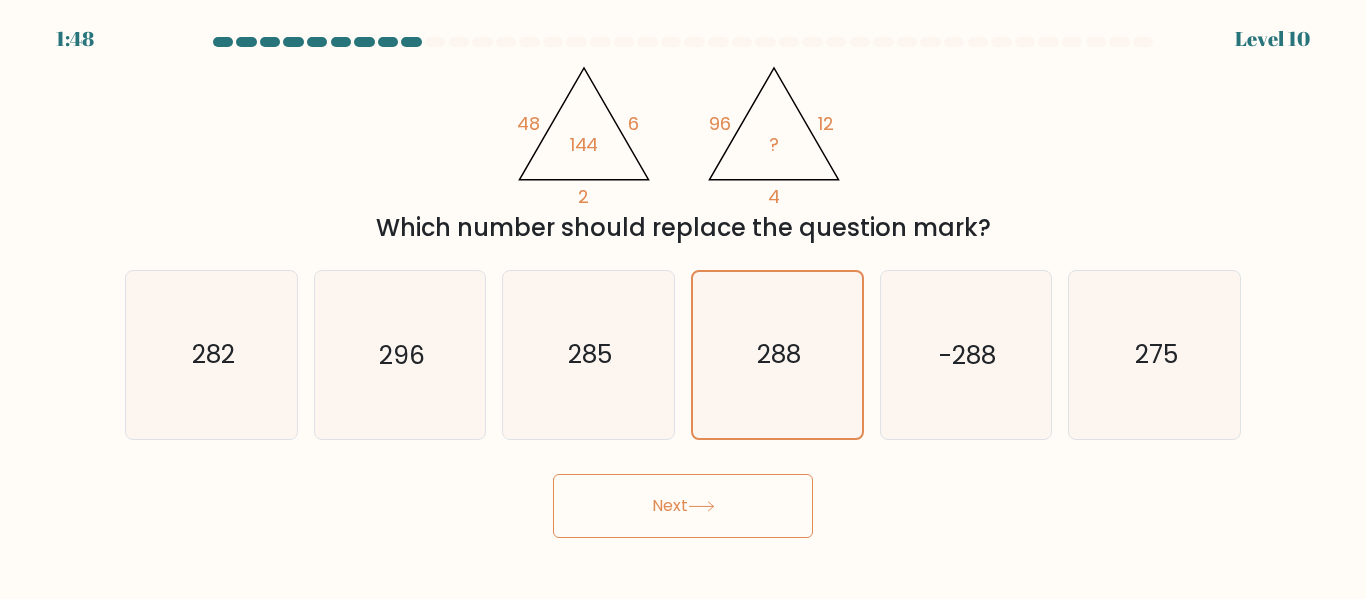 click on "Next" at bounding box center [683, 506] 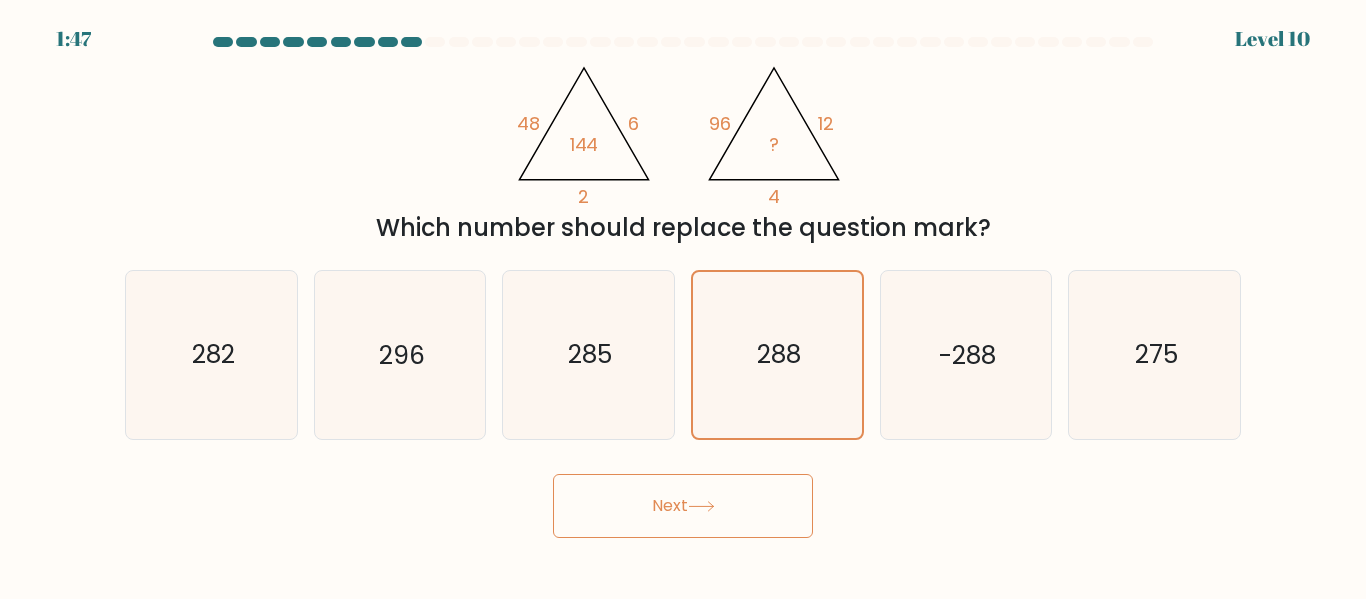 drag, startPoint x: 761, startPoint y: 486, endPoint x: 734, endPoint y: 486, distance: 27 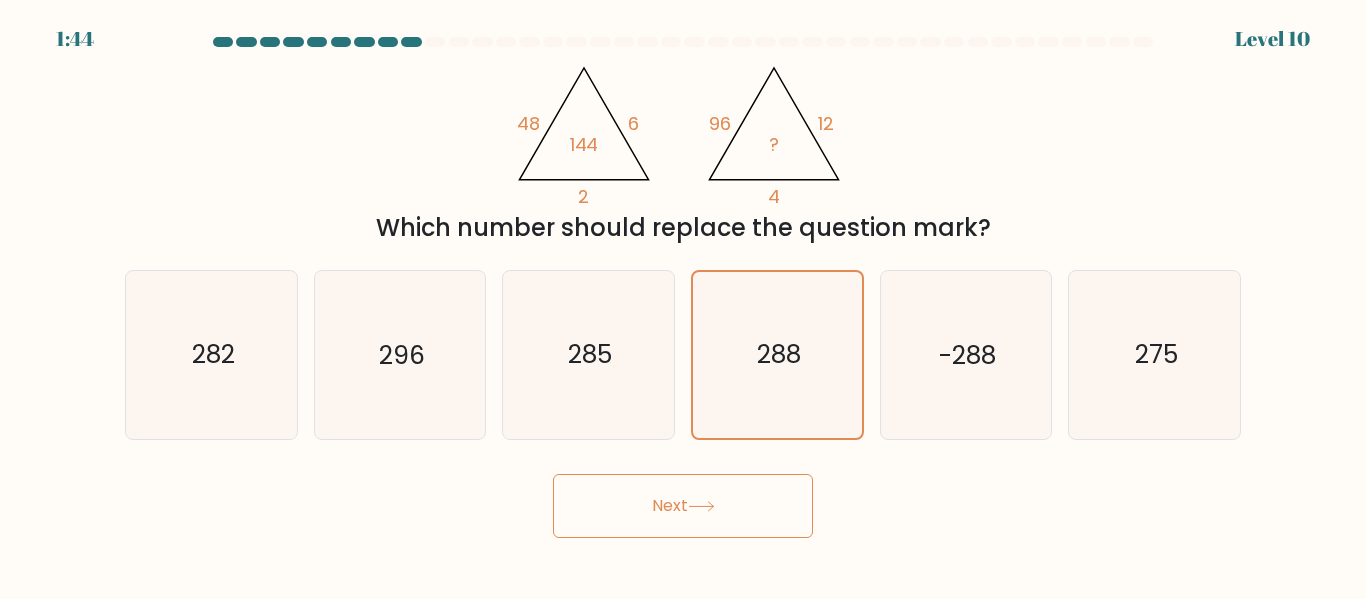 click on "Next" at bounding box center (683, 506) 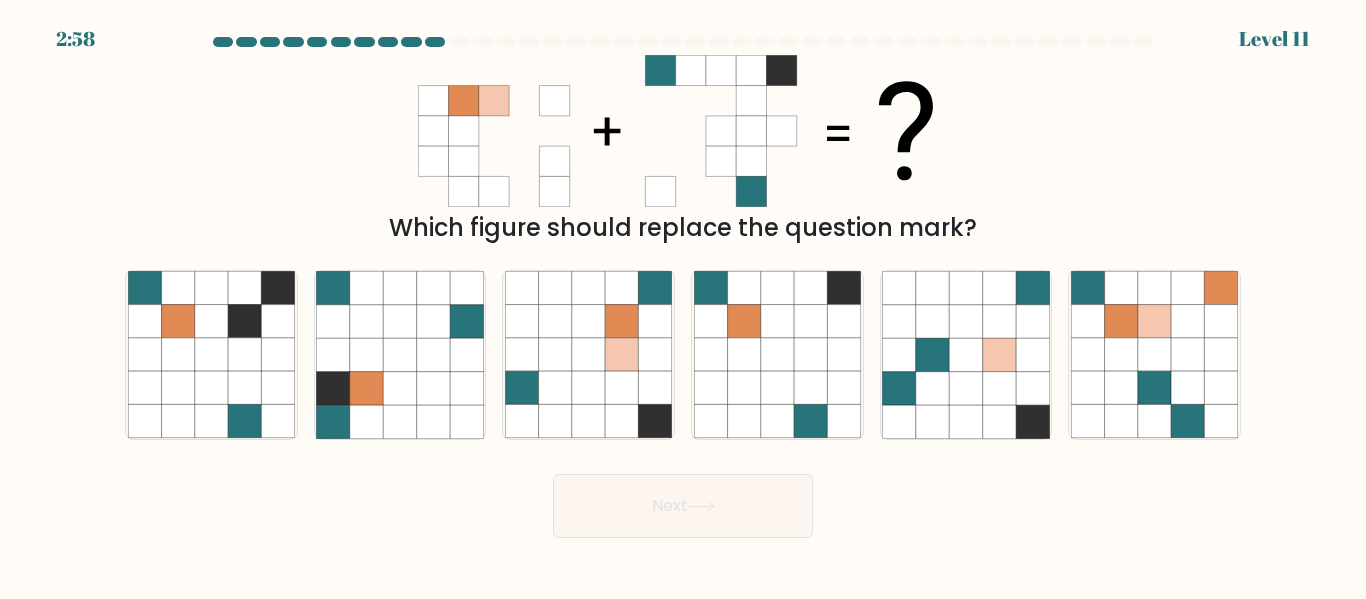 drag, startPoint x: 683, startPoint y: 228, endPoint x: 973, endPoint y: 217, distance: 290.20856 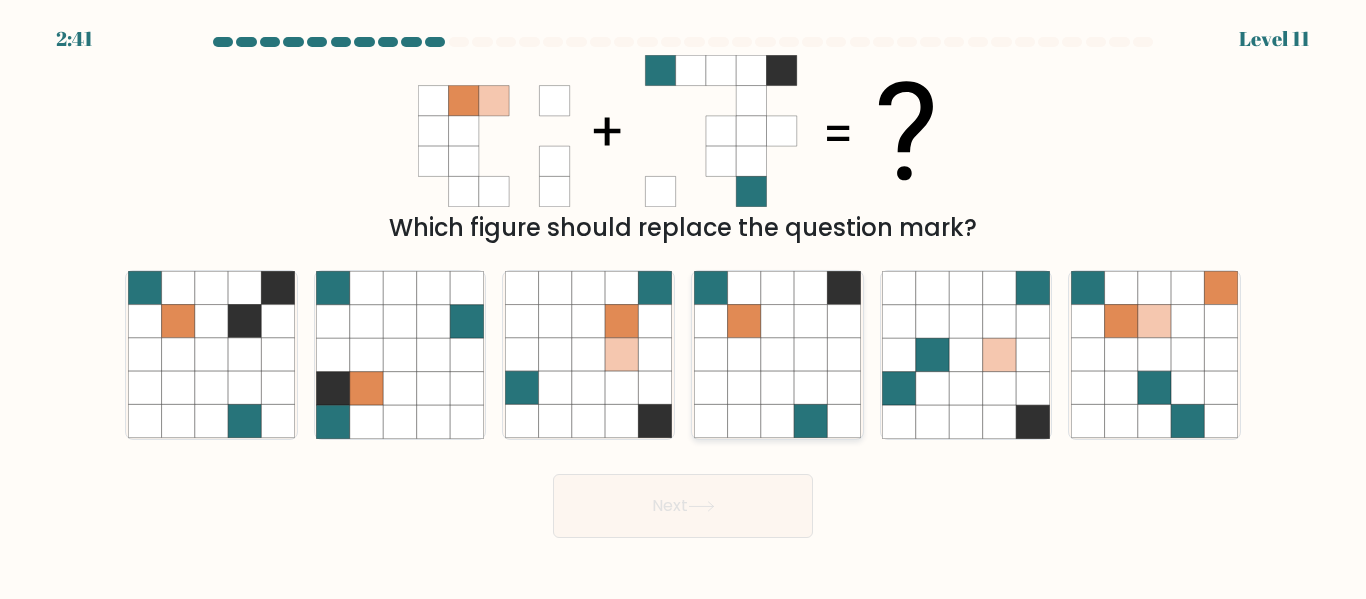 click 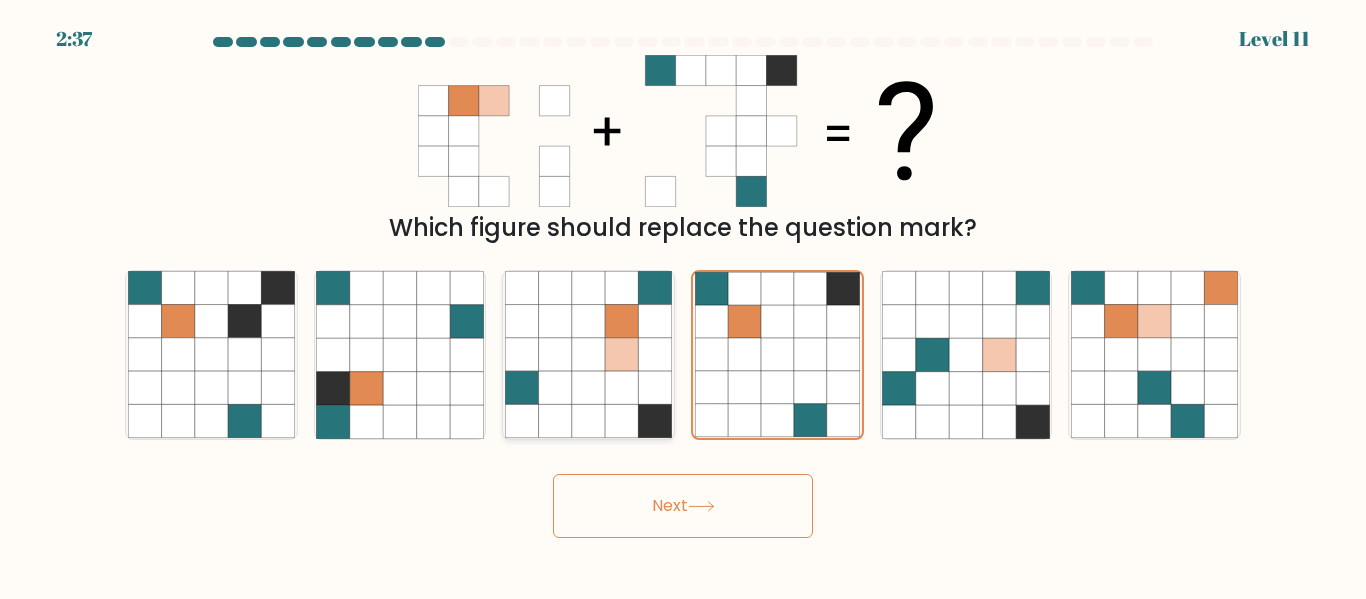 click 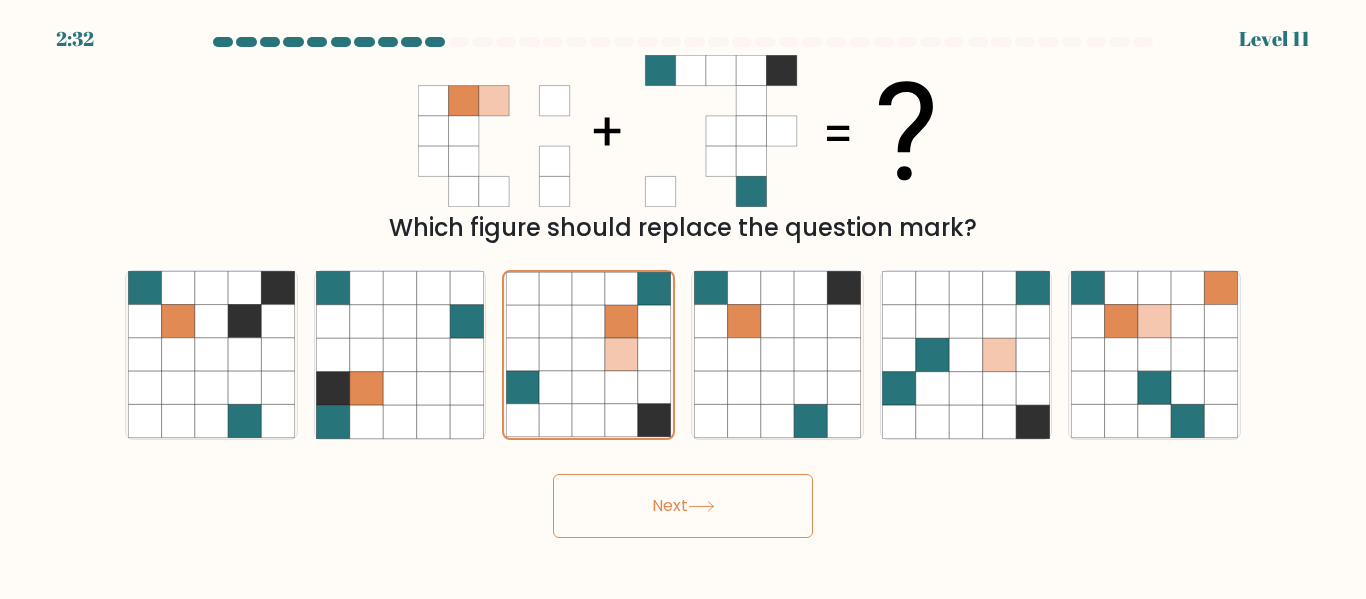 click on "Next" at bounding box center (683, 506) 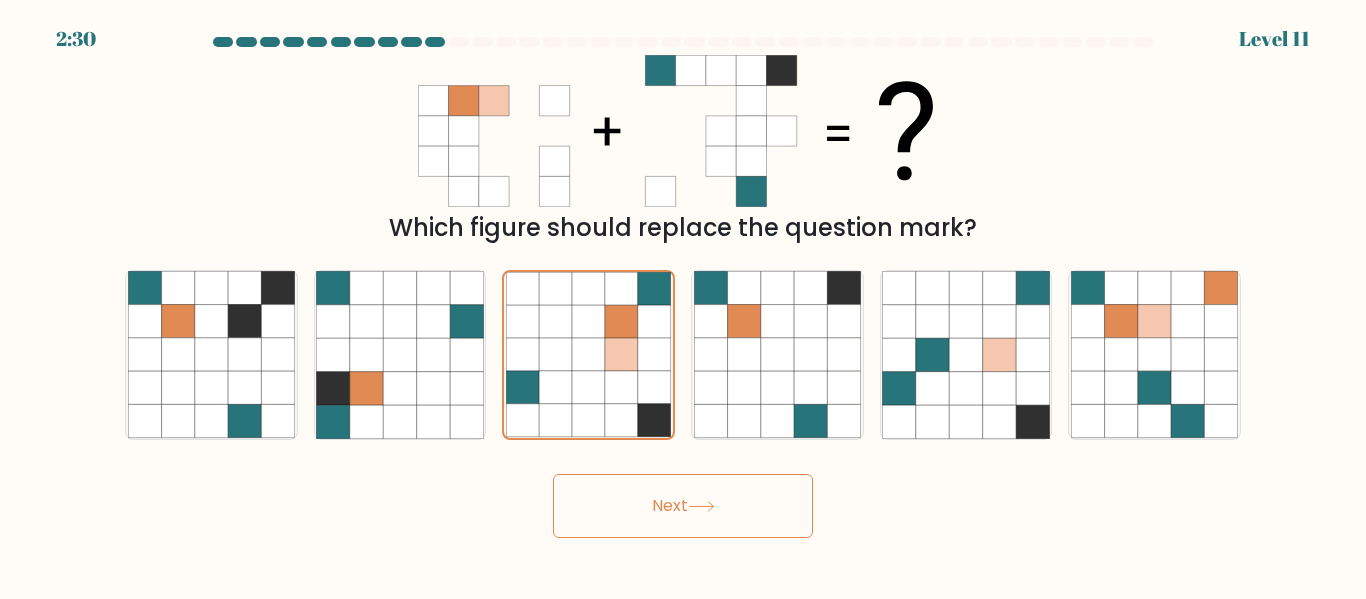 drag, startPoint x: 702, startPoint y: 498, endPoint x: 714, endPoint y: 496, distance: 12.165525 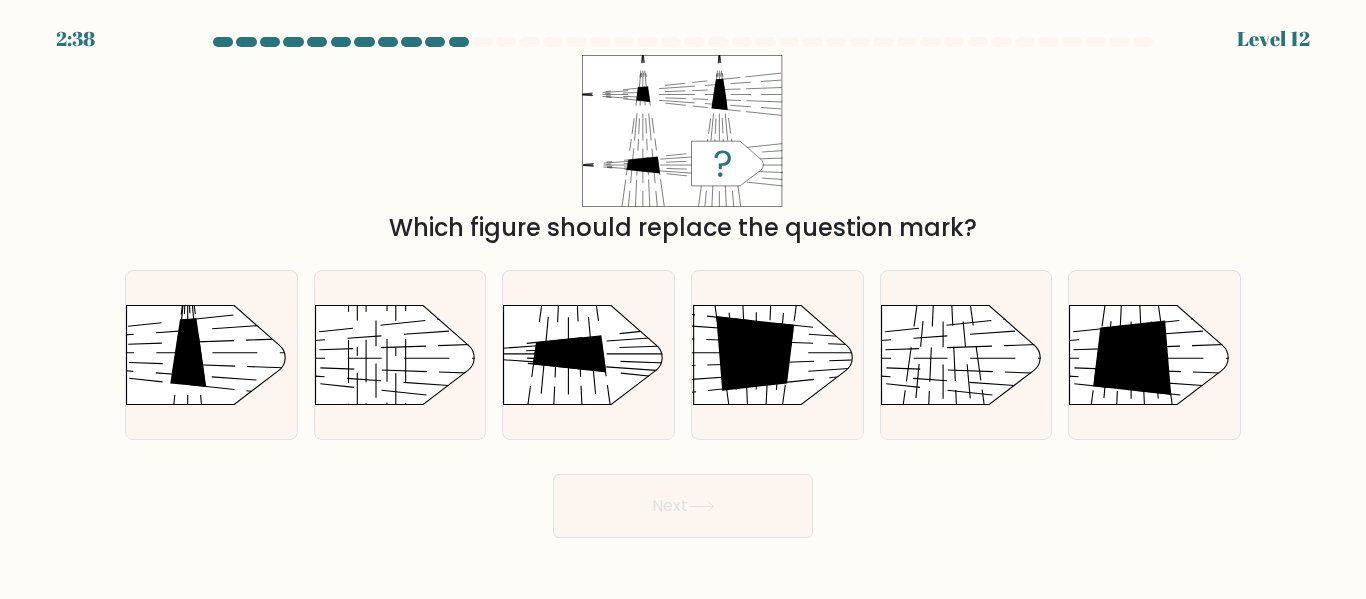 drag, startPoint x: 369, startPoint y: 233, endPoint x: 1041, endPoint y: 218, distance: 672.1674 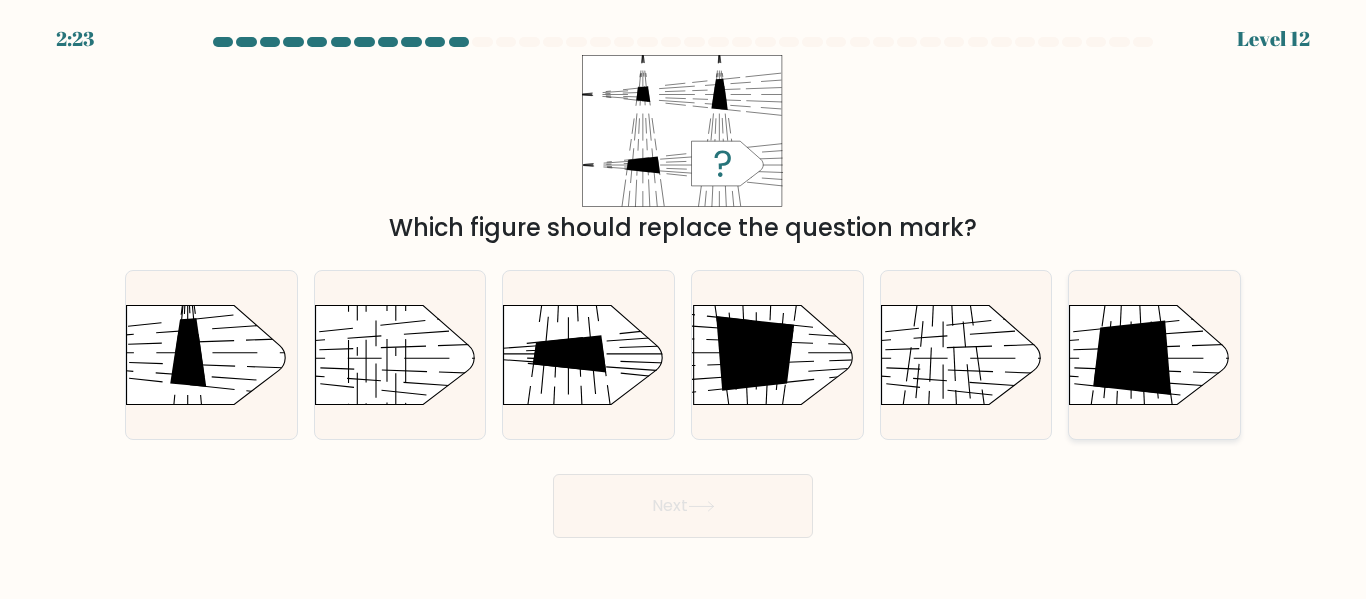 click 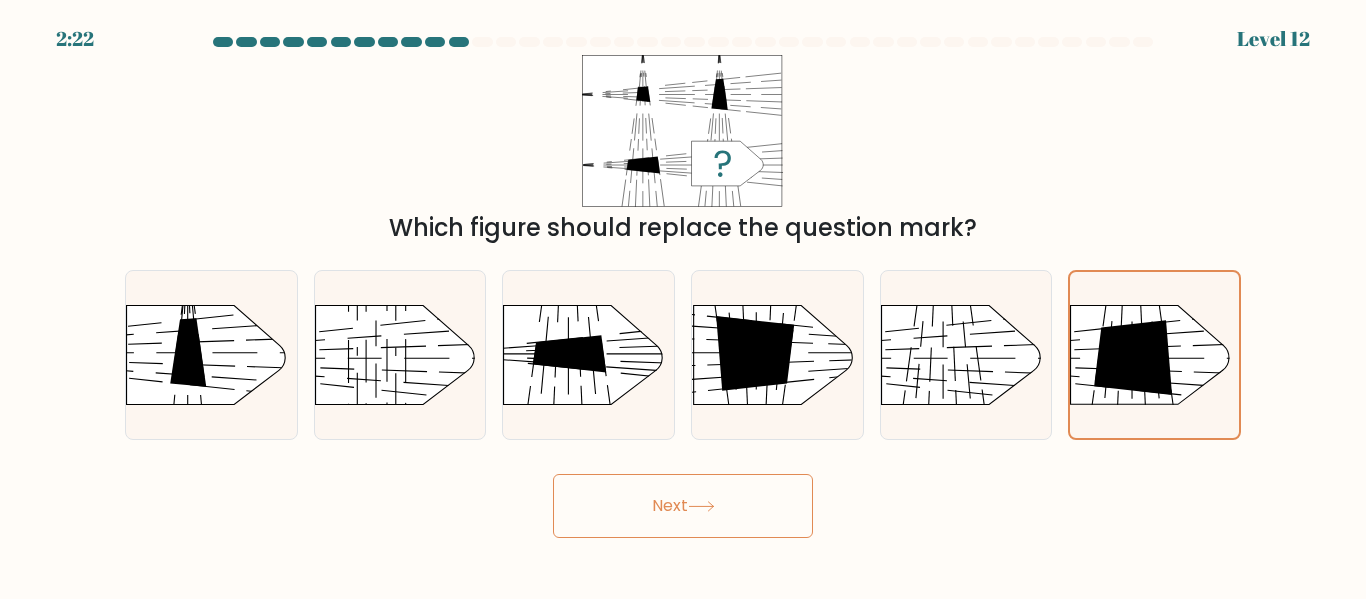 click on "Next" at bounding box center [683, 506] 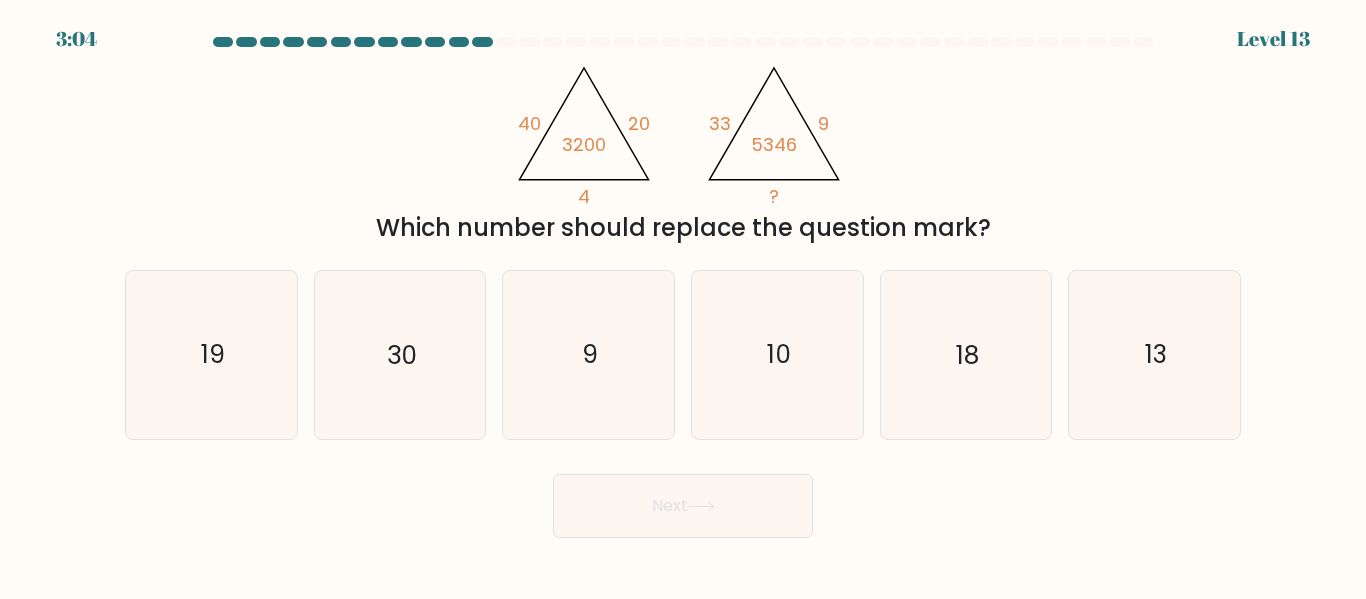 drag, startPoint x: 407, startPoint y: 219, endPoint x: 1000, endPoint y: 231, distance: 593.1214 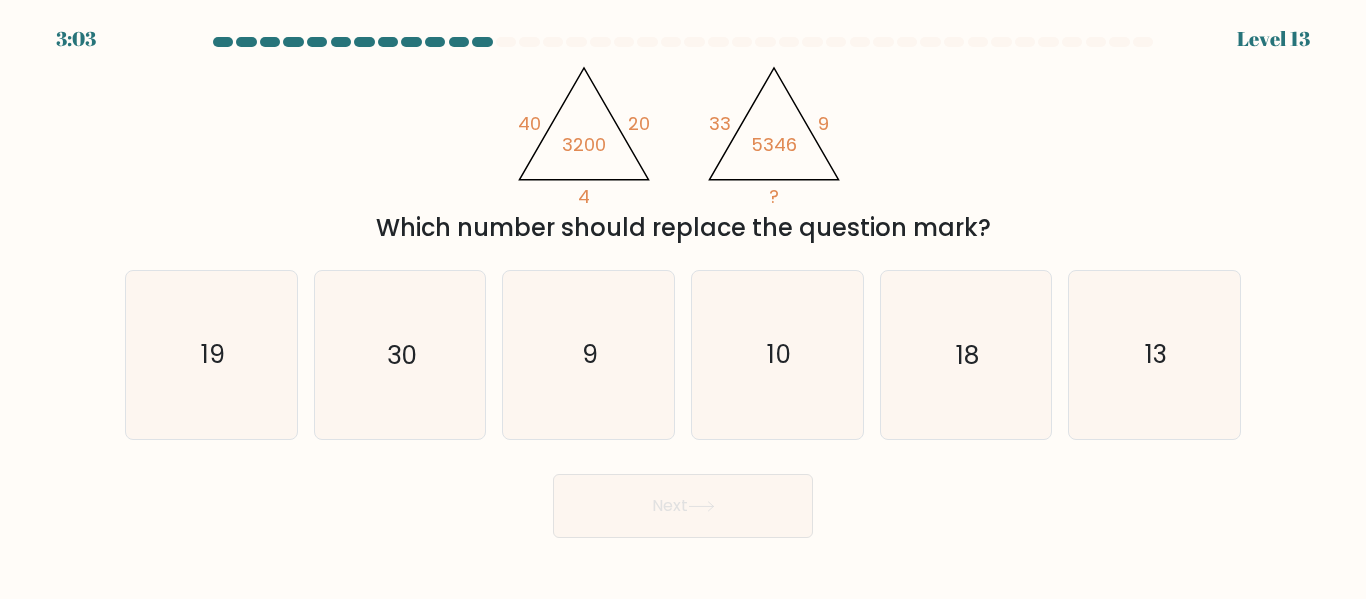 click on "@import url('https://fonts.googleapis.com/css?family=Abril+Fatface:400,100,100italic,300,300italic,400italic,500,500italic,700,700italic,900,900italic');                        40       20       4       3200                                       @import url('https://fonts.googleapis.com/css?family=Abril+Fatface:400,100,100italic,300,300italic,400italic,500,500italic,700,700italic,900,900italic');                        33       9       ?       5346
Which number should replace the question mark?" at bounding box center [683, 150] 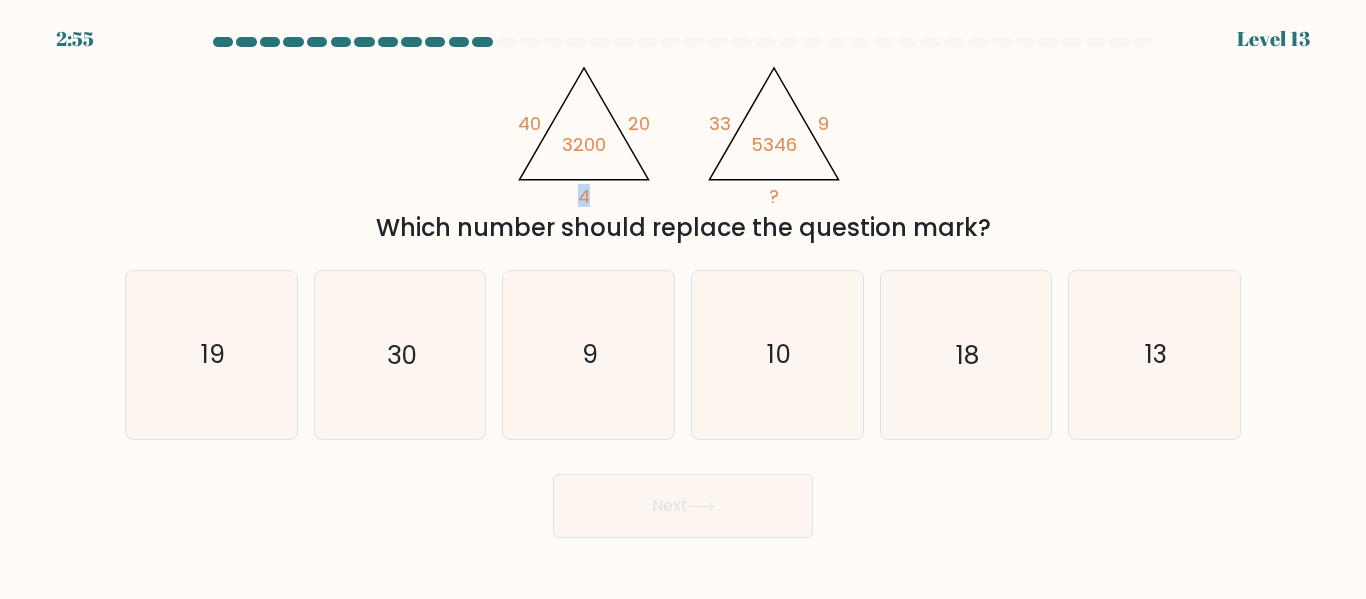 drag, startPoint x: 569, startPoint y: 207, endPoint x: 590, endPoint y: 205, distance: 21.095022 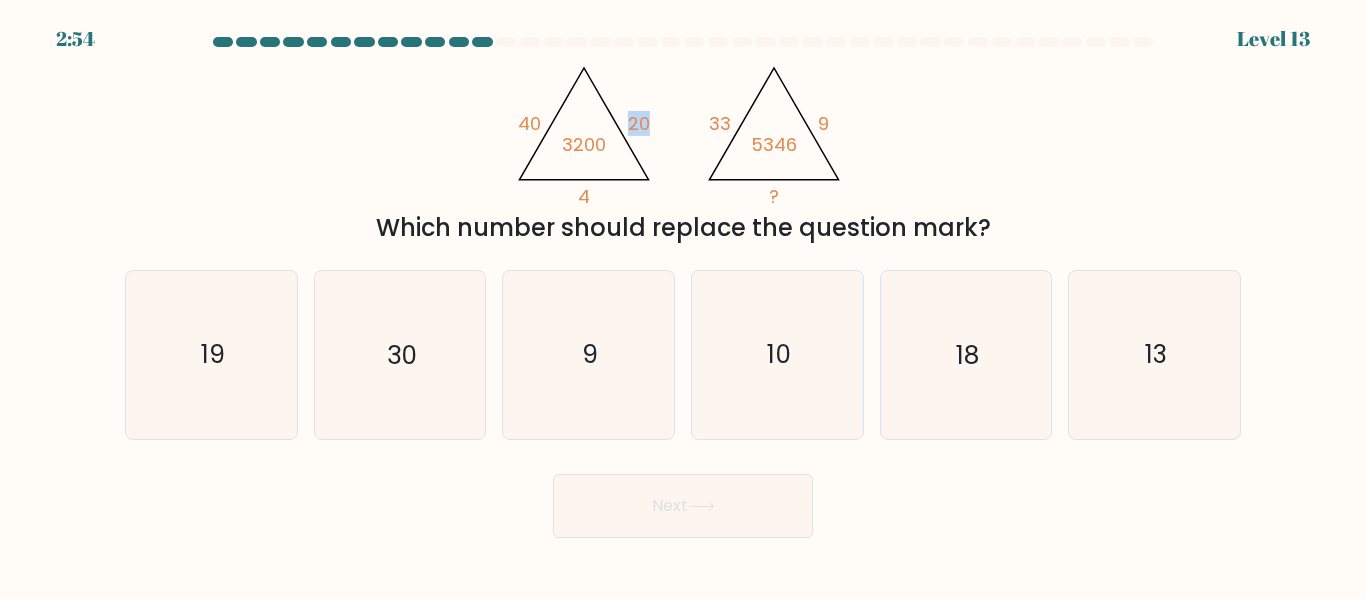 drag, startPoint x: 633, startPoint y: 122, endPoint x: 653, endPoint y: 121, distance: 20.024984 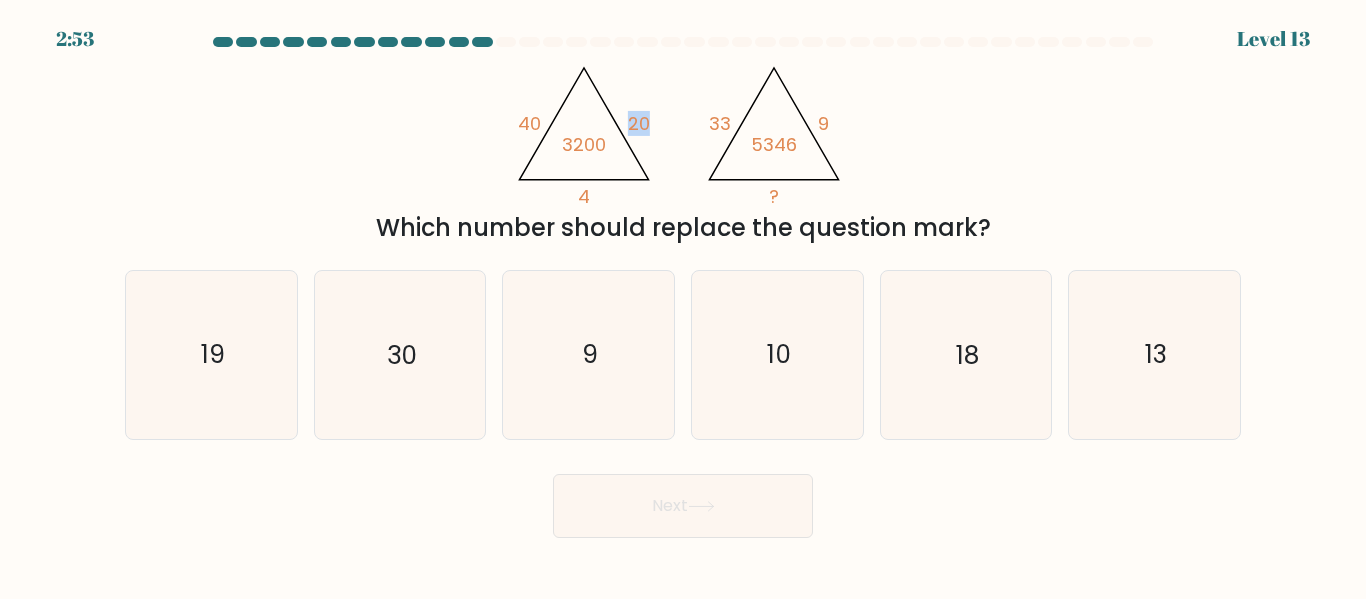 click on "@import url('https://fonts.googleapis.com/css?family=Abril+Fatface:400,100,100italic,300,300italic,400italic,500,500italic,700,700italic,900,900italic');                        40       20       4       3200                                       @import url('https://fonts.googleapis.com/css?family=Abril+Fatface:400,100,100italic,300,300italic,400italic,500,500italic,700,700italic,900,900italic');                        33       9       ?       5346" 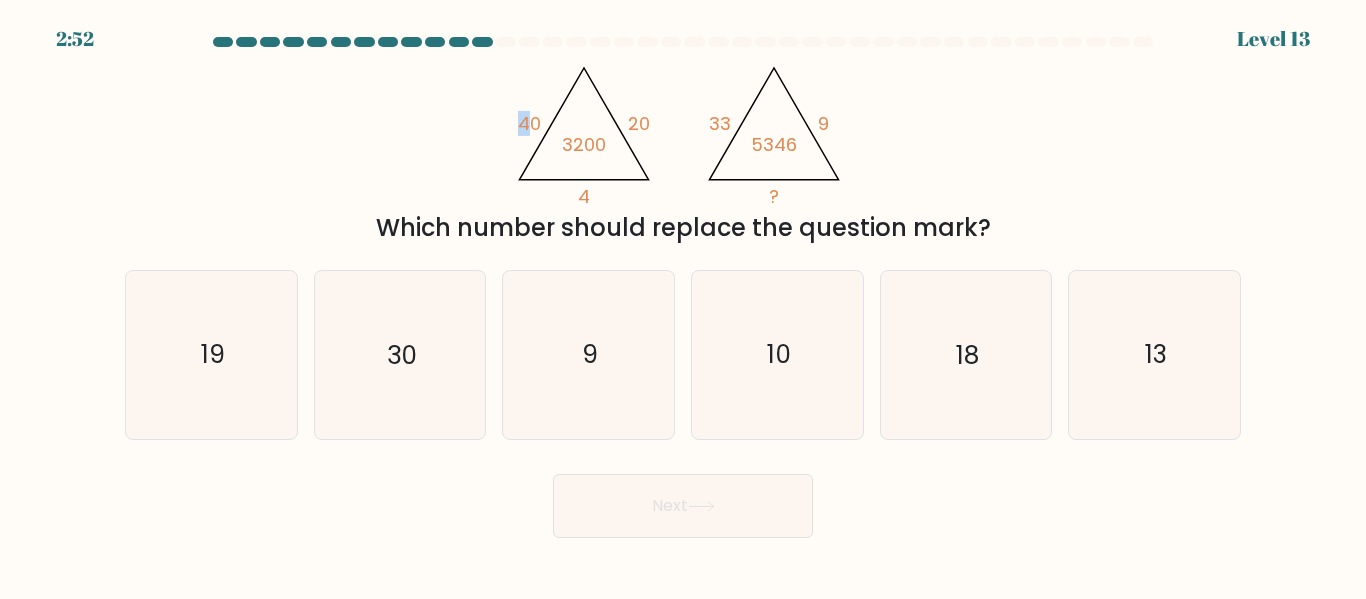 click on "40" 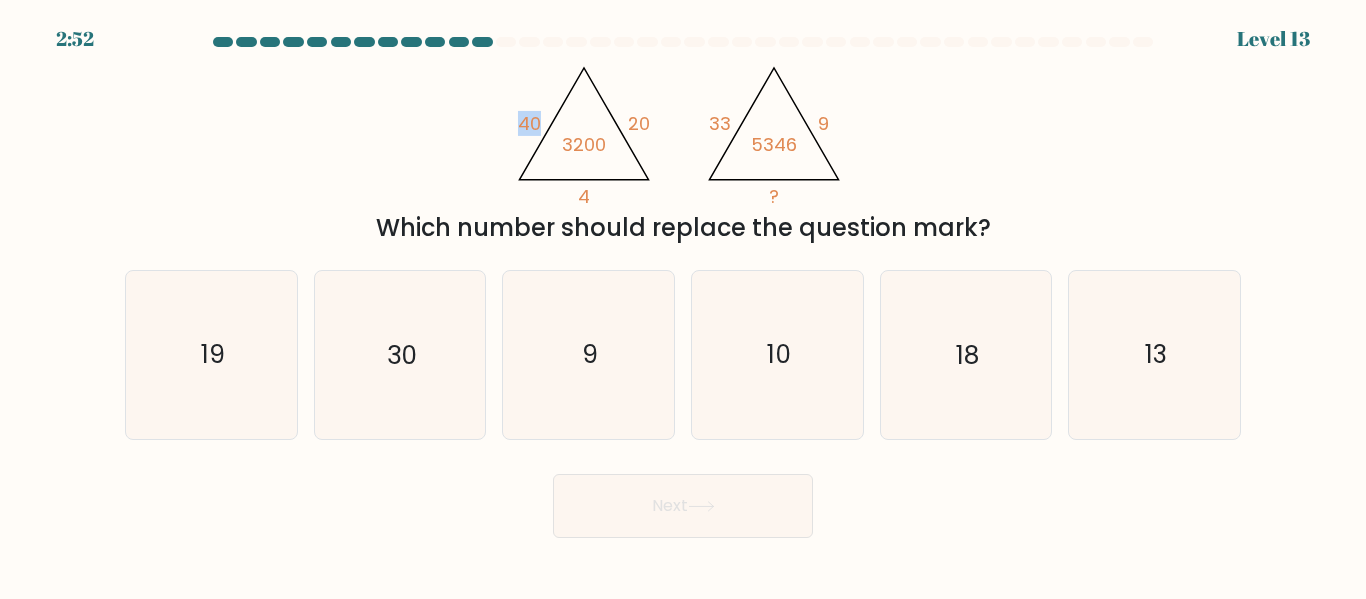 click on "40" 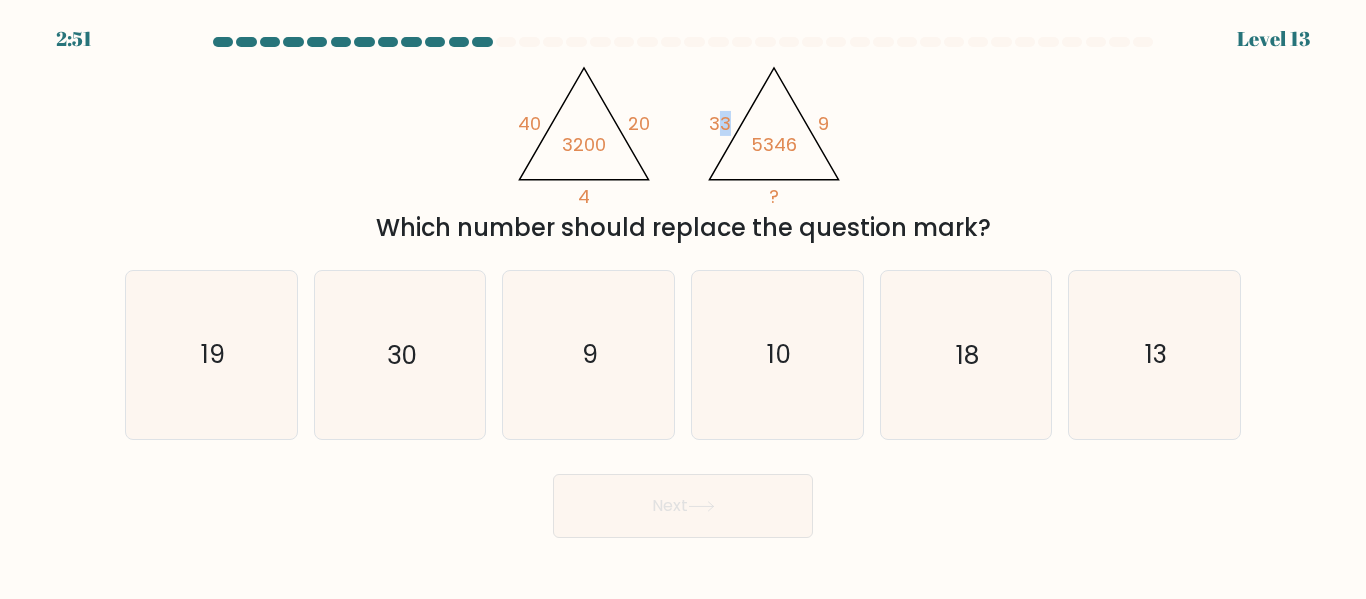 click on "33" 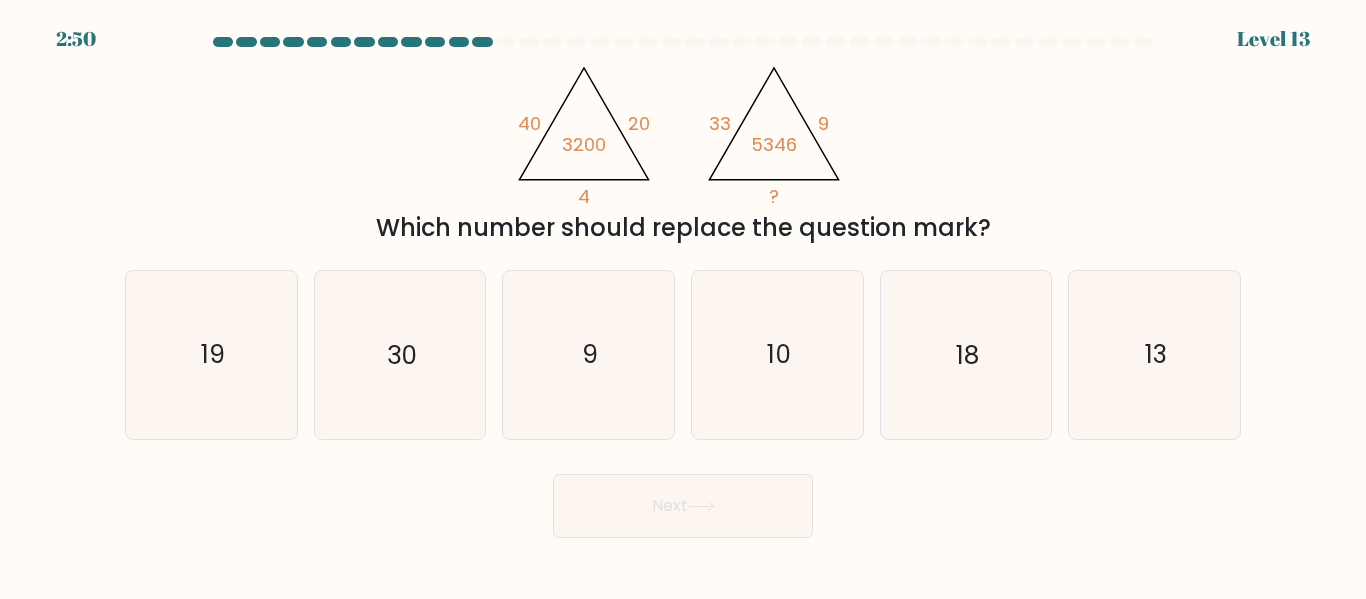 drag, startPoint x: 828, startPoint y: 118, endPoint x: 843, endPoint y: 118, distance: 15 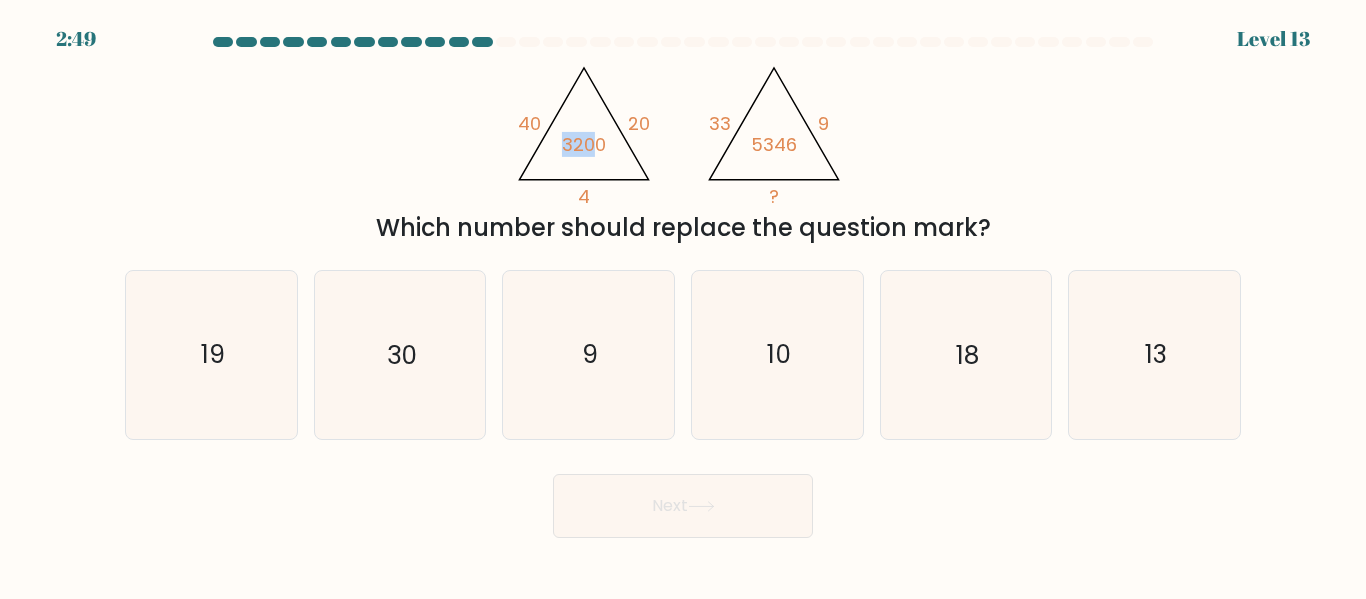 drag, startPoint x: 562, startPoint y: 143, endPoint x: 599, endPoint y: 144, distance: 37.01351 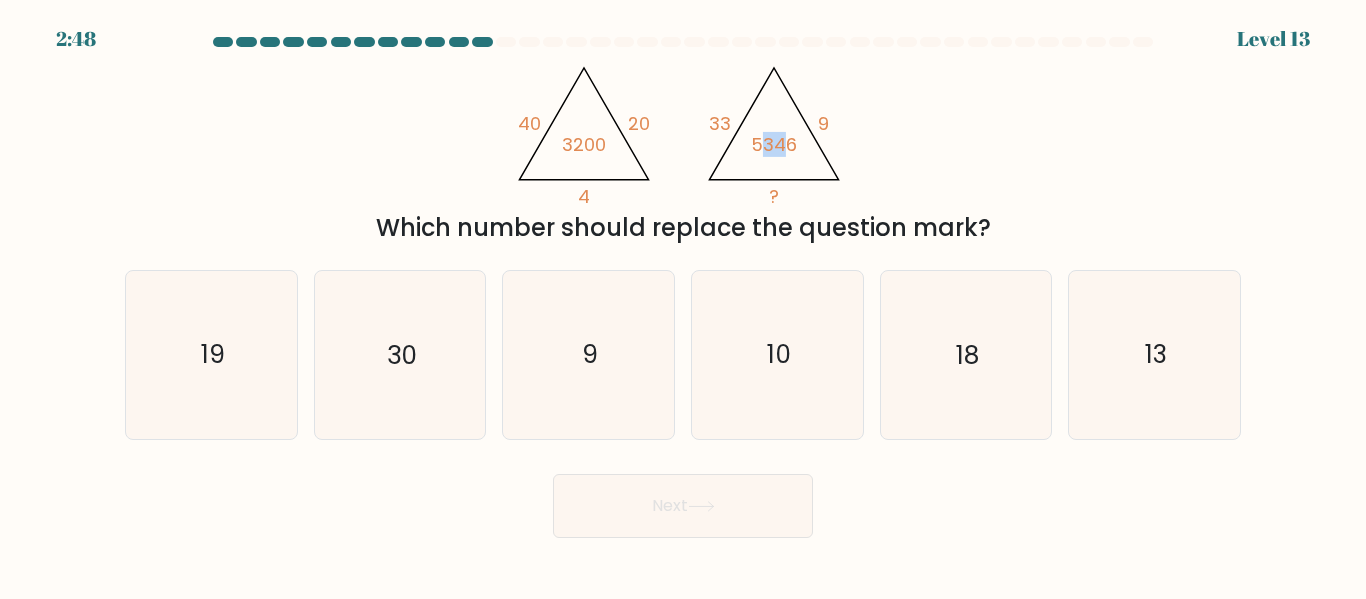 drag, startPoint x: 767, startPoint y: 146, endPoint x: 790, endPoint y: 143, distance: 23.194826 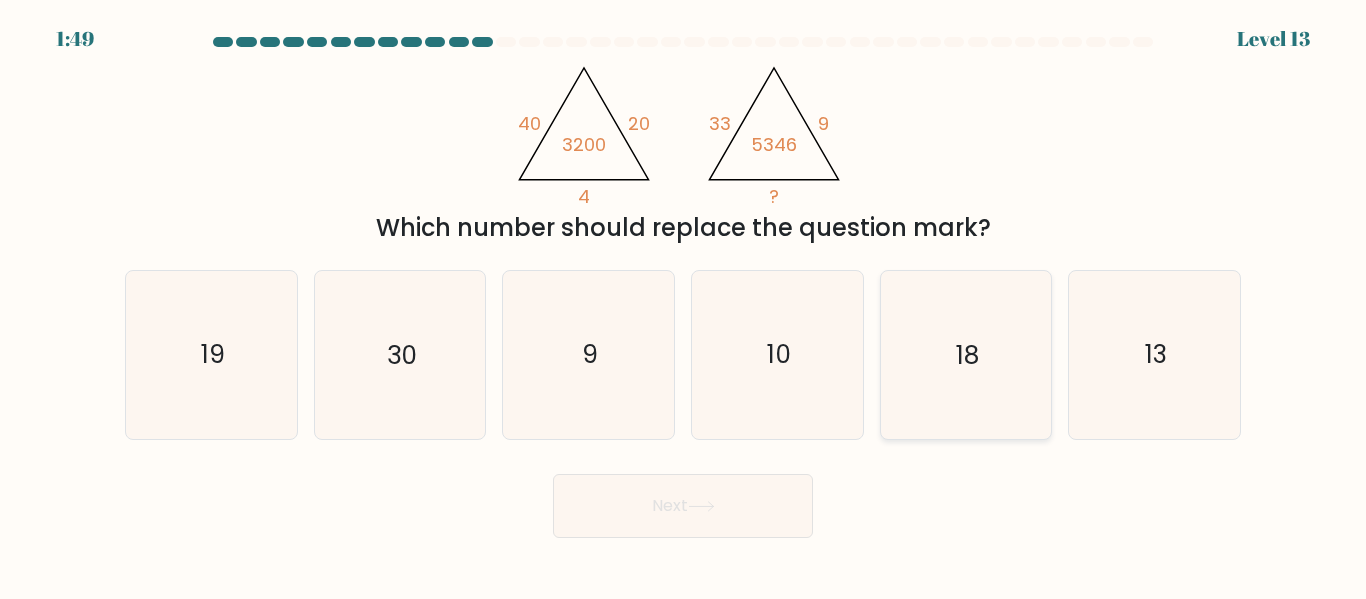 click on "18" 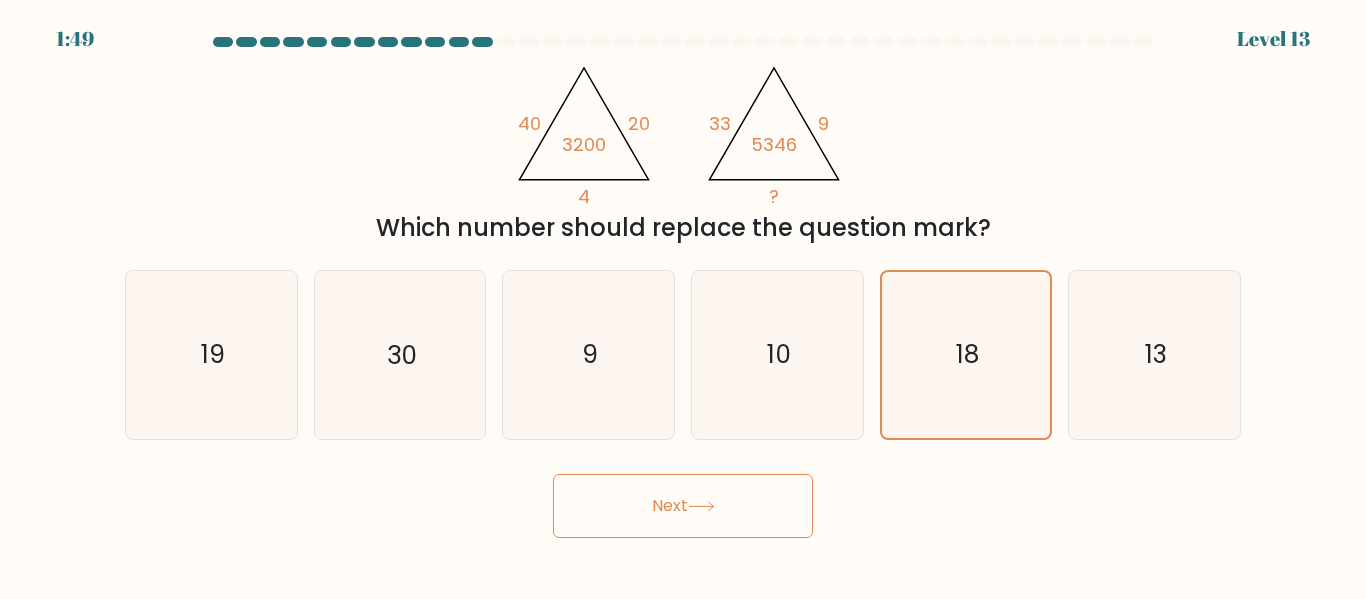 click on "Next" at bounding box center (683, 506) 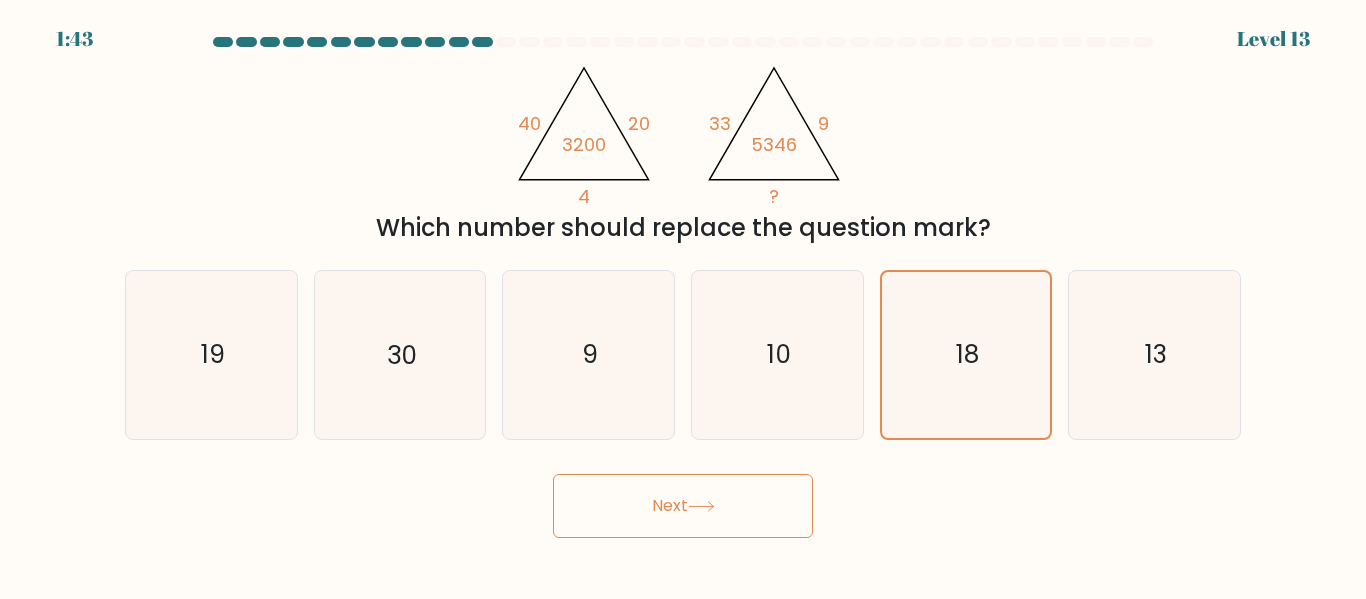 click on "Next" at bounding box center [683, 506] 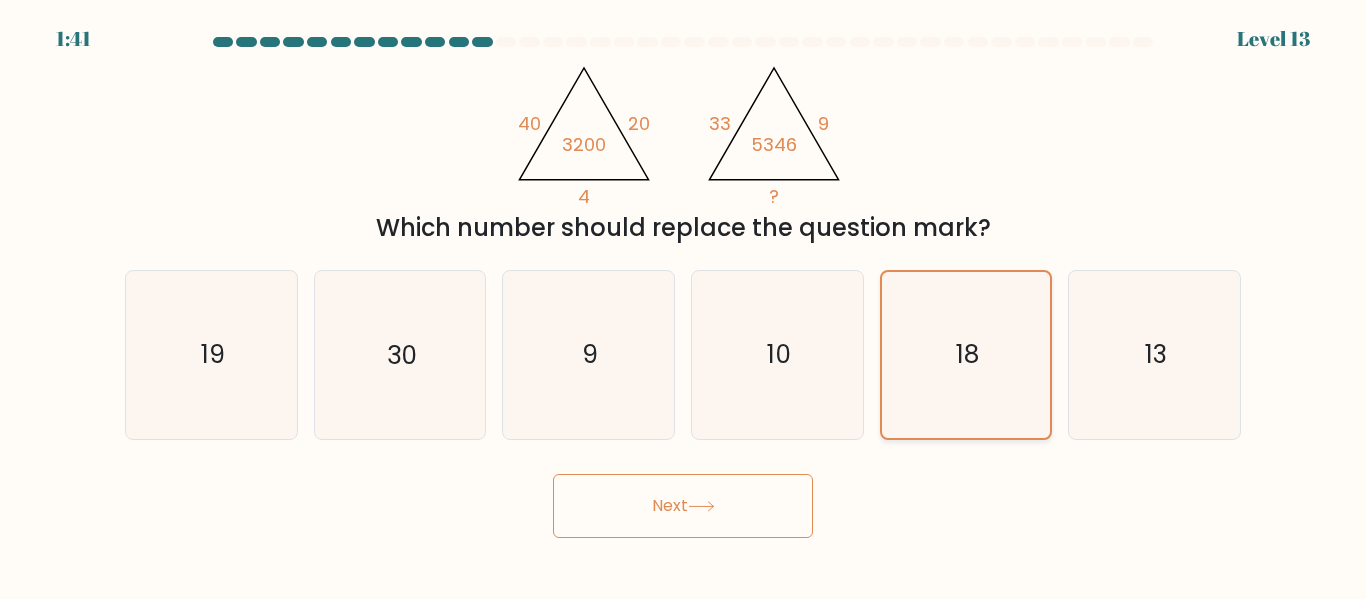 click on "18" 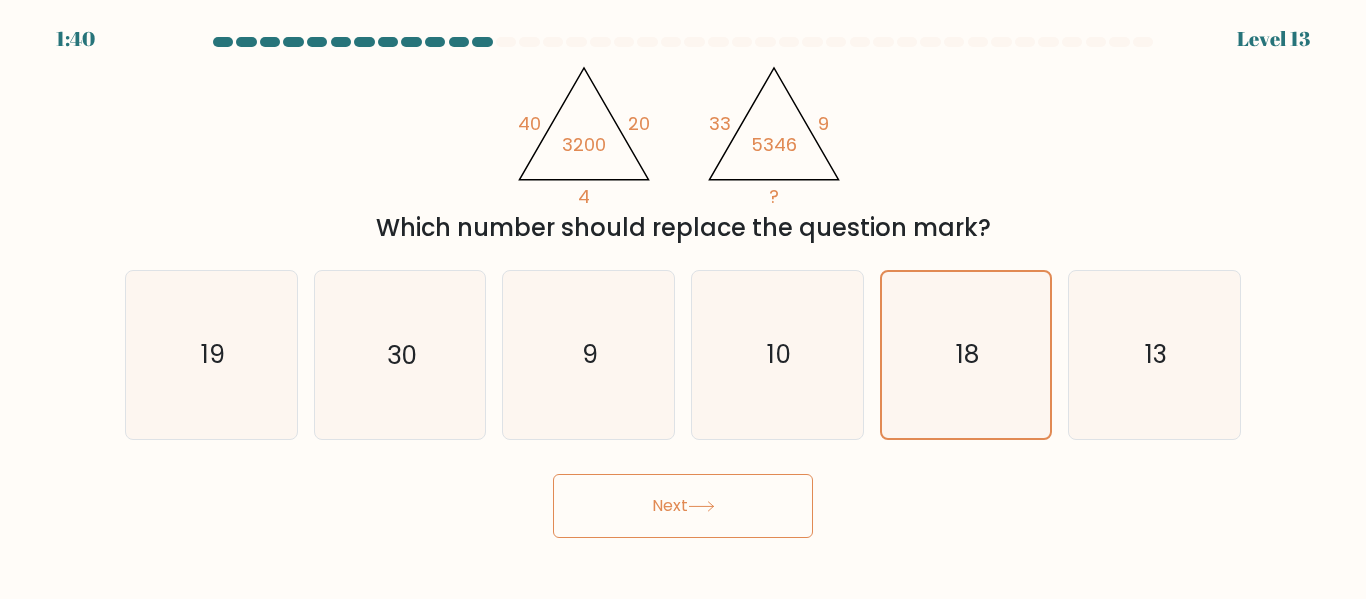 click on "Next" at bounding box center [683, 506] 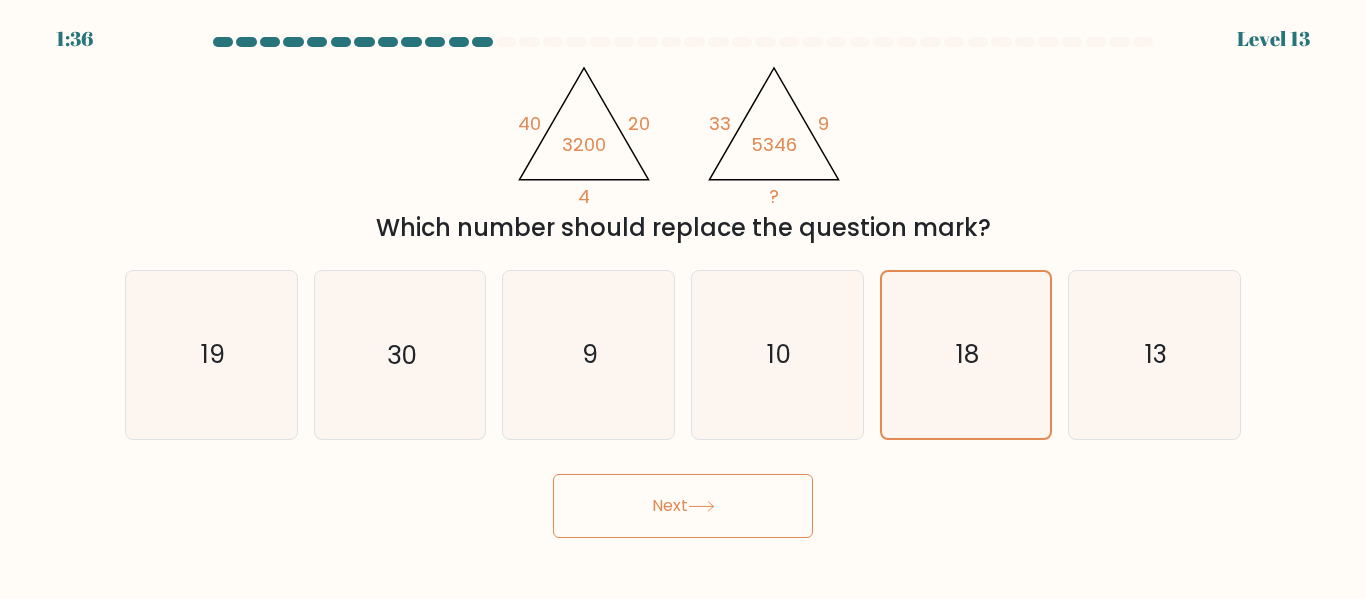 drag, startPoint x: 962, startPoint y: 231, endPoint x: 1030, endPoint y: 241, distance: 68.73136 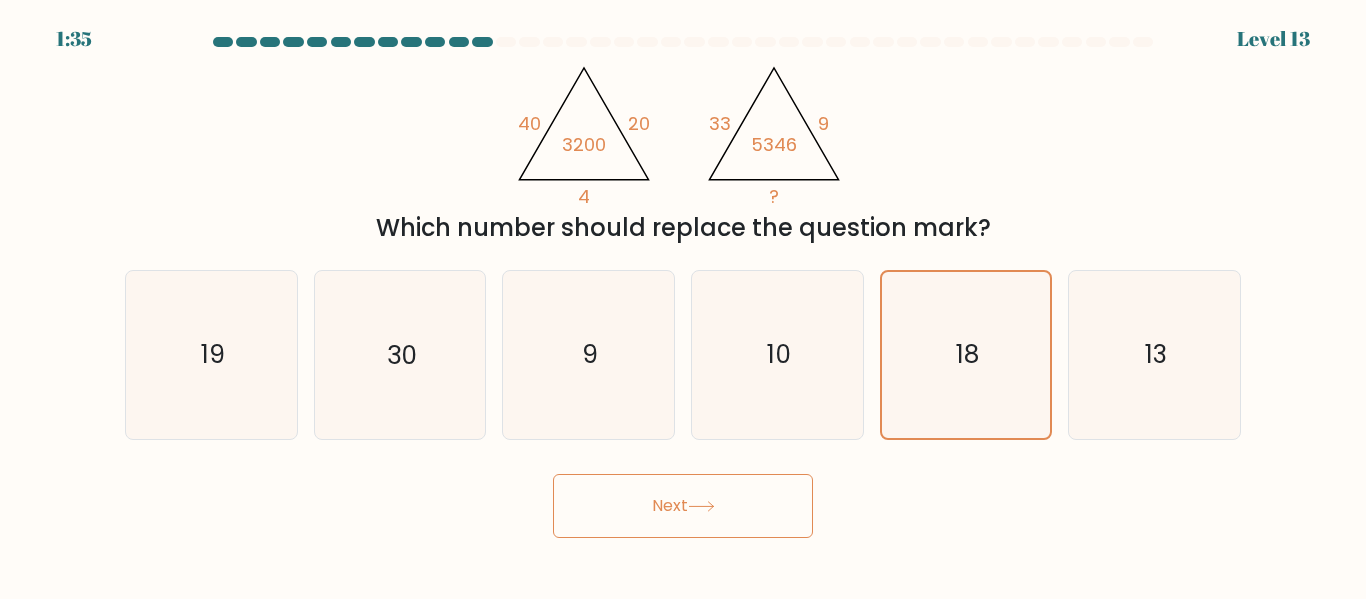 drag, startPoint x: 961, startPoint y: 235, endPoint x: 905, endPoint y: 228, distance: 56.435802 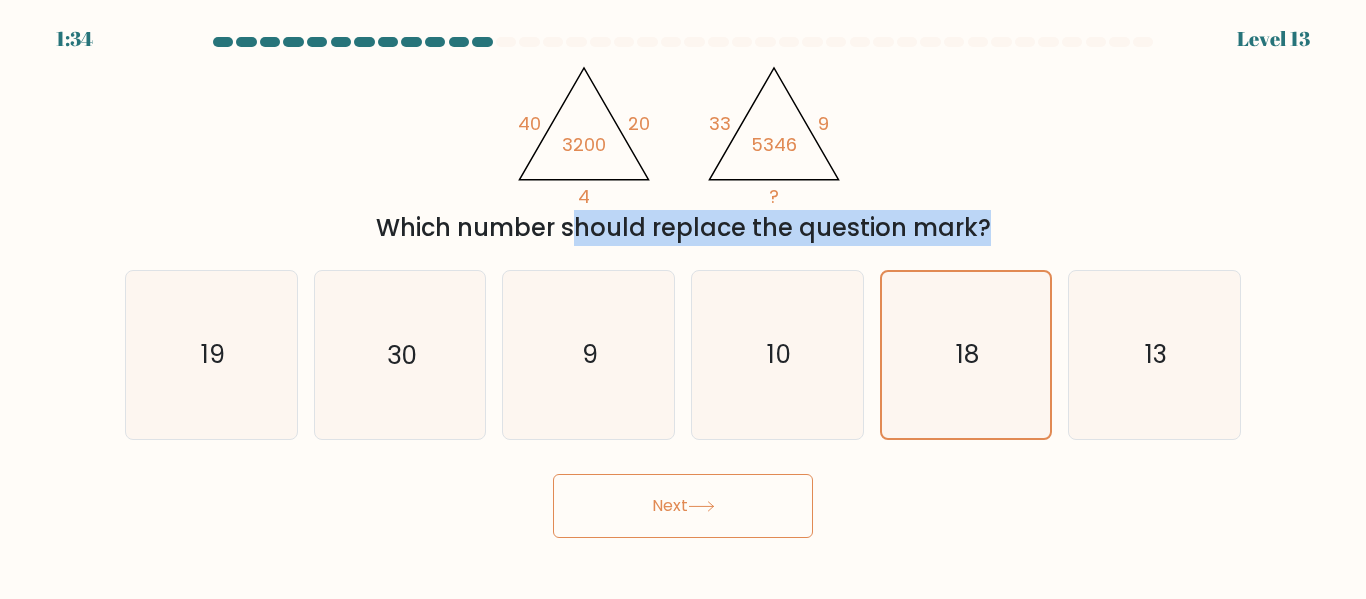 click on "Which number should replace the question mark?" at bounding box center [683, 228] 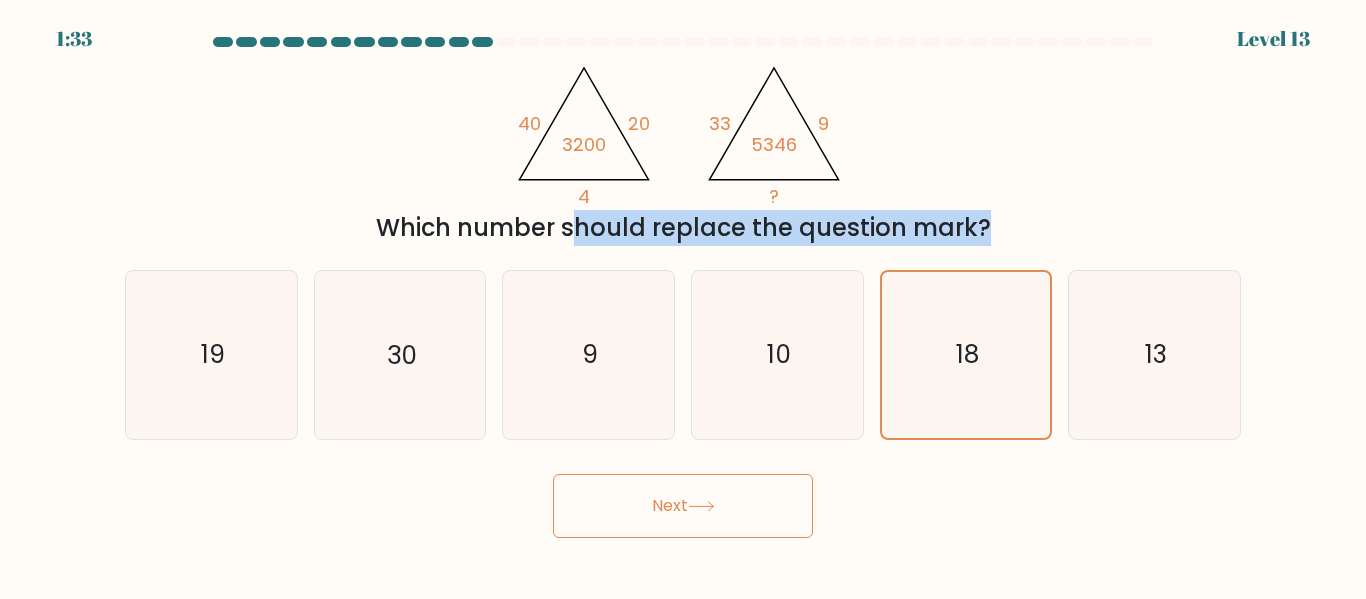click on "Which number should replace the question mark?" at bounding box center [683, 228] 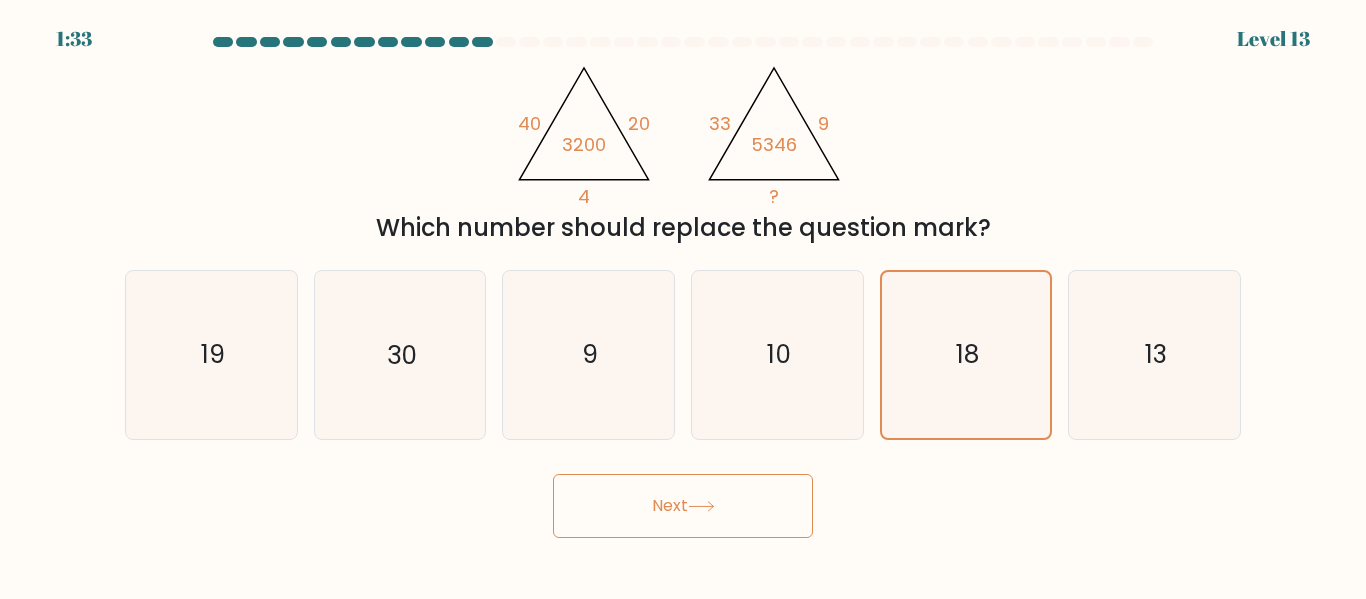 click on "Which number should replace the question mark?" at bounding box center [683, 228] 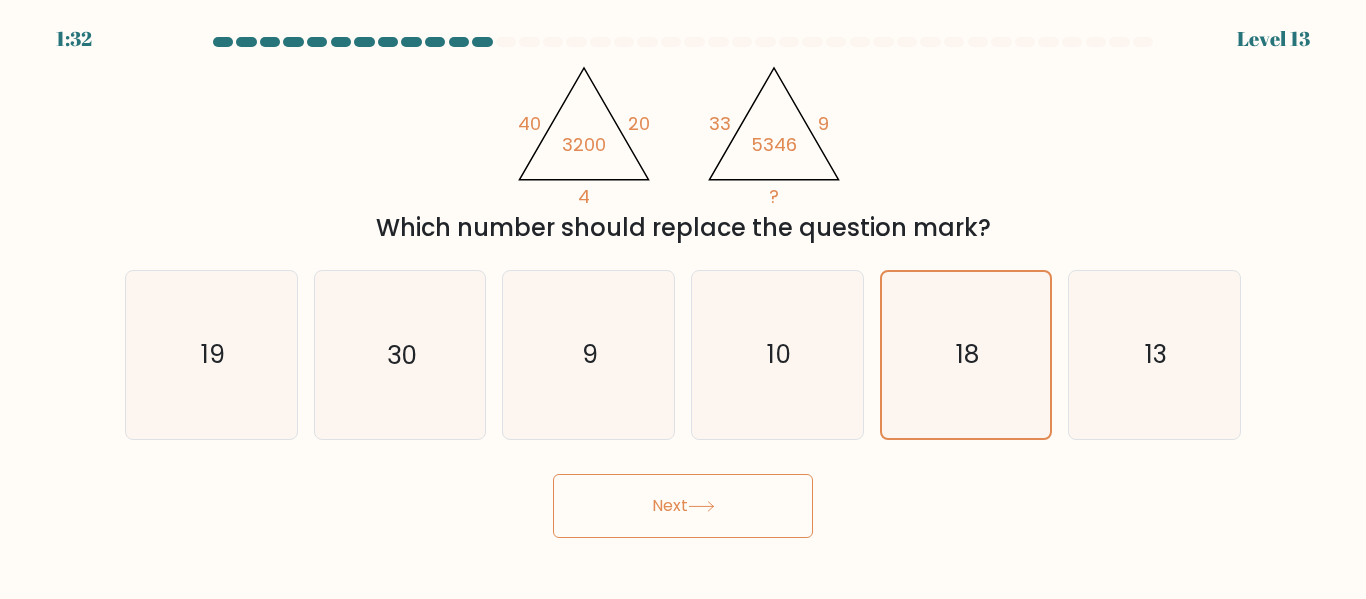 click on "Which number should replace the question mark?" at bounding box center [683, 228] 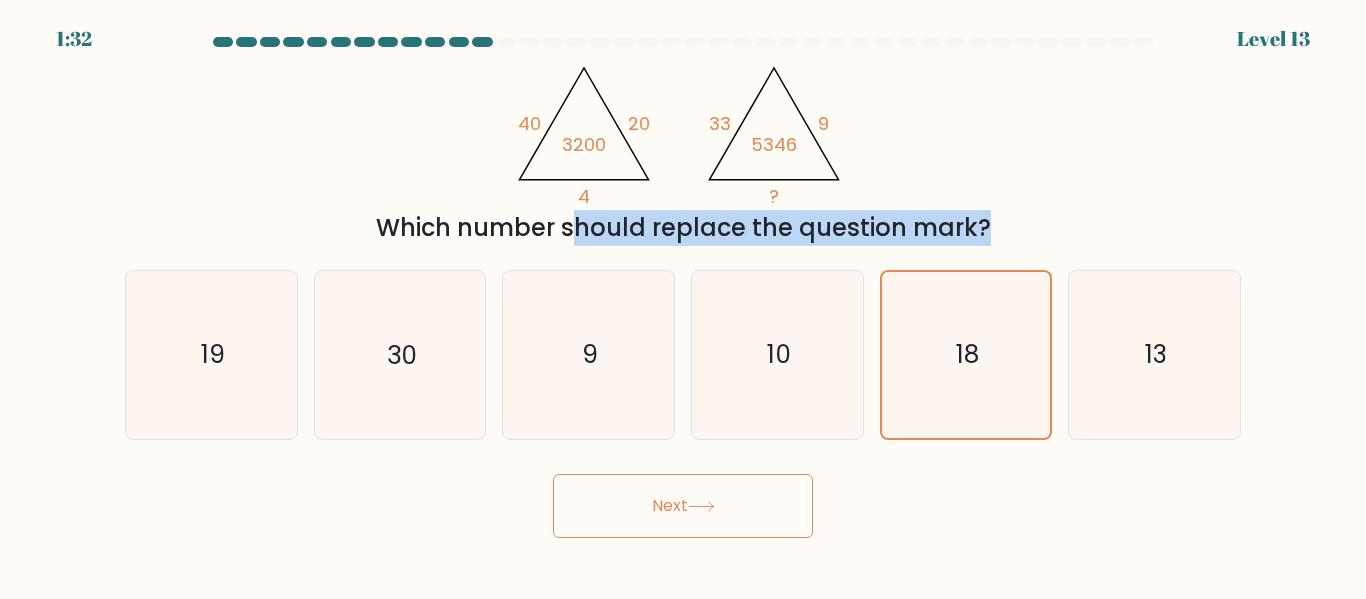 click on "Which number should replace the question mark?" at bounding box center [683, 228] 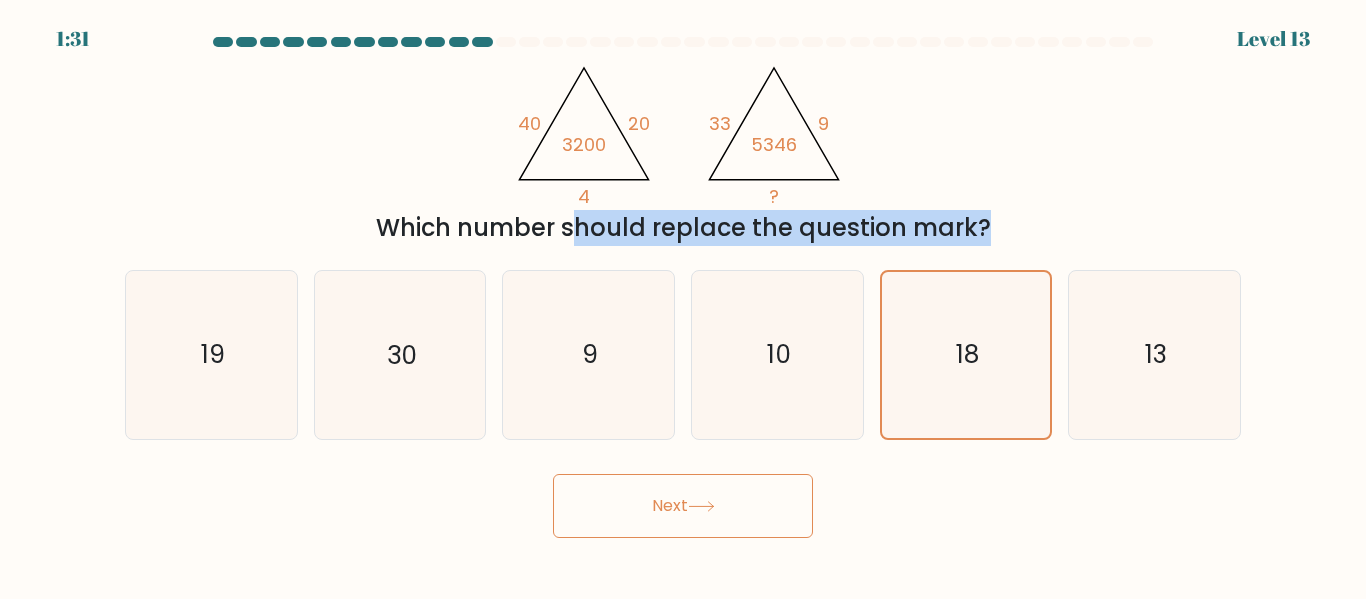 click on "Which number should replace the question mark?" at bounding box center [683, 228] 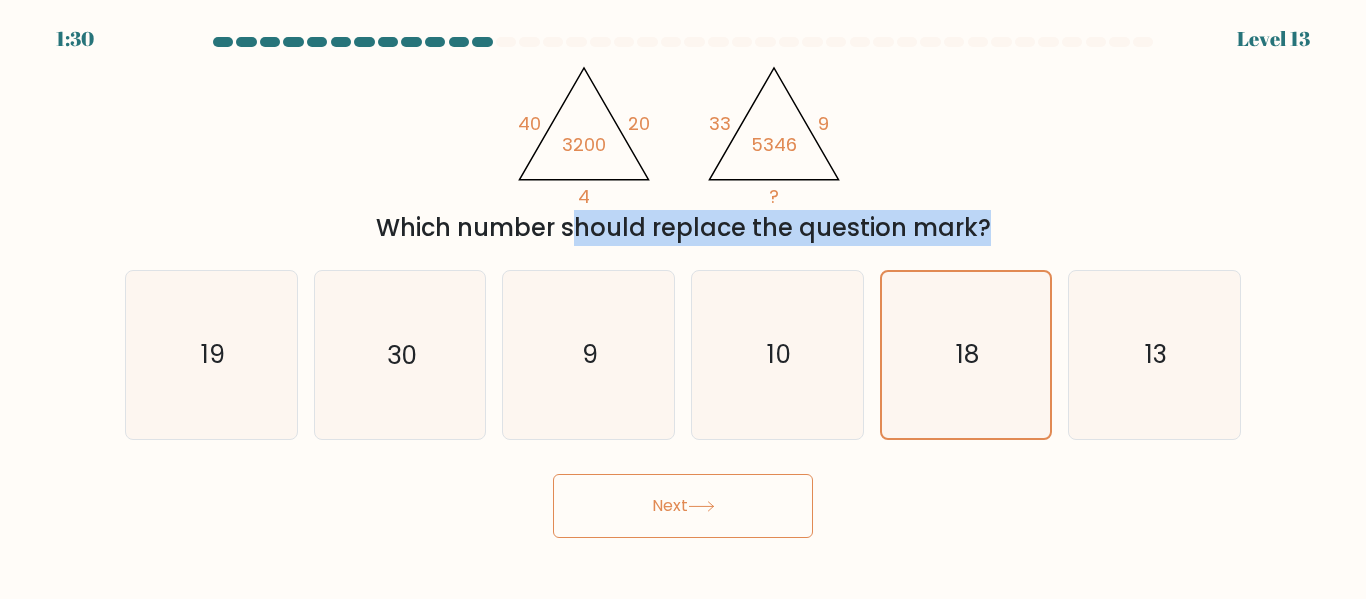 click on "Which number should replace the question mark?" at bounding box center [683, 228] 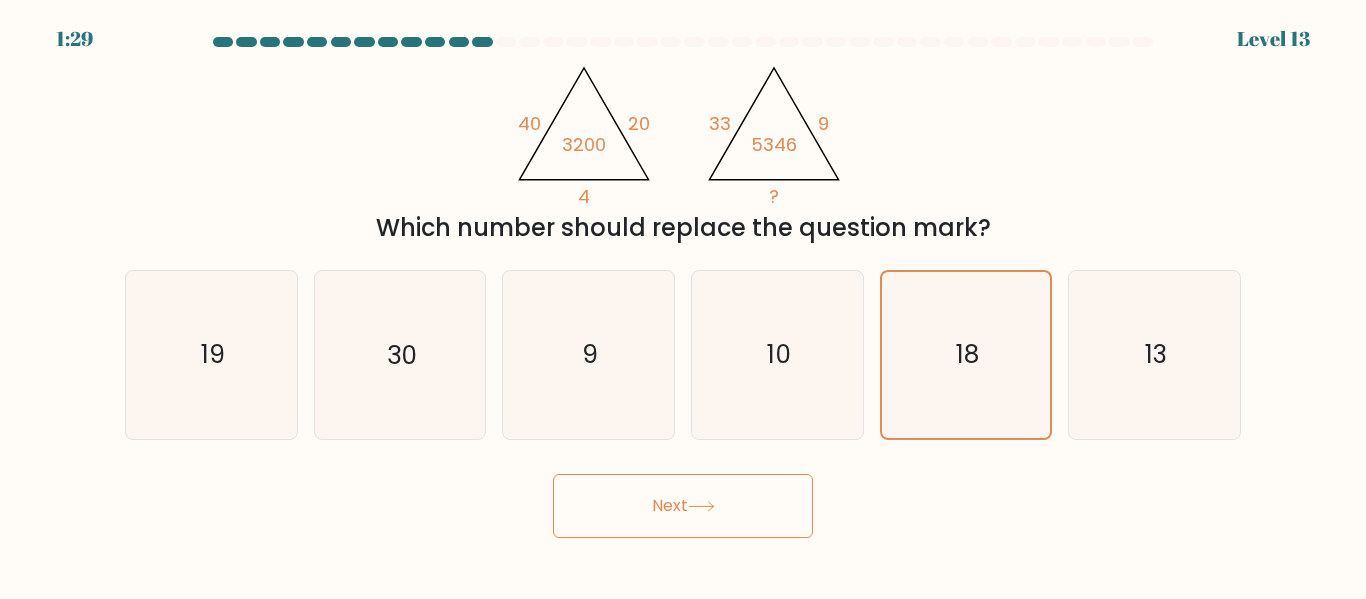 click on "Which number should replace the question mark?" at bounding box center (683, 228) 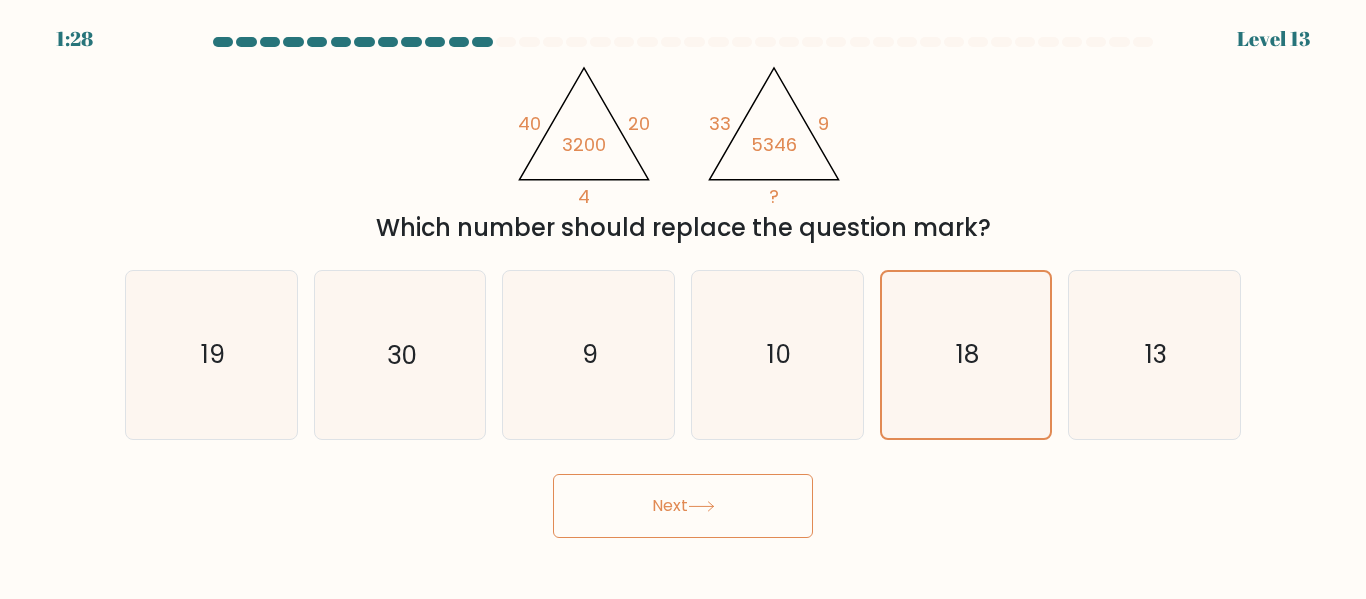 click 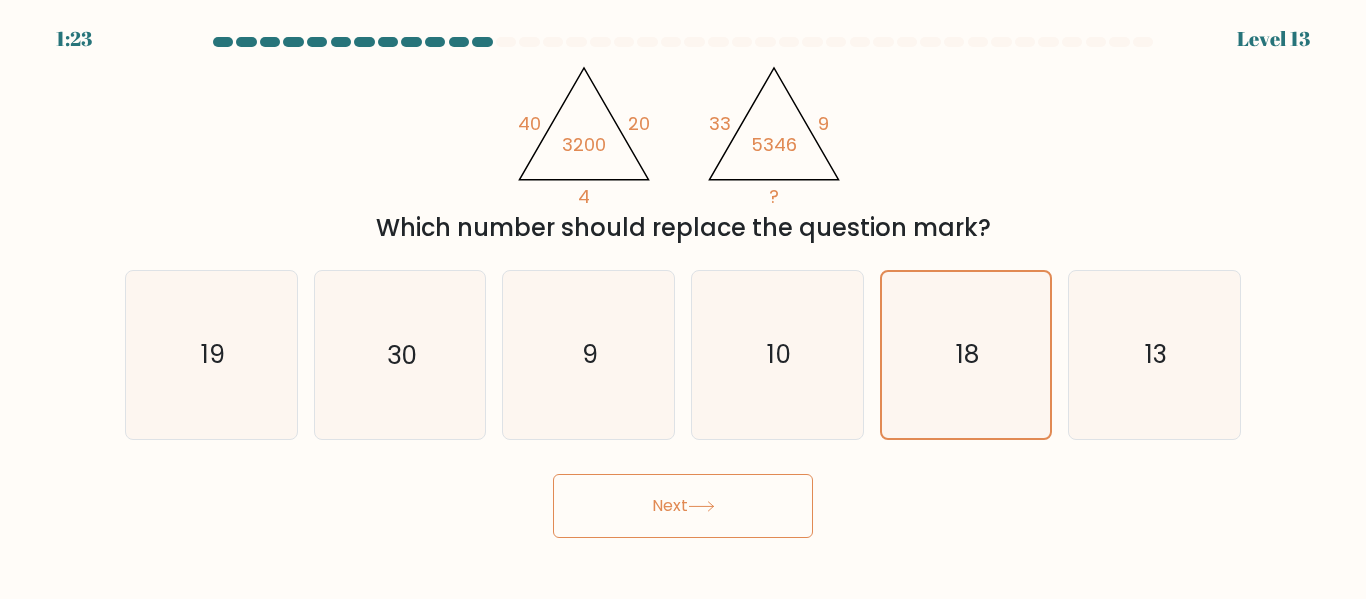 click on "Next" at bounding box center [683, 506] 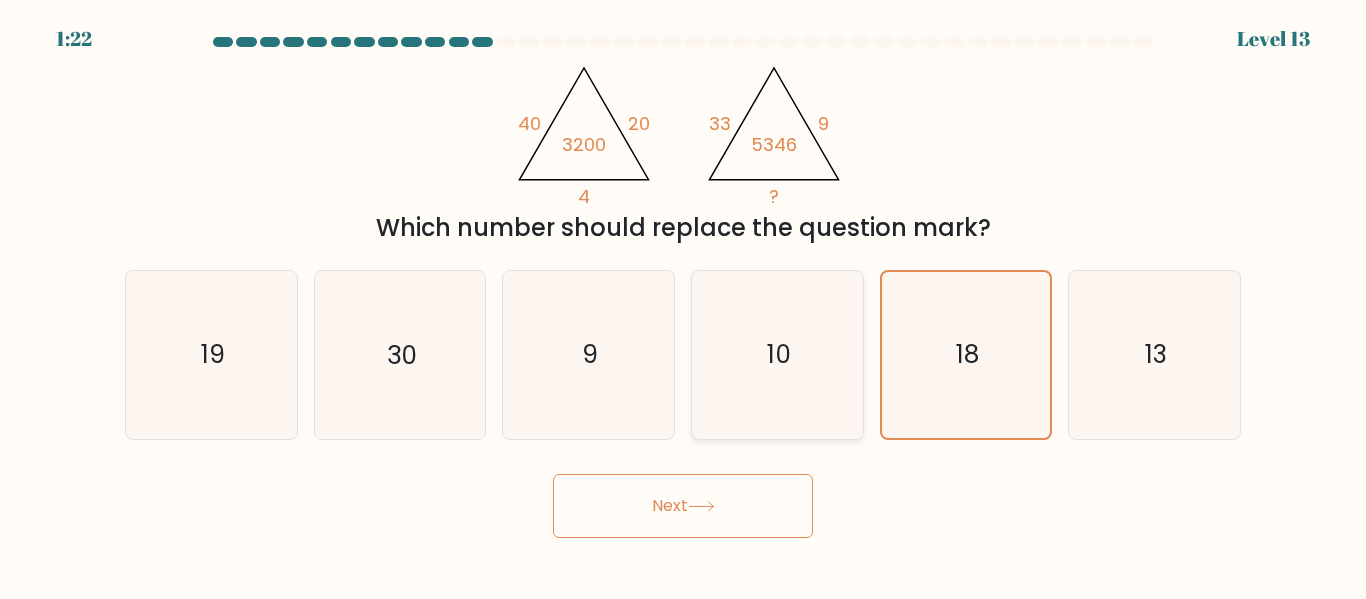 type 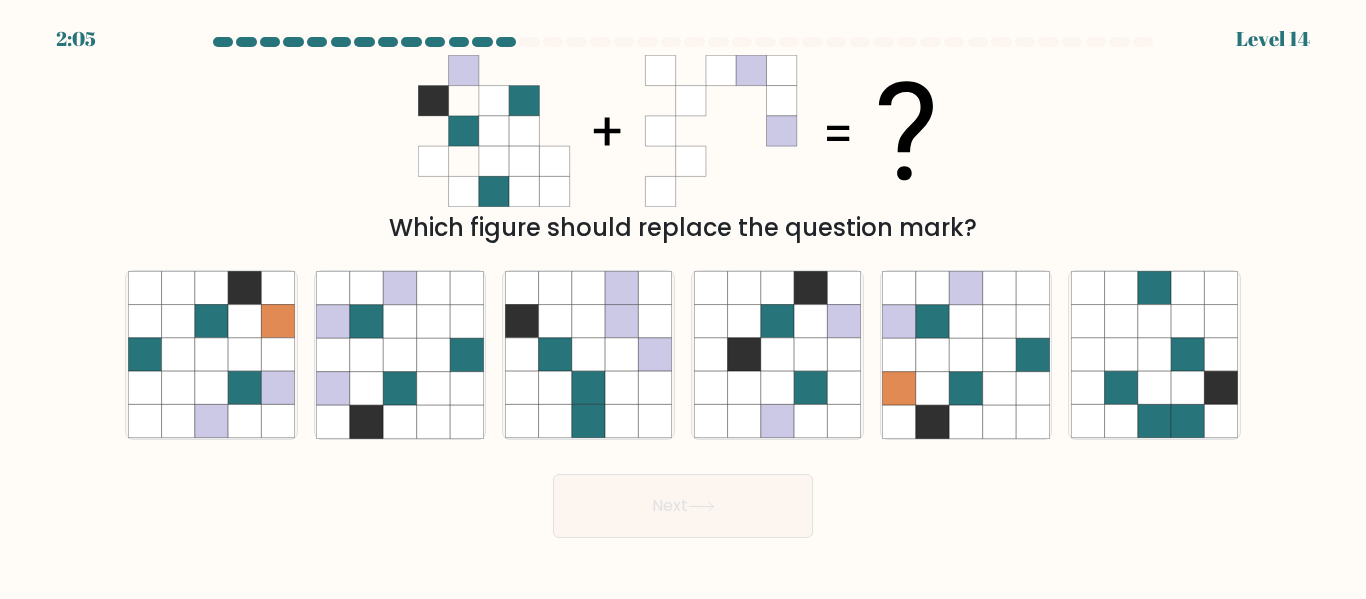 drag, startPoint x: 699, startPoint y: 228, endPoint x: 927, endPoint y: 244, distance: 228.56071 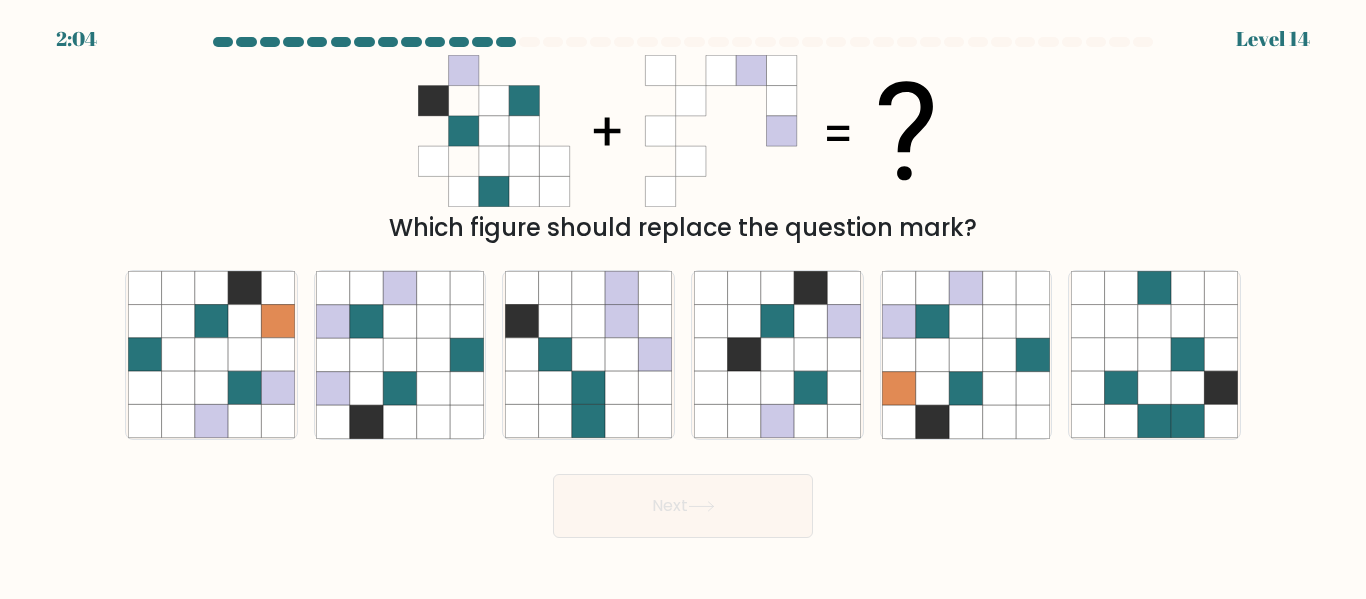 drag, startPoint x: 986, startPoint y: 234, endPoint x: 460, endPoint y: 238, distance: 526.0152 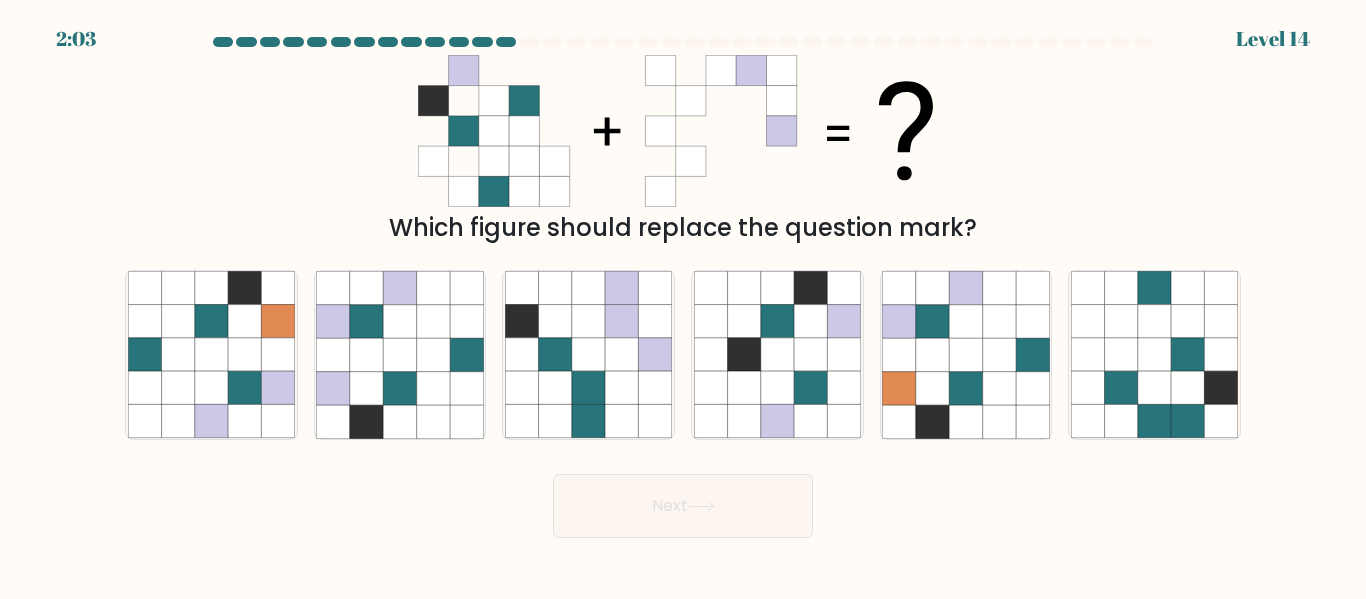 click on "Which figure should replace the question mark?" at bounding box center [683, 228] 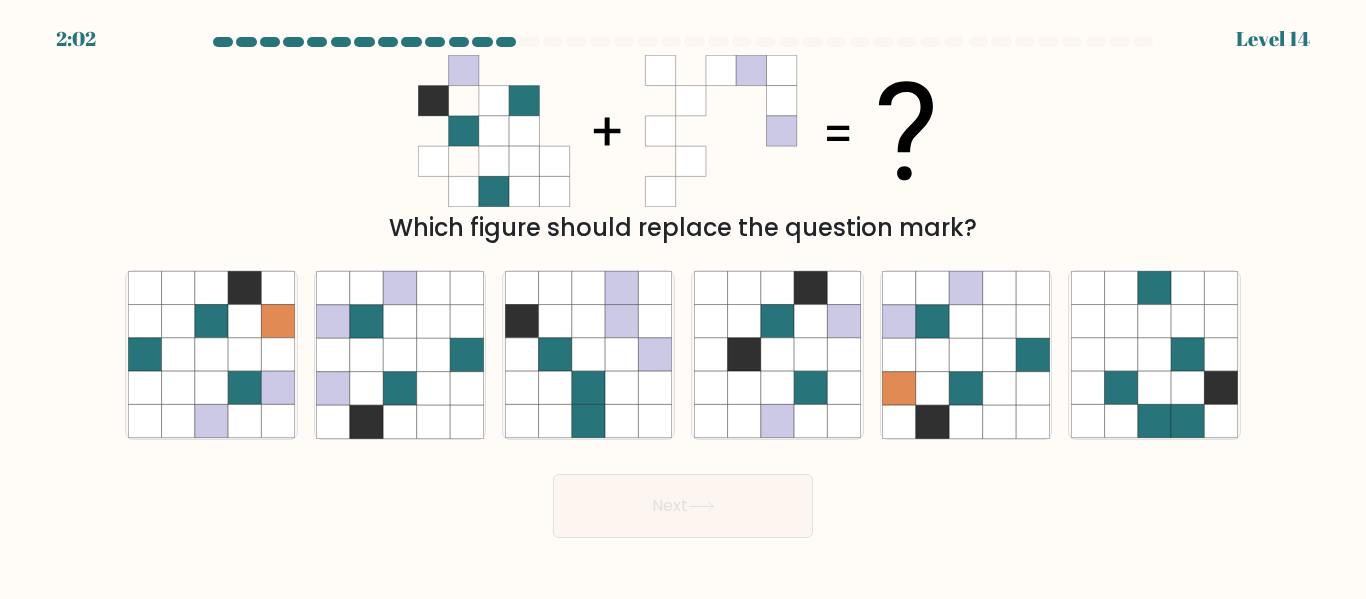 click on "Which figure should replace the question mark?" at bounding box center [683, 228] 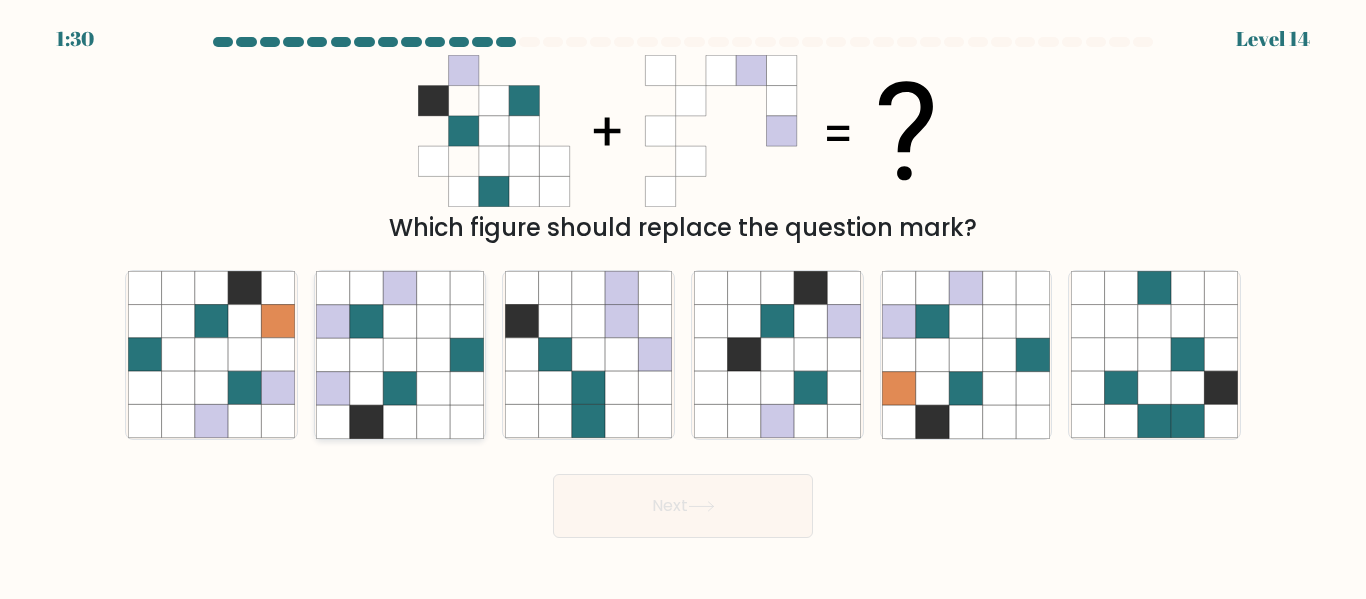 click 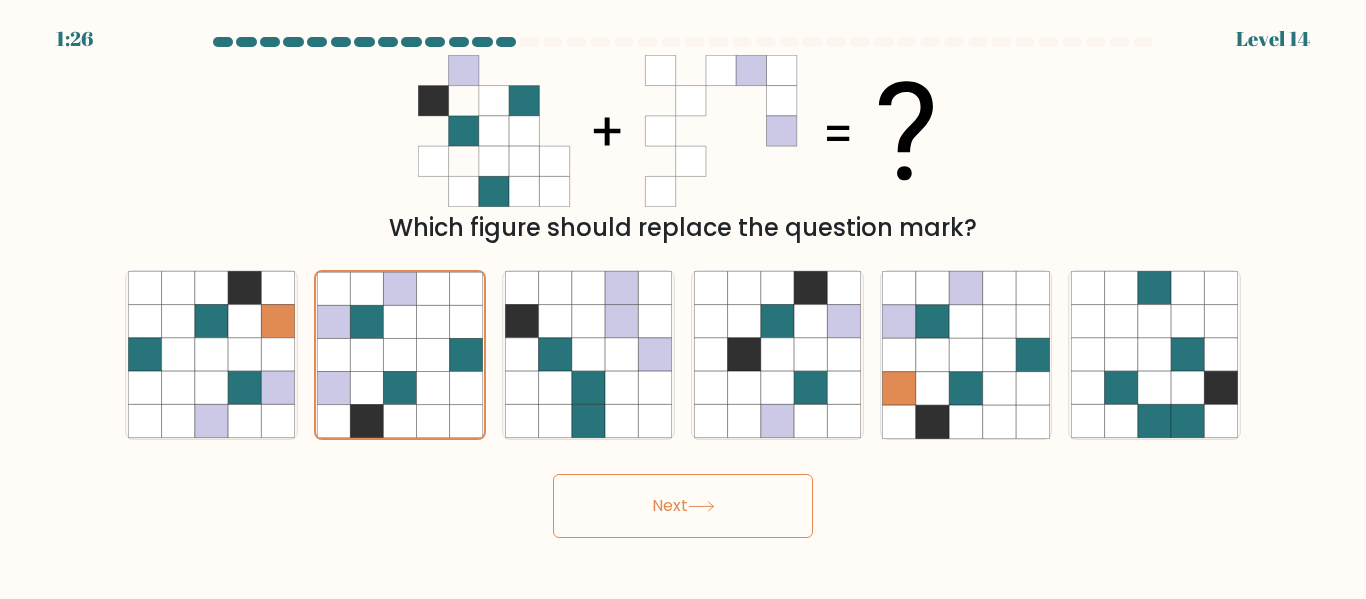 click on "Next" at bounding box center [683, 506] 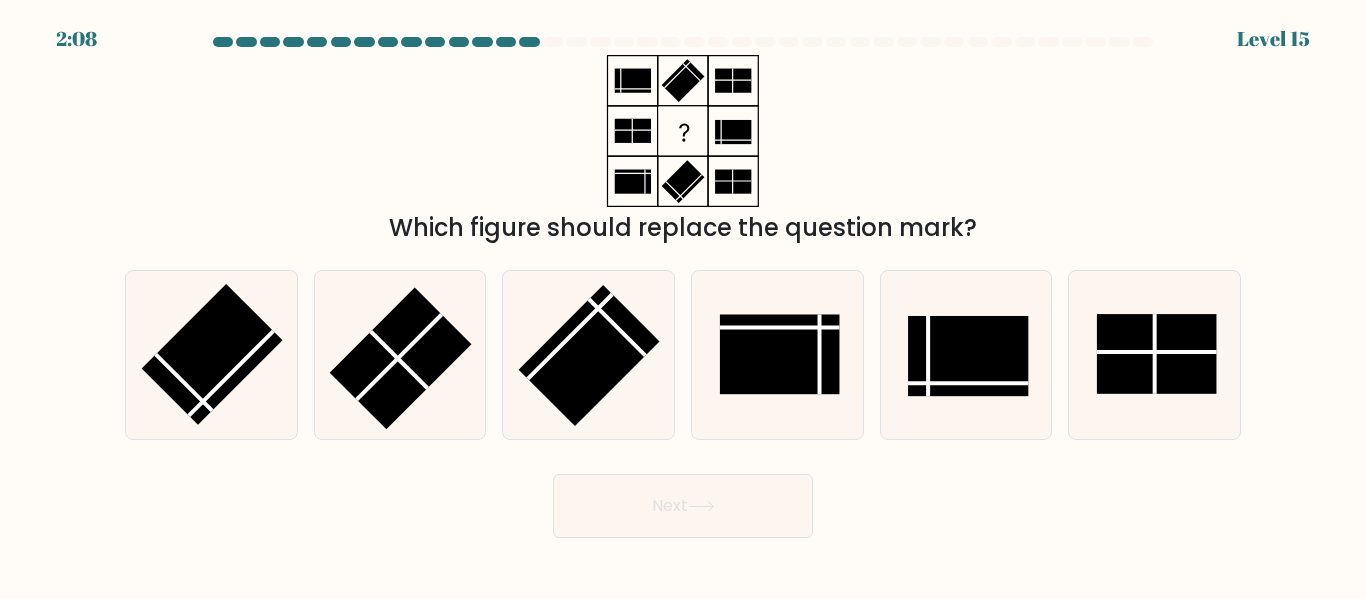 drag, startPoint x: 555, startPoint y: 228, endPoint x: 1011, endPoint y: 216, distance: 456.15787 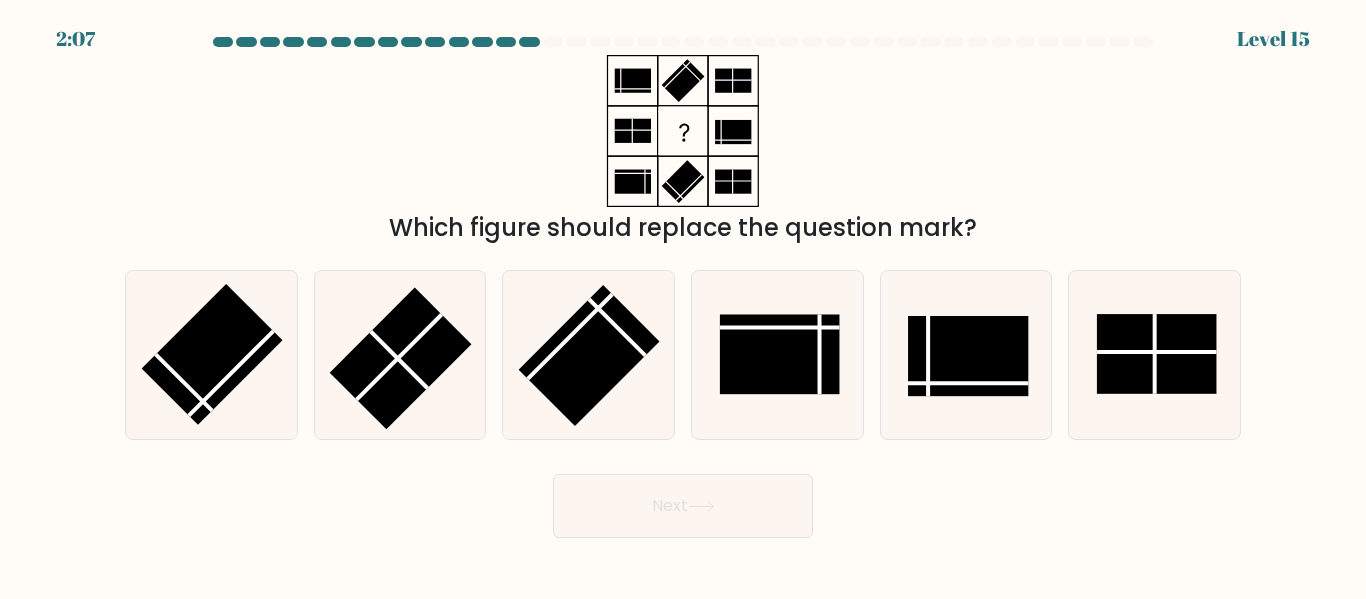 click on "Which figure should replace the question mark?" at bounding box center (683, 228) 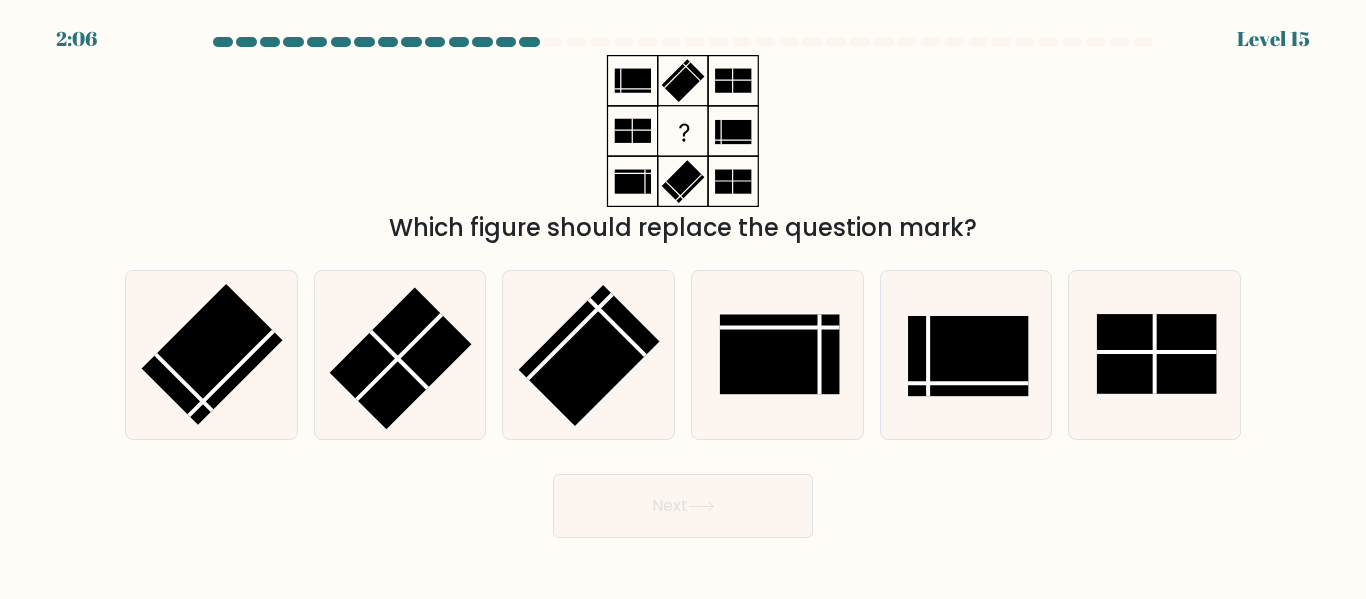 click on "Which figure should replace the question mark?" at bounding box center (683, 150) 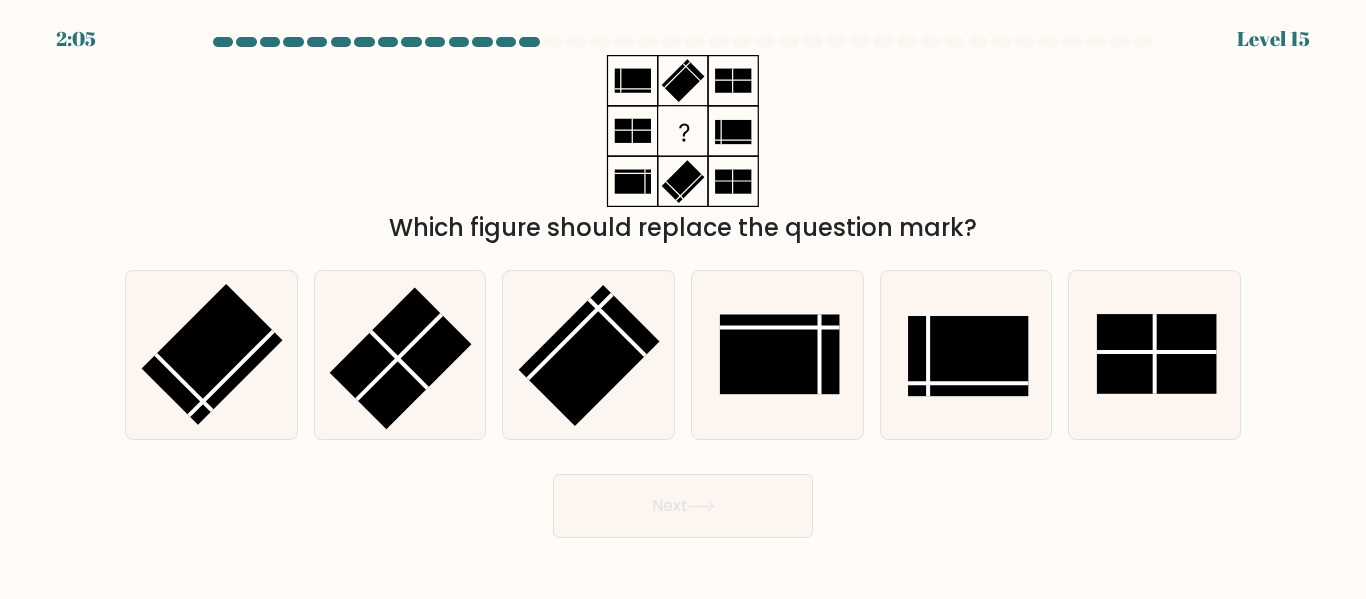 click on "Which figure should replace the question mark?" at bounding box center [683, 228] 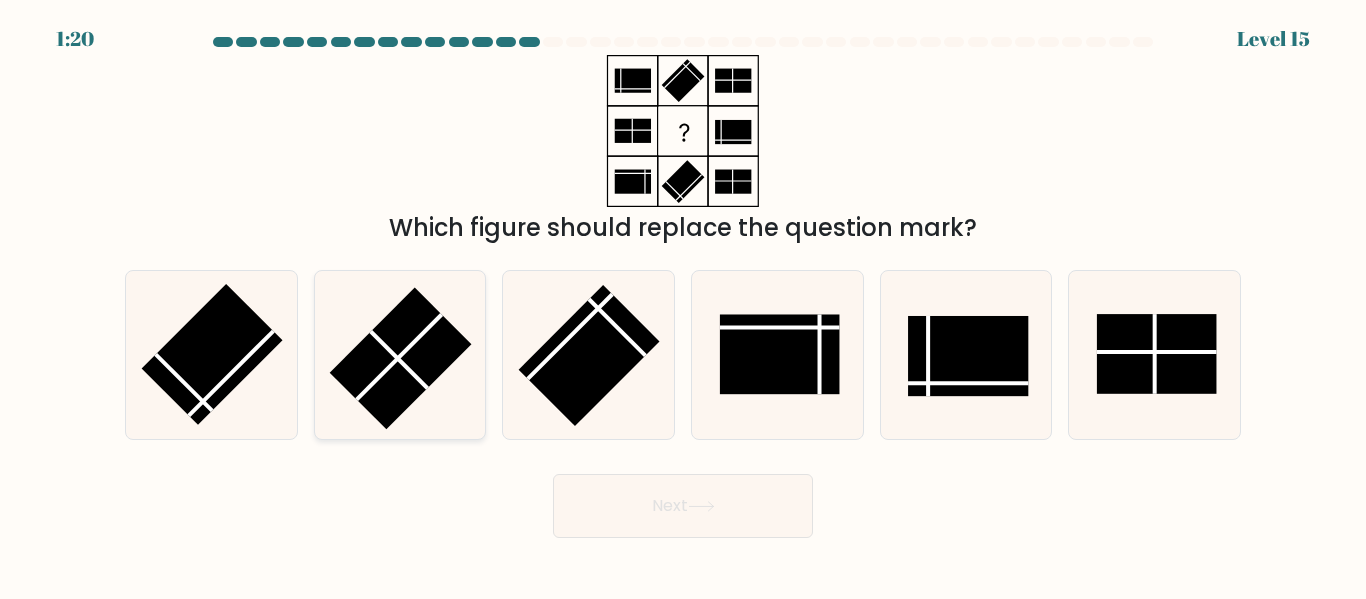 click 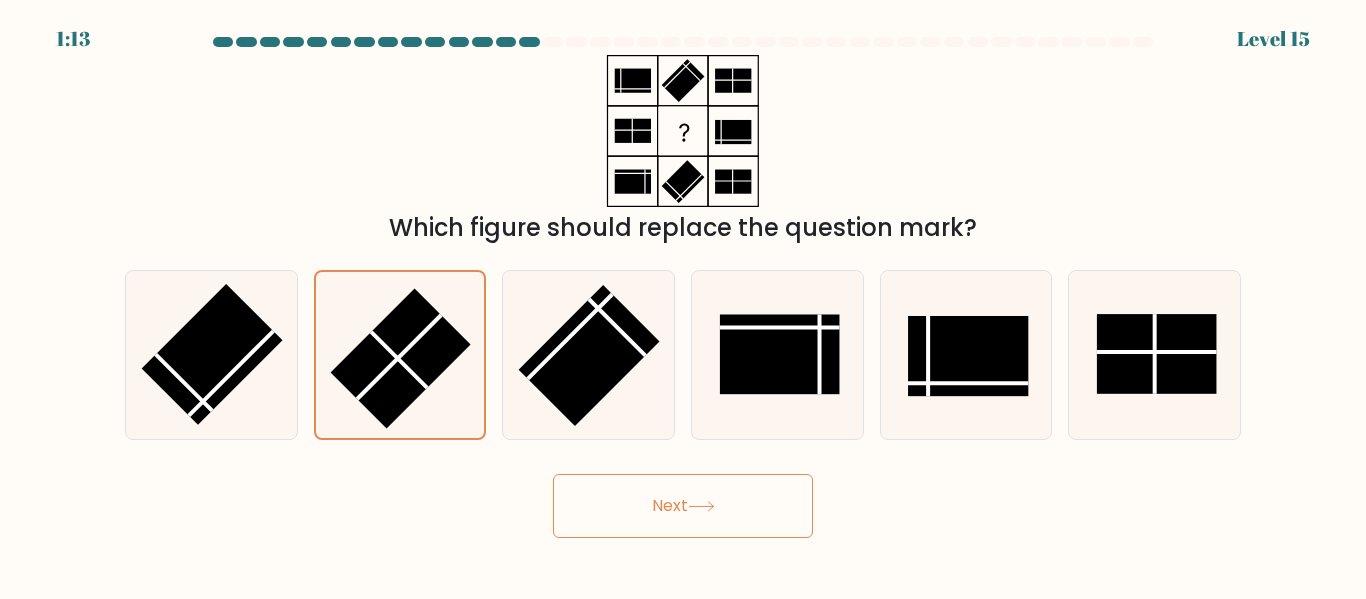 click 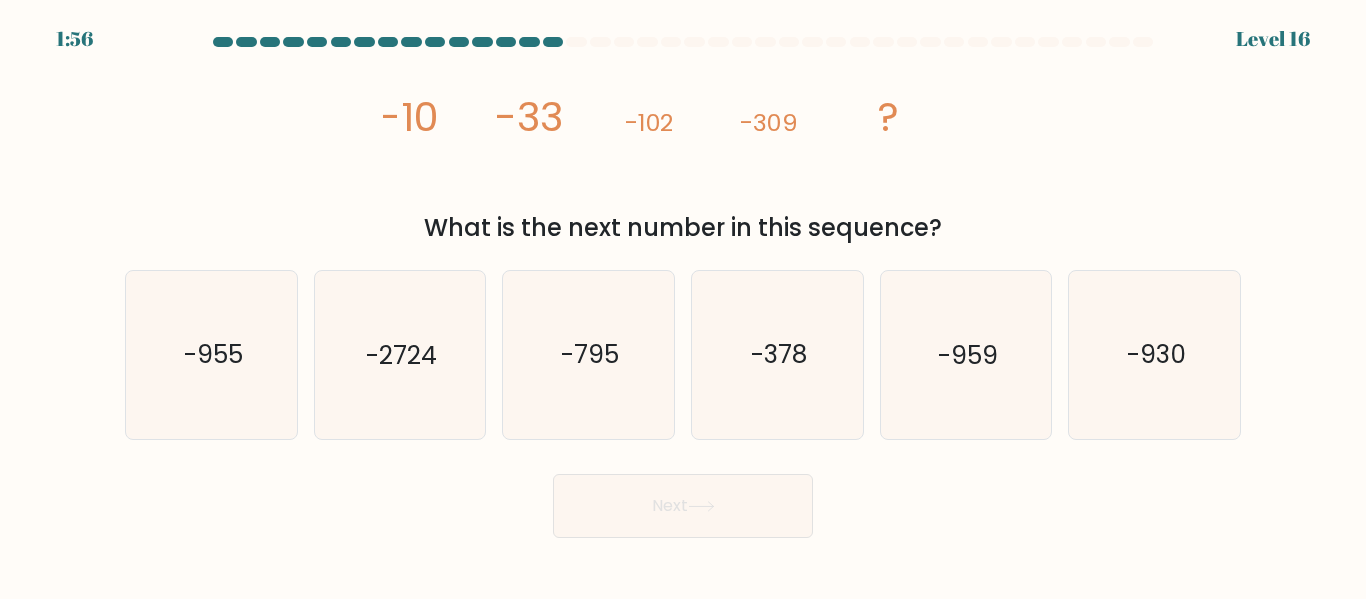 drag, startPoint x: 498, startPoint y: 240, endPoint x: 1016, endPoint y: 235, distance: 518.0241 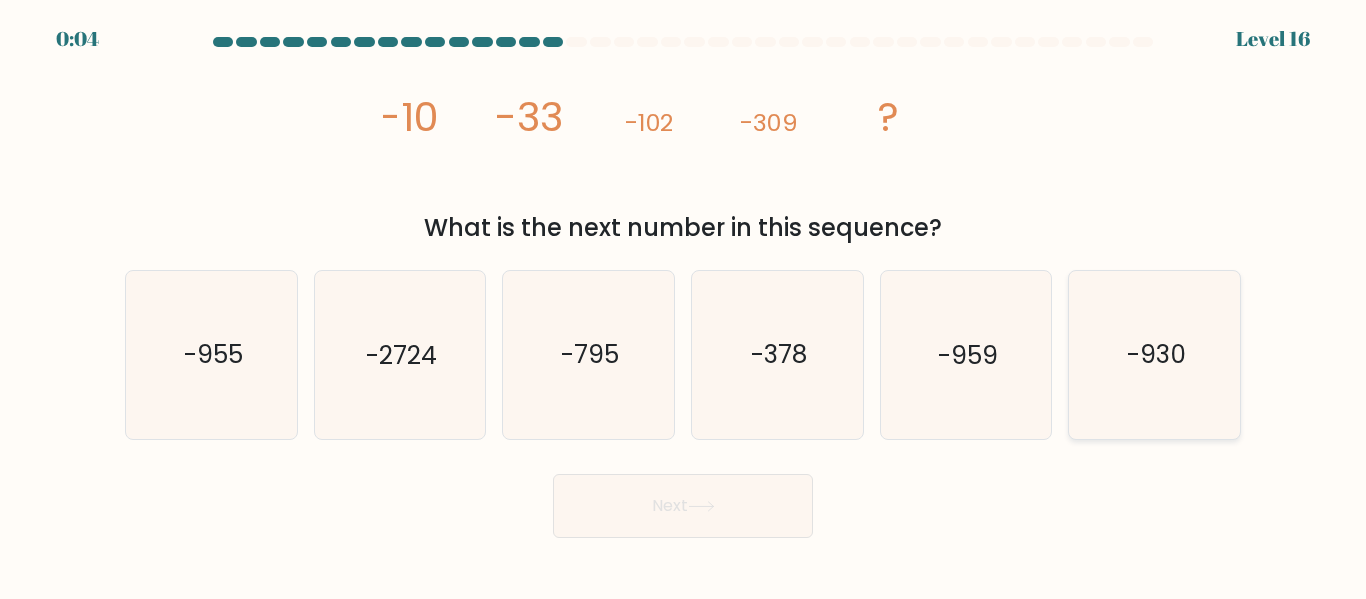 click on "-930" 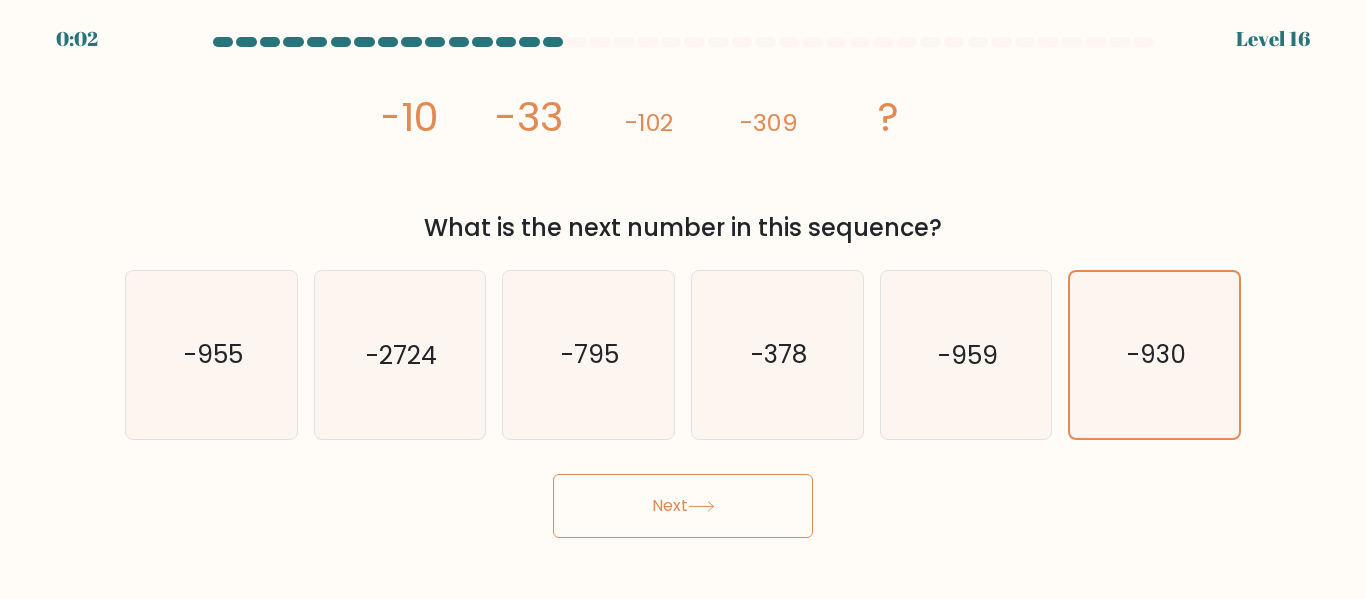 click on "Next" at bounding box center (683, 506) 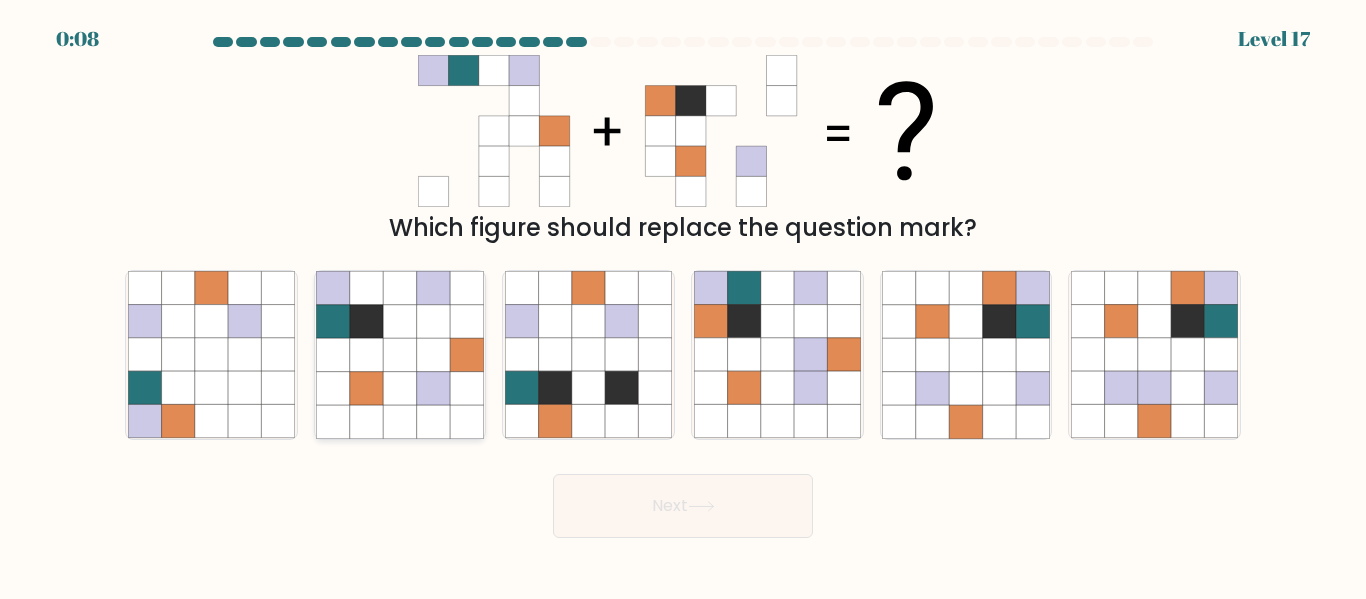 click 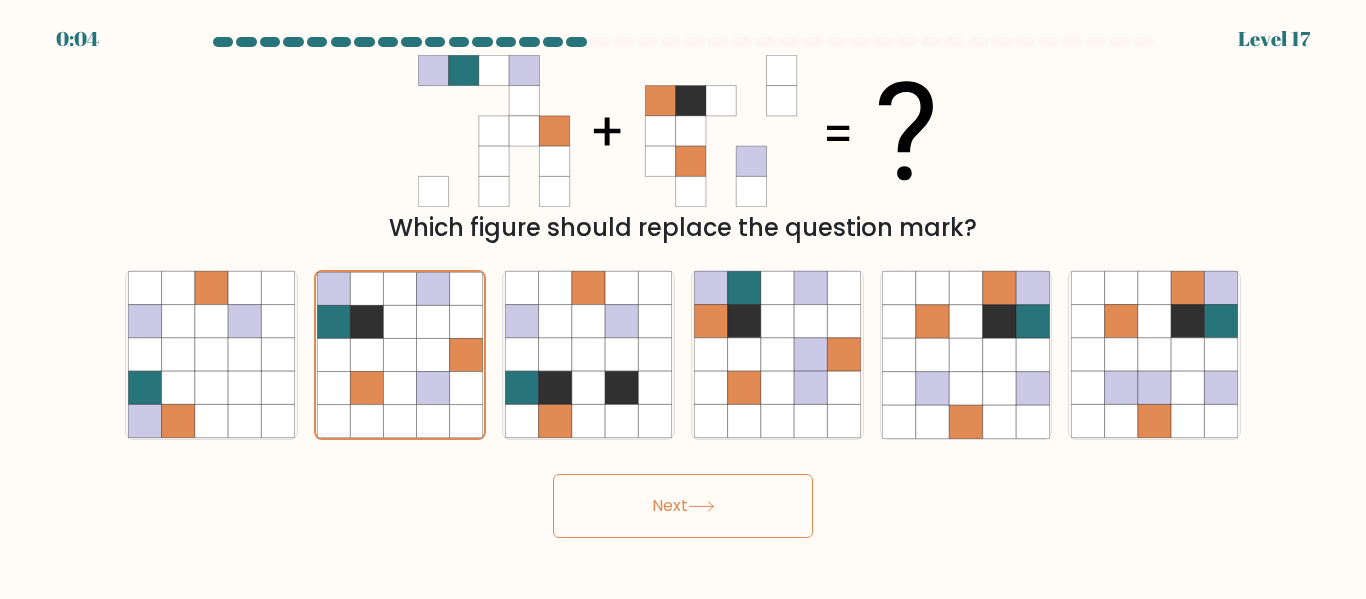 click 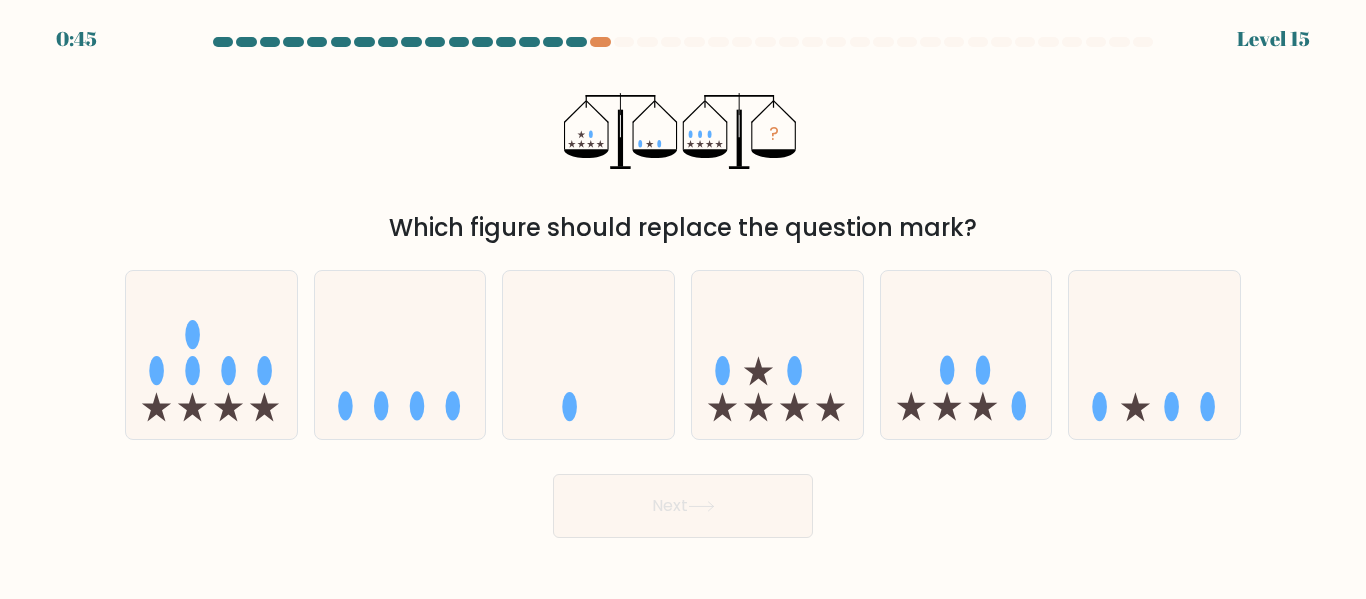 drag, startPoint x: 703, startPoint y: 224, endPoint x: 1003, endPoint y: 213, distance: 300.2016 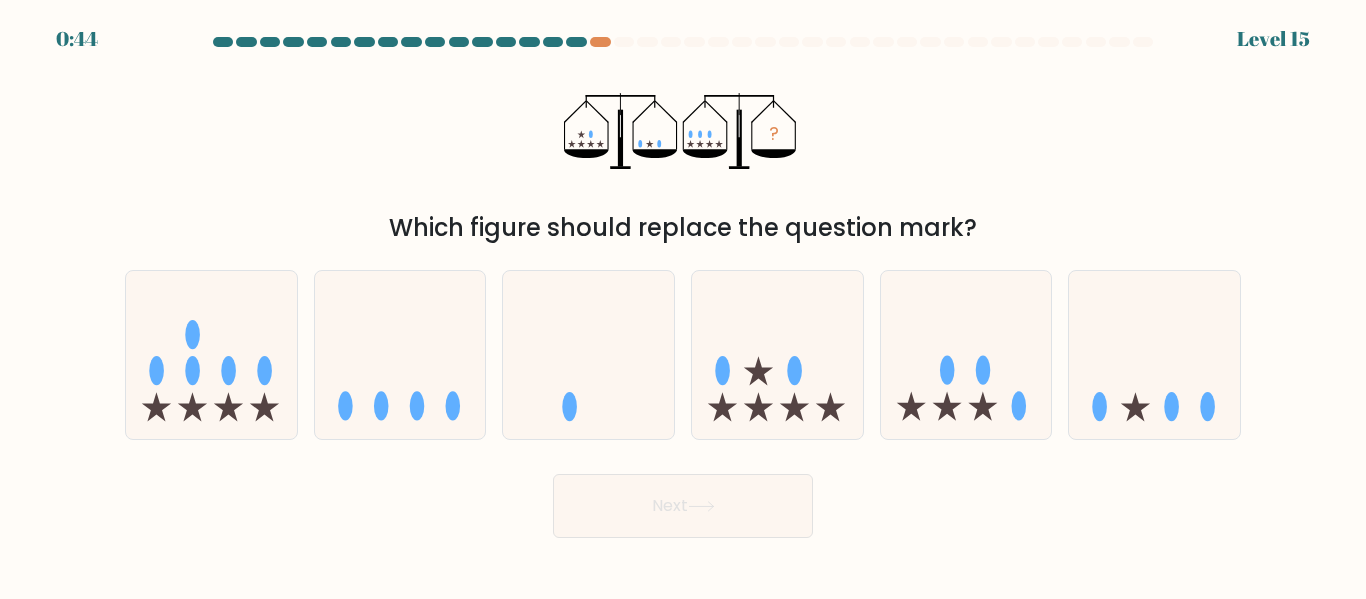 click on "Which figure should replace the question mark?" at bounding box center [683, 228] 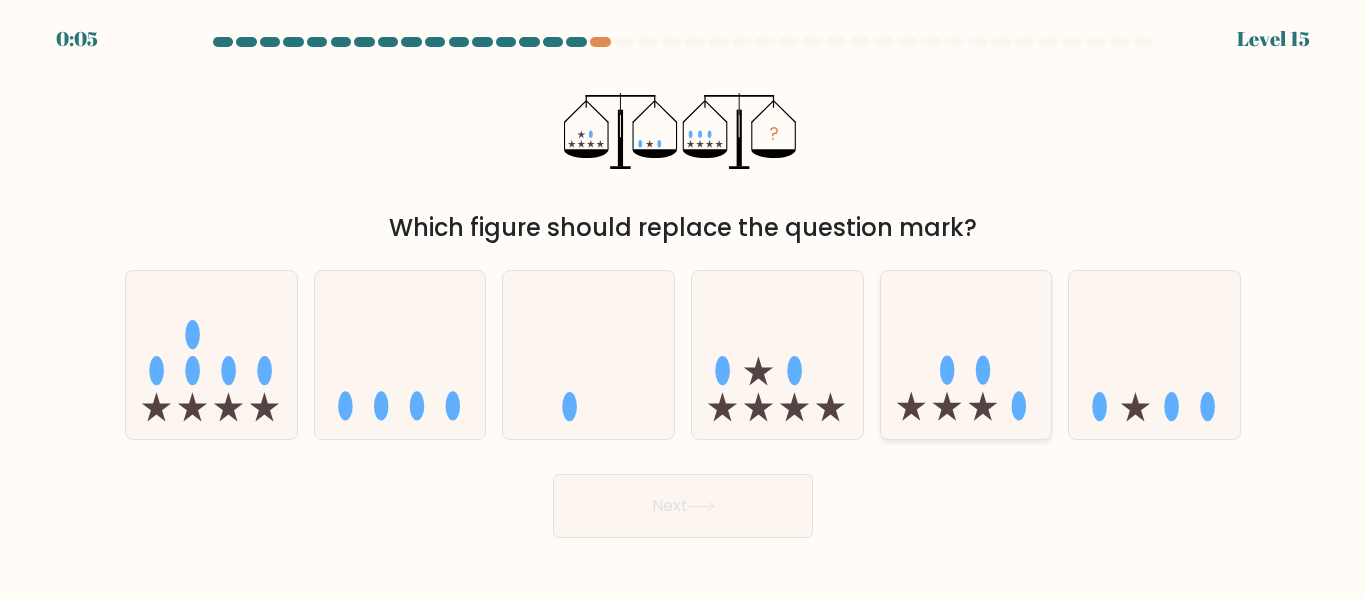 click at bounding box center (966, 354) 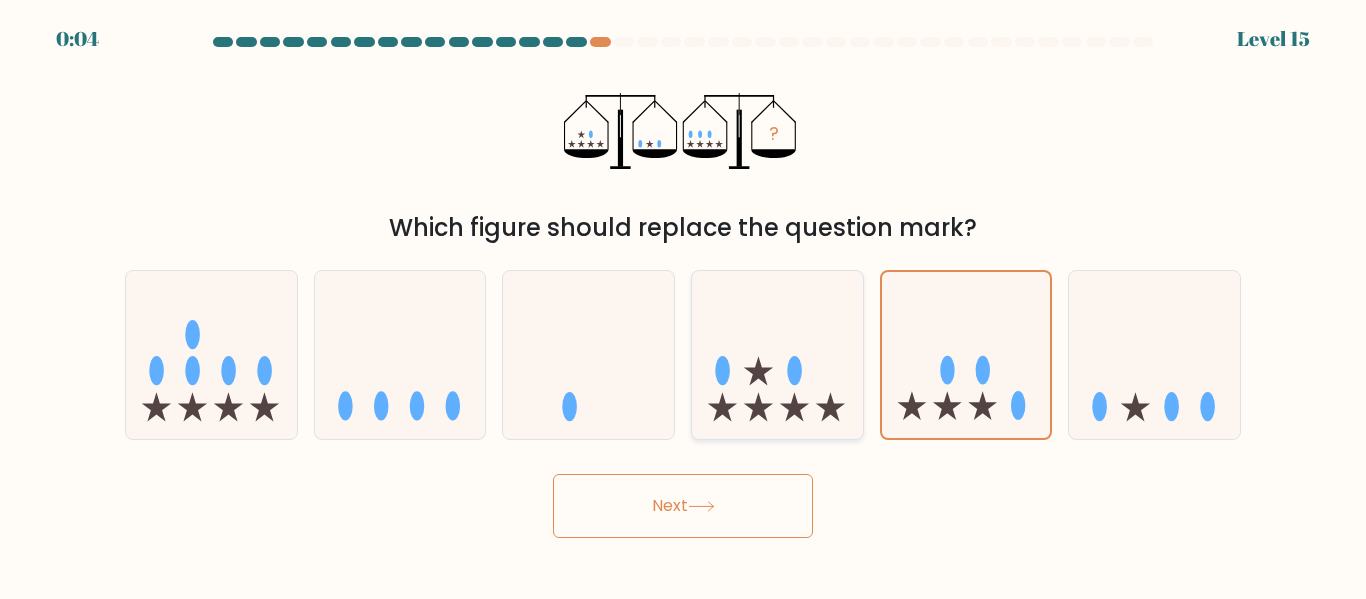 click 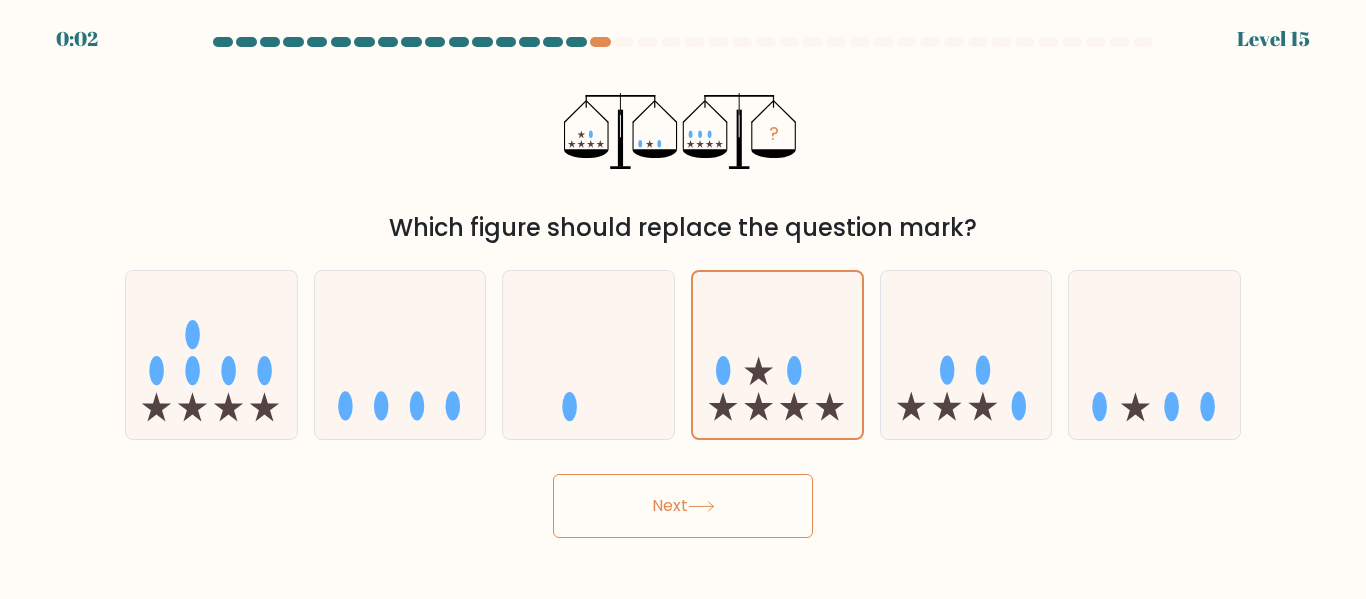 click on "Next" at bounding box center [683, 506] 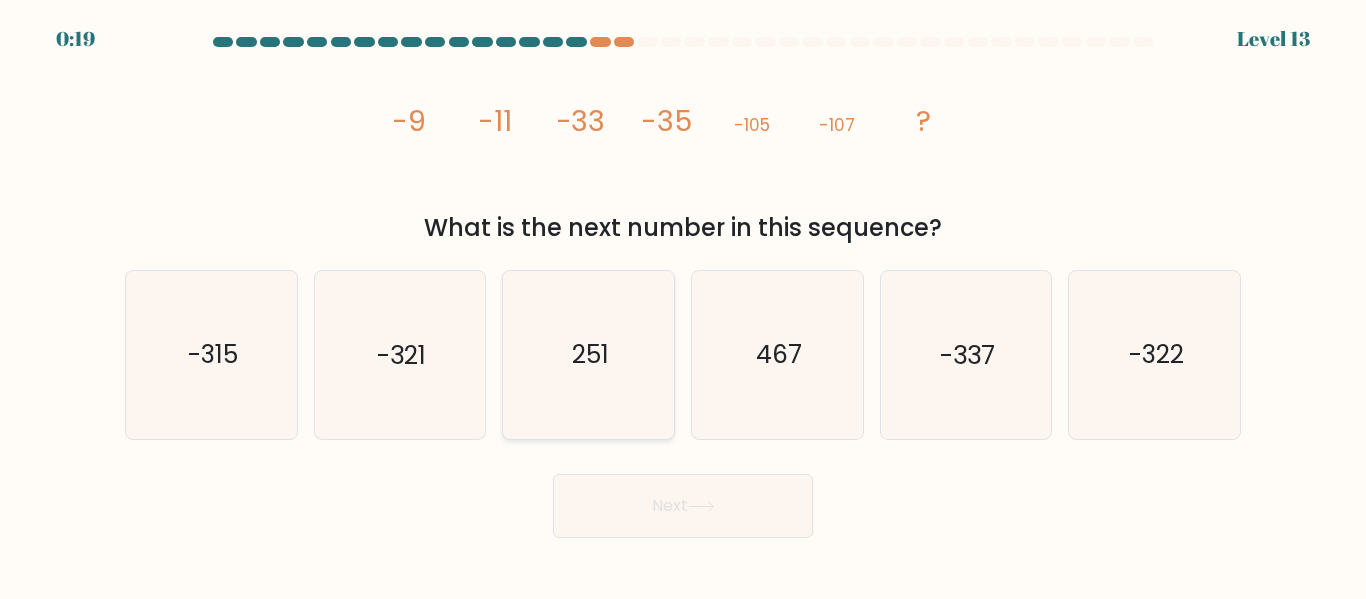 click on "251" 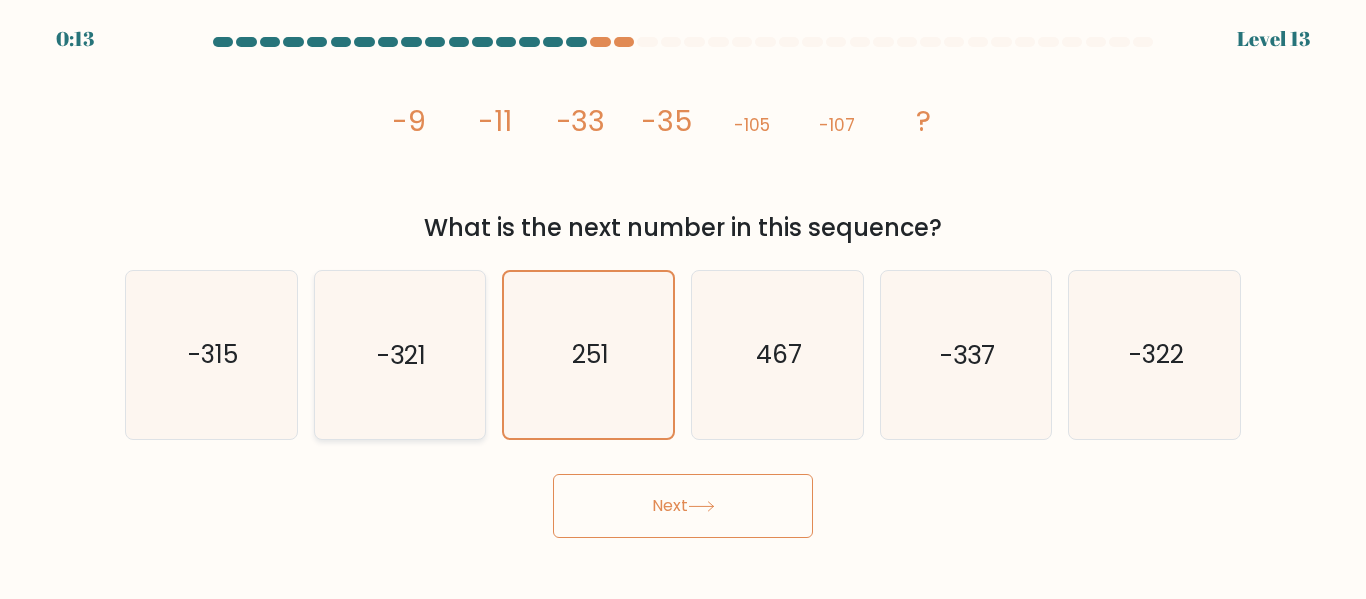 click on "-321" 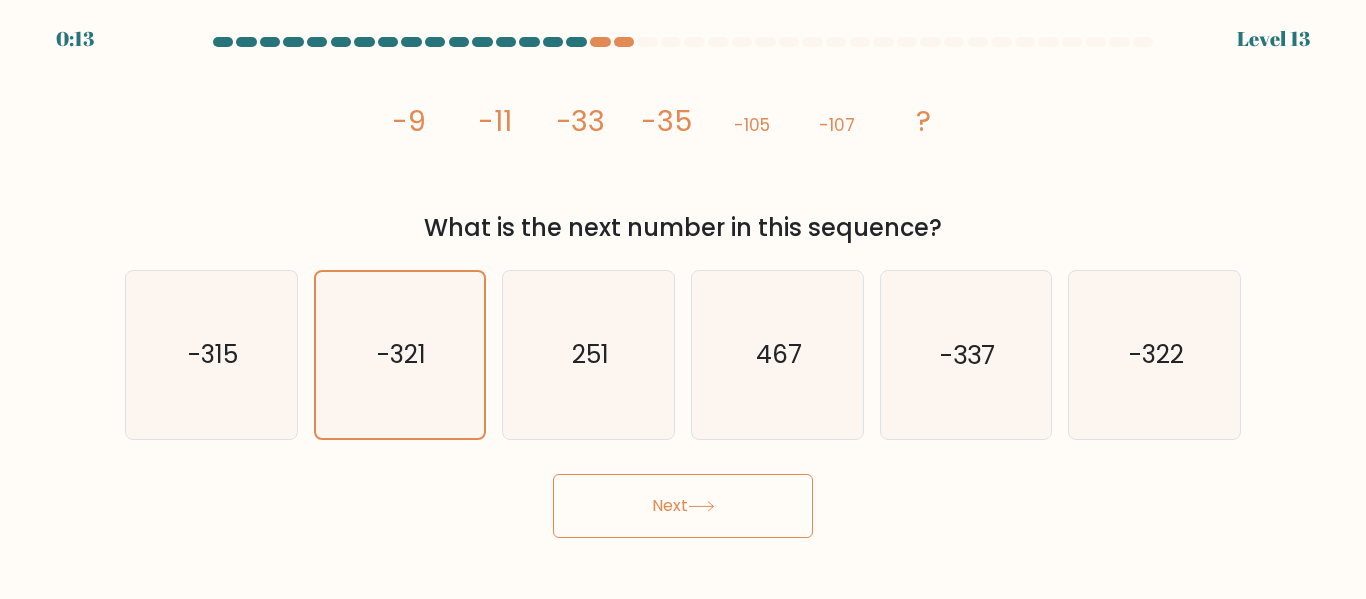 click on "Next" at bounding box center [683, 506] 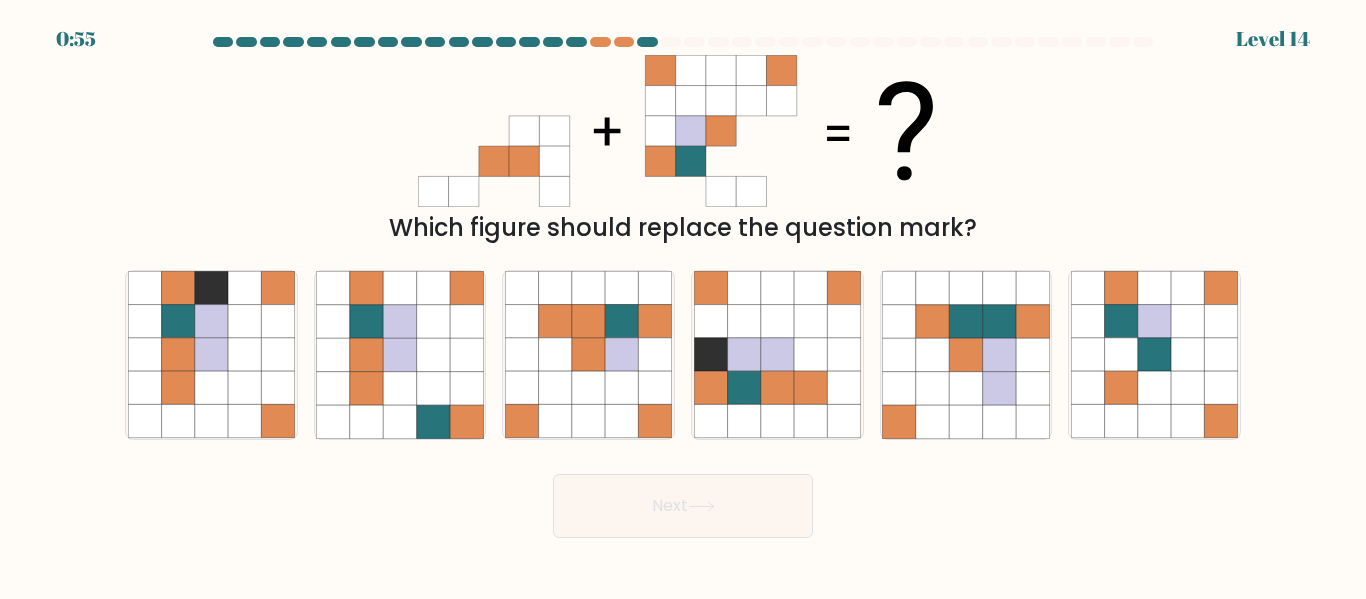 drag, startPoint x: 429, startPoint y: 219, endPoint x: 1093, endPoint y: 223, distance: 664.012 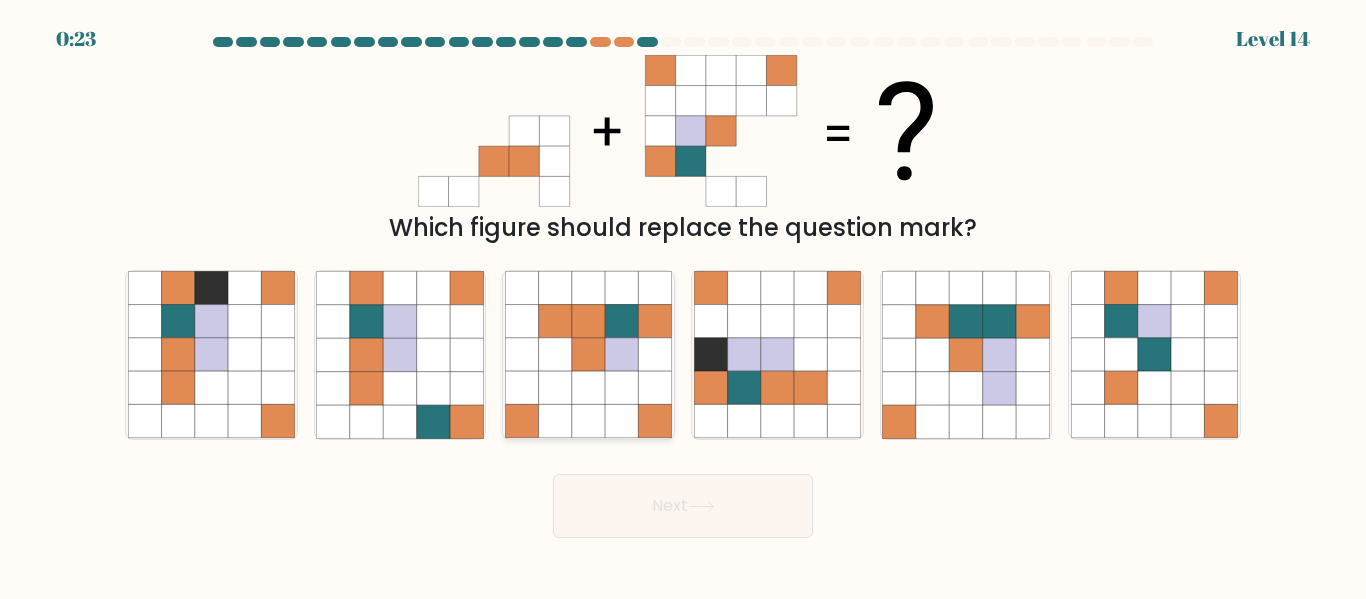 click 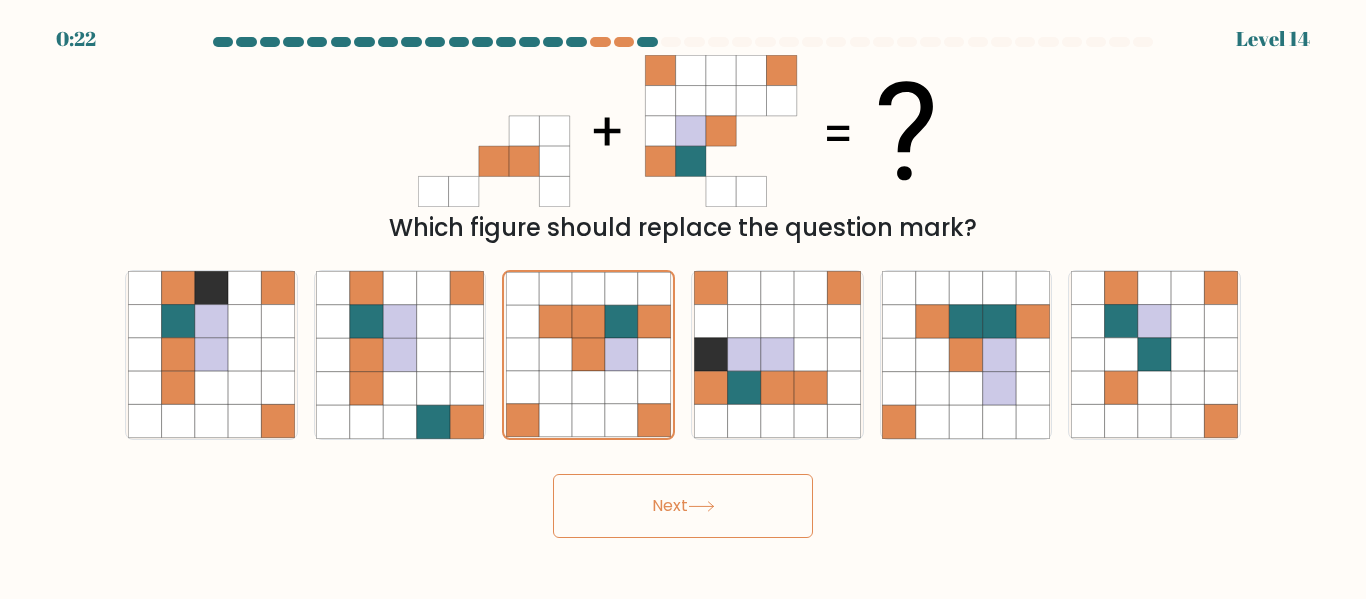 click on "Next" at bounding box center [683, 506] 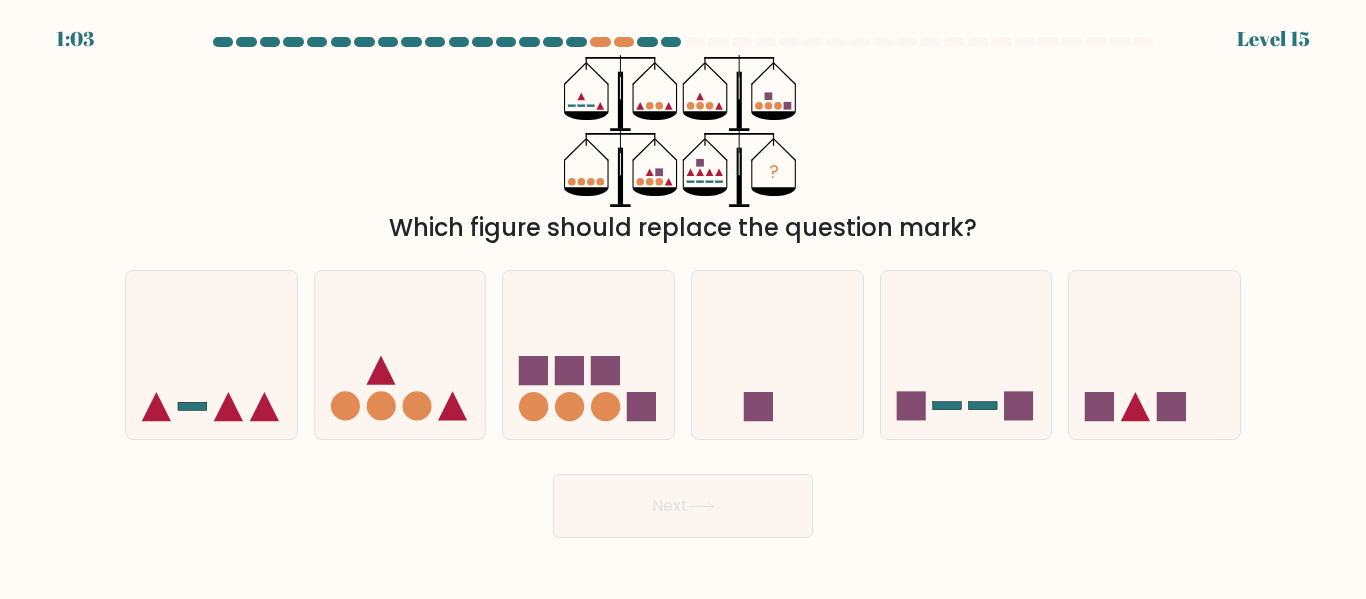 drag, startPoint x: 699, startPoint y: 215, endPoint x: 920, endPoint y: 223, distance: 221.14474 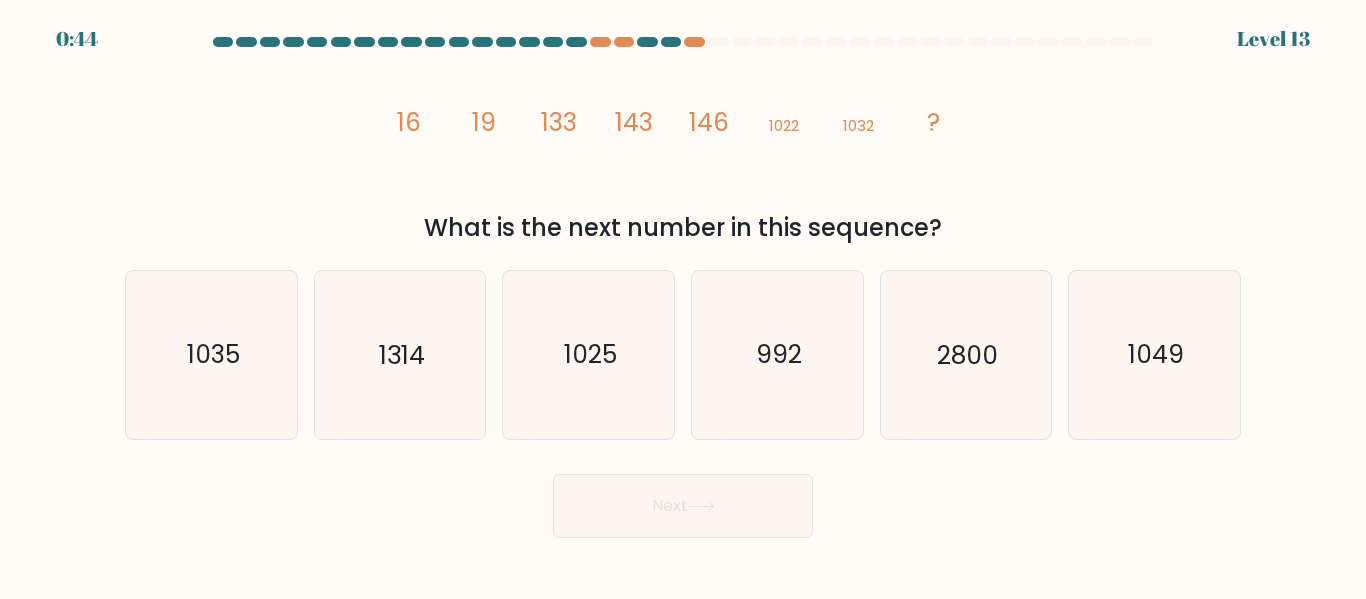 scroll, scrollTop: 0, scrollLeft: 0, axis: both 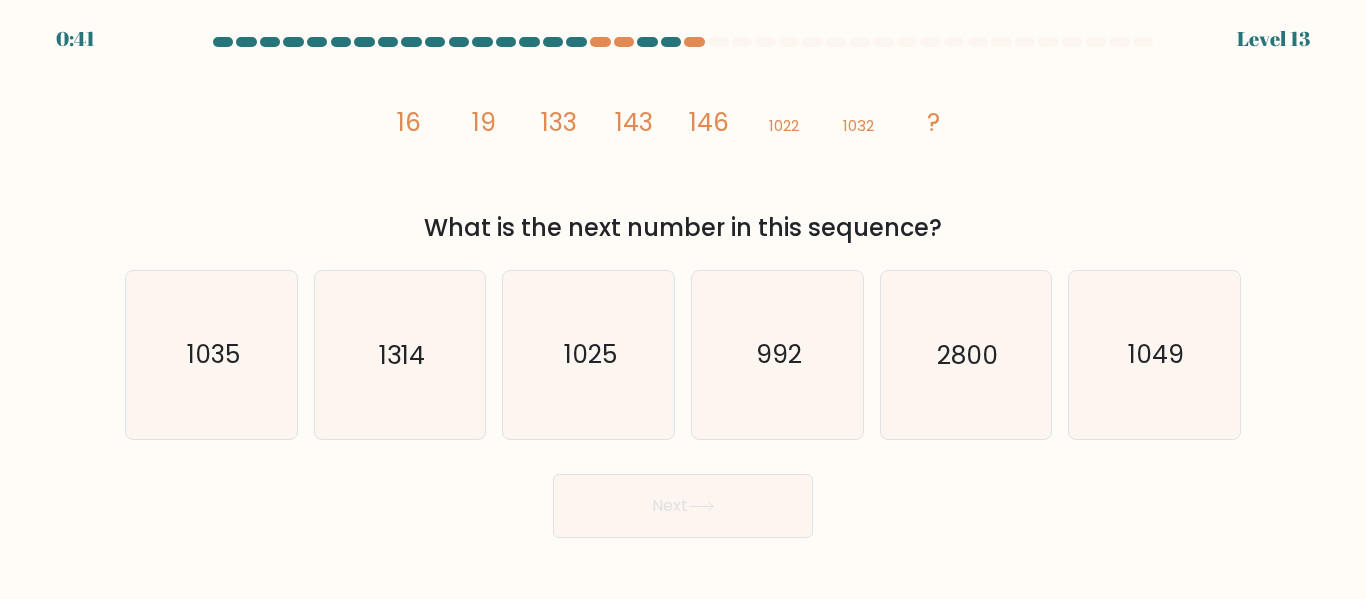 drag, startPoint x: 606, startPoint y: 222, endPoint x: 927, endPoint y: 231, distance: 321.12613 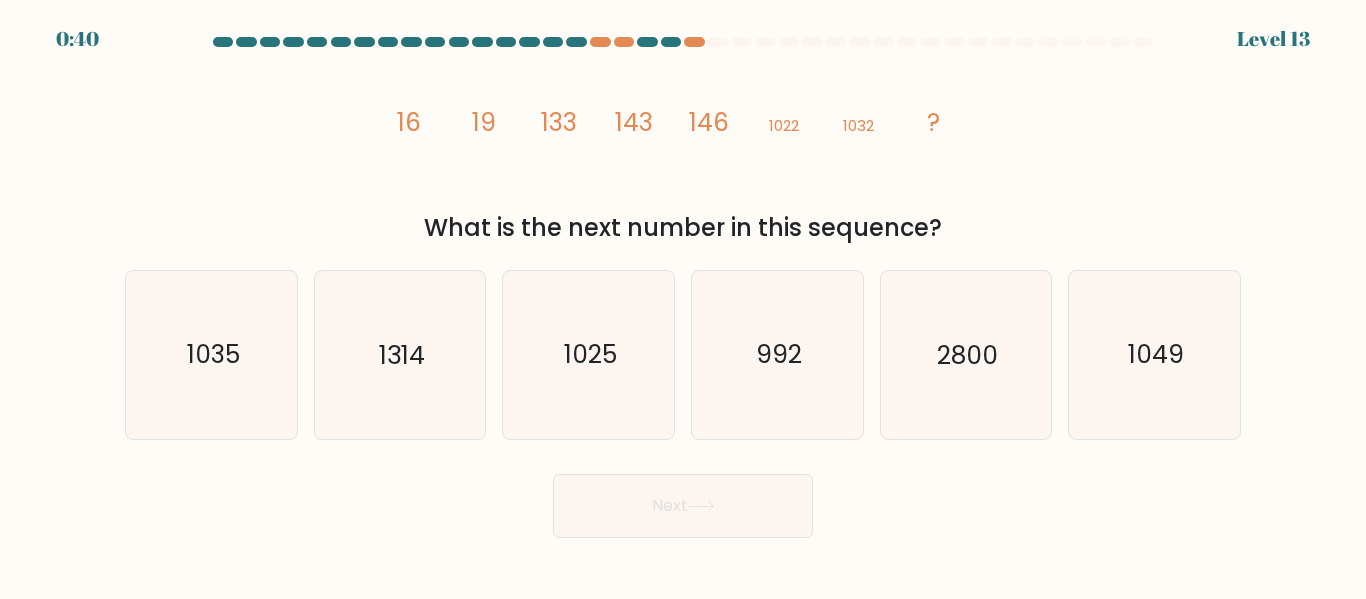 drag, startPoint x: 1002, startPoint y: 223, endPoint x: 772, endPoint y: 182, distance: 233.62576 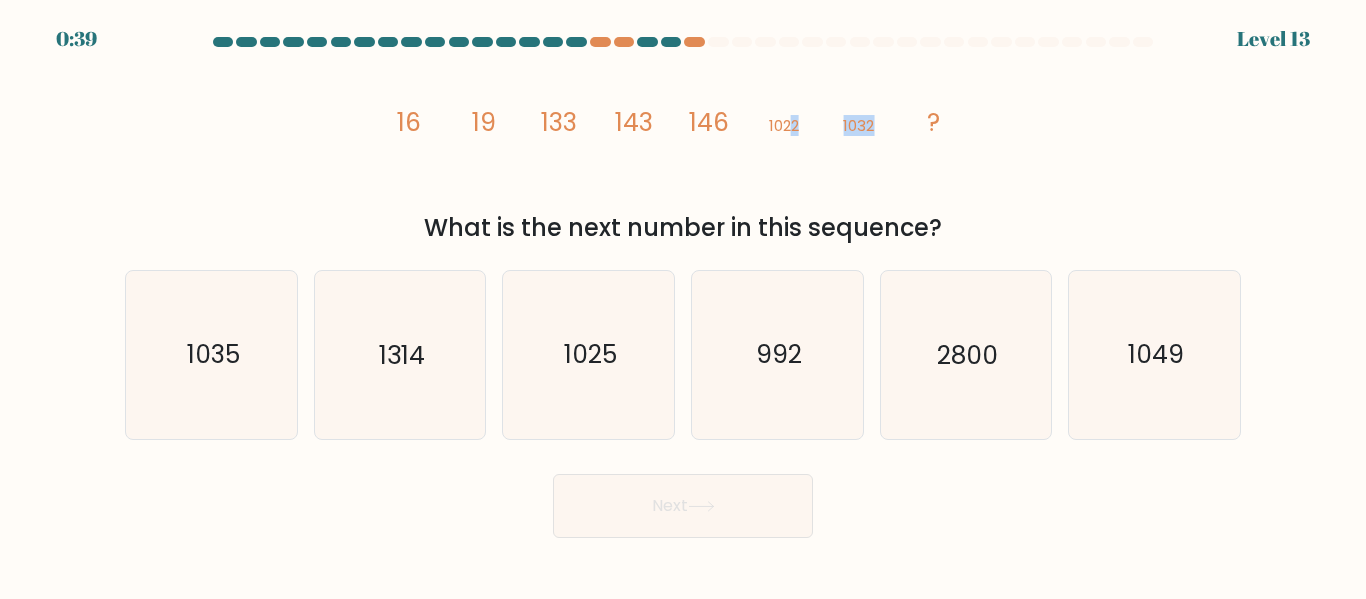drag, startPoint x: 791, startPoint y: 207, endPoint x: 924, endPoint y: 194, distance: 133.63383 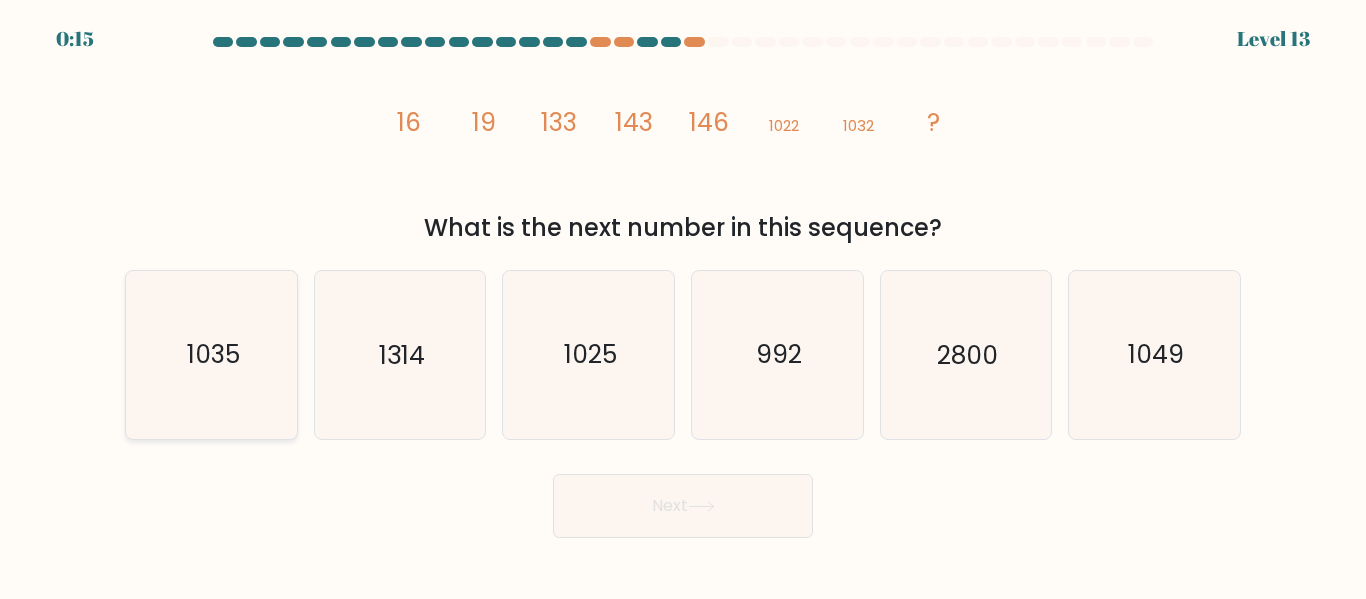 click on "1035" 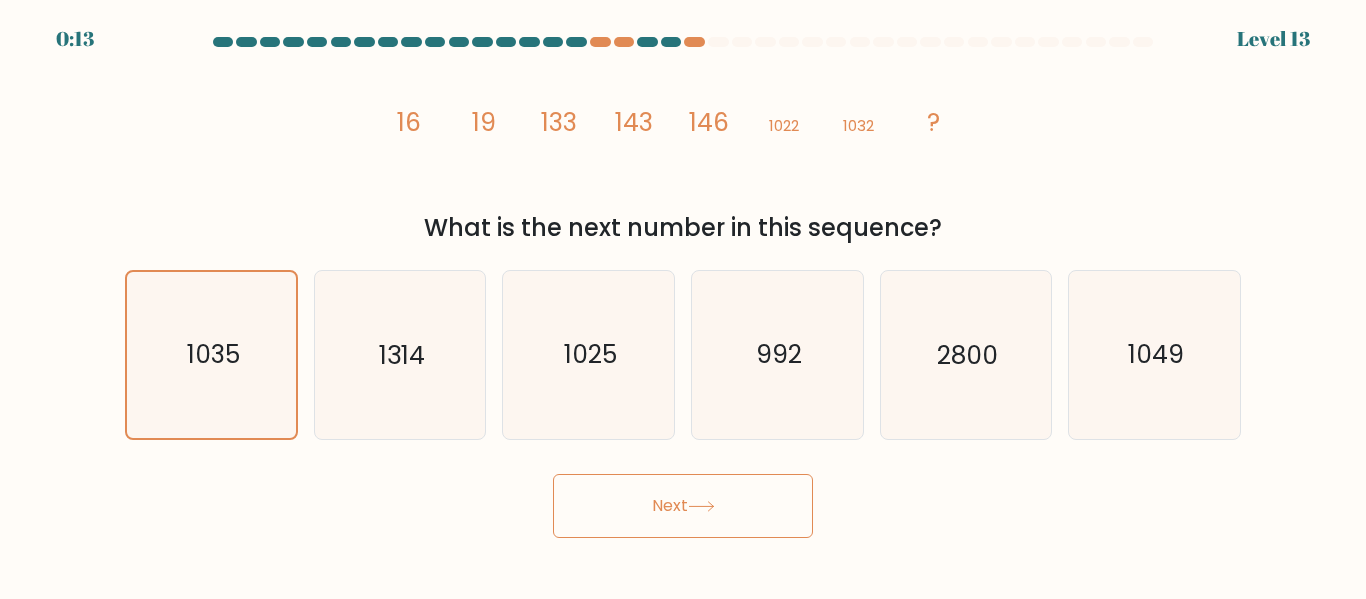 click on "Next" at bounding box center [683, 506] 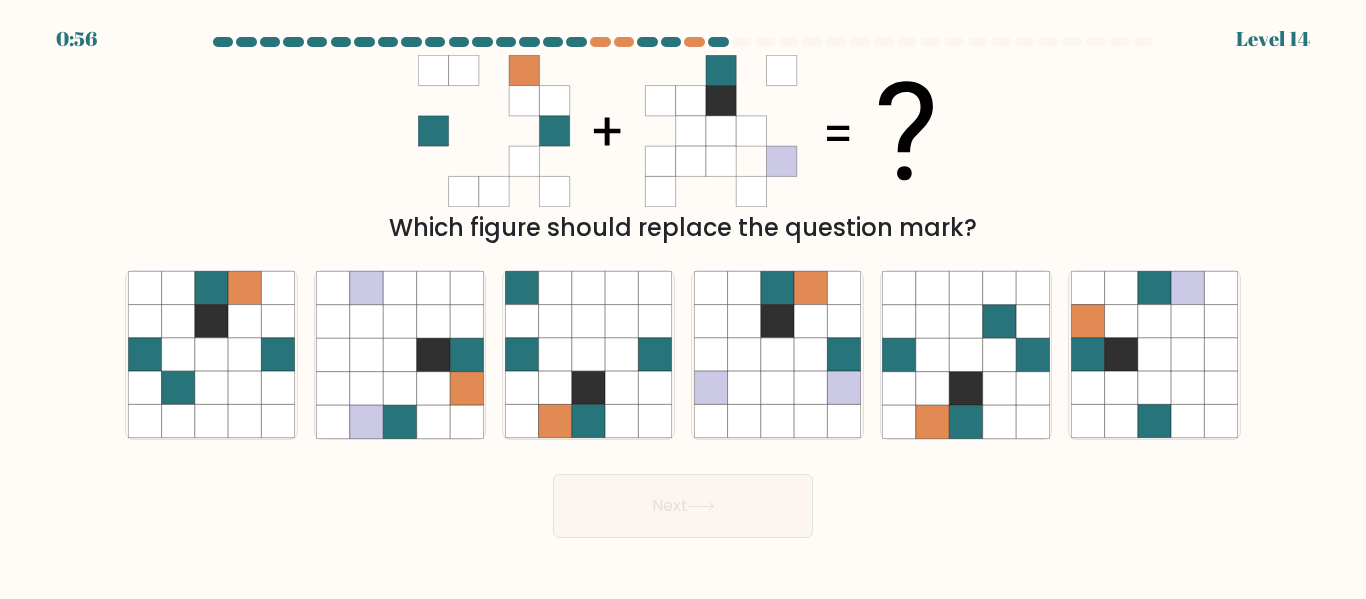 drag, startPoint x: 681, startPoint y: 229, endPoint x: 923, endPoint y: 227, distance: 242.00827 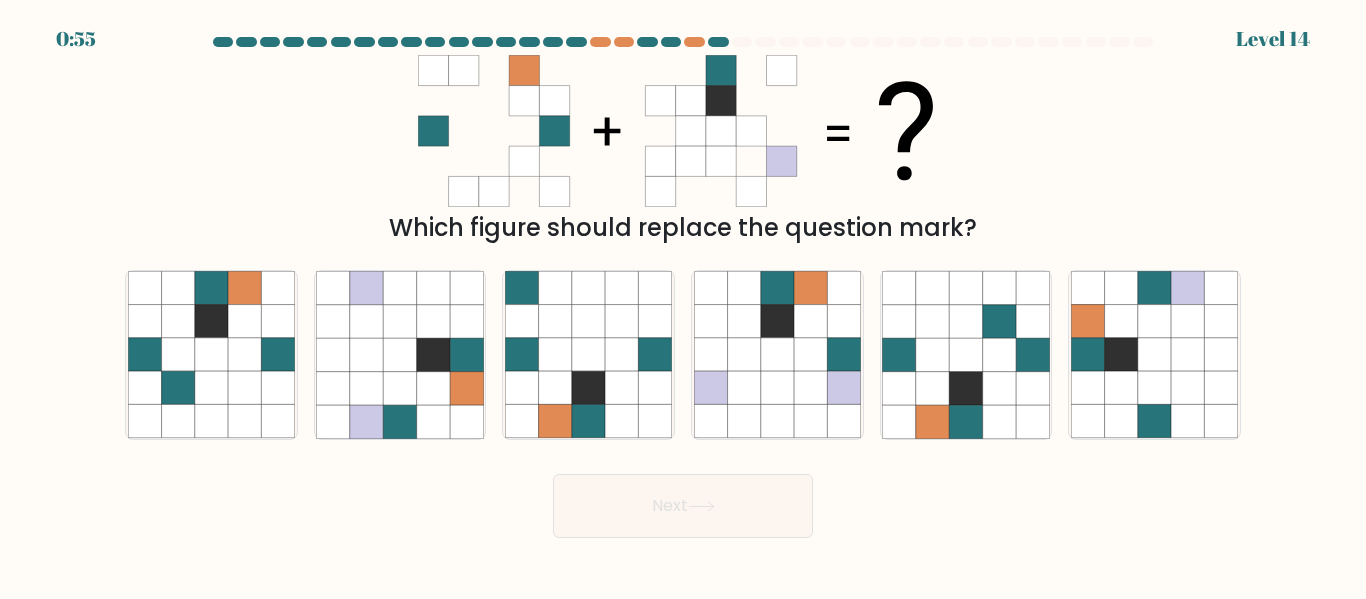 drag, startPoint x: 966, startPoint y: 219, endPoint x: 810, endPoint y: 219, distance: 156 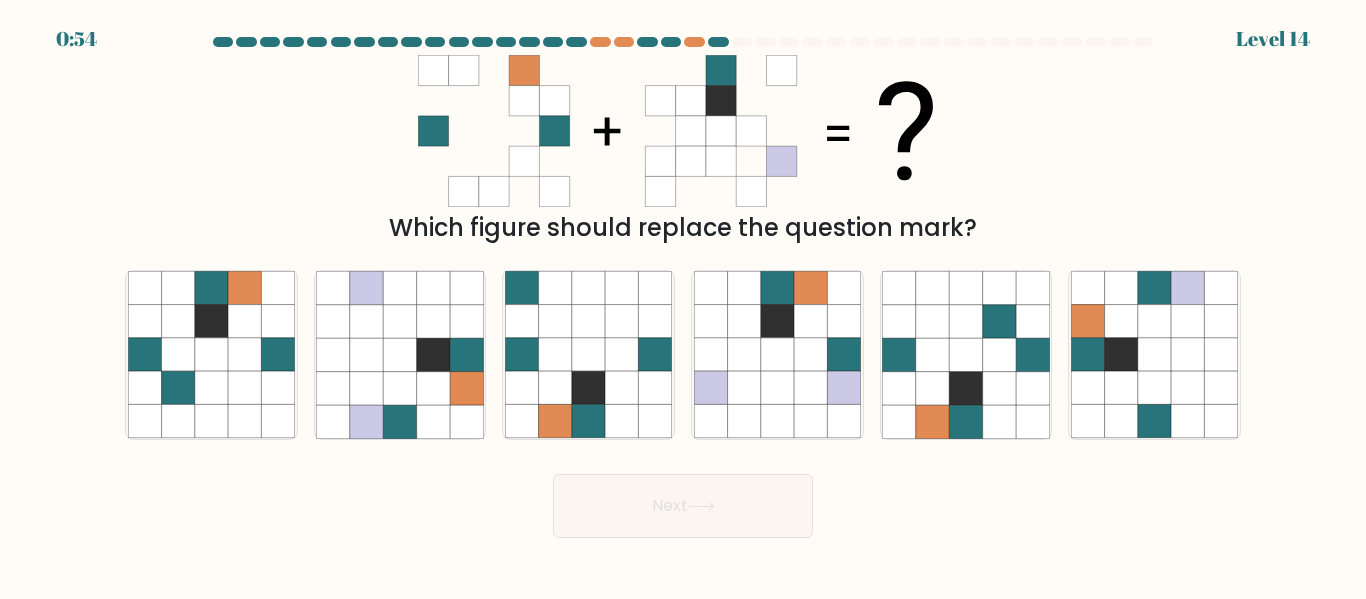 click on "Which figure should replace the question mark?" at bounding box center [683, 228] 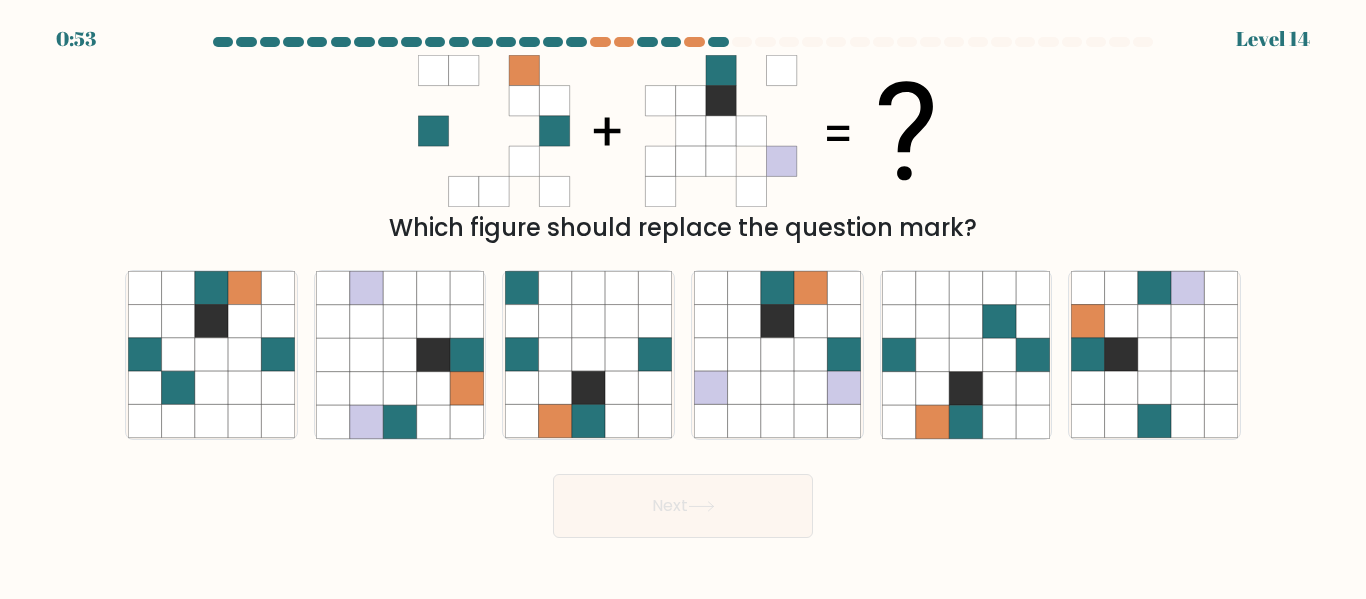 click on "Which figure should replace the question mark?" at bounding box center [683, 228] 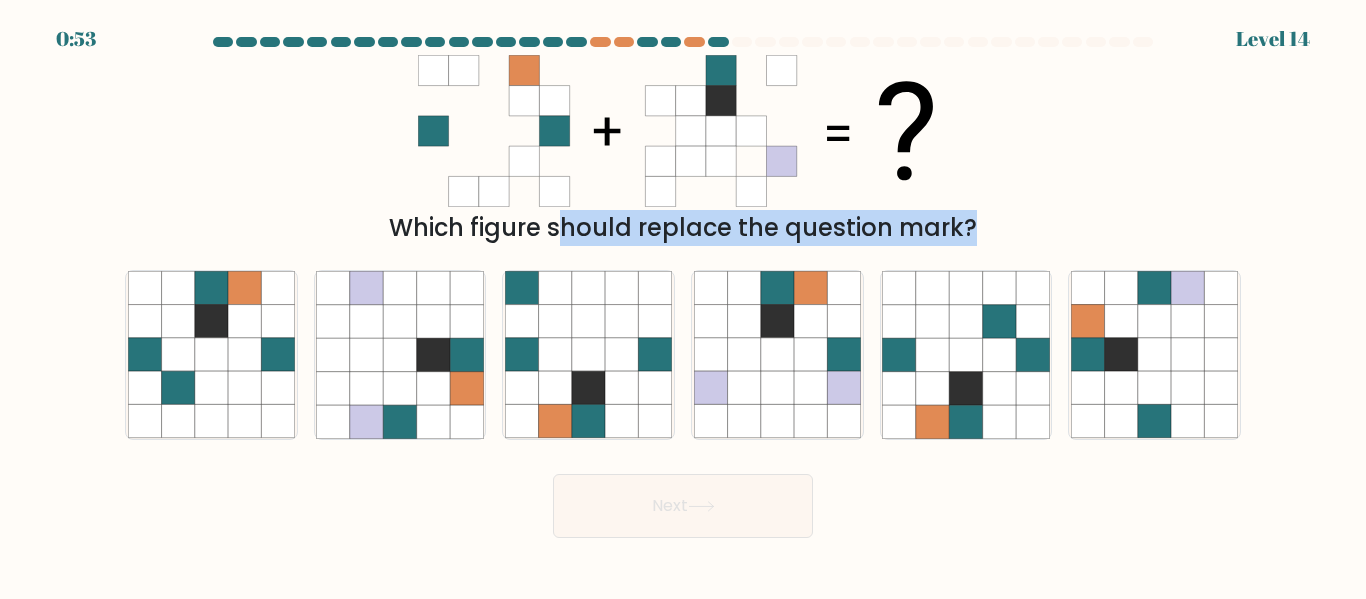 drag, startPoint x: 426, startPoint y: 216, endPoint x: 1109, endPoint y: 234, distance: 683.2371 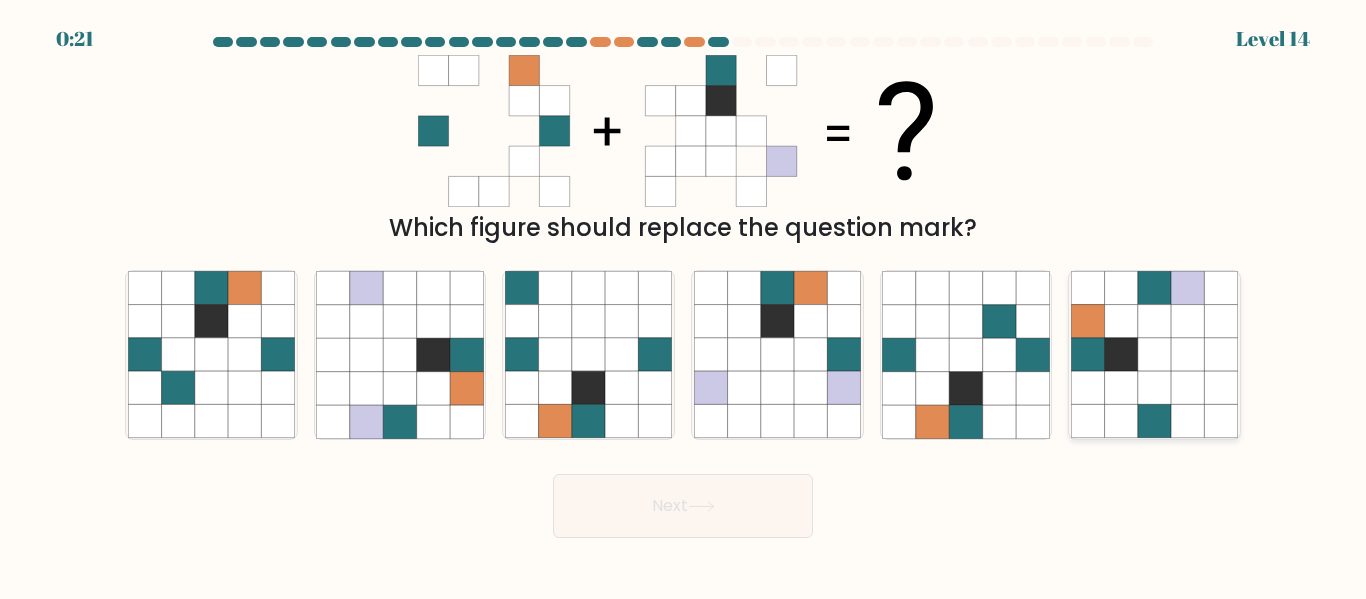 click 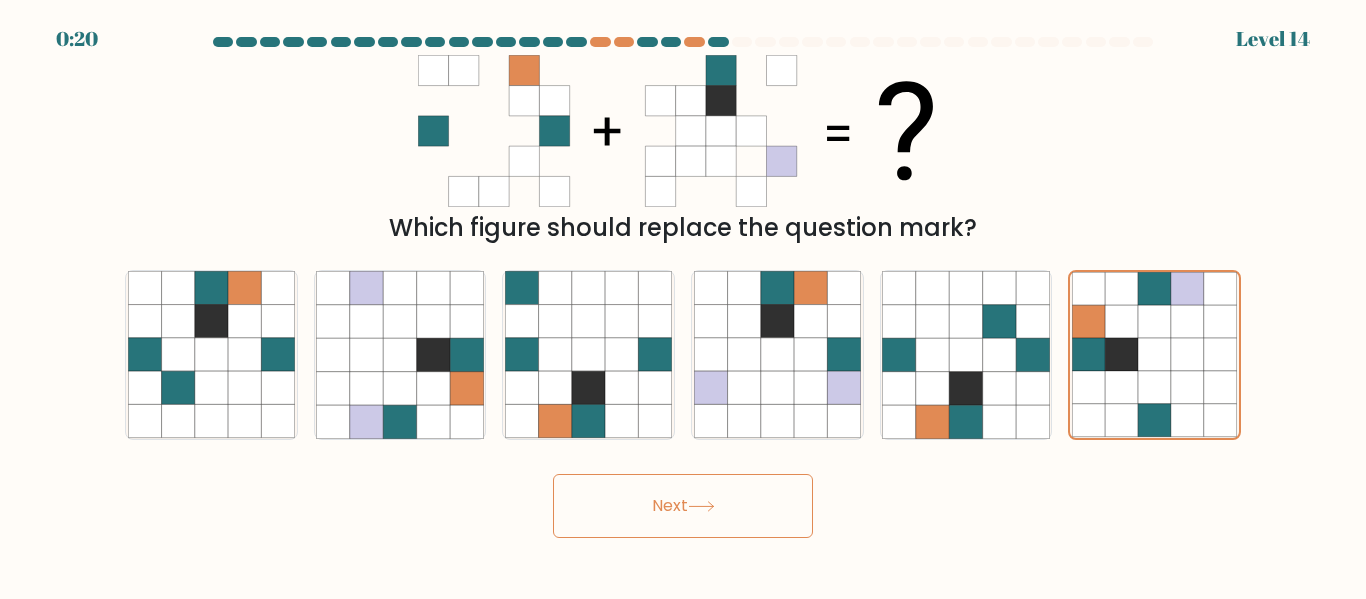 click on "Next" at bounding box center [683, 506] 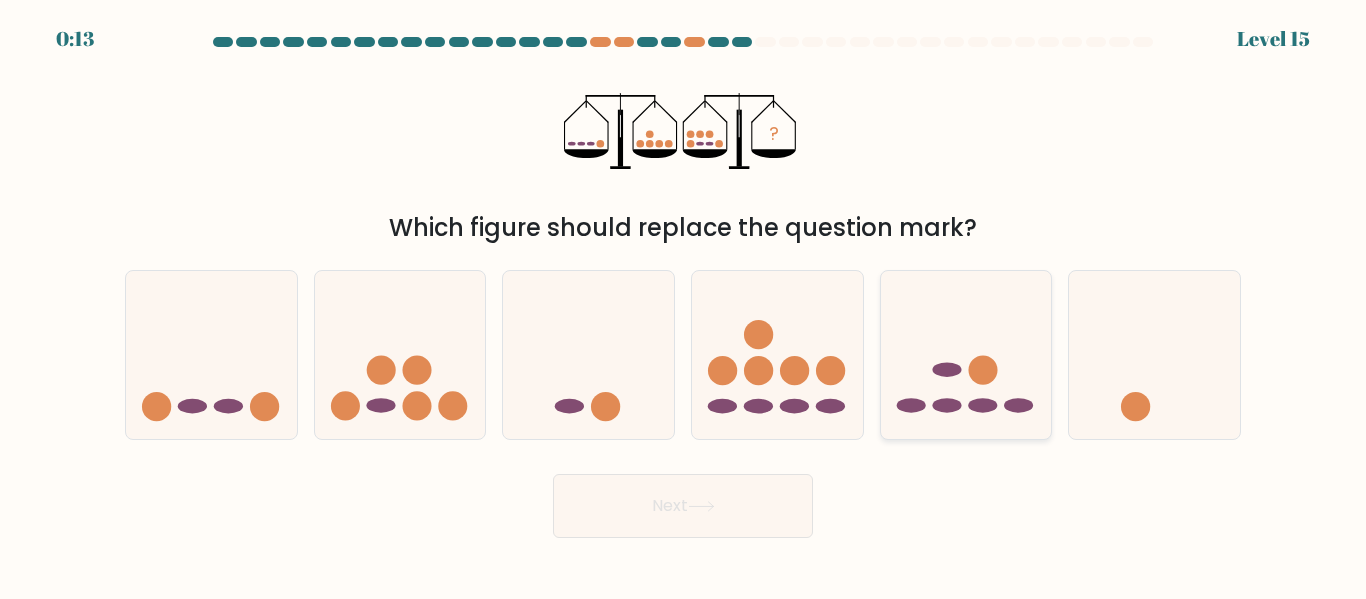 click 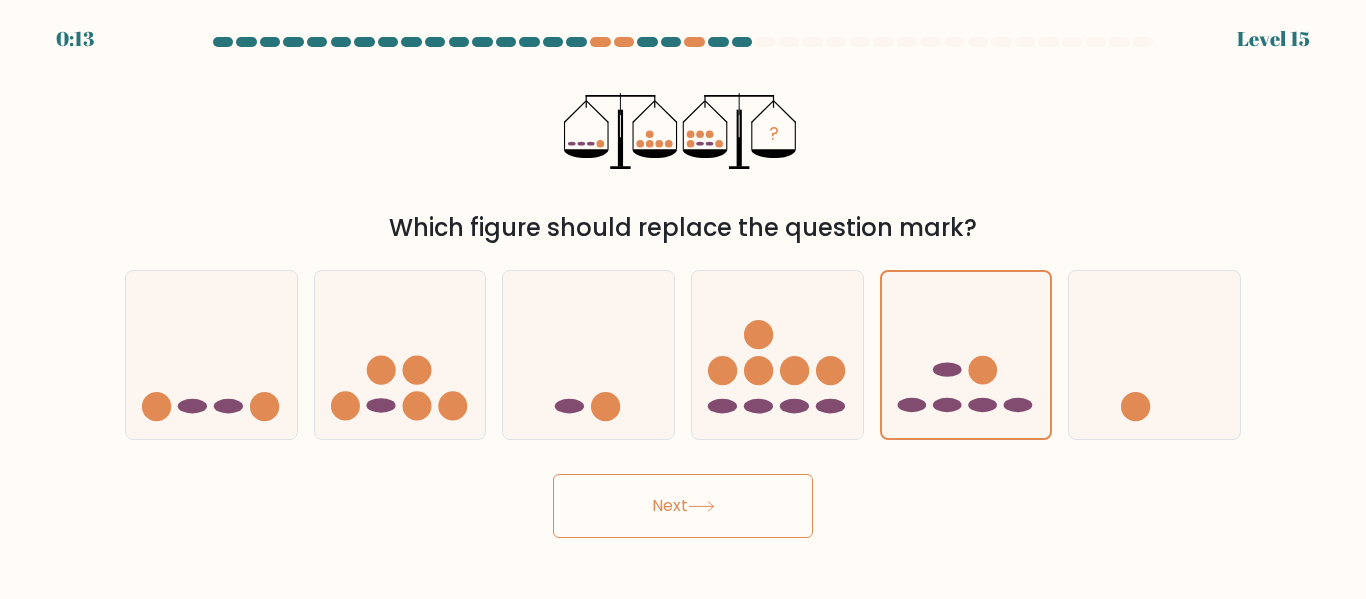 click on "Next" at bounding box center [683, 506] 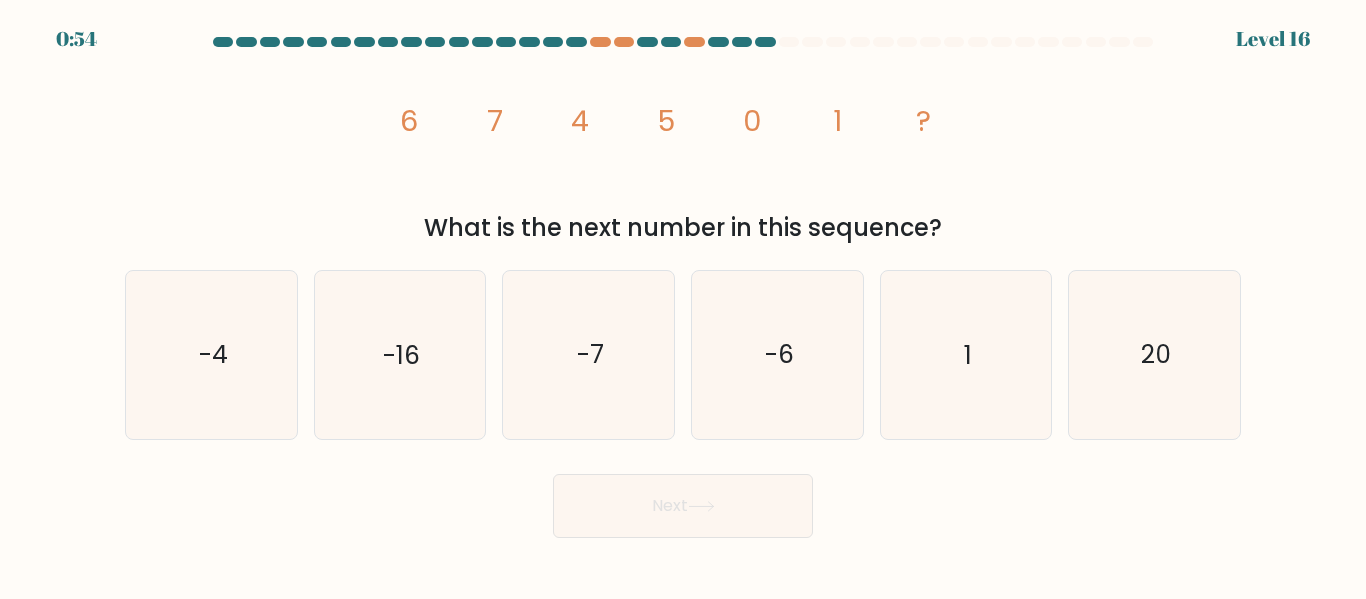 drag, startPoint x: 538, startPoint y: 233, endPoint x: 981, endPoint y: 225, distance: 443.07224 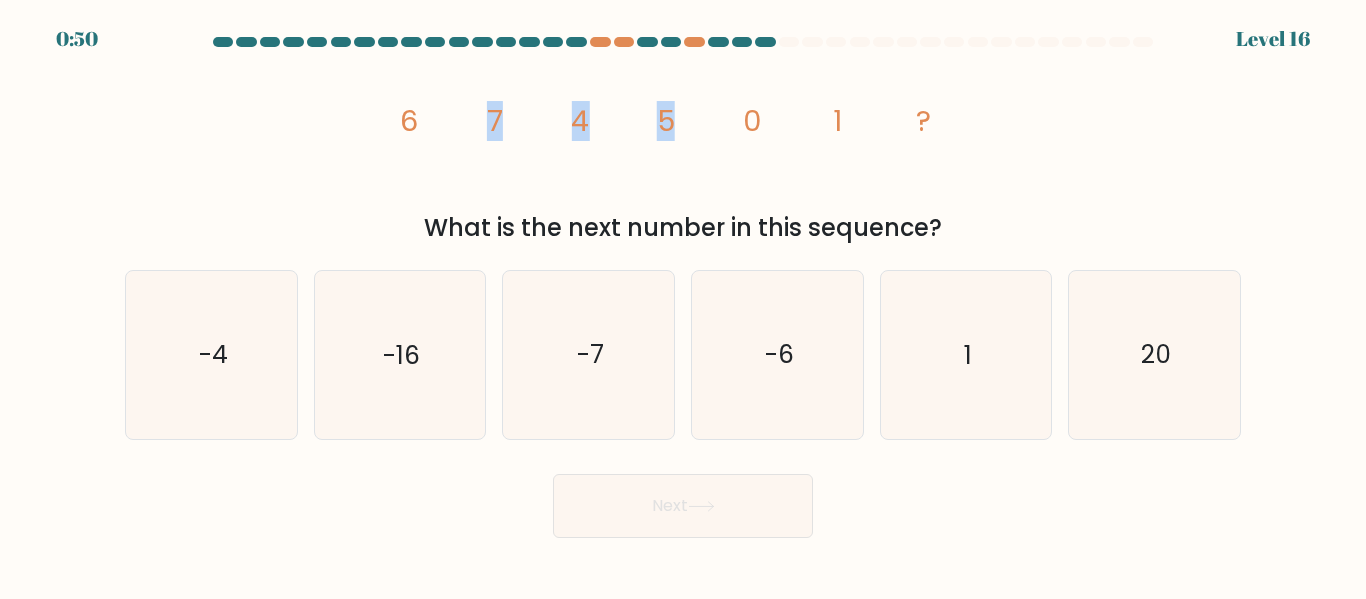 drag, startPoint x: 423, startPoint y: 122, endPoint x: 668, endPoint y: 120, distance: 245.00816 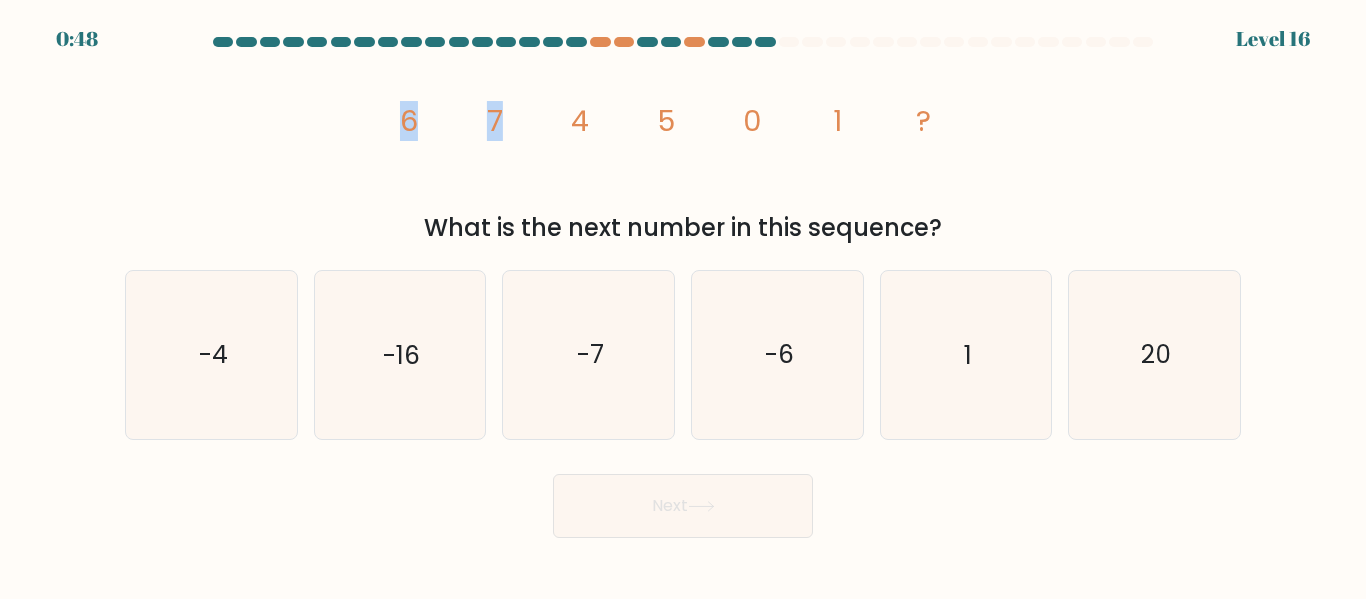 drag, startPoint x: 400, startPoint y: 122, endPoint x: 508, endPoint y: 122, distance: 108 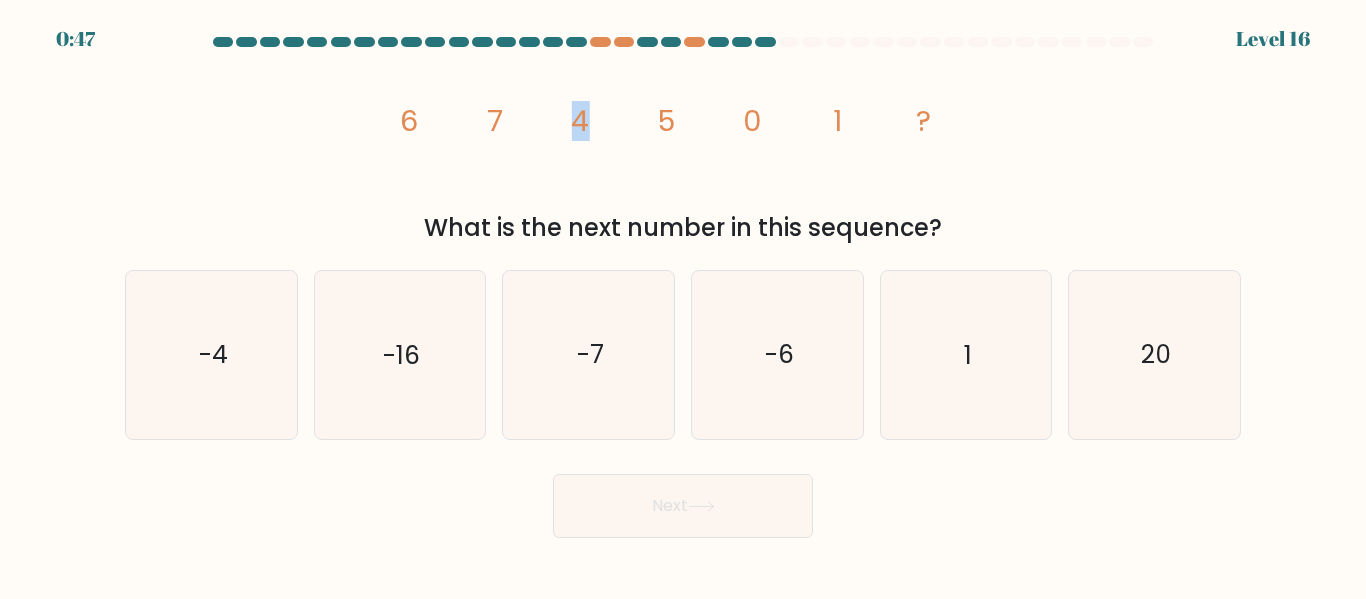drag, startPoint x: 555, startPoint y: 124, endPoint x: 584, endPoint y: 122, distance: 29.068884 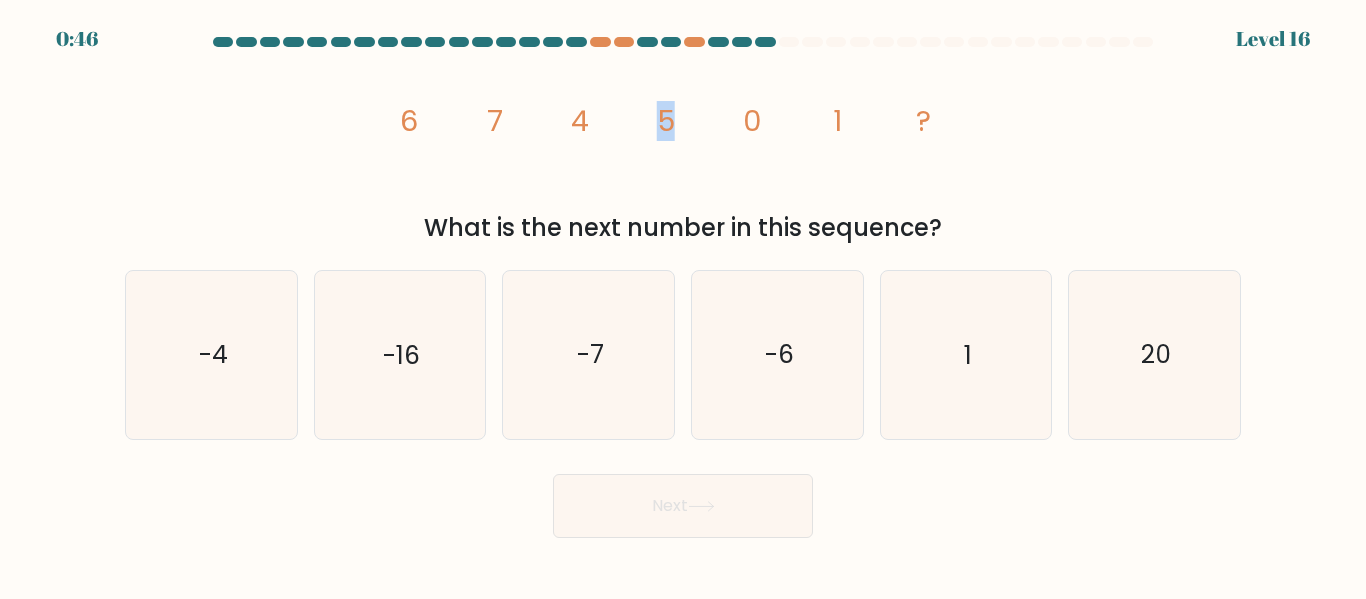drag, startPoint x: 628, startPoint y: 119, endPoint x: 716, endPoint y: 122, distance: 88.051125 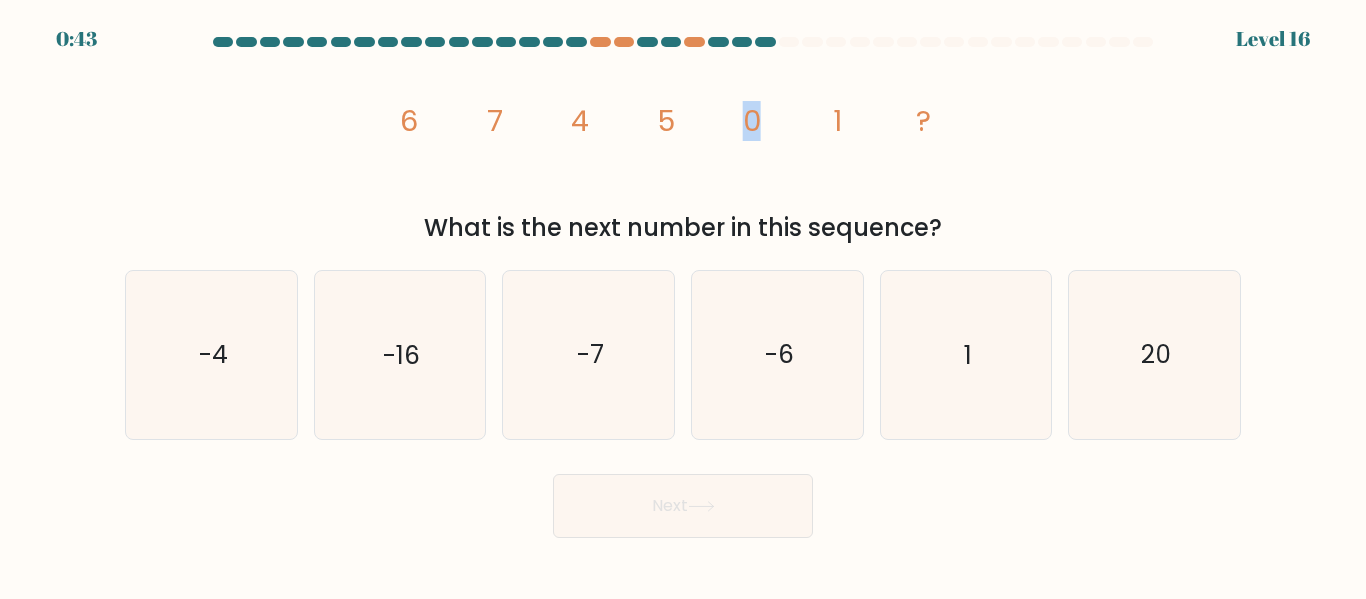 drag, startPoint x: 720, startPoint y: 121, endPoint x: 764, endPoint y: 125, distance: 44.181442 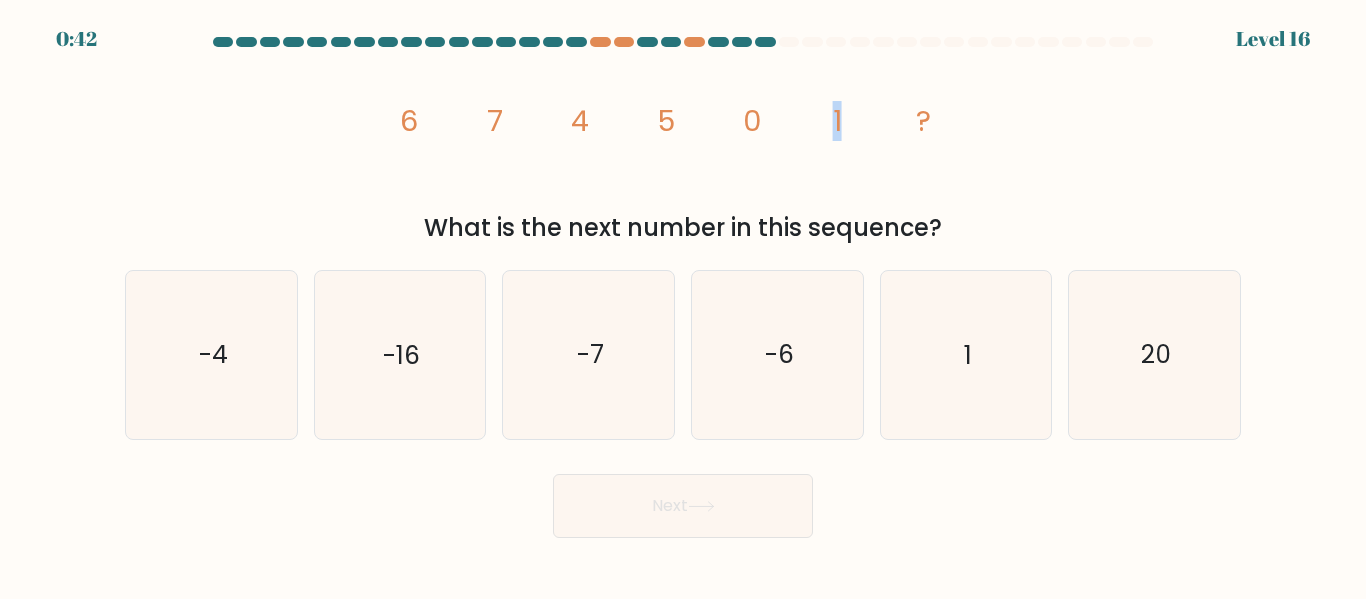 drag, startPoint x: 805, startPoint y: 127, endPoint x: 846, endPoint y: 130, distance: 41.109608 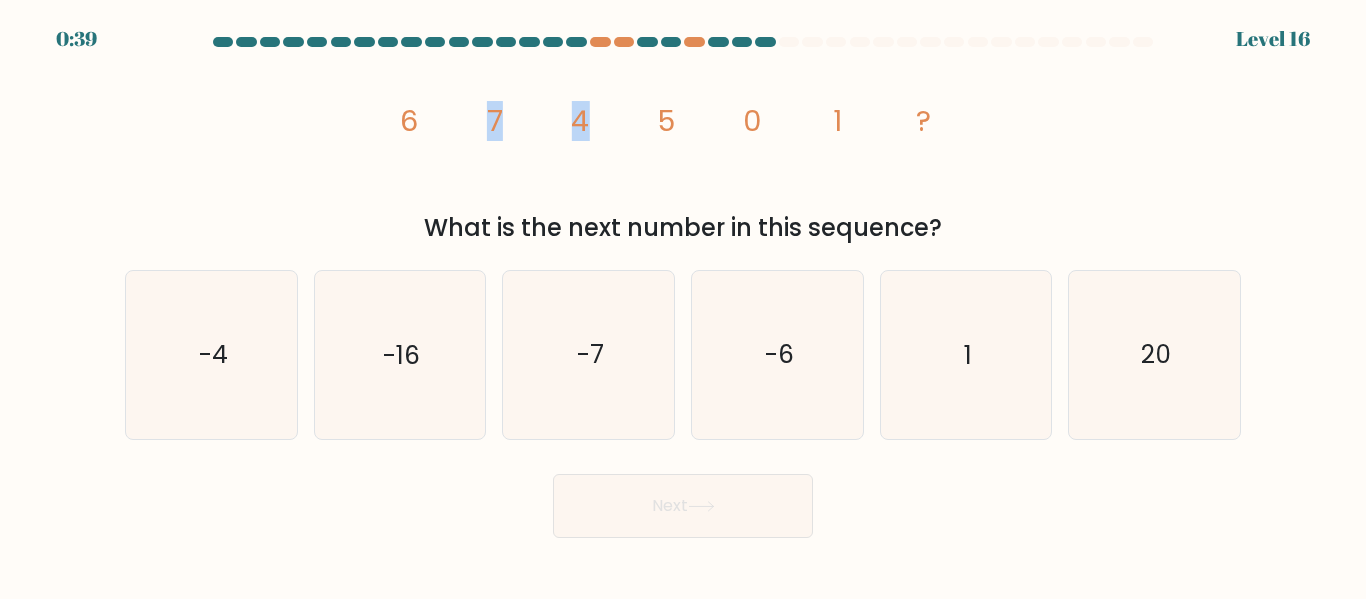 drag, startPoint x: 489, startPoint y: 120, endPoint x: 594, endPoint y: 121, distance: 105.00476 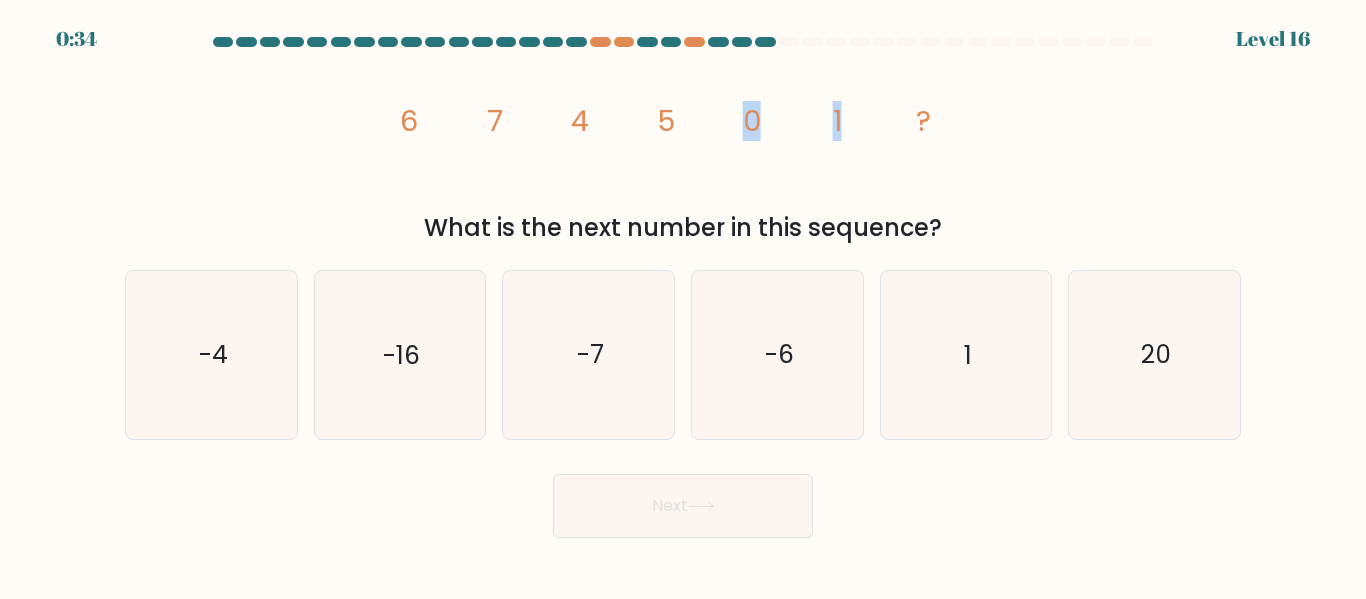 drag, startPoint x: 738, startPoint y: 121, endPoint x: 846, endPoint y: 127, distance: 108.16654 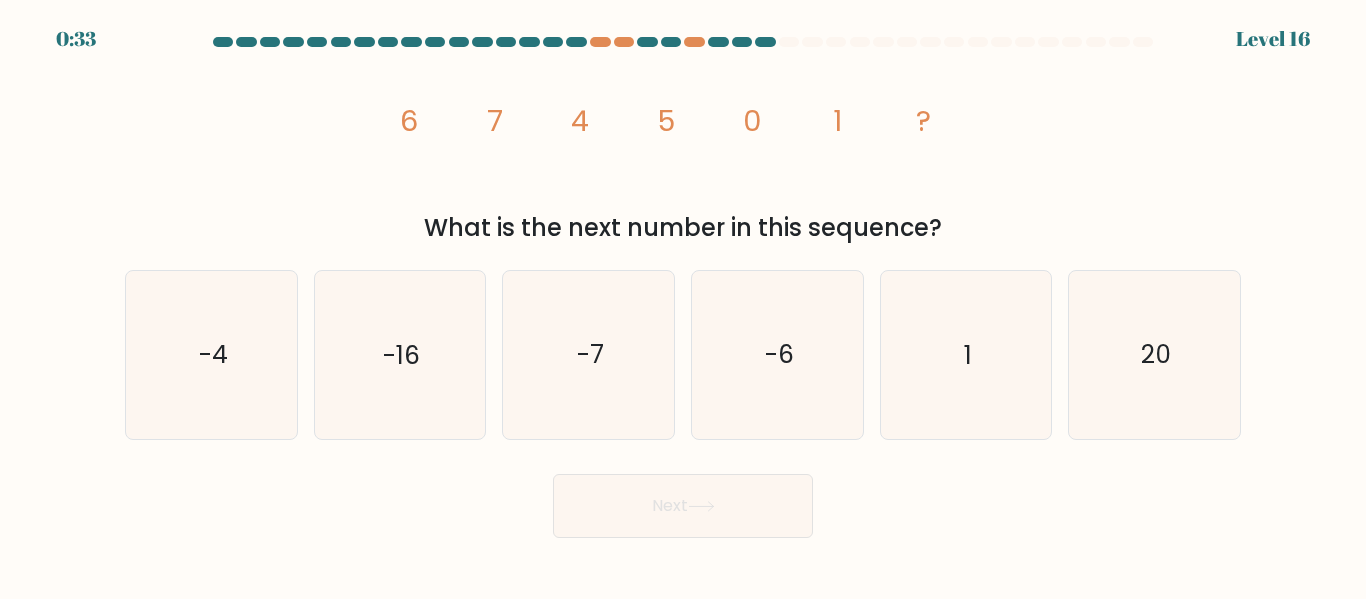 click on "image/svg+xml
6
7
4
5
0
1
?" 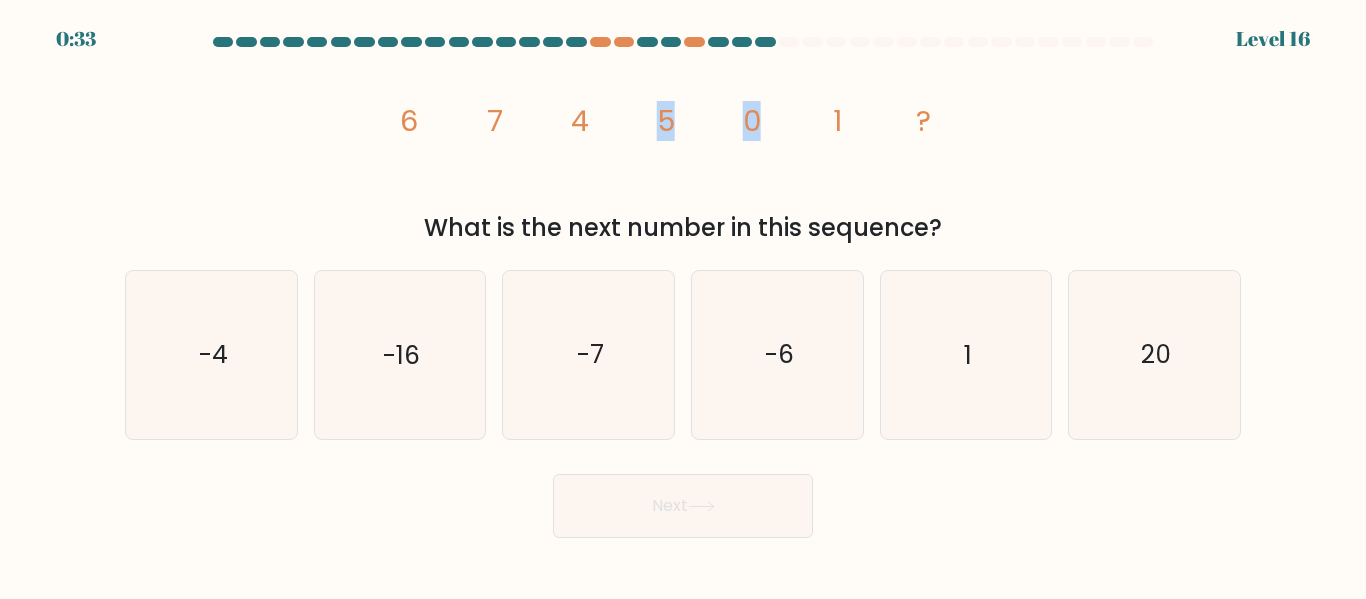 drag, startPoint x: 661, startPoint y: 124, endPoint x: 756, endPoint y: 127, distance: 95.047356 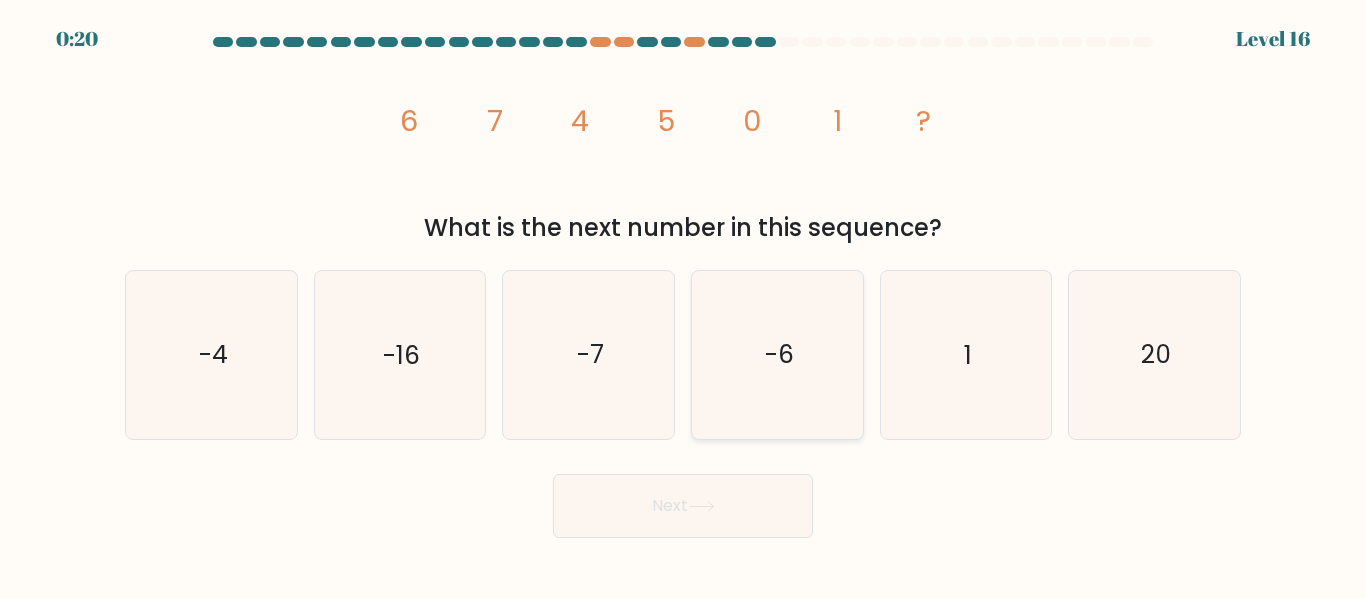click on "-6" 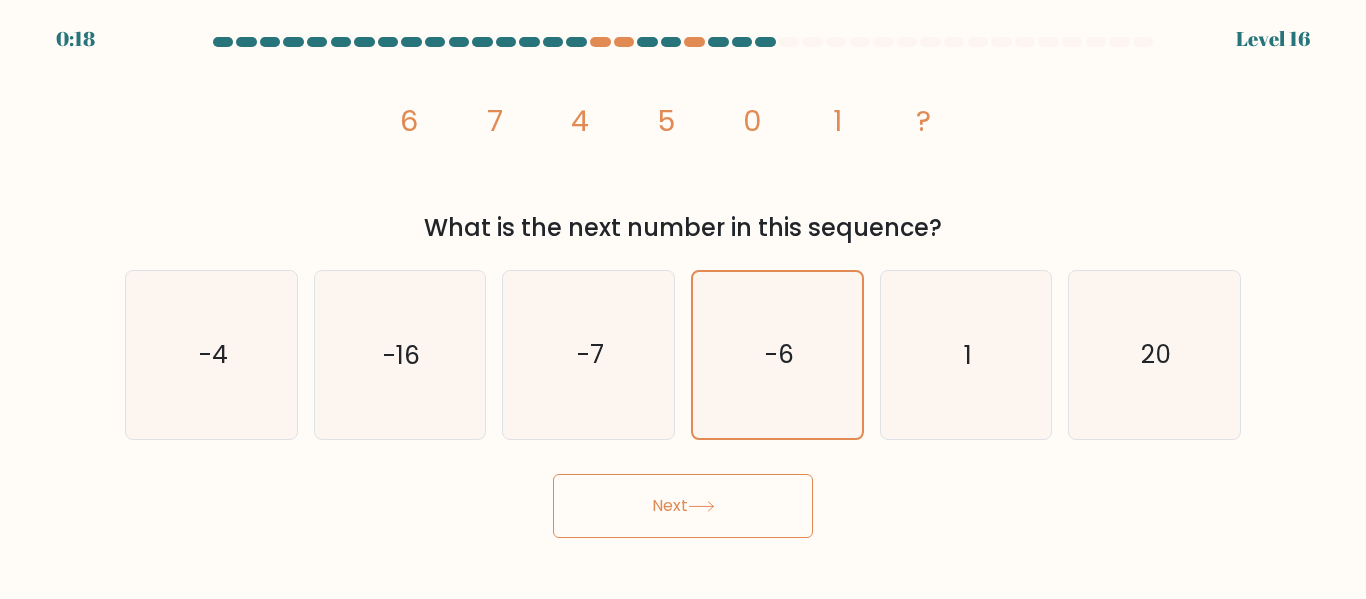 click on "Next" at bounding box center (683, 506) 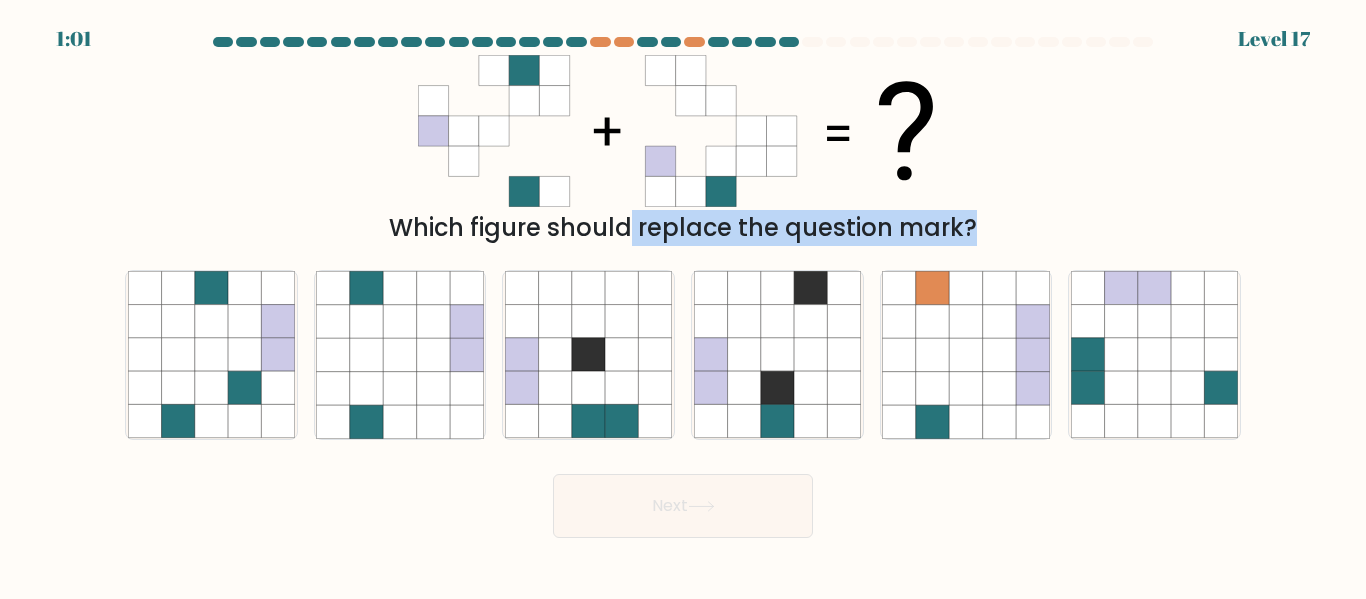 drag, startPoint x: 607, startPoint y: 242, endPoint x: 1050, endPoint y: 252, distance: 443.11285 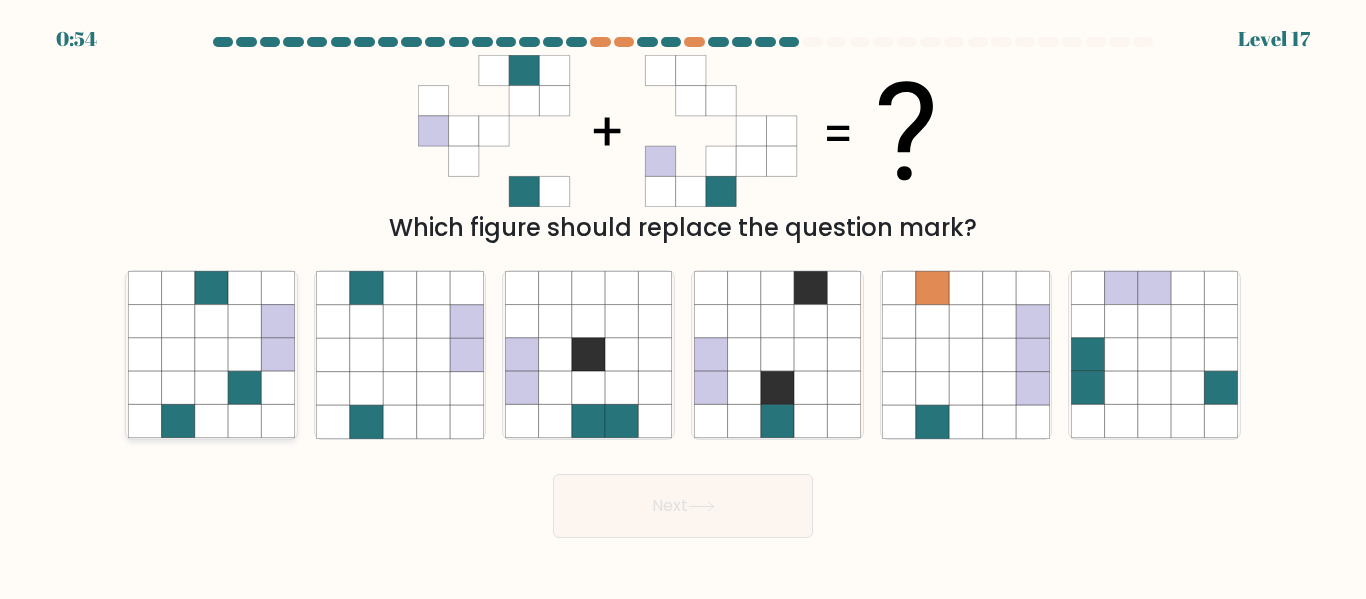 click 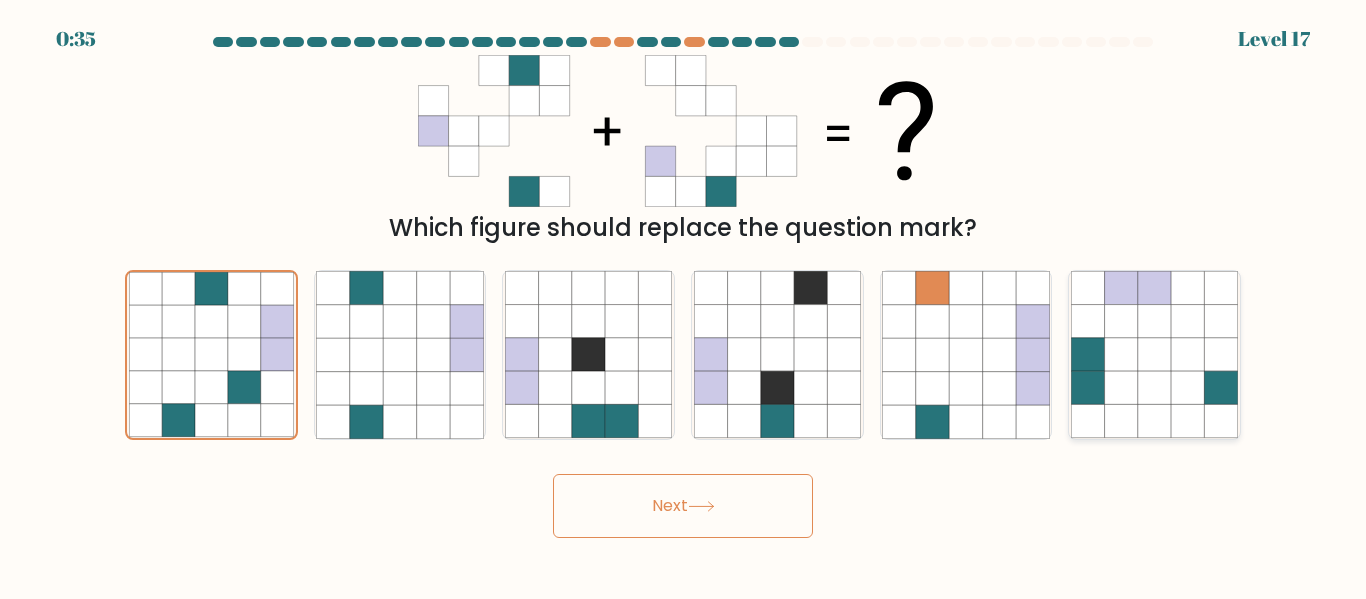 click 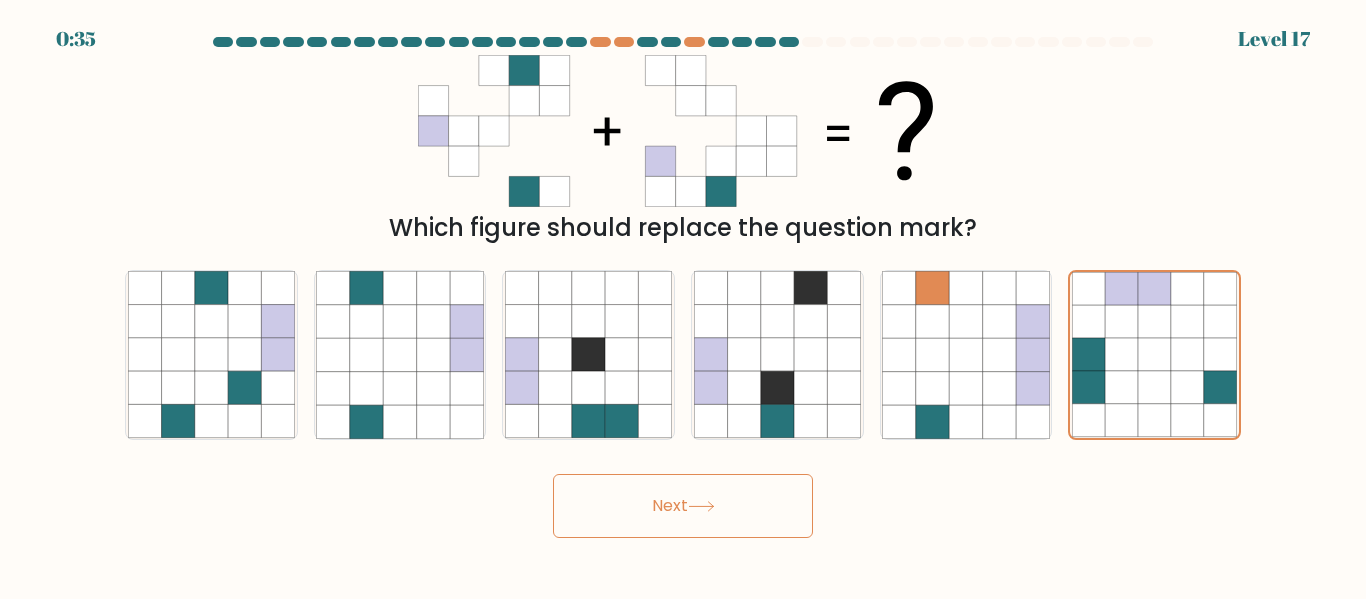click on "Next" at bounding box center [683, 506] 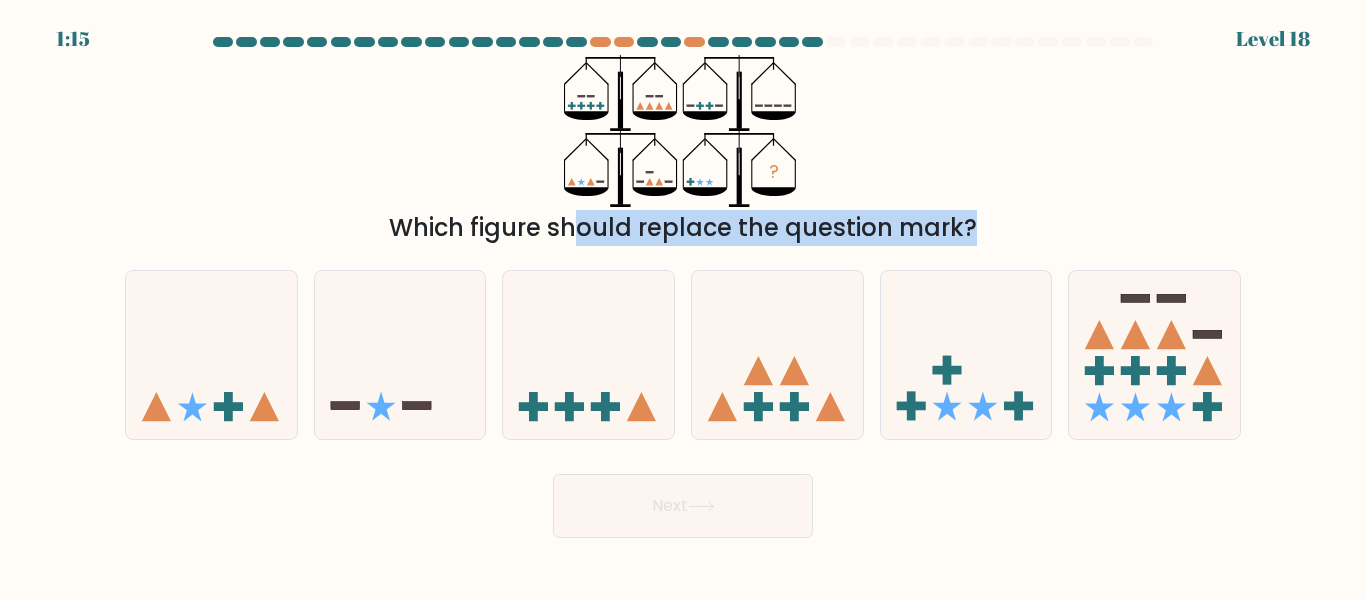 drag, startPoint x: 413, startPoint y: 227, endPoint x: 1017, endPoint y: 247, distance: 604.33105 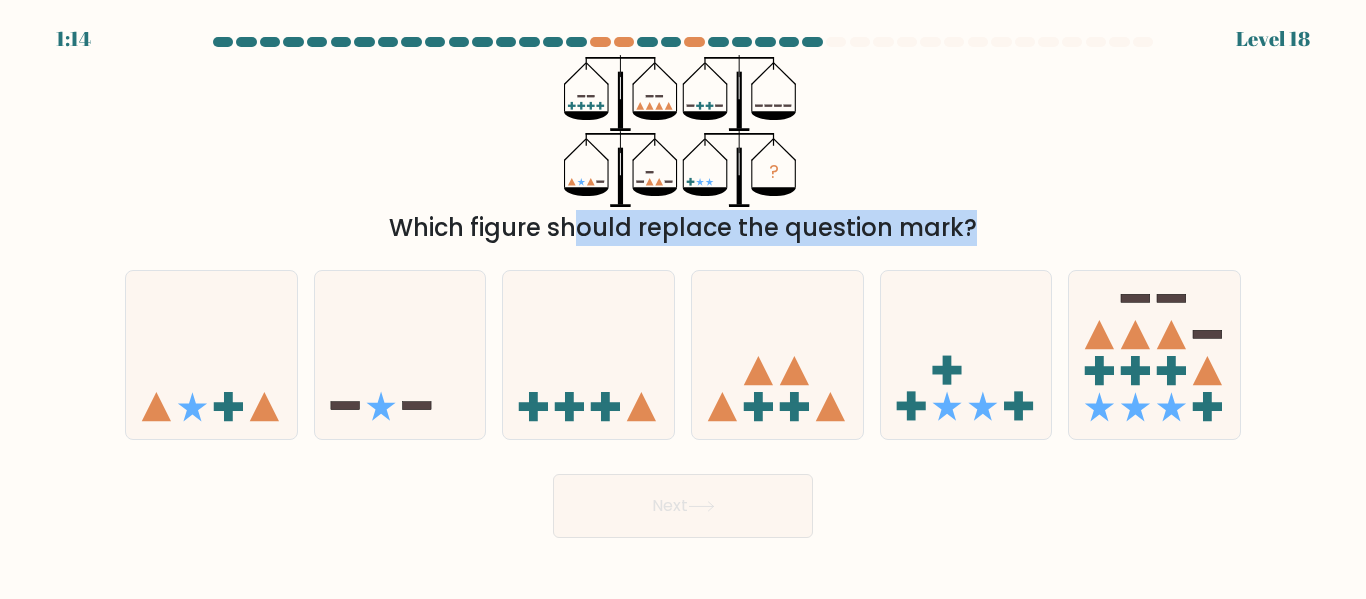 drag, startPoint x: 998, startPoint y: 237, endPoint x: 413, endPoint y: 199, distance: 586.2329 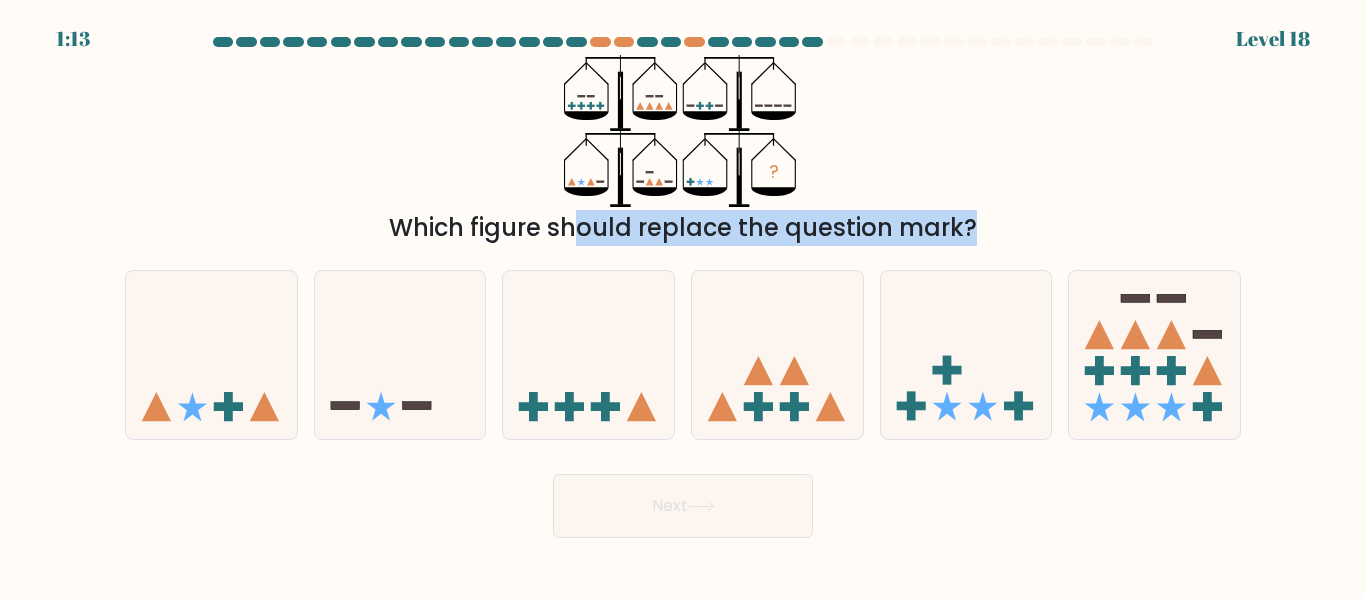 drag, startPoint x: 416, startPoint y: 213, endPoint x: 1105, endPoint y: 222, distance: 689.0588 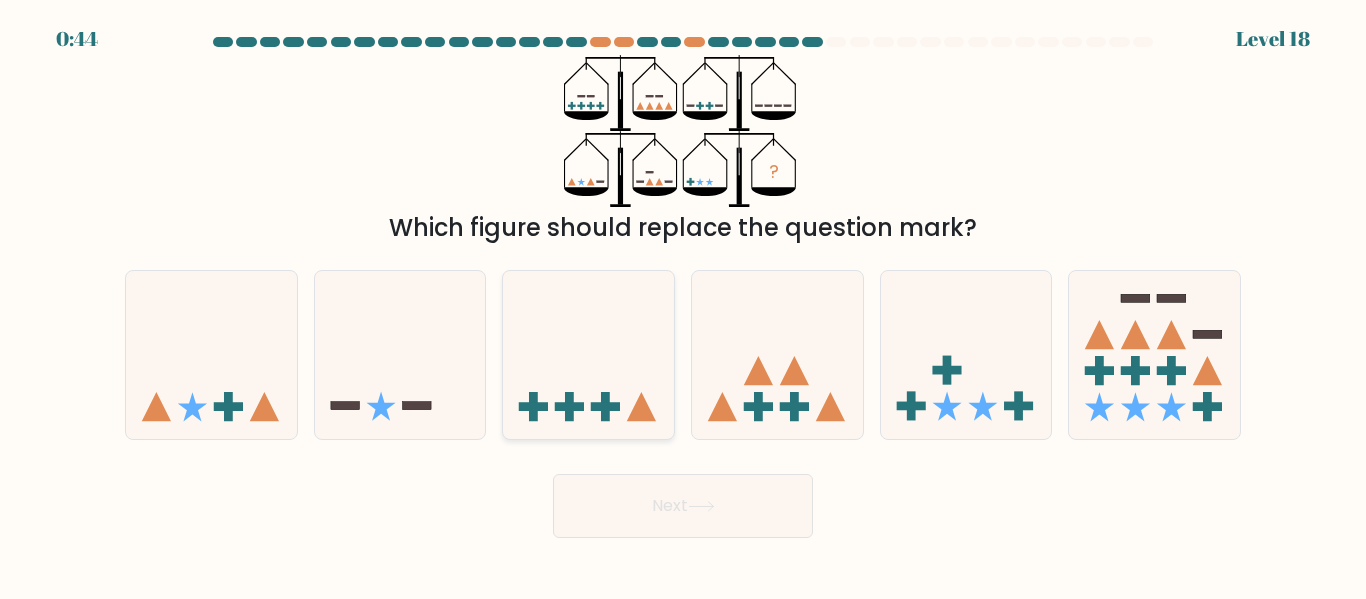 click 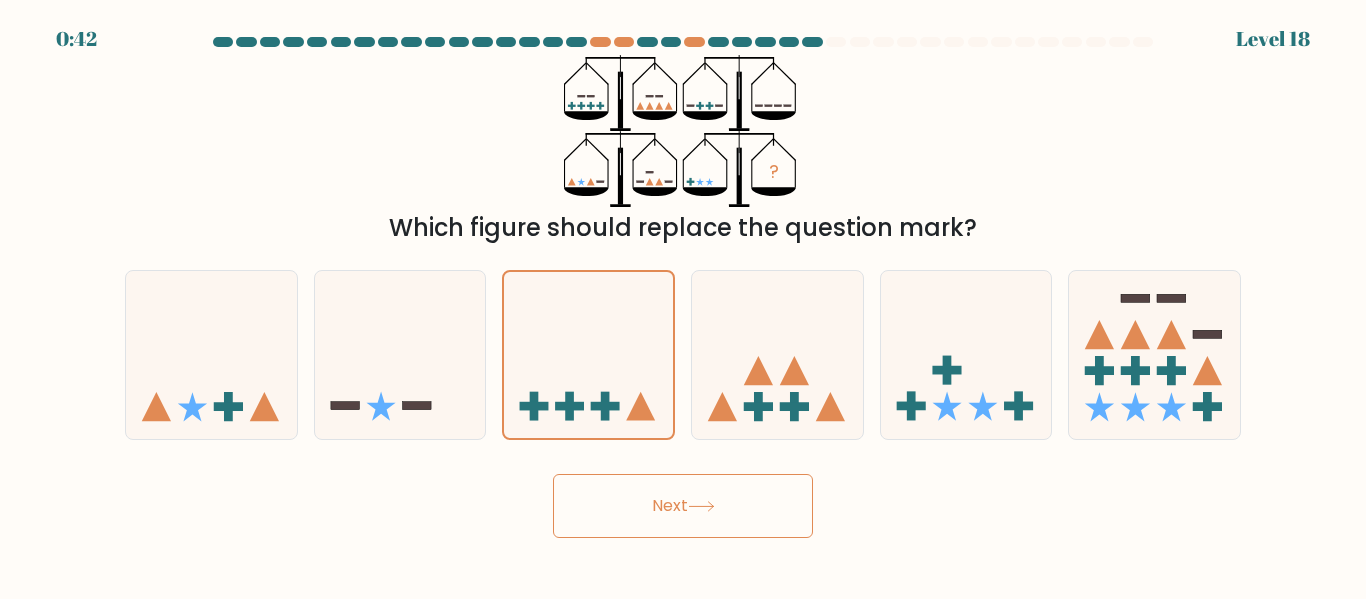 click on "Next" at bounding box center (683, 501) 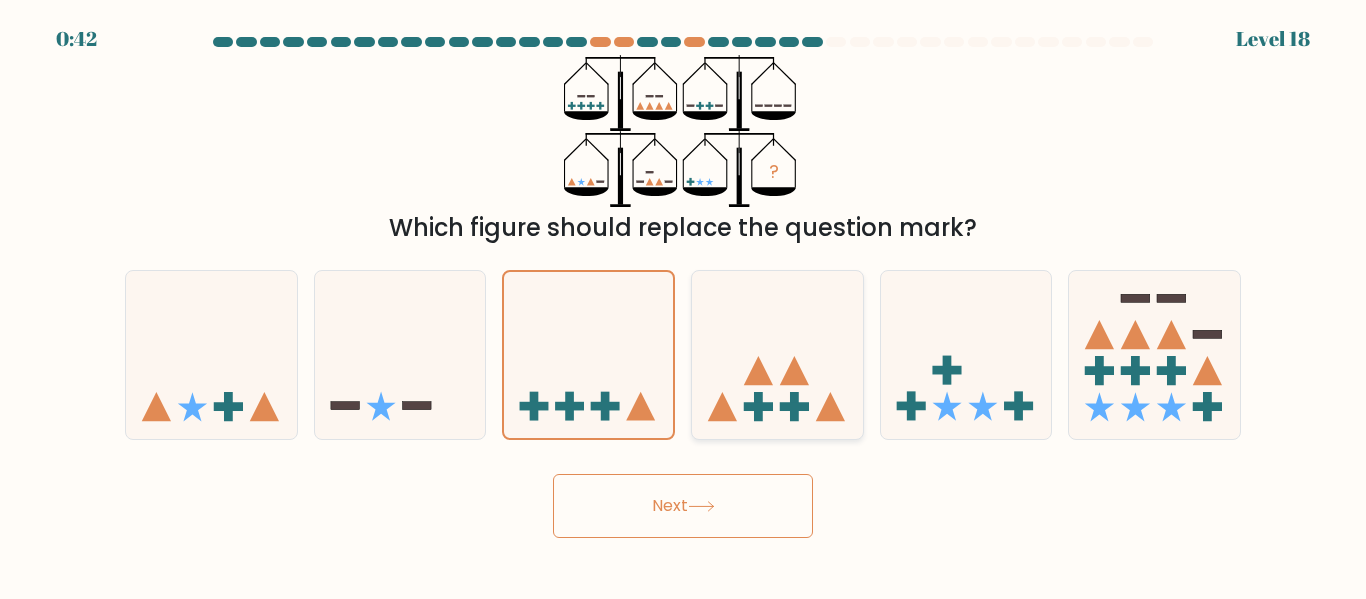 click 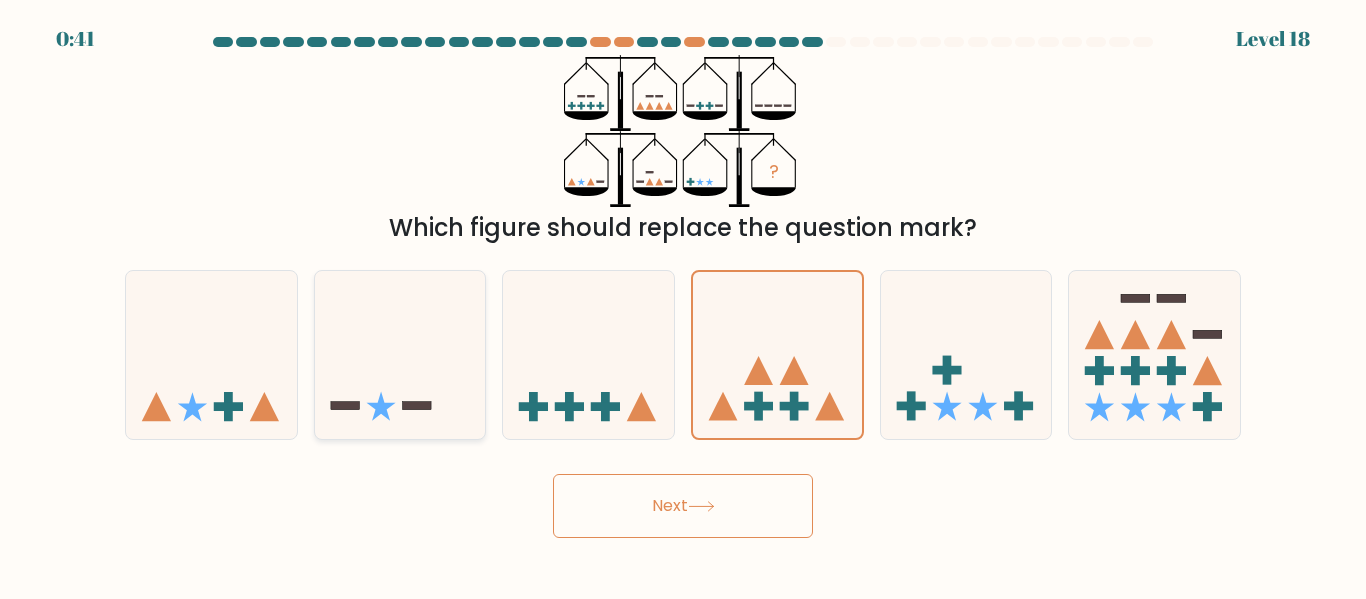click 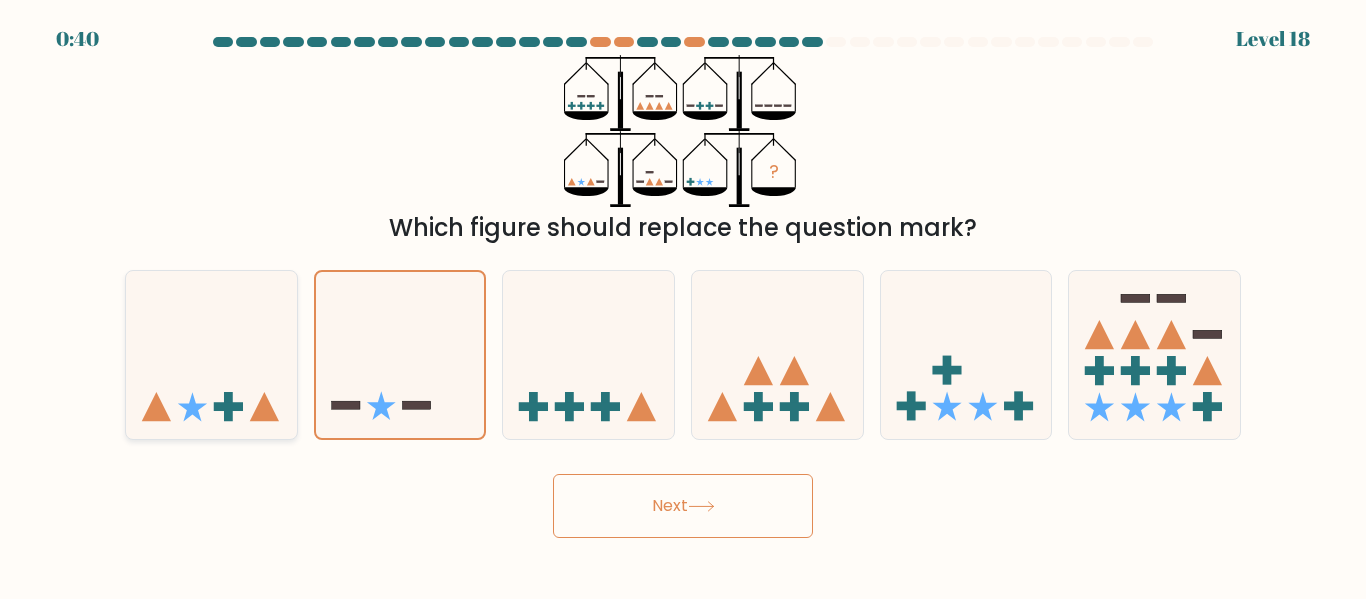 click 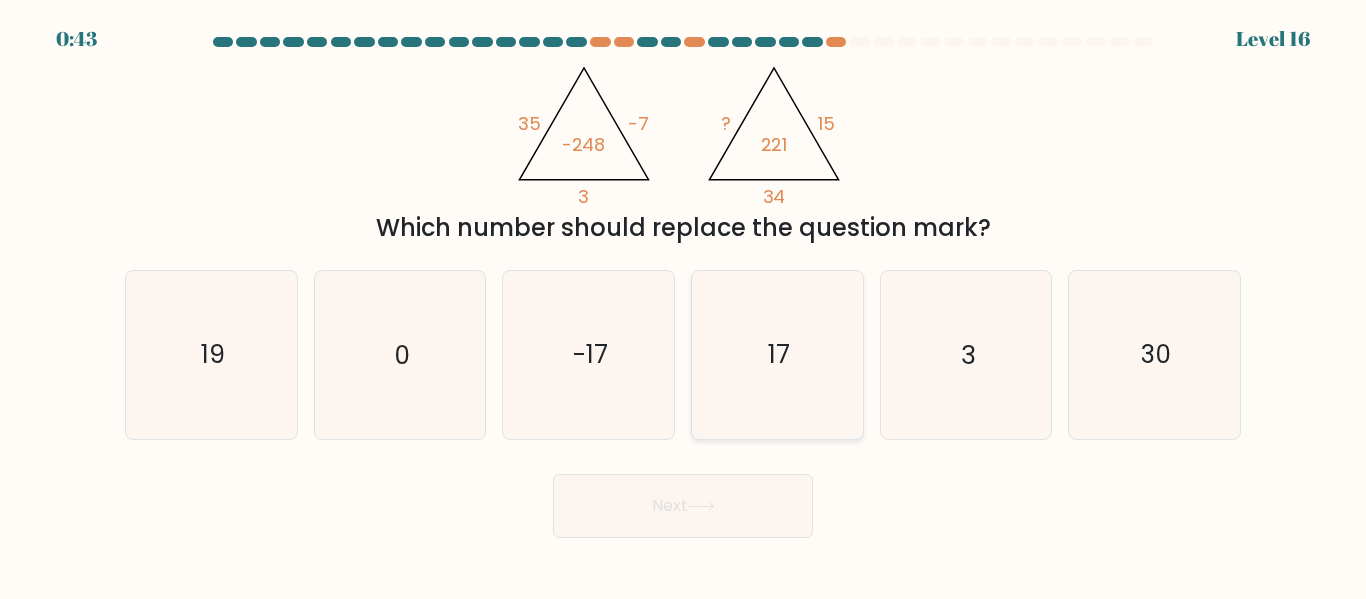scroll, scrollTop: 0, scrollLeft: 0, axis: both 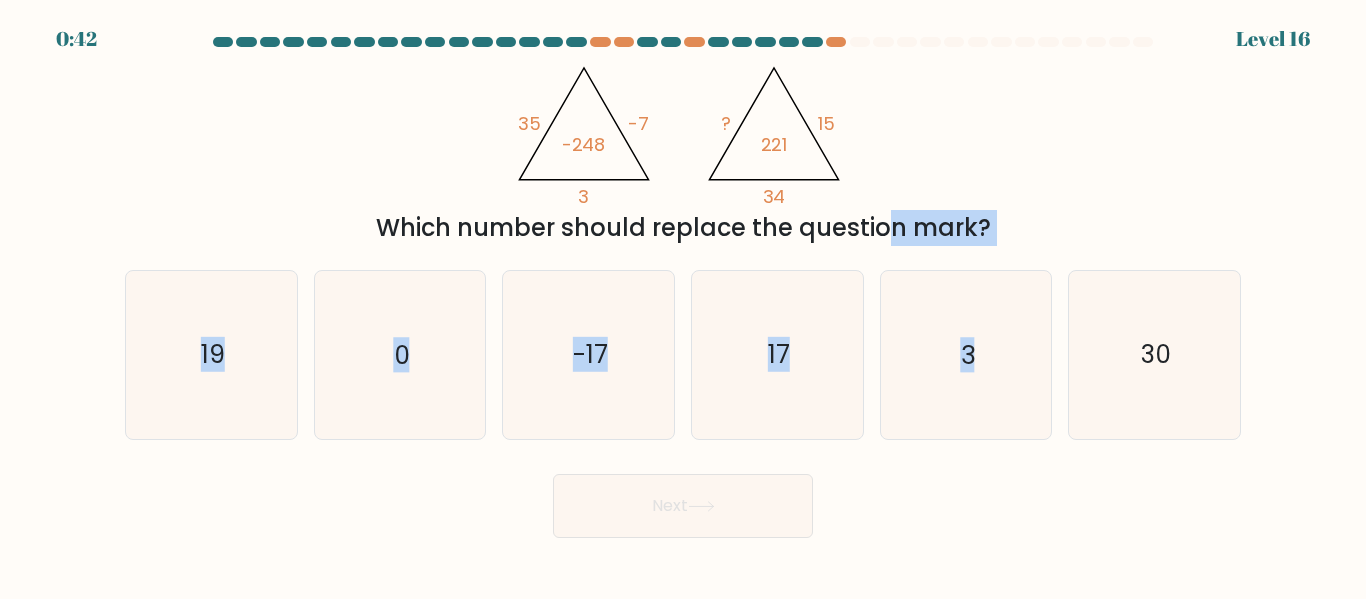 drag, startPoint x: 713, startPoint y: 238, endPoint x: 1065, endPoint y: 248, distance: 352.14203 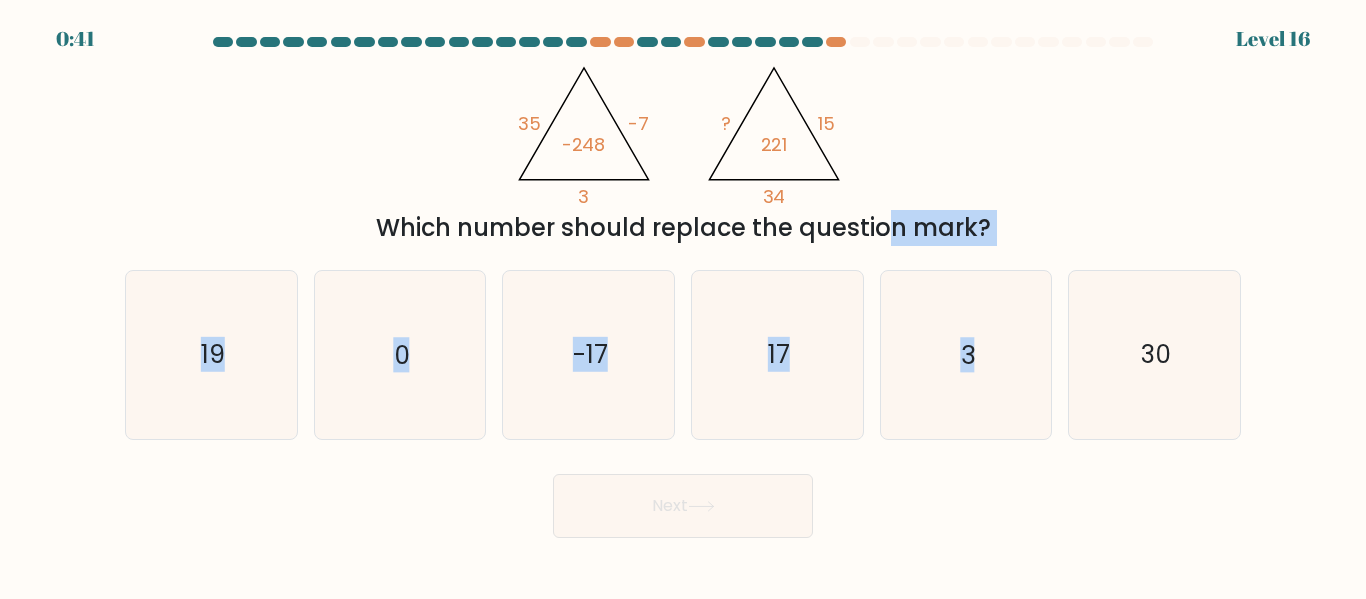 click on "Which number should replace the question mark?" at bounding box center (683, 228) 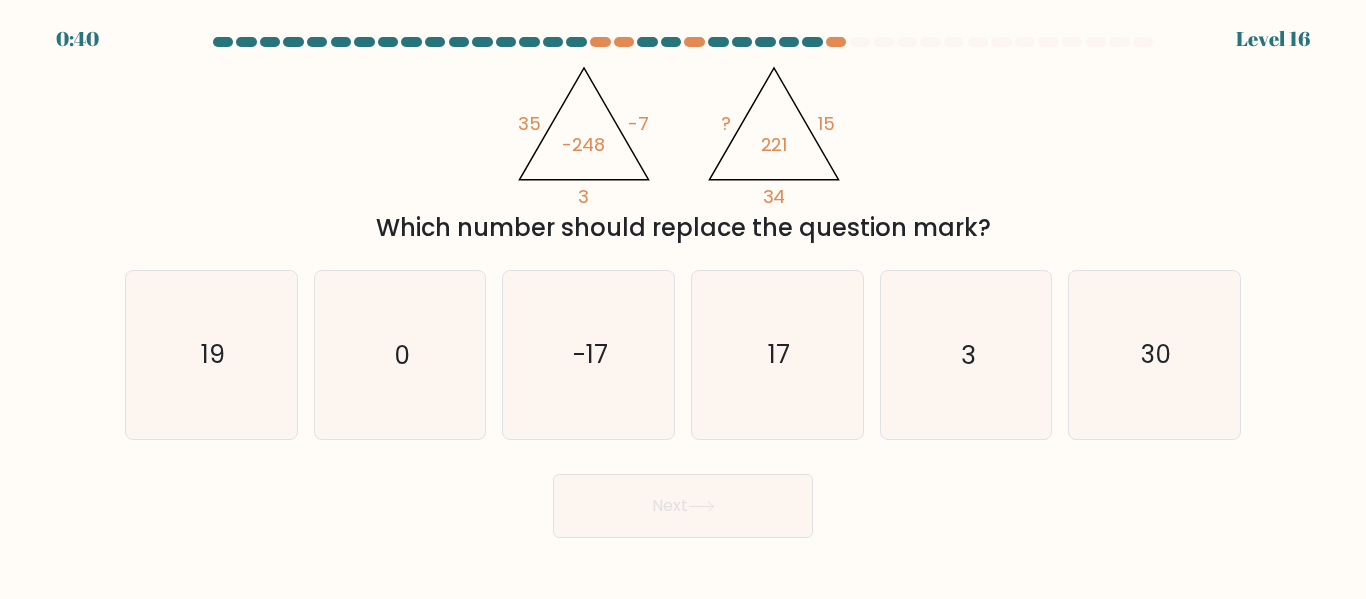 drag, startPoint x: 1027, startPoint y: 230, endPoint x: 803, endPoint y: 238, distance: 224.1428 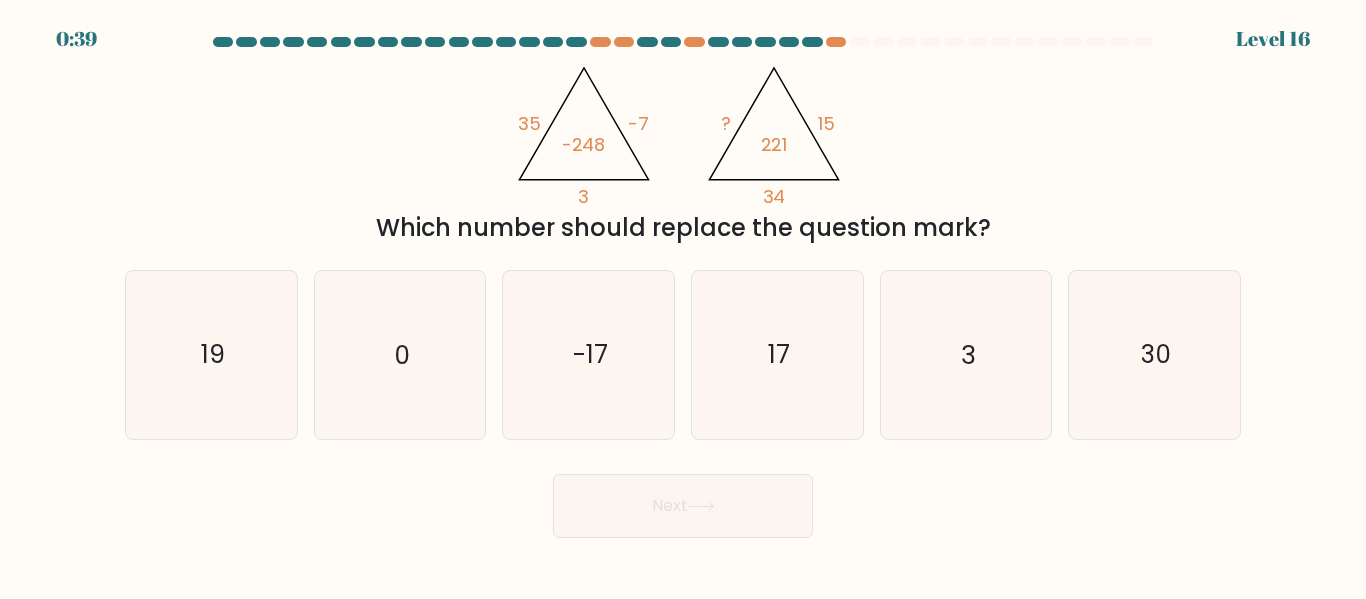 drag, startPoint x: 803, startPoint y: 238, endPoint x: 982, endPoint y: 230, distance: 179.17868 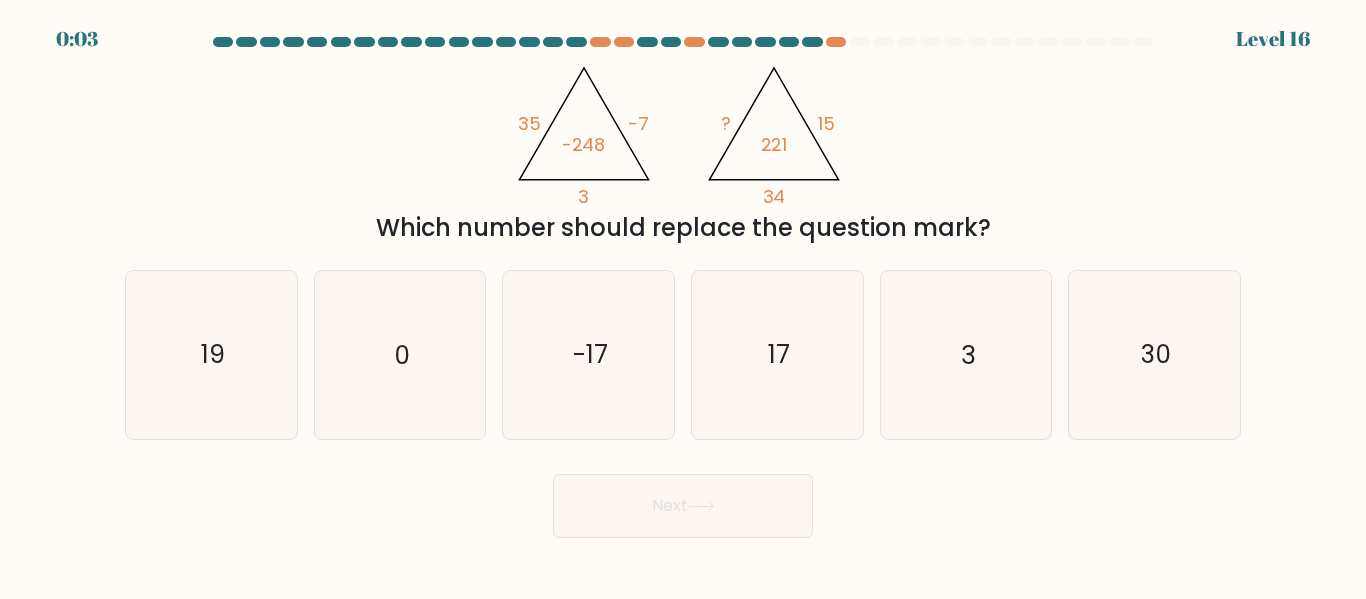 click on "Which number should replace the question mark?" at bounding box center (683, 228) 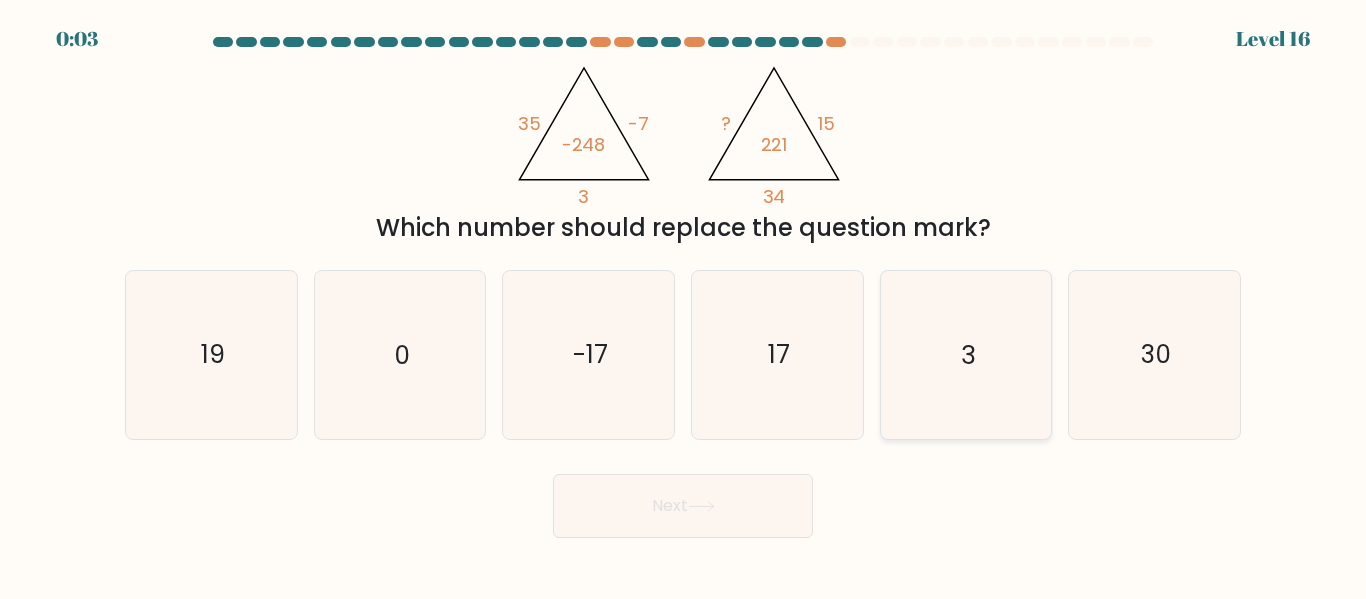 click on "3" 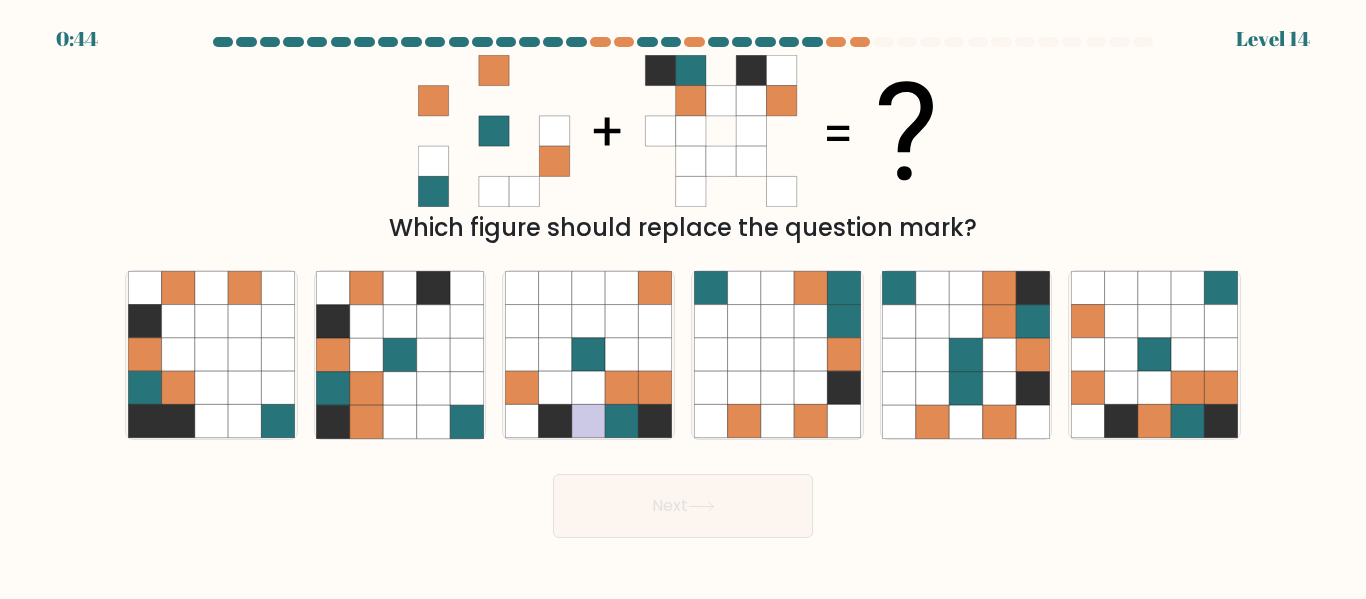 scroll, scrollTop: 0, scrollLeft: 0, axis: both 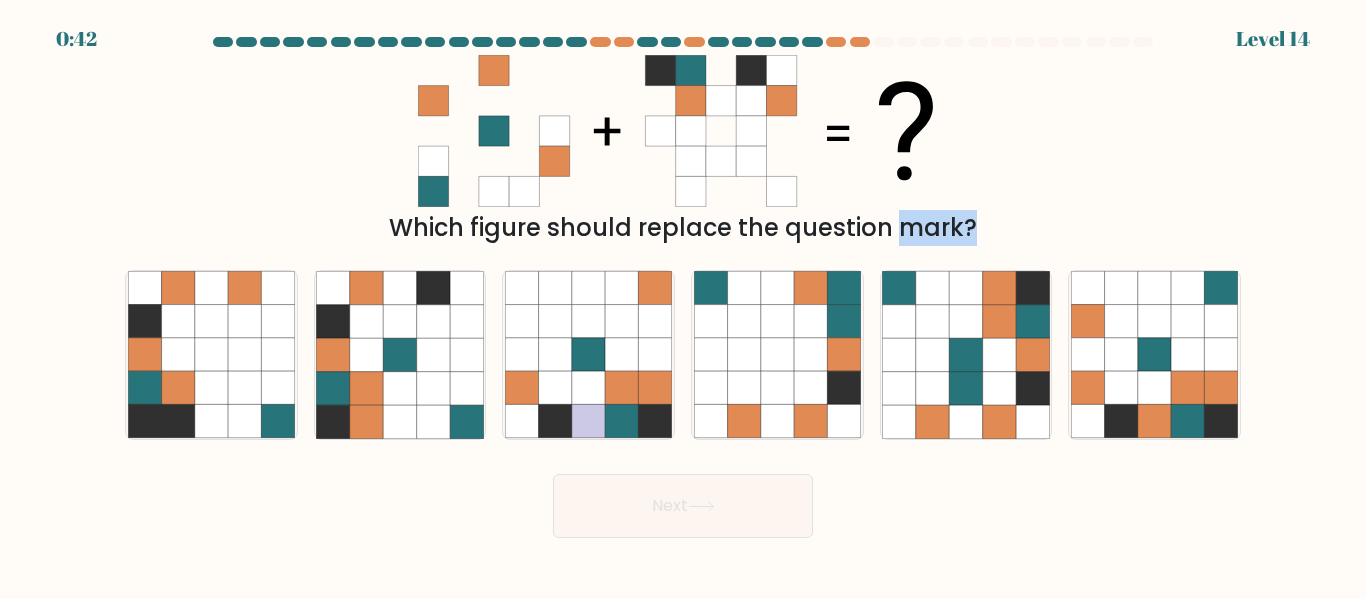 drag, startPoint x: 795, startPoint y: 231, endPoint x: 1095, endPoint y: 249, distance: 300.53952 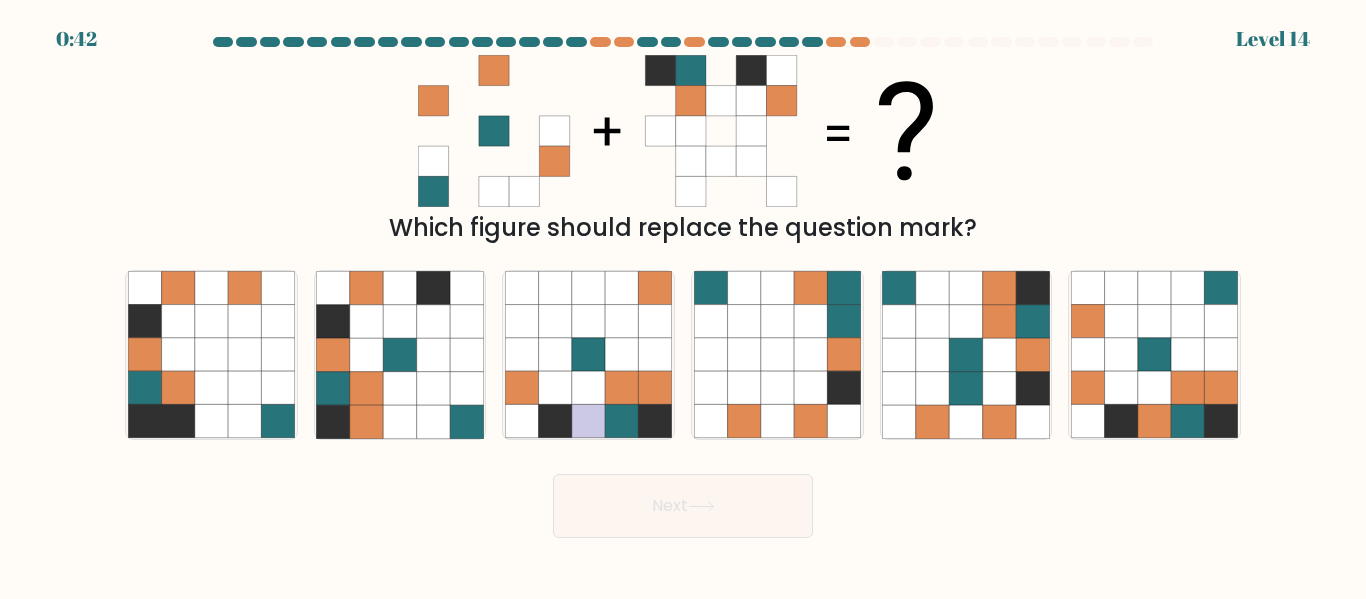 click at bounding box center (683, 287) 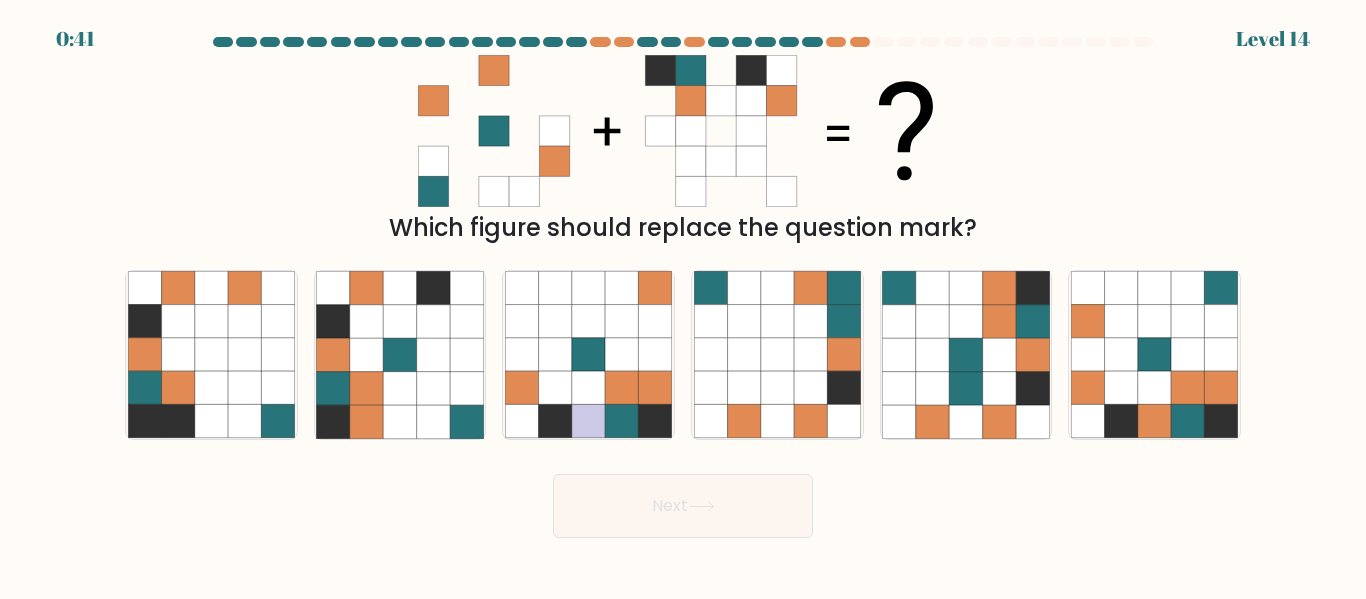 drag, startPoint x: 885, startPoint y: 224, endPoint x: 667, endPoint y: 205, distance: 218.82642 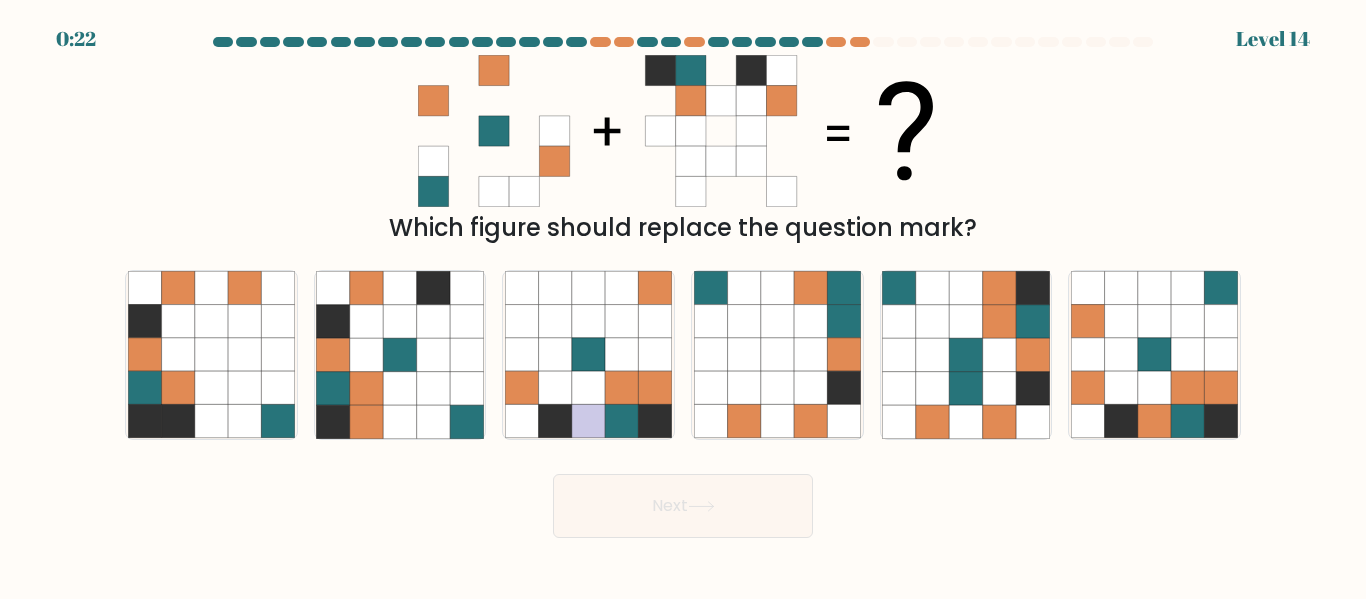 click on "e." at bounding box center [966, 354] 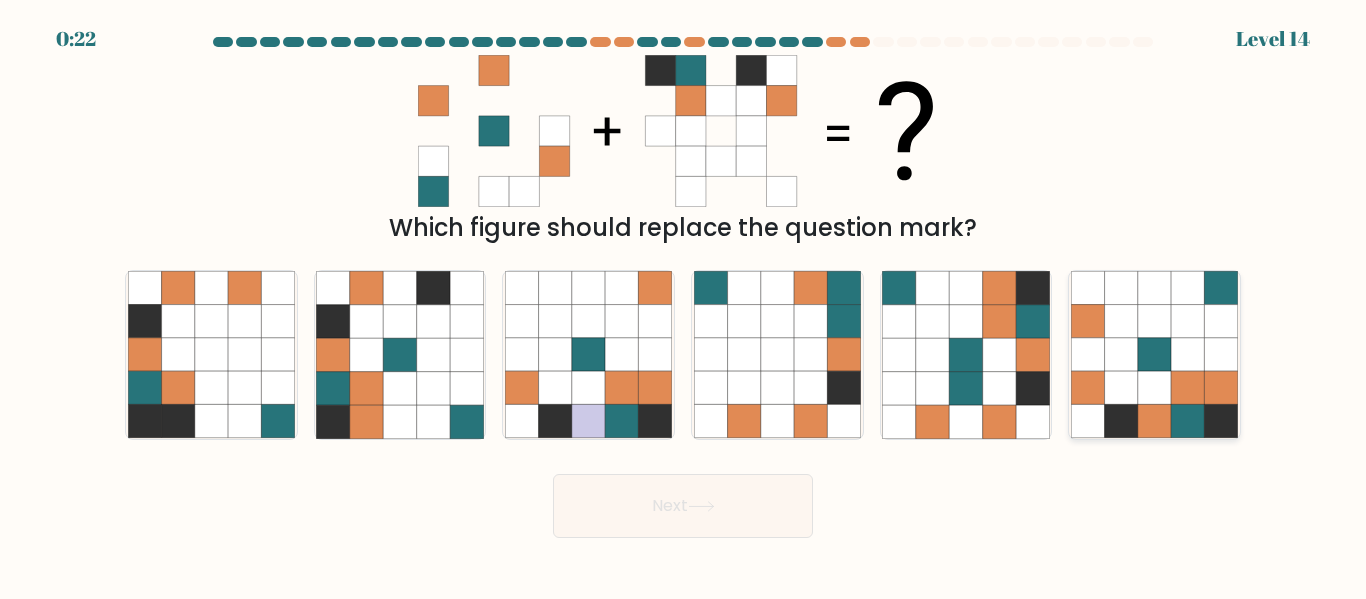 click 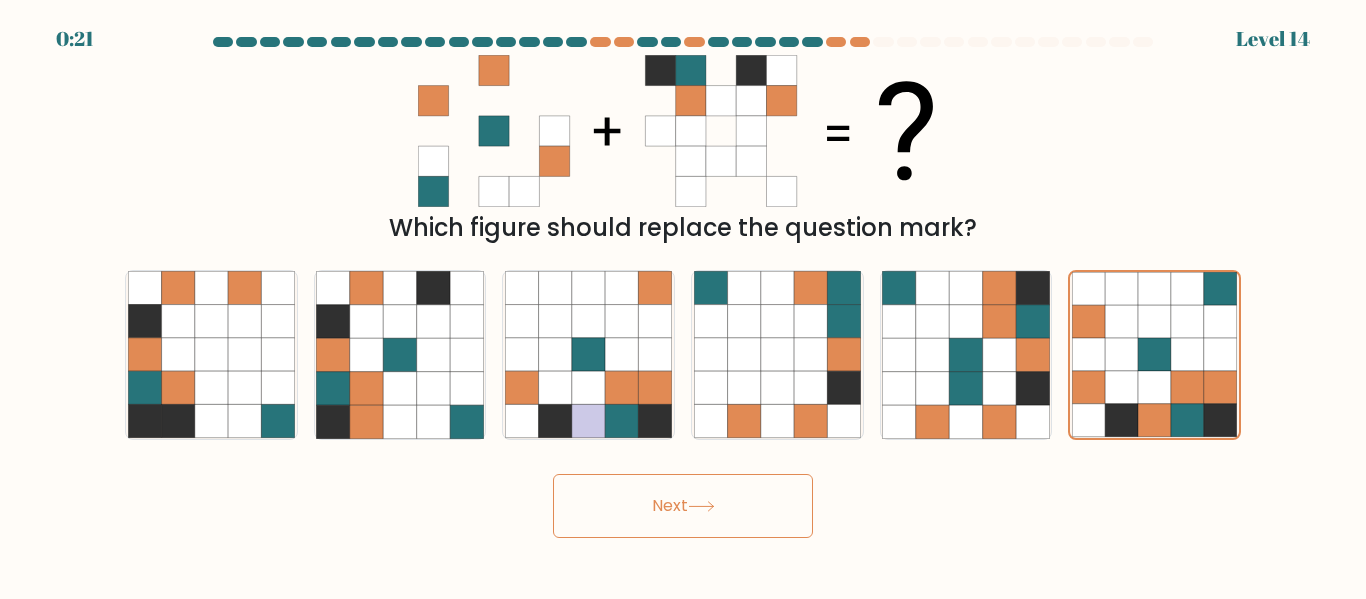 click on "Next" at bounding box center [683, 506] 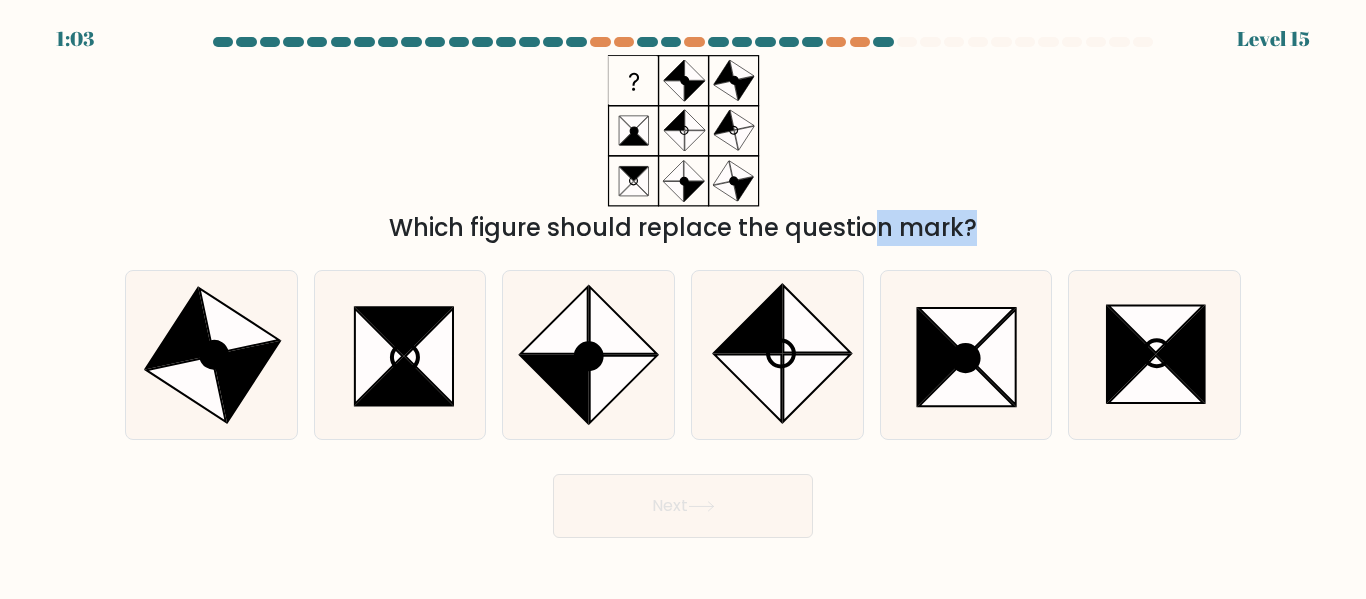 drag, startPoint x: 727, startPoint y: 243, endPoint x: 987, endPoint y: 257, distance: 260.37665 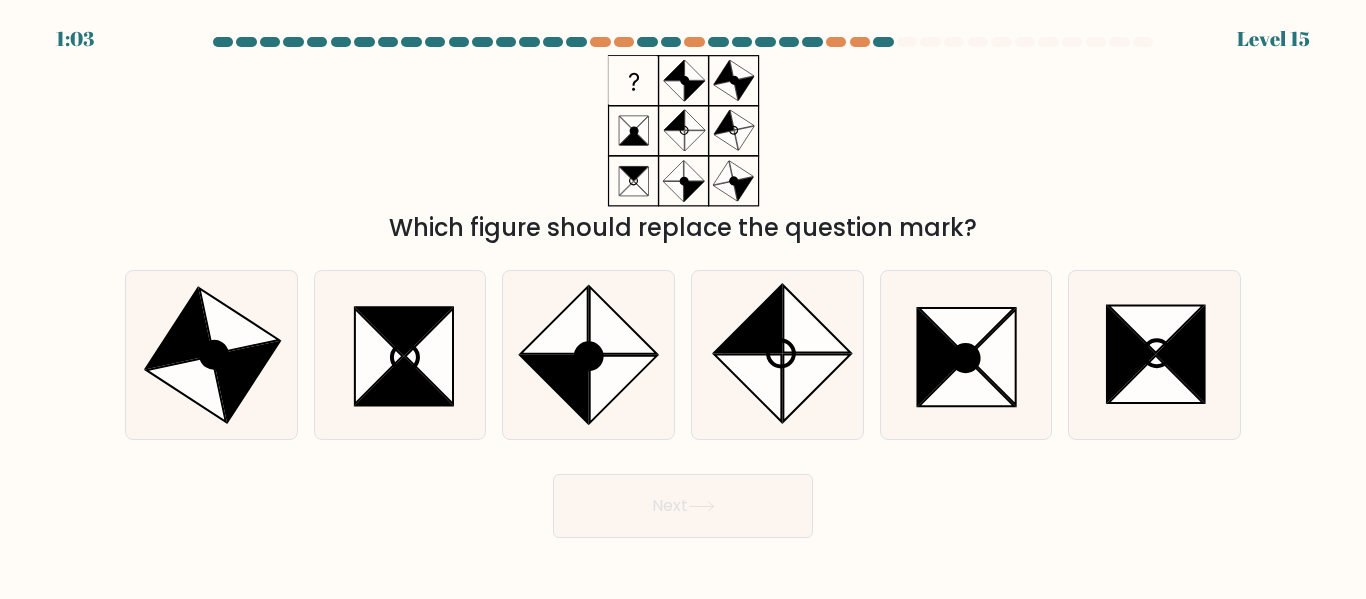 drag, startPoint x: 1010, startPoint y: 233, endPoint x: 782, endPoint y: 231, distance: 228.00877 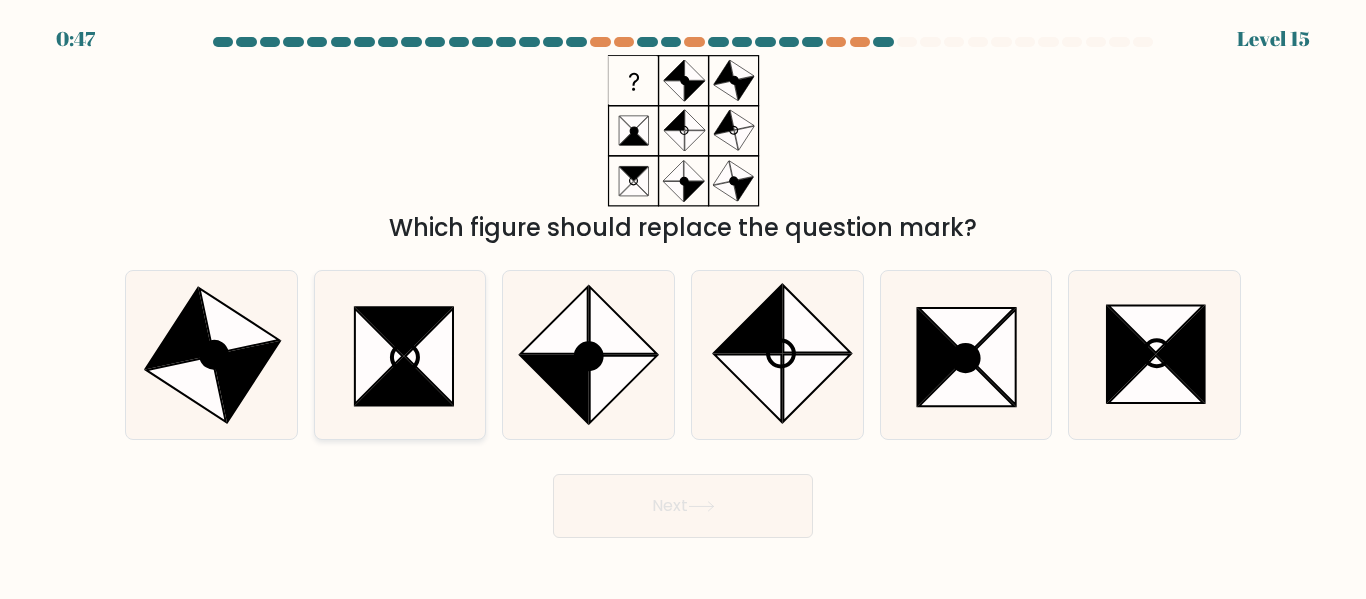 click 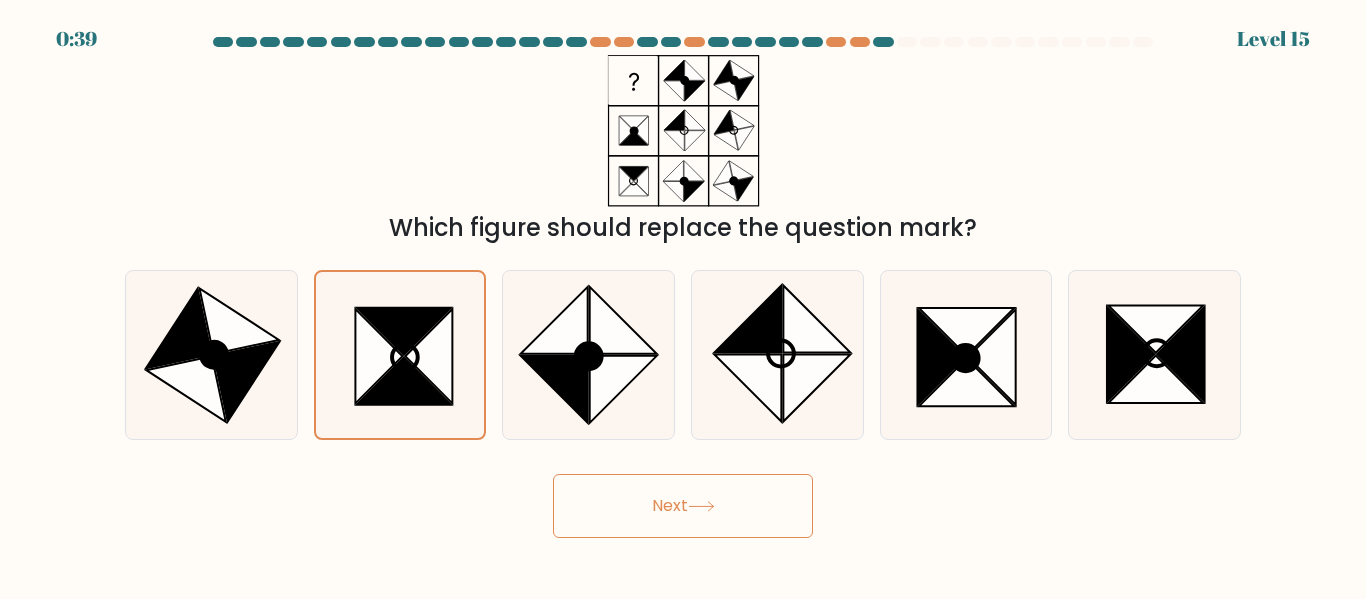 click on "Next" at bounding box center [683, 506] 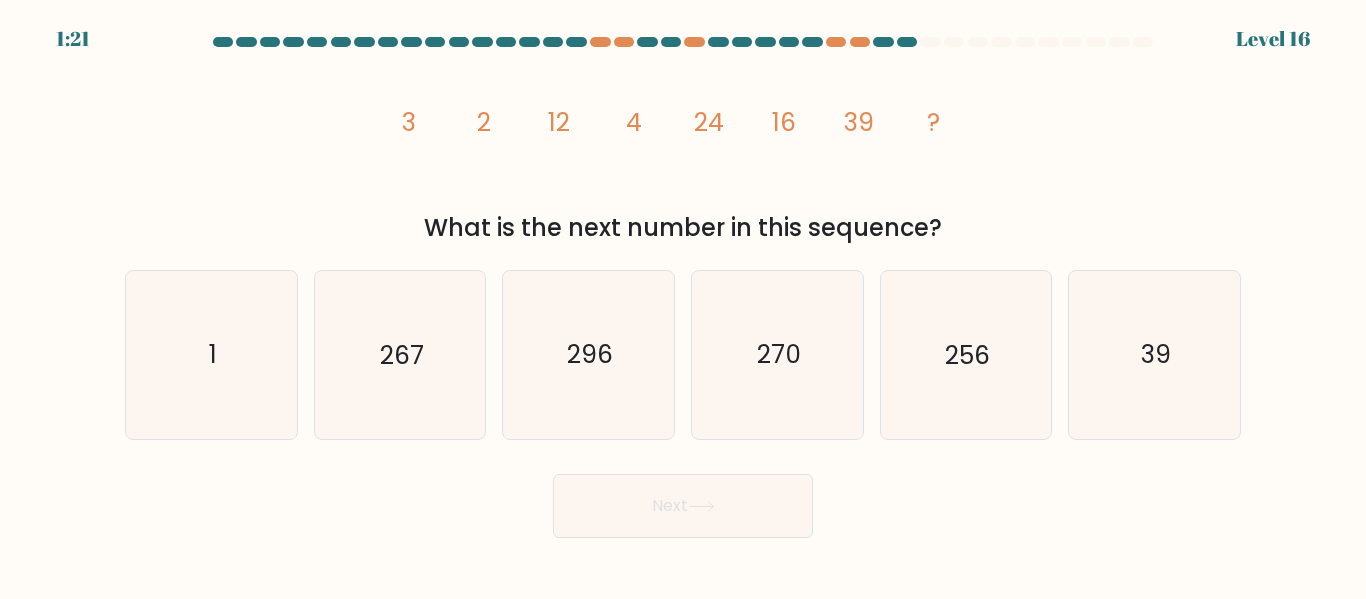 drag, startPoint x: 555, startPoint y: 218, endPoint x: 952, endPoint y: 239, distance: 397.55502 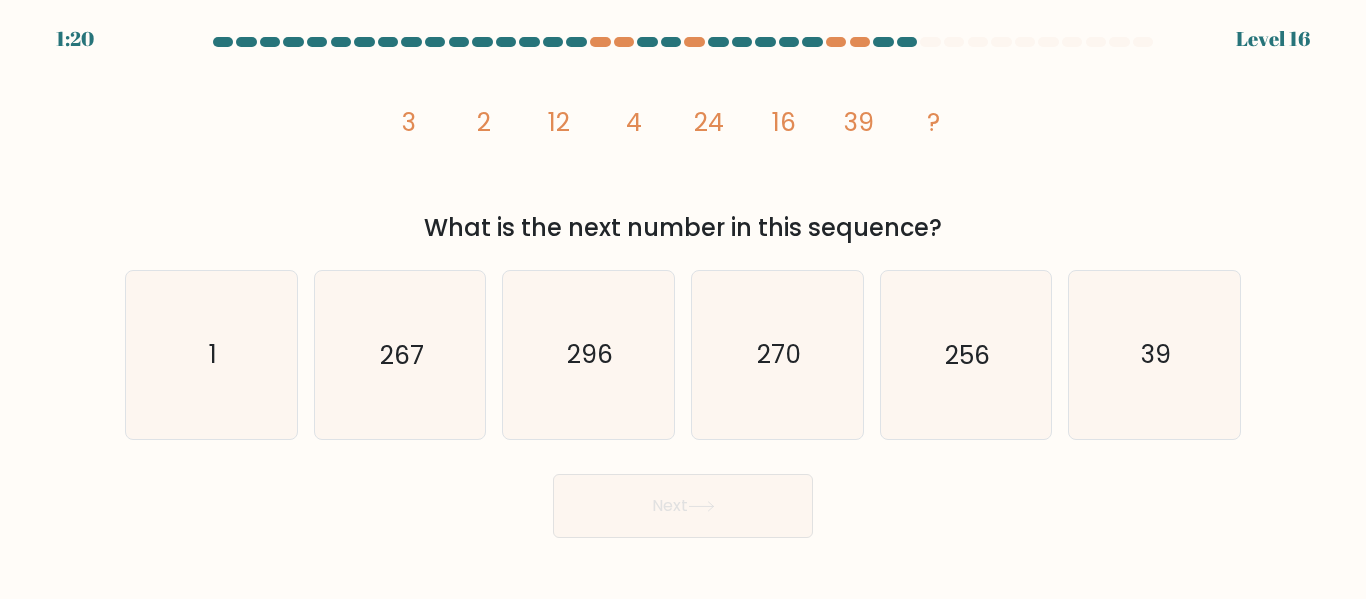 drag, startPoint x: 958, startPoint y: 237, endPoint x: 354, endPoint y: 225, distance: 604.1192 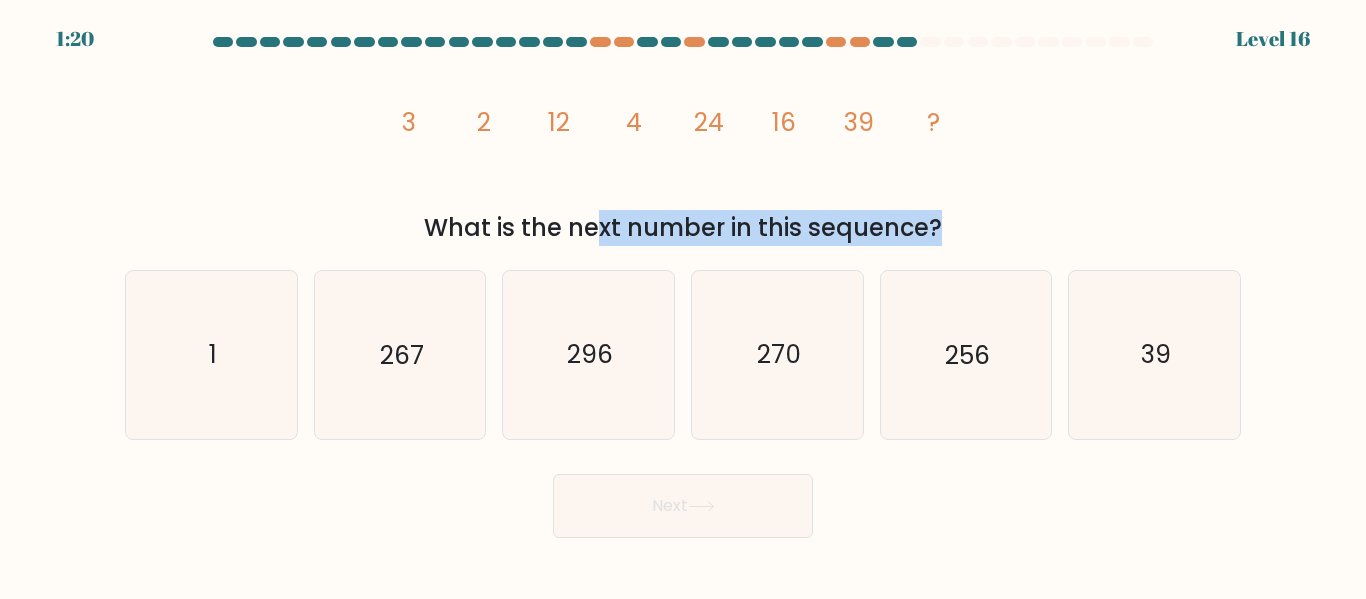 drag, startPoint x: 354, startPoint y: 225, endPoint x: 1200, endPoint y: 241, distance: 846.1513 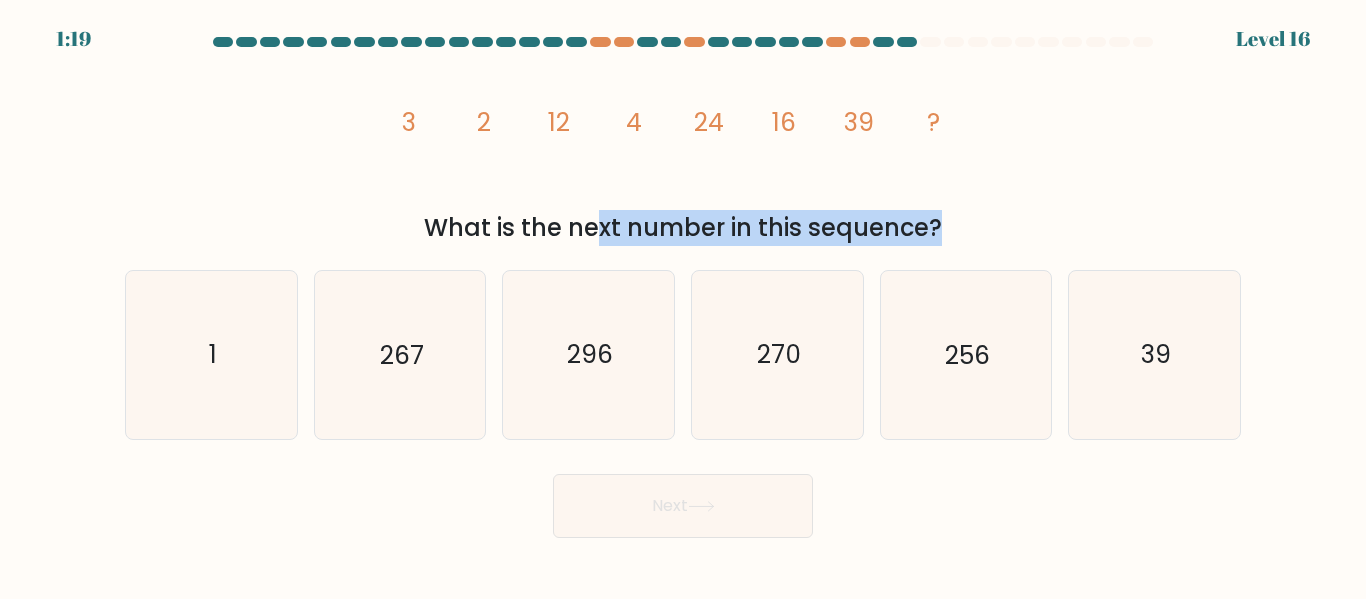 click on "What is the next number in this sequence?" at bounding box center (683, 228) 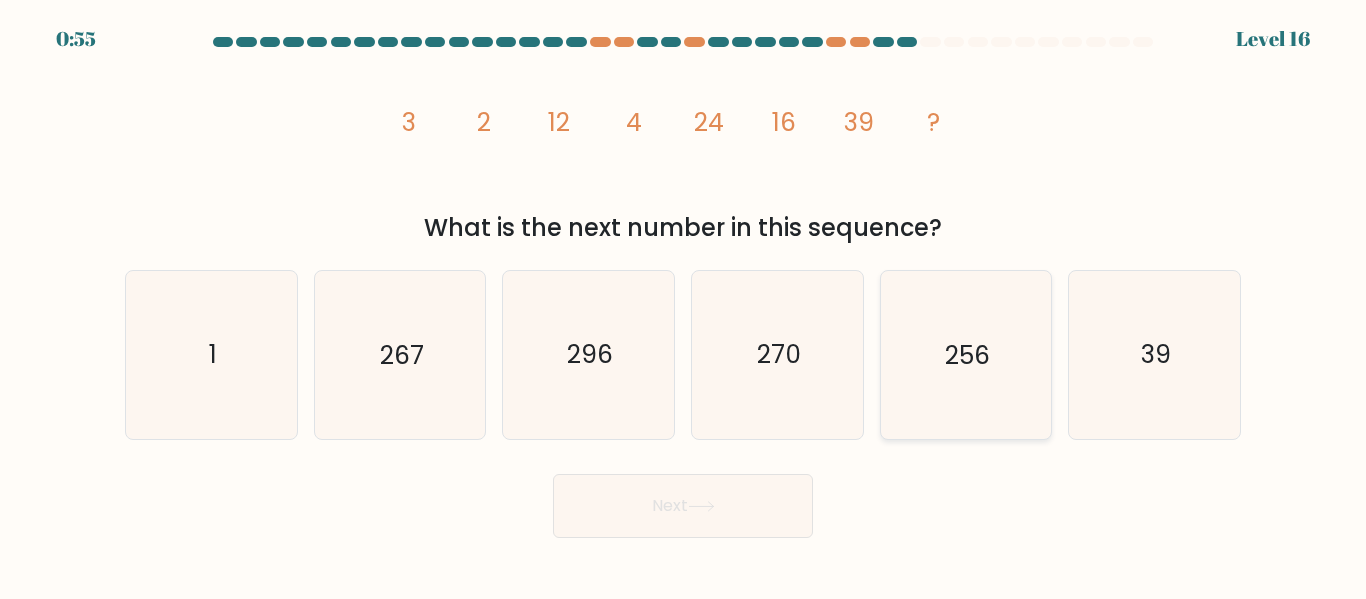 click on "256" 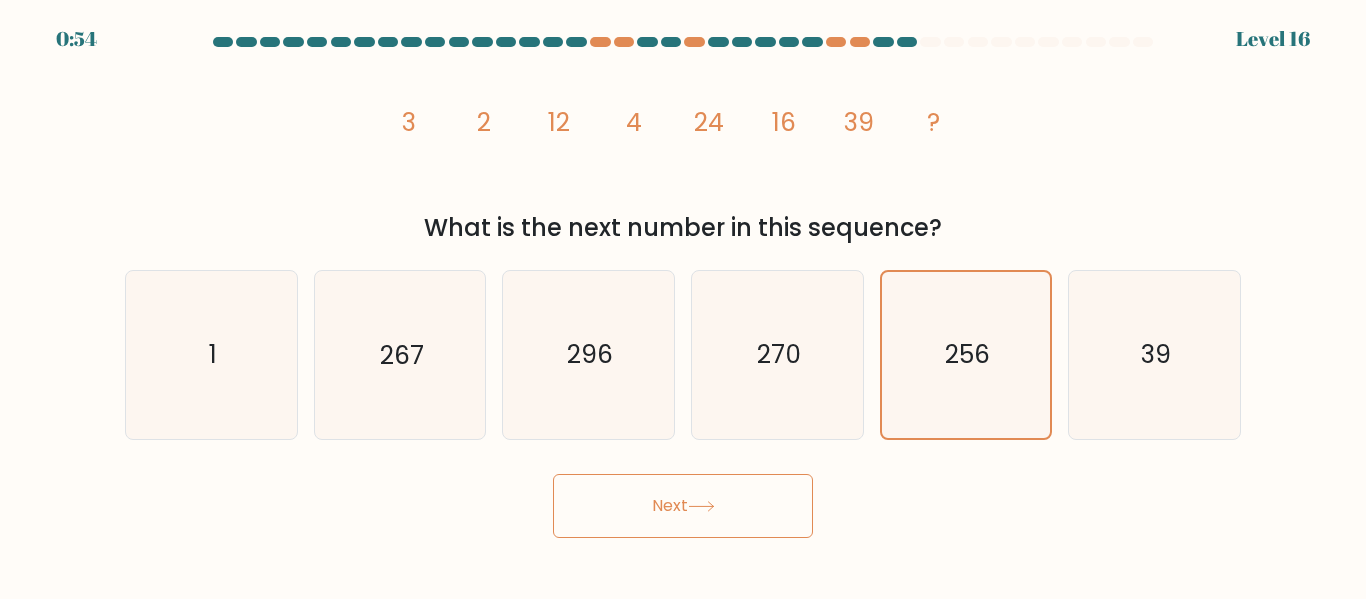 click on "Next" at bounding box center [683, 506] 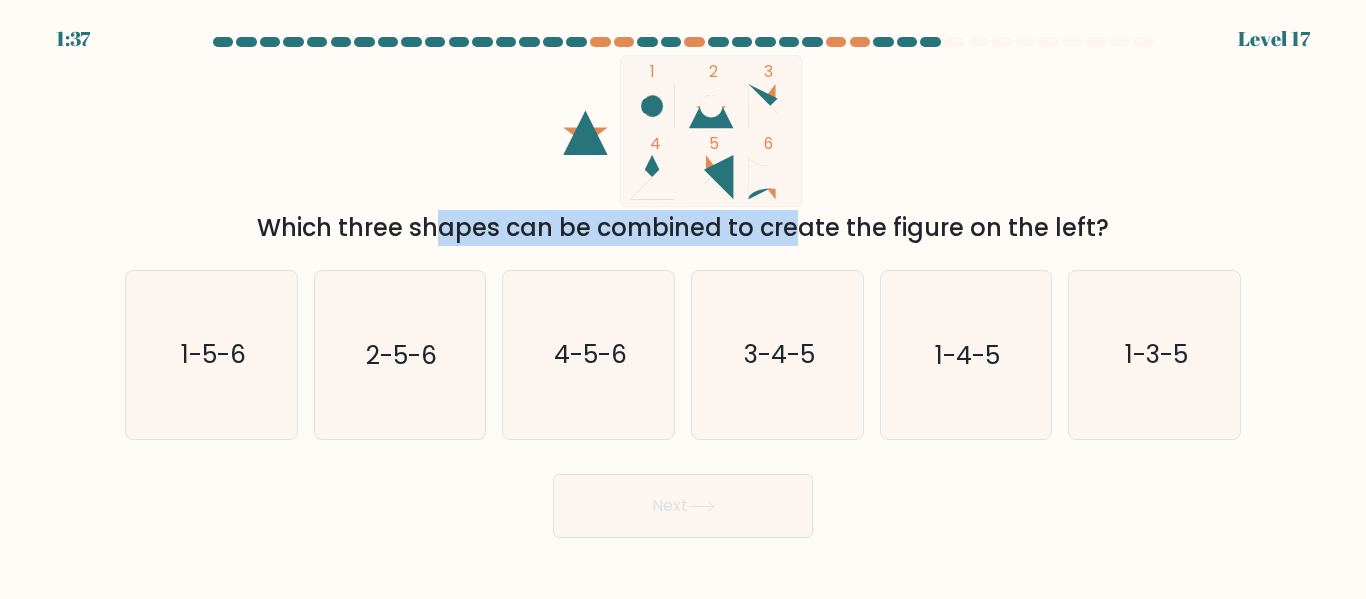 drag, startPoint x: 301, startPoint y: 231, endPoint x: 613, endPoint y: 244, distance: 312.27072 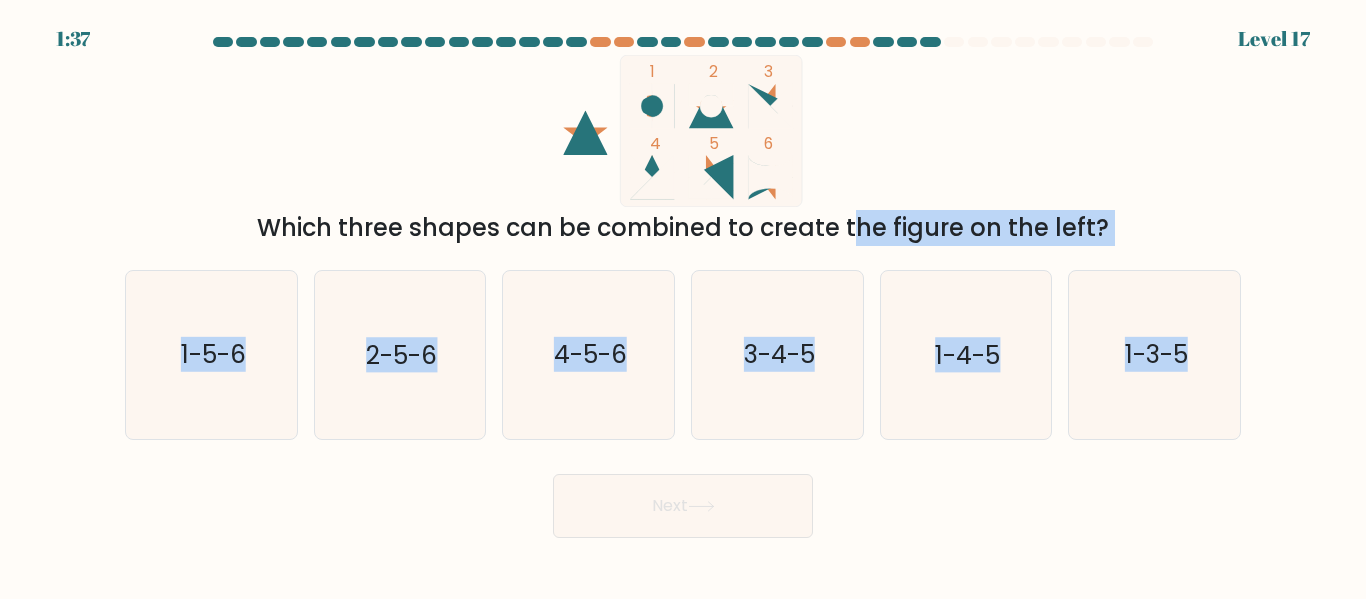 drag, startPoint x: 701, startPoint y: 251, endPoint x: 1248, endPoint y: 266, distance: 547.2056 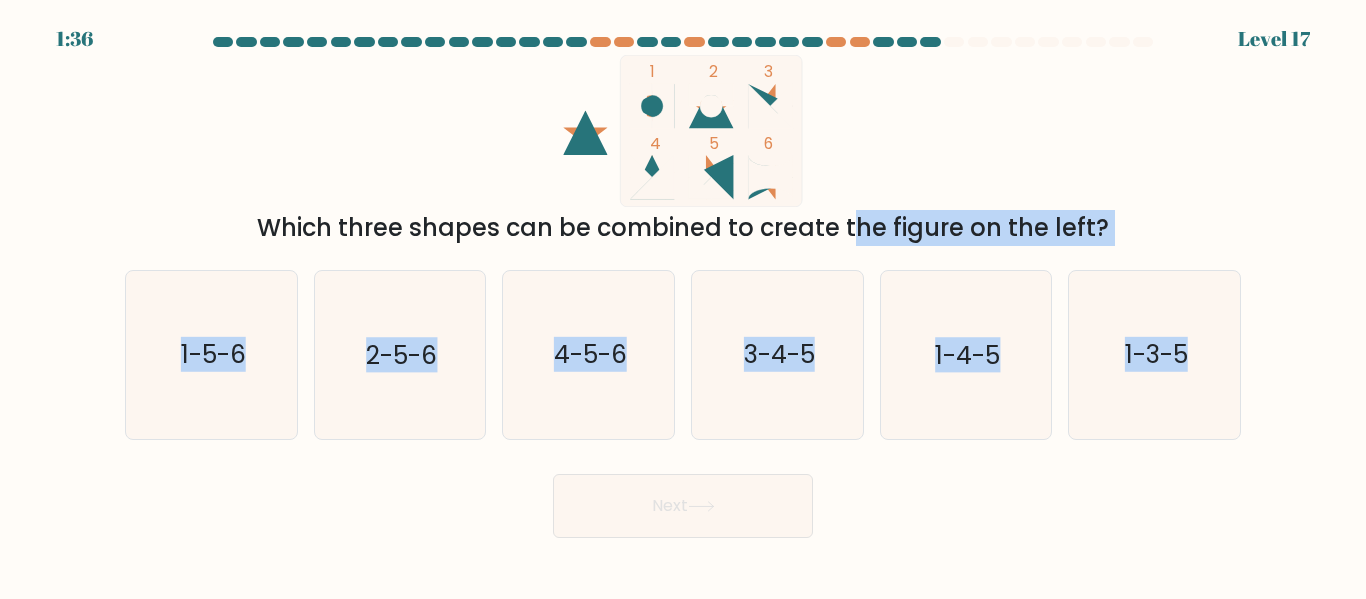 click on "Which three shapes can be combined to create the figure on the left?" at bounding box center [683, 228] 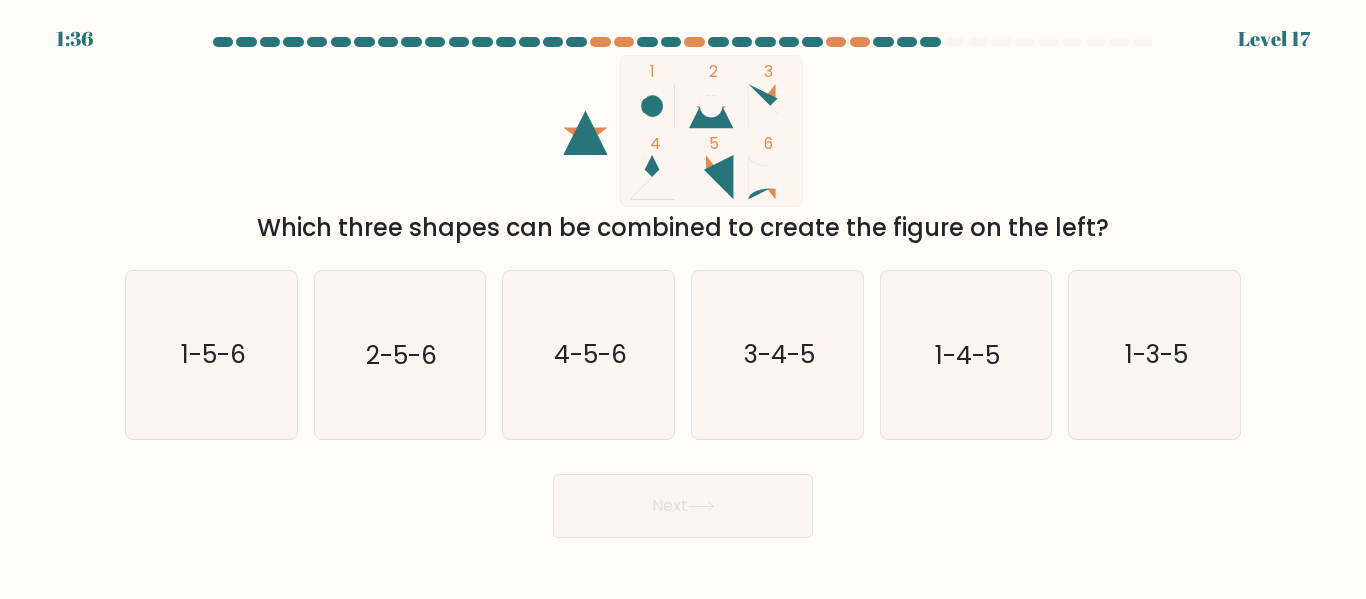 click on "Which three shapes can be combined to create the figure on the left?" at bounding box center (683, 228) 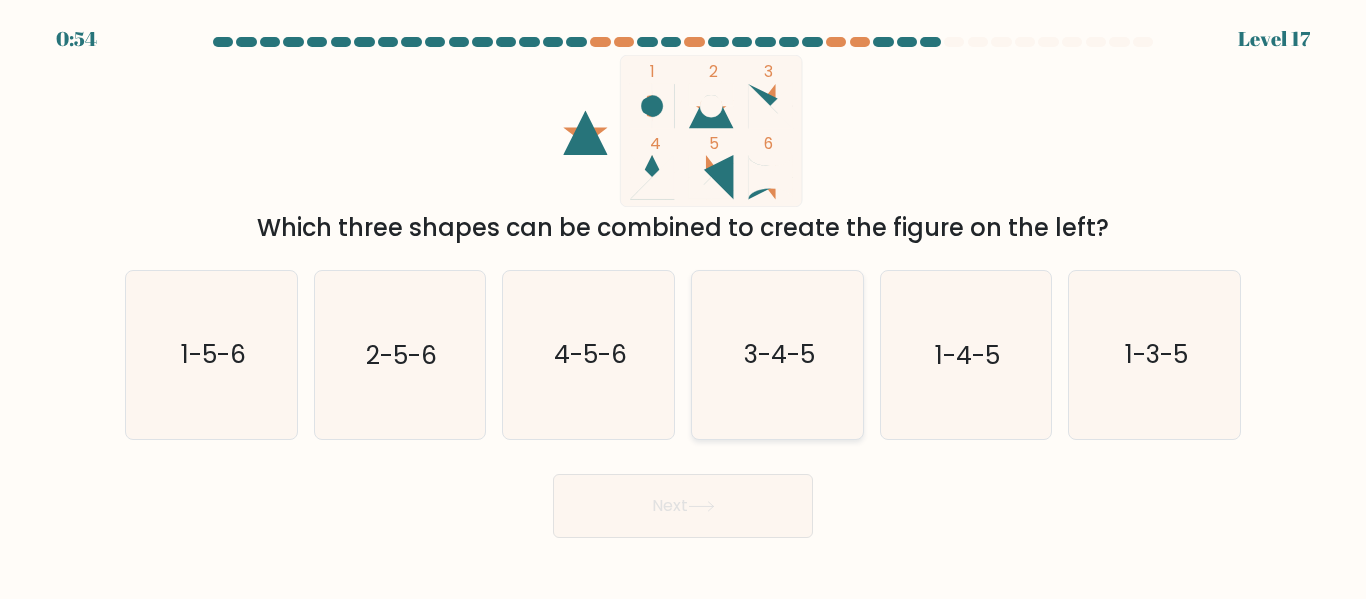 click on "3-4-5" 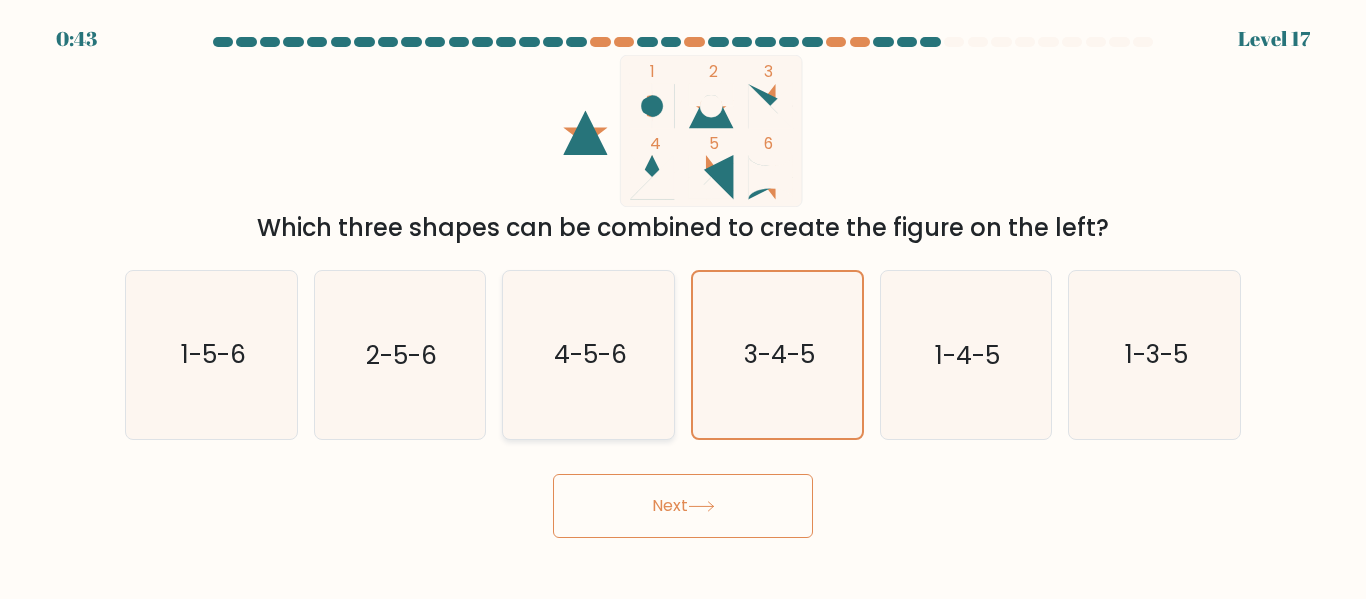 click on "4-5-6" 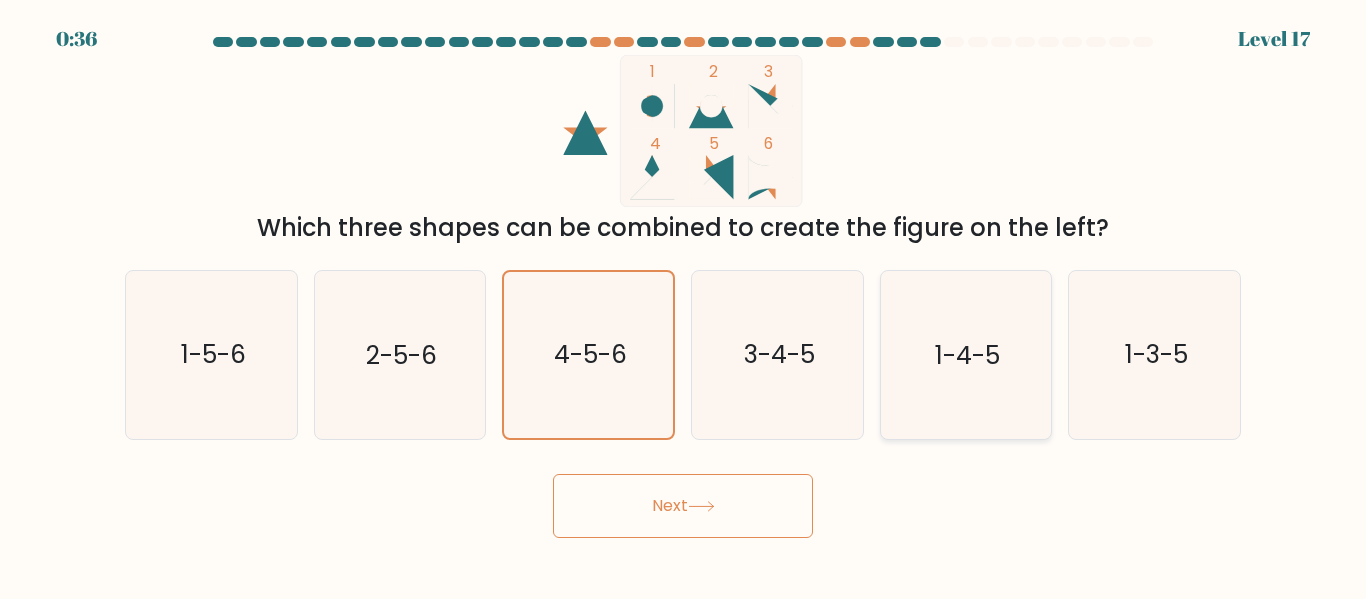 click on "1-4-5" 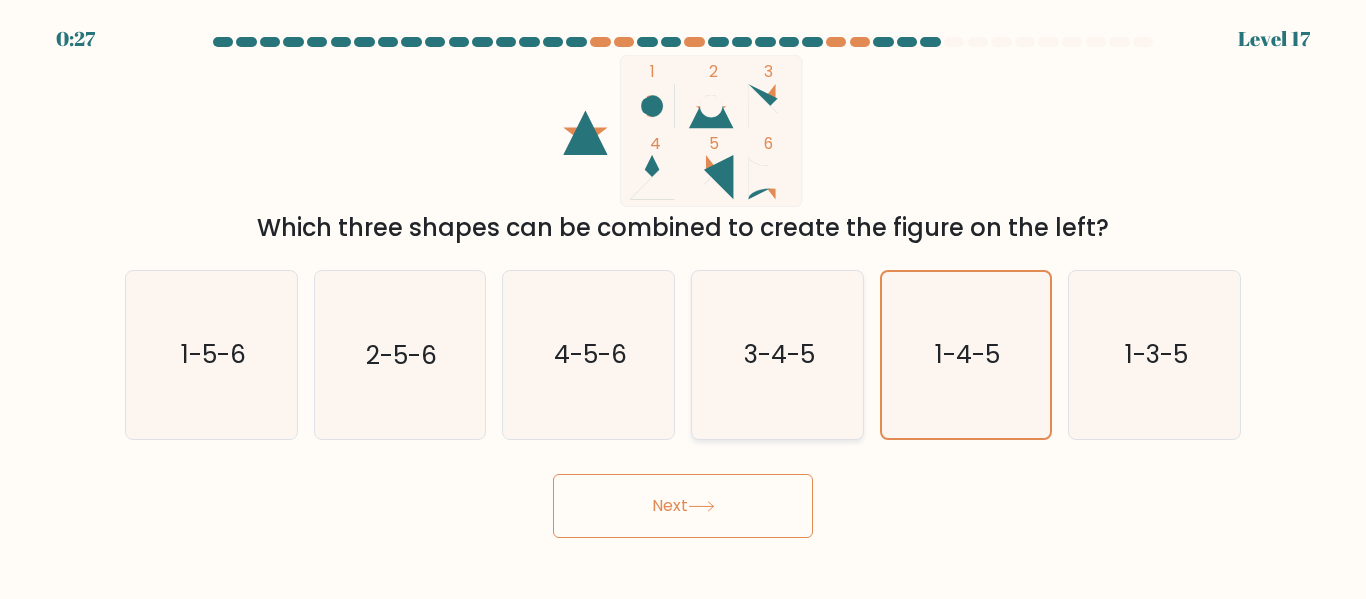 click on "3-4-5" 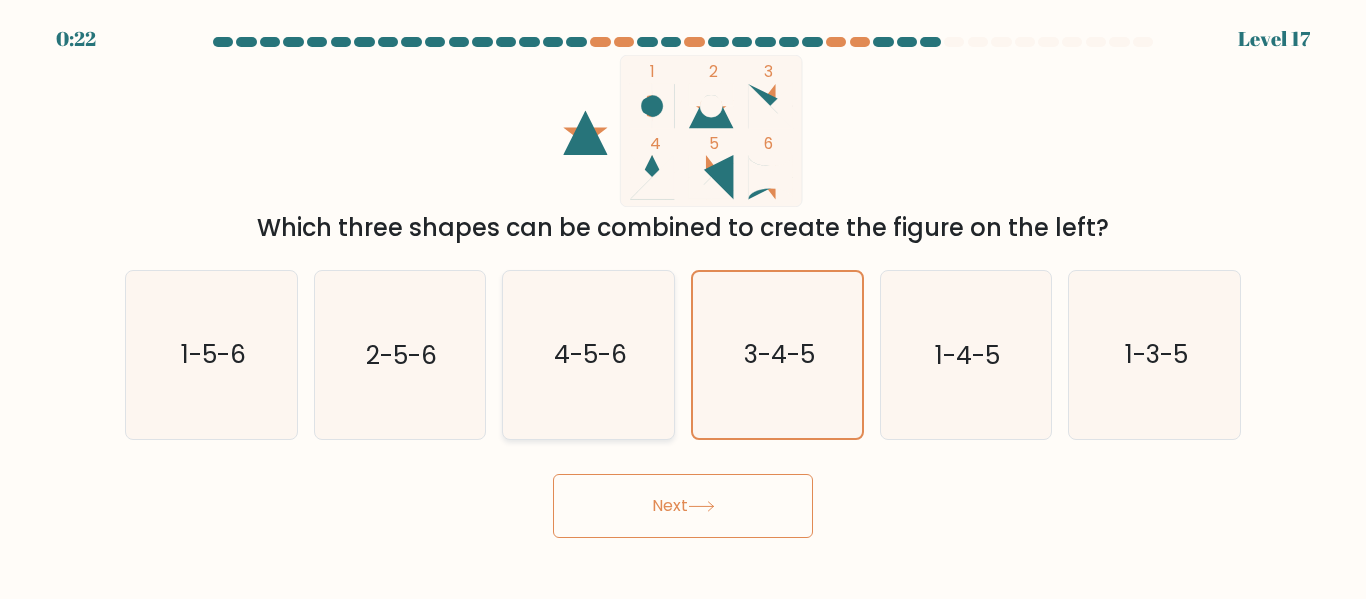 click on "4-5-6" 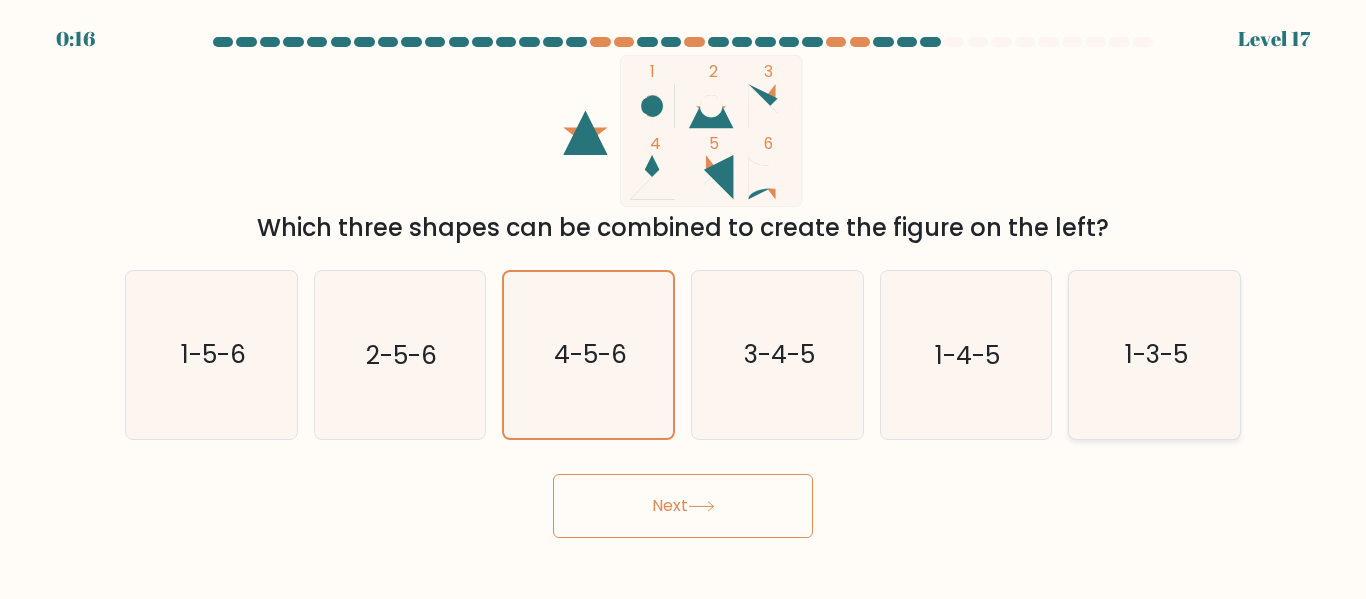 click on "1-3-5" 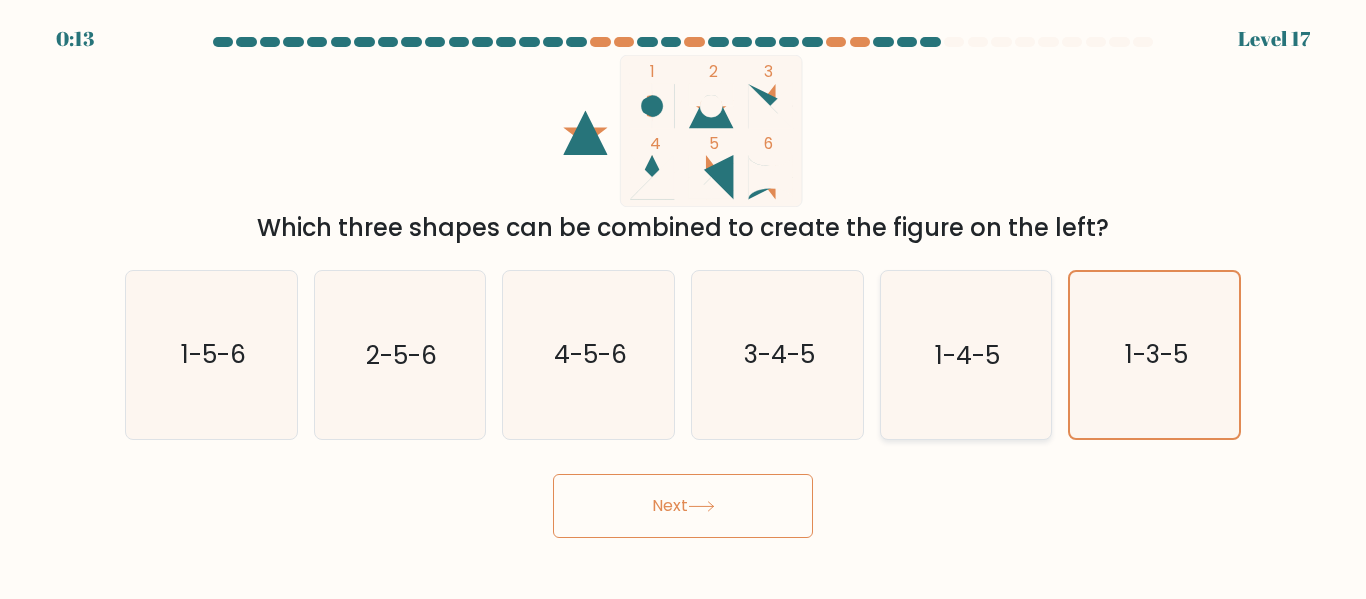 click on "1-4-5" 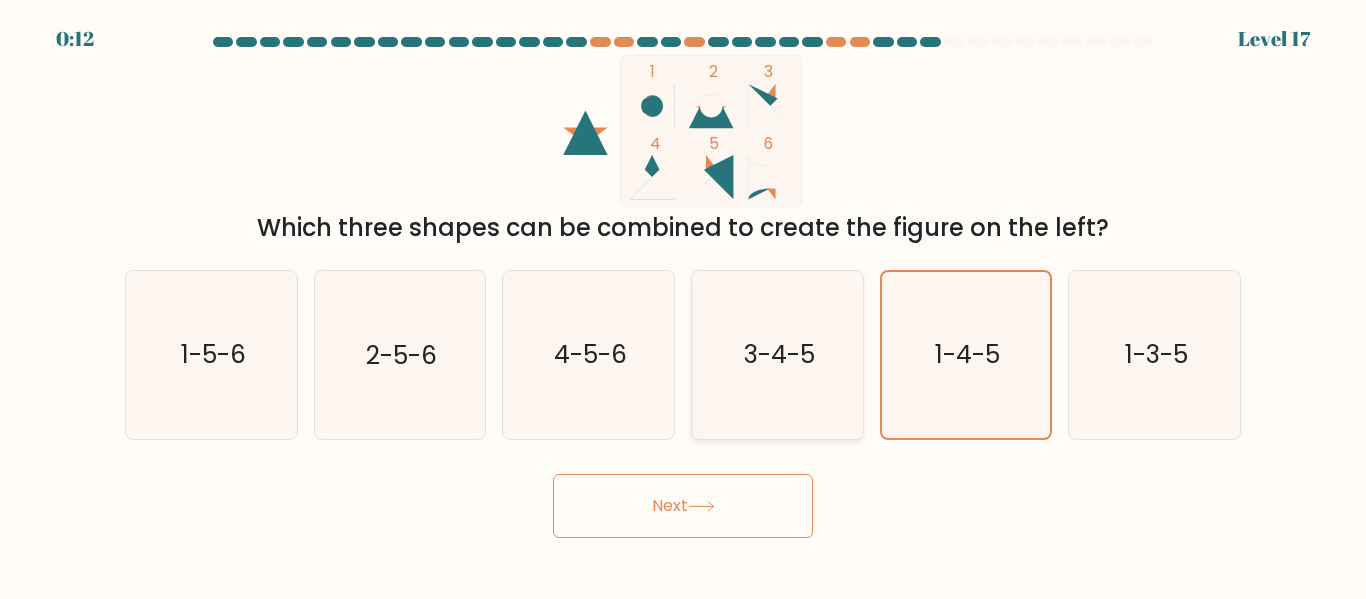 click on "3-4-5" 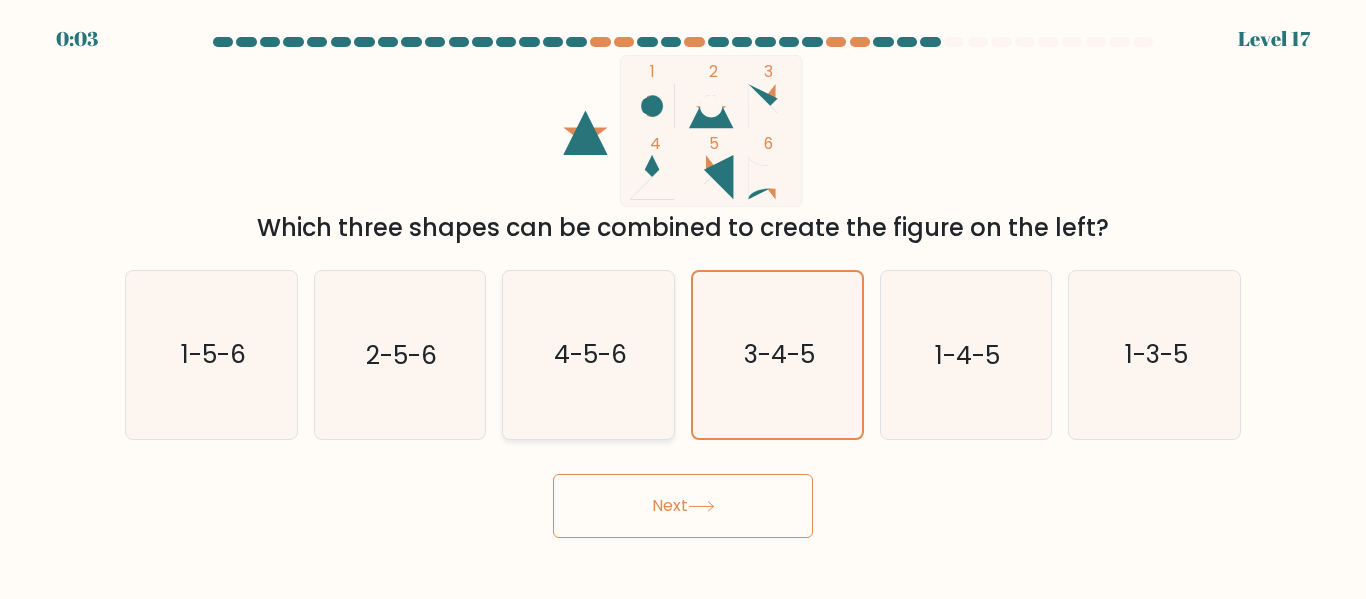 click on "4-5-6" 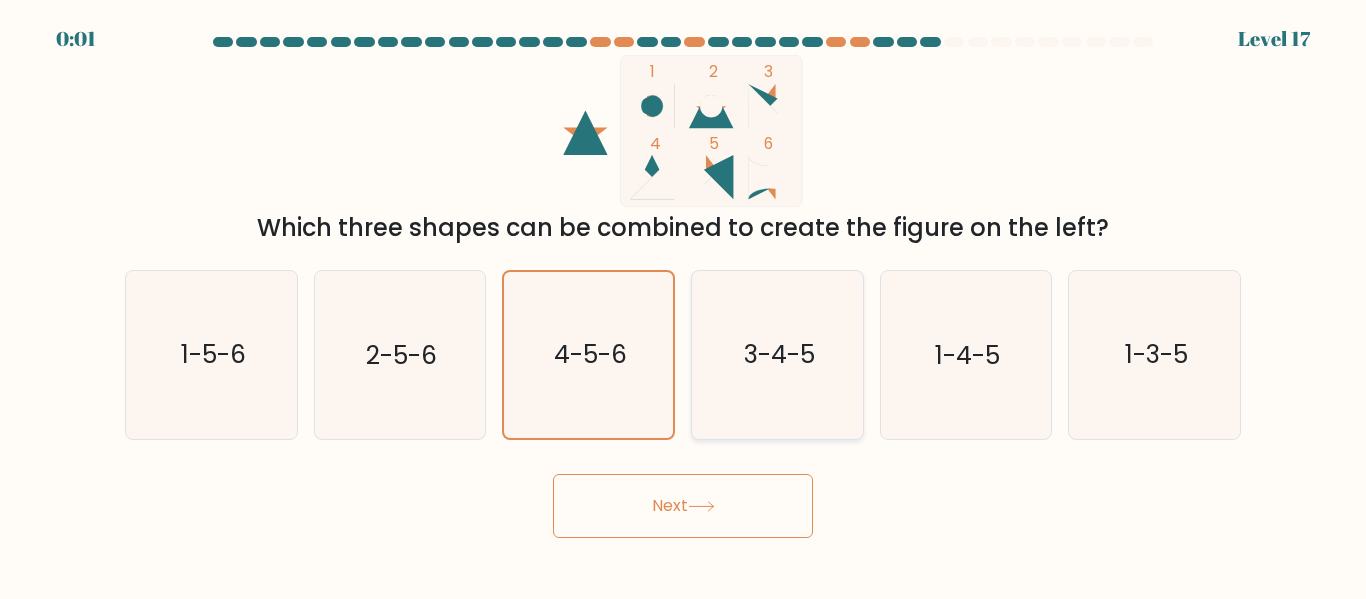 click on "3-4-5" 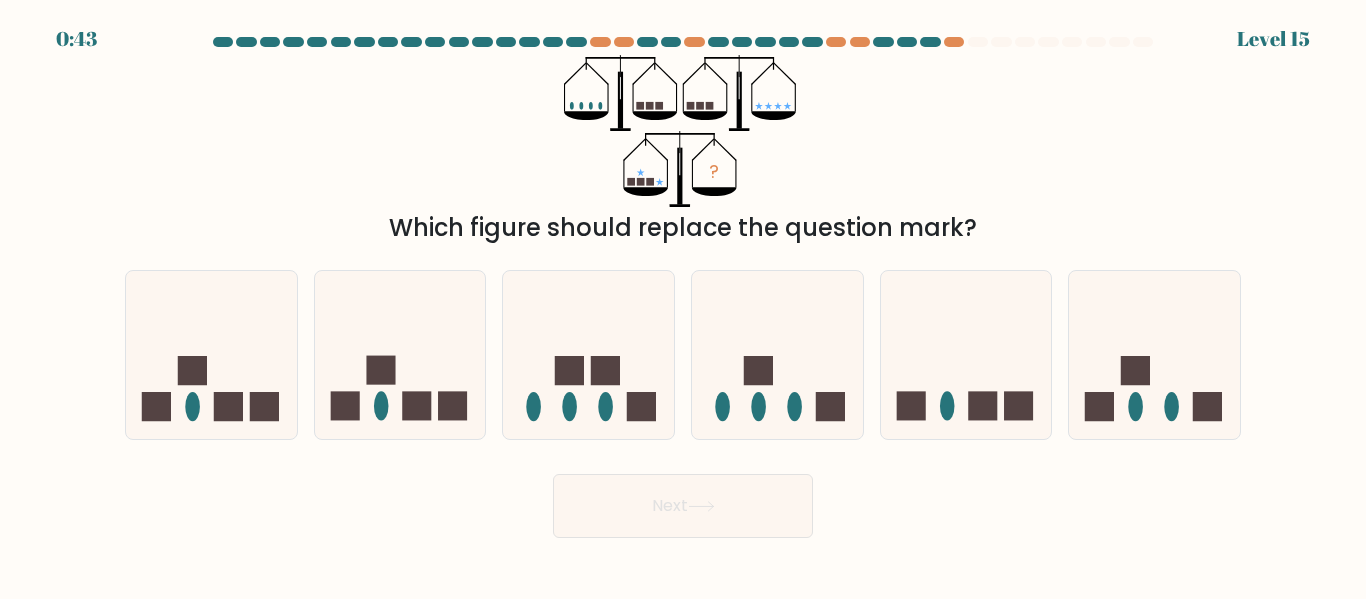 scroll, scrollTop: 0, scrollLeft: 0, axis: both 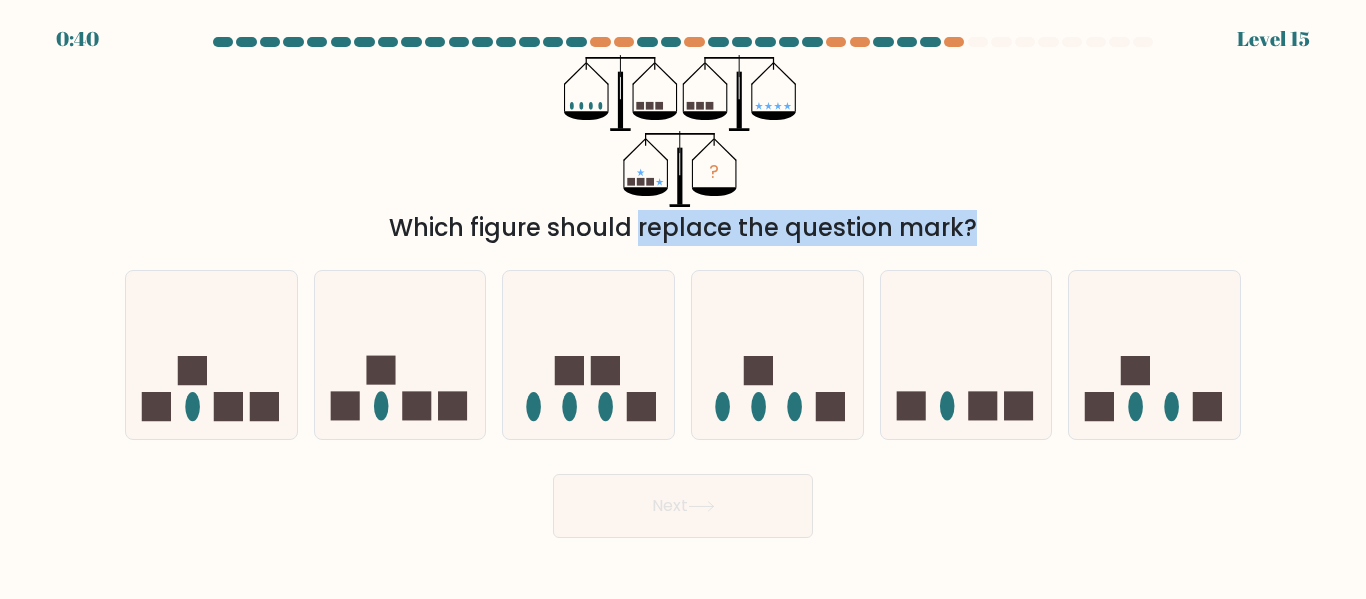 drag, startPoint x: 592, startPoint y: 251, endPoint x: 786, endPoint y: 244, distance: 194.12625 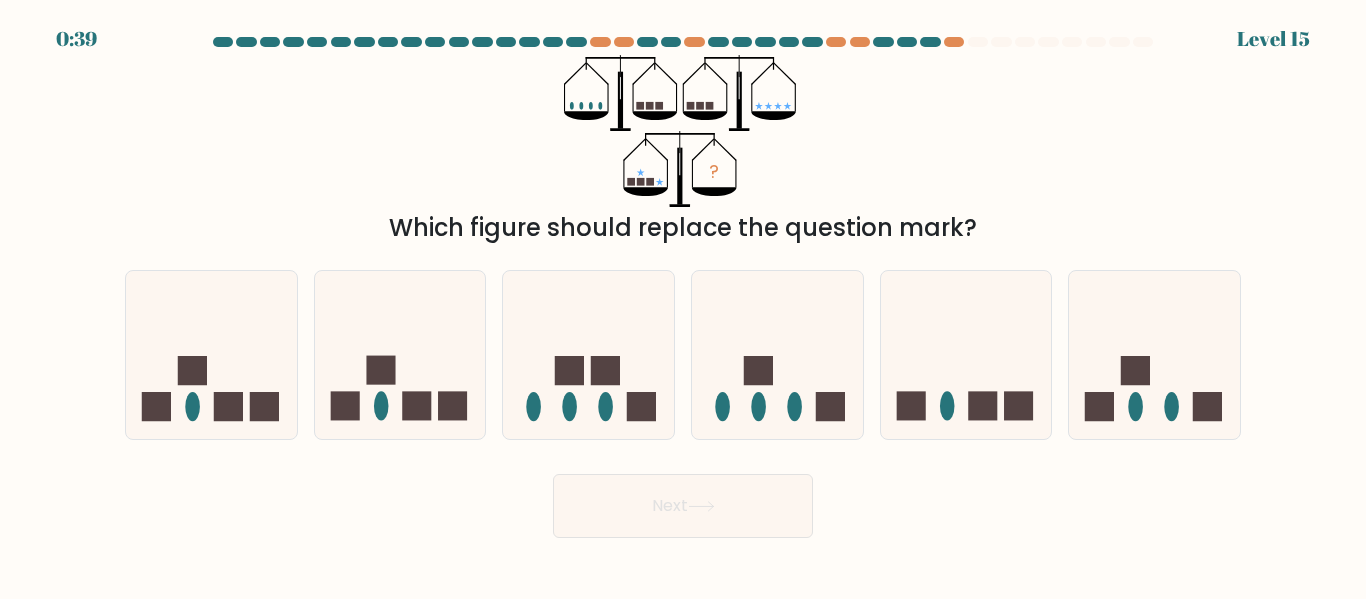 drag, startPoint x: 786, startPoint y: 244, endPoint x: 904, endPoint y: 237, distance: 118.20744 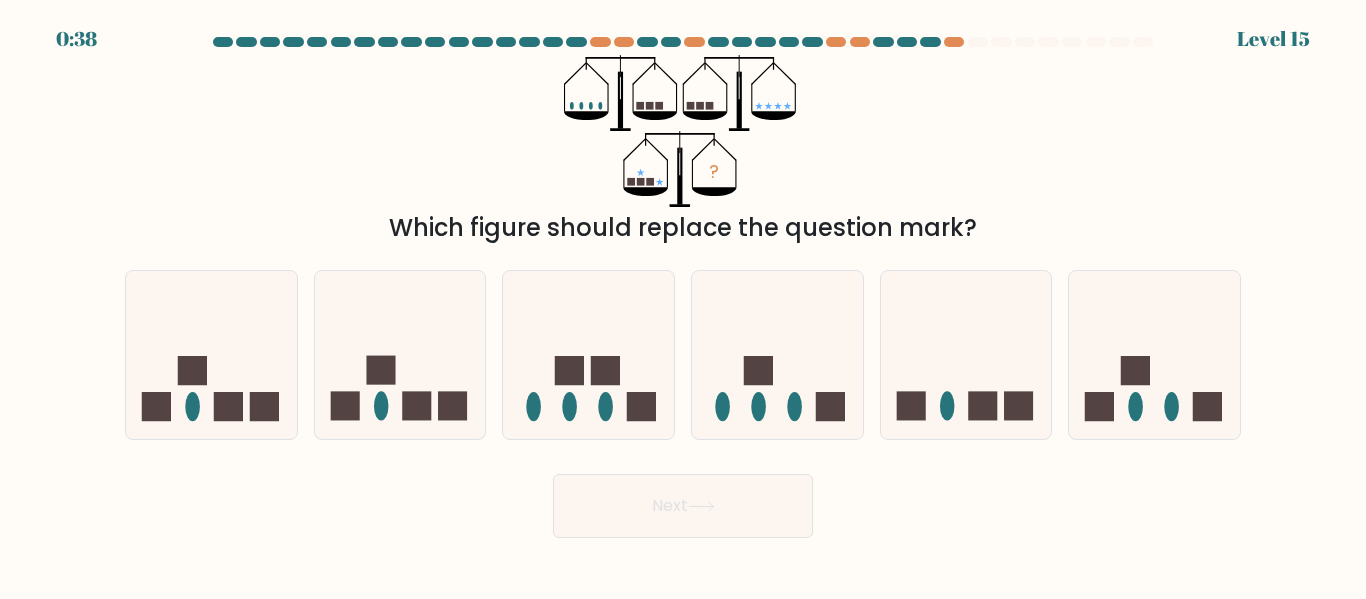 click on "Which figure should replace the question mark?" at bounding box center (683, 228) 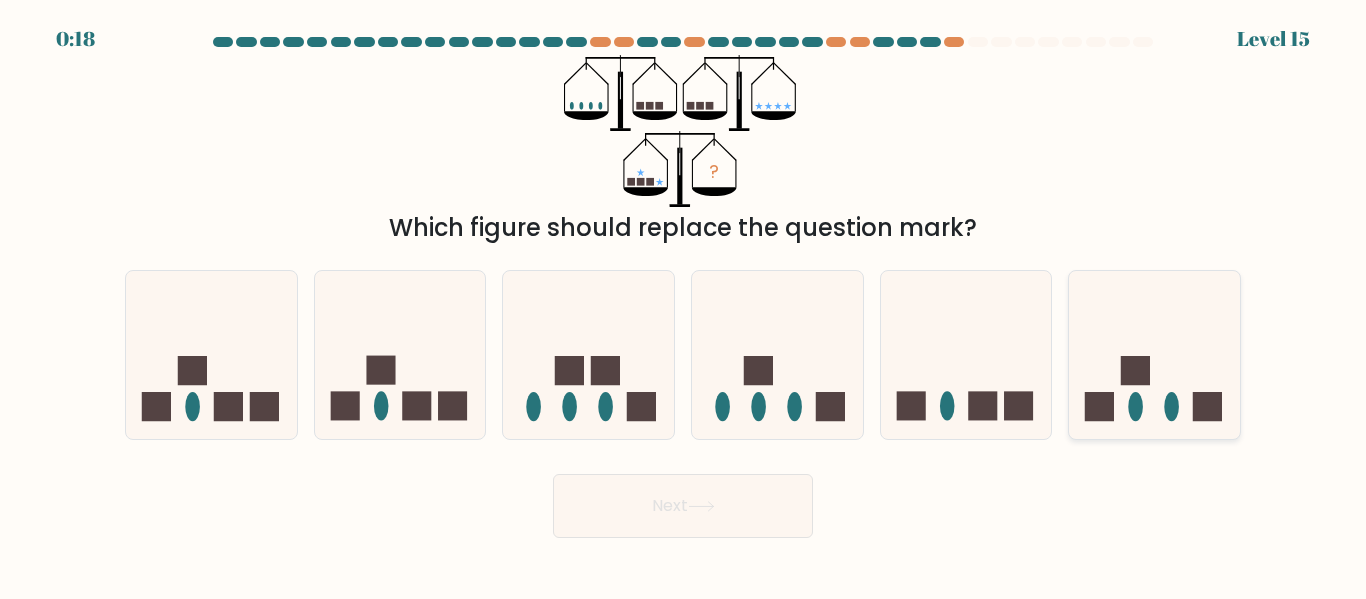click 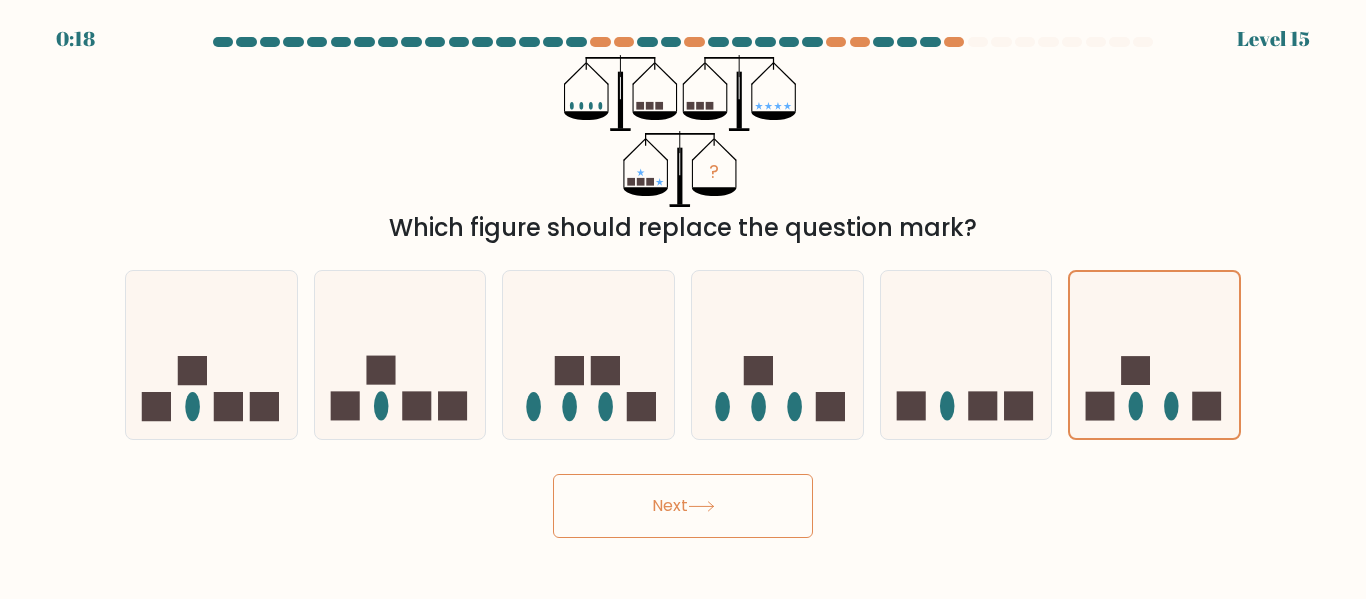 click on "Next" at bounding box center (683, 506) 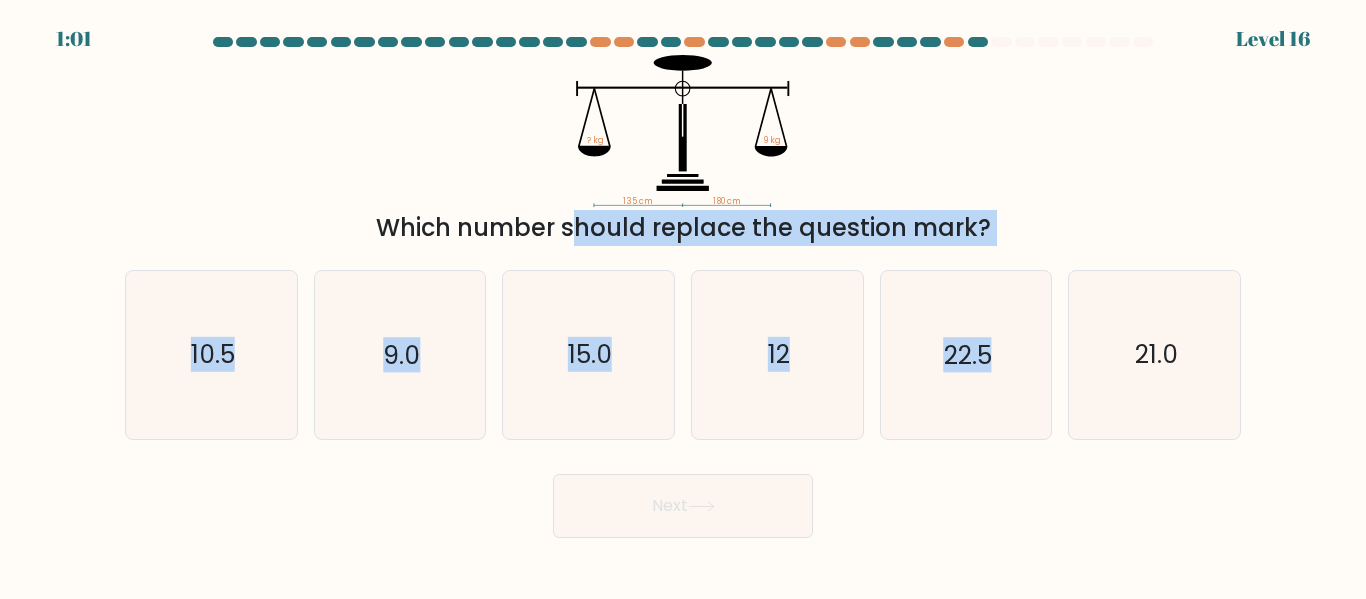 drag, startPoint x: 362, startPoint y: 222, endPoint x: 1001, endPoint y: 250, distance: 639.61316 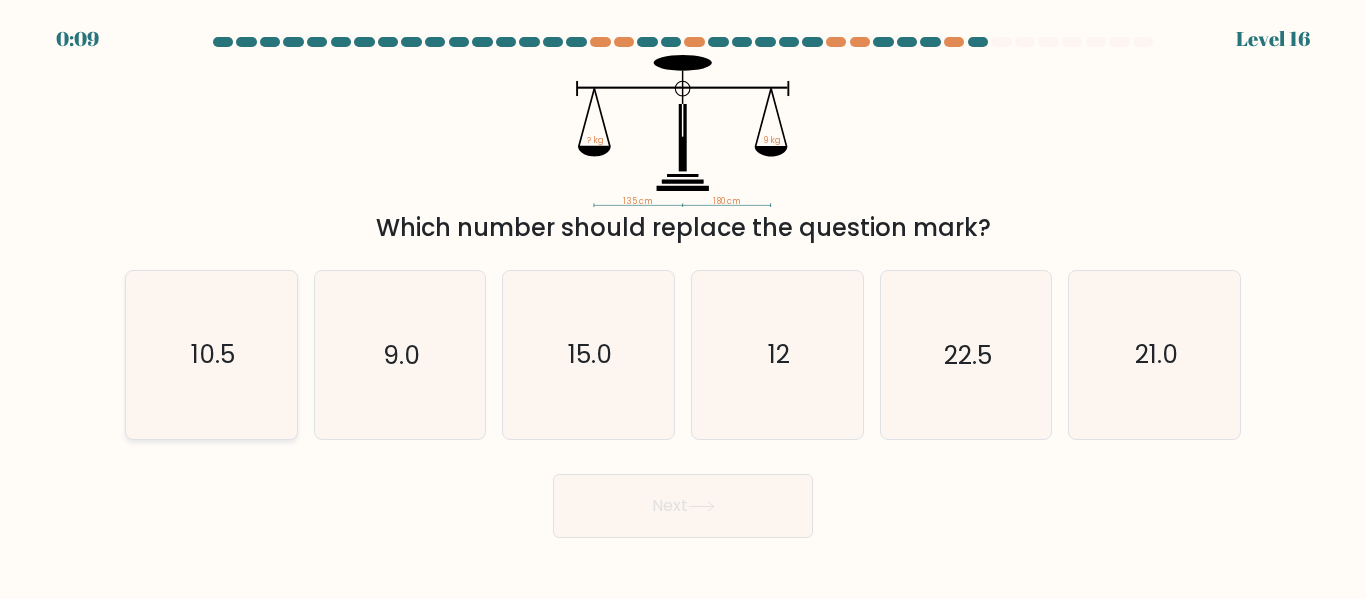 click on "10.5" 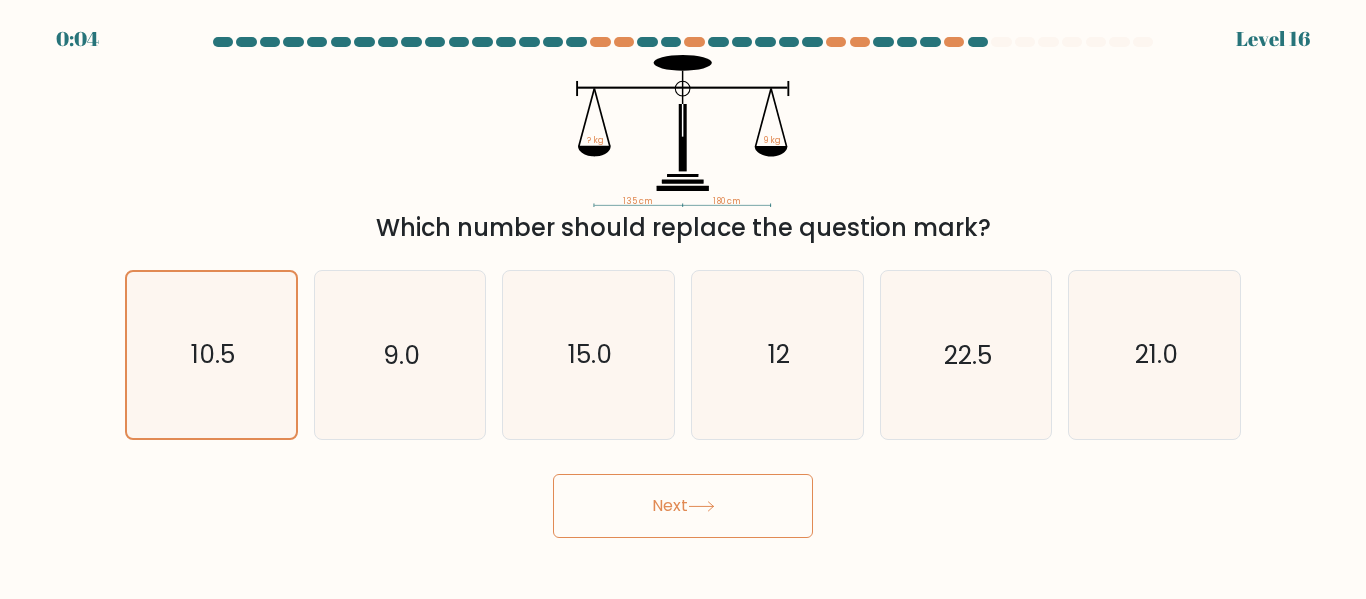 click on "Next" at bounding box center [683, 506] 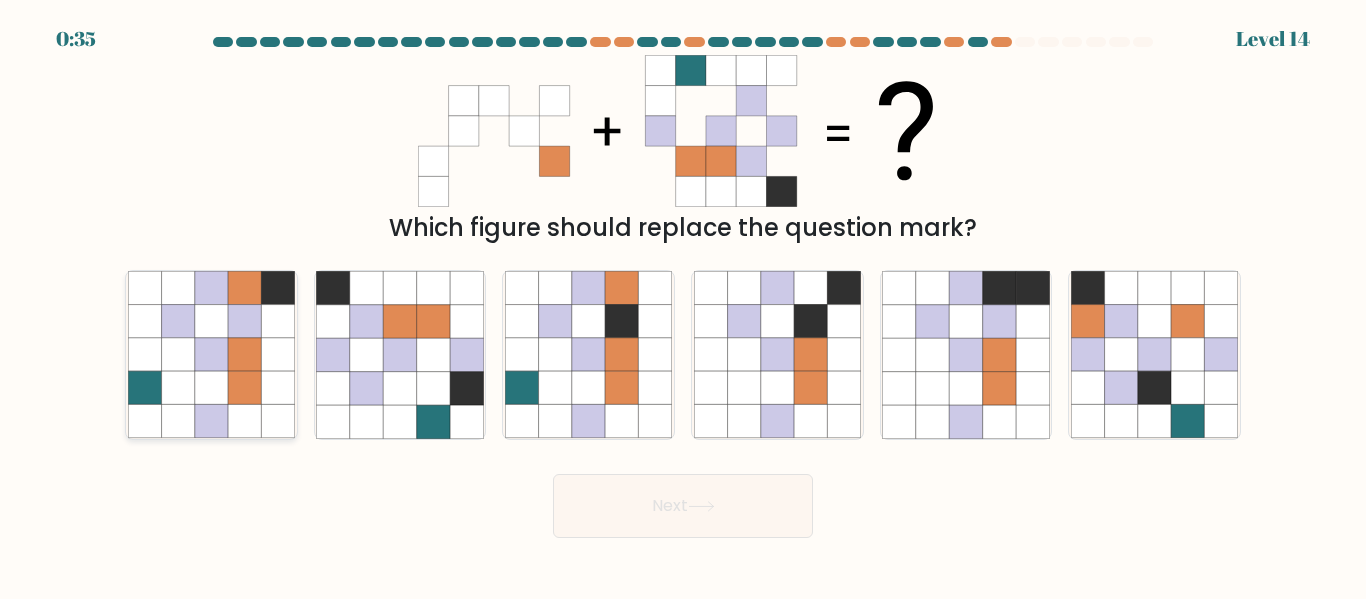 click 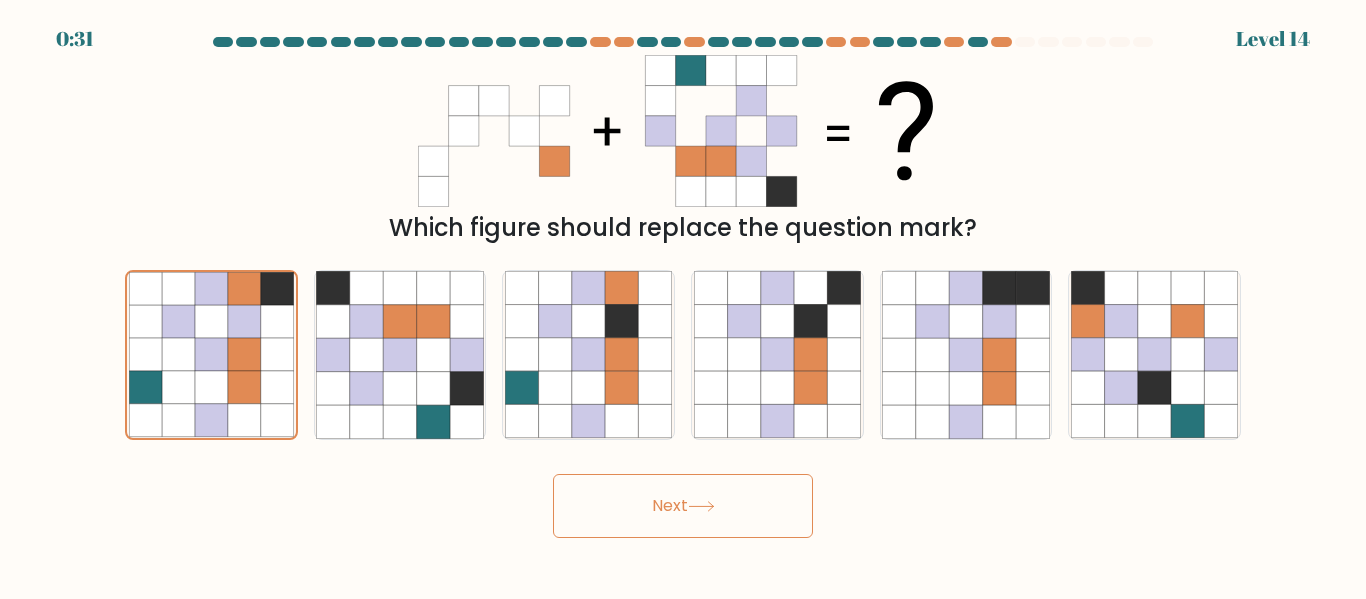 click on "Next" at bounding box center (683, 506) 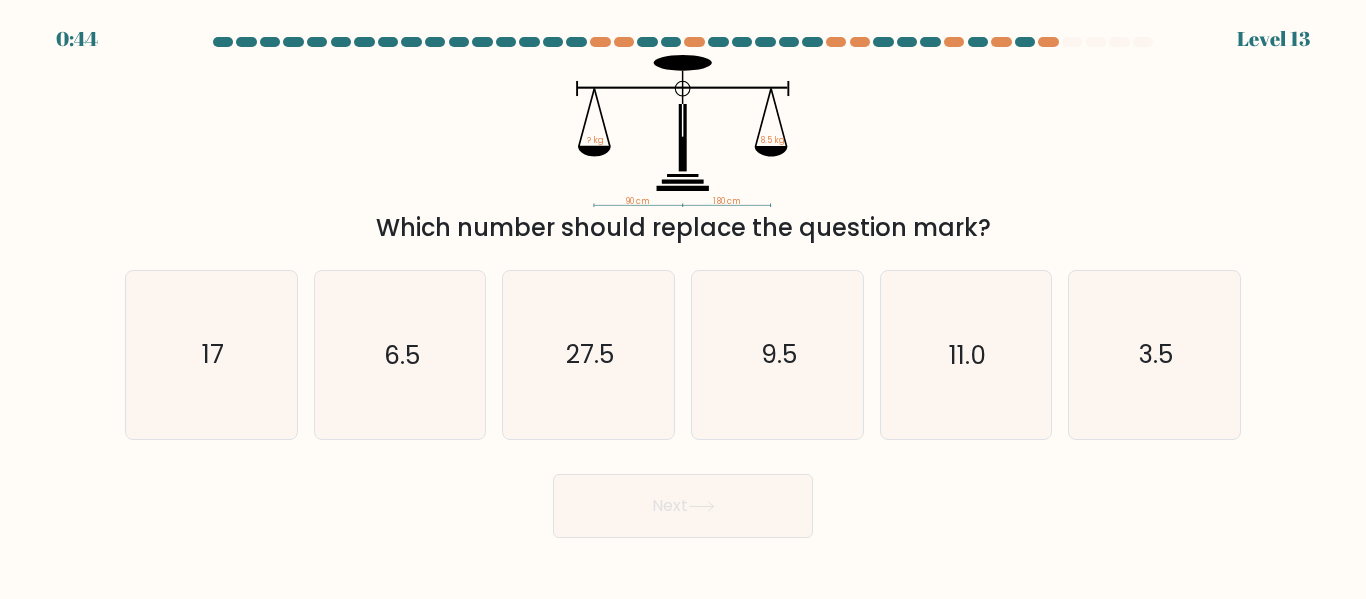 scroll, scrollTop: 0, scrollLeft: 0, axis: both 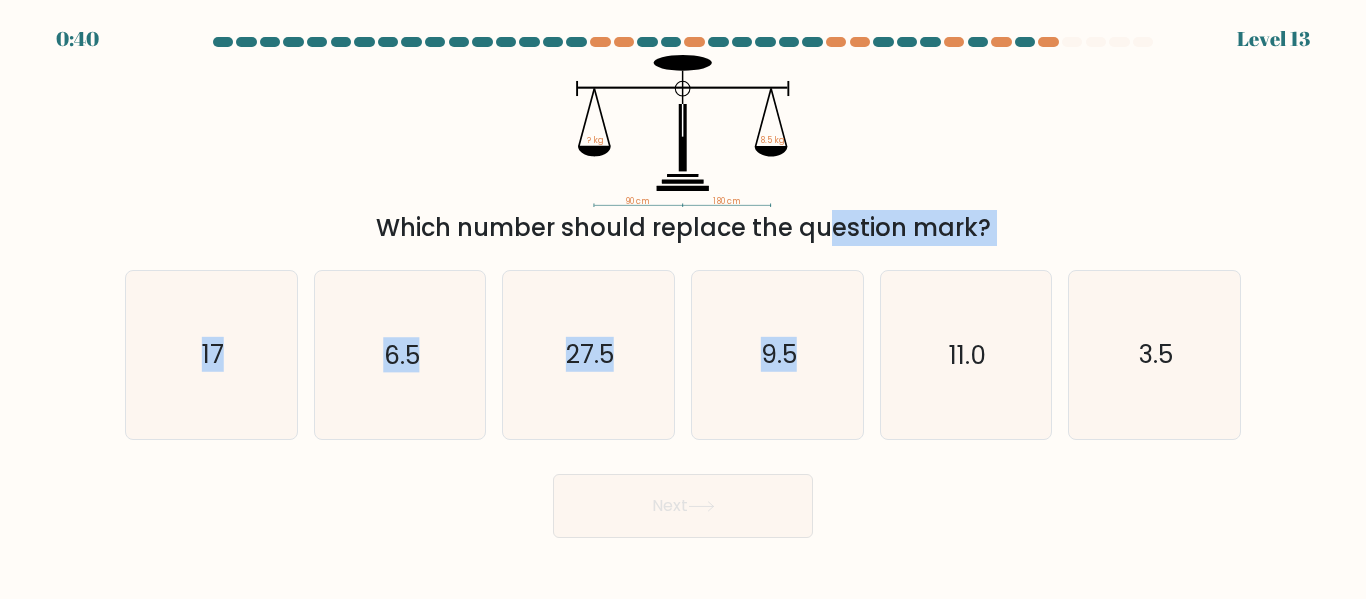 drag, startPoint x: 697, startPoint y: 245, endPoint x: 948, endPoint y: 261, distance: 251.50945 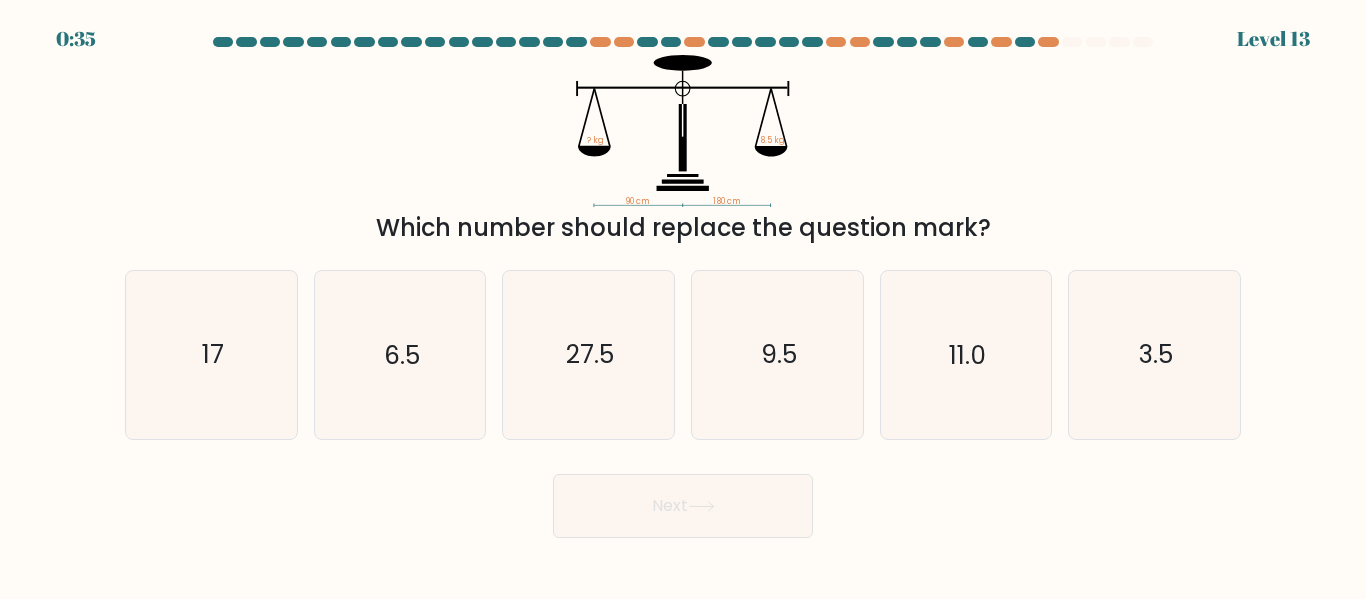 drag, startPoint x: 803, startPoint y: 236, endPoint x: 1035, endPoint y: 233, distance: 232.0194 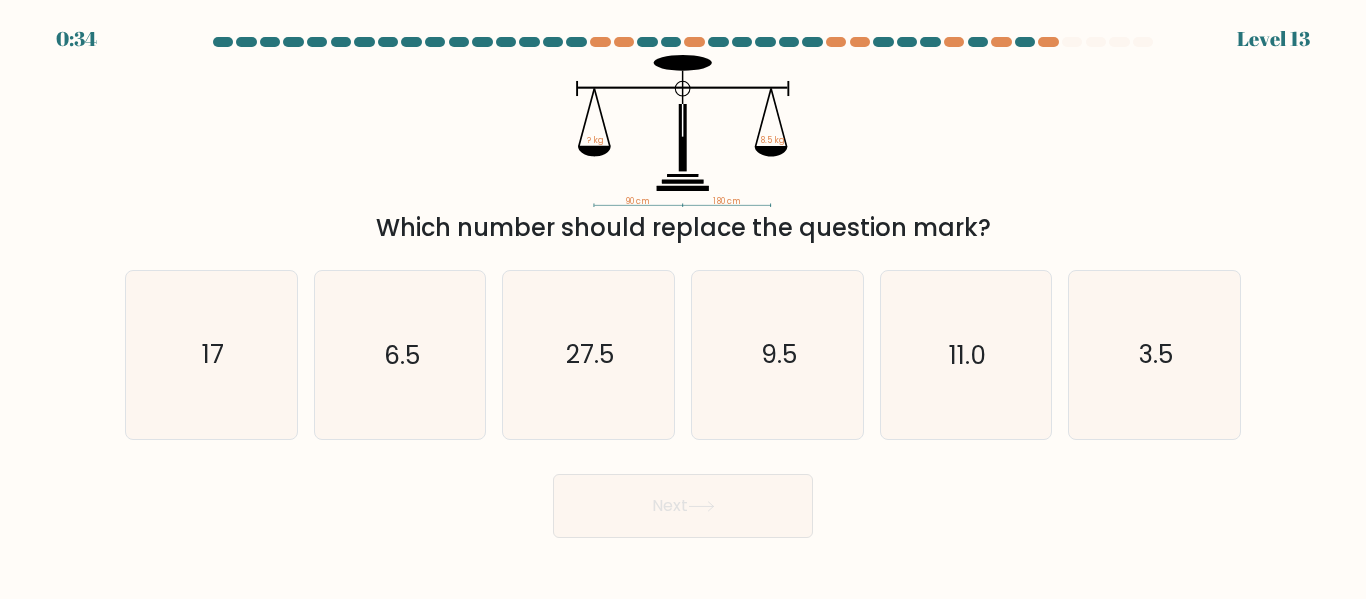 drag, startPoint x: 1017, startPoint y: 232, endPoint x: 817, endPoint y: 235, distance: 200.02249 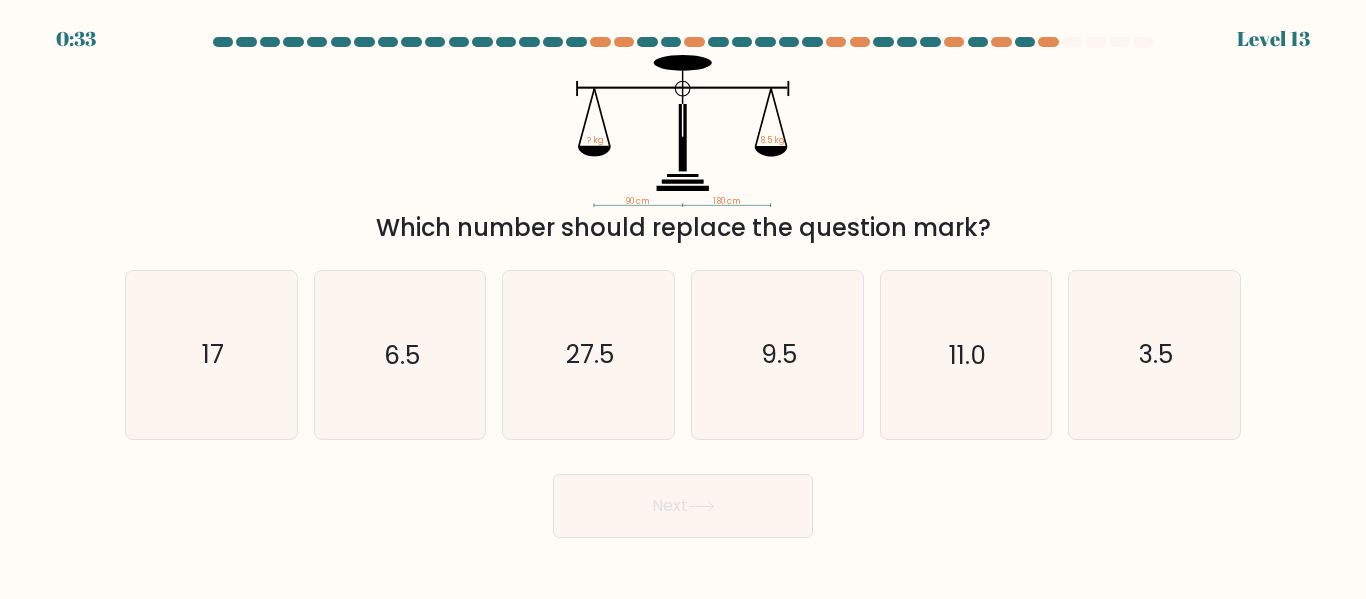 click on "Which number should replace the question mark?" at bounding box center (683, 228) 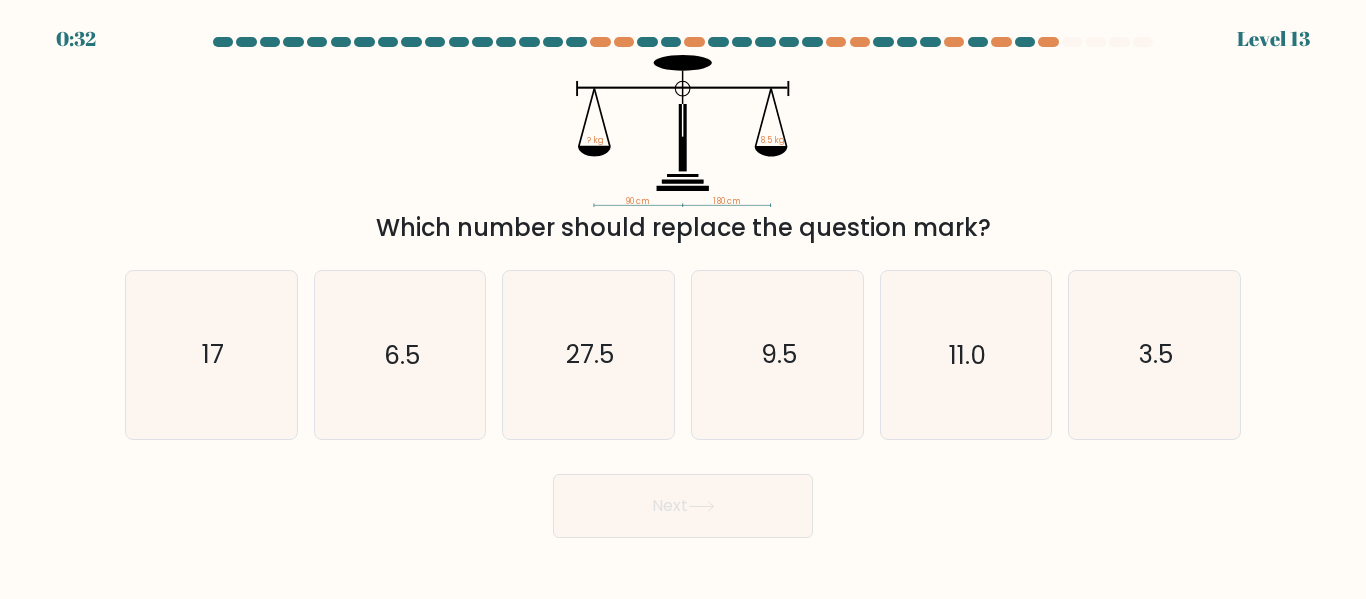 click on "Which number should replace the question mark?" at bounding box center [683, 228] 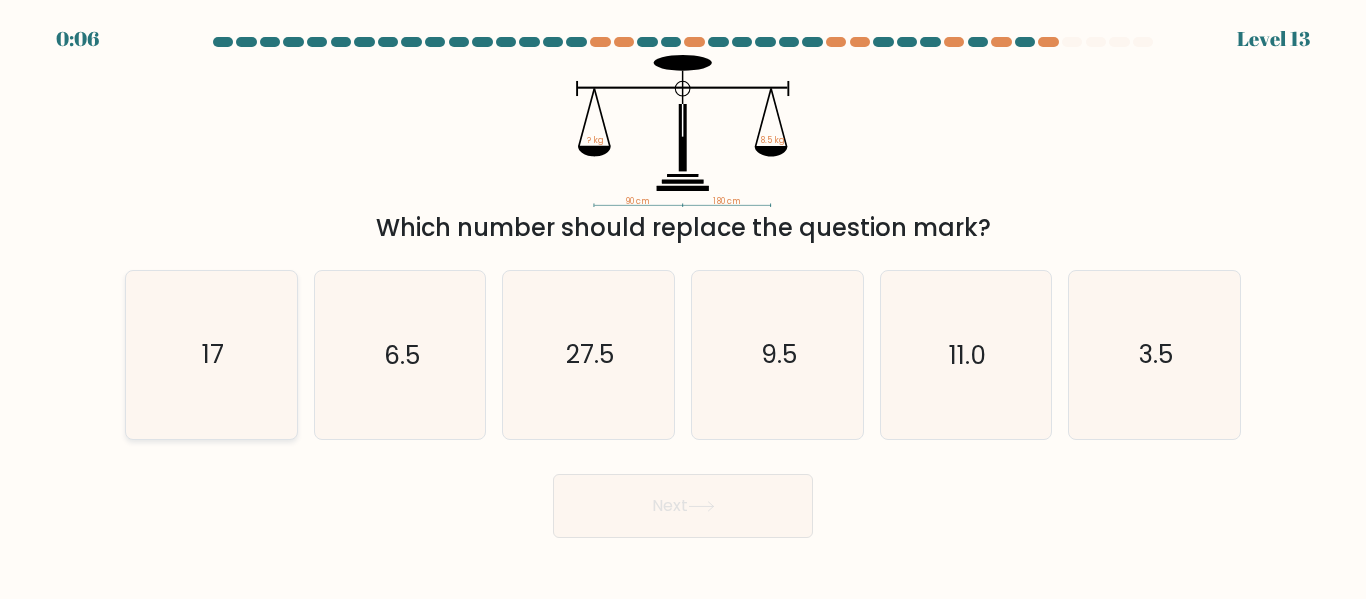 click on "17" 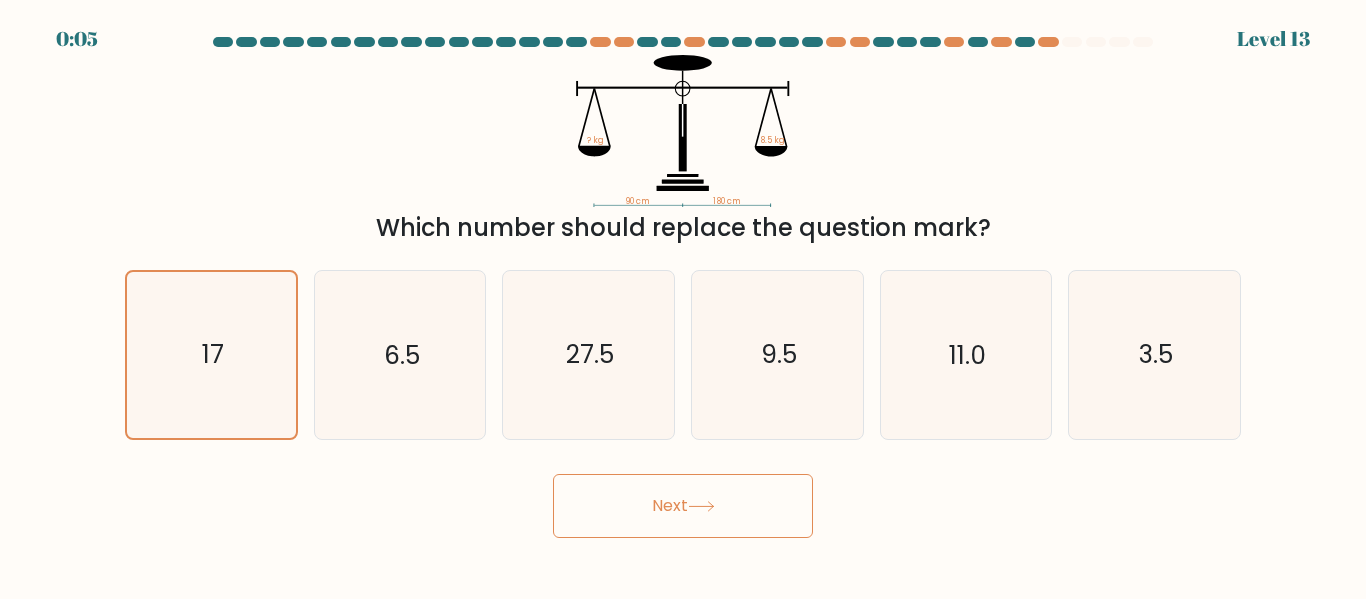 click on "Next" at bounding box center [683, 506] 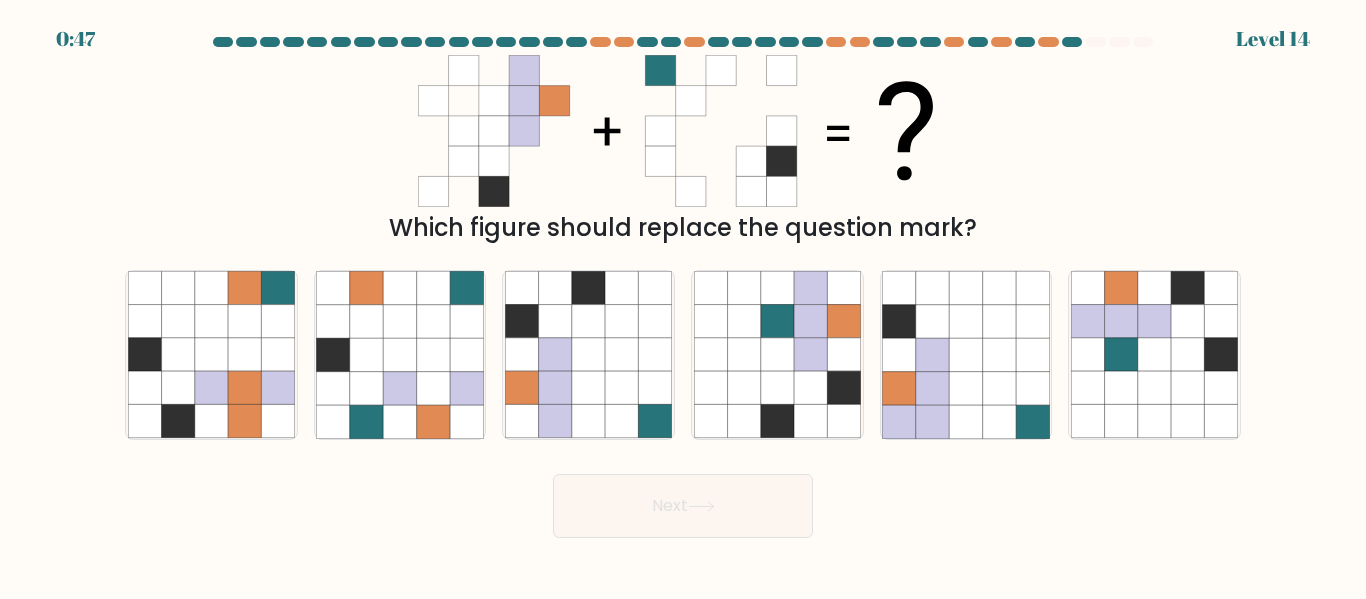 drag, startPoint x: 474, startPoint y: 223, endPoint x: 975, endPoint y: 217, distance: 501.03592 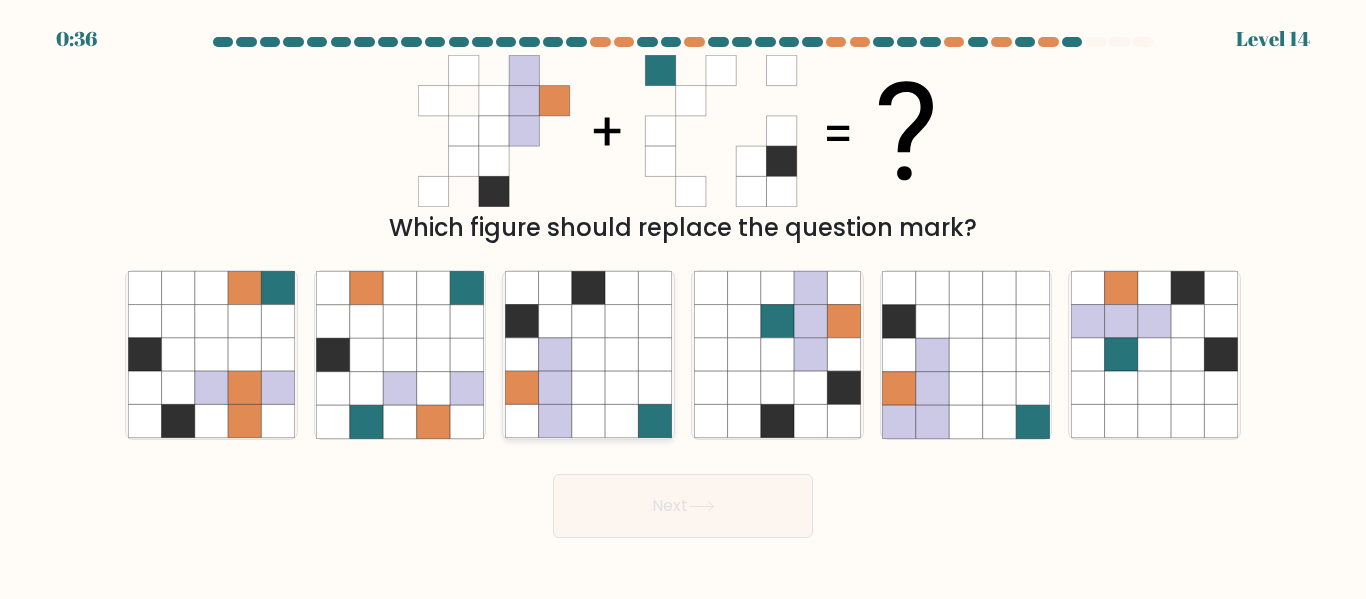 click 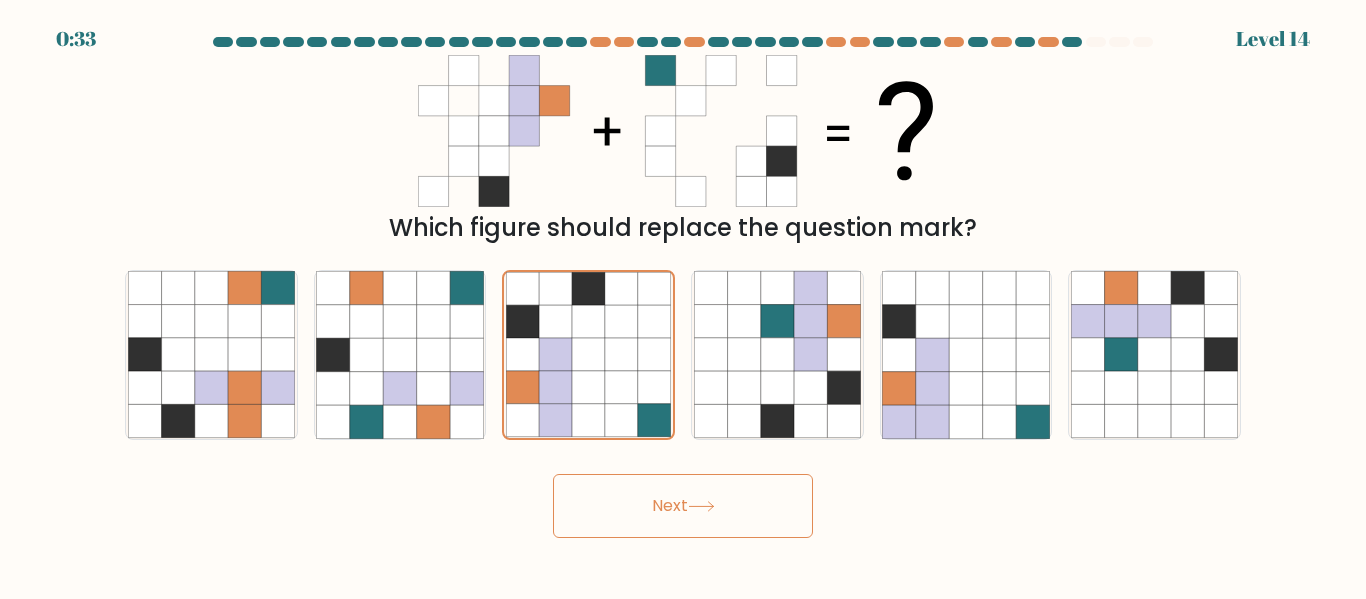 click on "Next" at bounding box center [683, 506] 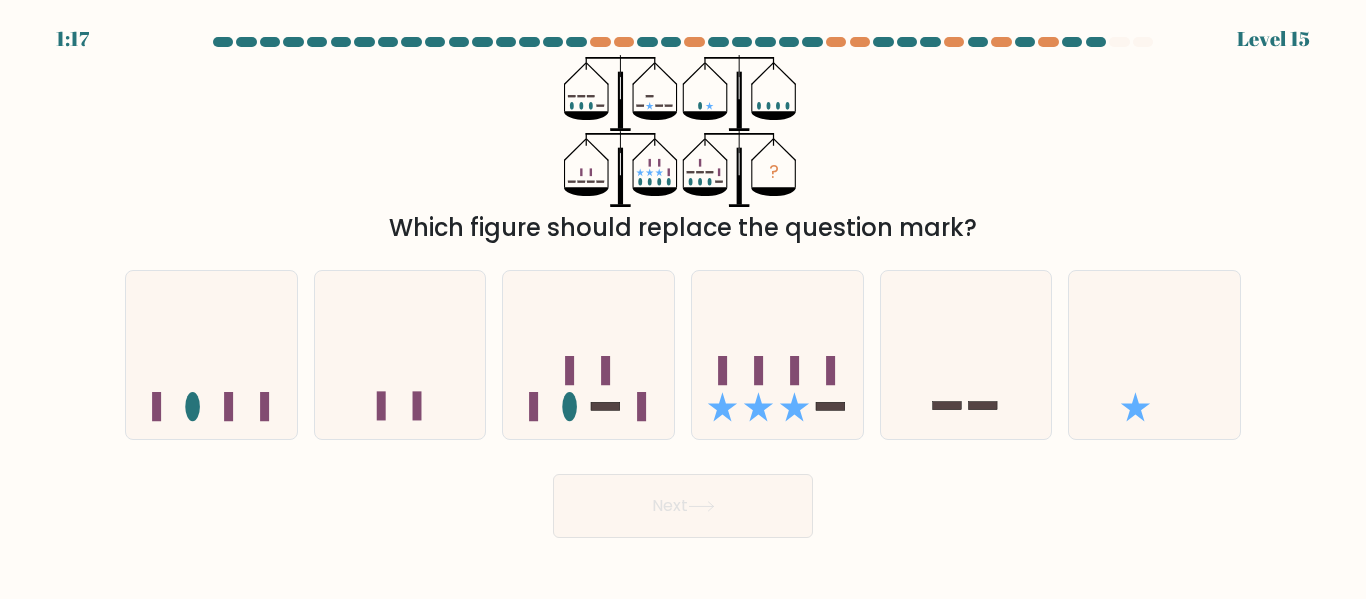 drag, startPoint x: 584, startPoint y: 230, endPoint x: 998, endPoint y: 220, distance: 414.12076 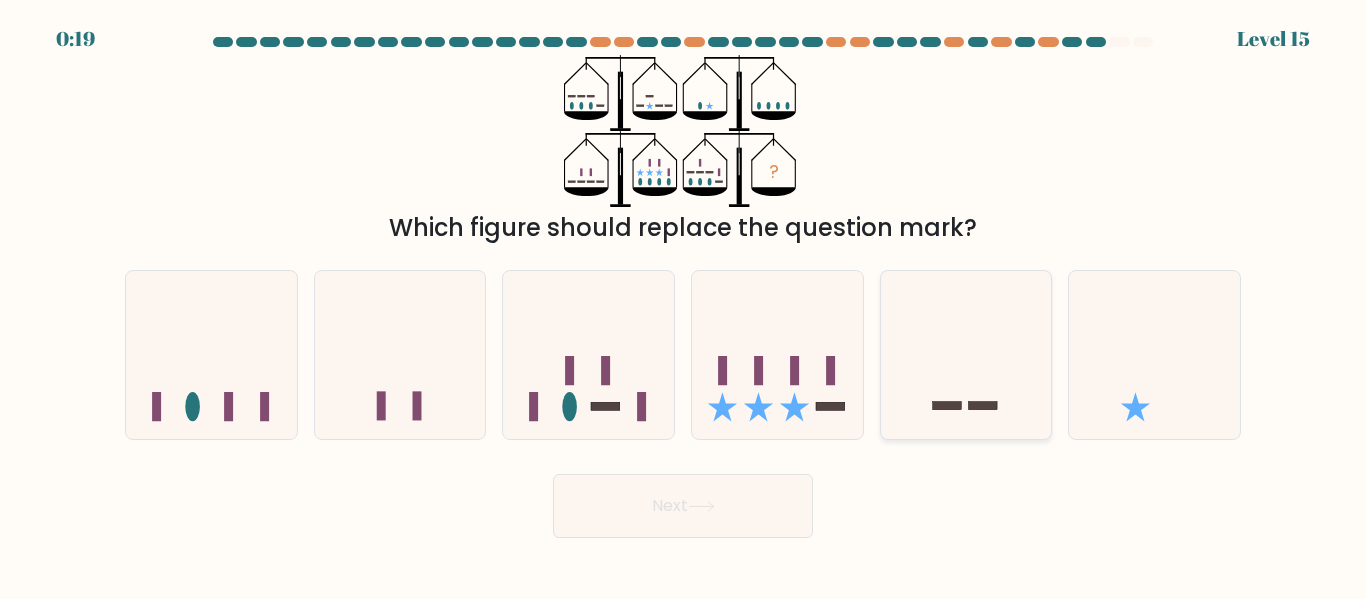 click 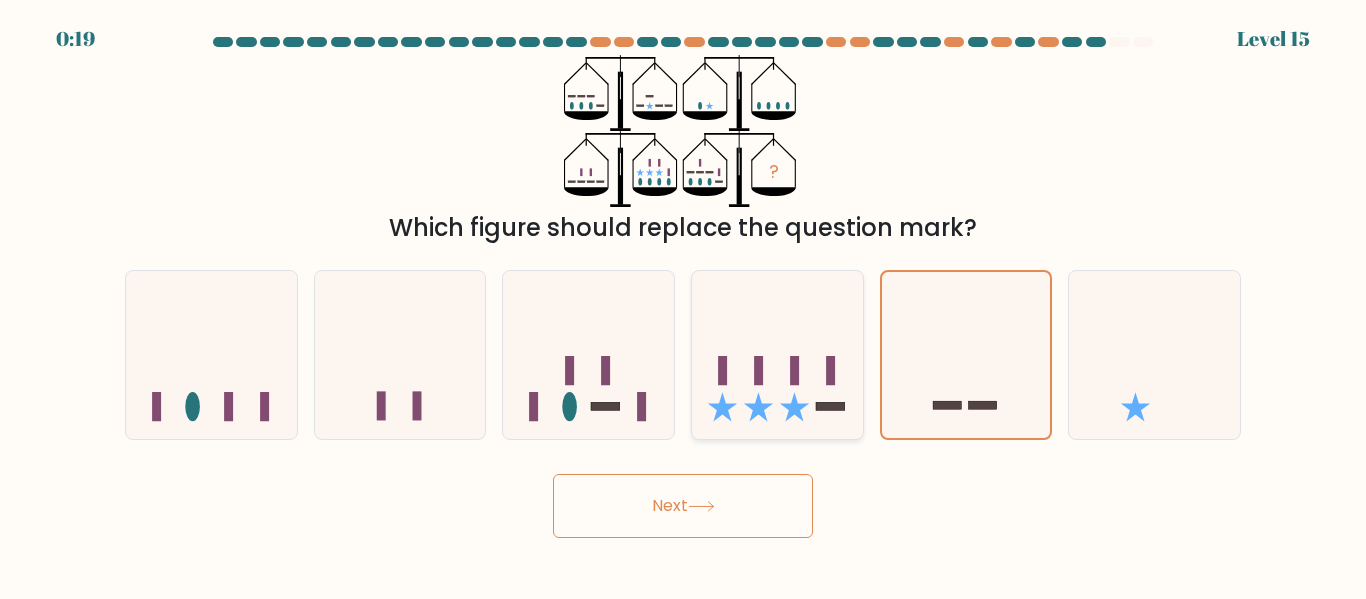 click 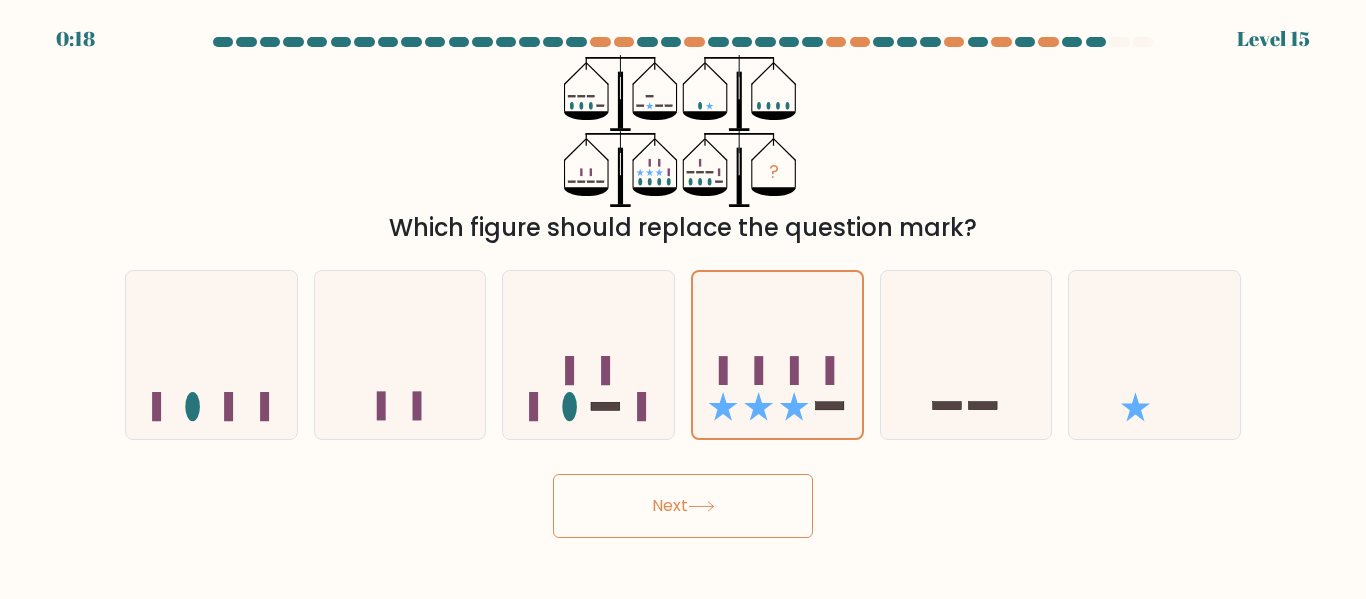 click 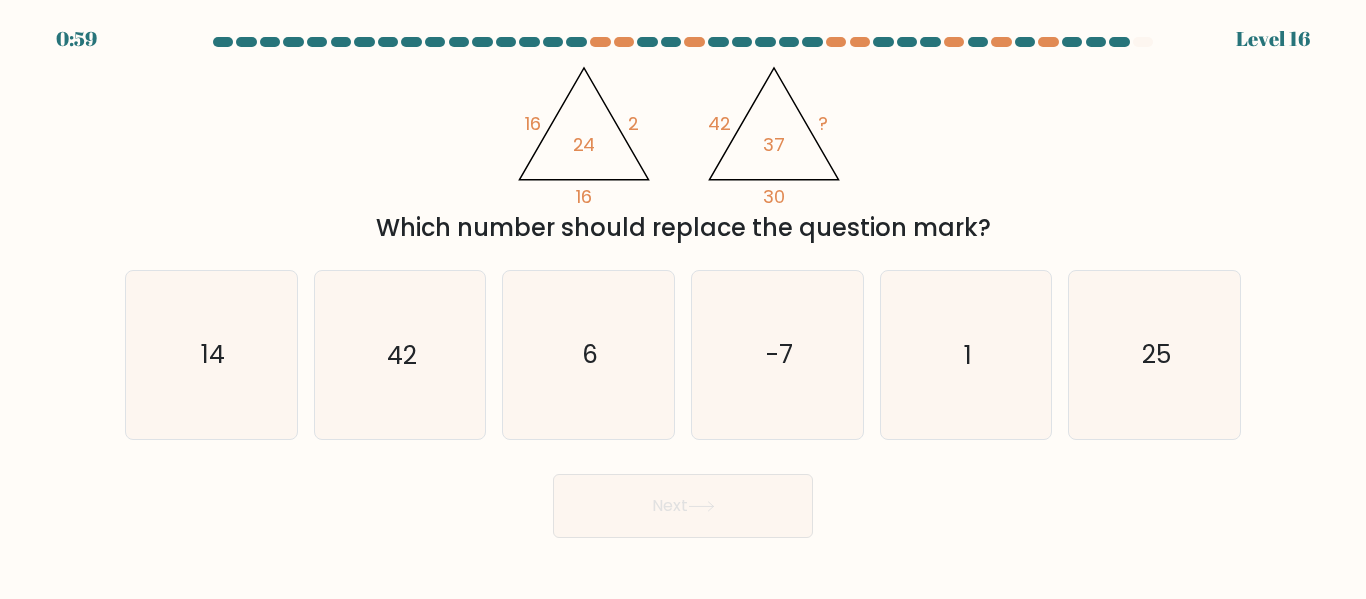 drag, startPoint x: 573, startPoint y: 230, endPoint x: 990, endPoint y: 229, distance: 417.0012 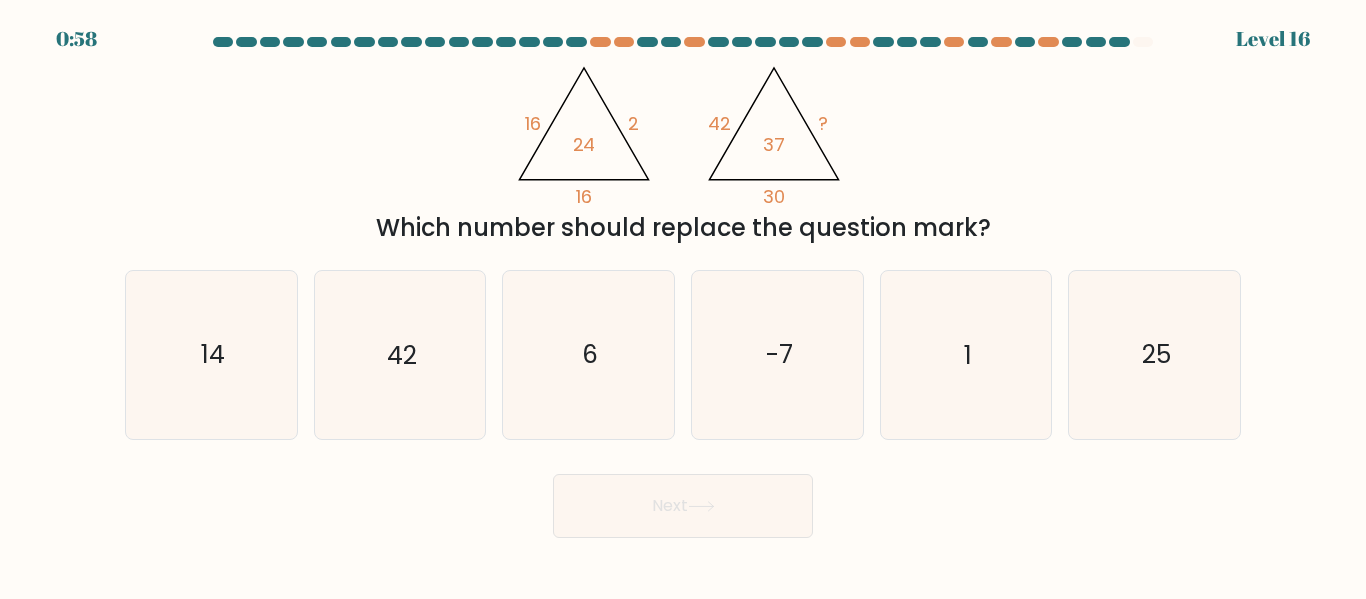 drag, startPoint x: 1029, startPoint y: 222, endPoint x: 365, endPoint y: 228, distance: 664.0271 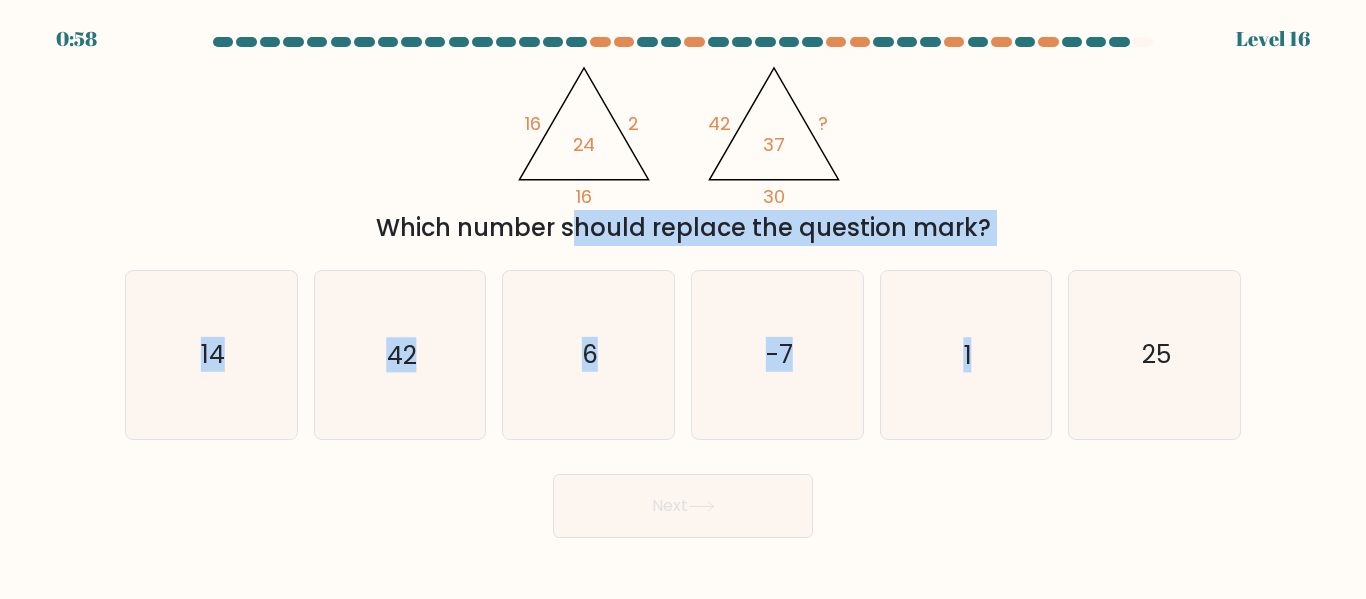 drag, startPoint x: 365, startPoint y: 228, endPoint x: 1036, endPoint y: 251, distance: 671.39404 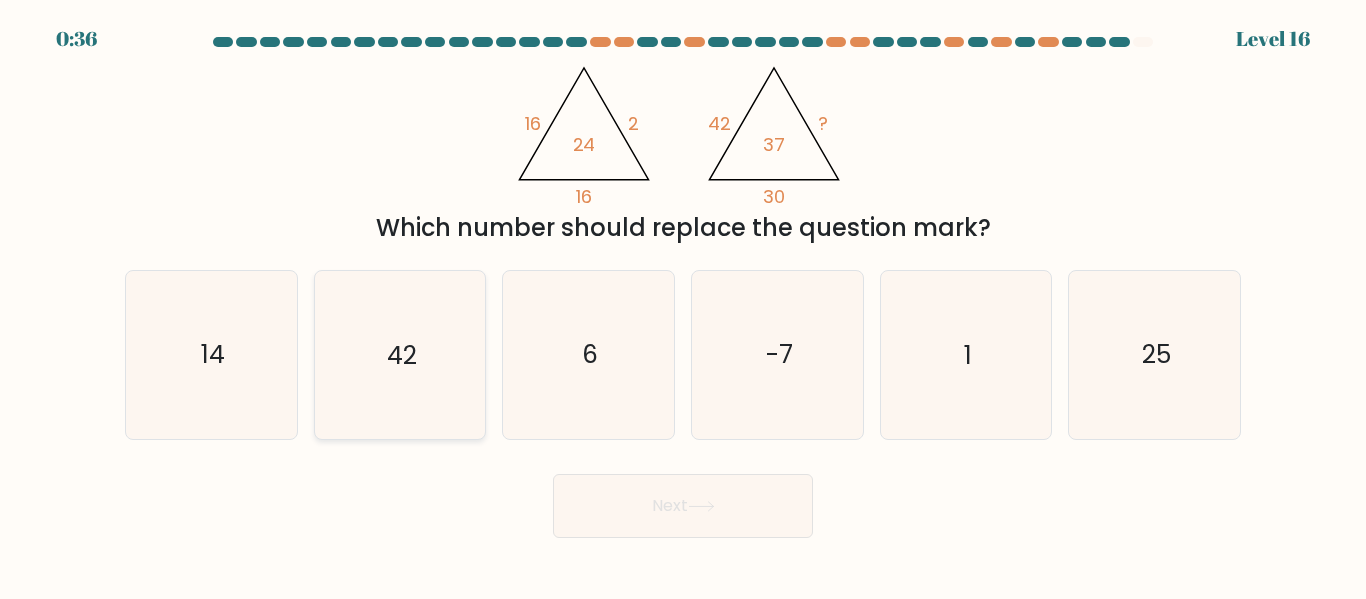 click on "42" 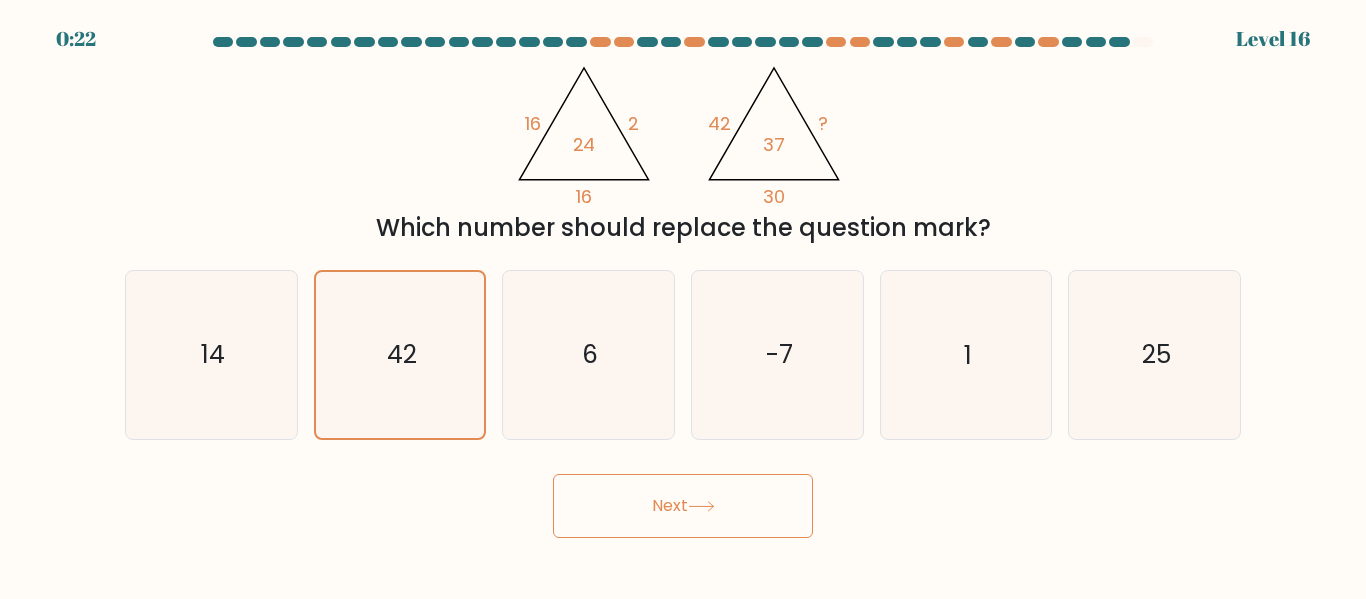 click on "Next" at bounding box center [683, 506] 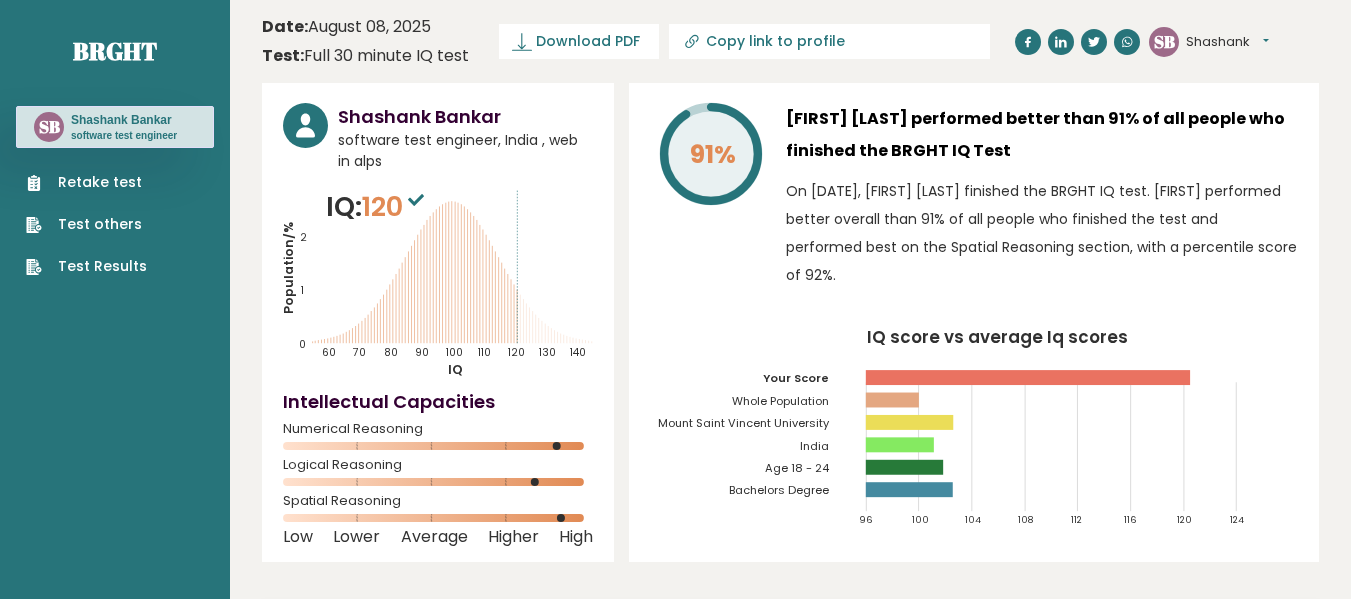 scroll, scrollTop: 0, scrollLeft: 0, axis: both 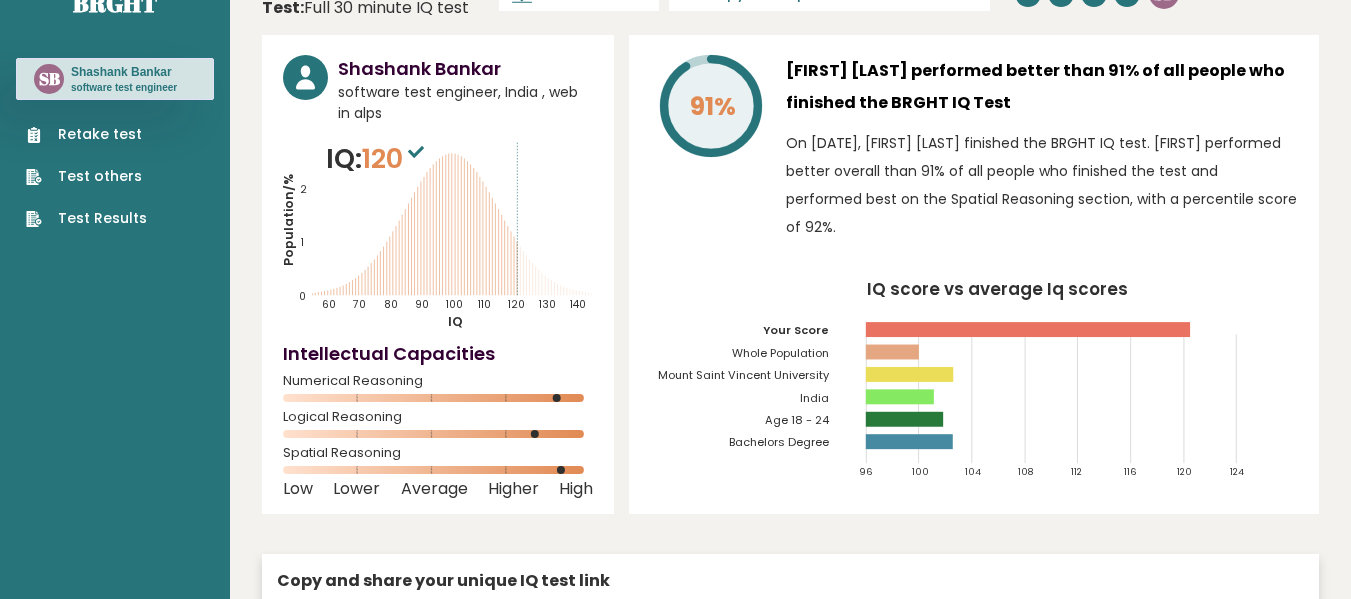 drag, startPoint x: 729, startPoint y: 325, endPoint x: 733, endPoint y: 358, distance: 33.24154 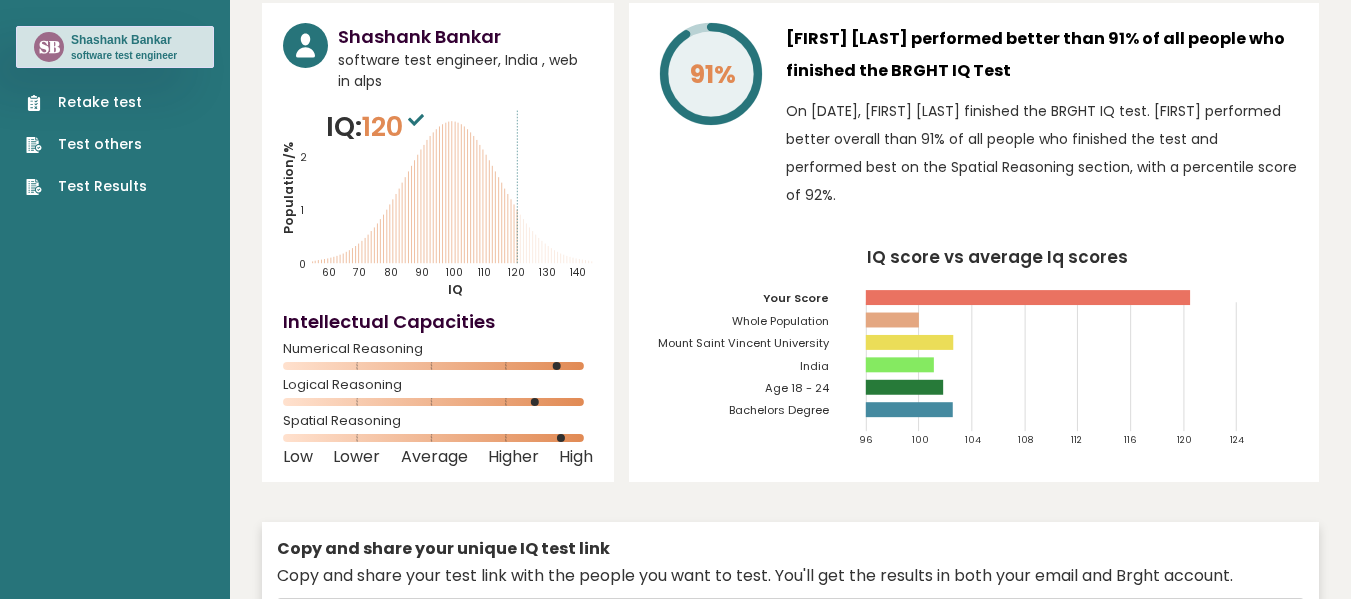 scroll, scrollTop: 94, scrollLeft: 0, axis: vertical 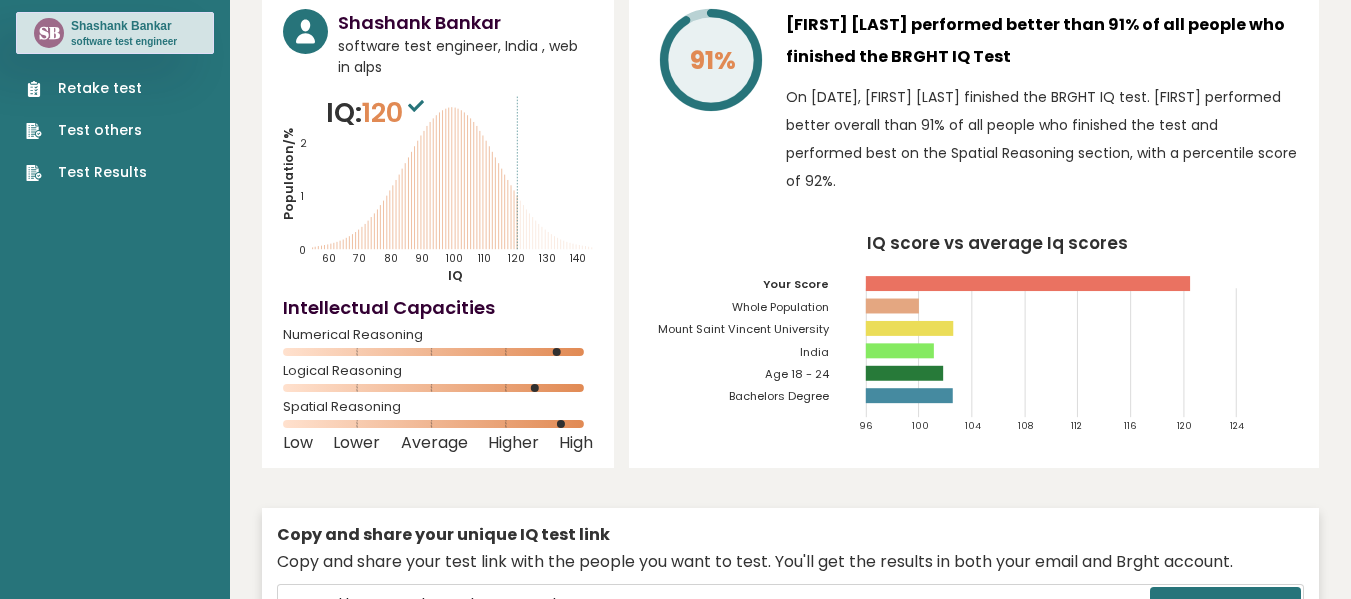 drag, startPoint x: 736, startPoint y: 321, endPoint x: 736, endPoint y: 358, distance: 37 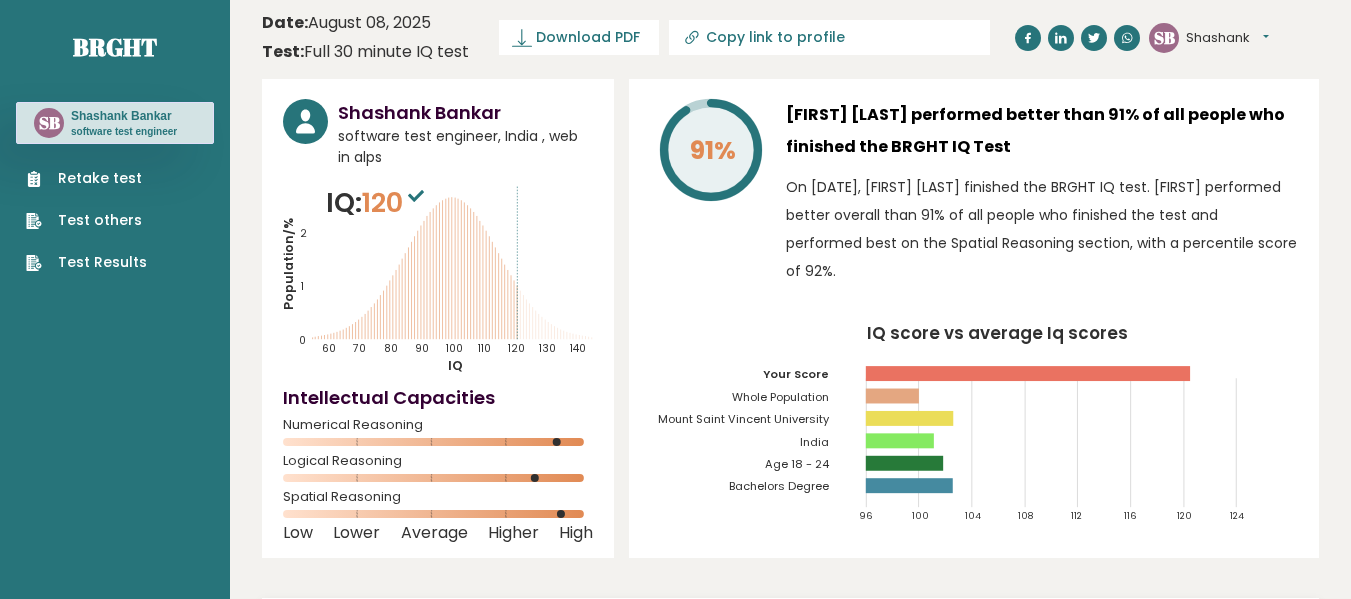 drag, startPoint x: 737, startPoint y: 347, endPoint x: 724, endPoint y: 241, distance: 106.7942 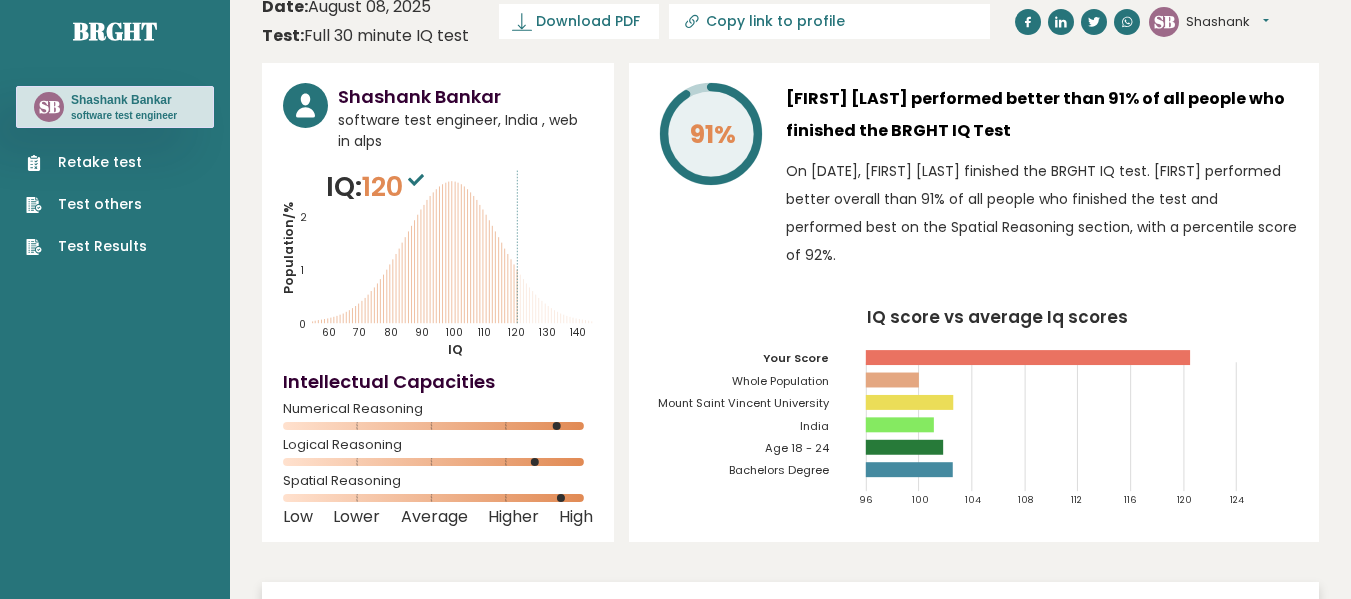 drag, startPoint x: 732, startPoint y: 290, endPoint x: 732, endPoint y: 315, distance: 25 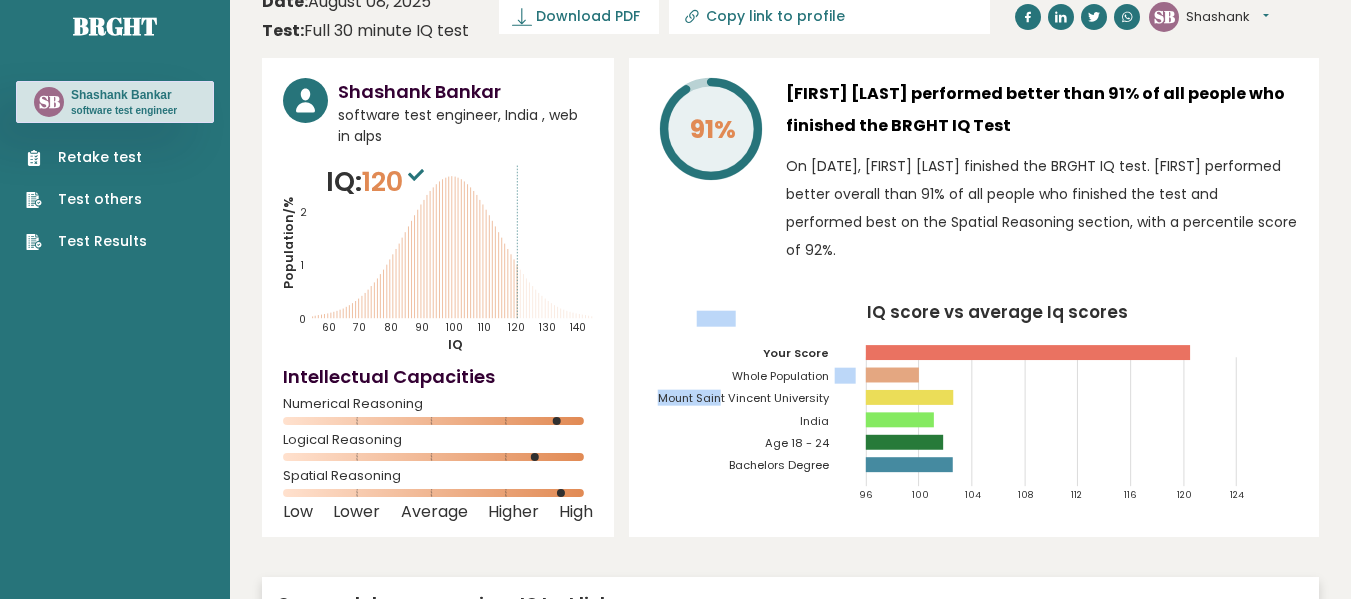 drag, startPoint x: 721, startPoint y: 369, endPoint x: 834, endPoint y: 376, distance: 113.216606 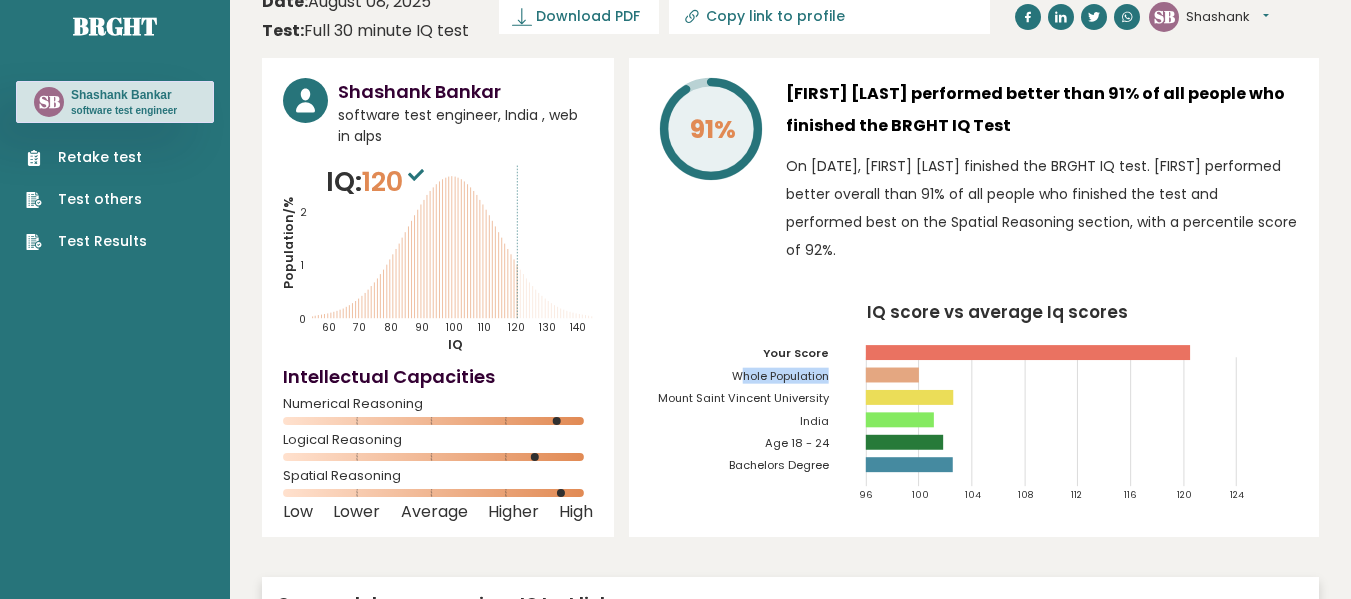 drag, startPoint x: 785, startPoint y: 384, endPoint x: 737, endPoint y: 380, distance: 48.166378 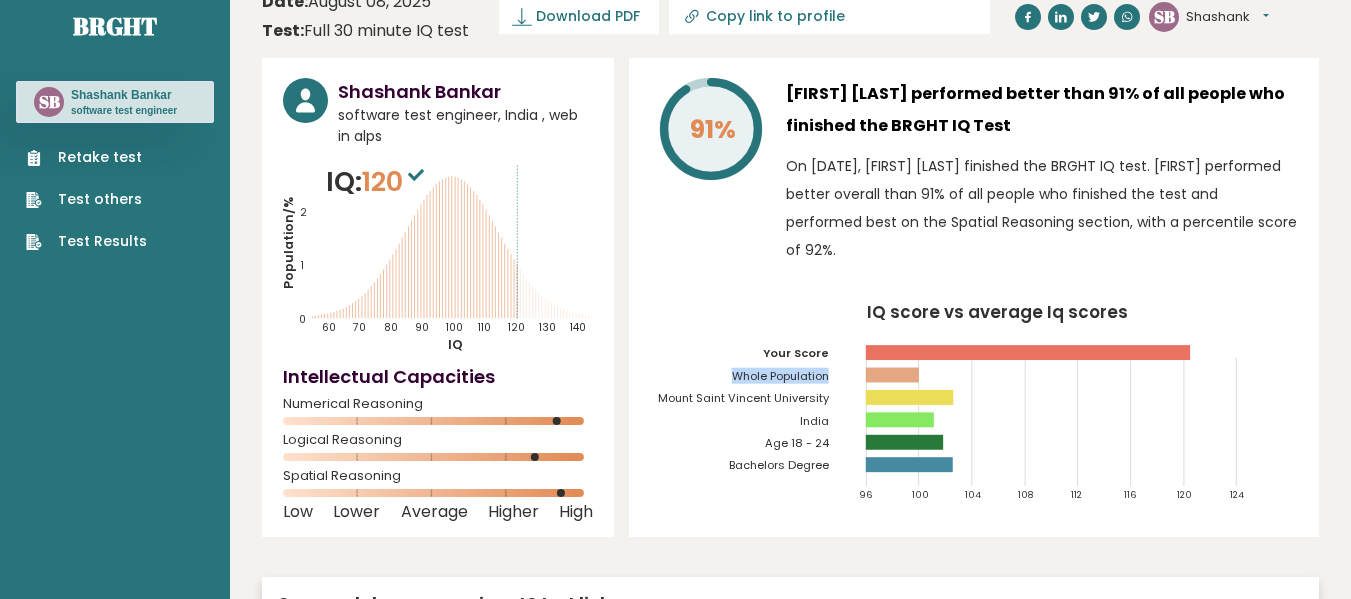drag, startPoint x: 737, startPoint y: 380, endPoint x: 792, endPoint y: 383, distance: 55.081757 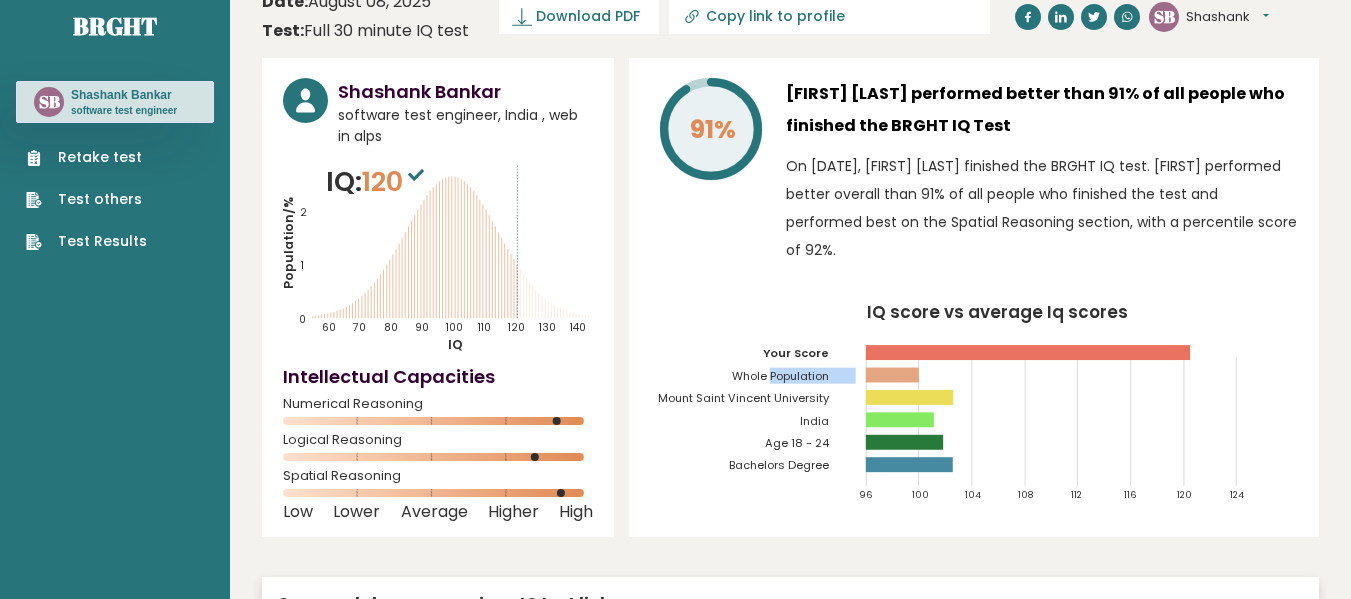 click on "Whole Population" 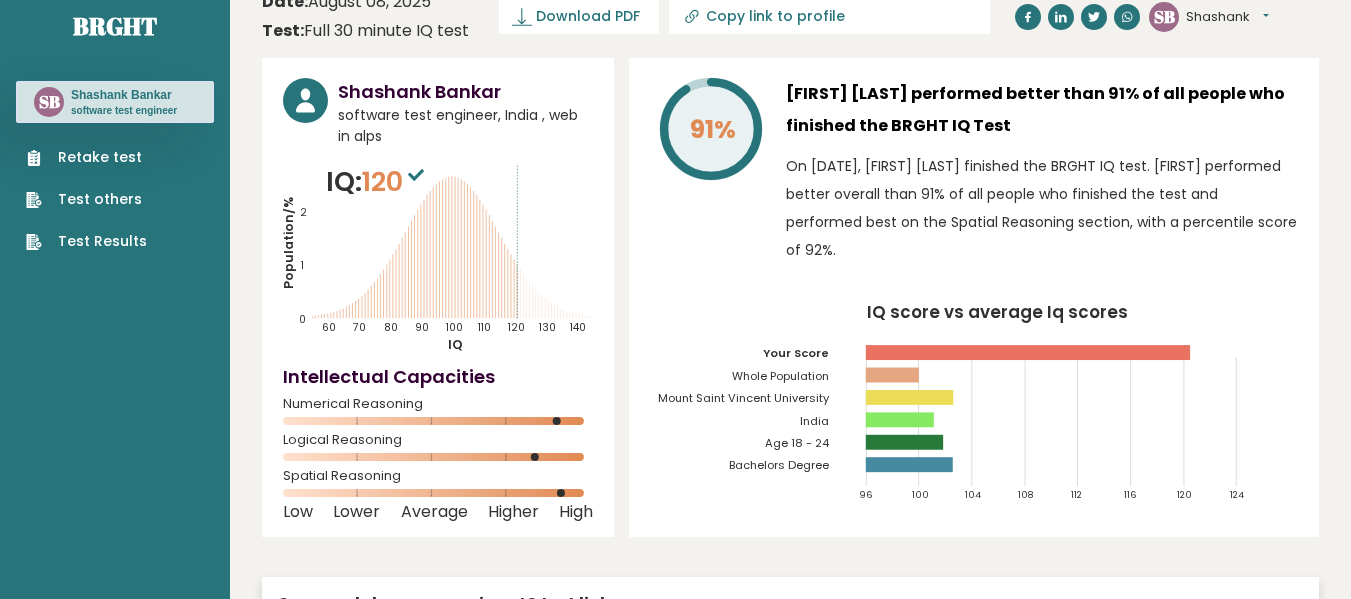 click on "Whole Population" 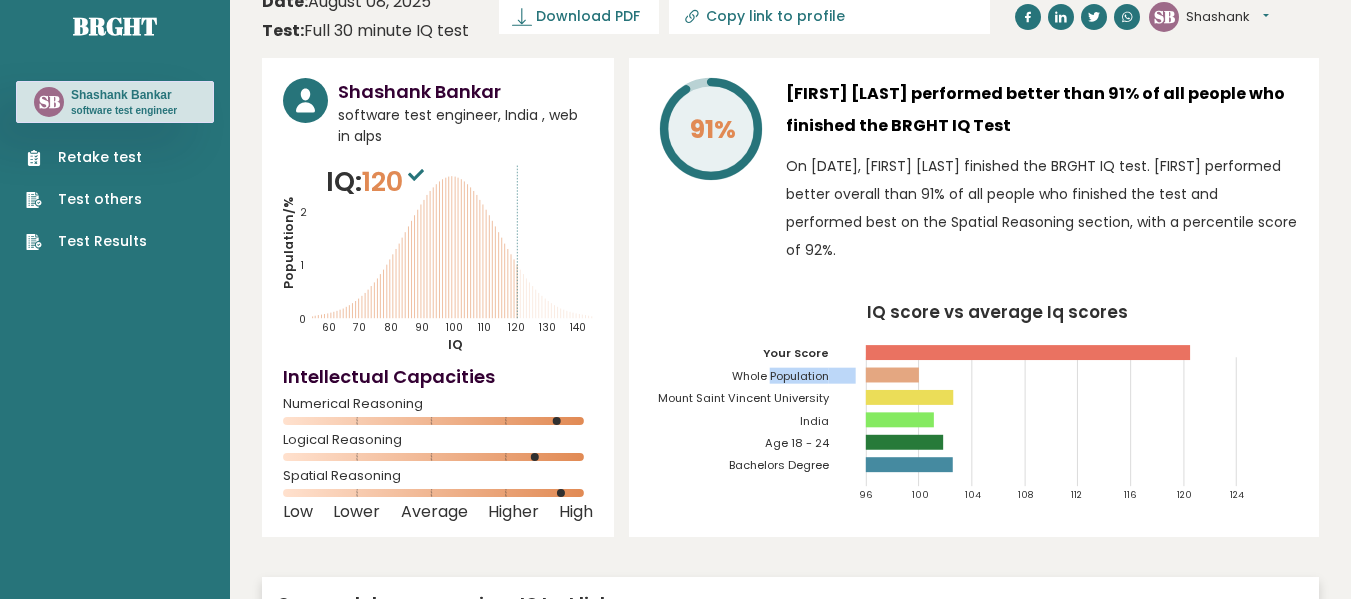 click on "Whole Population" 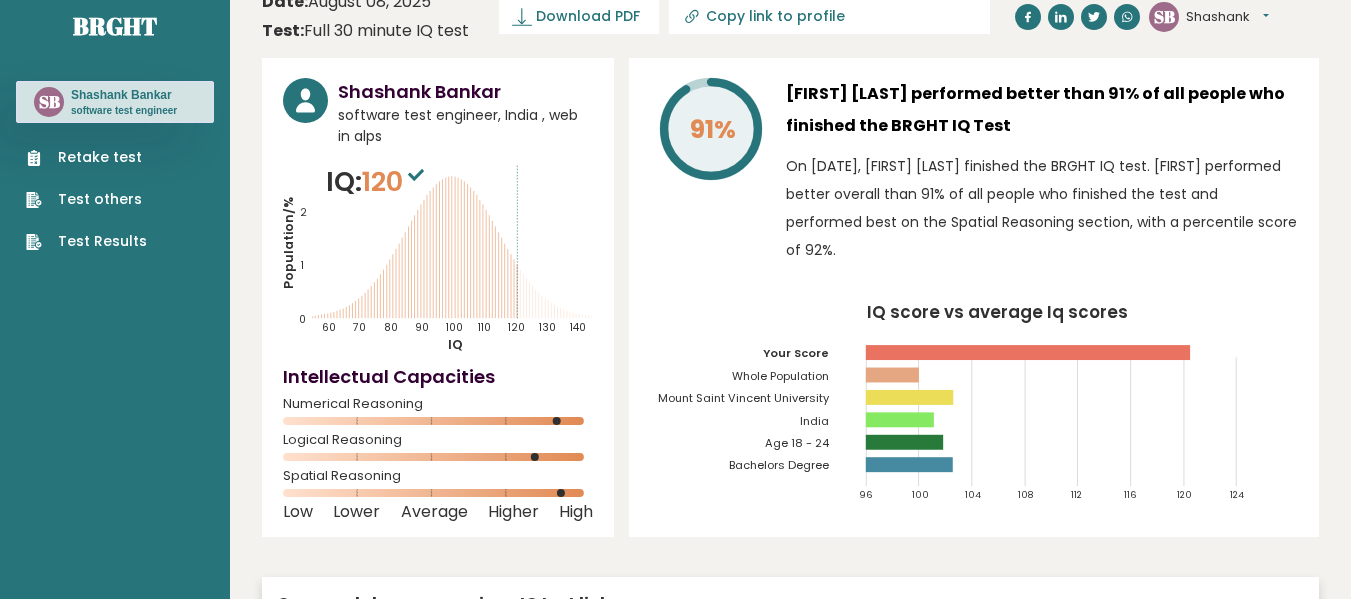 click on "Whole Population" 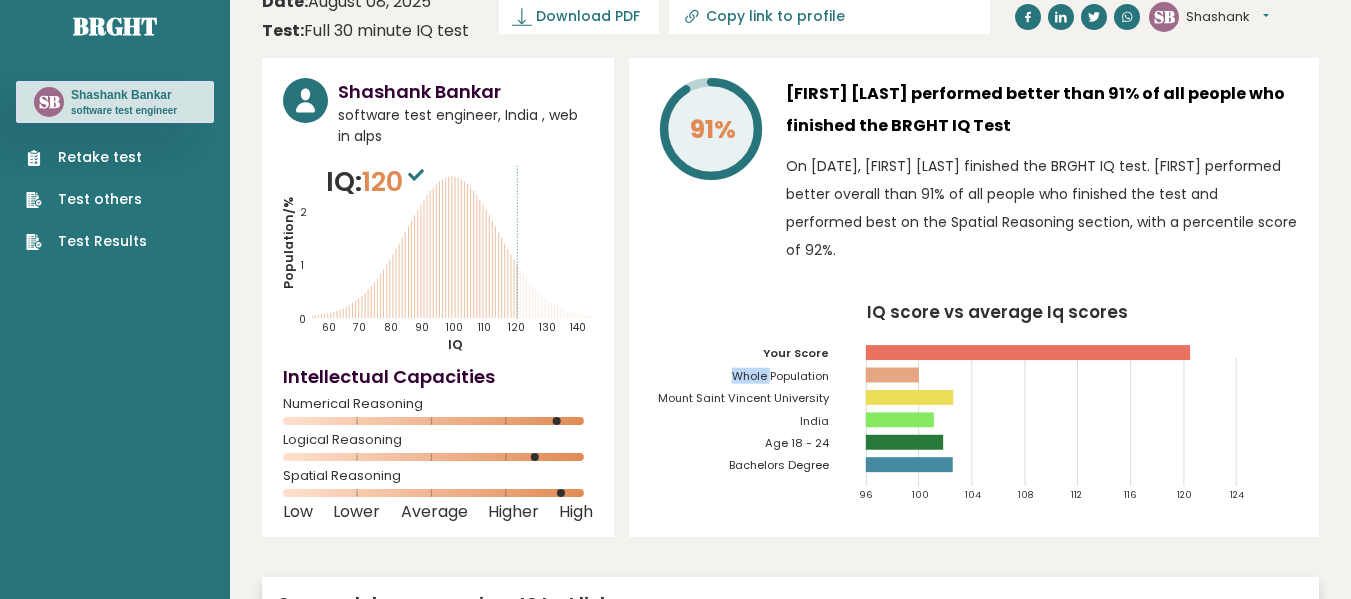 click on "Whole Population" 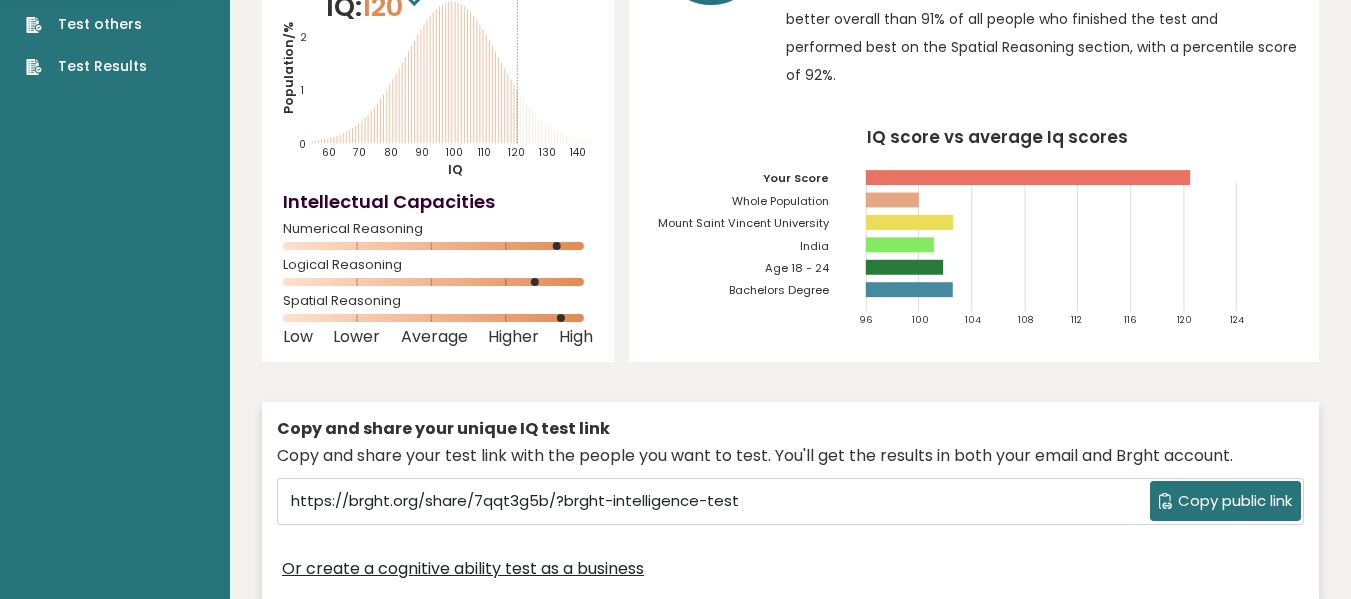 scroll, scrollTop: 300, scrollLeft: 0, axis: vertical 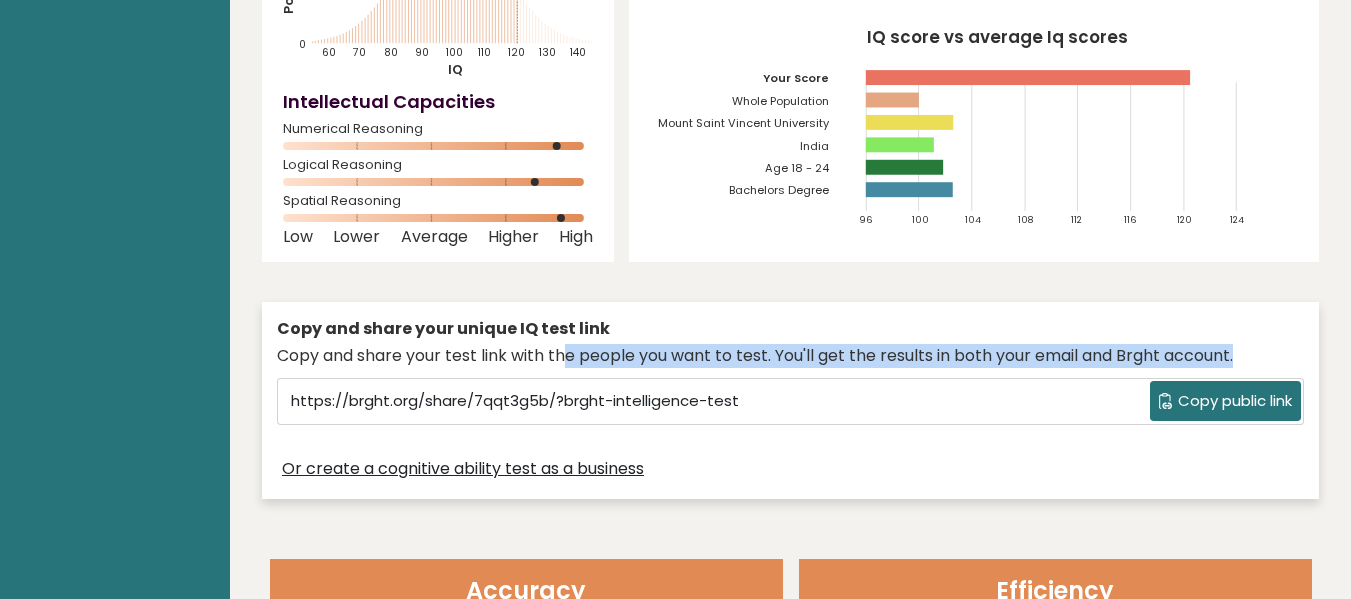 drag, startPoint x: 563, startPoint y: 349, endPoint x: 844, endPoint y: 371, distance: 281.8599 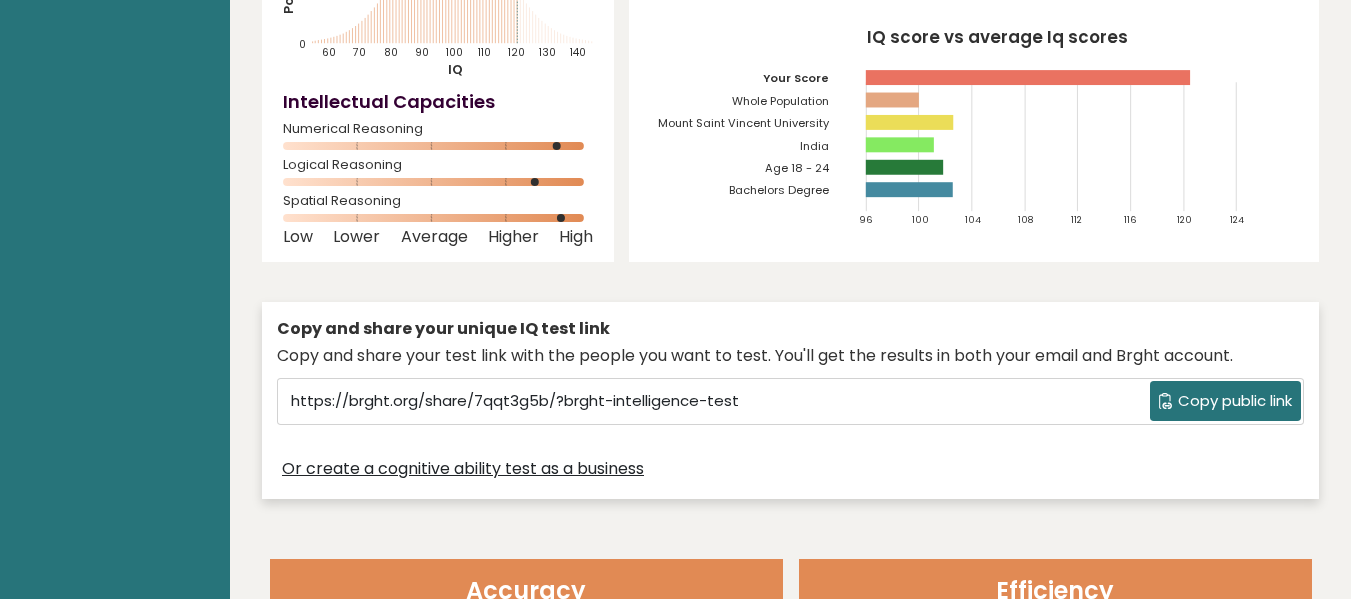 click on "Copy and share your unique IQ test link
Copy and share your test link with the people you want to test. You'll get the results in both your email and Brght account.
https://brght.org/share/7qqt3g5b/?brght-intelligence-test
Copy public link
Or create a cognitive ability test as a business" at bounding box center [790, 400] 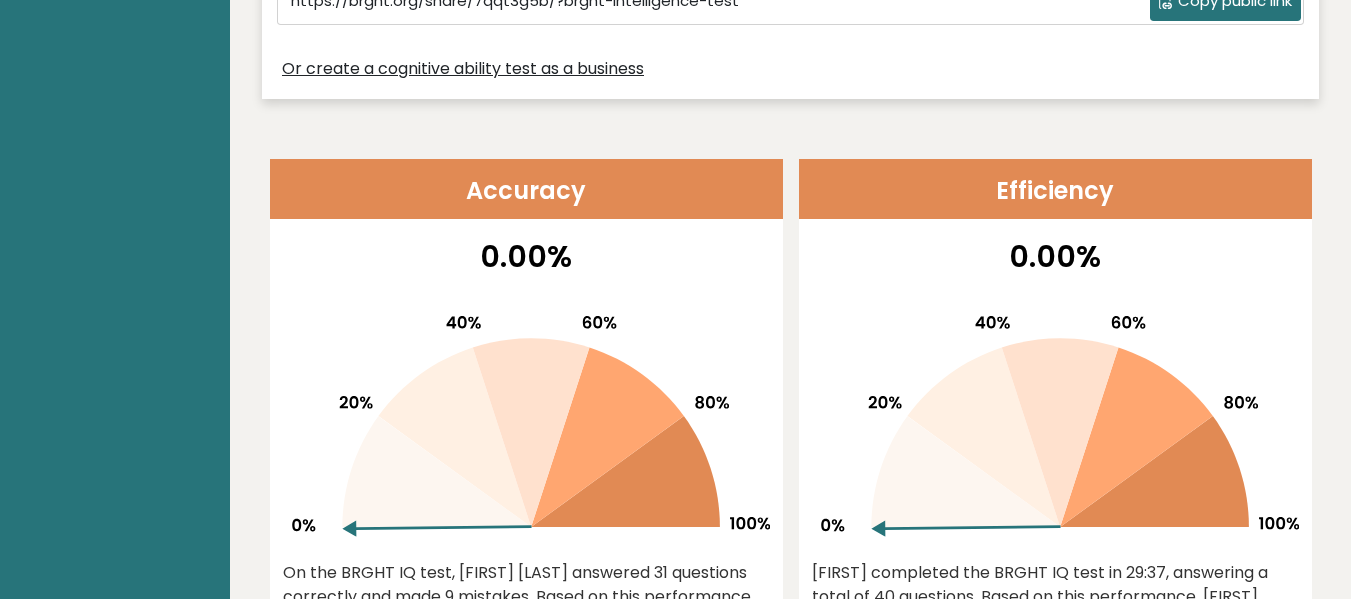 scroll, scrollTop: 800, scrollLeft: 0, axis: vertical 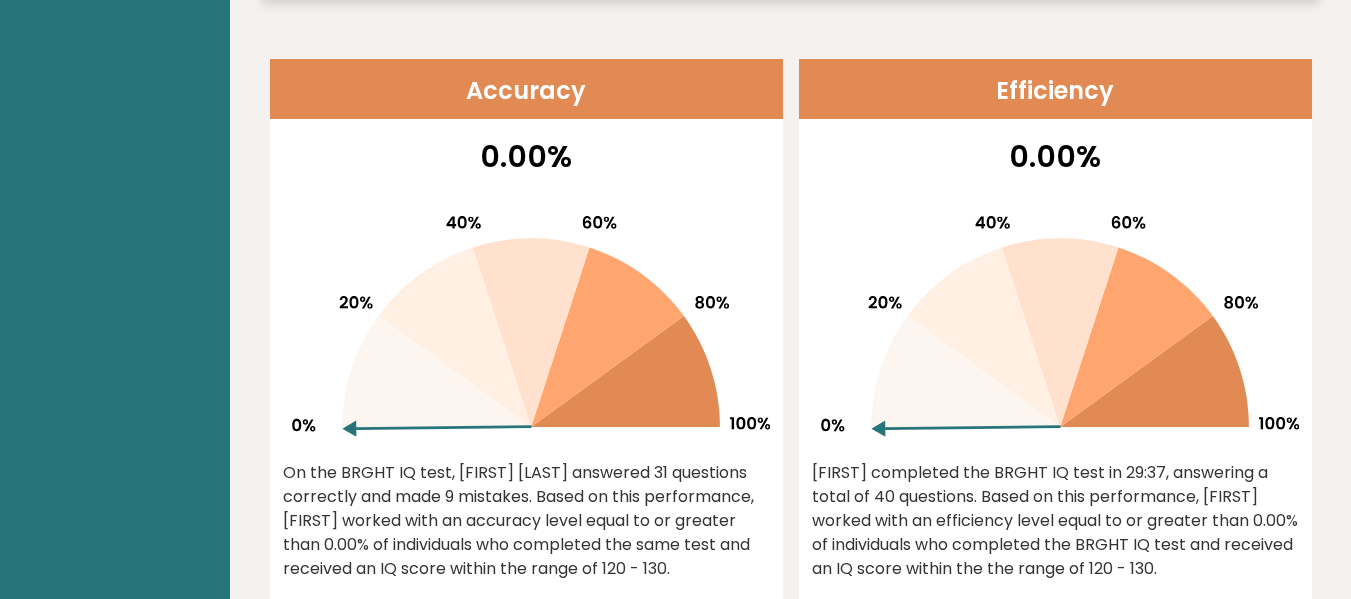 click on "Accuracy" at bounding box center [526, 89] 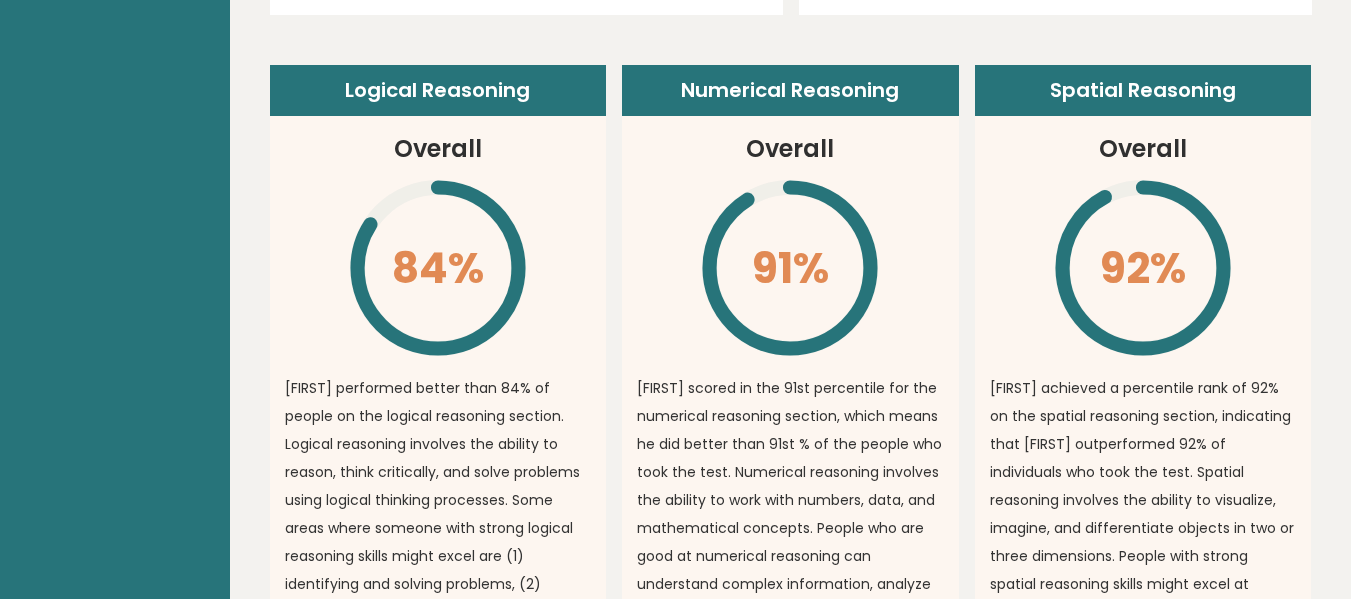 scroll, scrollTop: 1600, scrollLeft: 0, axis: vertical 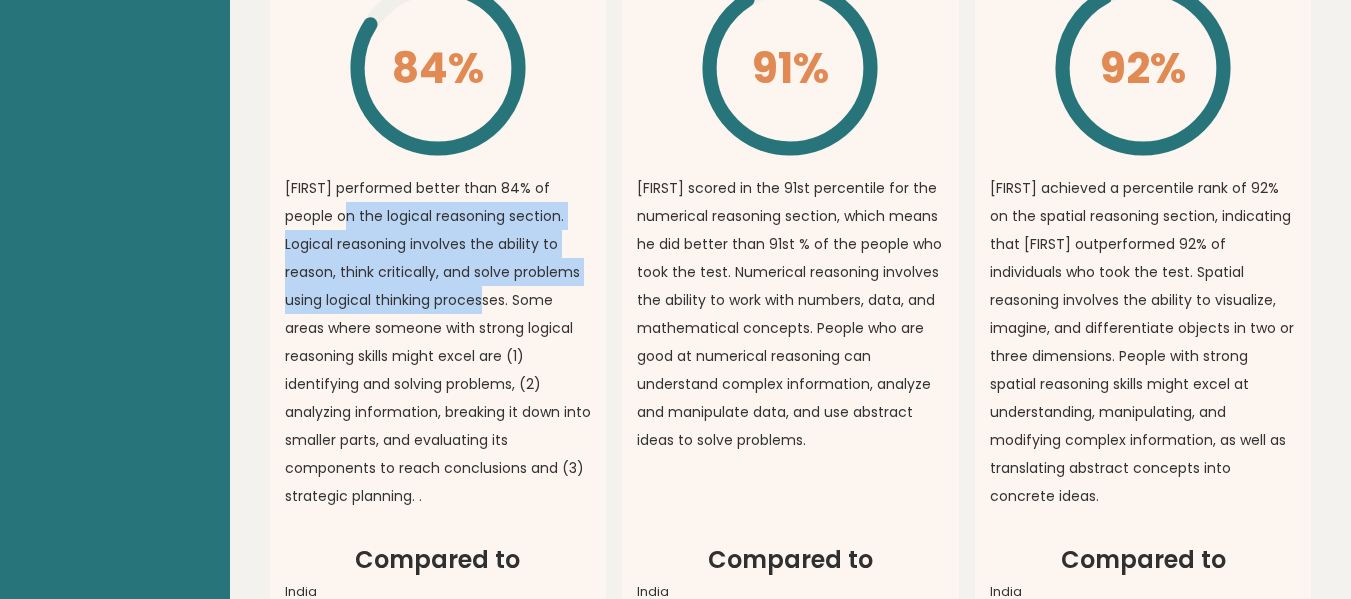 drag, startPoint x: 450, startPoint y: 300, endPoint x: 479, endPoint y: 323, distance: 37.01351 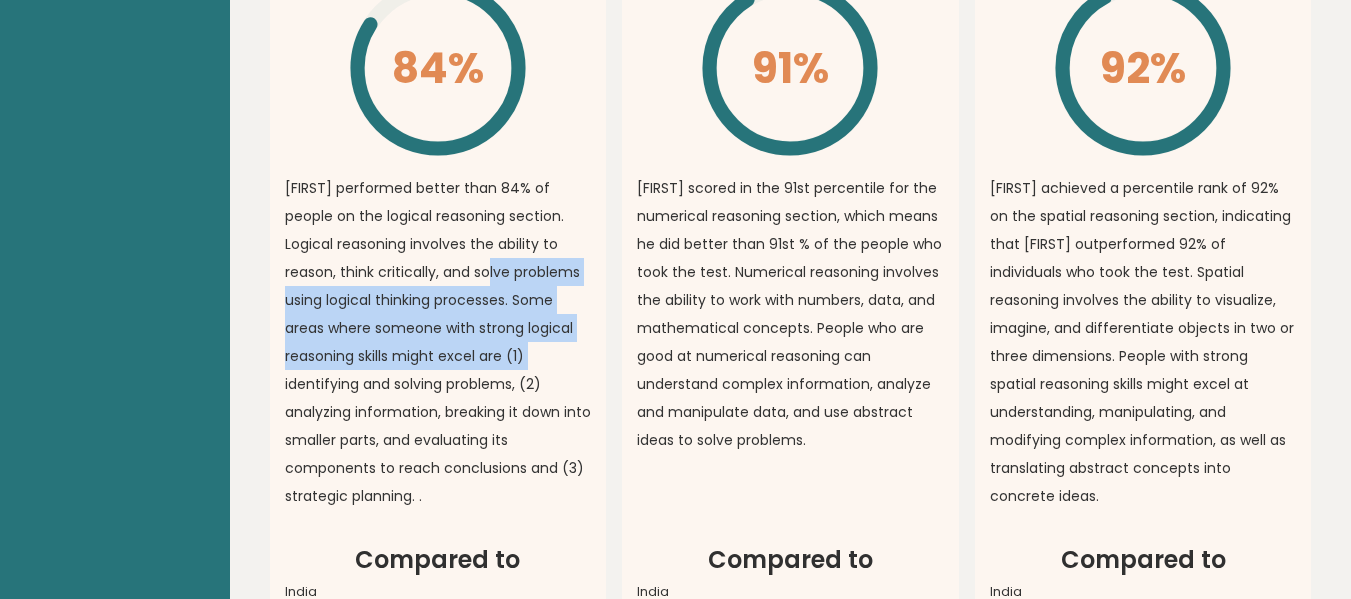 drag, startPoint x: 527, startPoint y: 371, endPoint x: 476, endPoint y: 287, distance: 98.270035 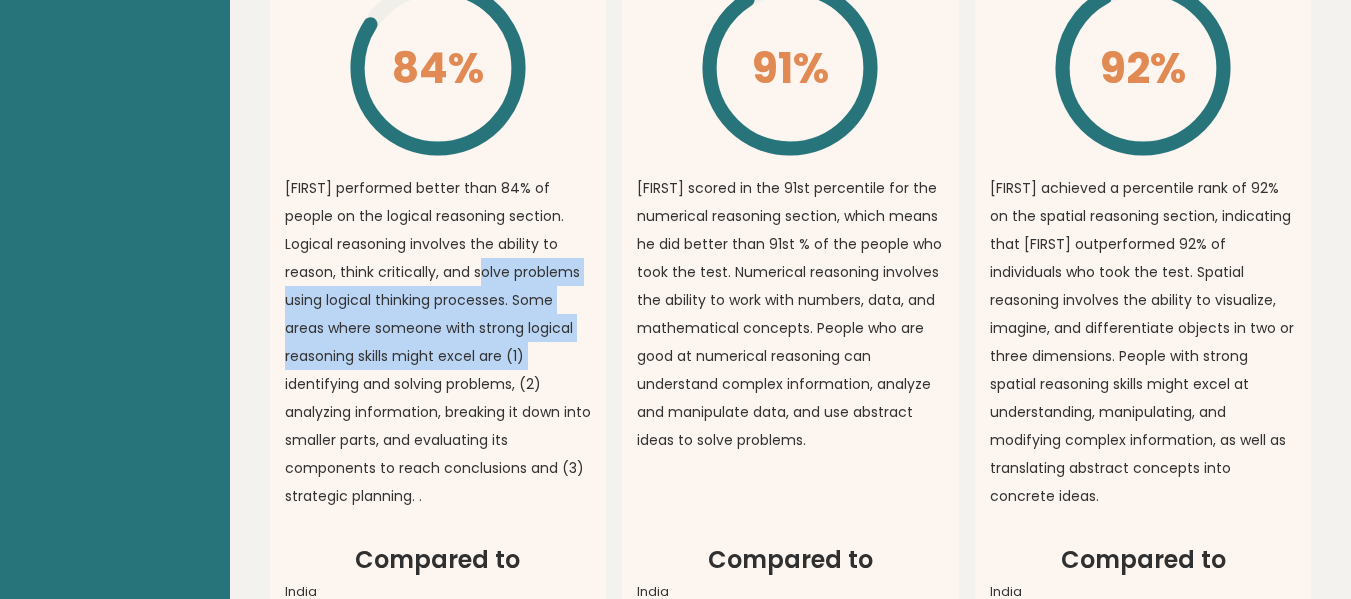 click on "[FIRST] performed better than 84% of people on the logical reasoning section. Logical reasoning involves the ability to reason, think critically, and solve problems using logical thinking processes. Some areas where someone with strong logical reasoning skills might excel are (1) identifying and solving problems, (2) analyzing information, breaking it down into smaller parts, and evaluating its components to reach conclusions and (3) strategic planning.
." at bounding box center [438, 342] 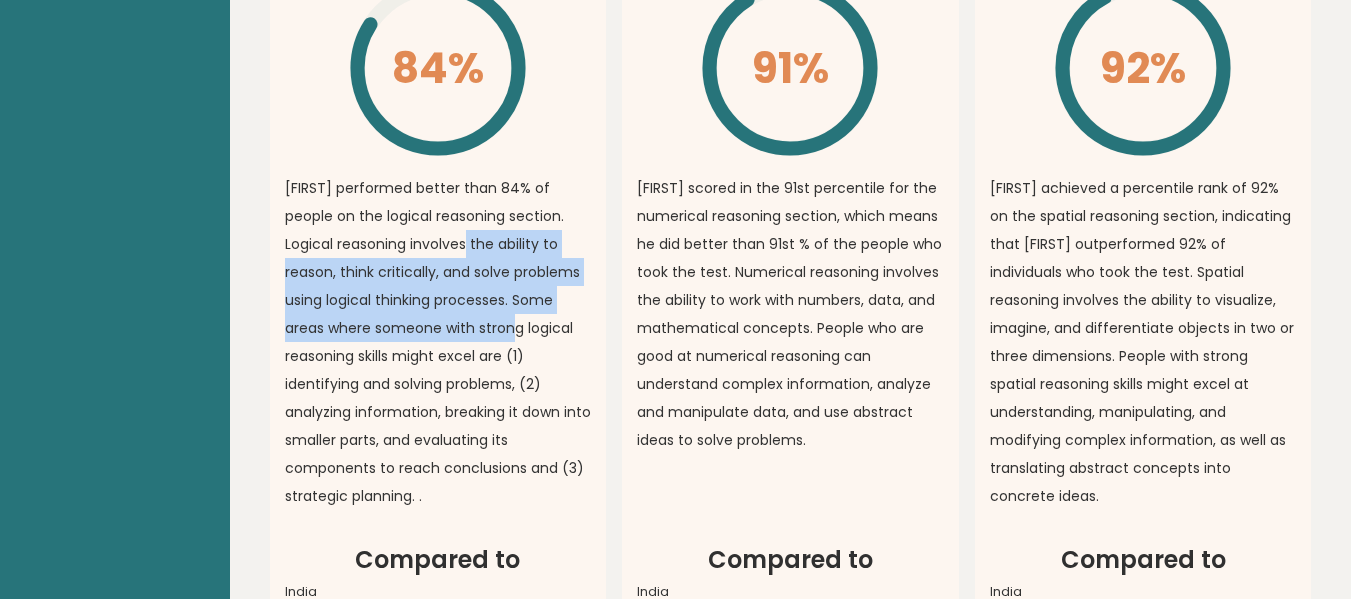 drag, startPoint x: 464, startPoint y: 282, endPoint x: 504, endPoint y: 350, distance: 78.892334 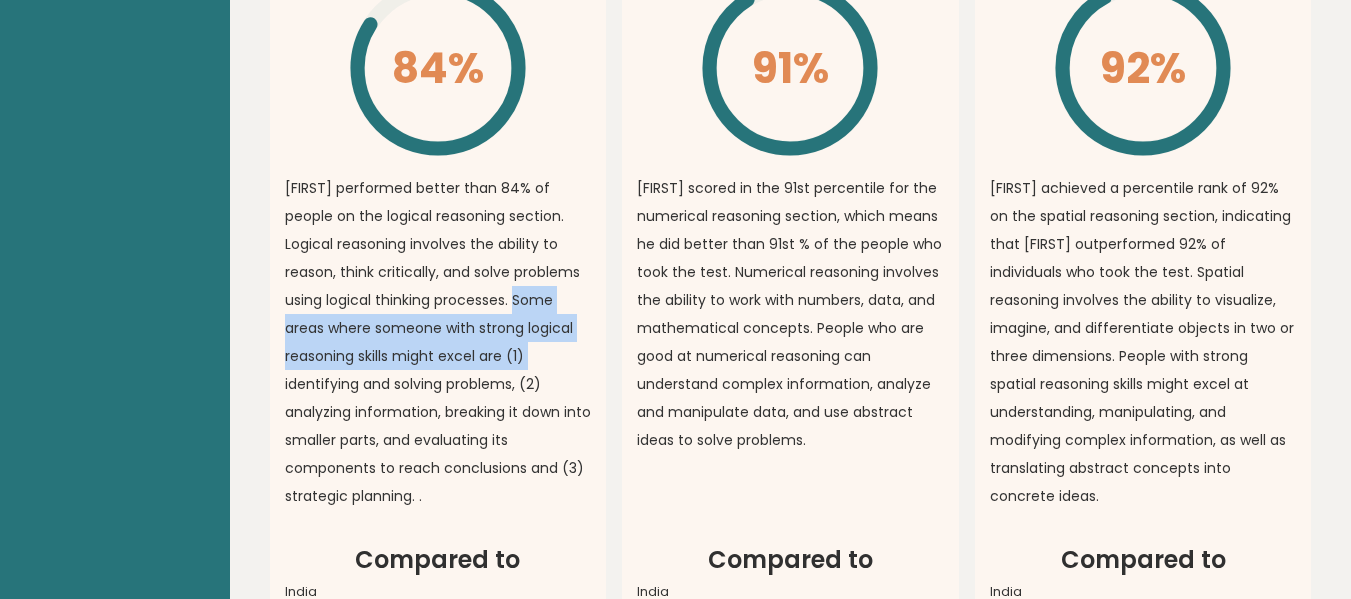 click on "[FIRST] performed better than 84% of people on the logical reasoning section. Logical reasoning involves the ability to reason, think critically, and solve problems using logical thinking processes. Some areas where someone with strong logical reasoning skills might excel are (1) identifying and solving problems, (2) analyzing information, breaking it down into smaller parts, and evaluating its components to reach conclusions and (3) strategic planning.
." at bounding box center (438, 342) 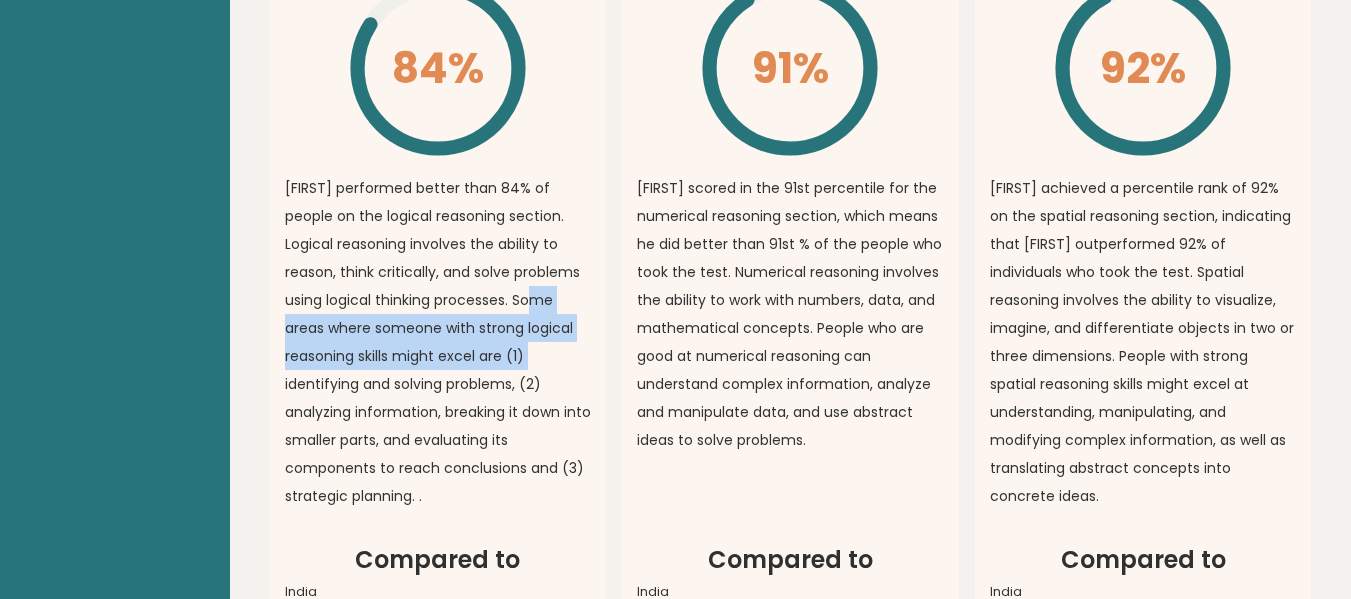 drag, startPoint x: 536, startPoint y: 377, endPoint x: 526, endPoint y: 333, distance: 45.122055 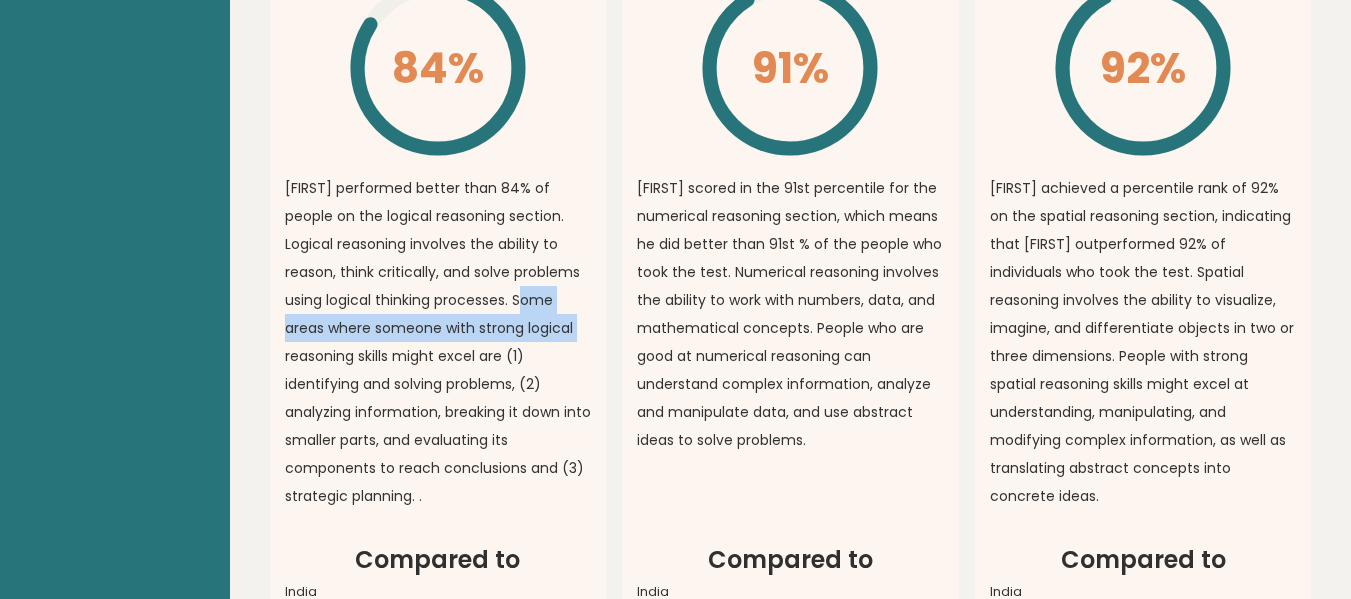 drag, startPoint x: 526, startPoint y: 333, endPoint x: 531, endPoint y: 363, distance: 30.413813 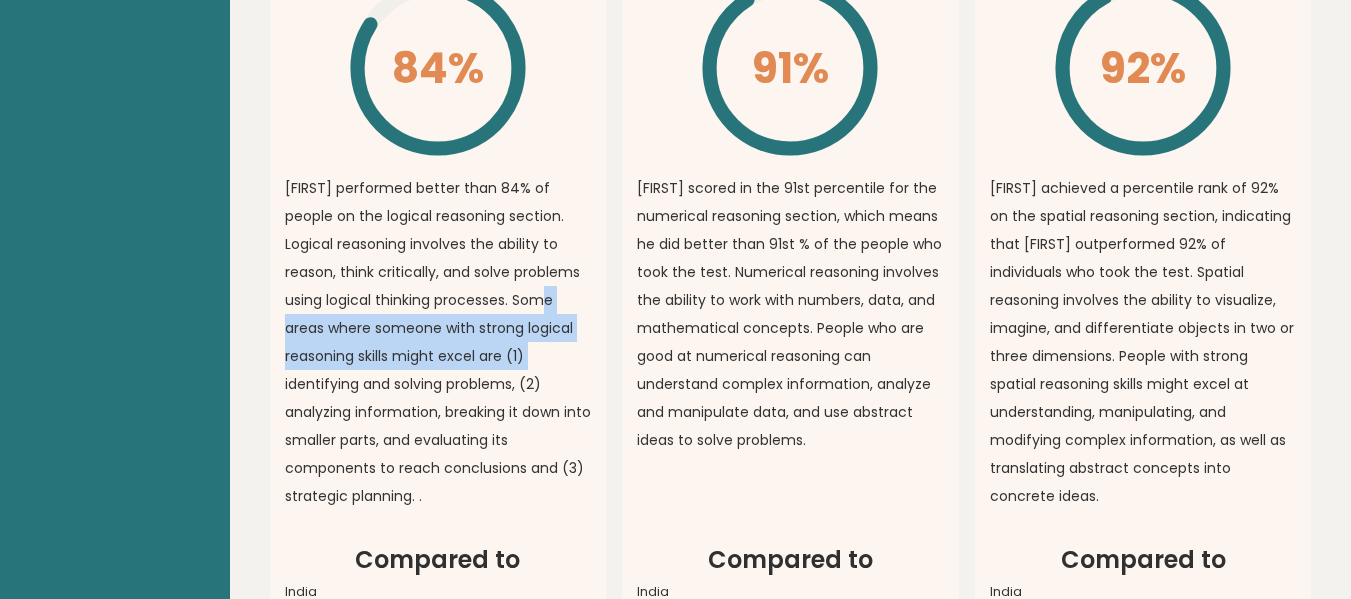 drag, startPoint x: 535, startPoint y: 390, endPoint x: 535, endPoint y: 334, distance: 56 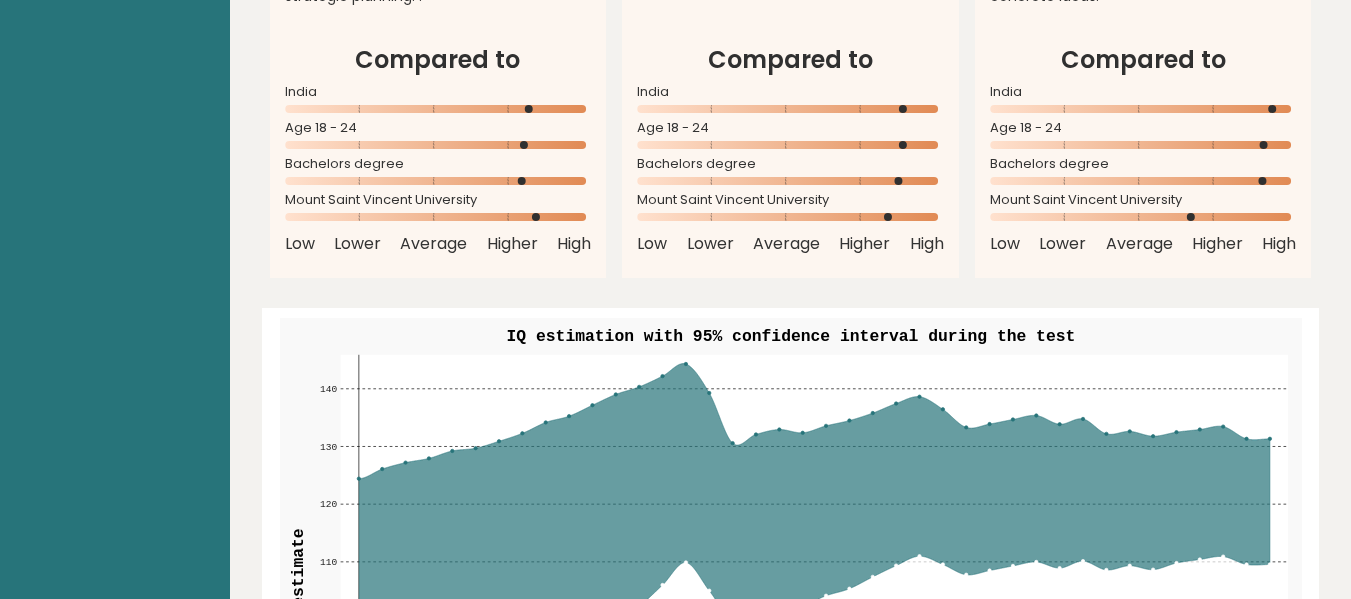 scroll, scrollTop: 2300, scrollLeft: 0, axis: vertical 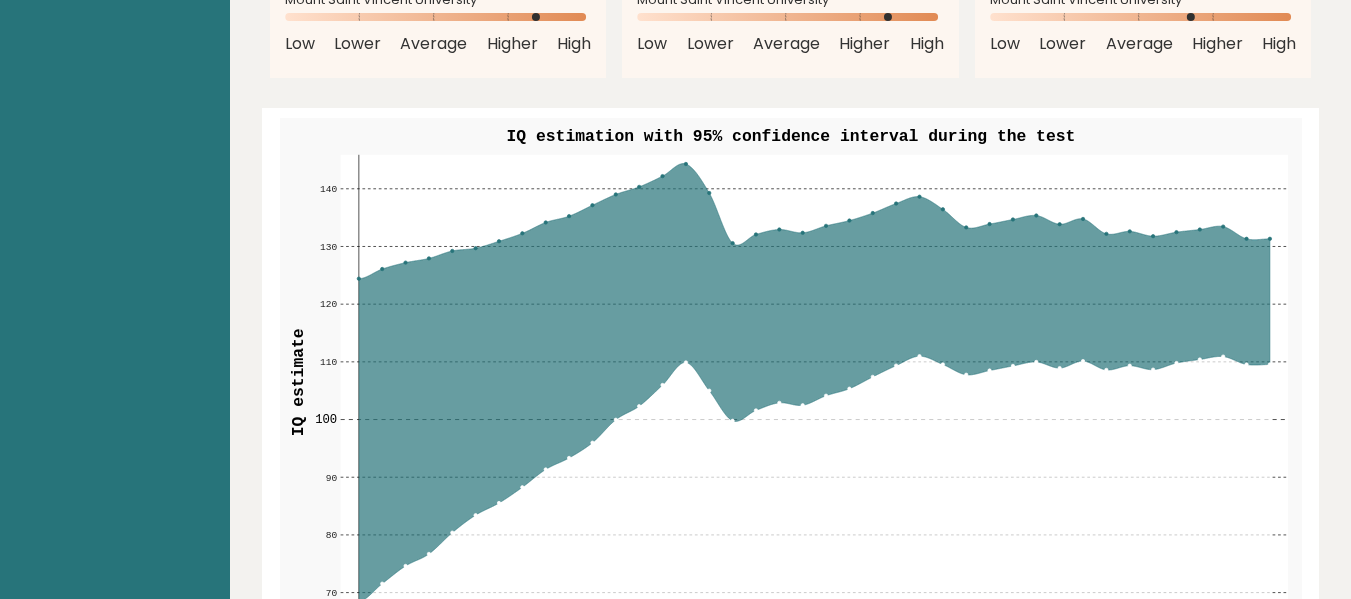 drag, startPoint x: 850, startPoint y: 153, endPoint x: 1105, endPoint y: 140, distance: 255.33116 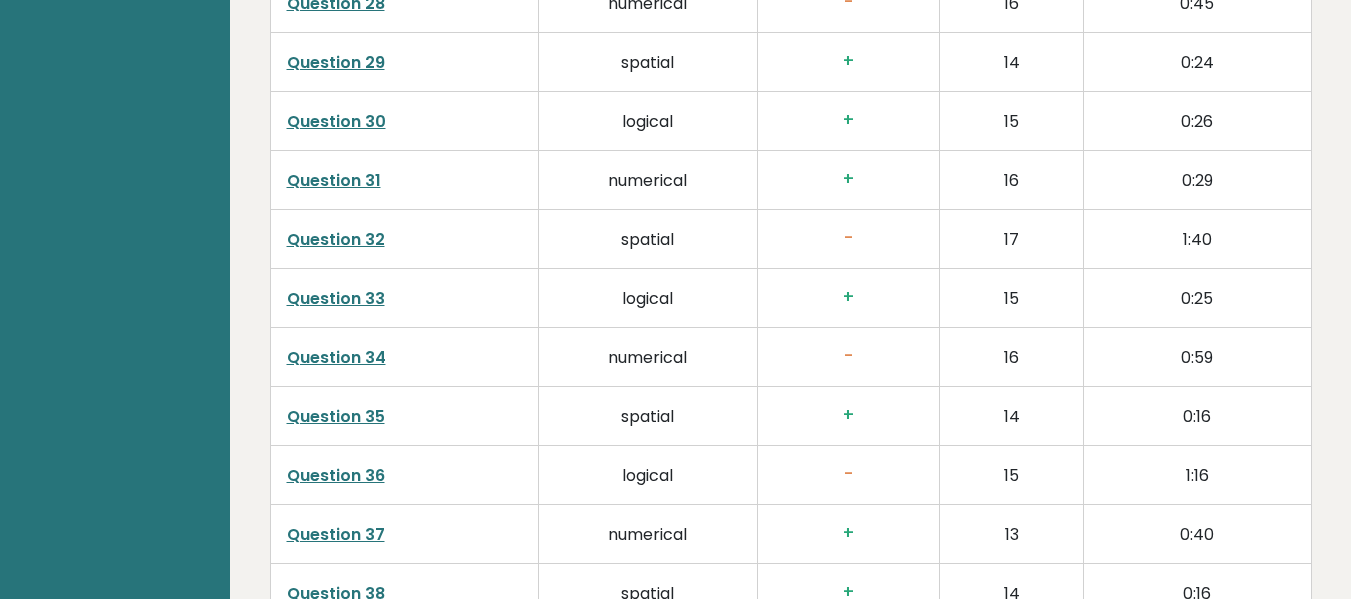 scroll, scrollTop: 5347, scrollLeft: 0, axis: vertical 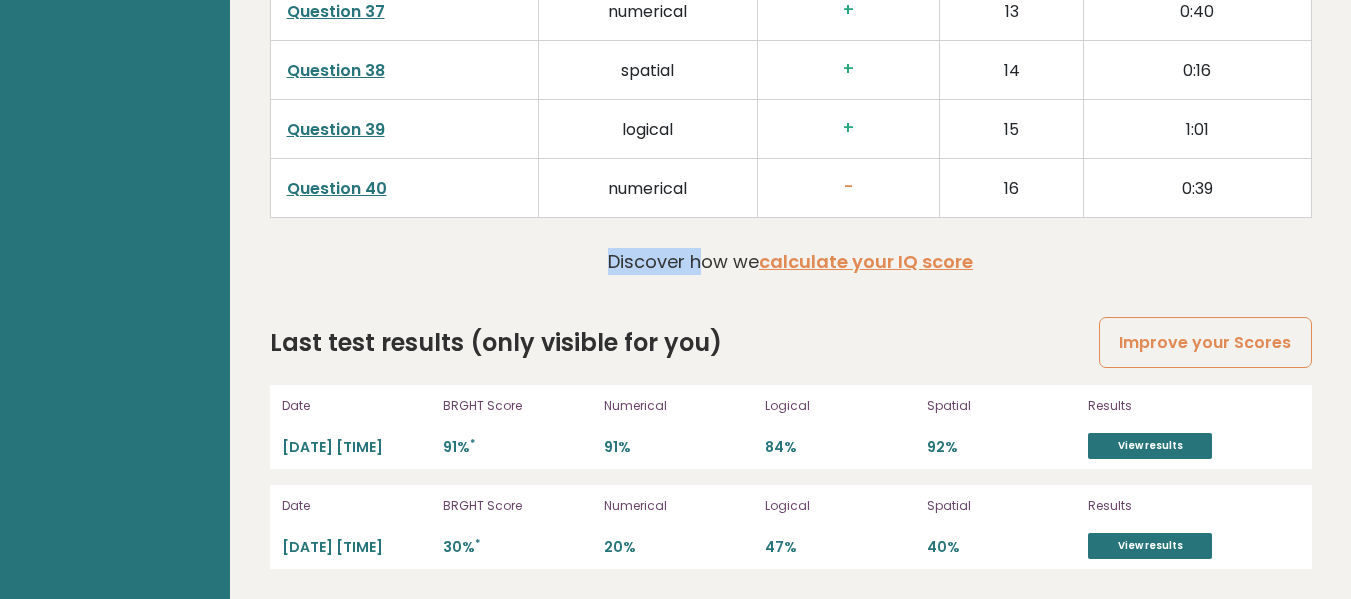 drag, startPoint x: 697, startPoint y: 256, endPoint x: 588, endPoint y: 252, distance: 109.07337 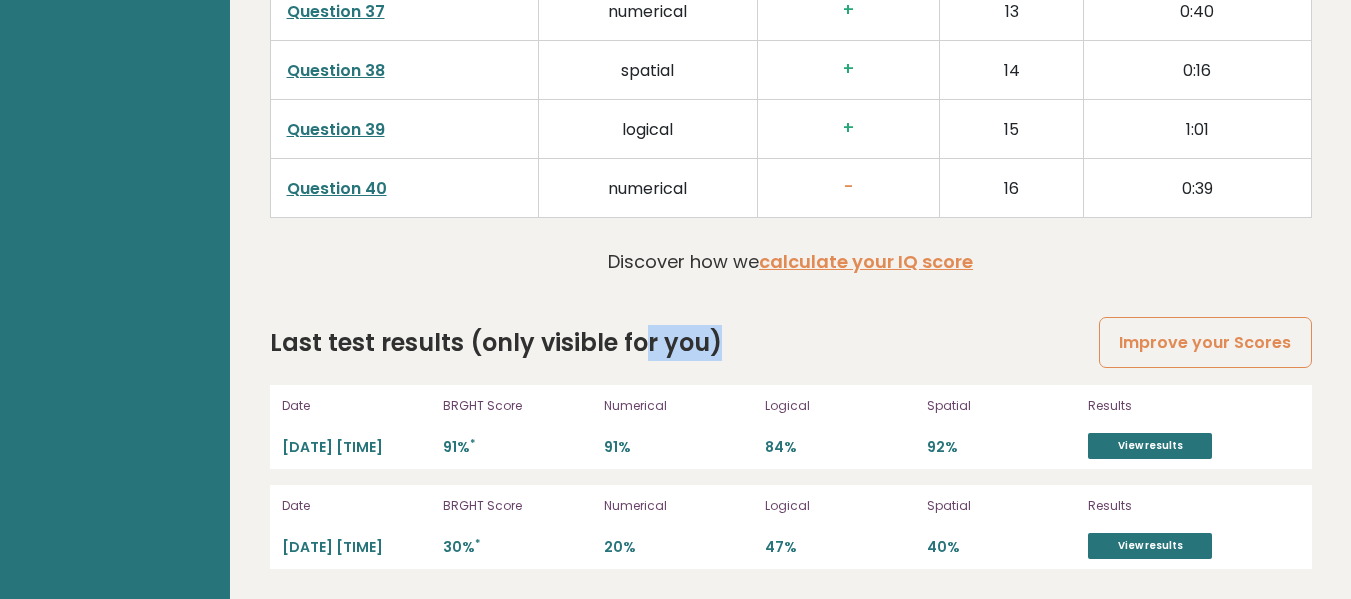 drag, startPoint x: 643, startPoint y: 339, endPoint x: 803, endPoint y: 336, distance: 160.02812 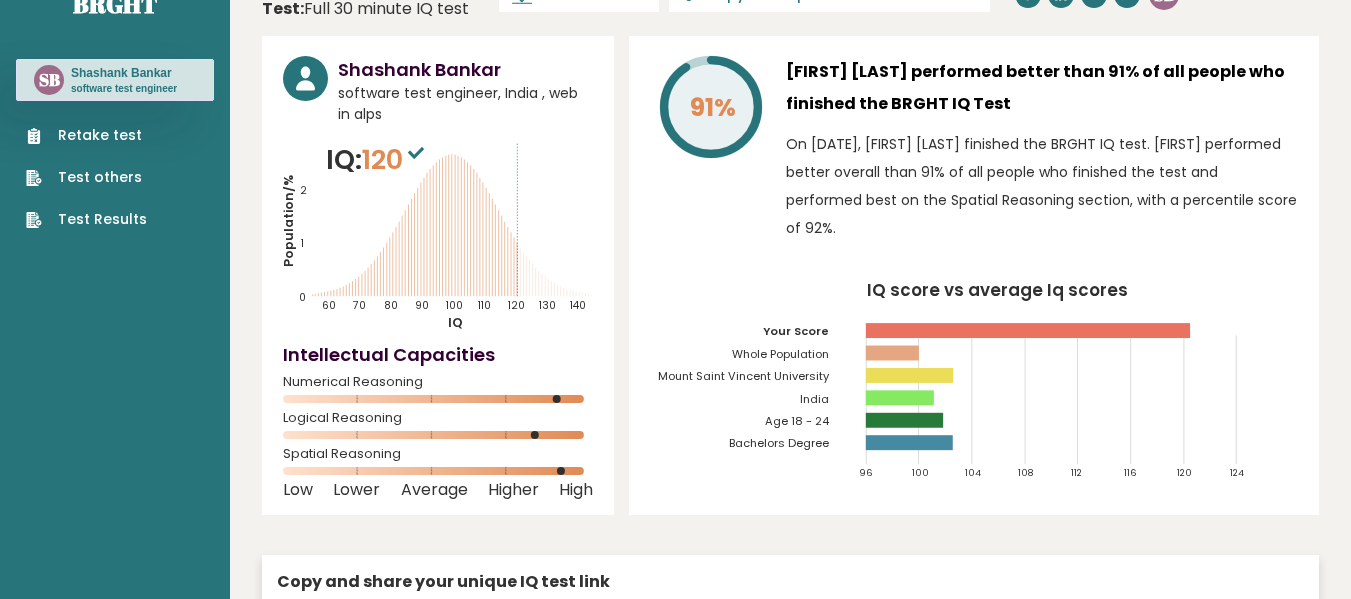 scroll, scrollTop: 0, scrollLeft: 0, axis: both 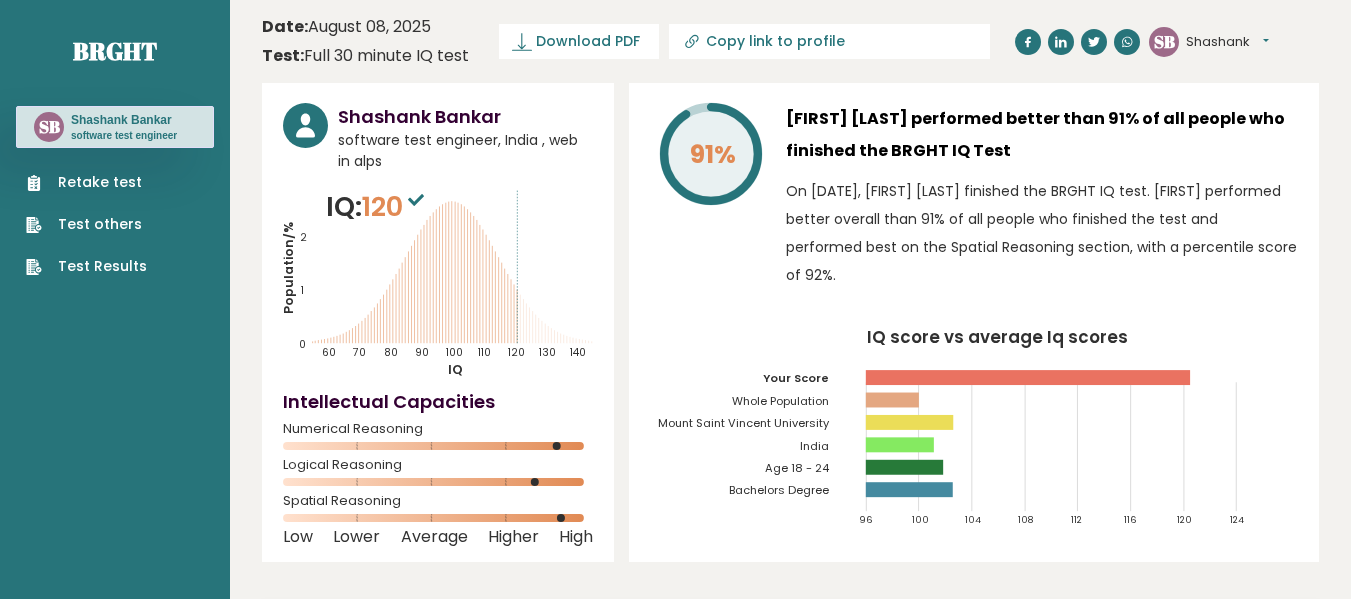 click on "software test engineer" at bounding box center (124, 136) 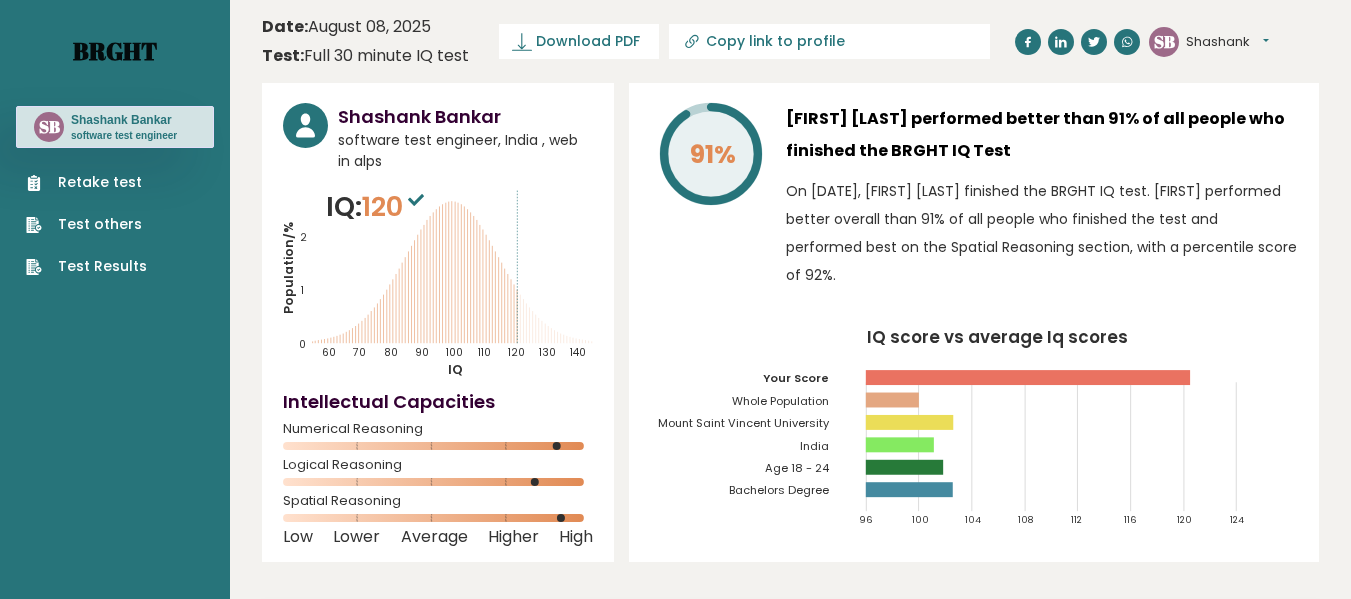 click on "Brght" at bounding box center [115, 51] 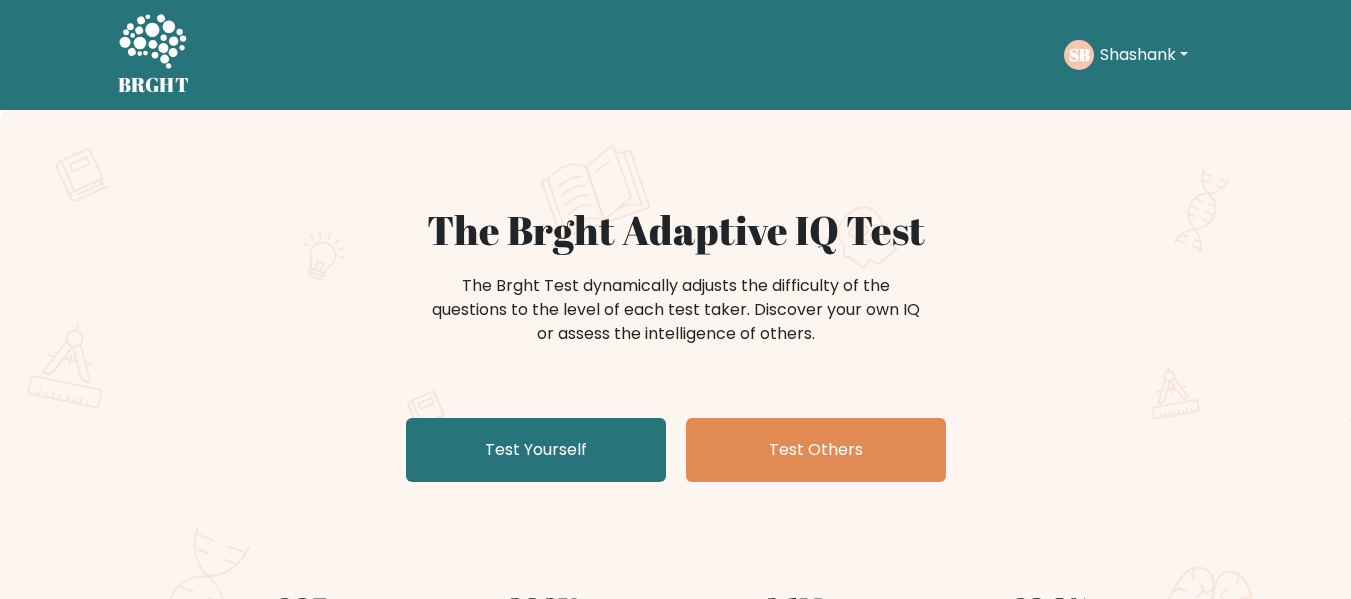 scroll, scrollTop: 0, scrollLeft: 0, axis: both 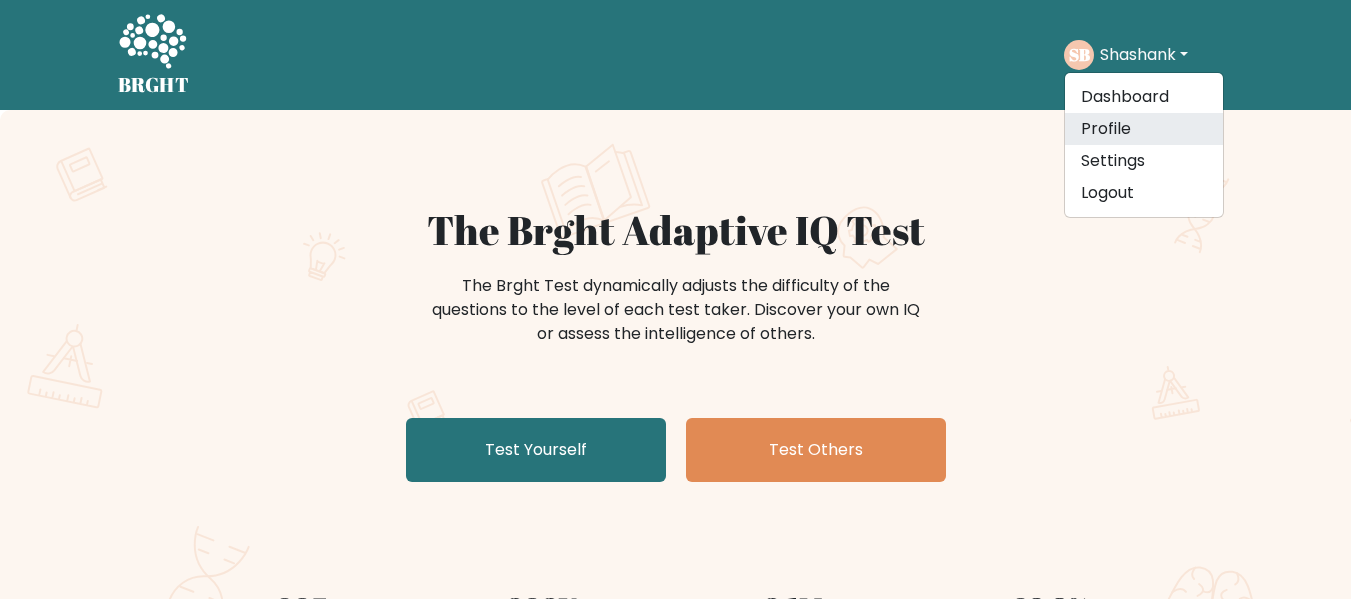 click on "Profile" at bounding box center (1144, 129) 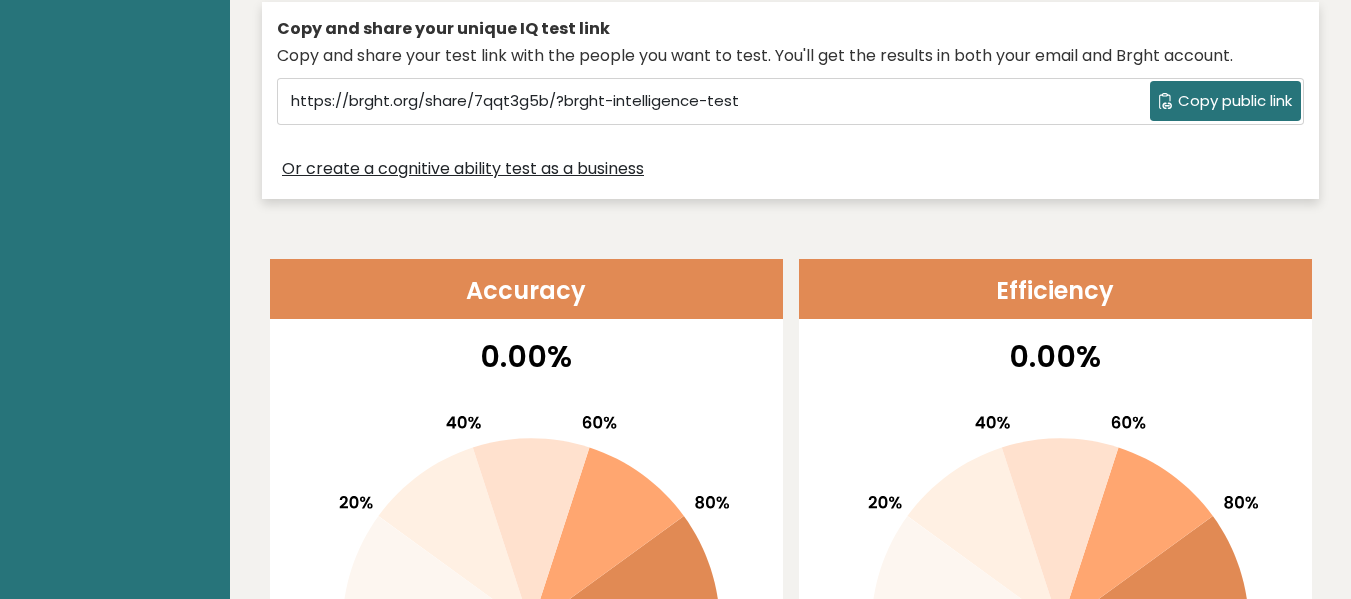 scroll, scrollTop: 0, scrollLeft: 0, axis: both 